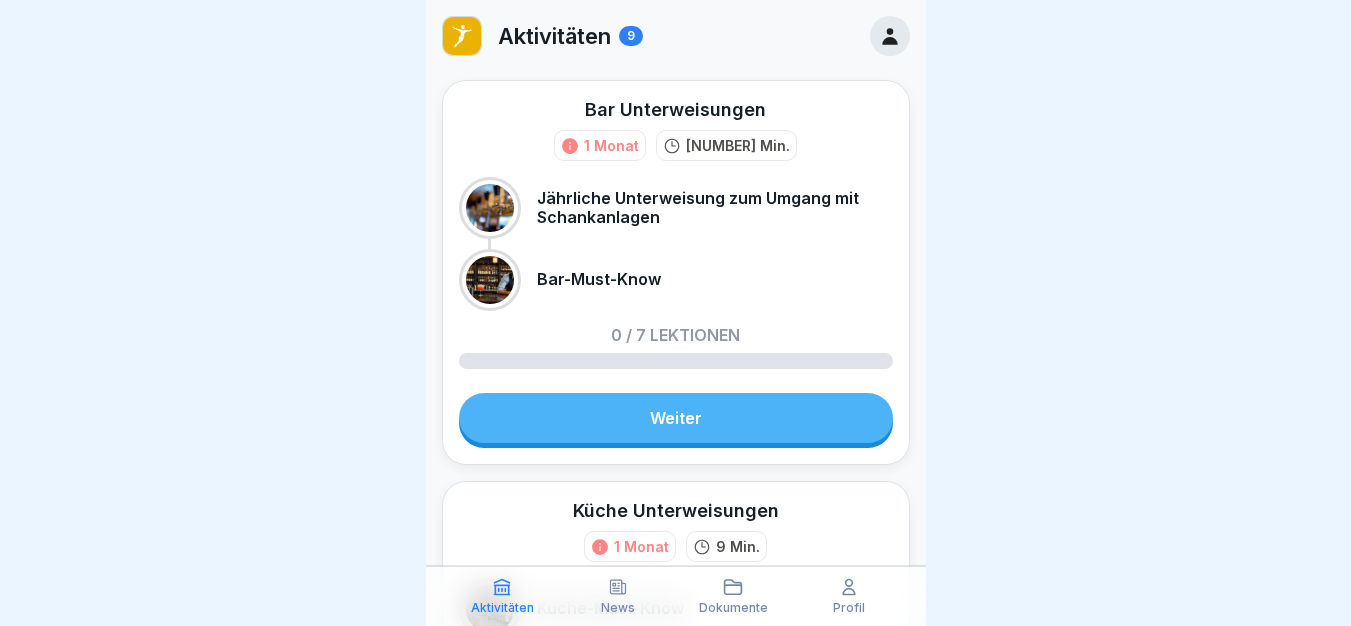 scroll, scrollTop: 0, scrollLeft: 0, axis: both 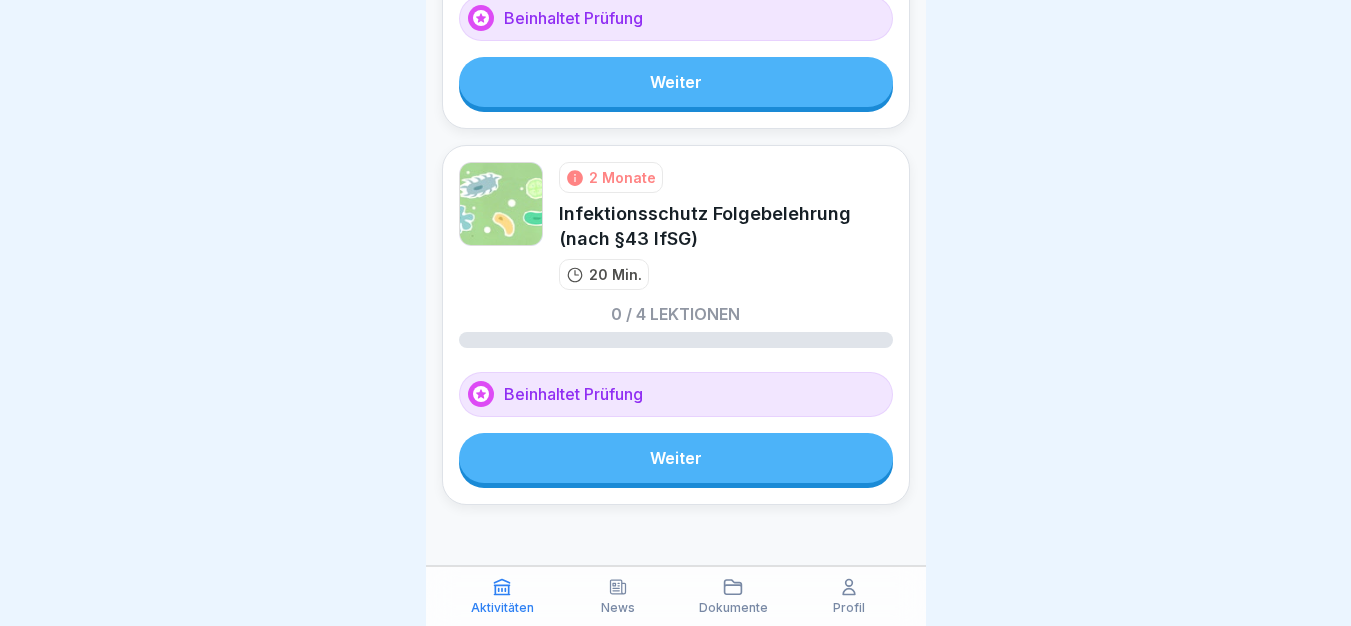 click on "Weiter" at bounding box center (676, 458) 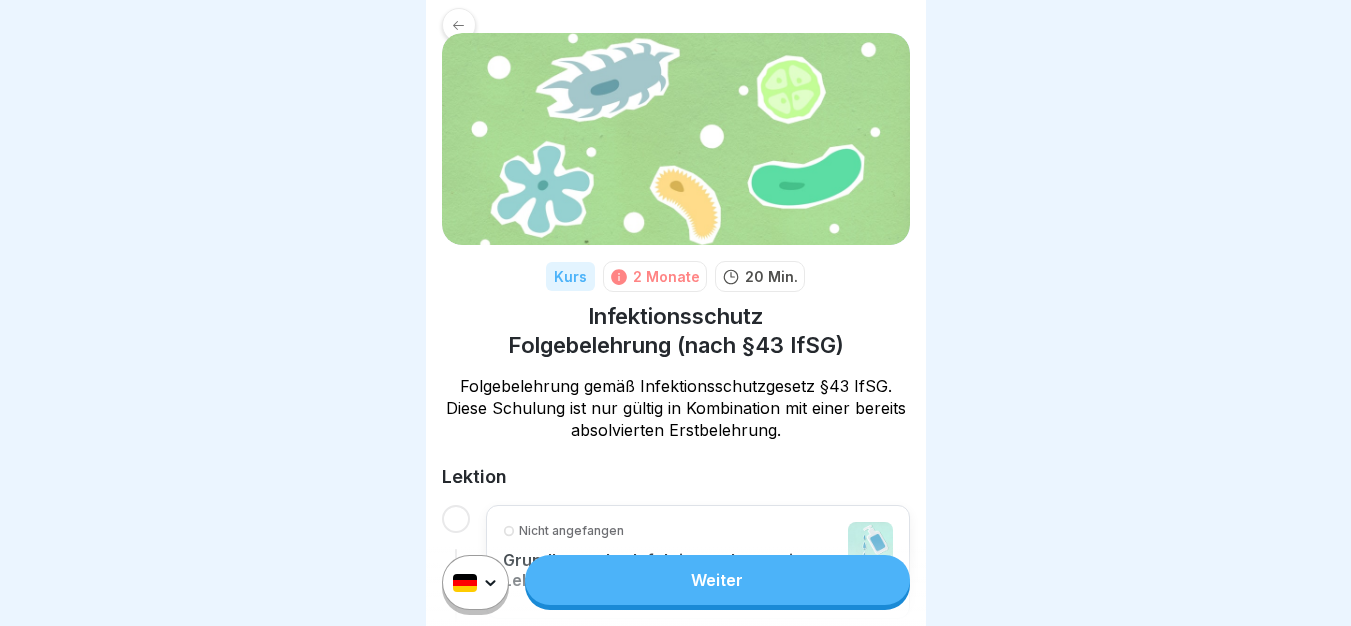 scroll, scrollTop: 47, scrollLeft: 0, axis: vertical 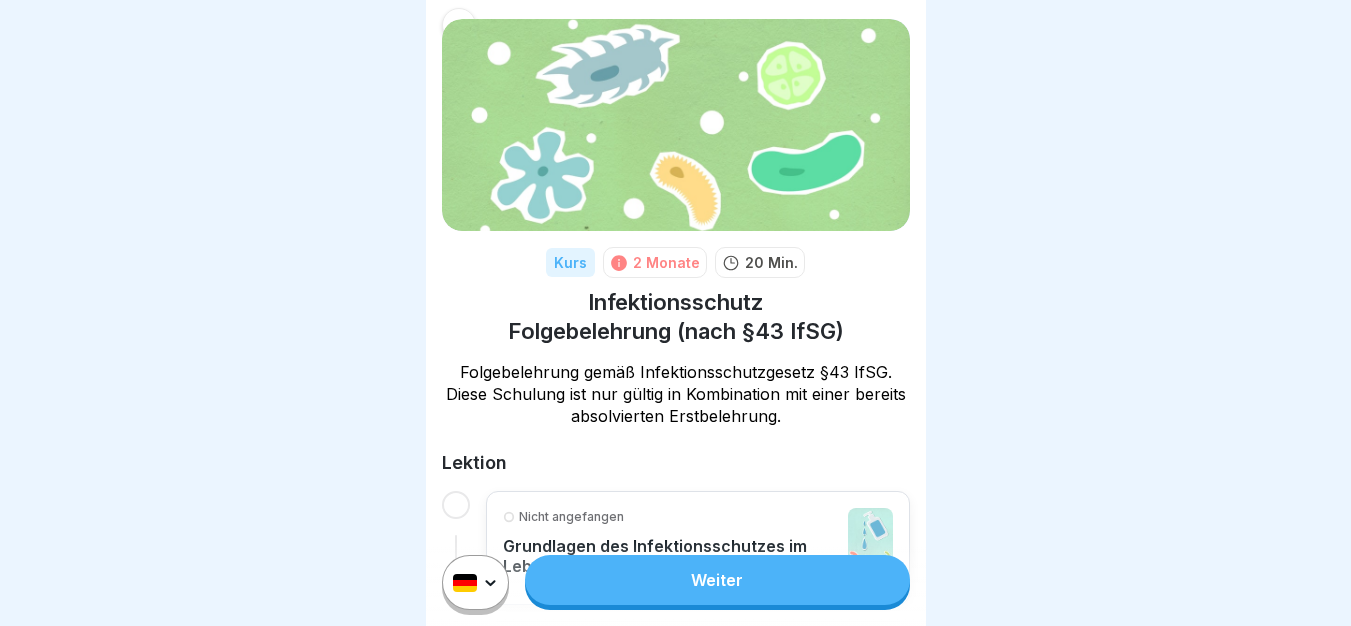 click on "Weiter" at bounding box center (717, 580) 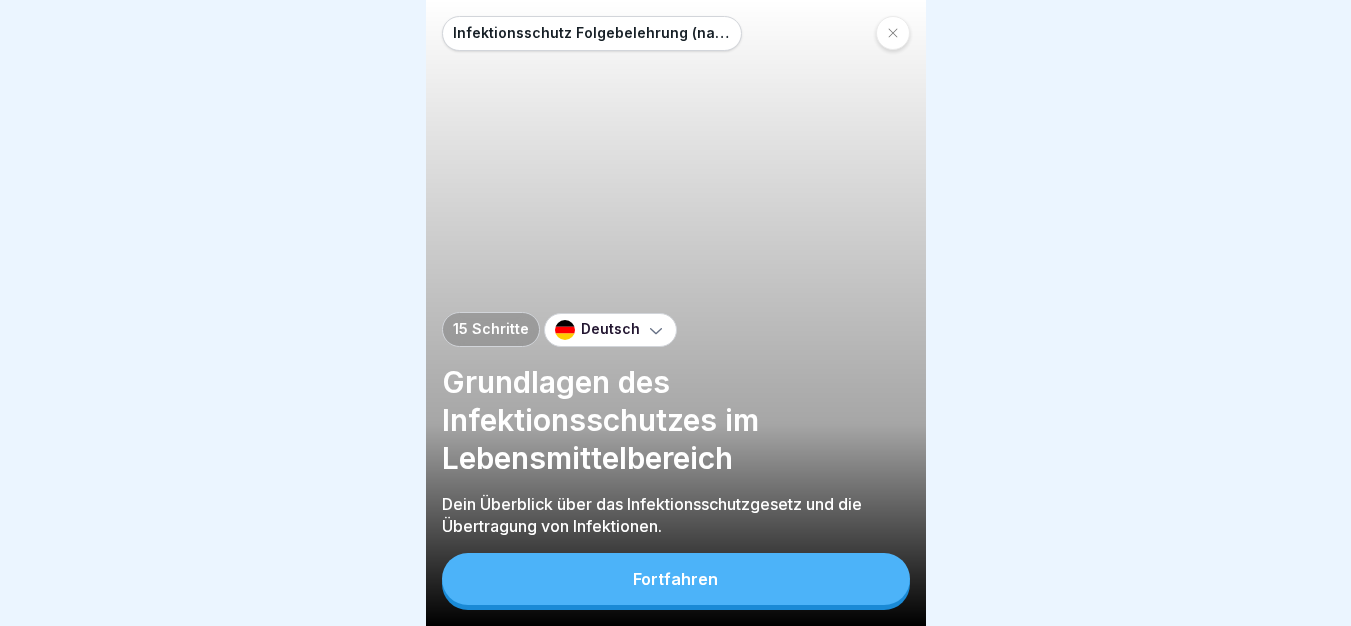 scroll, scrollTop: 0, scrollLeft: 0, axis: both 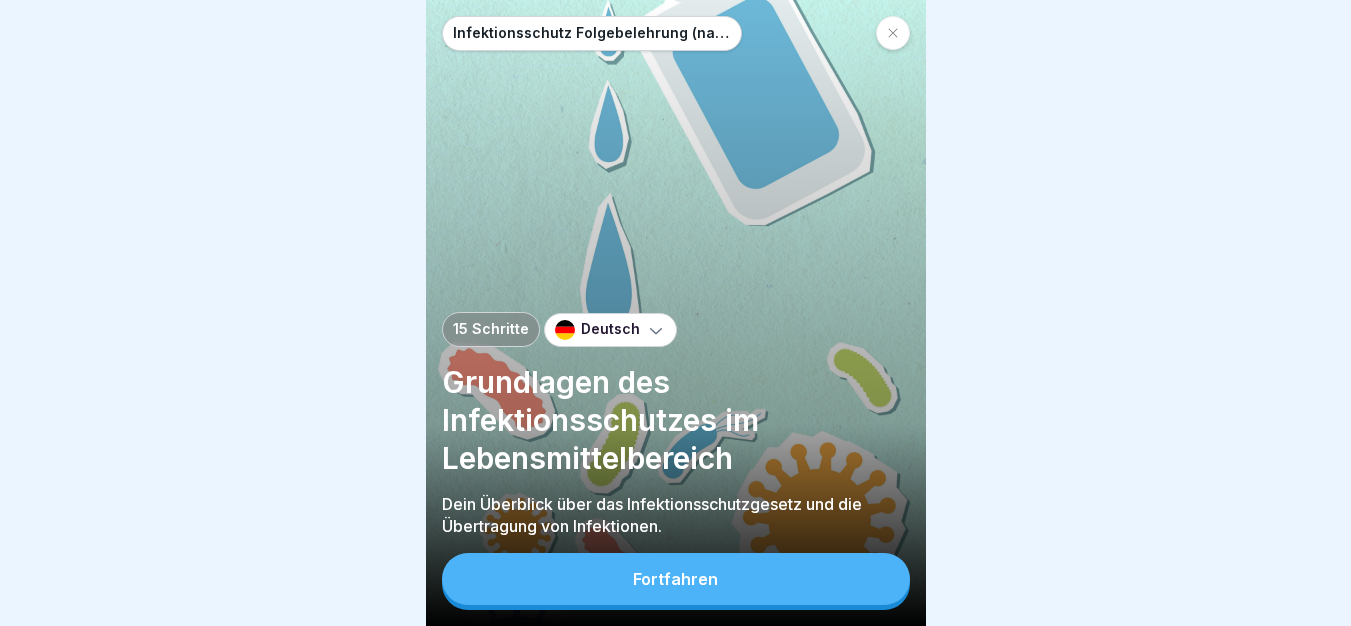 drag, startPoint x: 808, startPoint y: 420, endPoint x: 808, endPoint y: 587, distance: 167 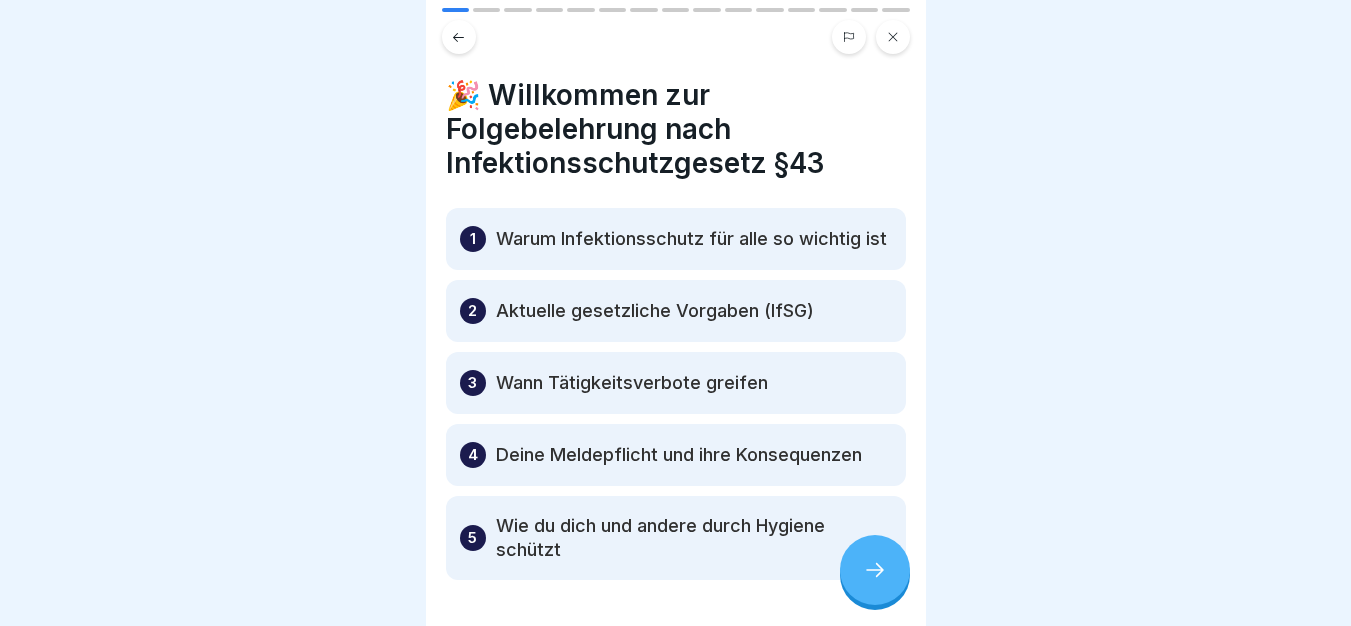 click at bounding box center [875, 570] 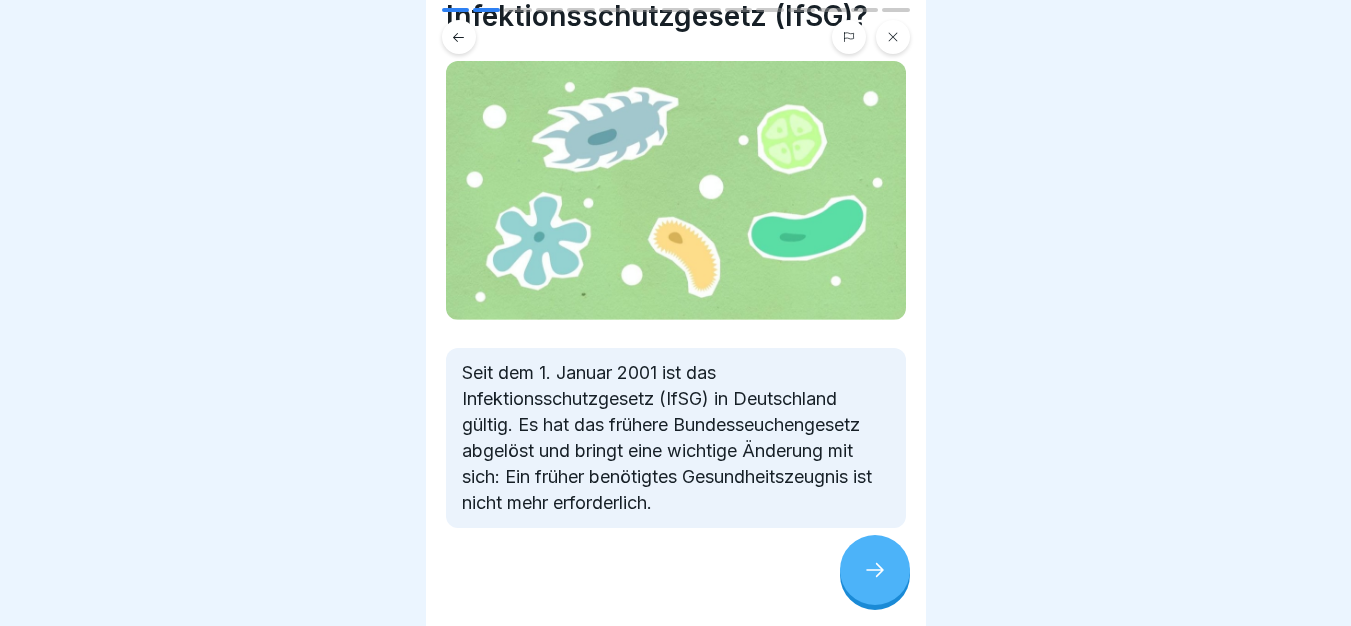 scroll, scrollTop: 152, scrollLeft: 0, axis: vertical 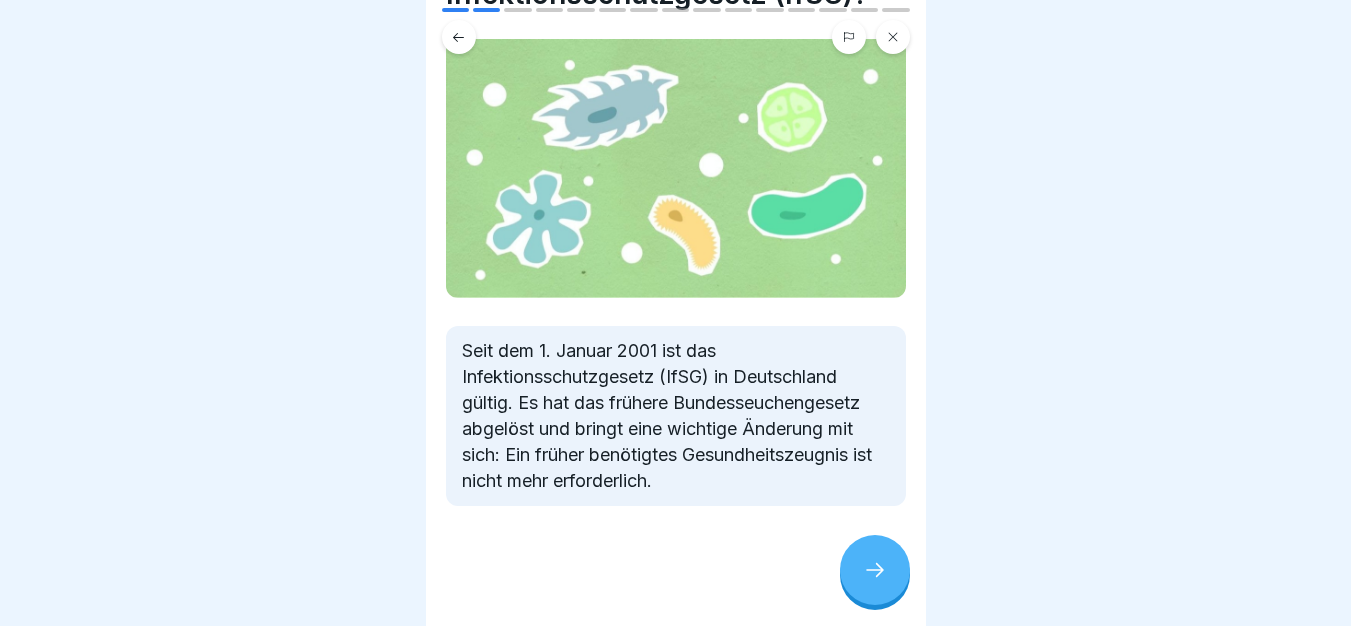 click at bounding box center (875, 570) 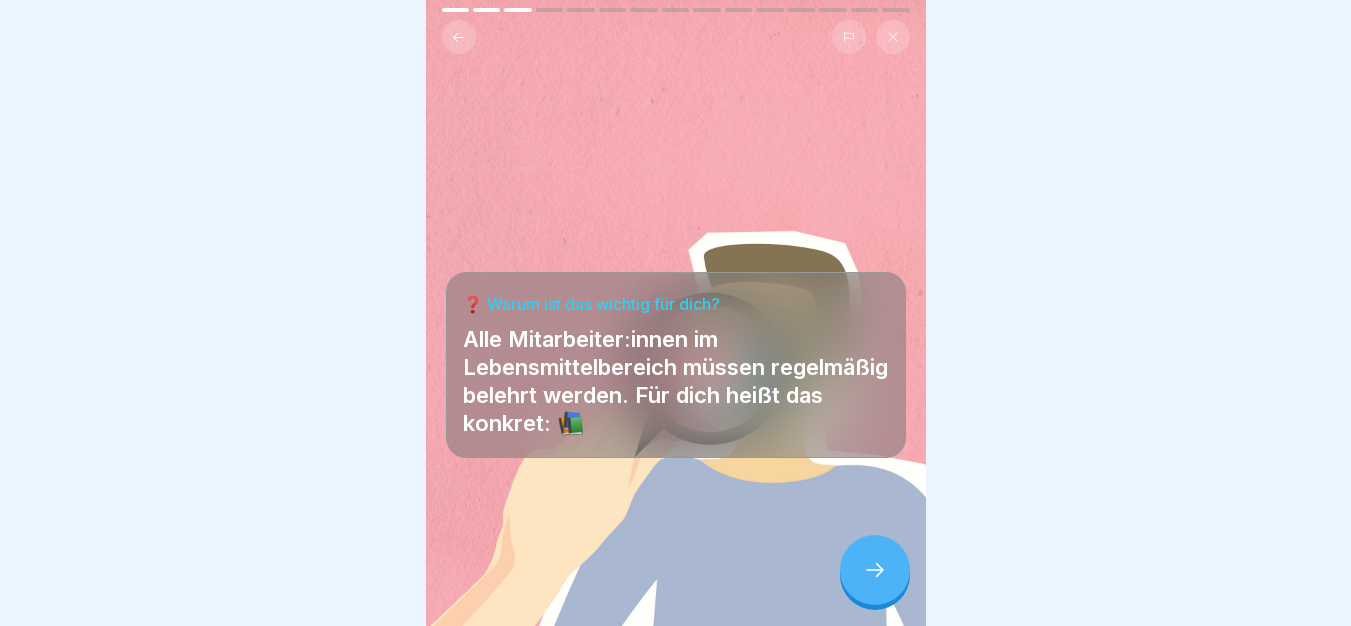 click at bounding box center [875, 570] 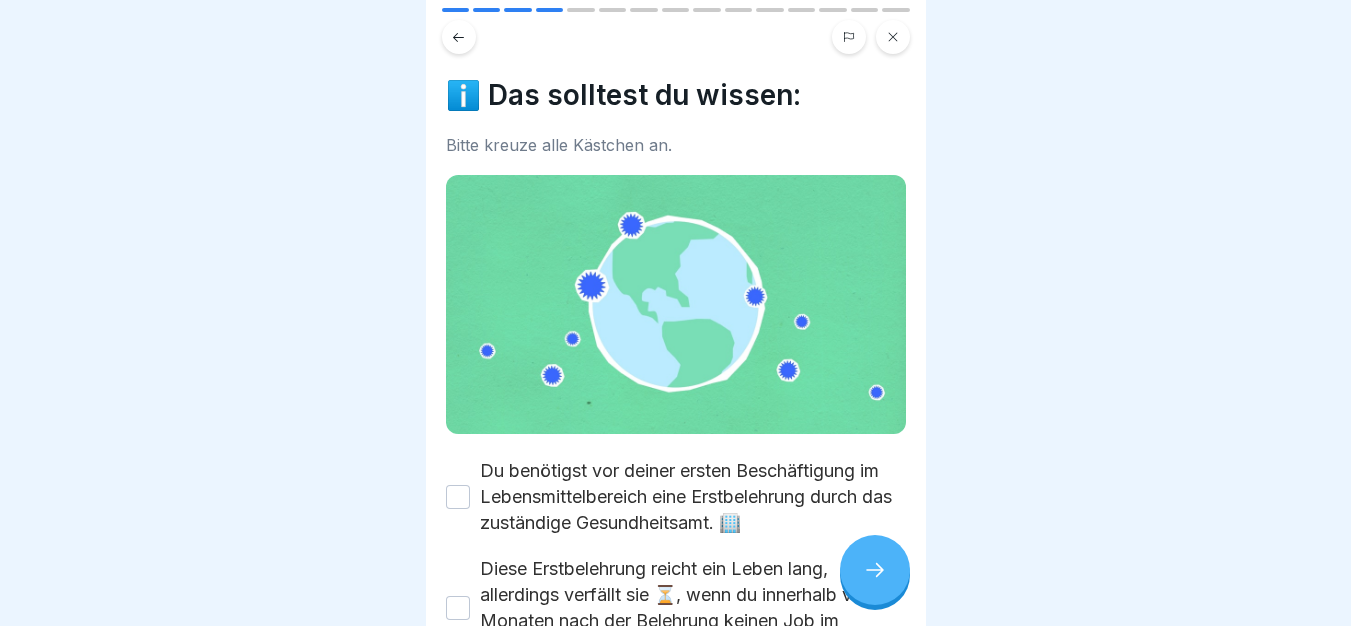 click 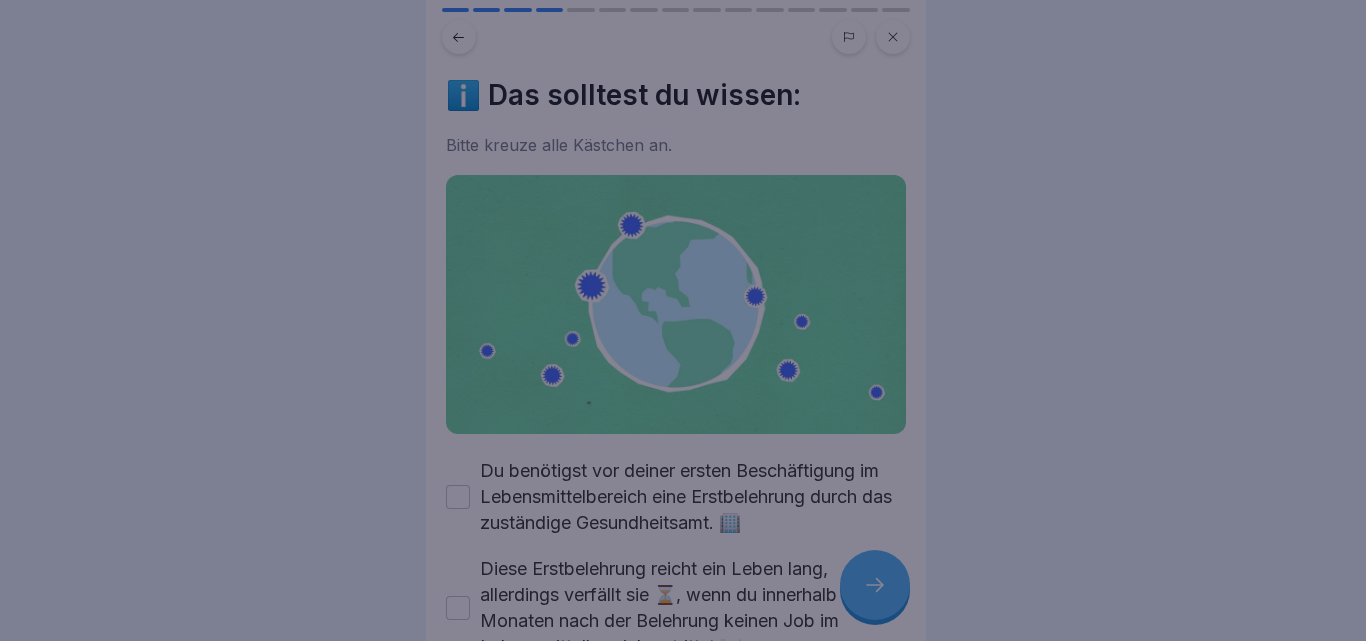 click at bounding box center (683, 320) 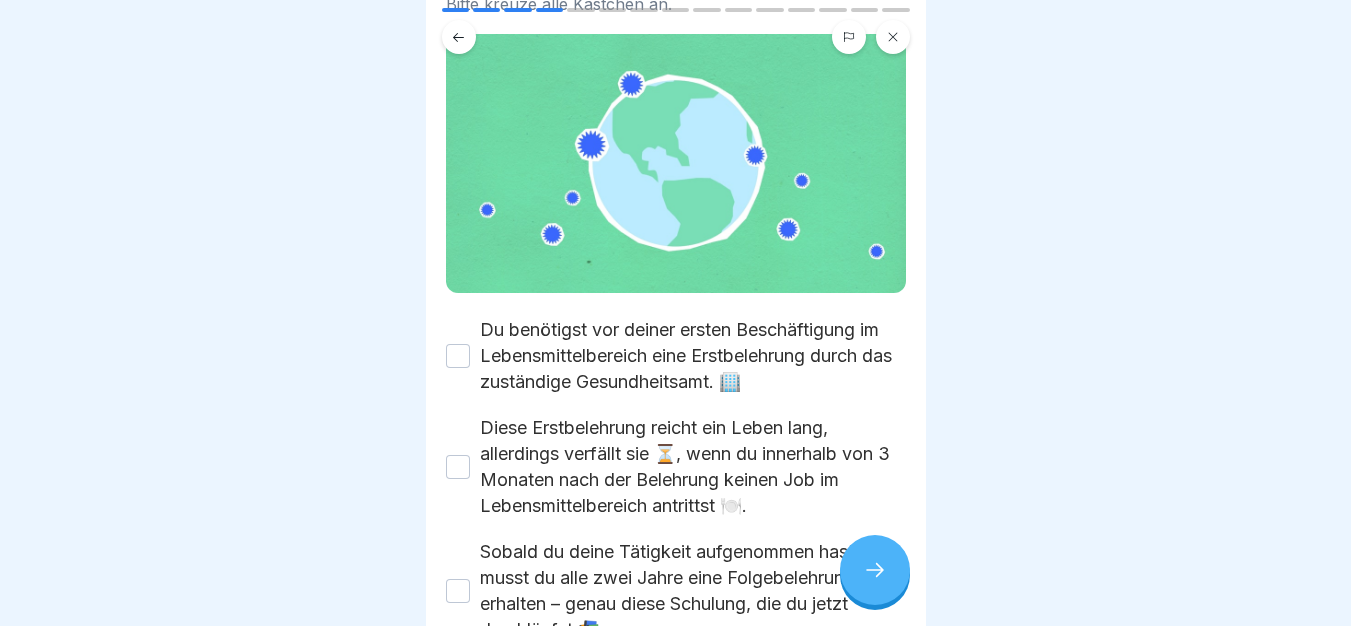 scroll, scrollTop: 207, scrollLeft: 0, axis: vertical 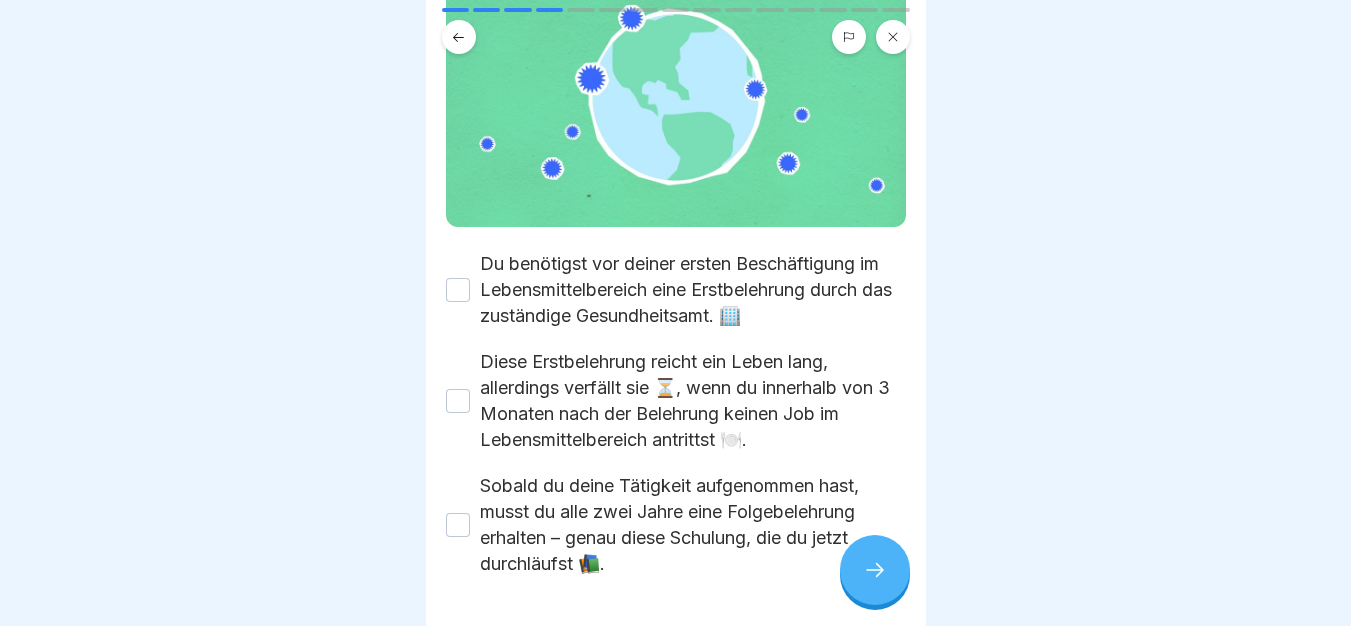 click on "Du benötigst vor deiner ersten Beschäftigung im Lebensmittelbereich eine Erstbelehrung durch das zuständige Gesundheitsamt. 🏢" at bounding box center (458, 290) 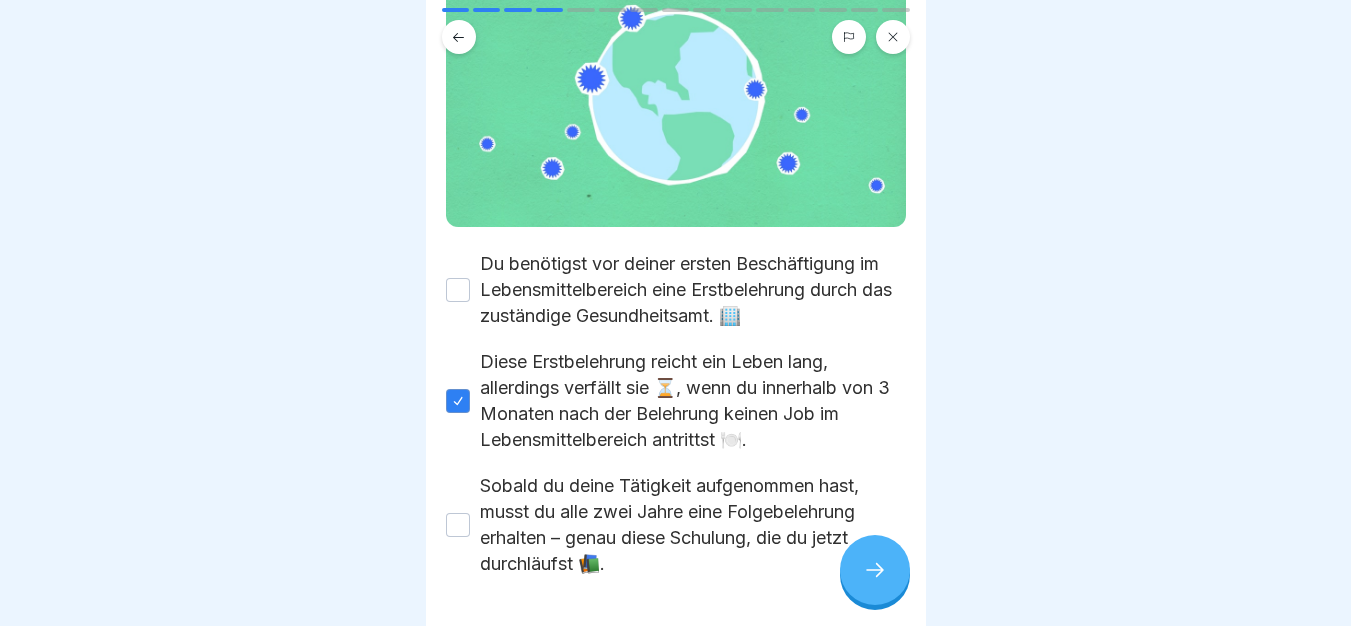 click on "Du benötigst vor deiner ersten Beschäftigung im Lebensmittelbereich eine Erstbelehrung durch das zuständige Gesundheitsamt. 🏢" at bounding box center [458, 290] 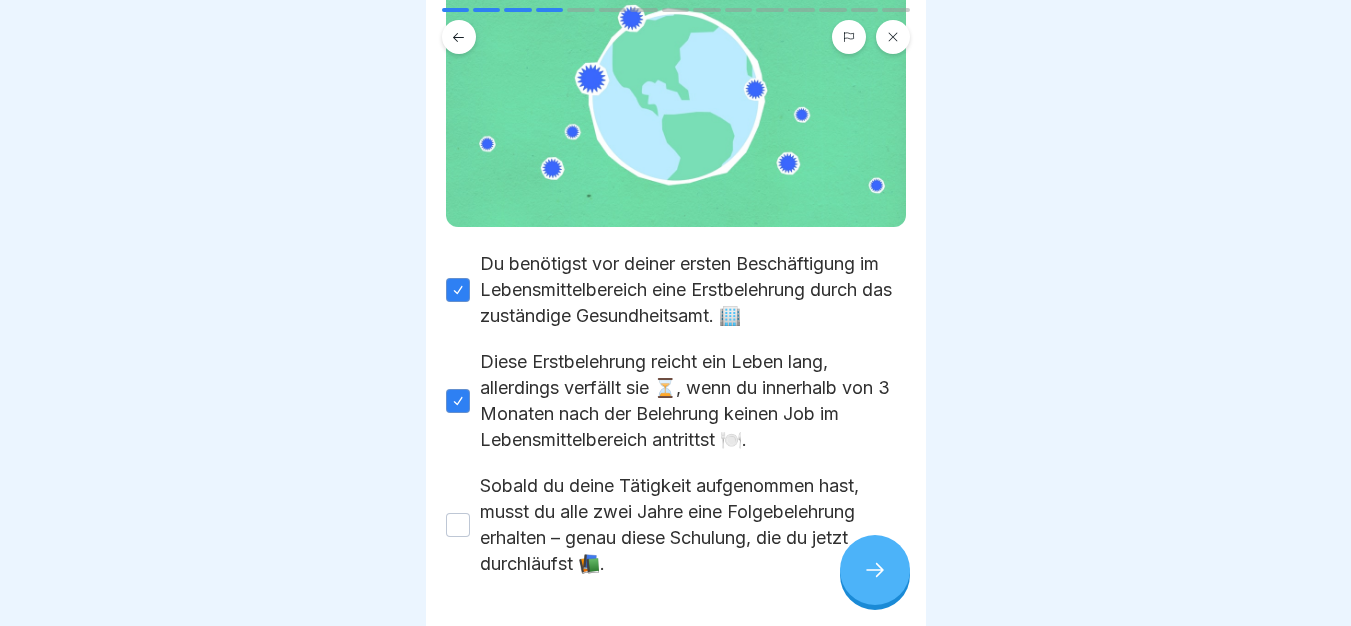 click on "Sobald du deine Tätigkeit aufgenommen hast, musst du alle zwei Jahre eine Folgebelehrung erhalten – genau diese Schulung, die du jetzt durchläufst 📚." at bounding box center (458, 525) 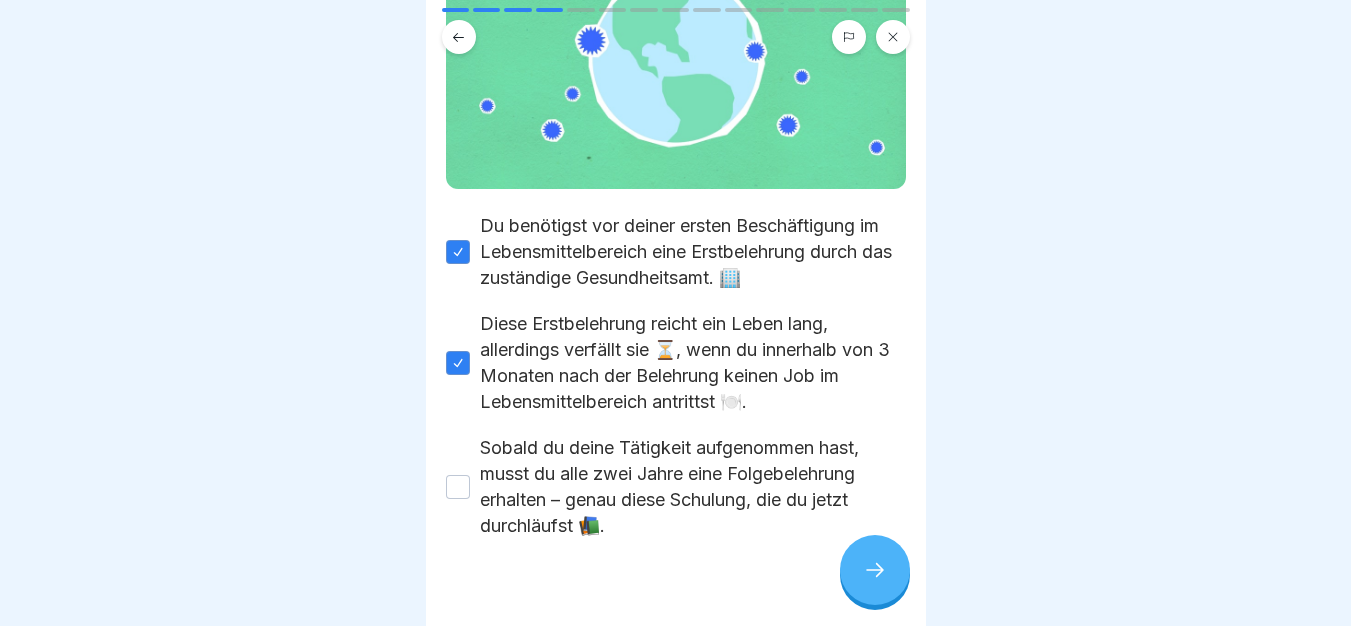 scroll, scrollTop: 269, scrollLeft: 0, axis: vertical 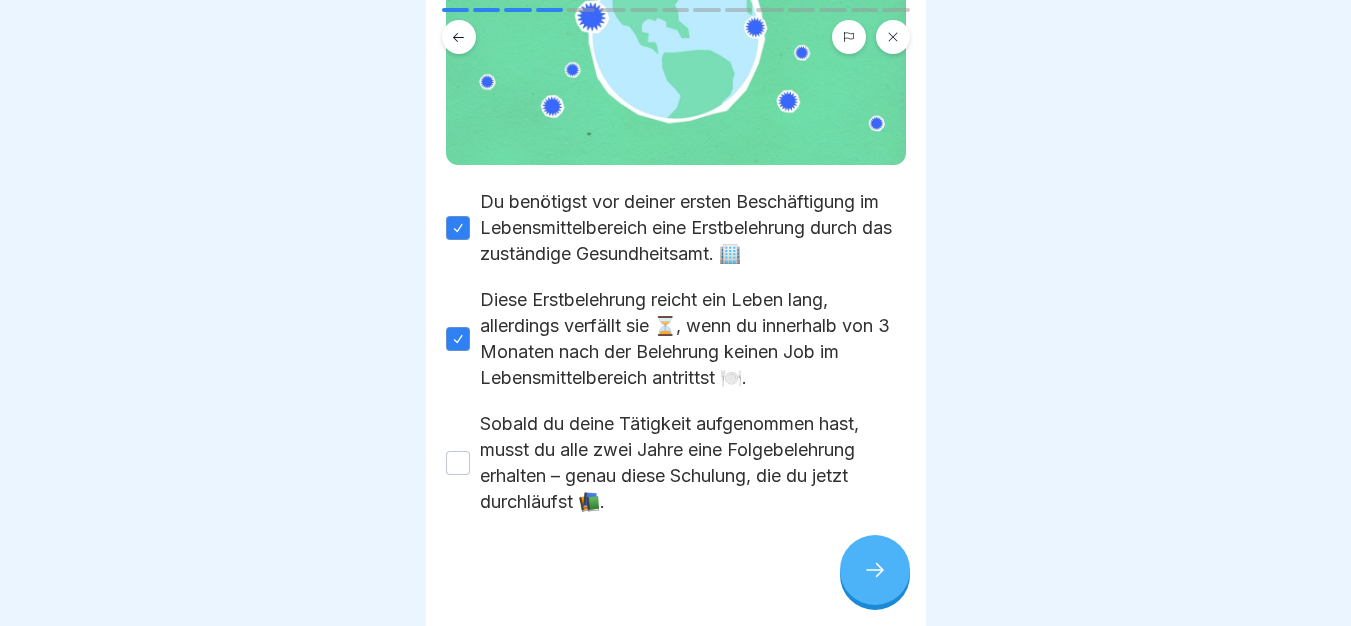 click on "Sobald du deine Tätigkeit aufgenommen hast, musst du alle zwei Jahre eine Folgebelehrung erhalten – genau diese Schulung, die du jetzt durchläufst 📚." at bounding box center (458, 463) 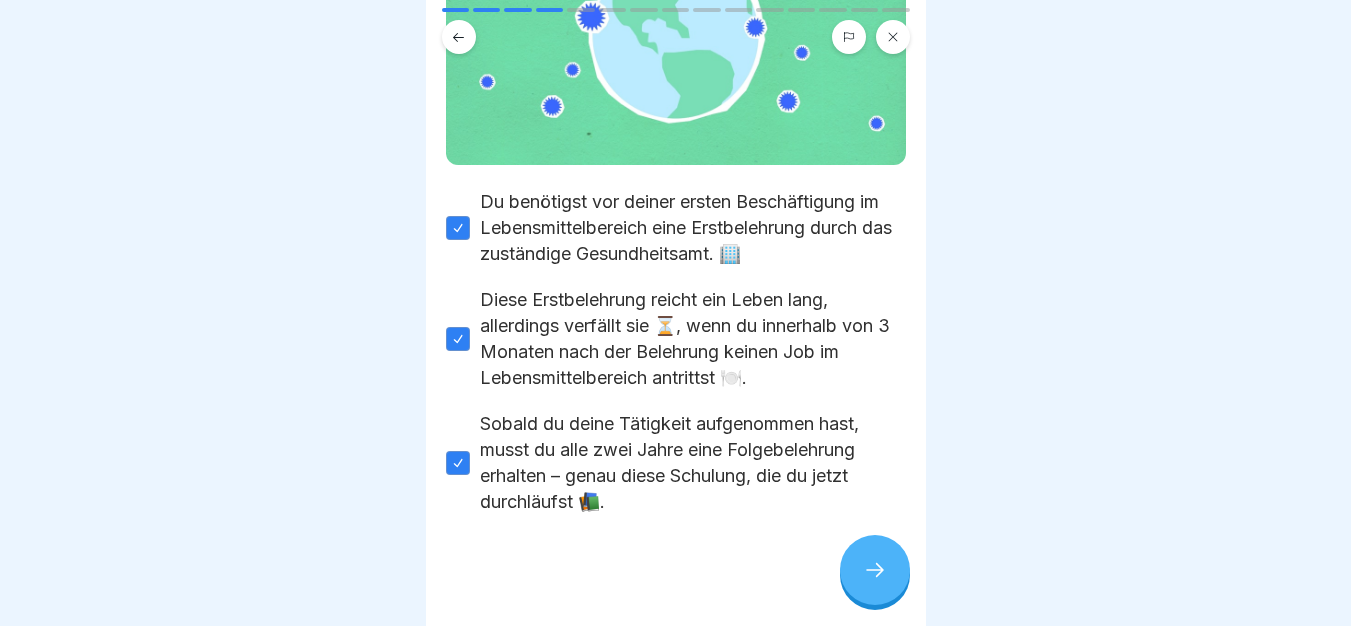 click 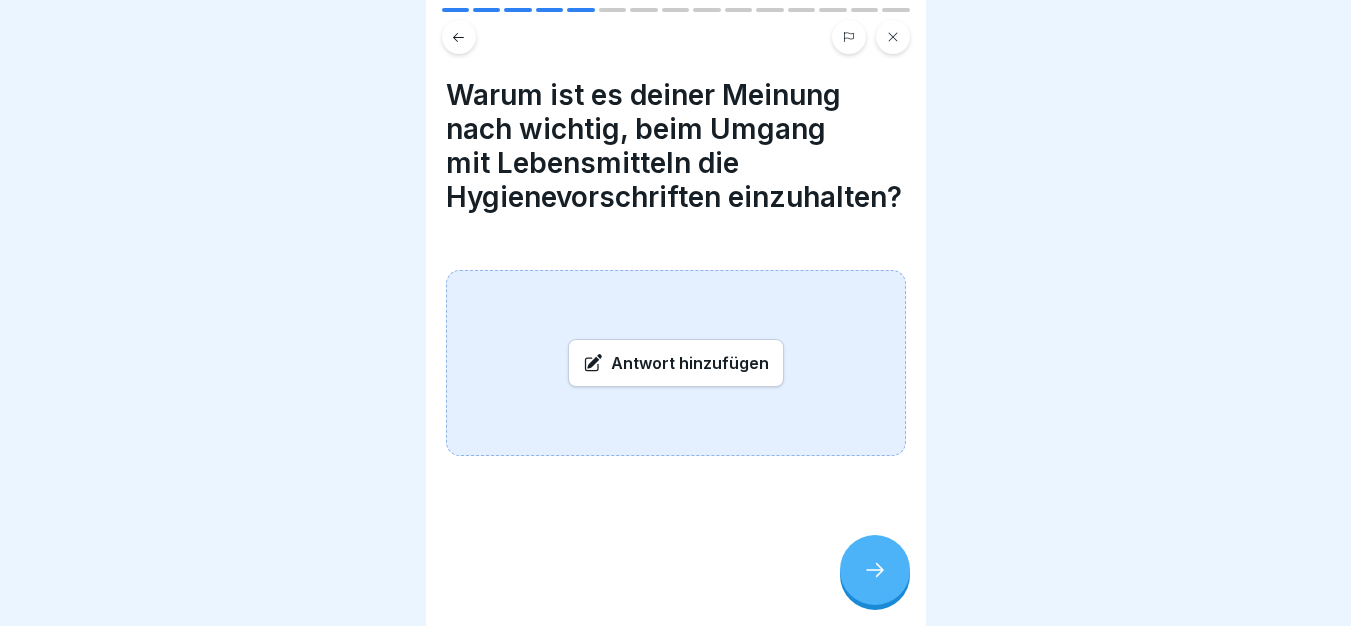 click on "Antwort hinzufügen" at bounding box center (676, 363) 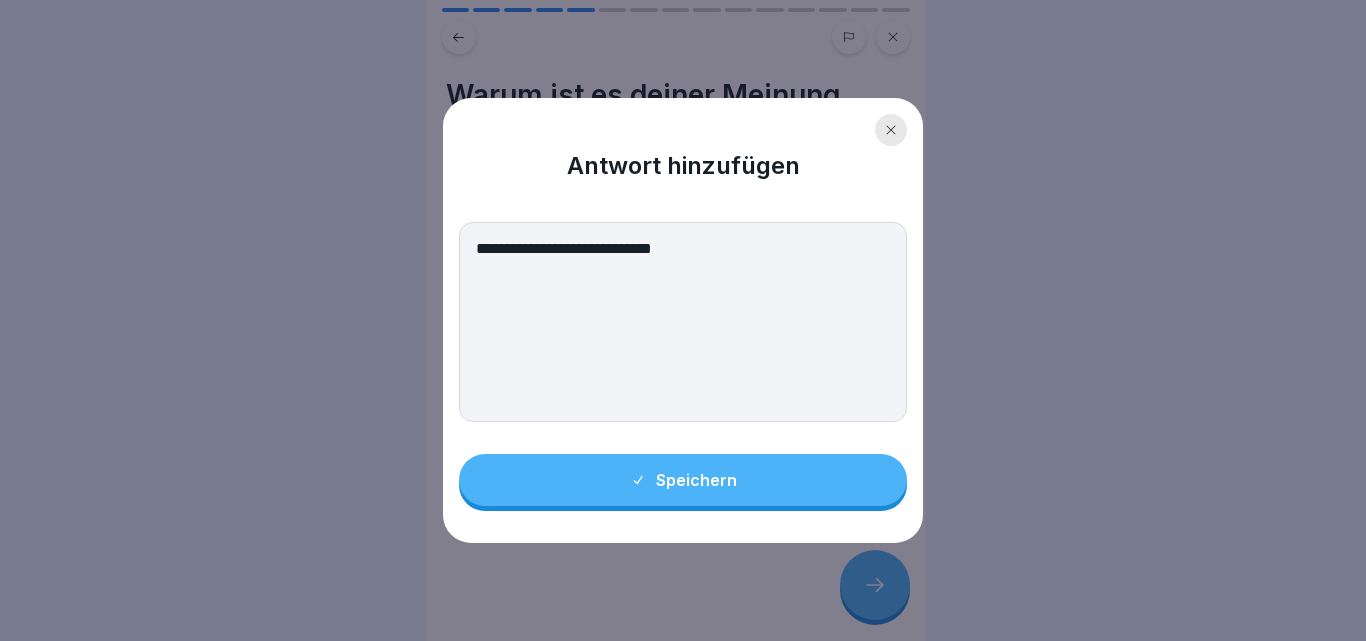 type on "**********" 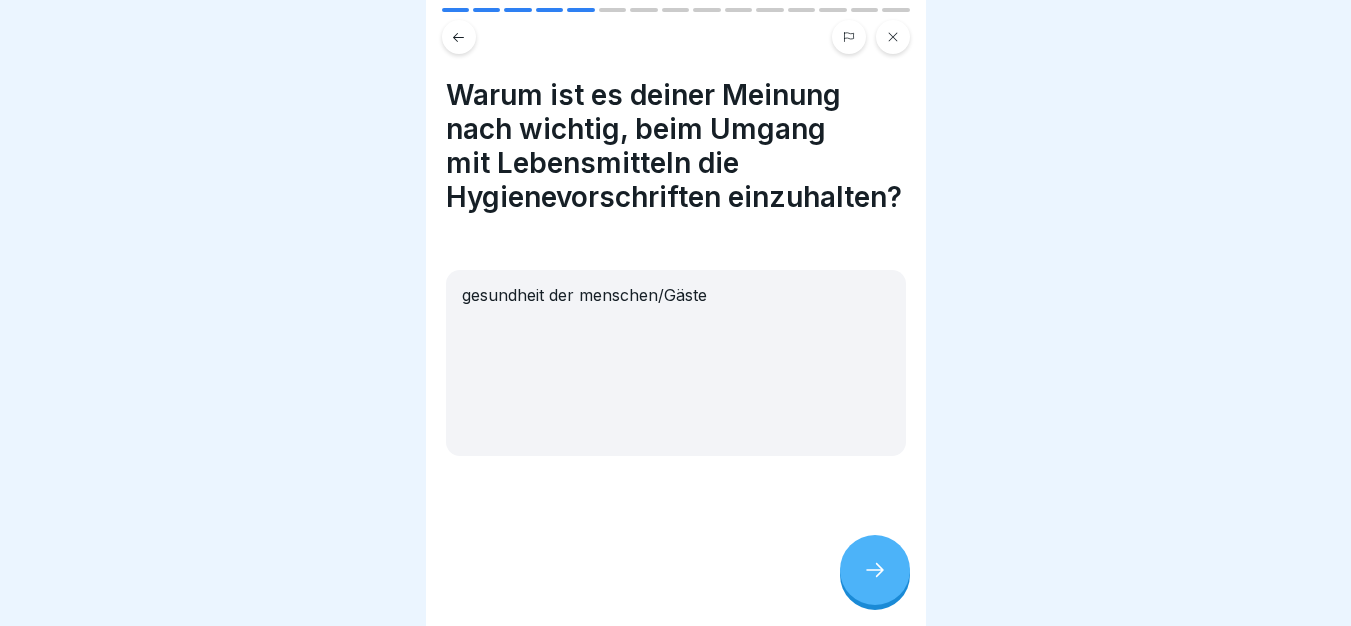 click at bounding box center [875, 570] 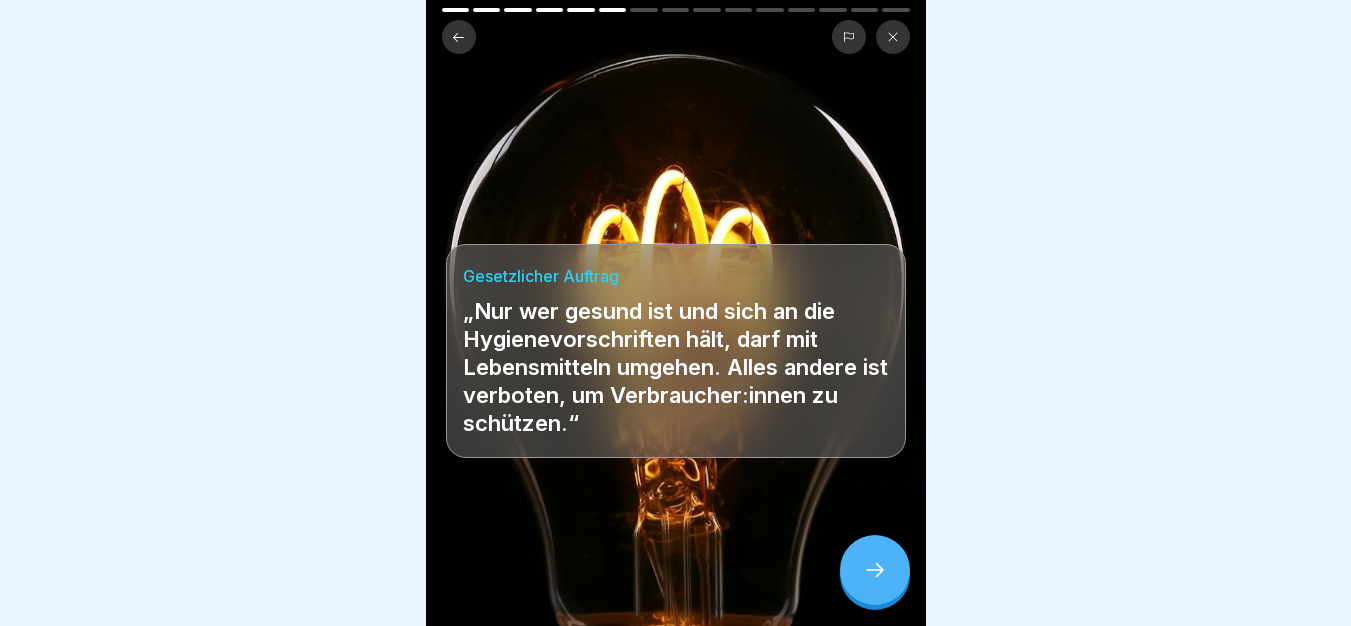 click at bounding box center [875, 570] 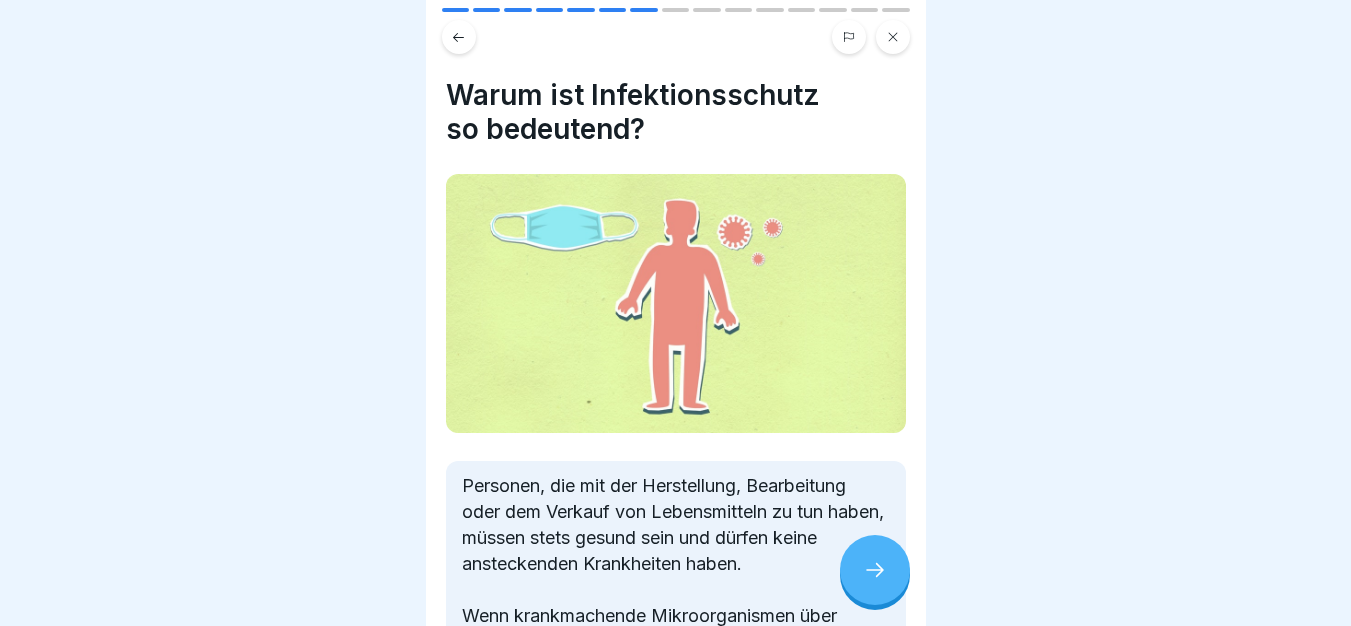 click at bounding box center [875, 570] 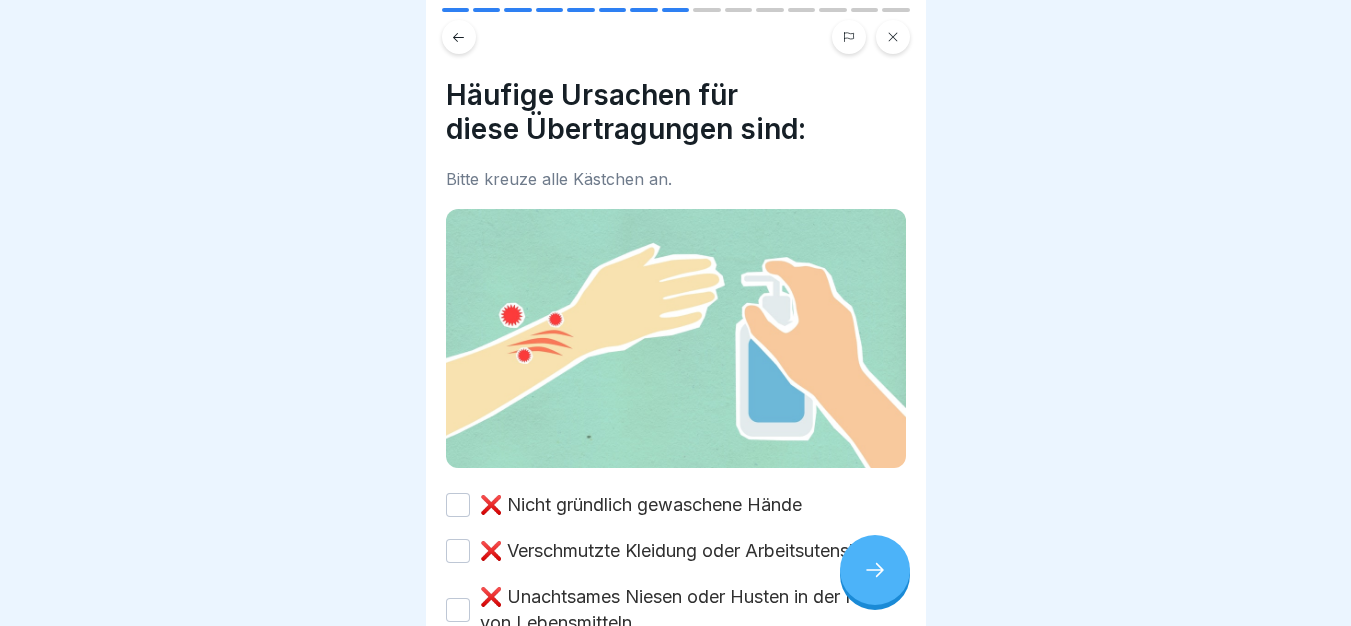 scroll, scrollTop: 219, scrollLeft: 0, axis: vertical 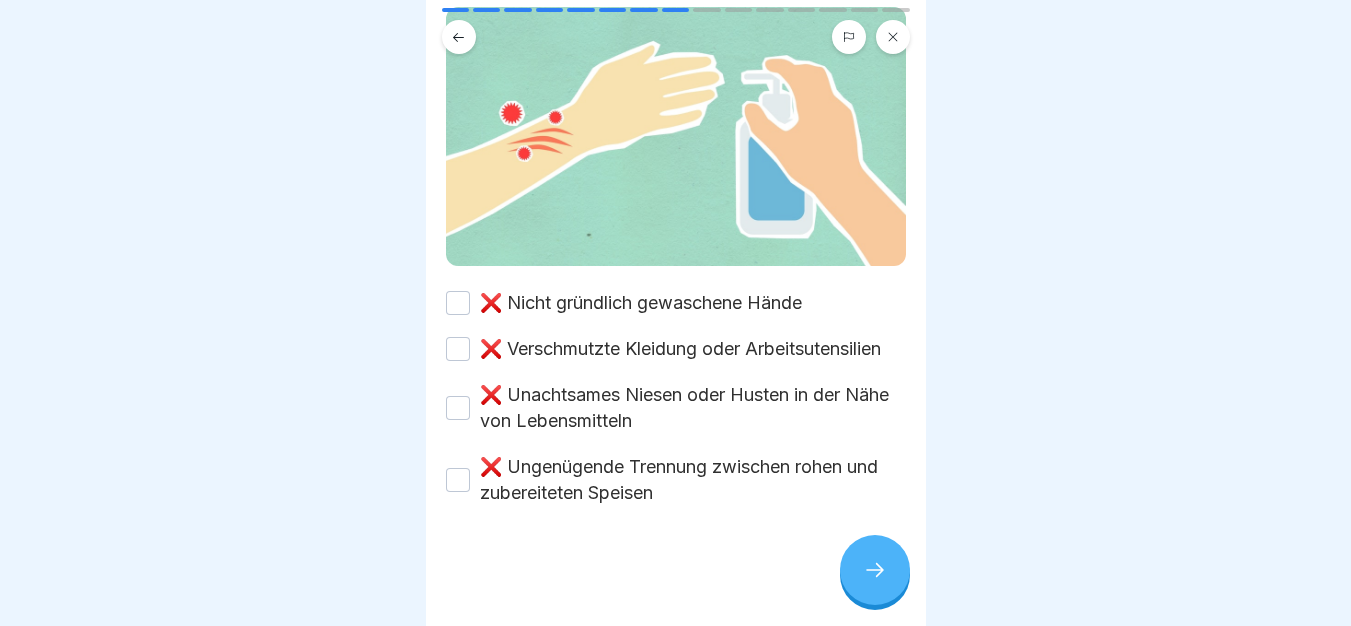 click on "❌ Nicht gründlich gewaschene Hände" at bounding box center (458, 303) 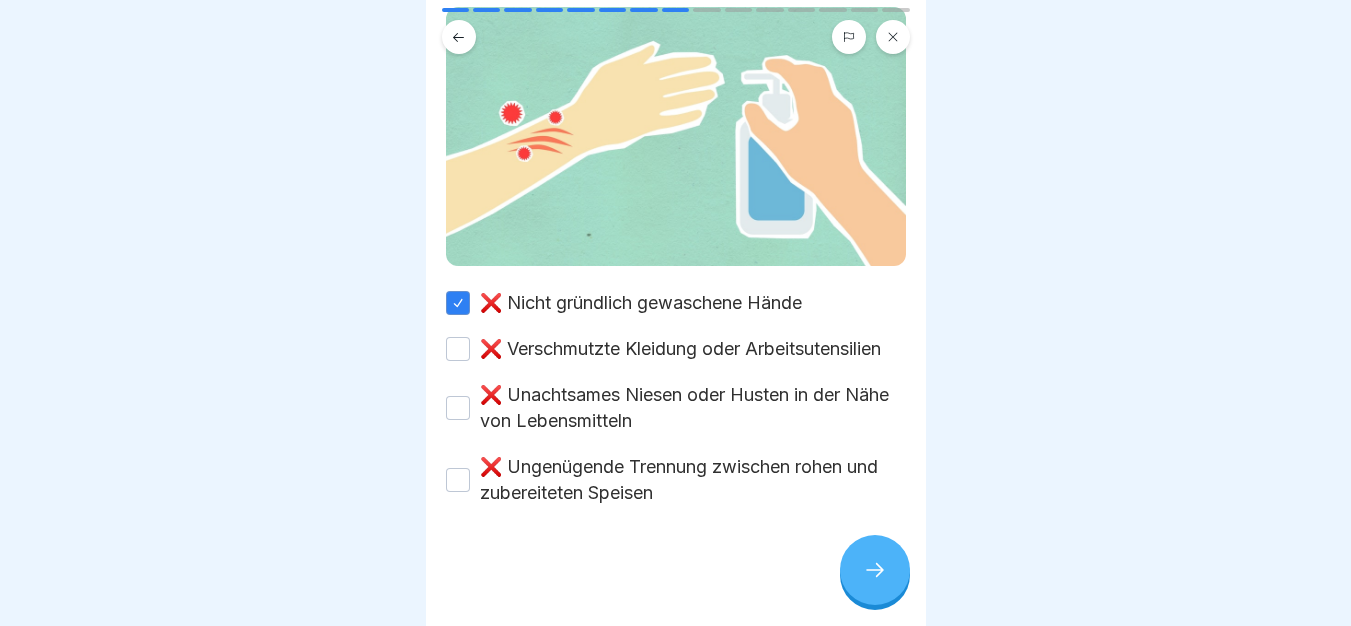 click on "❌ Verschmutzte Kleidung oder Arbeitsutensilien" at bounding box center [676, 349] 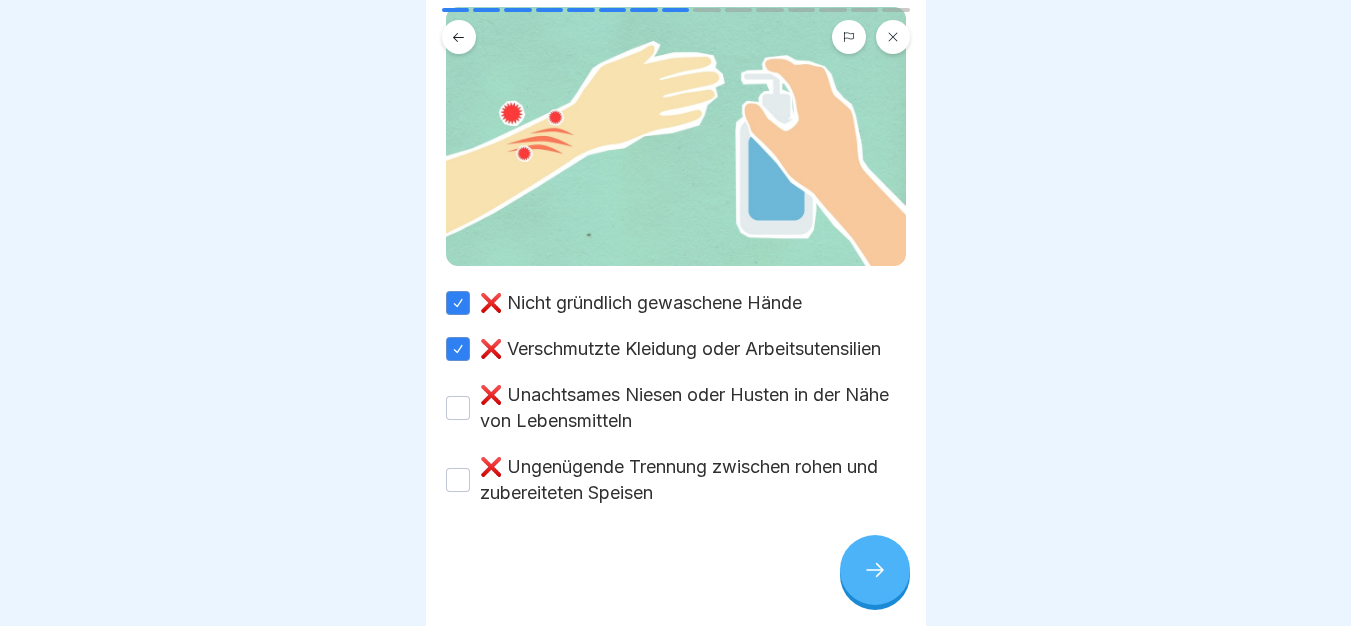 click on "❌ Unachtsames Niesen oder Husten in der Nähe von Lebensmitteln" at bounding box center (458, 408) 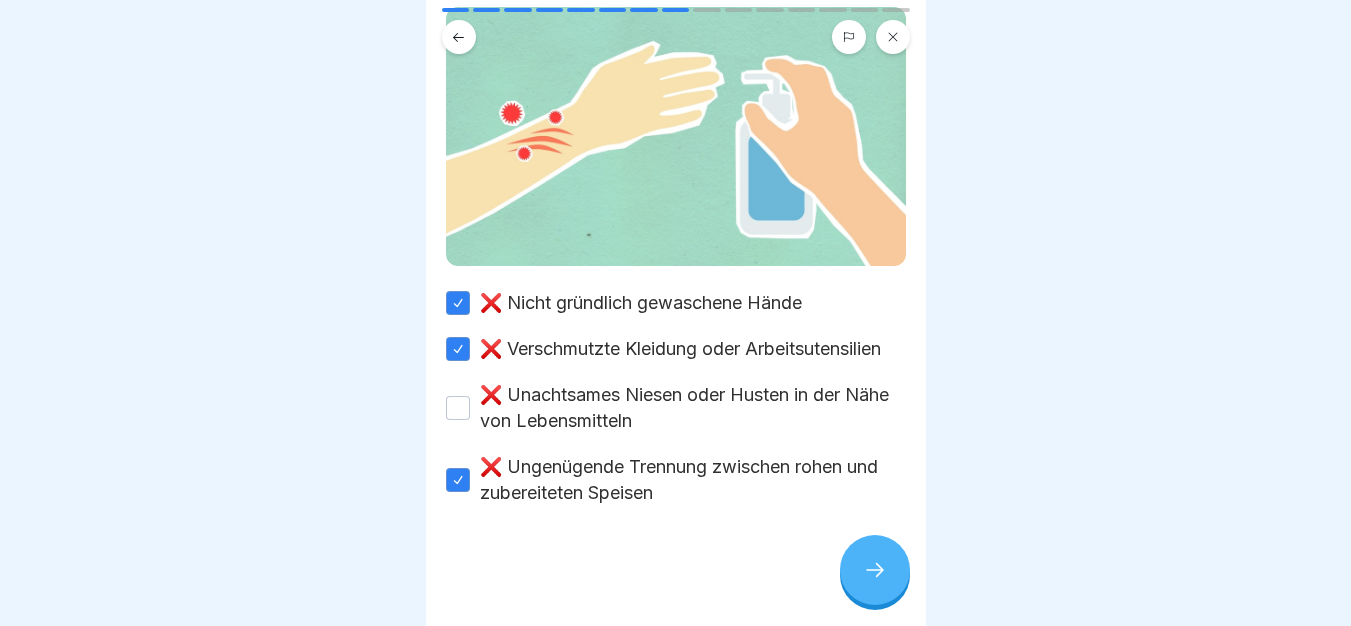 click on "❌ Unachtsames Niesen oder Husten in der Nähe von Lebensmitteln" at bounding box center (458, 408) 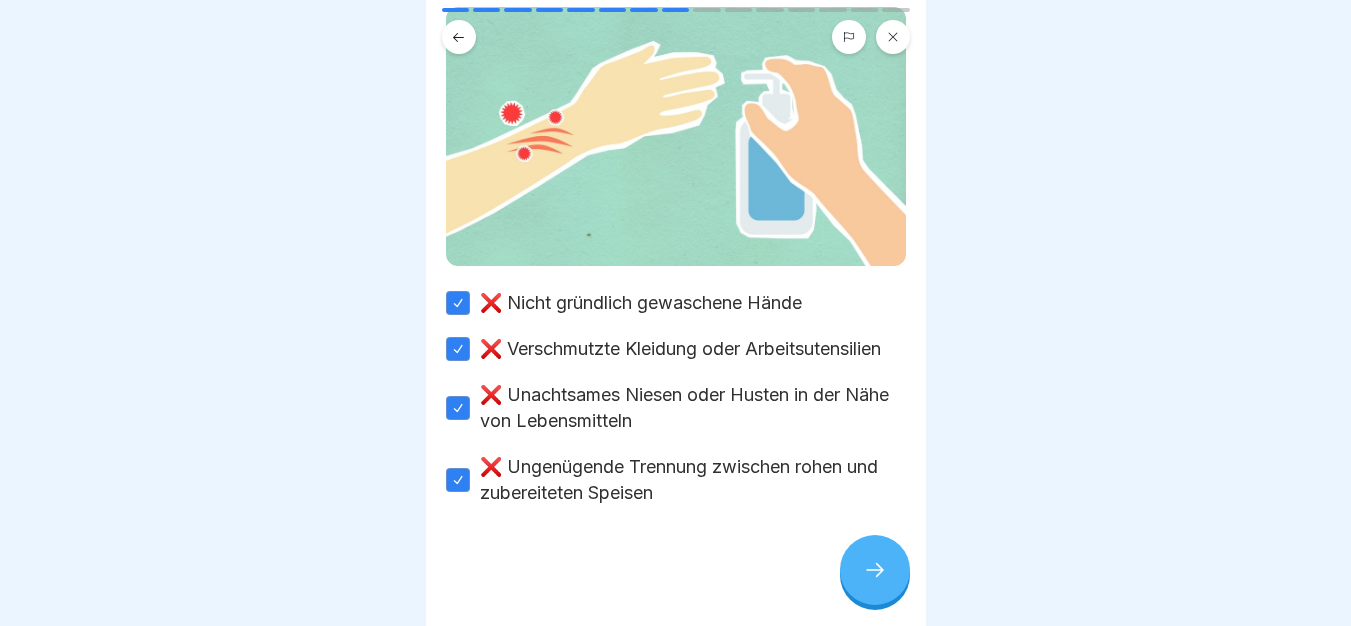 click at bounding box center (875, 570) 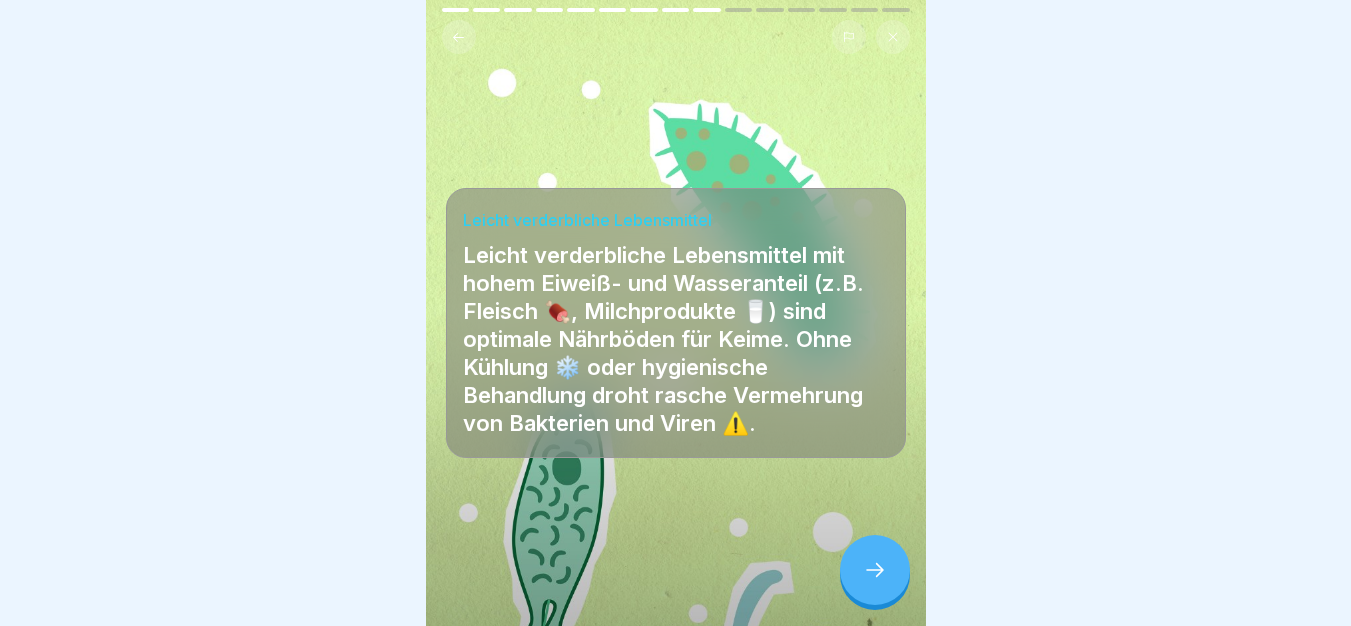 scroll, scrollTop: 15, scrollLeft: 0, axis: vertical 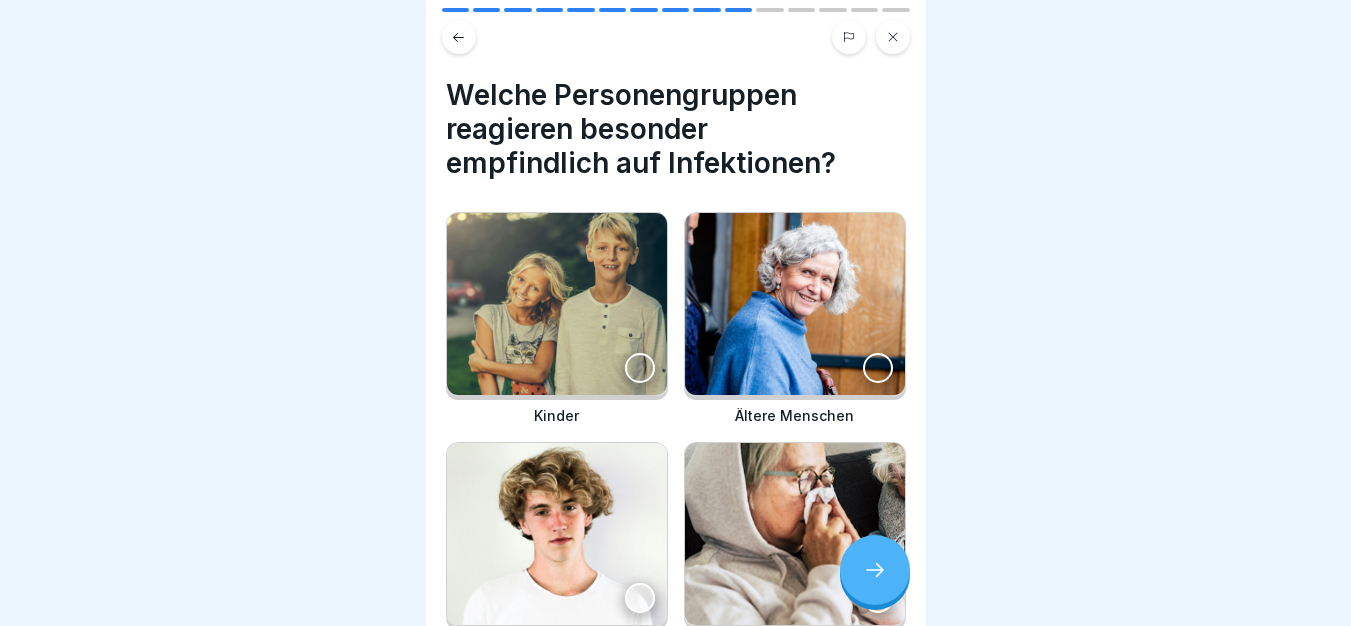 click at bounding box center [557, 304] 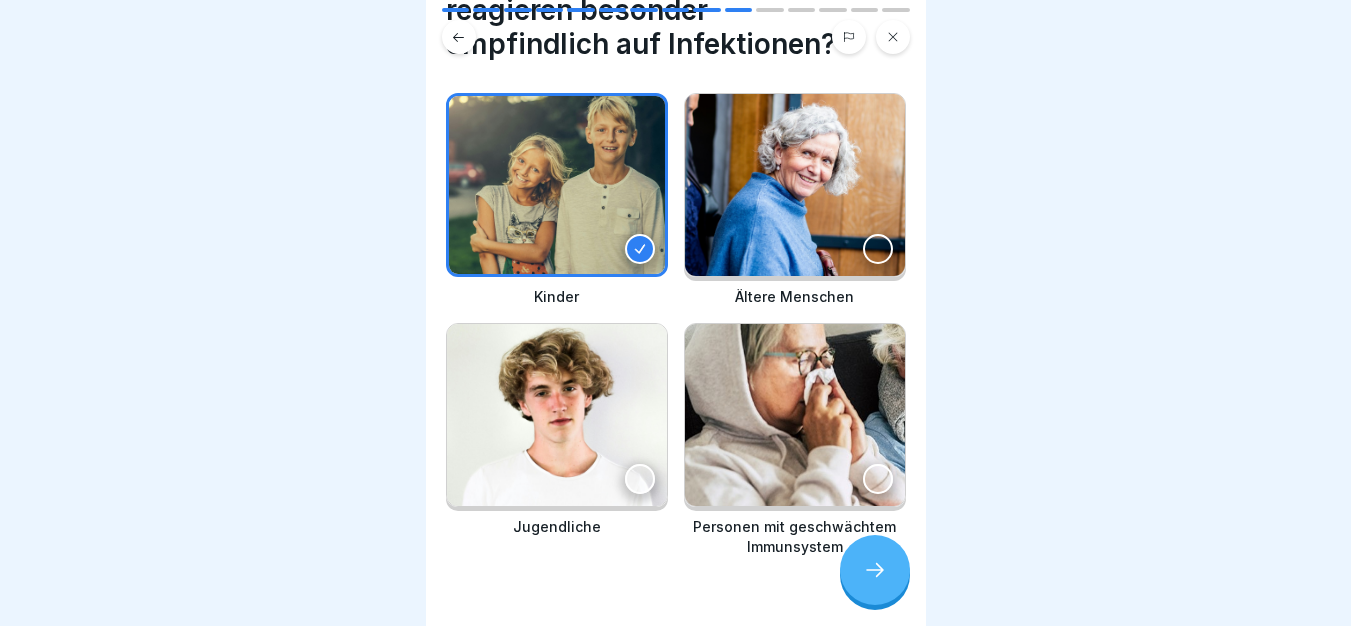 scroll, scrollTop: 147, scrollLeft: 0, axis: vertical 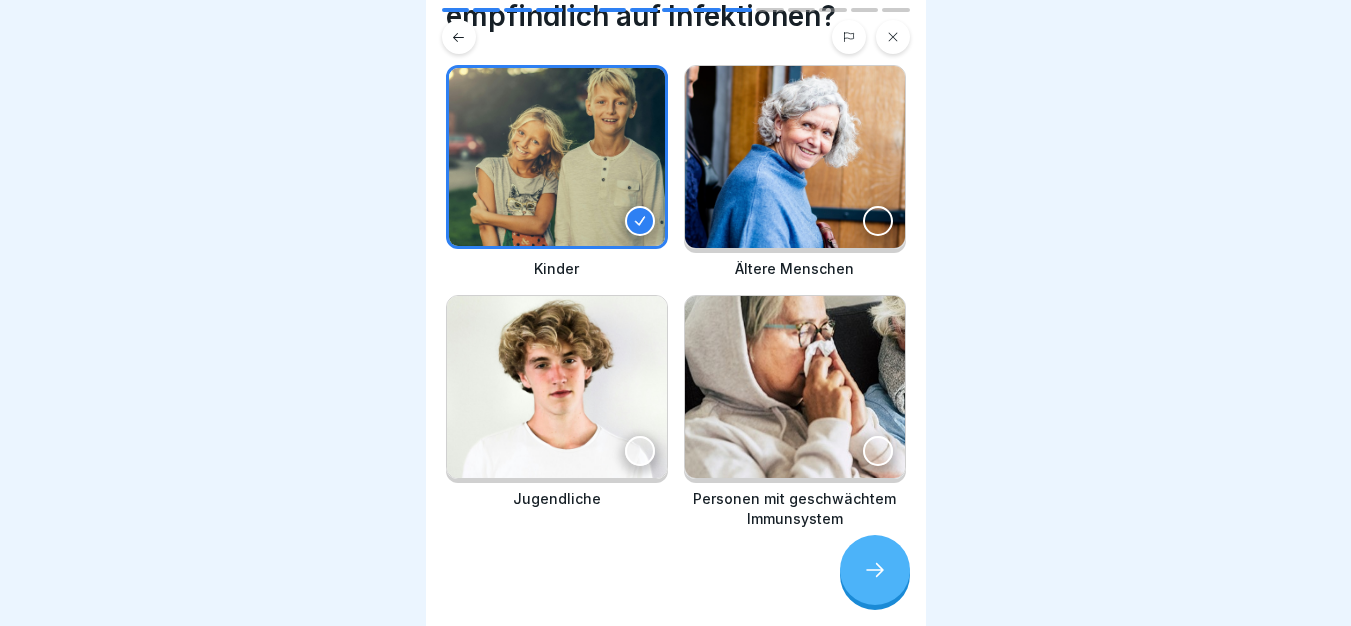 click at bounding box center [878, 221] 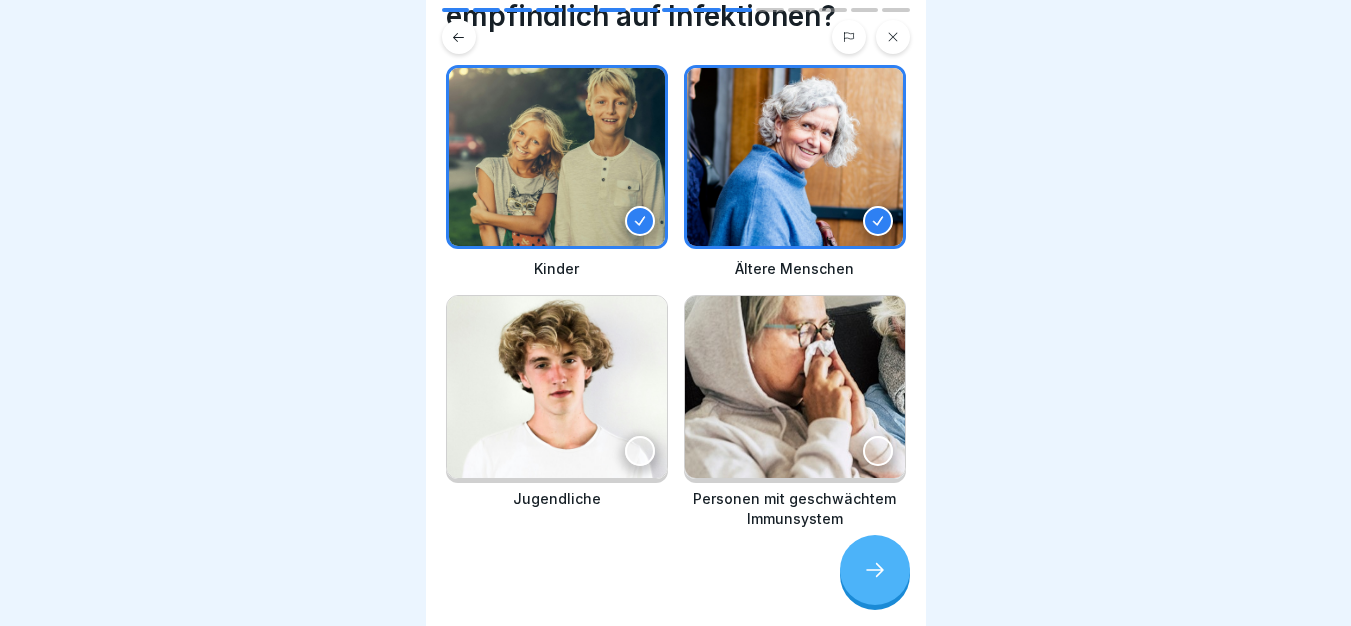click at bounding box center [795, 387] 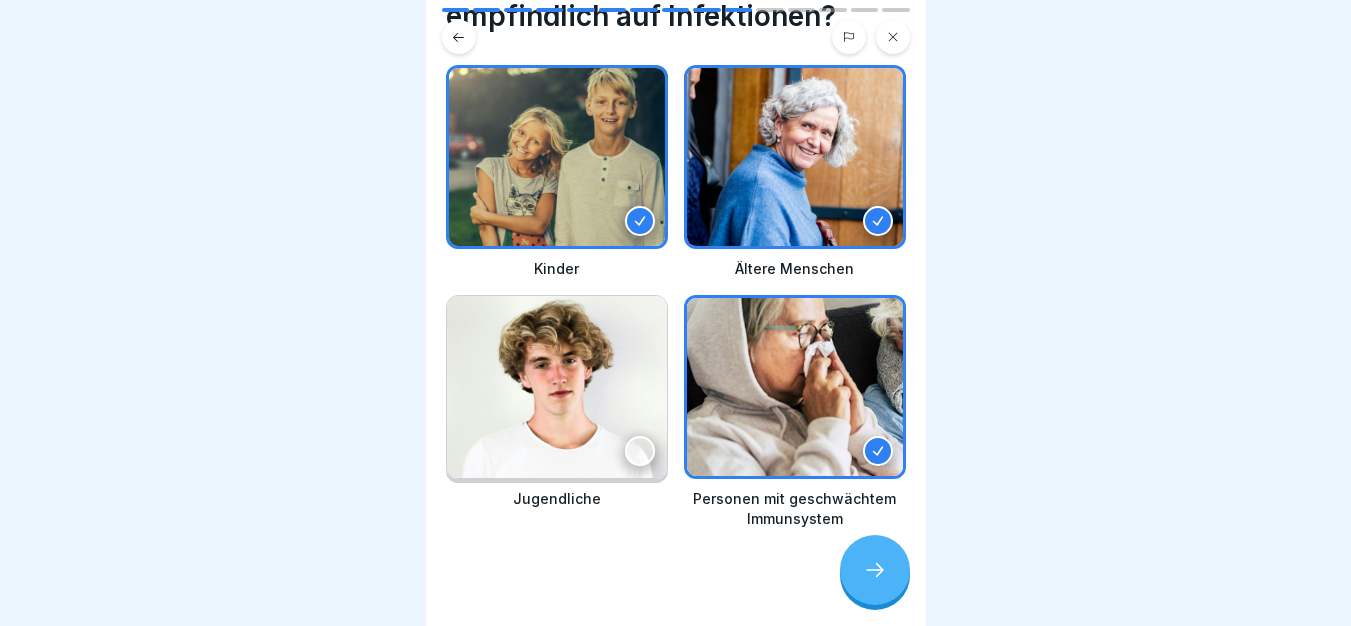 click at bounding box center (676, 589) 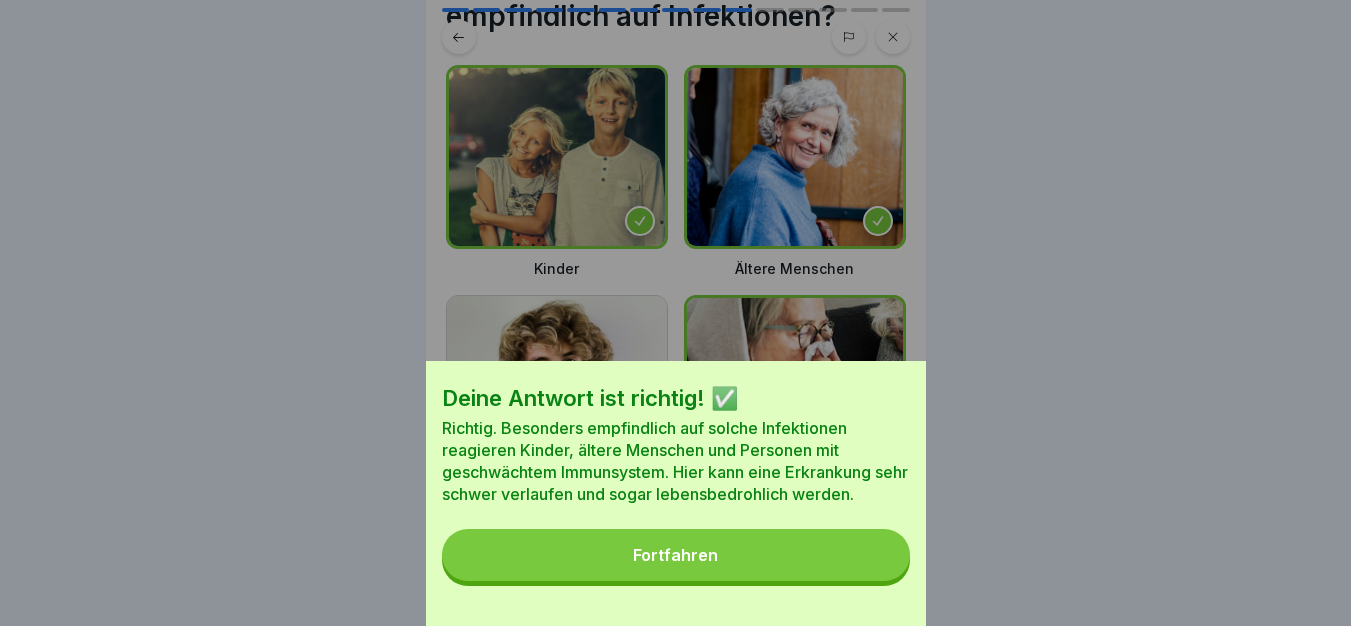 click on "Fortfahren" at bounding box center [676, 555] 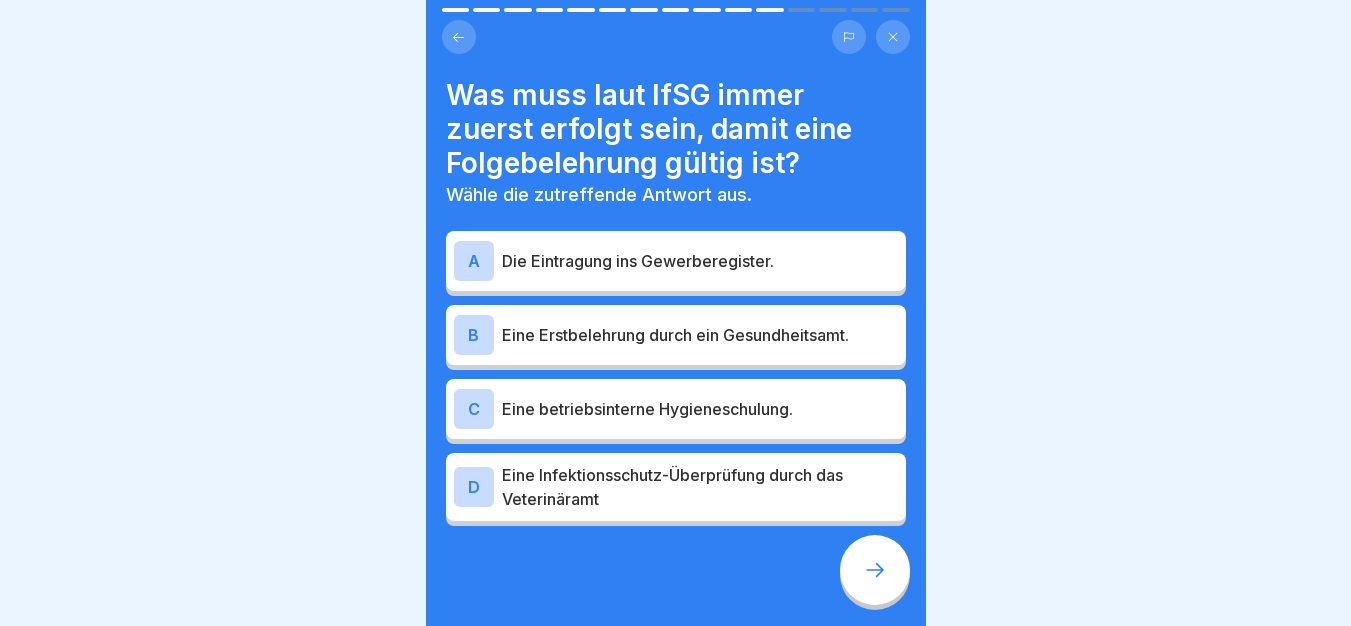 click on "B Eine Erstbelehrung durch ein Gesundheitsamt." at bounding box center [676, 335] 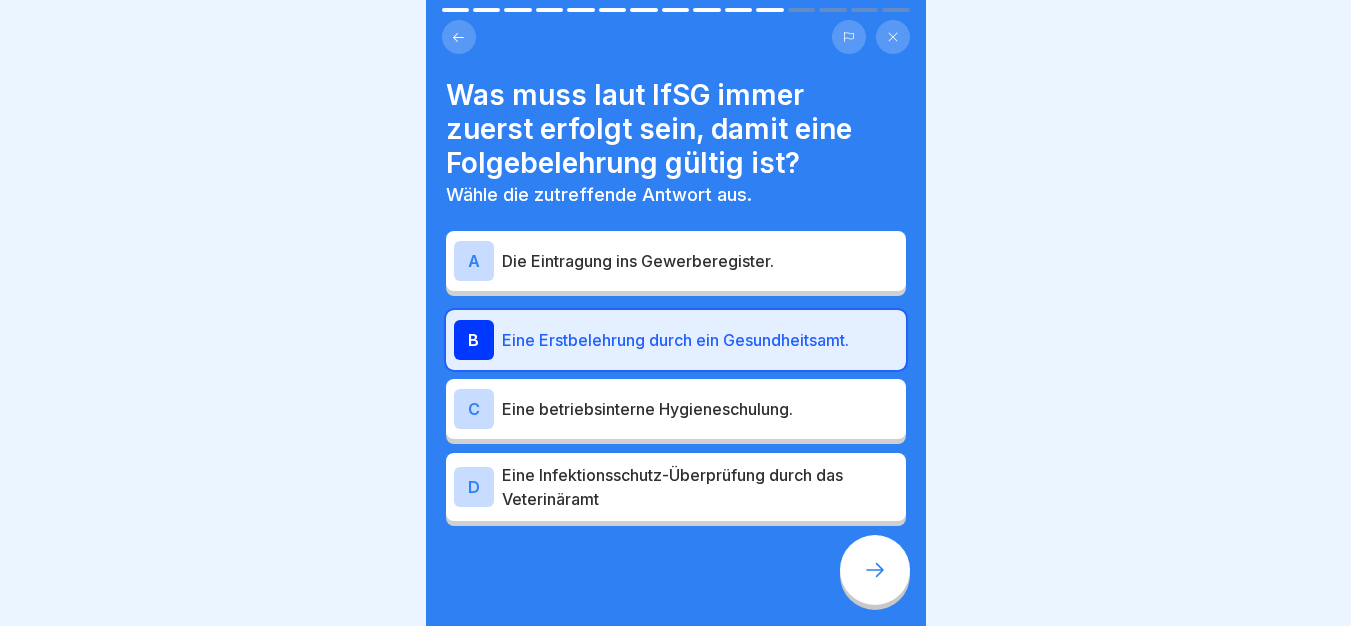 click 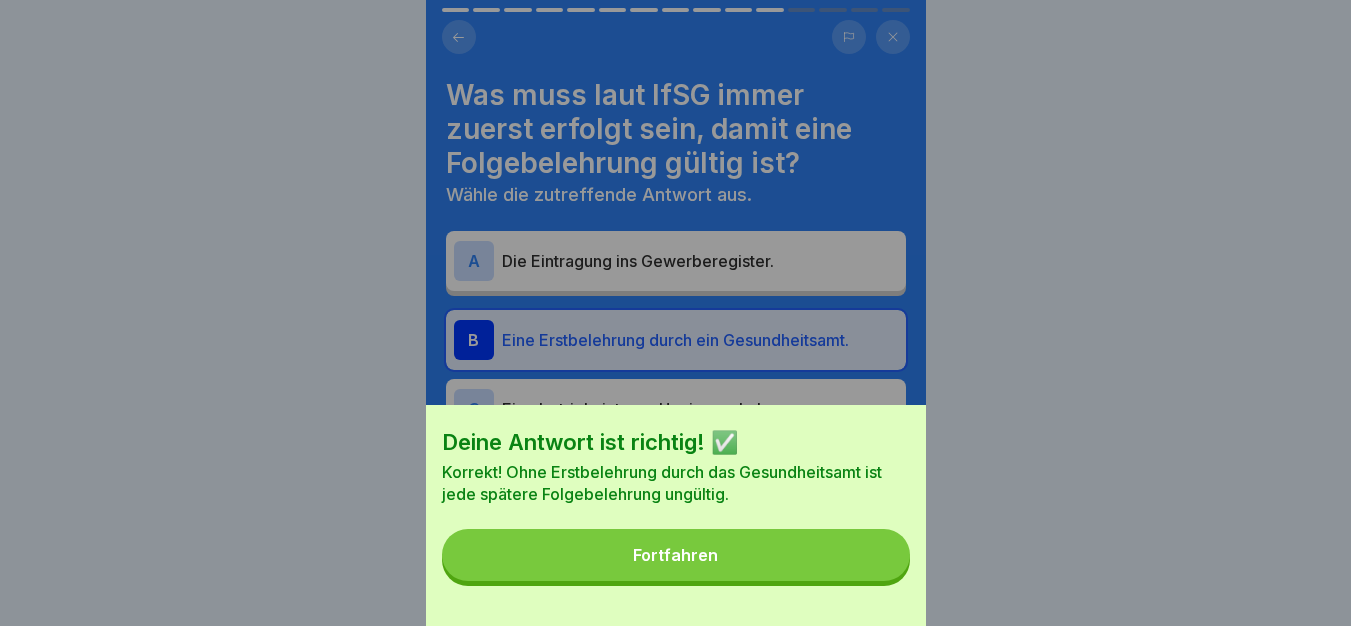click on "Fortfahren" at bounding box center [676, 555] 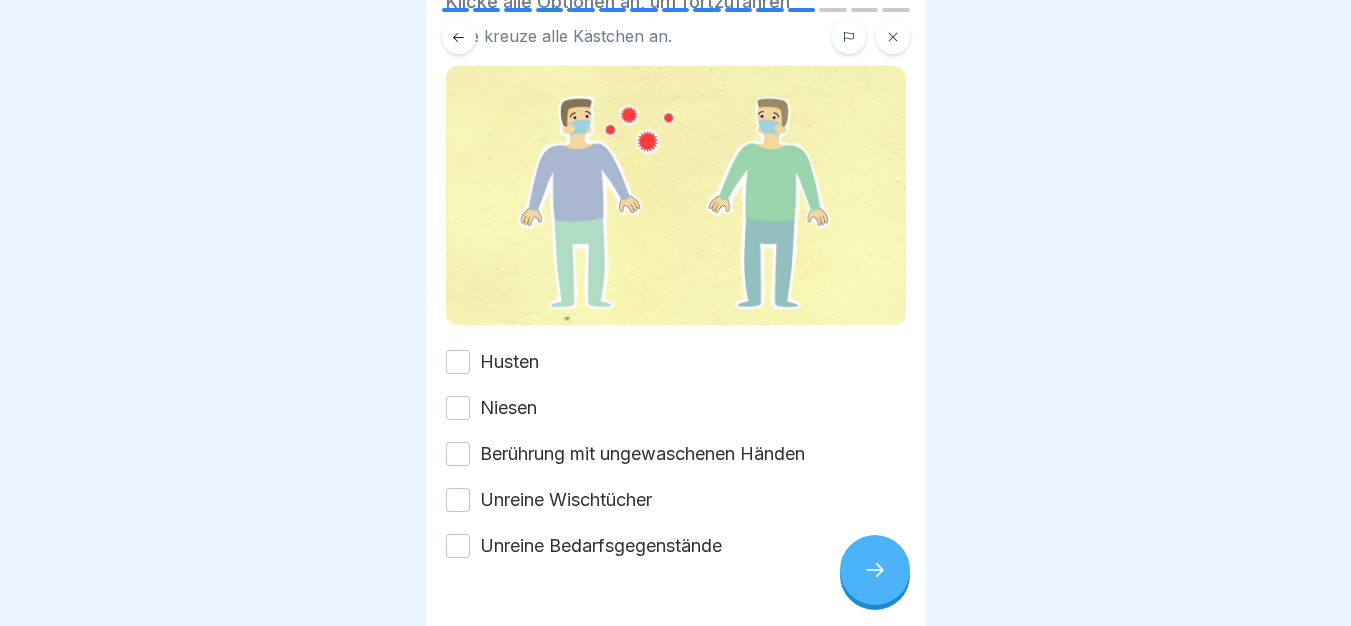 scroll, scrollTop: 213, scrollLeft: 0, axis: vertical 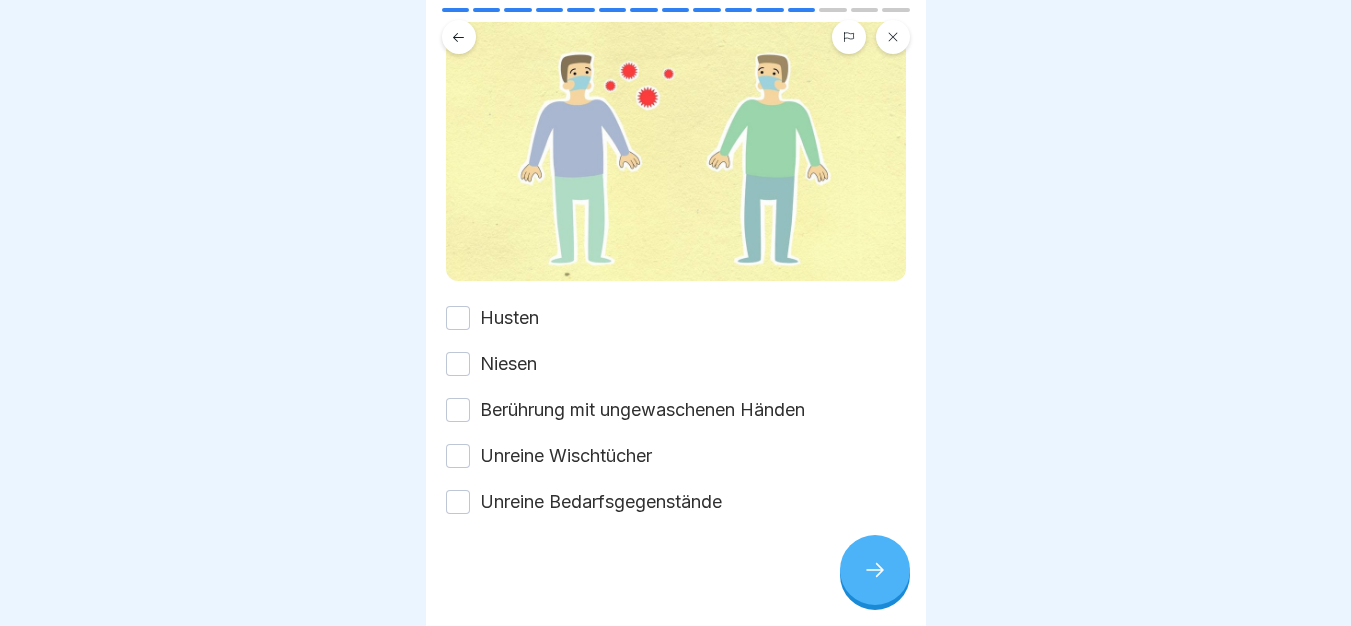 click on "Husten" at bounding box center (458, 318) 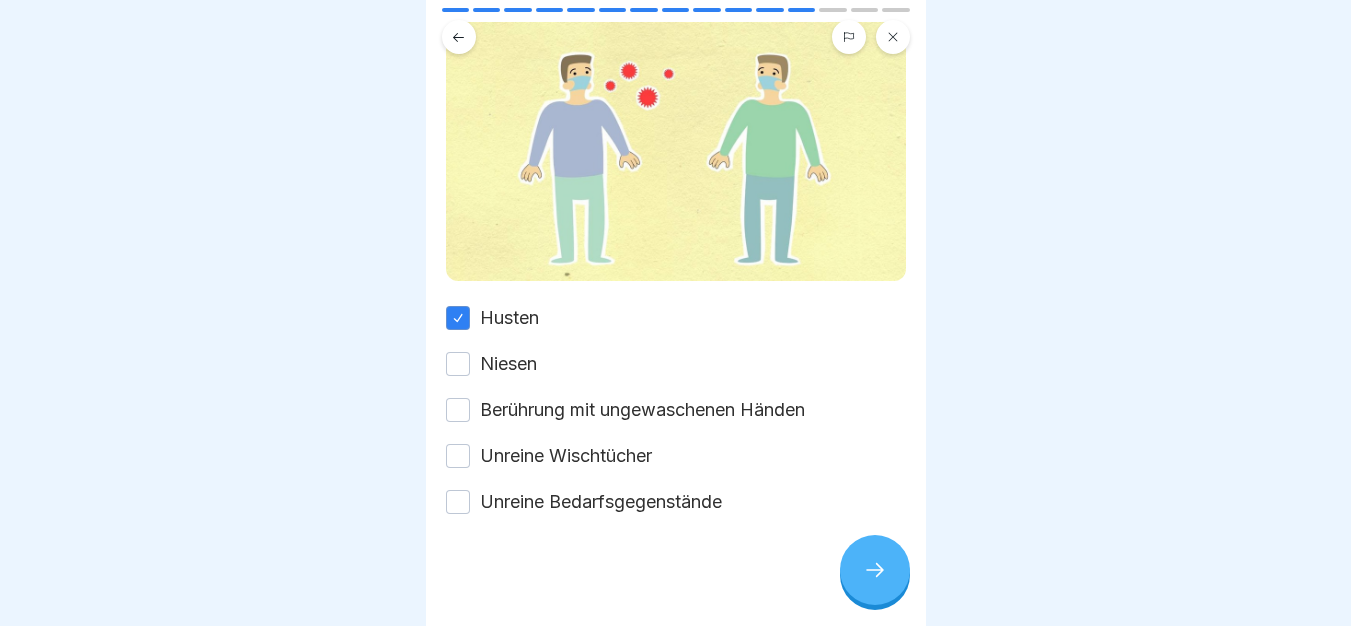 click on "Niesen" at bounding box center (458, 364) 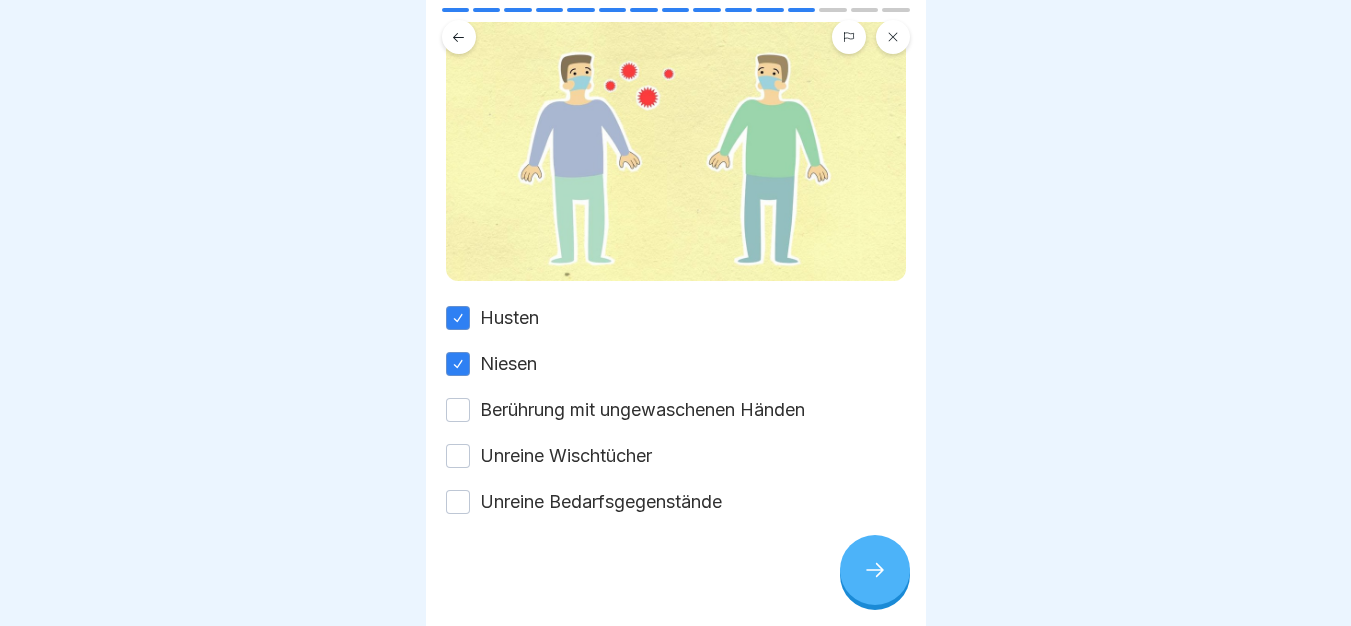 click on "Berührung mit ungewaschenen Händen" at bounding box center (458, 410) 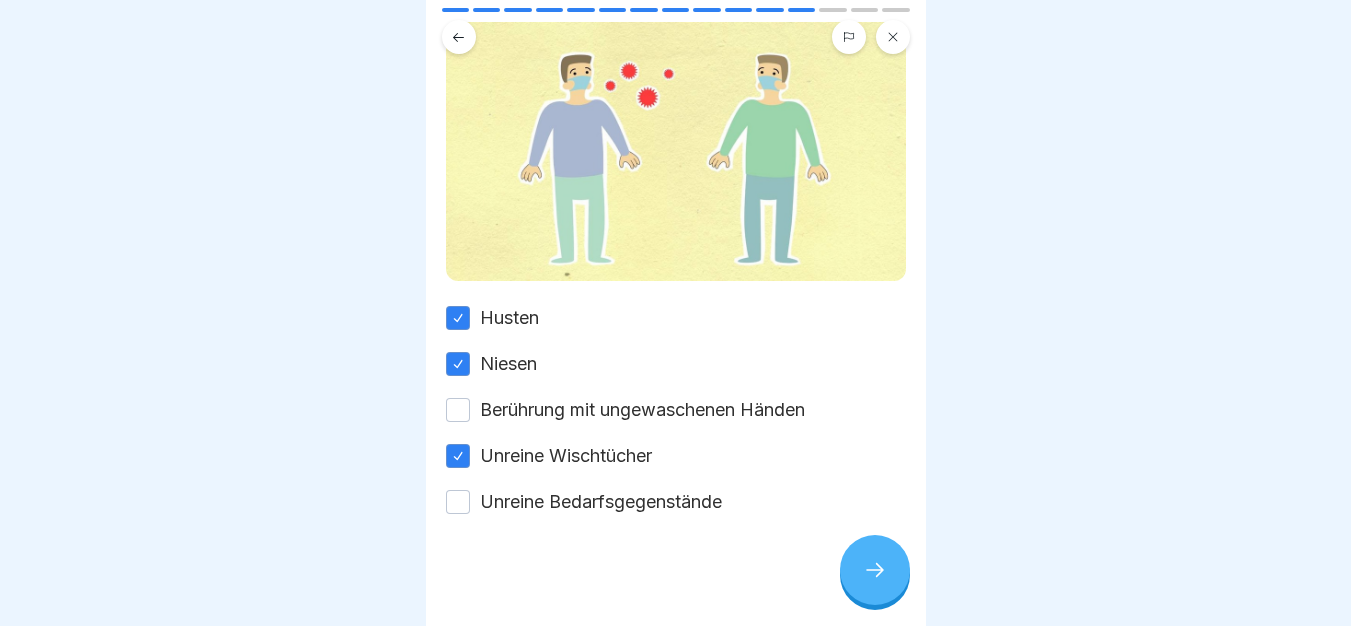 click on "Berührung mit ungewaschenen Händen" at bounding box center (458, 410) 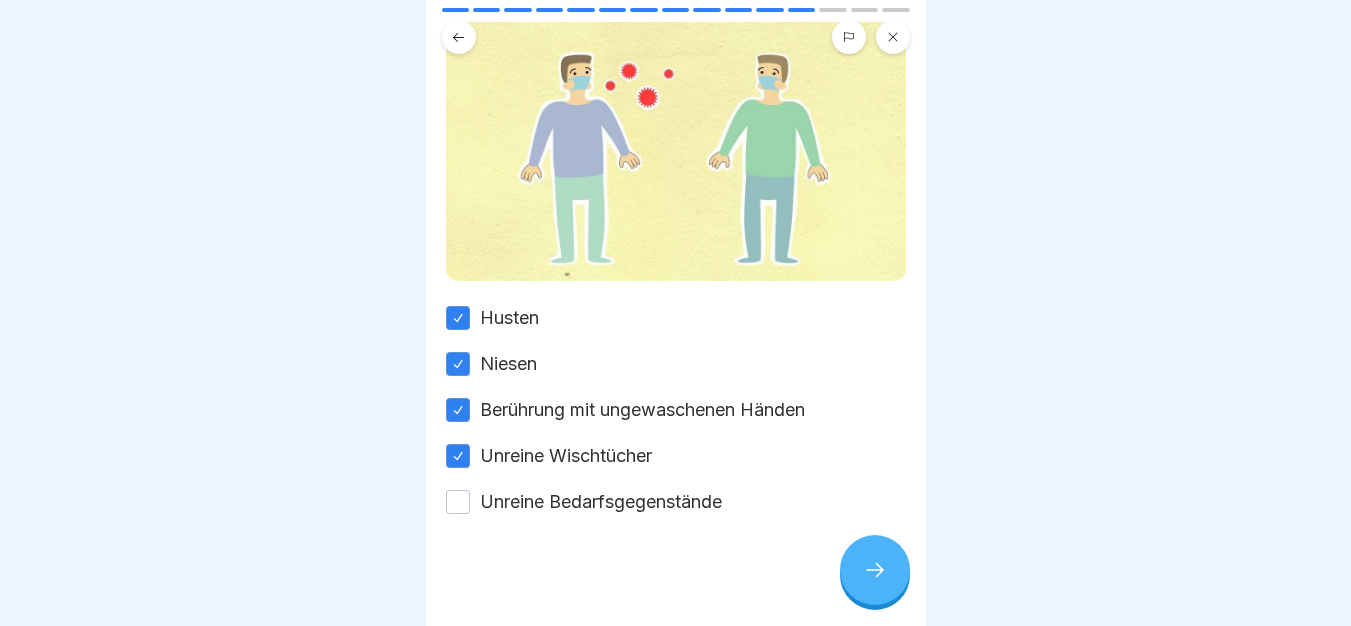 click on "Unreine Bedarfsgegenstände" at bounding box center [458, 502] 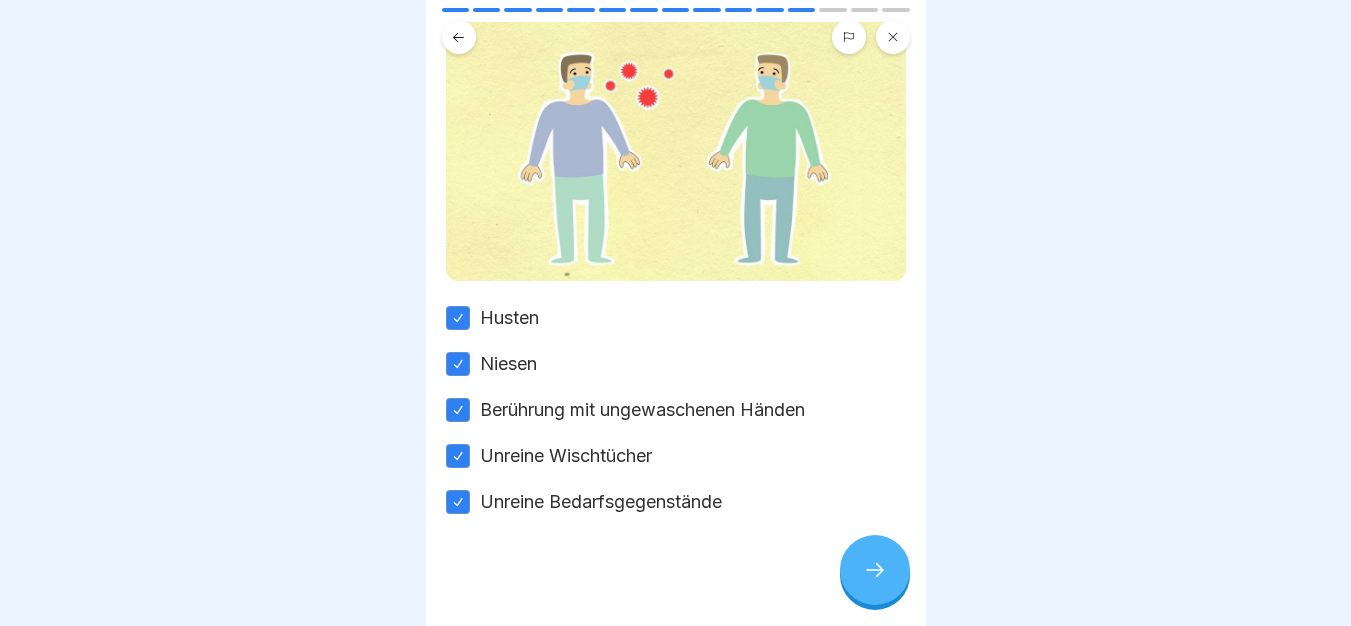 click at bounding box center (875, 570) 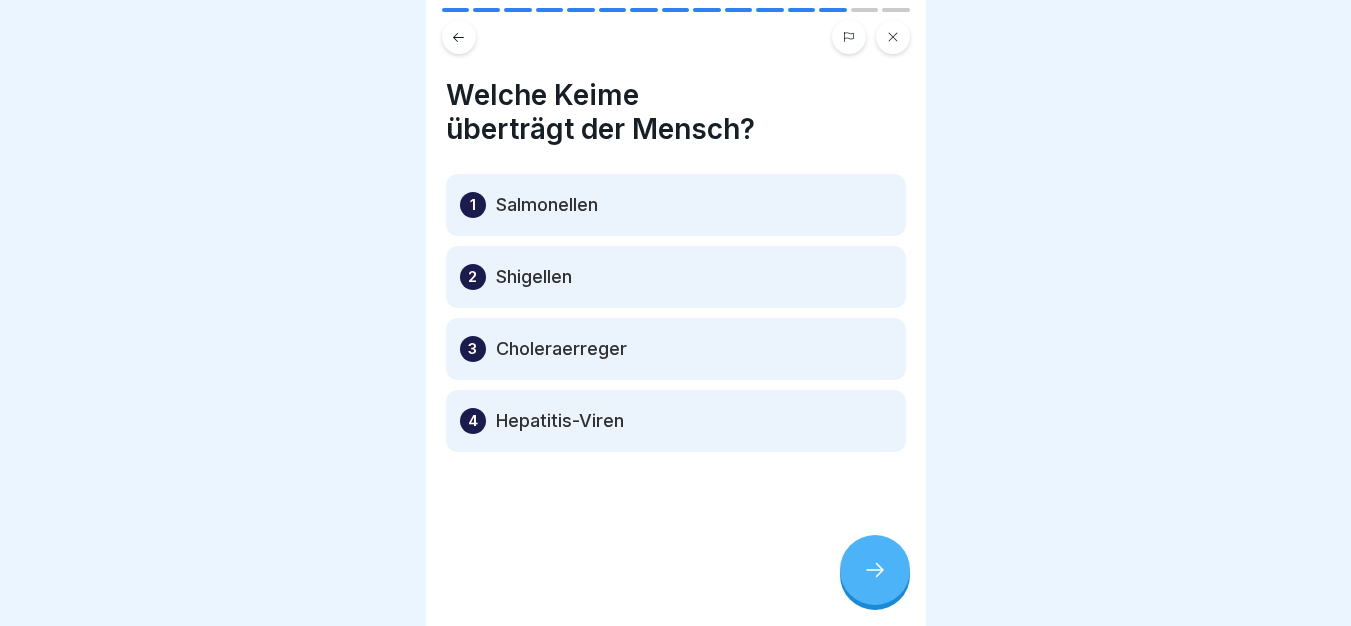 click at bounding box center [875, 570] 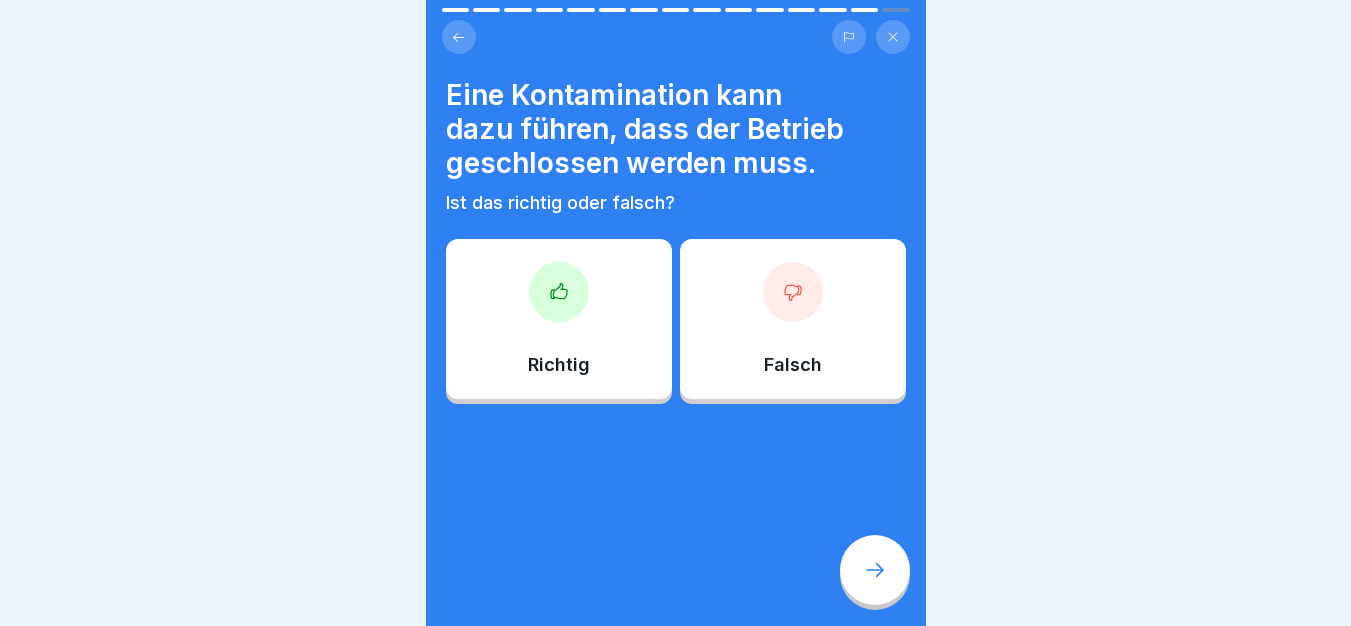 click on "Richtig" at bounding box center [559, 319] 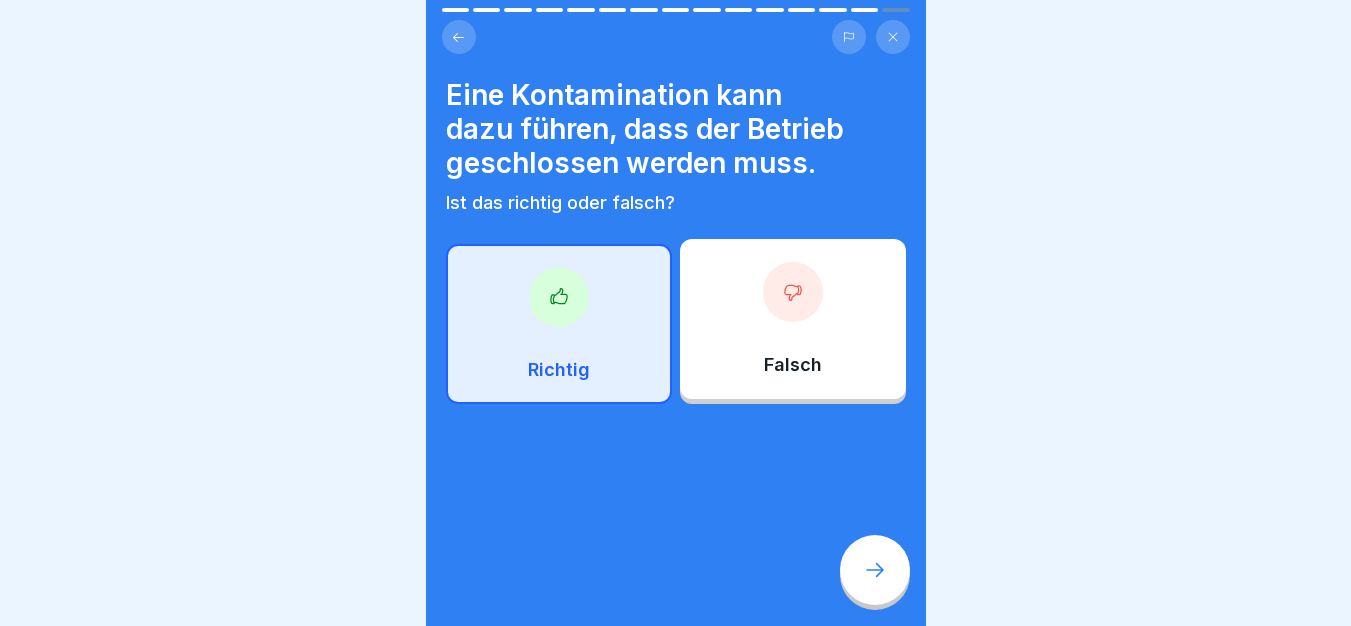 click at bounding box center [875, 570] 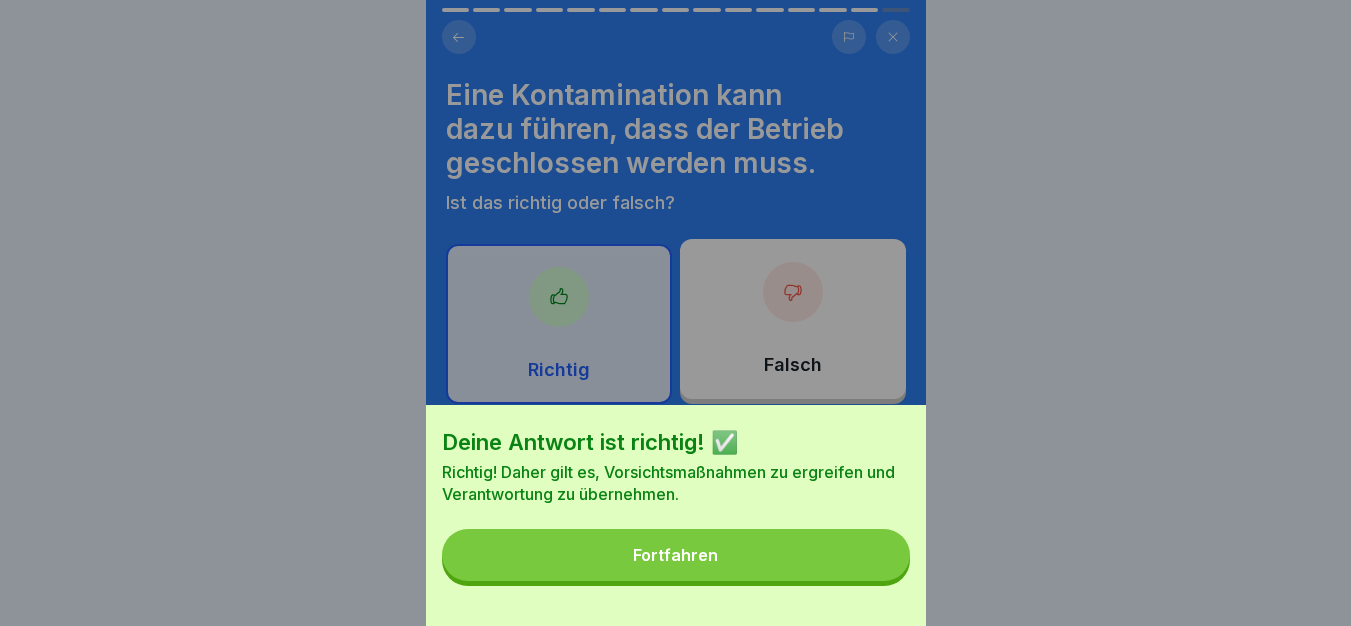 click on "Fortfahren" at bounding box center [676, 555] 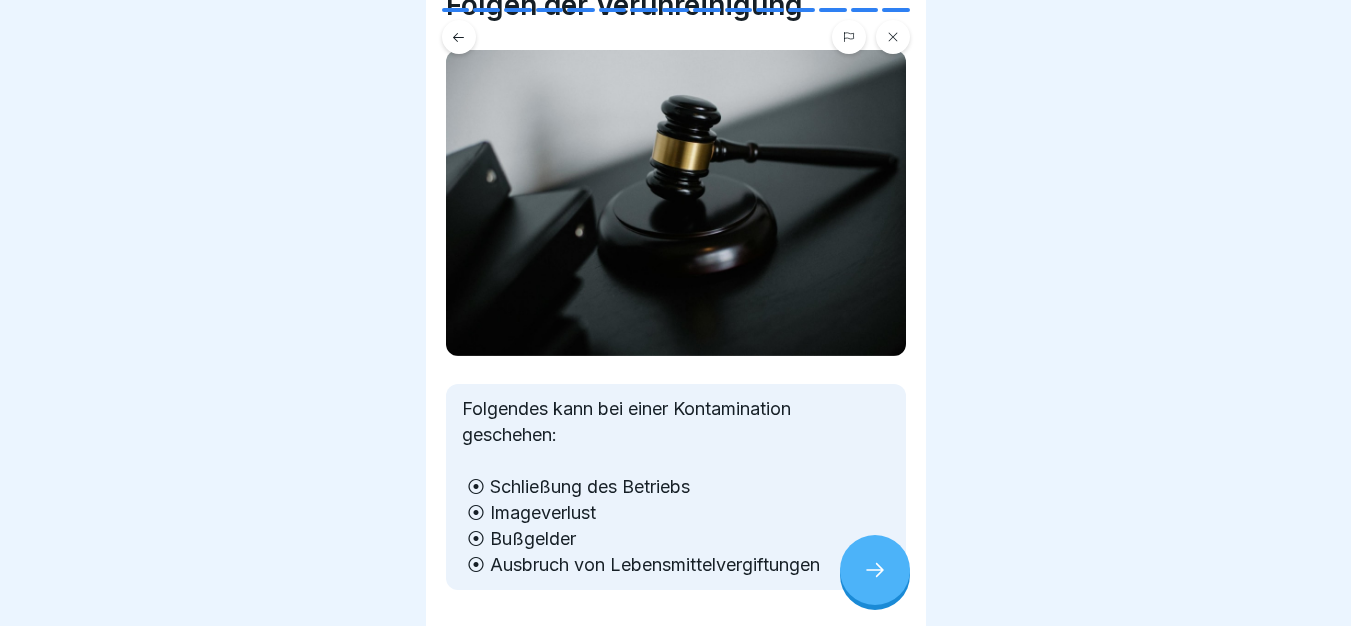 scroll, scrollTop: 93, scrollLeft: 0, axis: vertical 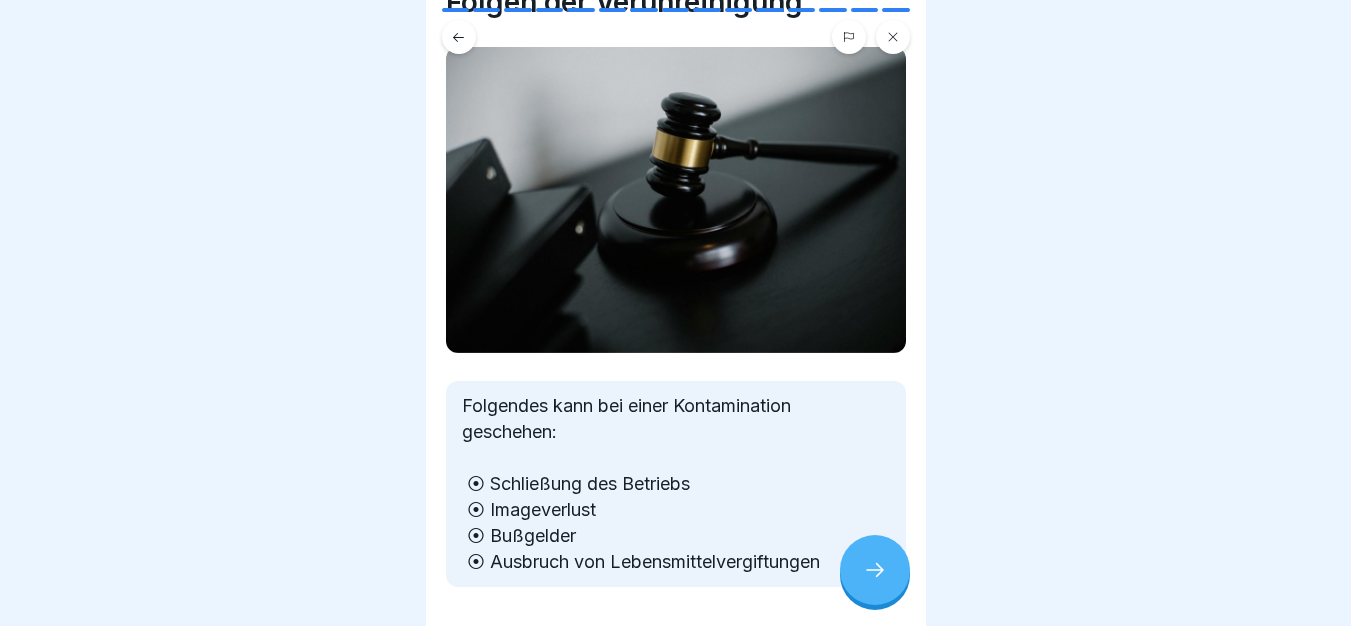 click at bounding box center [875, 570] 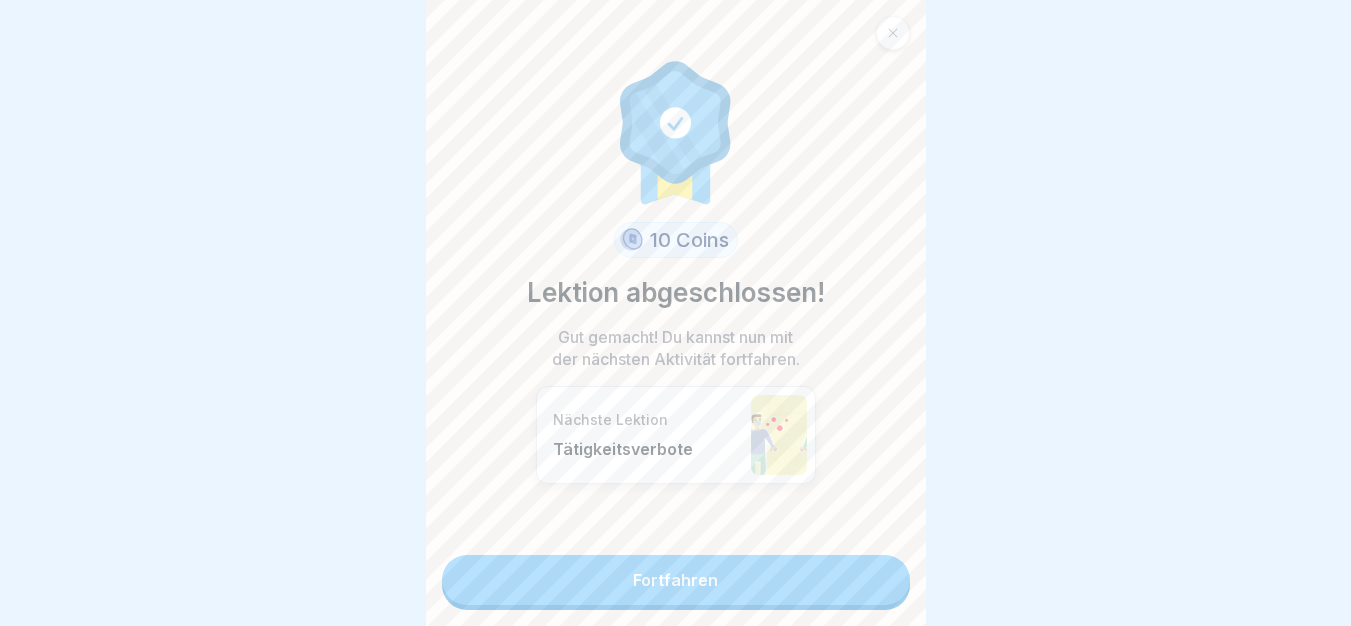 click on "Fortfahren" at bounding box center (676, 580) 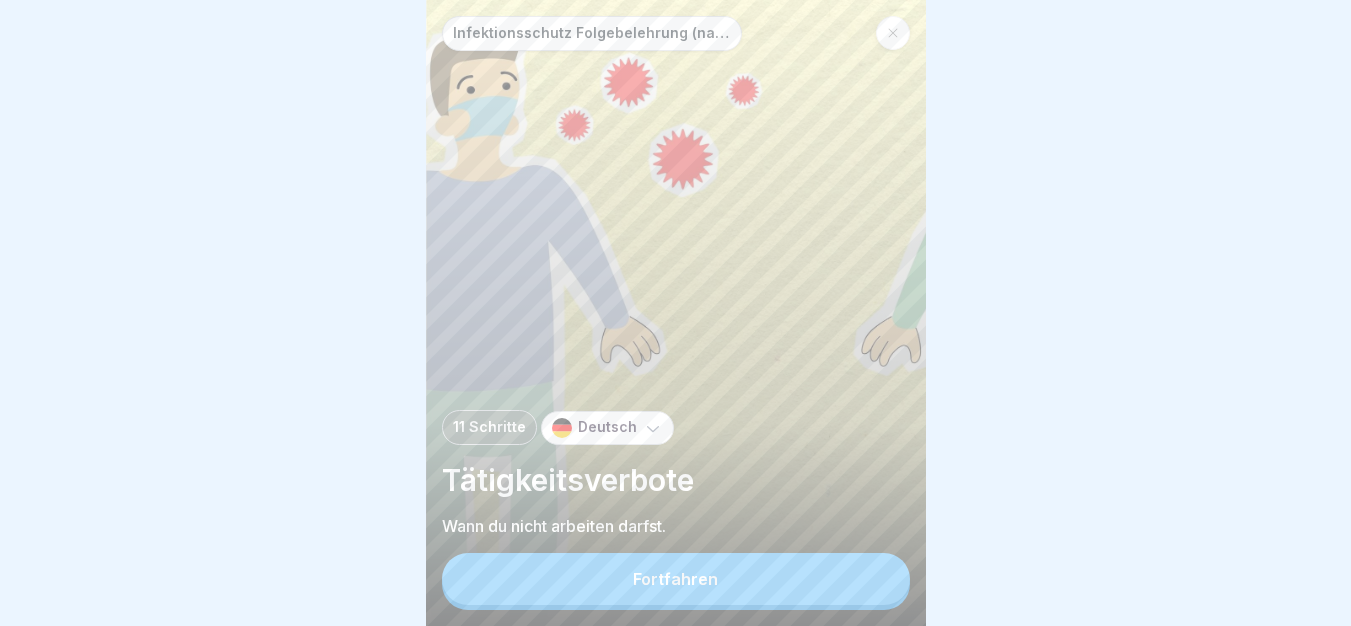 click on "Fortfahren" at bounding box center (676, 579) 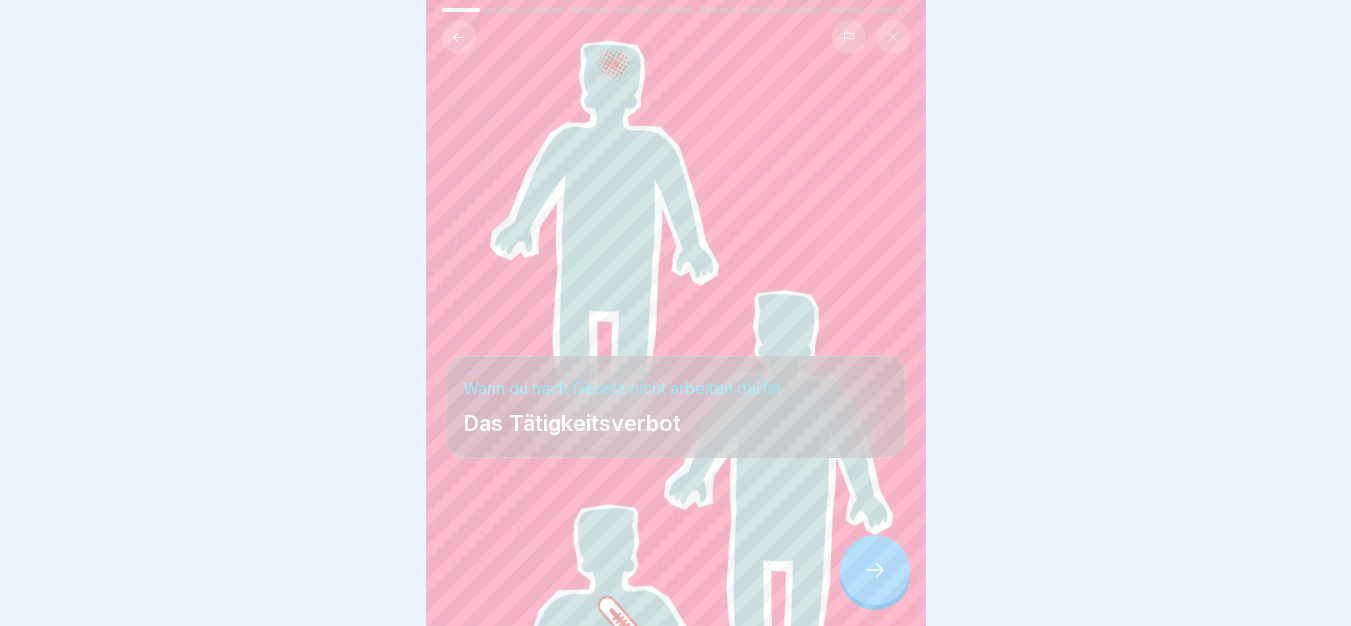 scroll, scrollTop: 15, scrollLeft: 0, axis: vertical 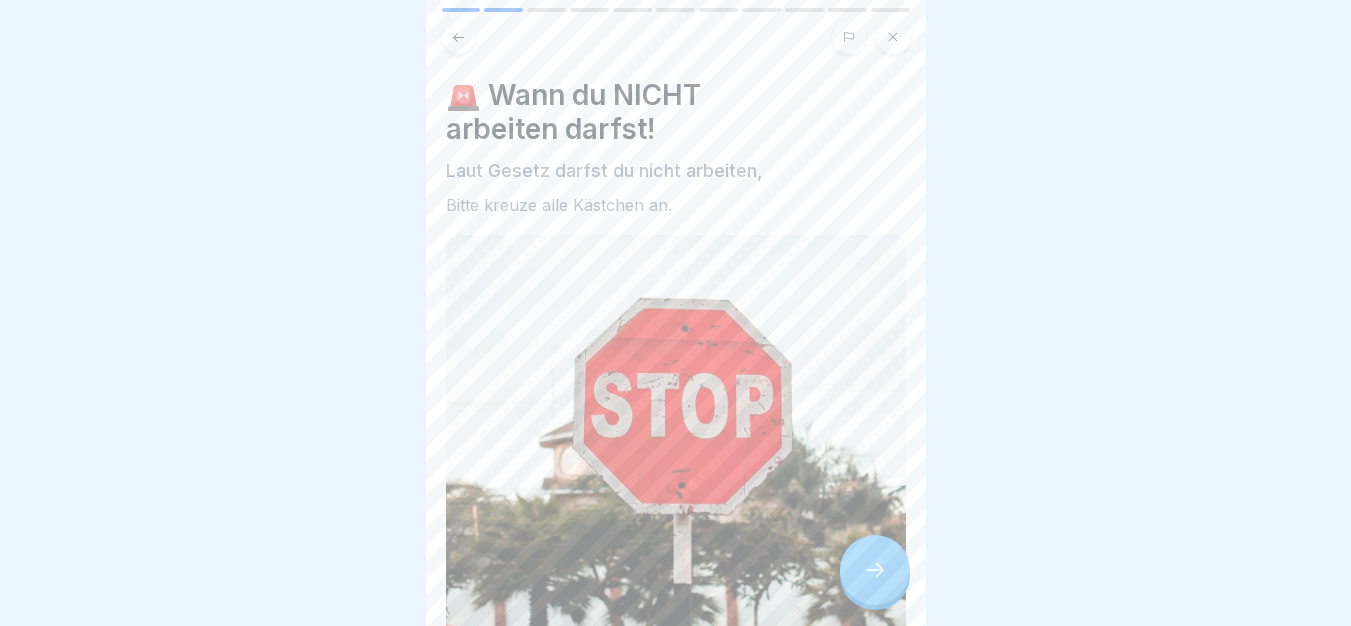 click at bounding box center [875, 570] 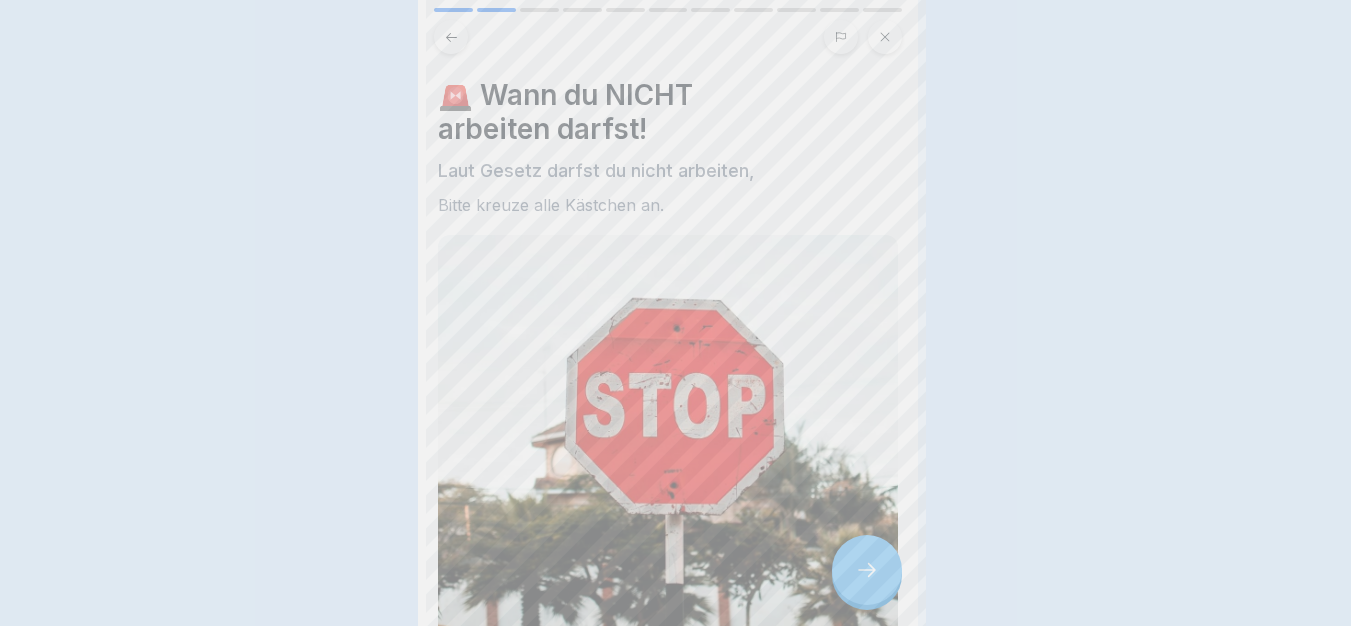 scroll, scrollTop: 0, scrollLeft: 0, axis: both 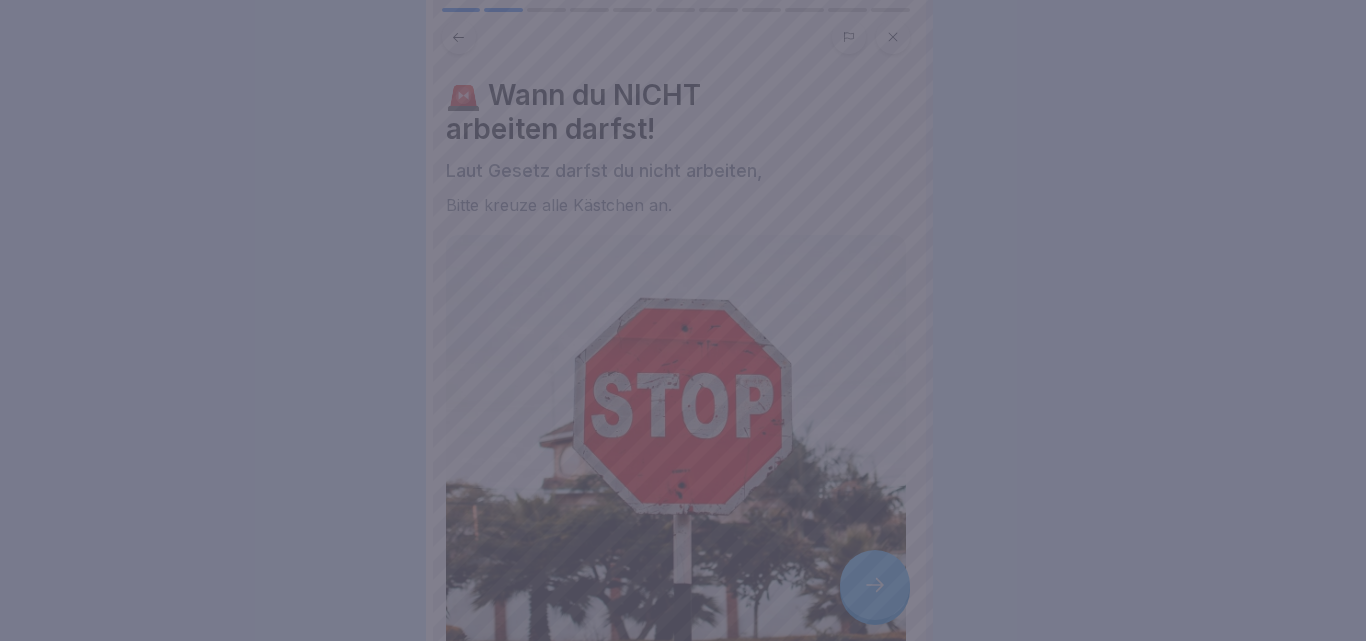 click at bounding box center [683, 320] 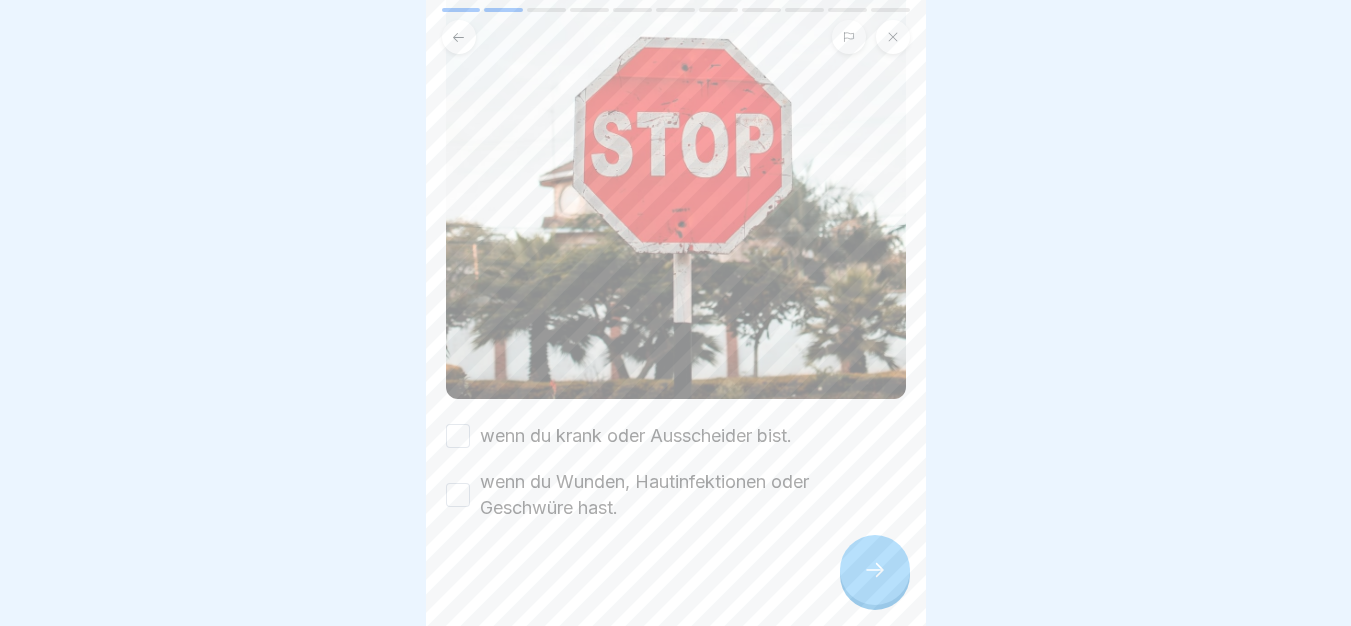 scroll, scrollTop: 262, scrollLeft: 0, axis: vertical 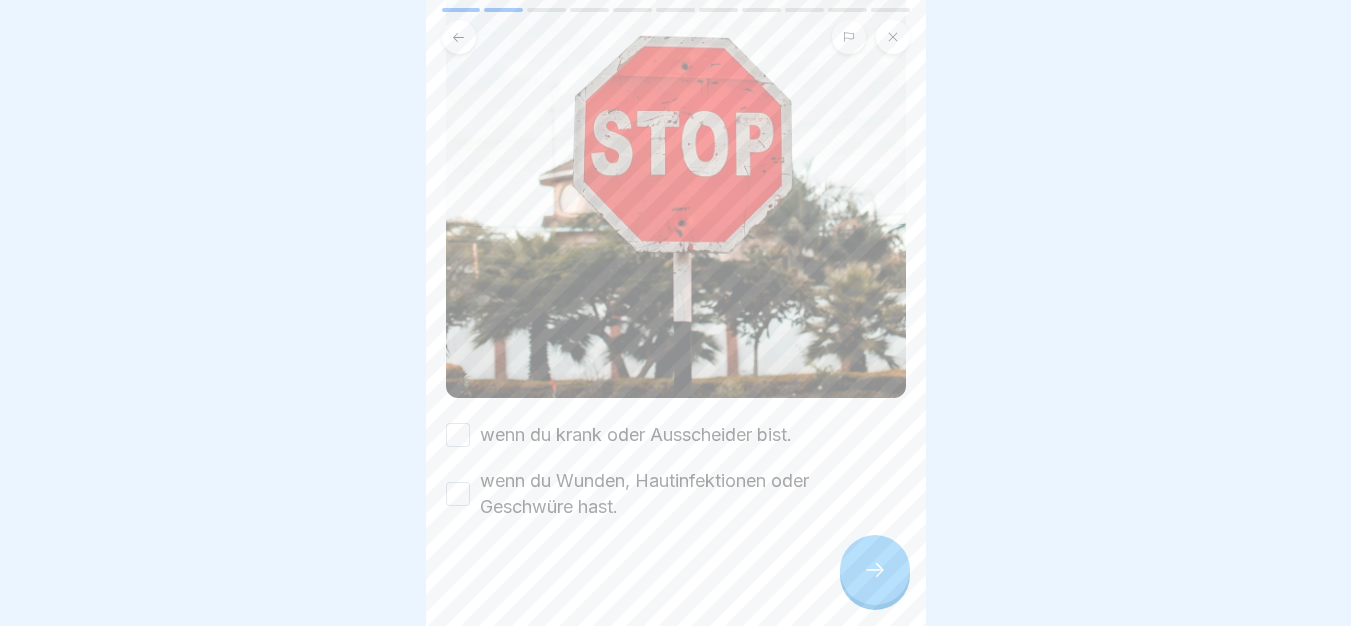 click on "wenn du krank oder Ausscheider bist." at bounding box center (458, 435) 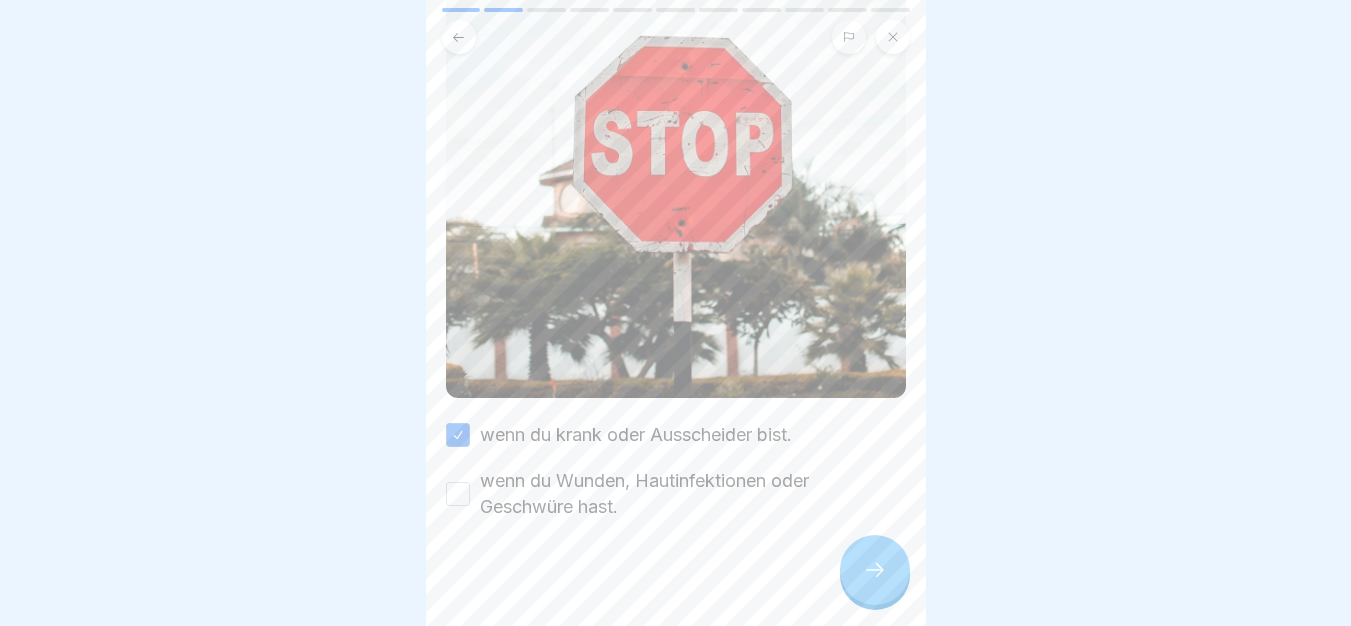 click on "wenn du Wunden, Hautinfektionen oder Geschwüre hast." at bounding box center (458, 494) 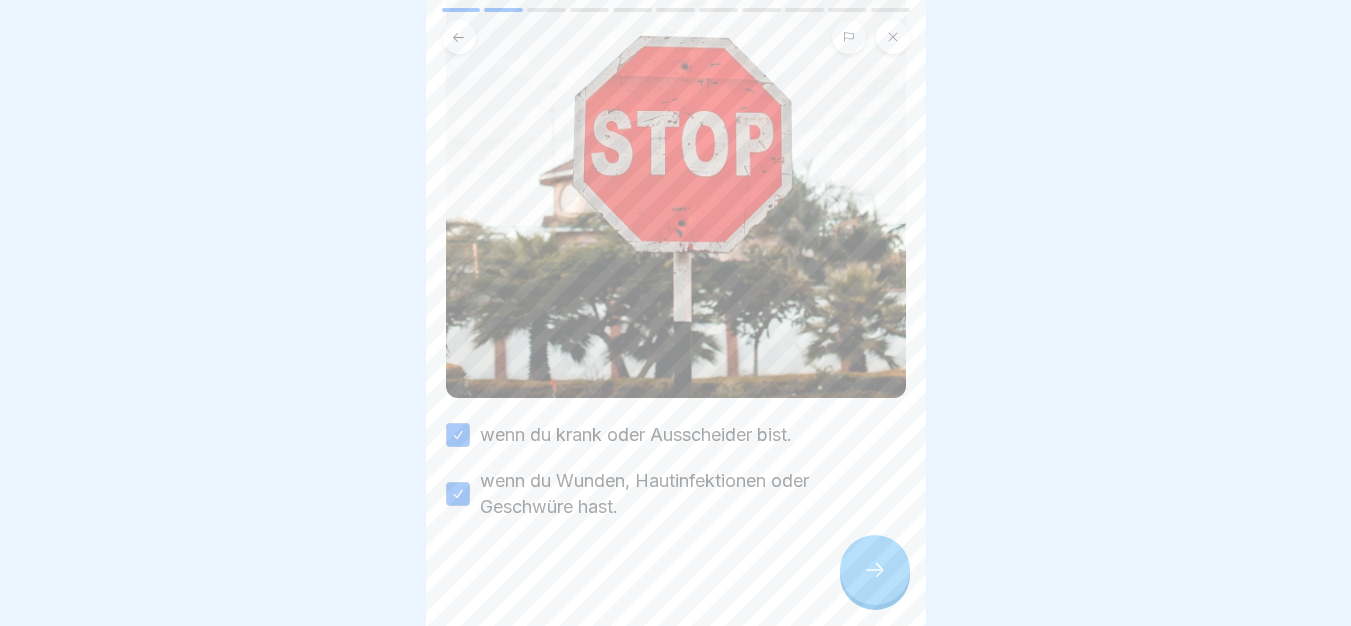 click at bounding box center (875, 570) 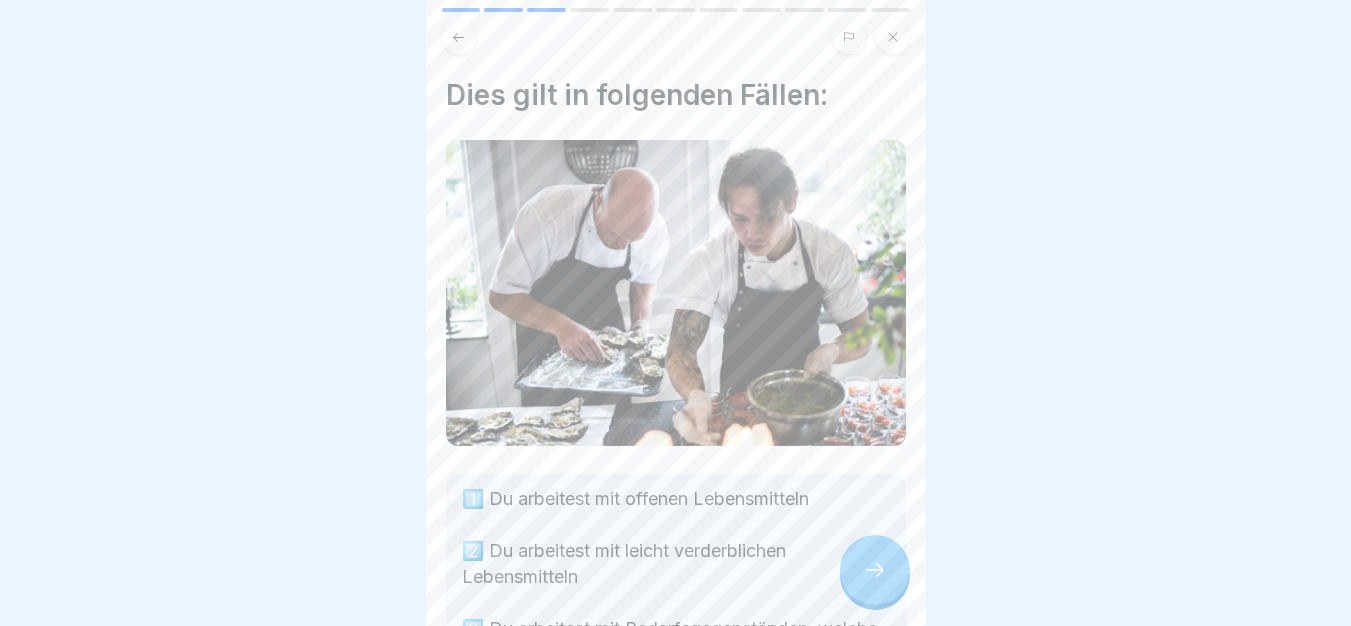 click on "1️⃣ Du arbeitest mit offenen Lebensmitteln
2️⃣ Du arbeitest mit leicht verderblichen Lebensmitteln
3️⃣ Du arbeitest mit Bedarfsgegenständen, welche direkten Kontakt mit Lebensmitteln haben" at bounding box center [676, 577] 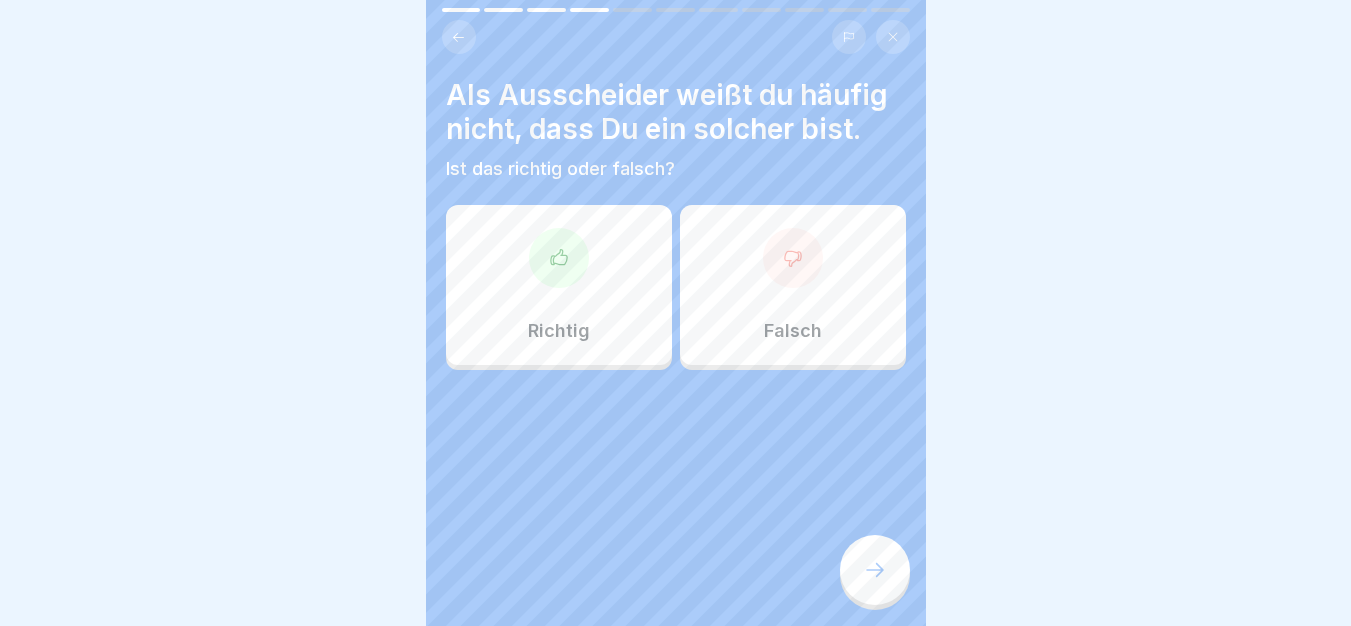 click on "Richtig" at bounding box center [559, 285] 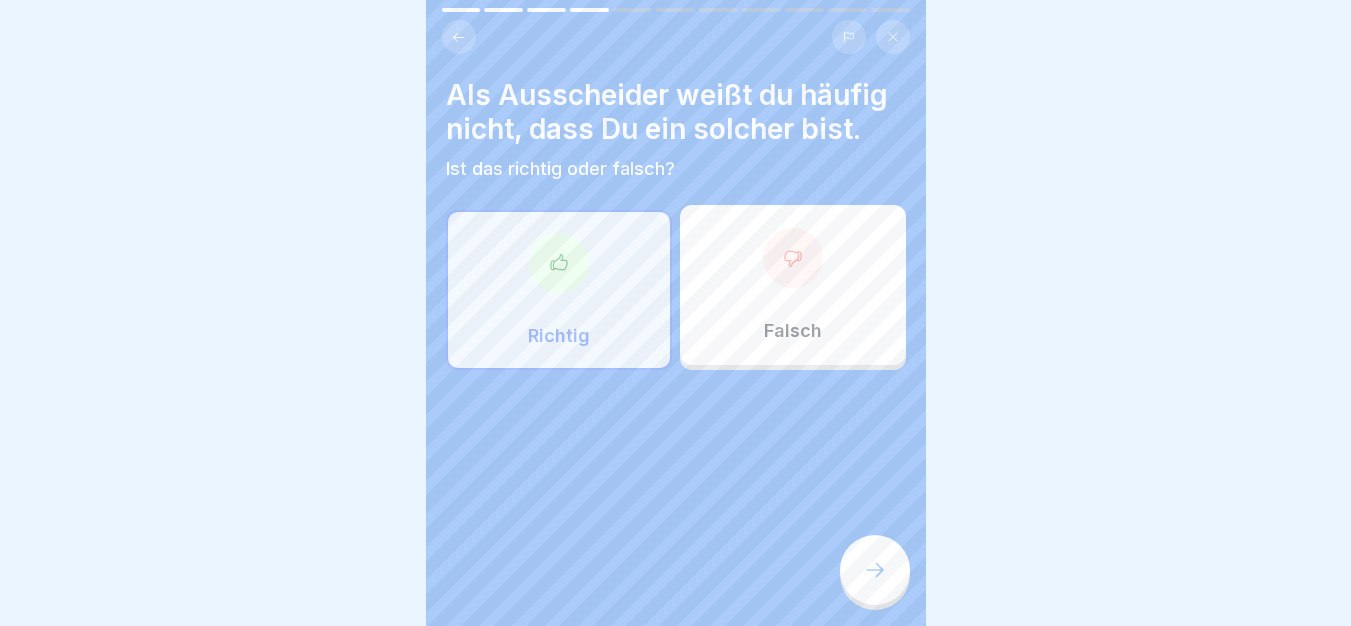 click 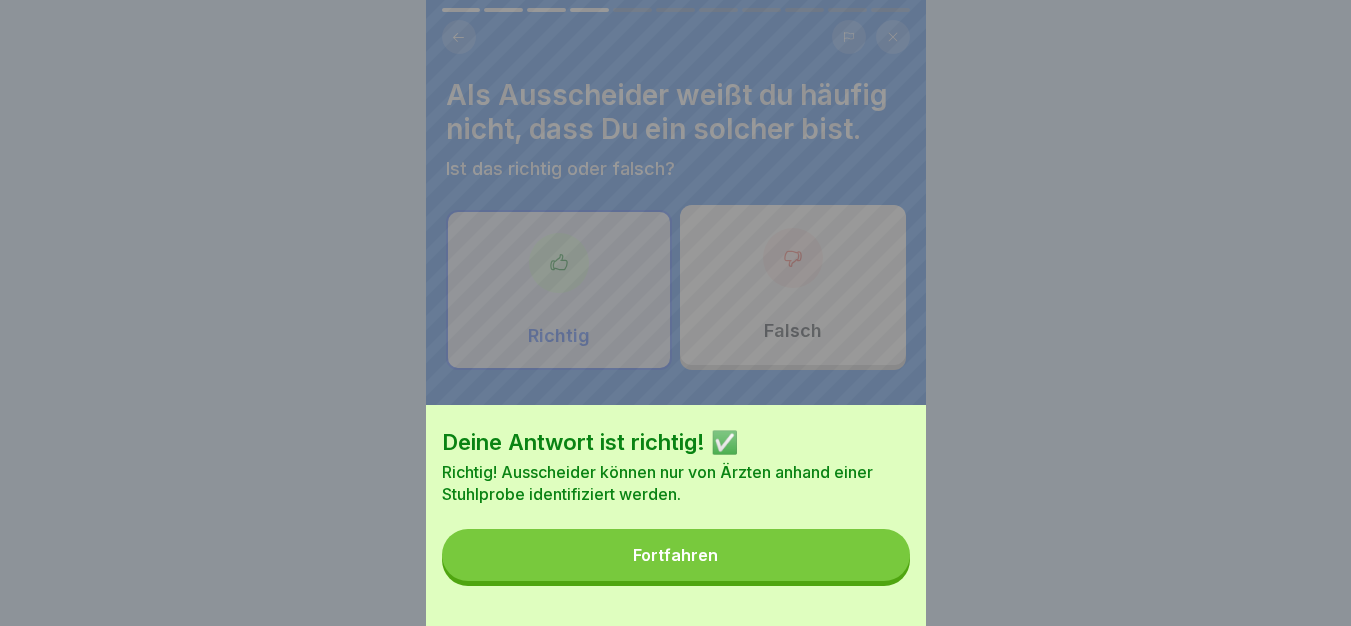 click on "Fortfahren" at bounding box center (676, 555) 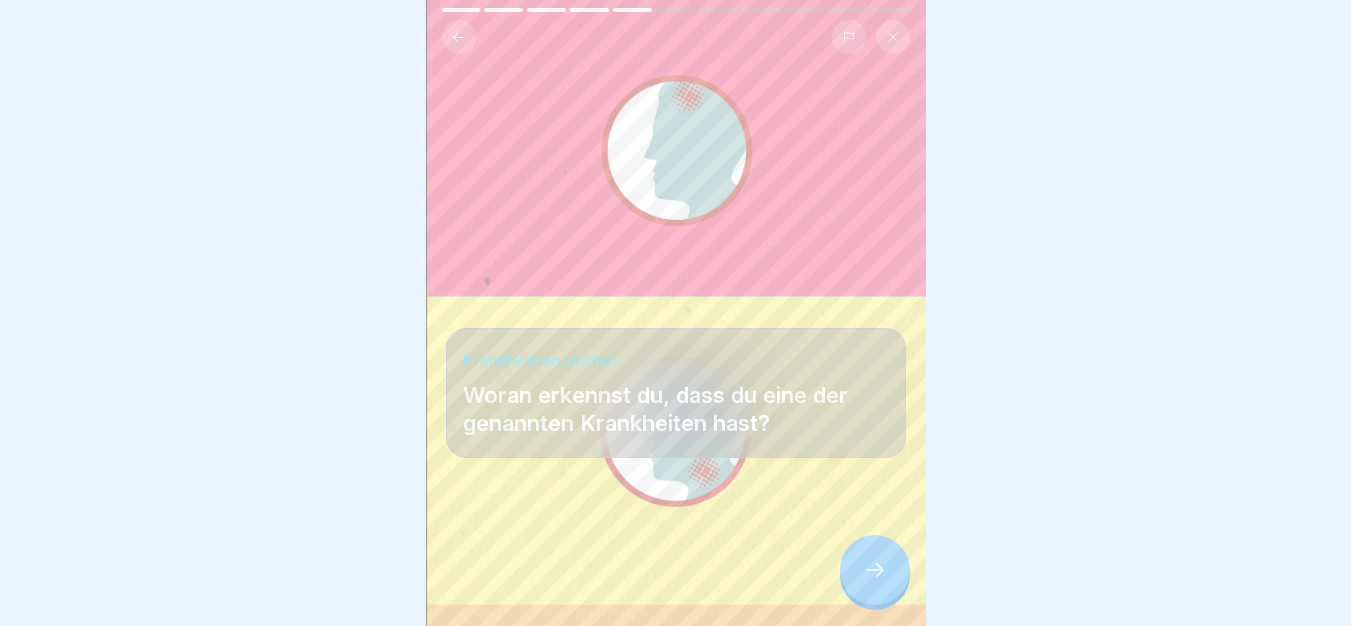 click on "Deine Antwort ist richtig!
✅ Richtig! Ausscheider können nur von Ärzten anhand einer Stuhlprobe identifiziert werden.   Fortfahren" at bounding box center (675, 313) 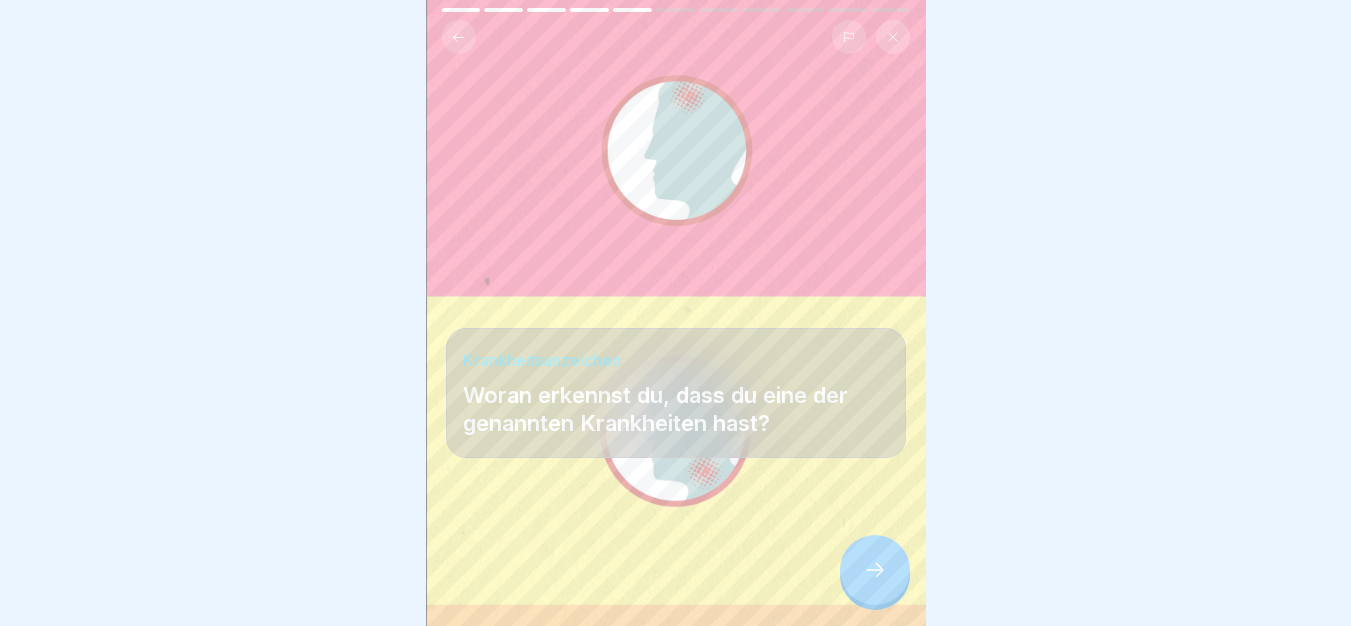 scroll, scrollTop: 15, scrollLeft: 0, axis: vertical 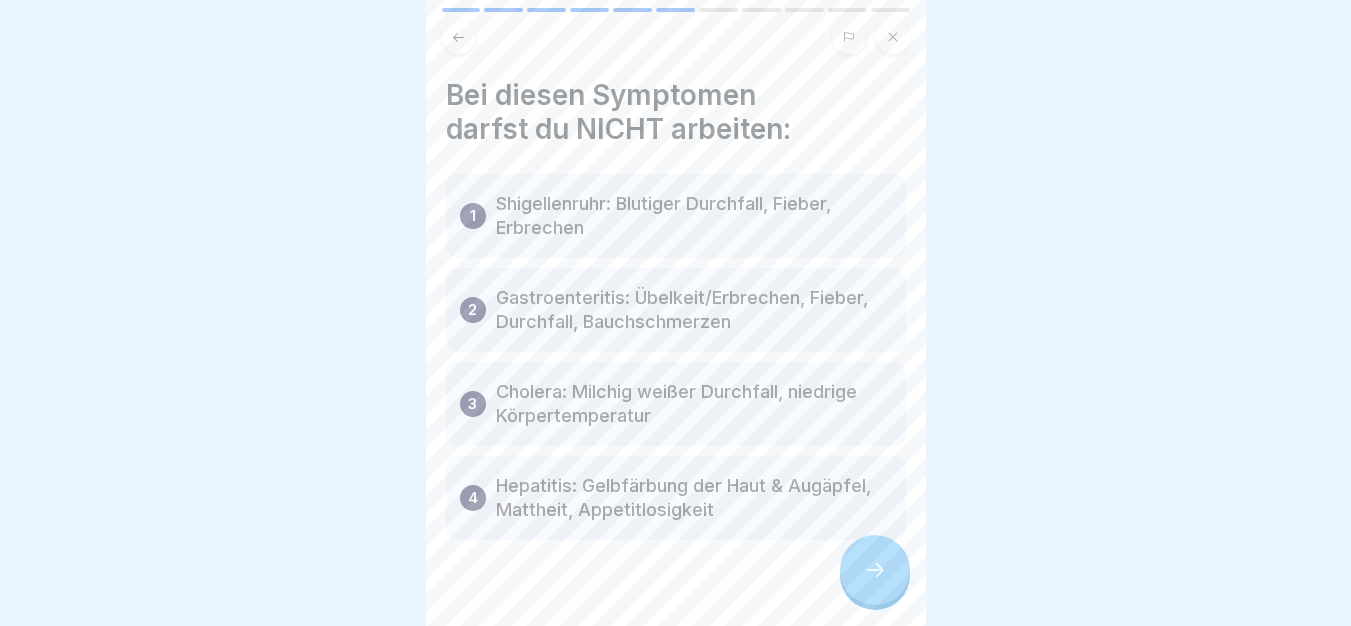 click at bounding box center [875, 570] 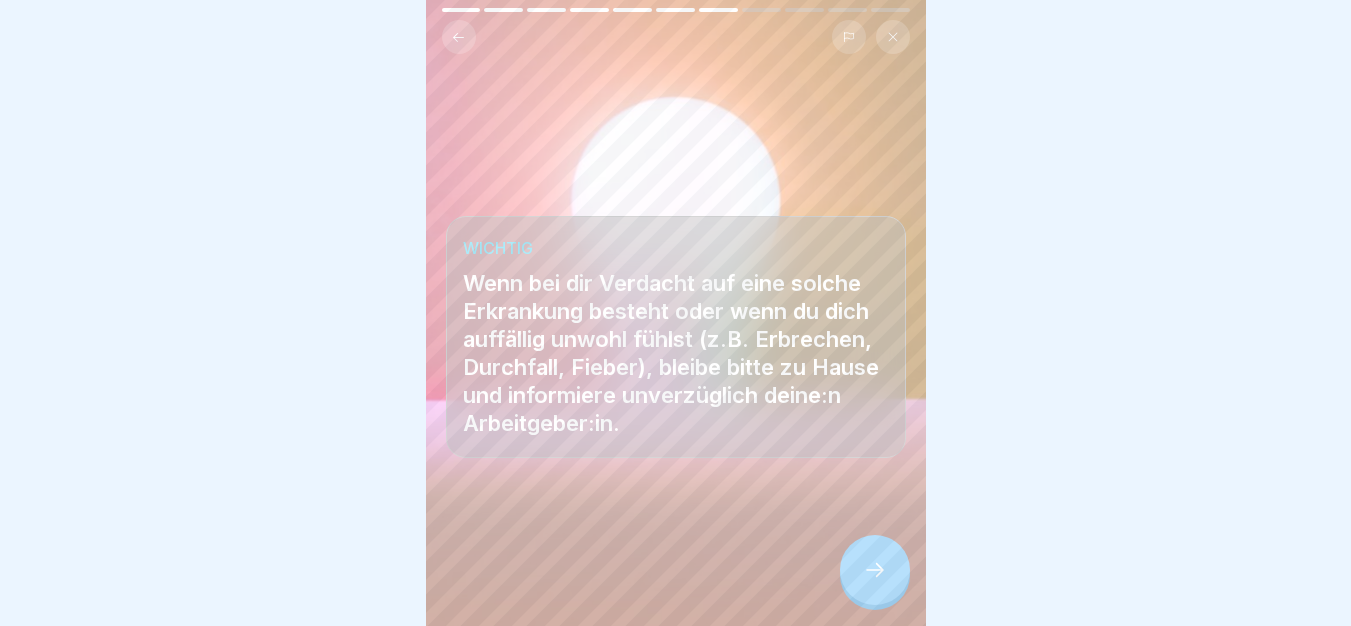 click at bounding box center (875, 570) 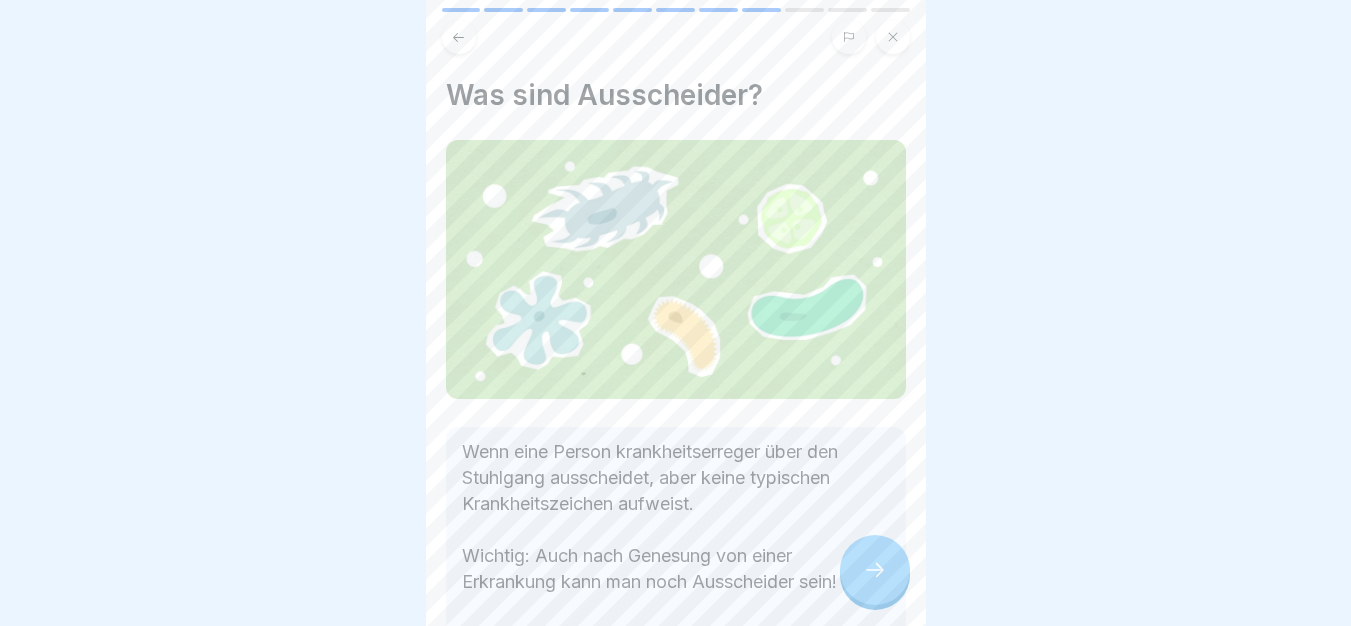 click at bounding box center [875, 570] 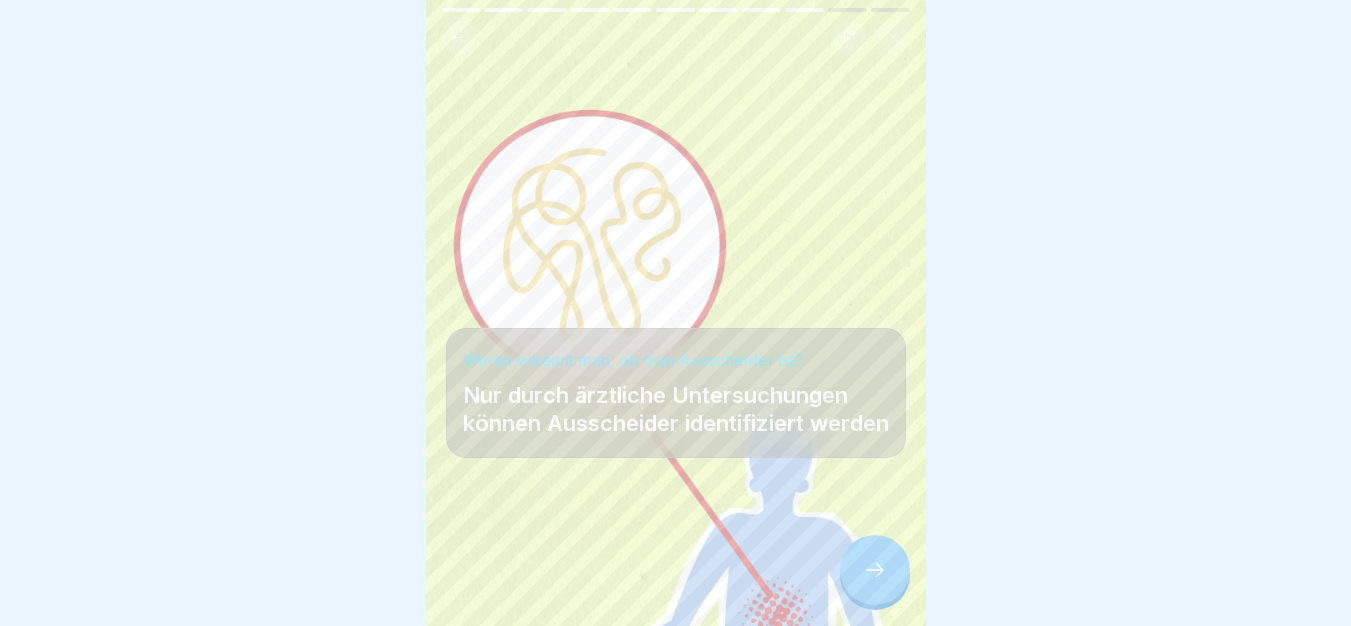 click 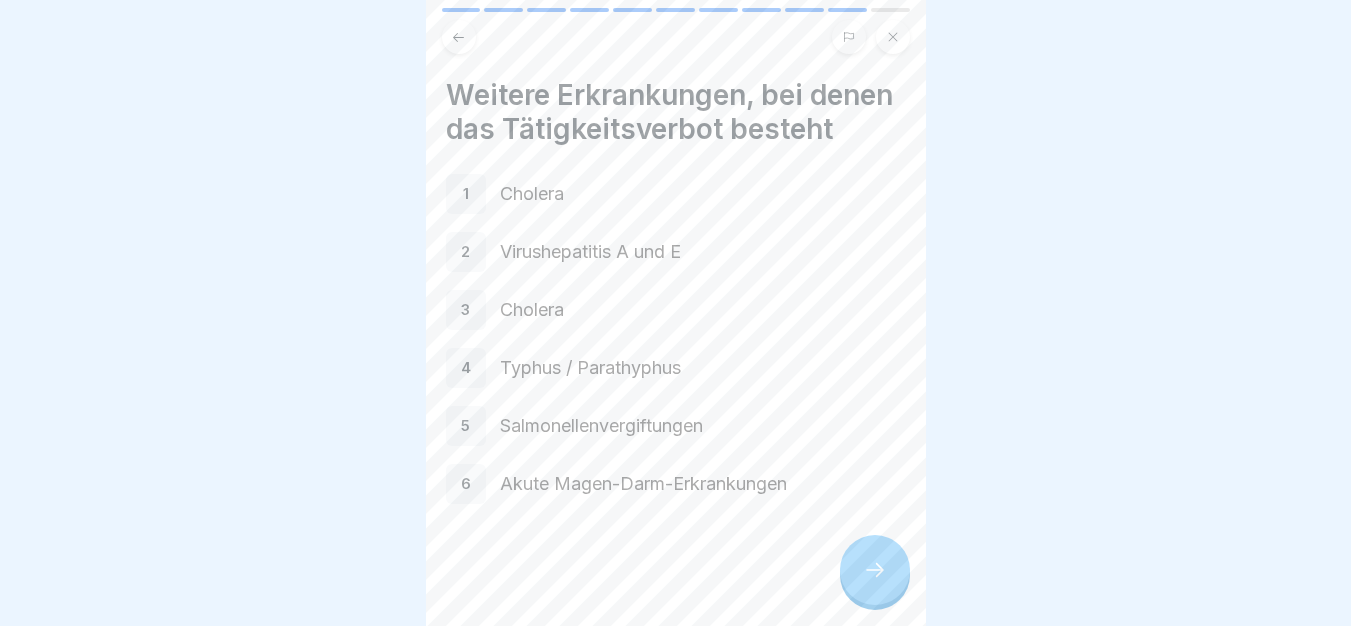 click 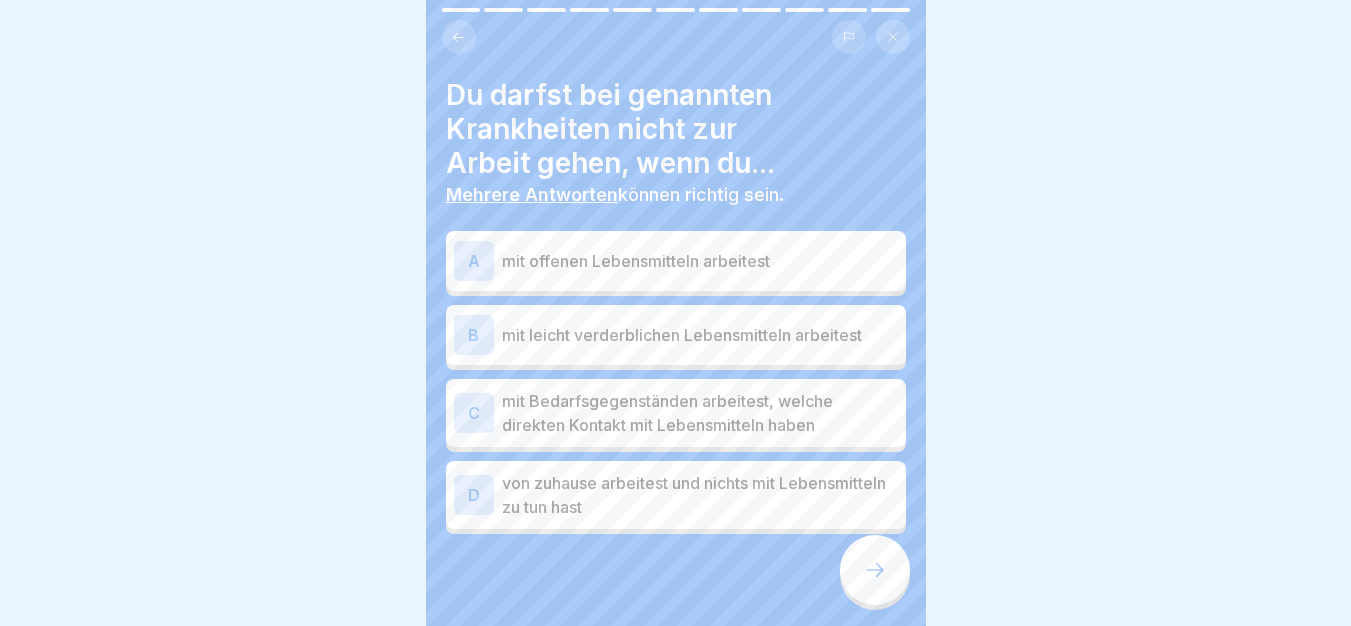click on "mit offenen Lebensmitteln arbeitest" at bounding box center [700, 261] 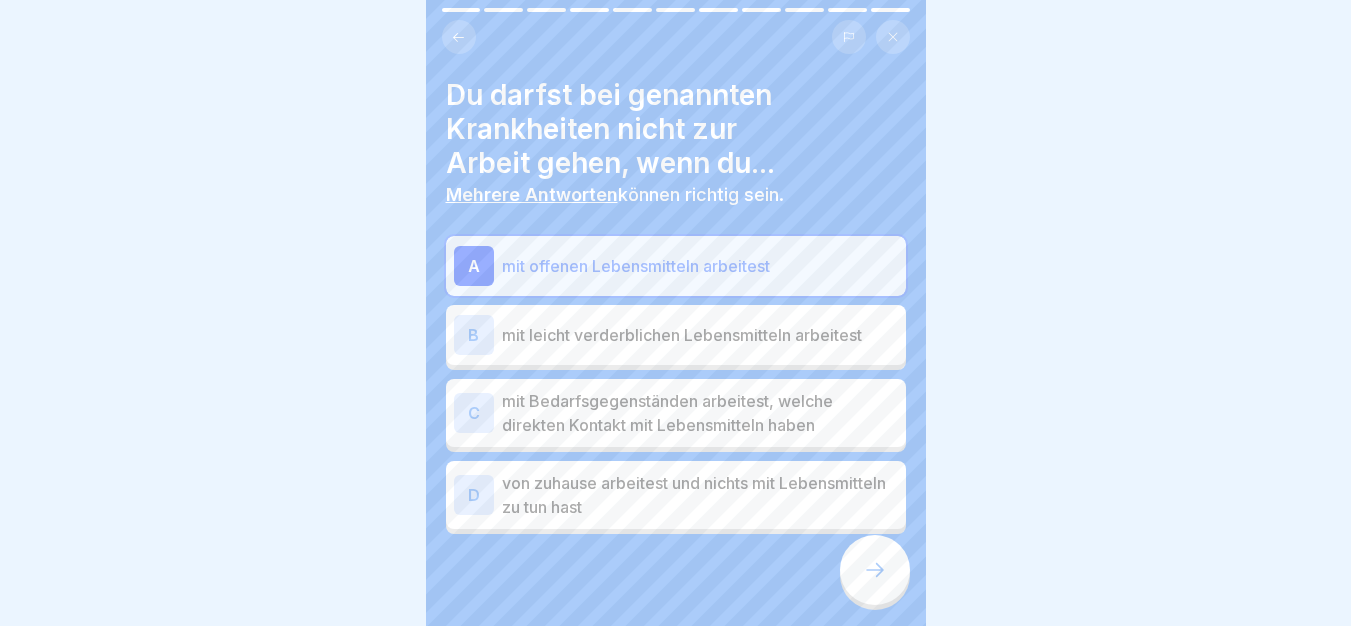 click on "mit leicht verderblichen Lebensmitteln arbeitest" at bounding box center [700, 335] 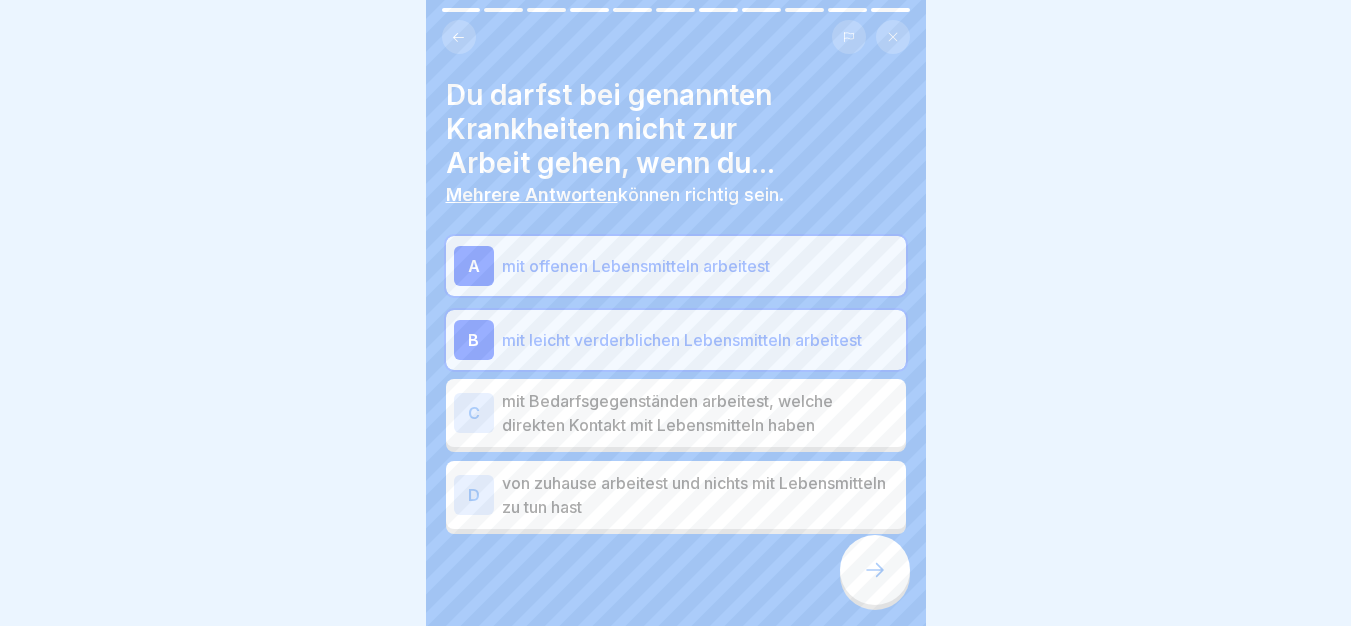 click on "mit Bedarfsgegenständen arbeitest, welche direkten Kontakt mit Lebensmitteln haben" at bounding box center (700, 413) 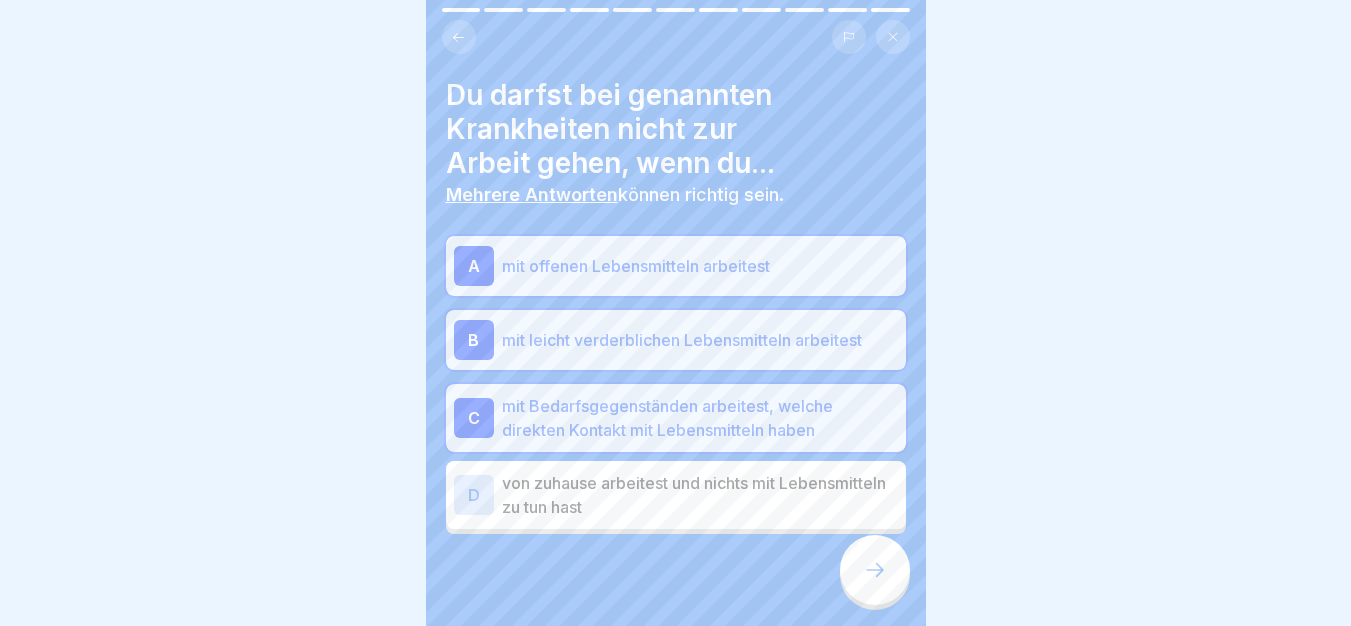 click at bounding box center [875, 570] 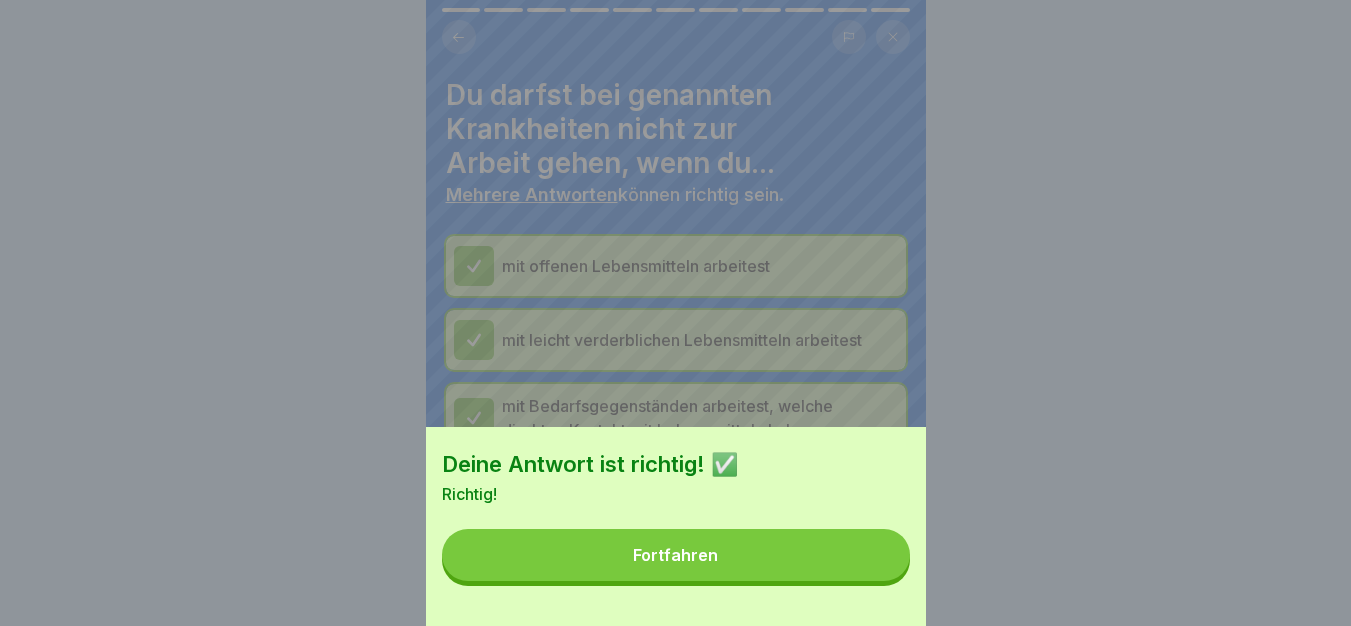 click on "Fortfahren" at bounding box center [676, 555] 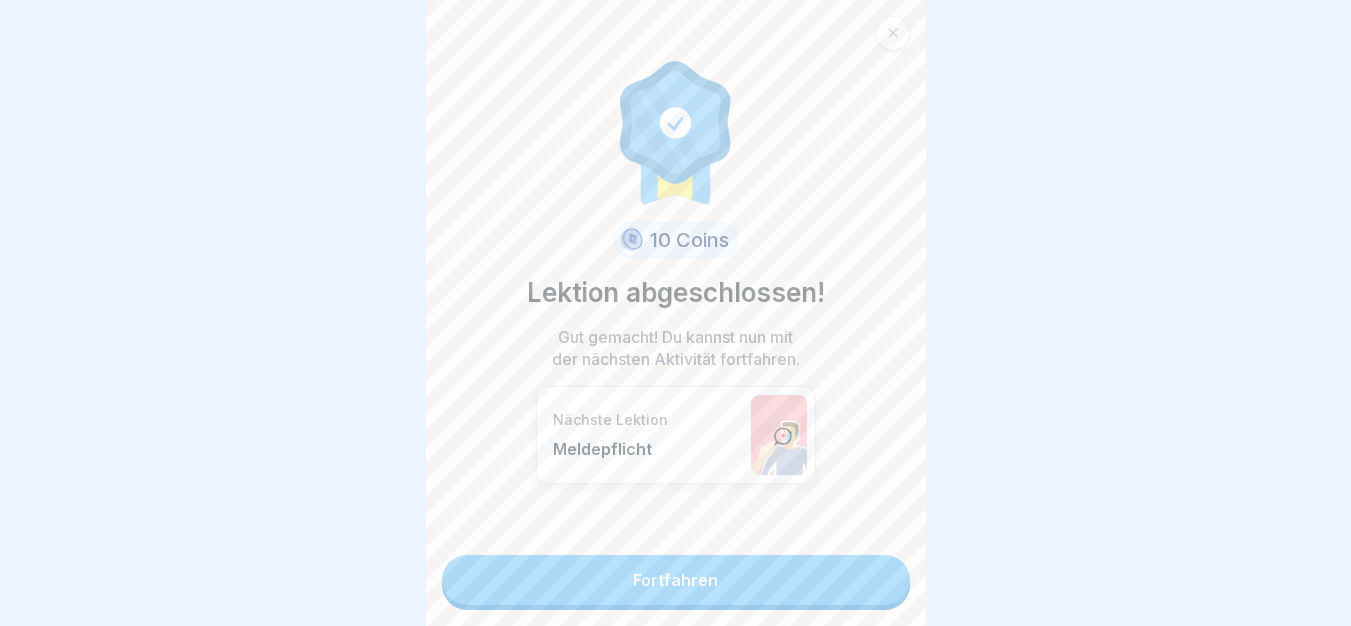 click on "Fortfahren" at bounding box center (676, 580) 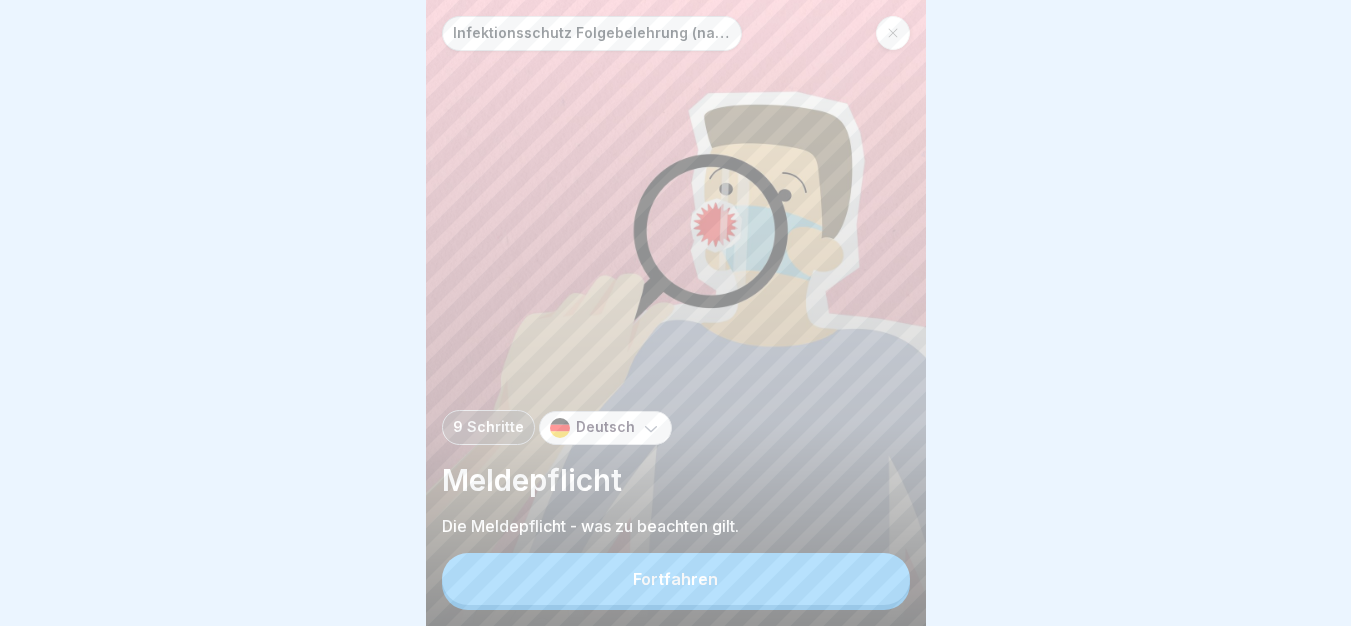 scroll, scrollTop: 0, scrollLeft: 0, axis: both 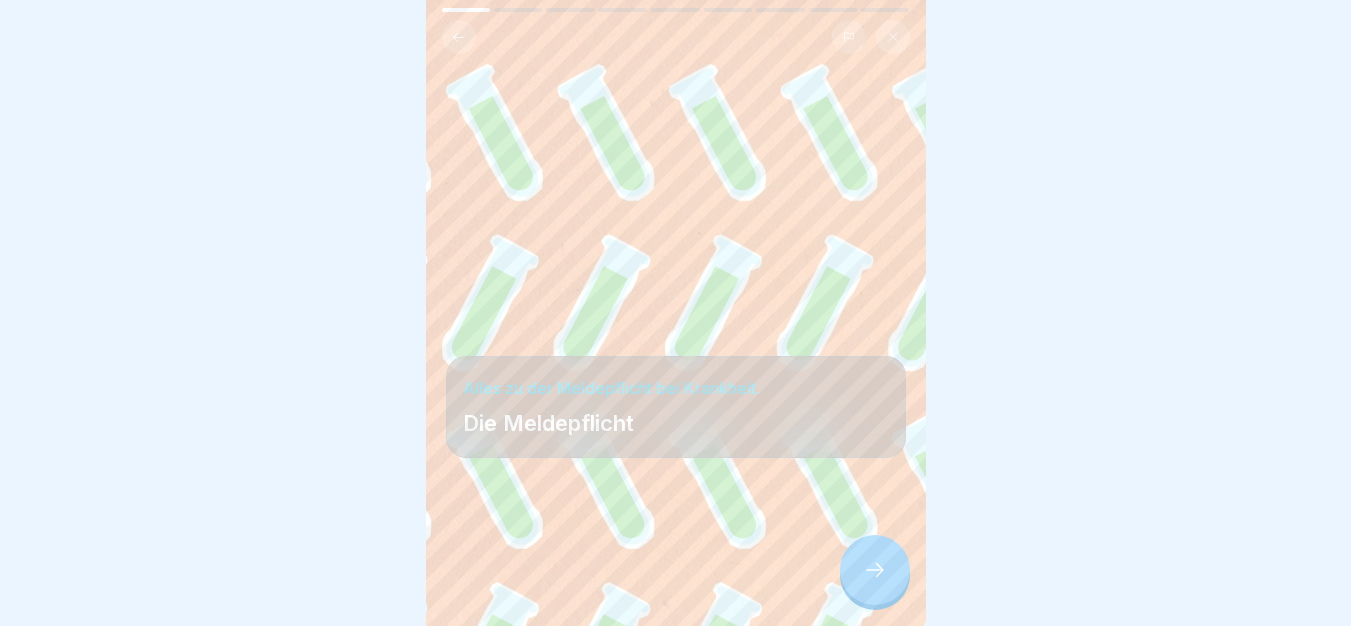 click at bounding box center [875, 570] 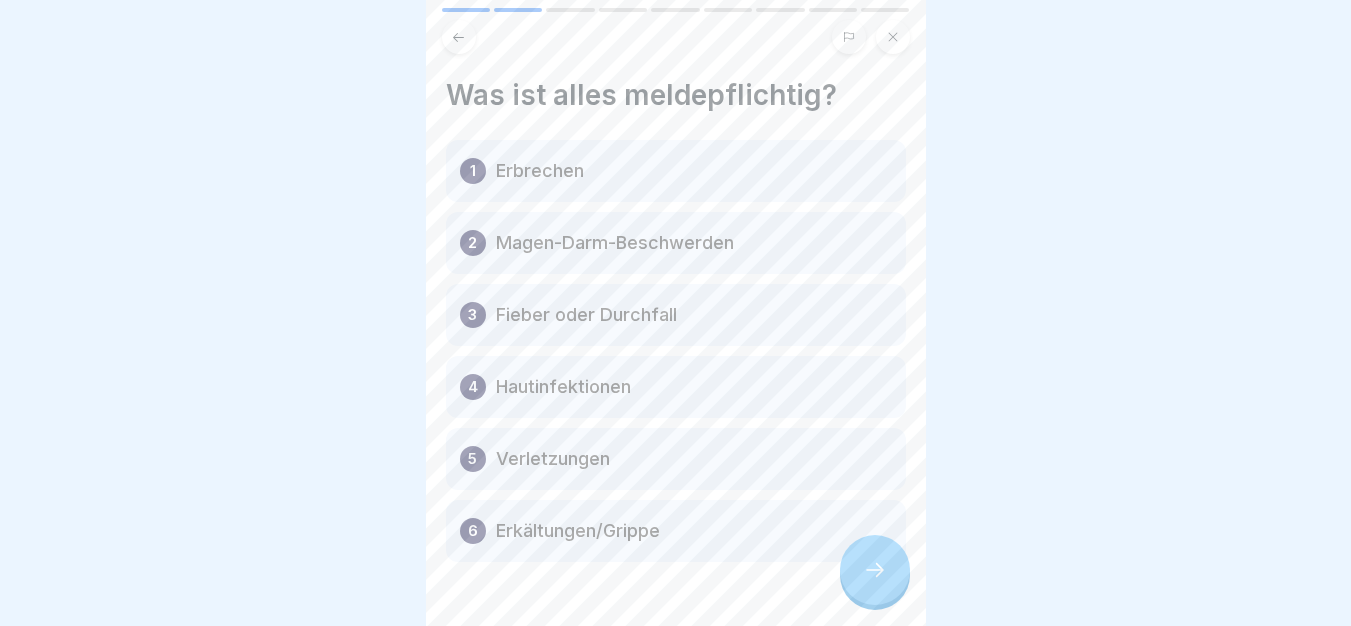 click at bounding box center [875, 570] 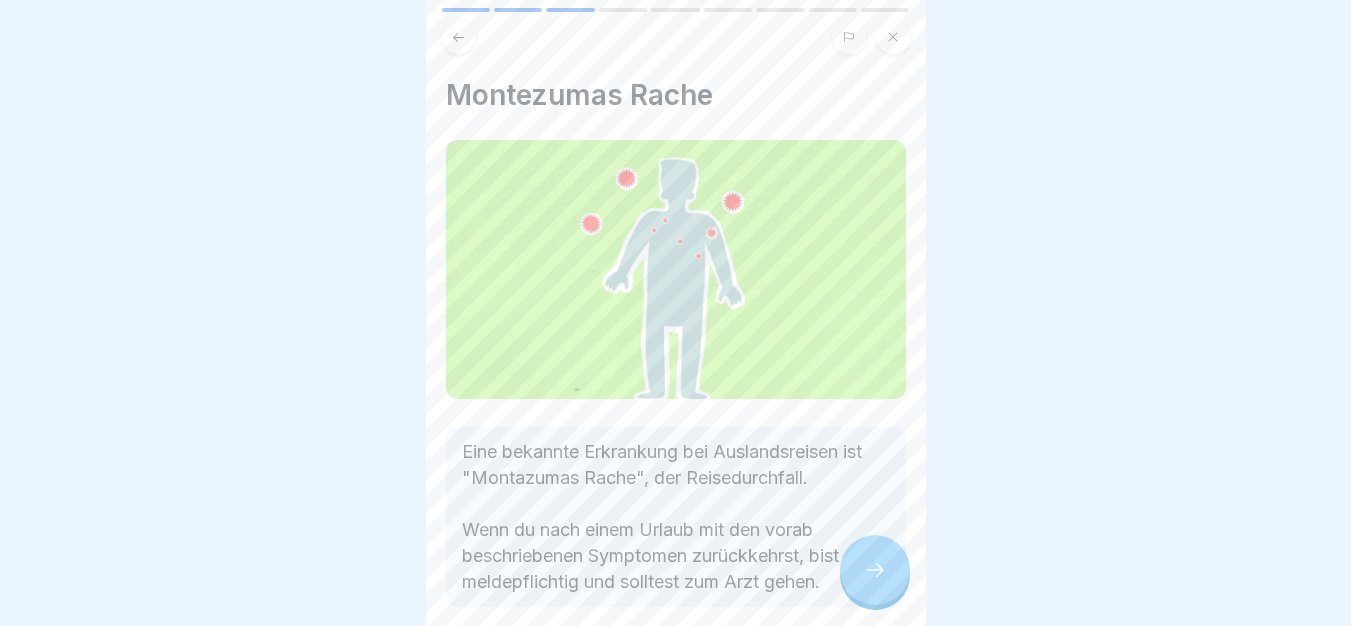 click at bounding box center (875, 570) 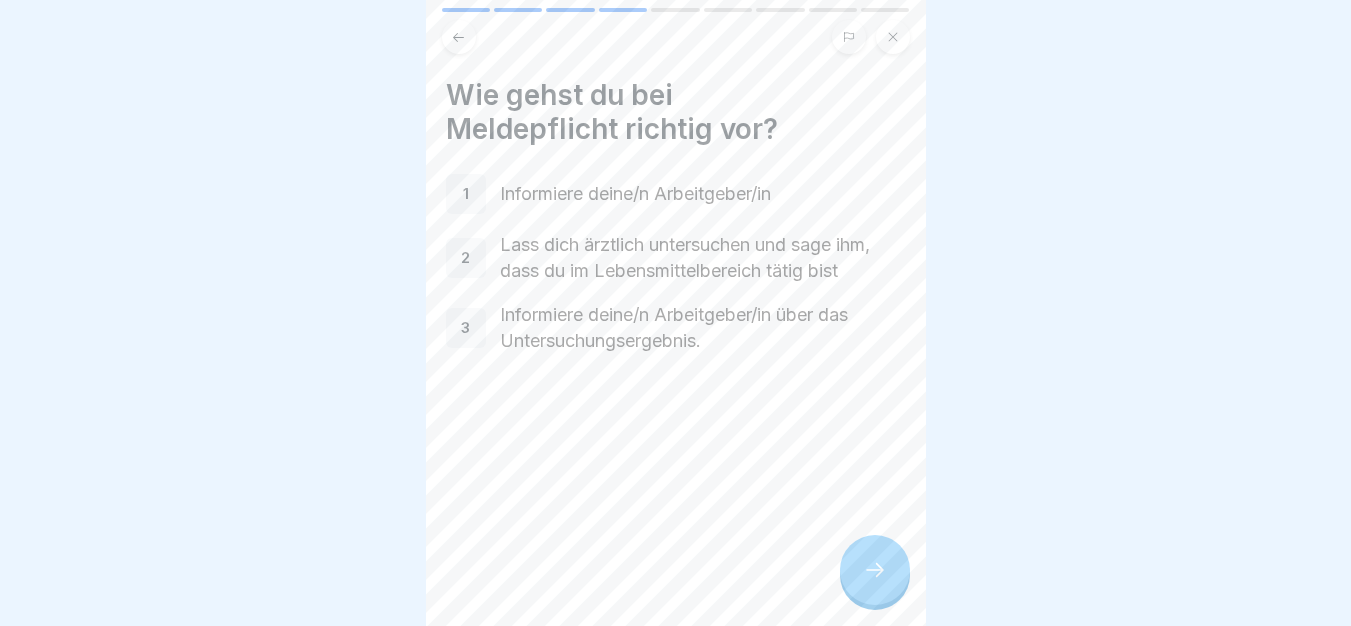 click at bounding box center [875, 570] 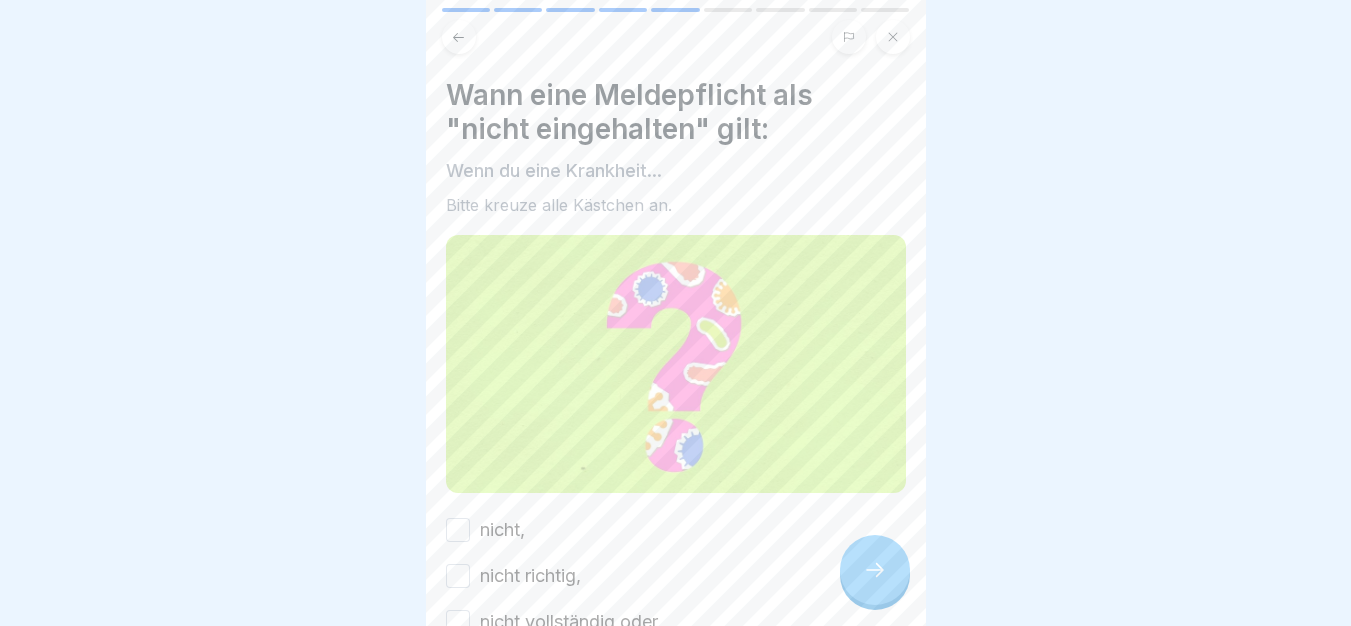 click at bounding box center (875, 570) 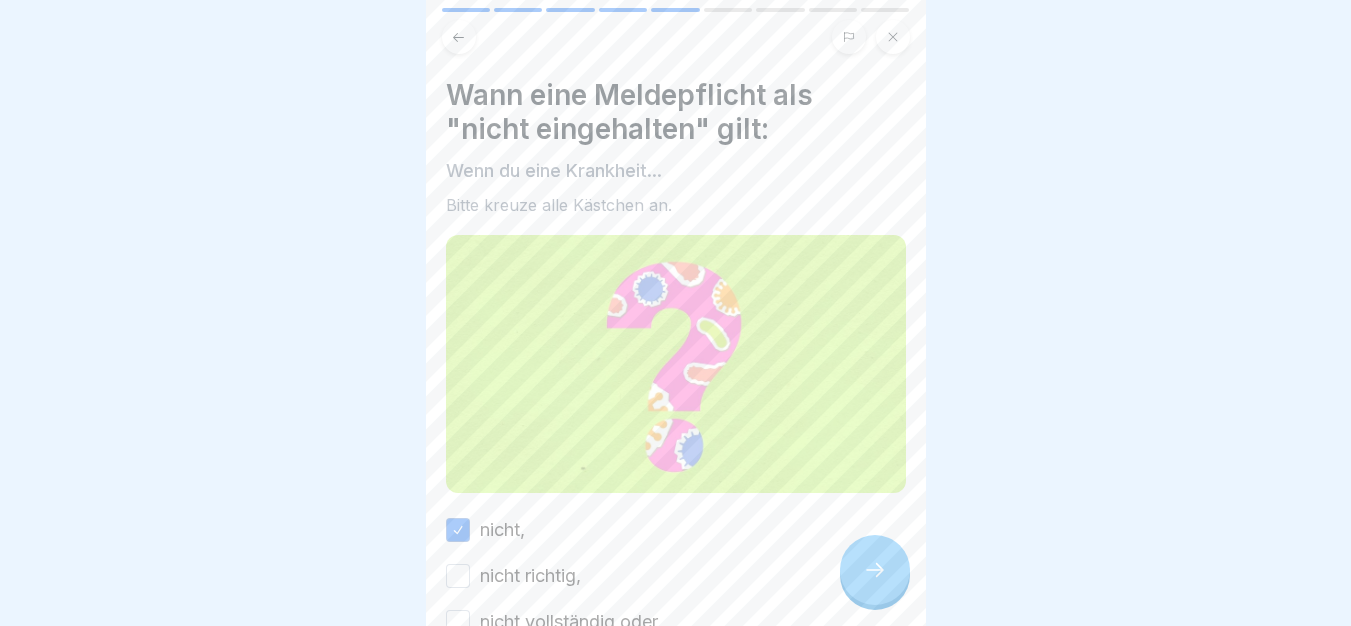 click on "nicht richtig," at bounding box center [458, 576] 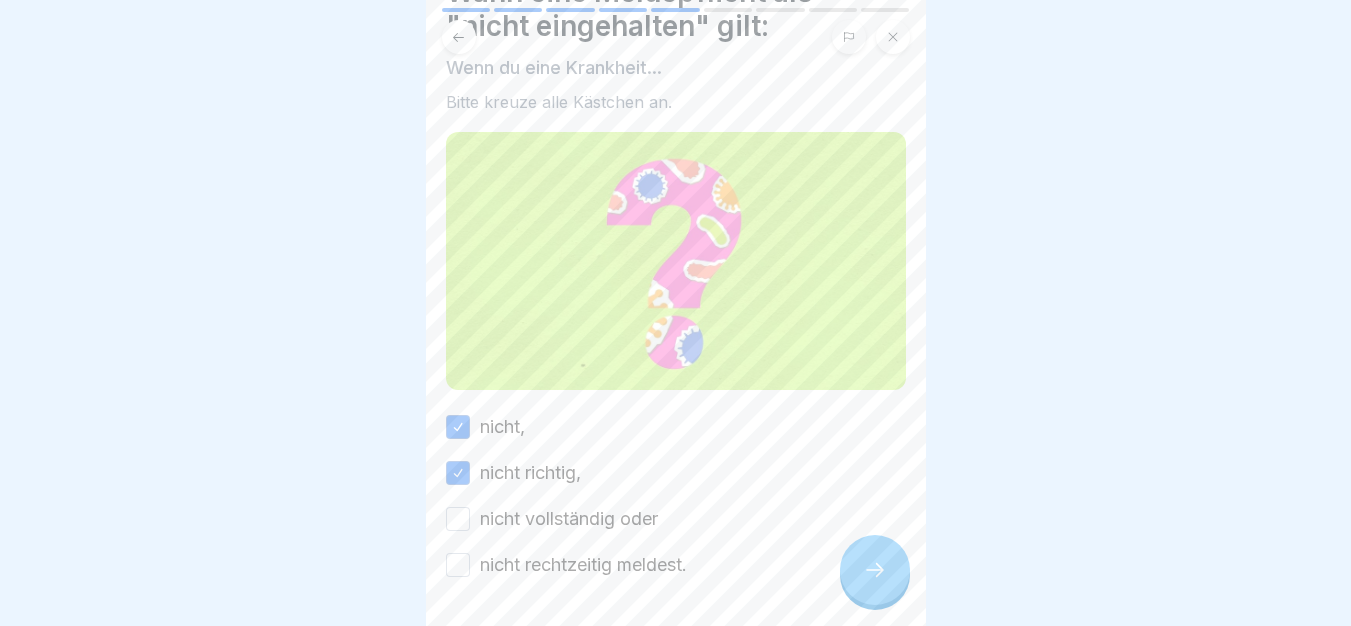 scroll, scrollTop: 113, scrollLeft: 0, axis: vertical 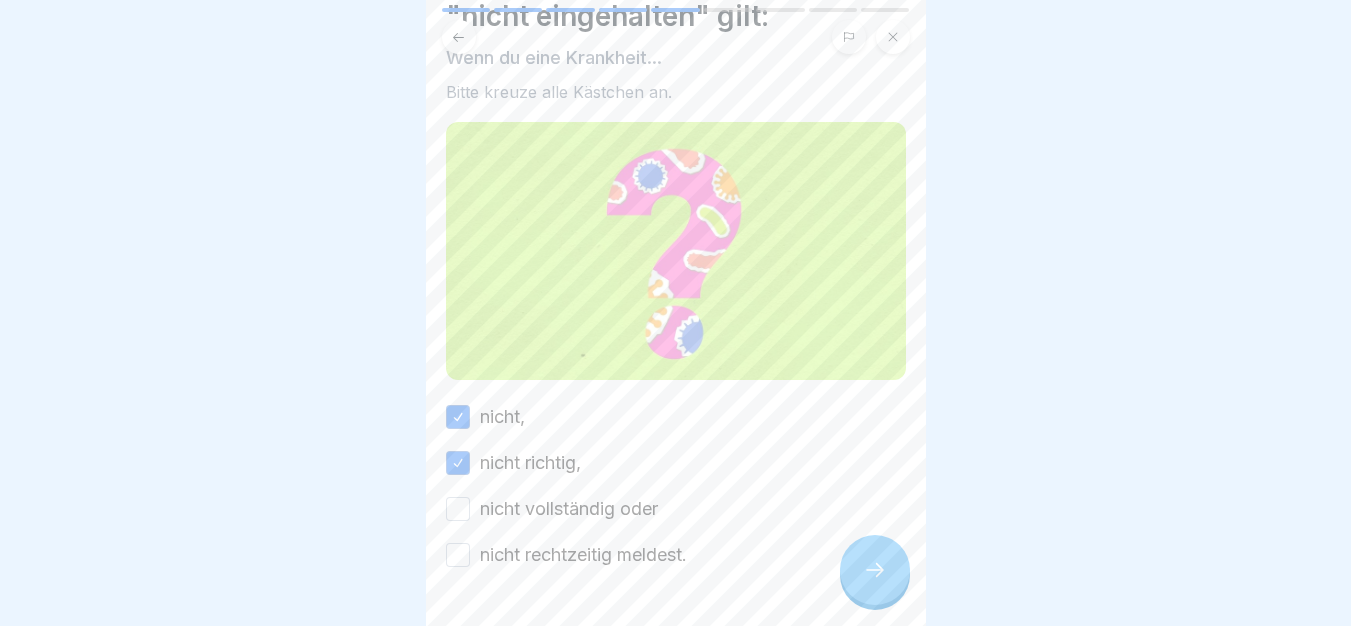 click on "nicht vollständig oder" at bounding box center (458, 509) 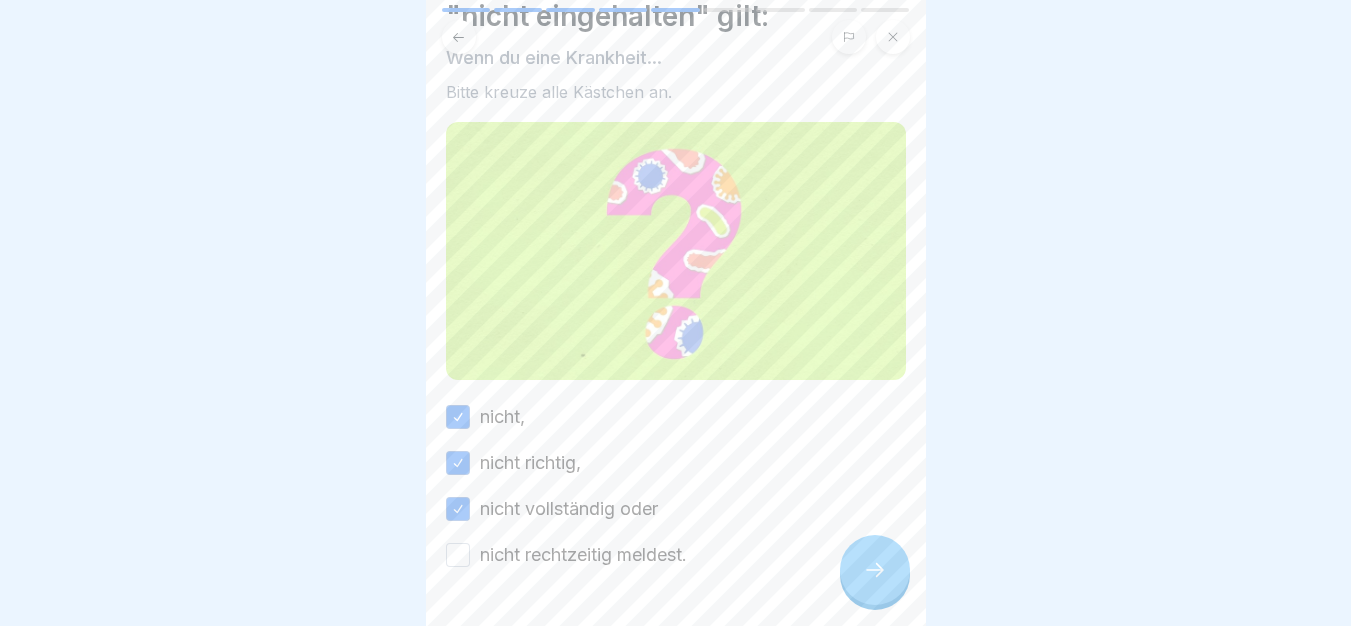click on "nicht rechtzeitig meldest." at bounding box center [458, 555] 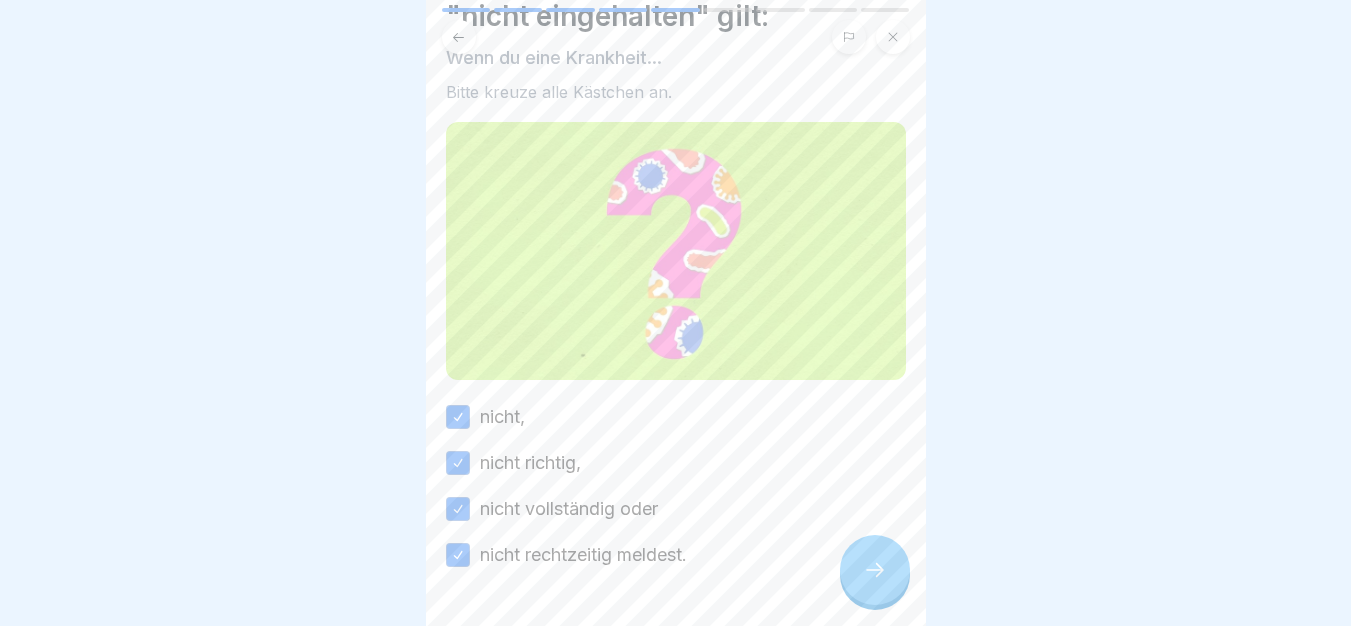 click at bounding box center (875, 570) 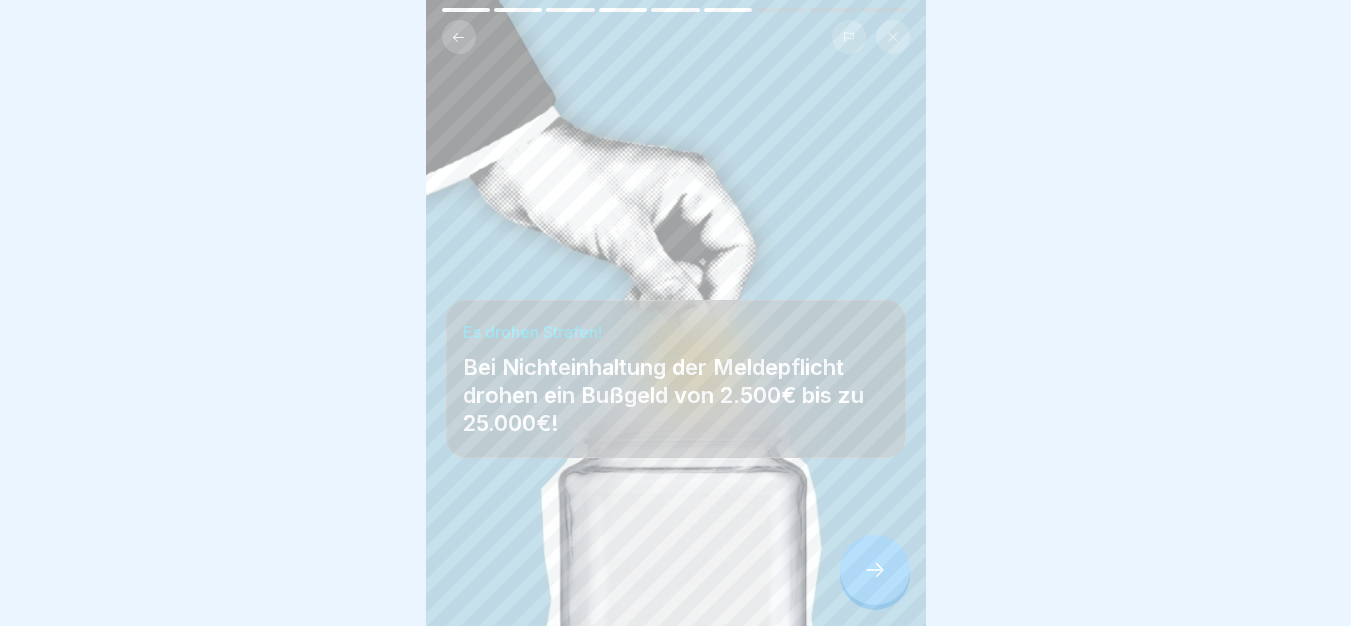 click at bounding box center [875, 570] 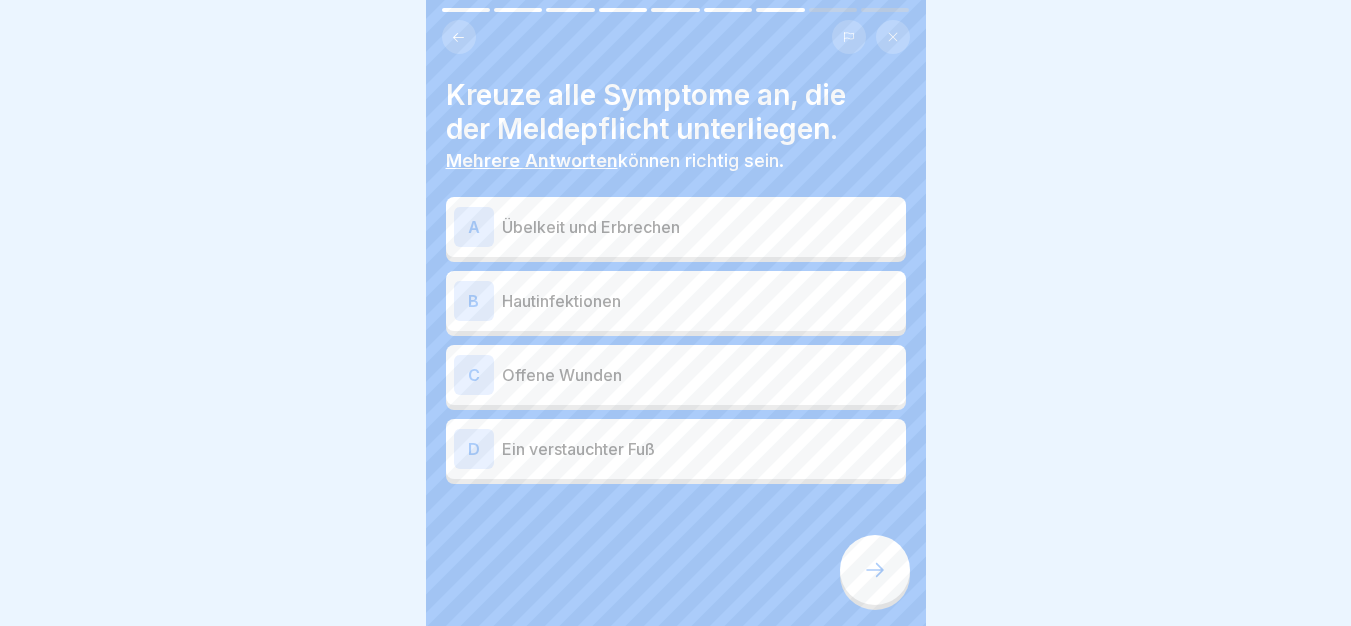 click on "Übelkeit und Erbrechen" at bounding box center (700, 227) 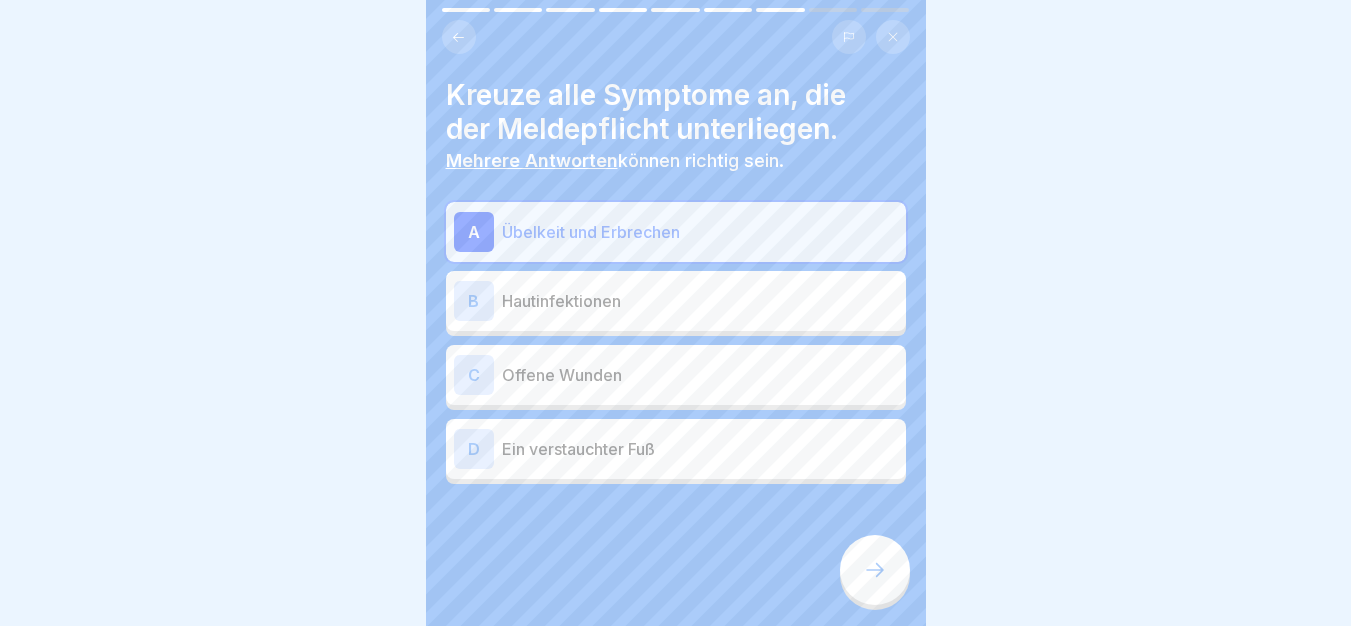 click on "A Übelkeit und Erbrechen B Hautinfektionen C Offene Wunden D Ein verstauchter Fuß" at bounding box center [676, 343] 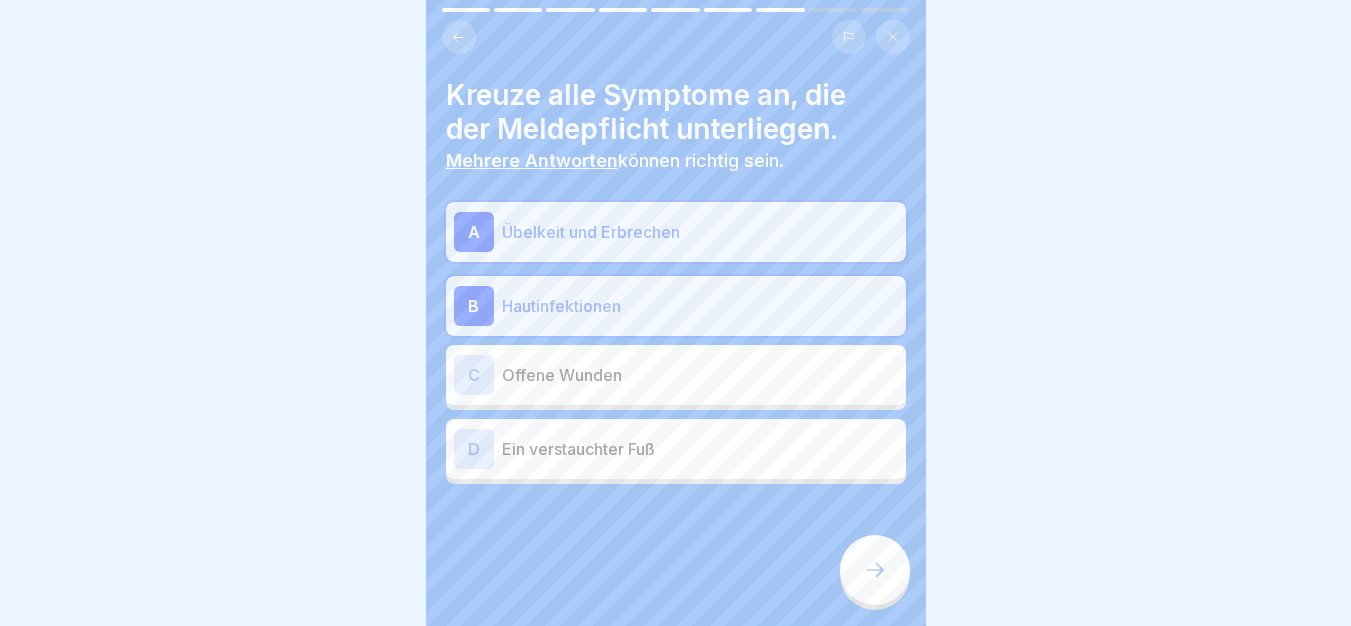 click on "Offene Wunden" at bounding box center [700, 375] 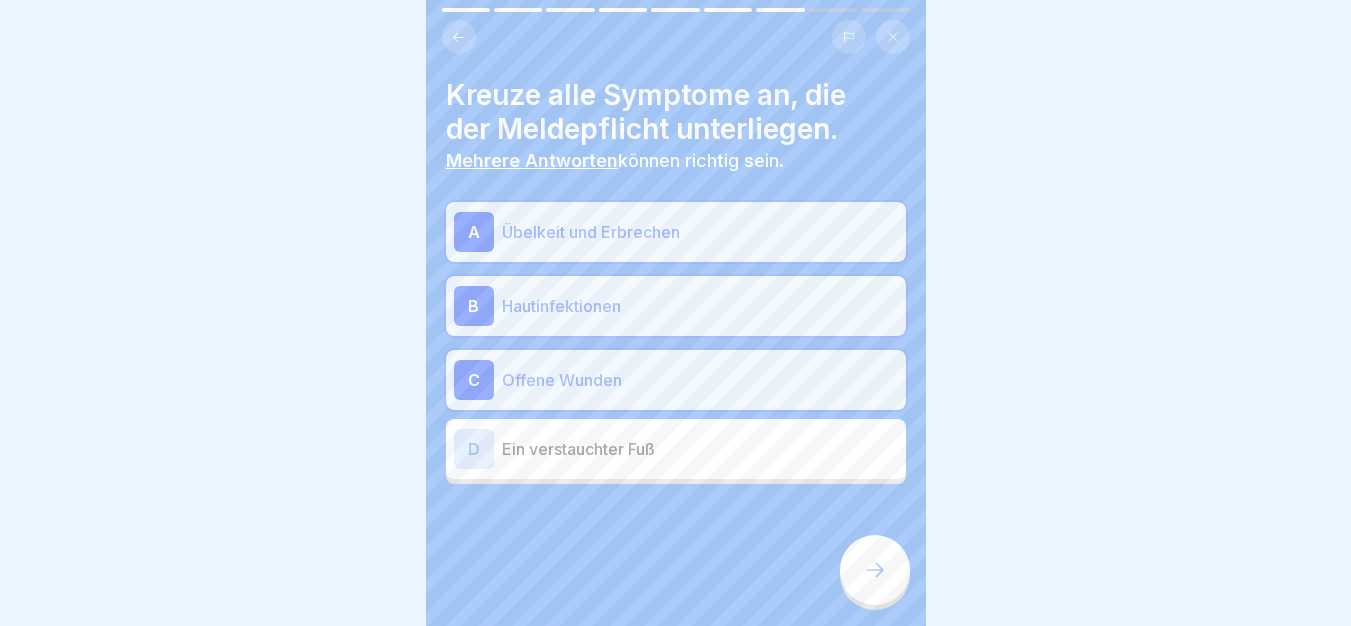 click 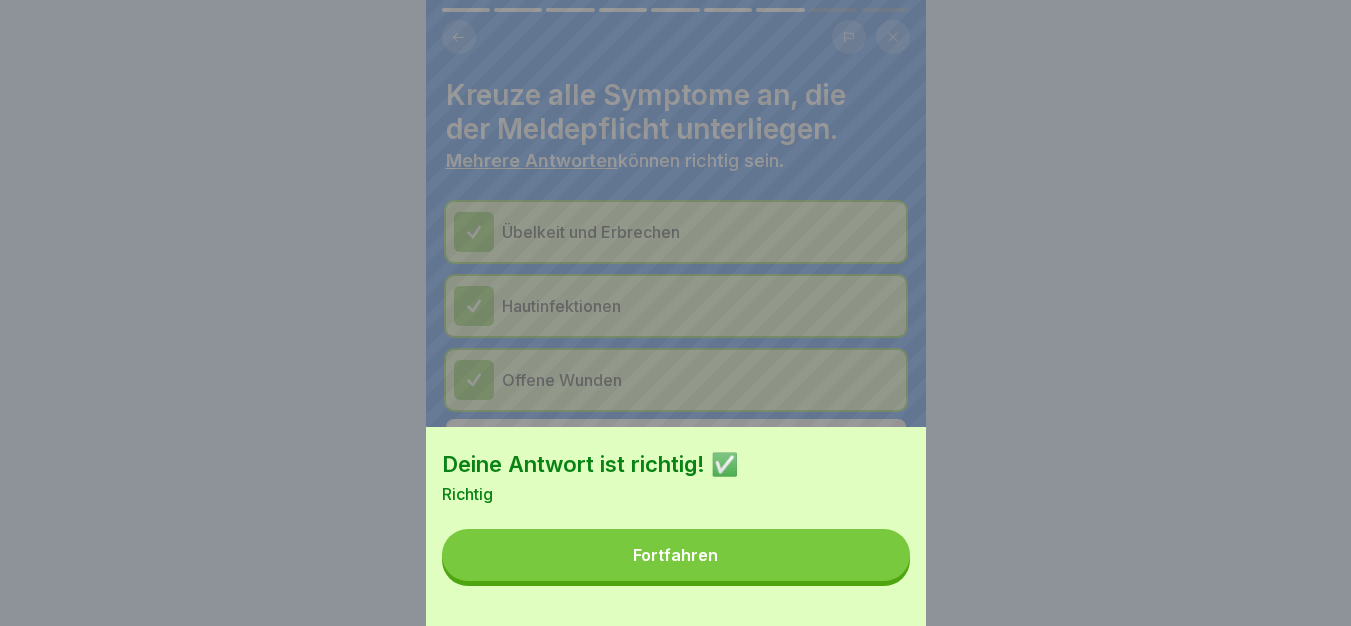 click on "Fortfahren" at bounding box center [676, 555] 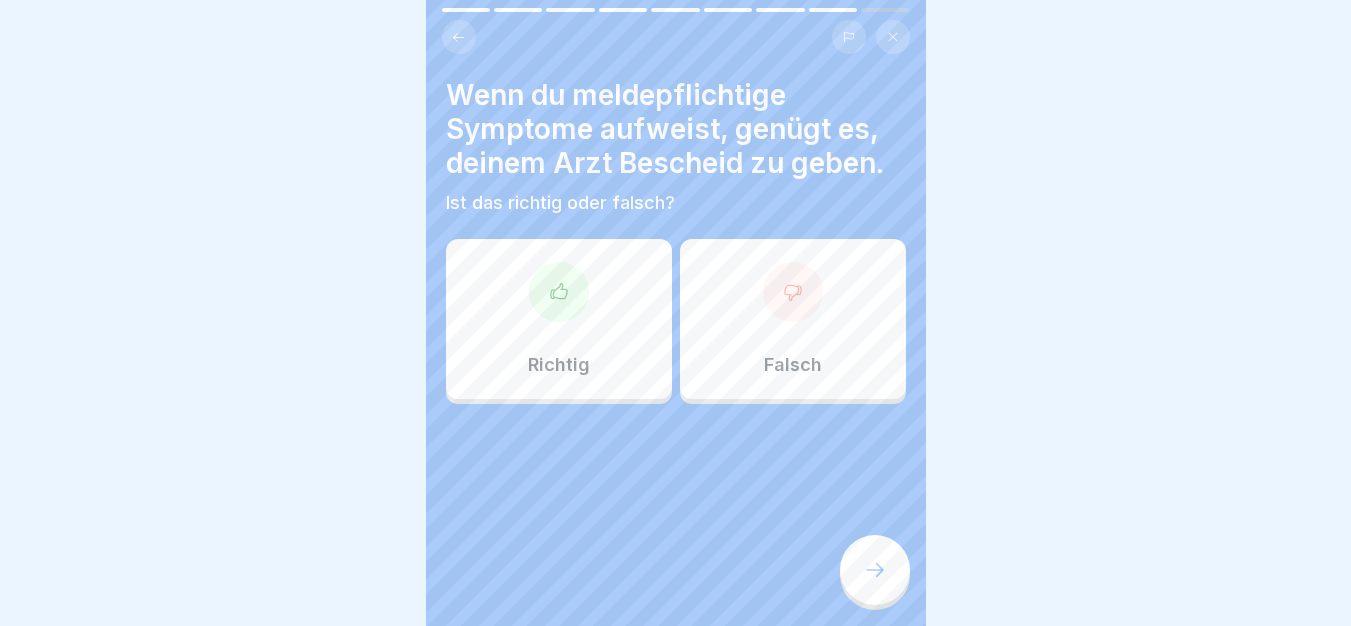 click on "Falsch" at bounding box center [793, 319] 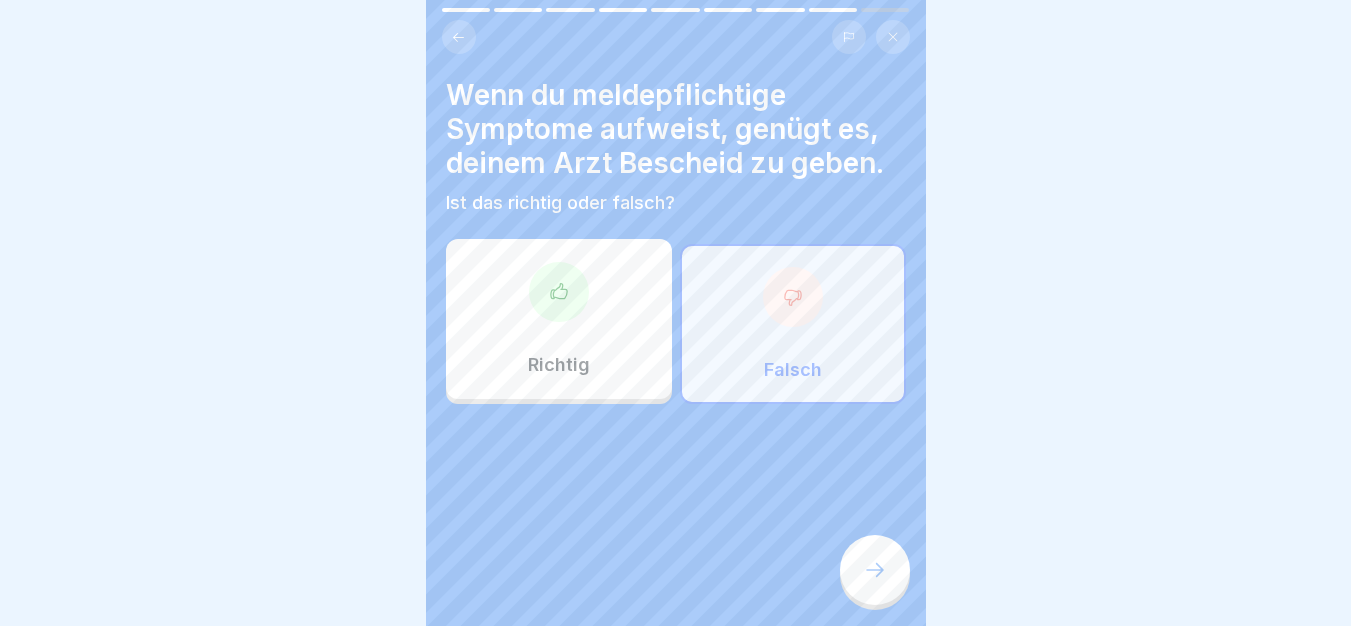 click at bounding box center [875, 570] 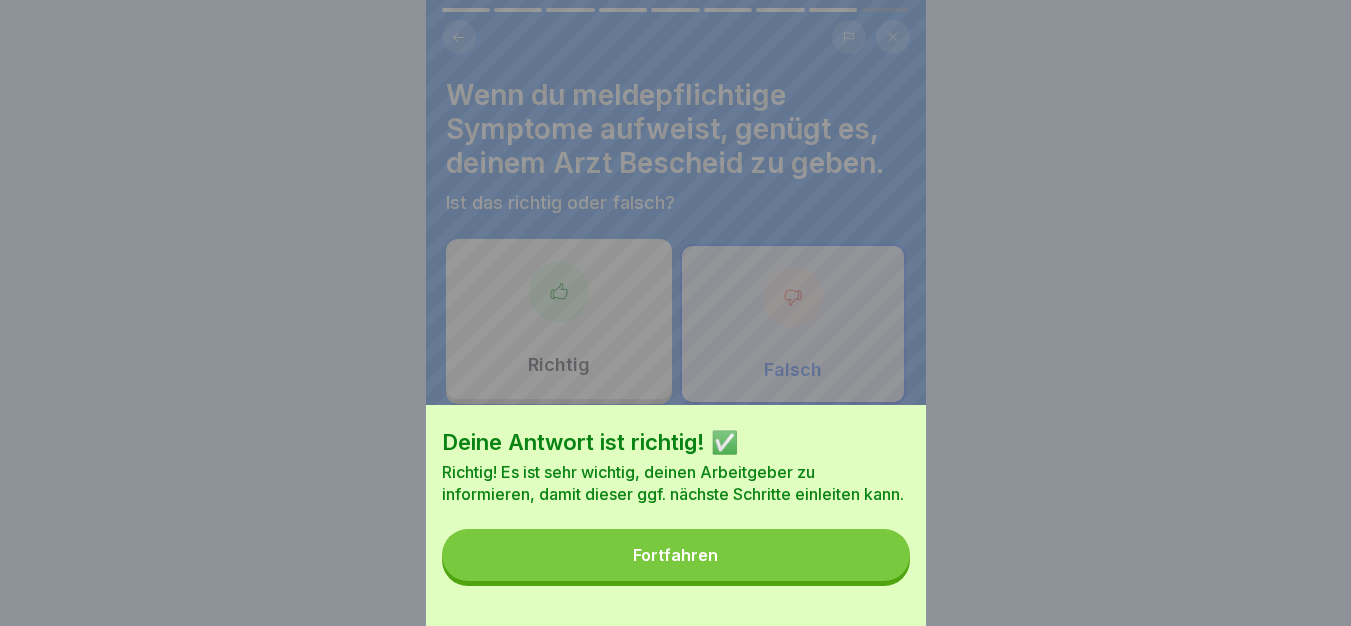 click on "Fortfahren" at bounding box center [676, 555] 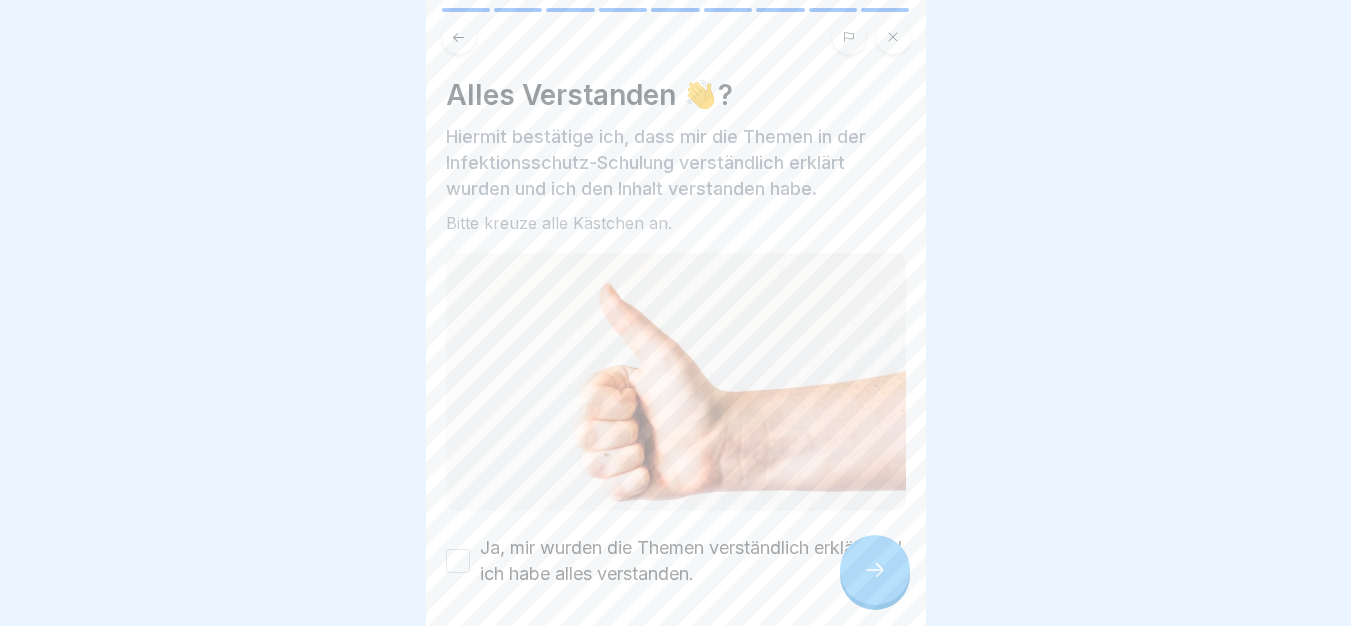 scroll, scrollTop: 73, scrollLeft: 0, axis: vertical 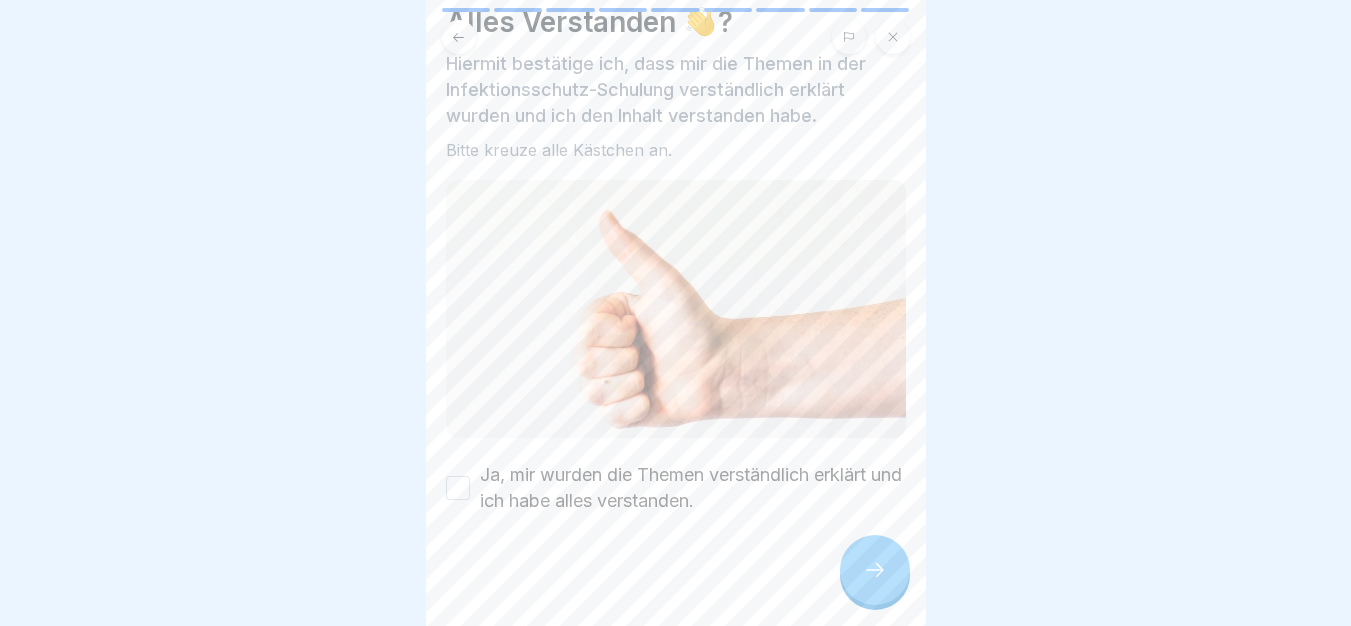 click on "Ja, mir wurden die Themen verständlich erklärt und ich habe alles verstanden." at bounding box center [458, 488] 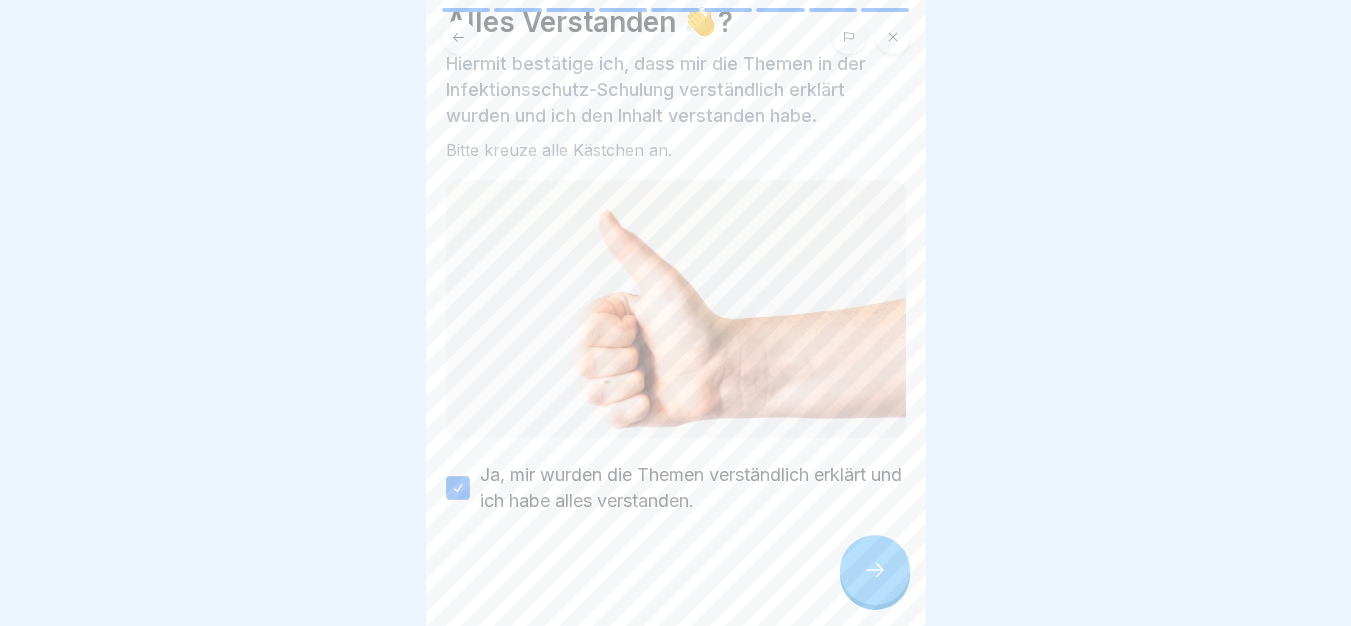 click at bounding box center (875, 570) 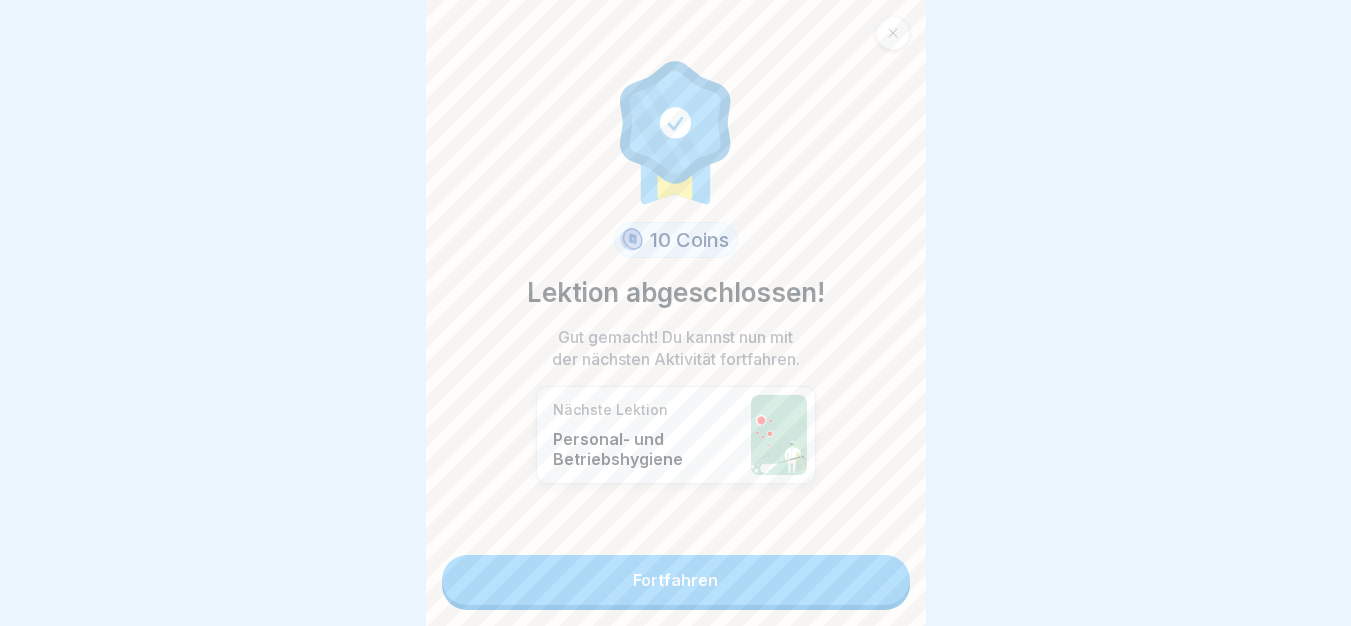 click on "Fortfahren" at bounding box center (676, 580) 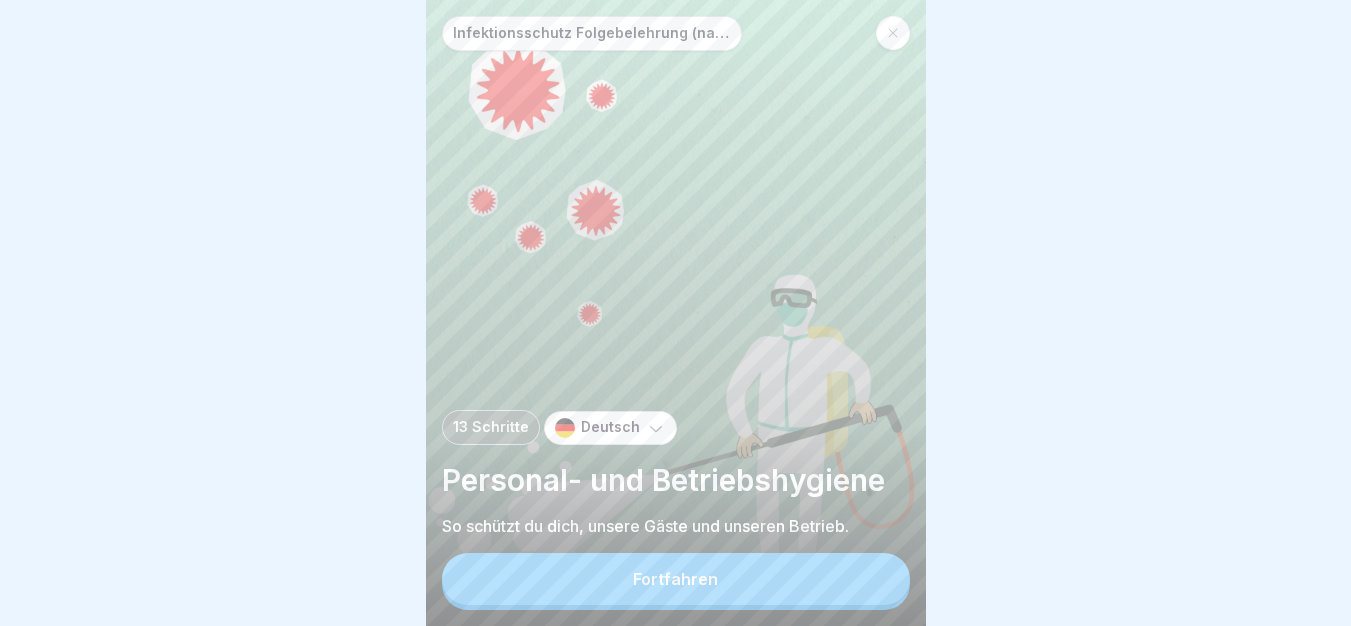 click on "Fortfahren" at bounding box center [676, 579] 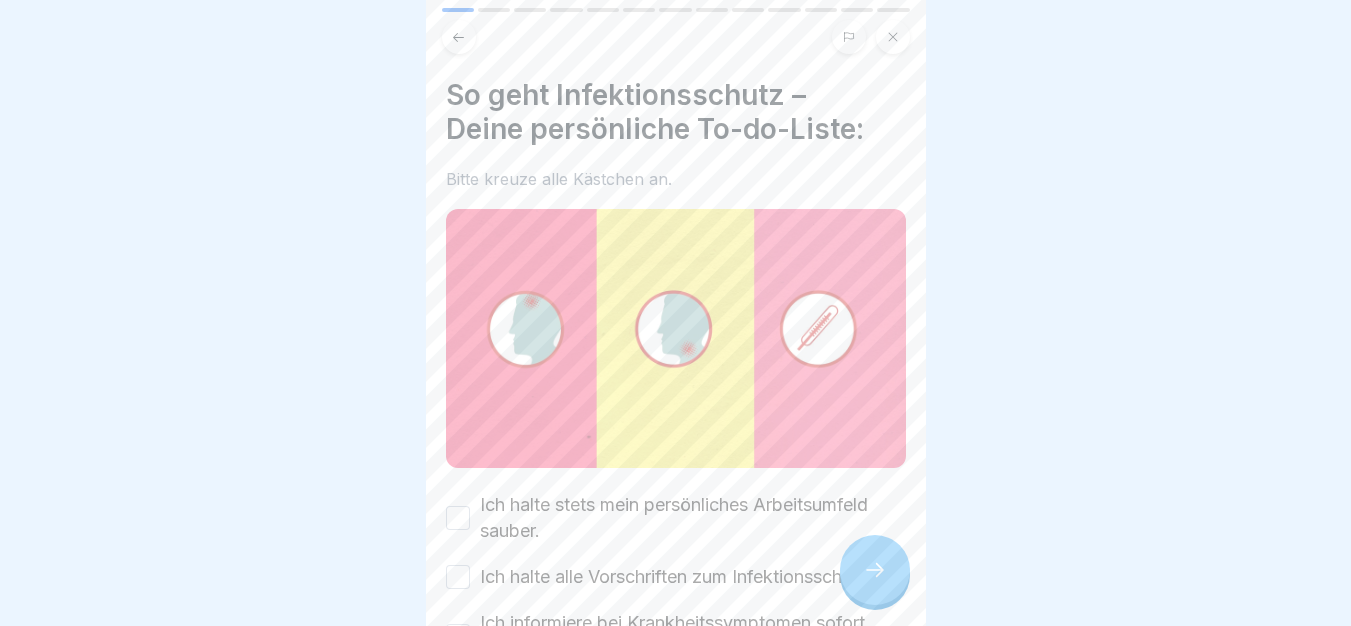 scroll, scrollTop: 343, scrollLeft: 0, axis: vertical 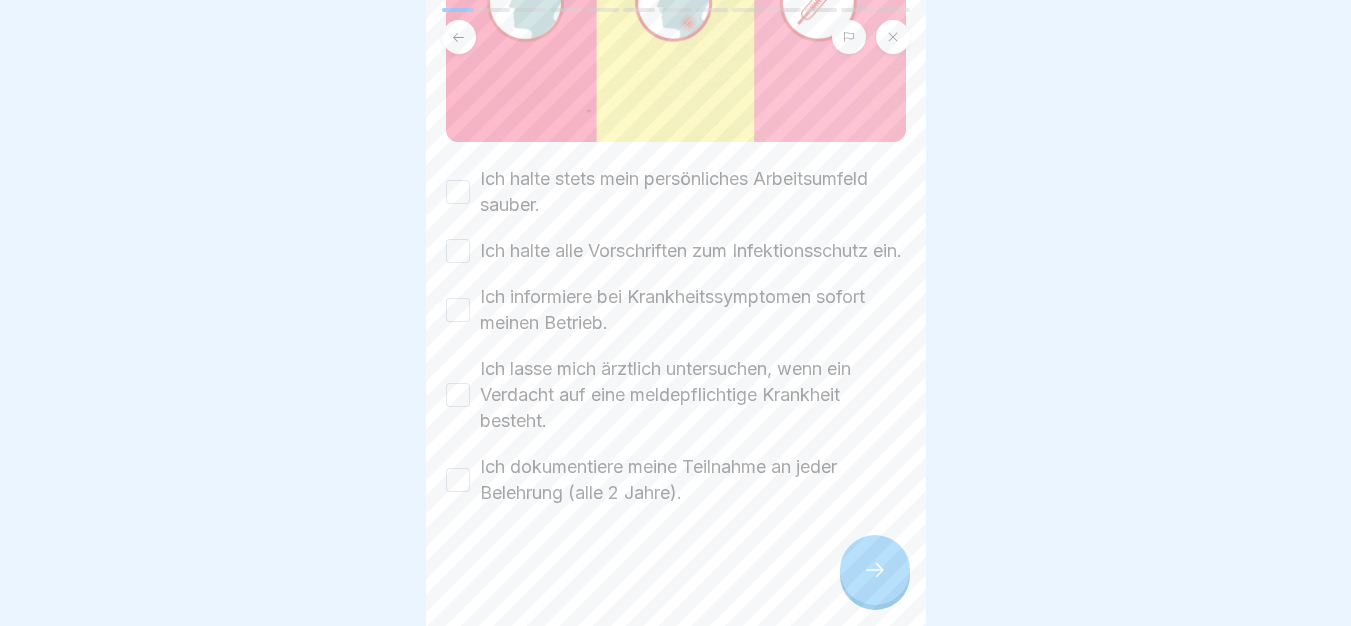 click on "Ich halte stets mein persönliches Arbeitsumfeld sauber." at bounding box center (458, 192) 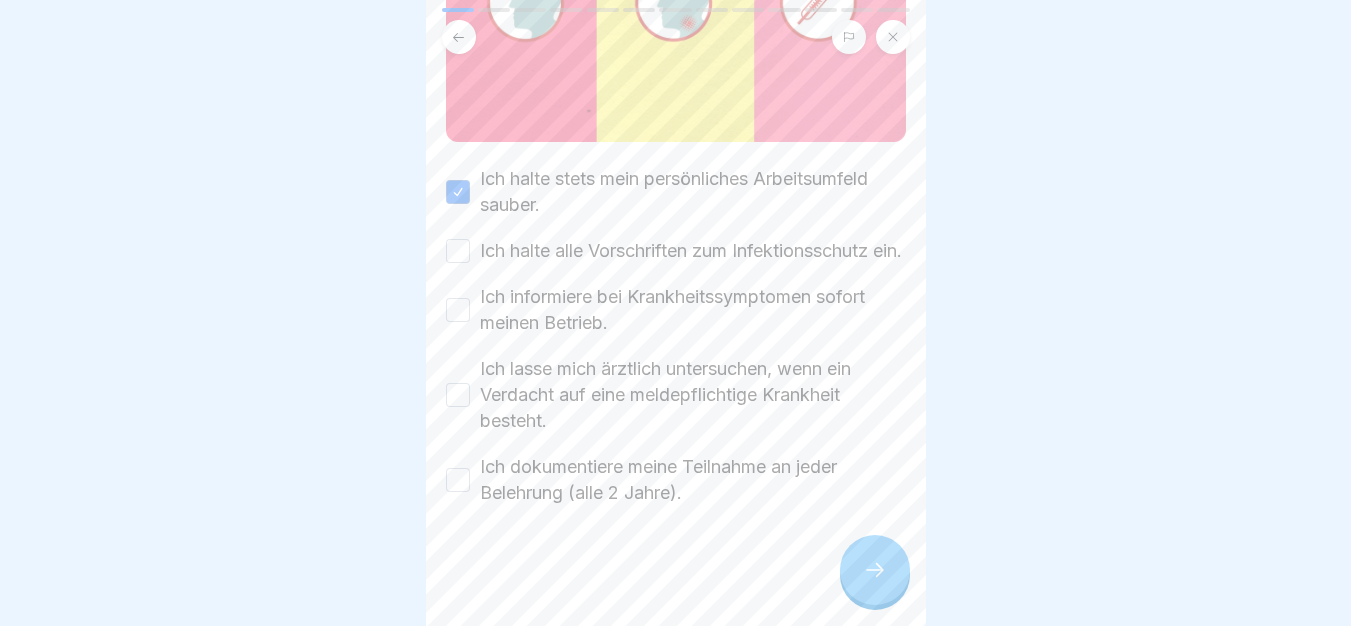 click on "Ich halte alle Vorschriften zum Infektionsschutz ein." at bounding box center (458, 251) 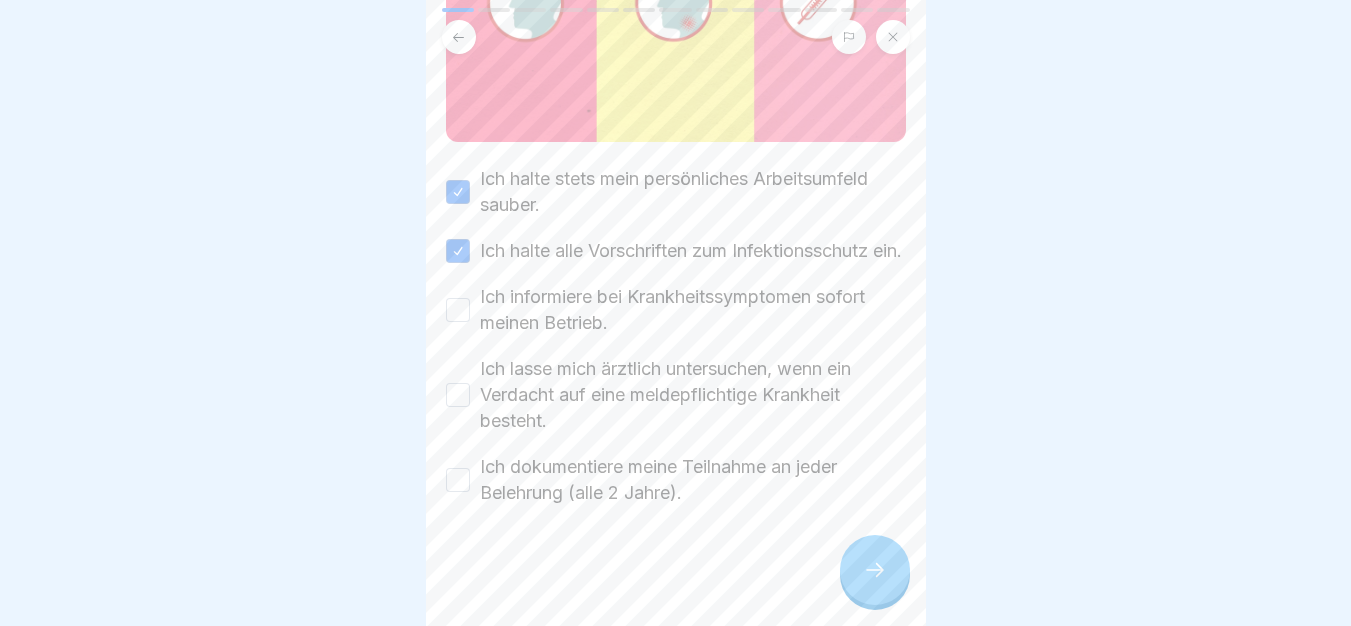 click on "Ich informiere bei Krankheitssymptomen sofort meinen Betrieb." at bounding box center (458, 310) 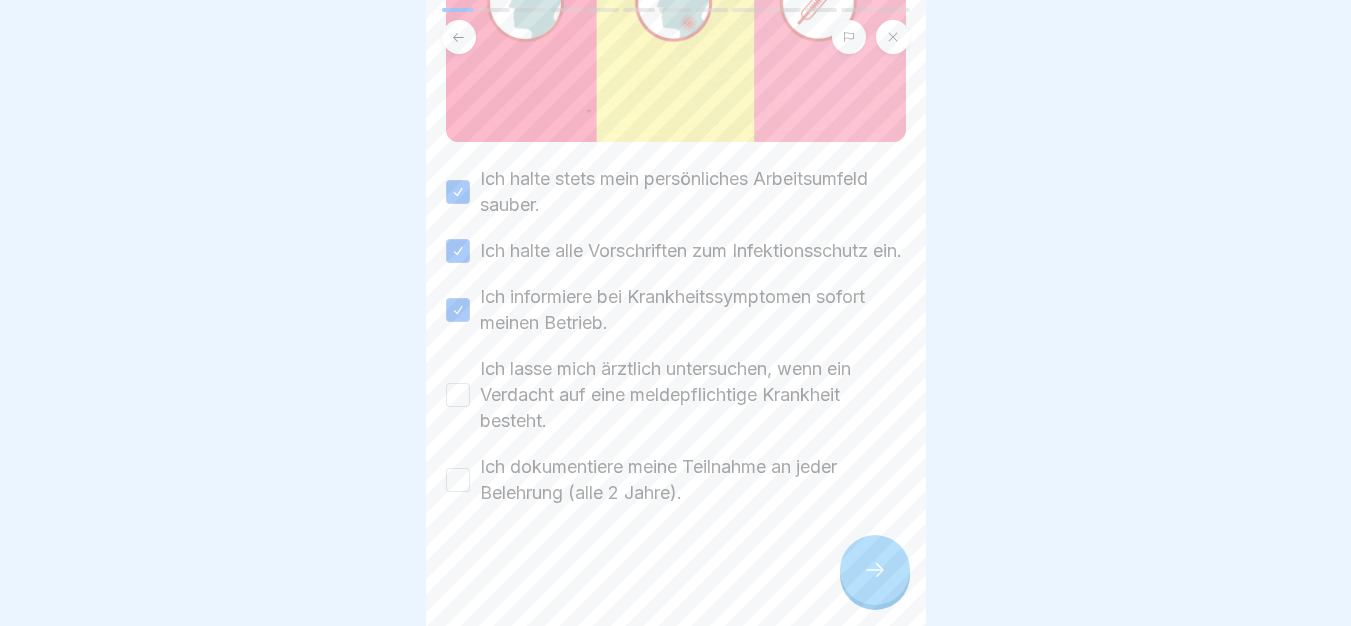 click on "Ich lasse mich ärztlich untersuchen, wenn ein Verdacht auf eine meldepflichtige Krankheit besteht." at bounding box center (458, 395) 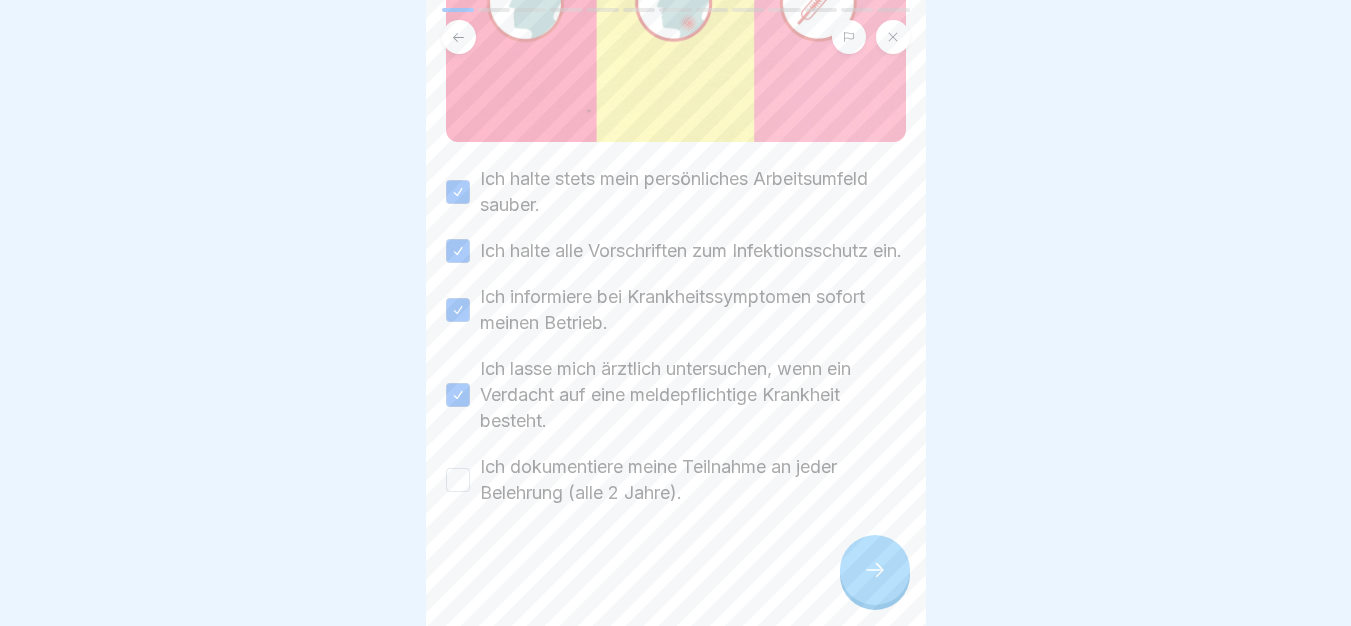 click on "Ich dokumentiere meine Teilnahme an jeder Belehrung (alle 2 Jahre)." at bounding box center [458, 480] 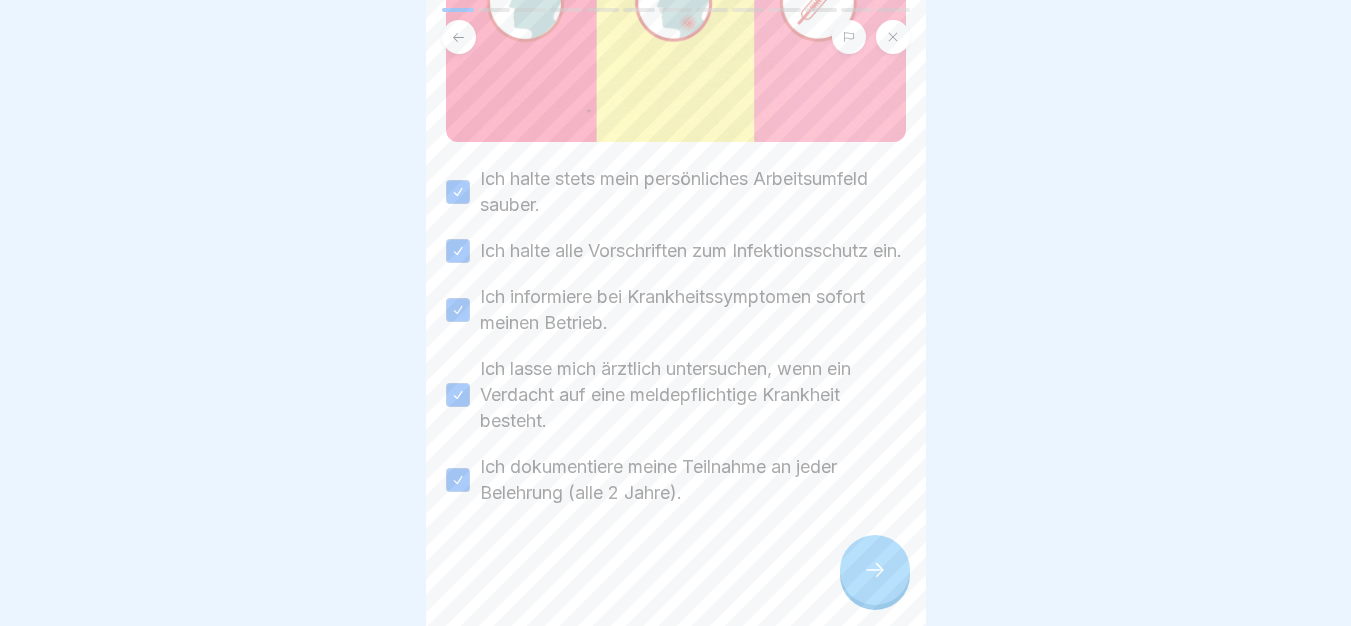 click at bounding box center (875, 570) 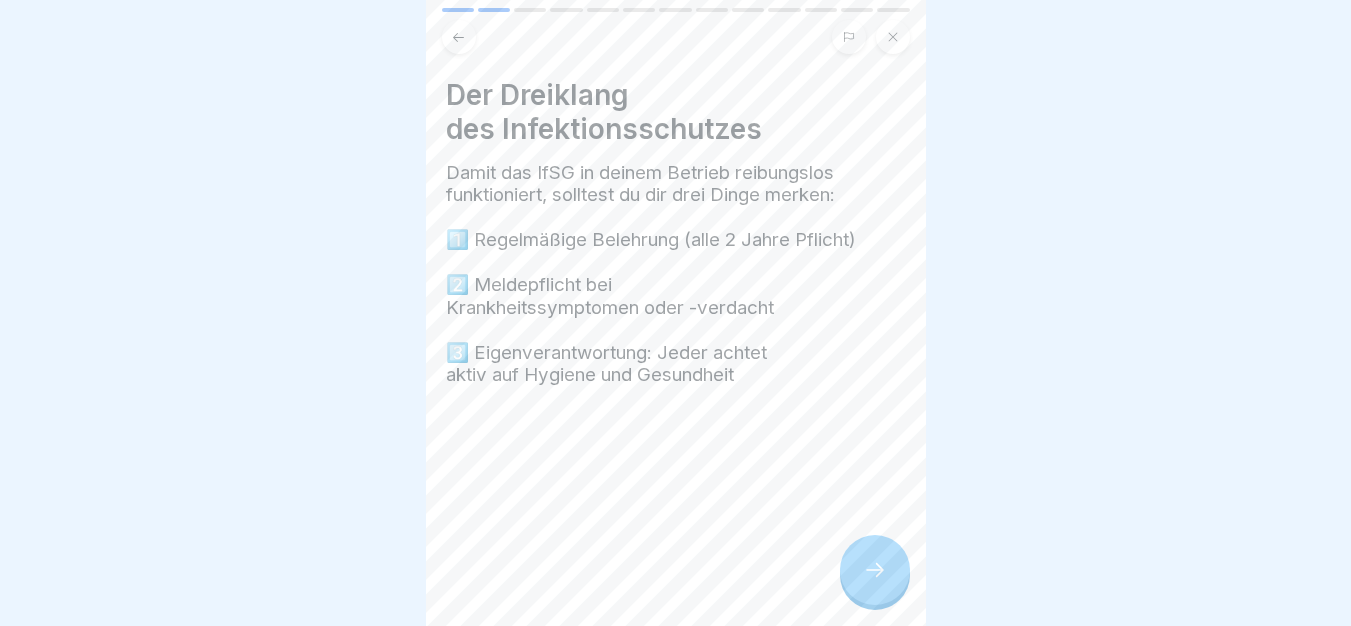 click 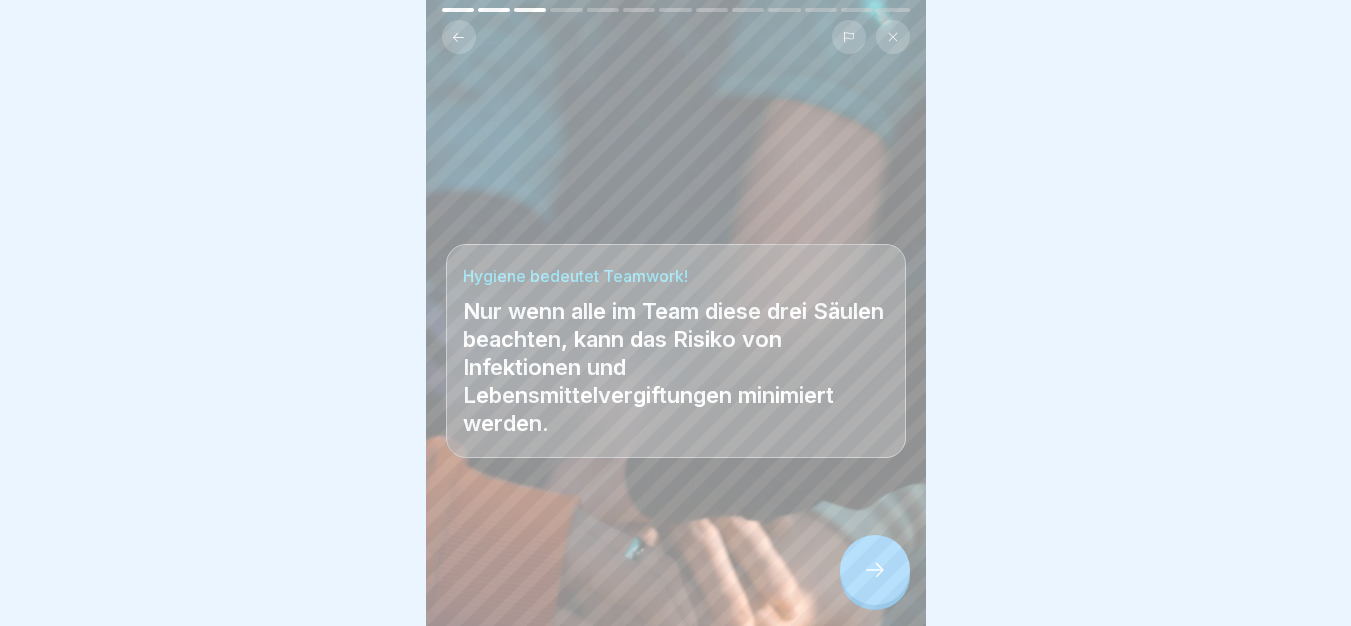 click 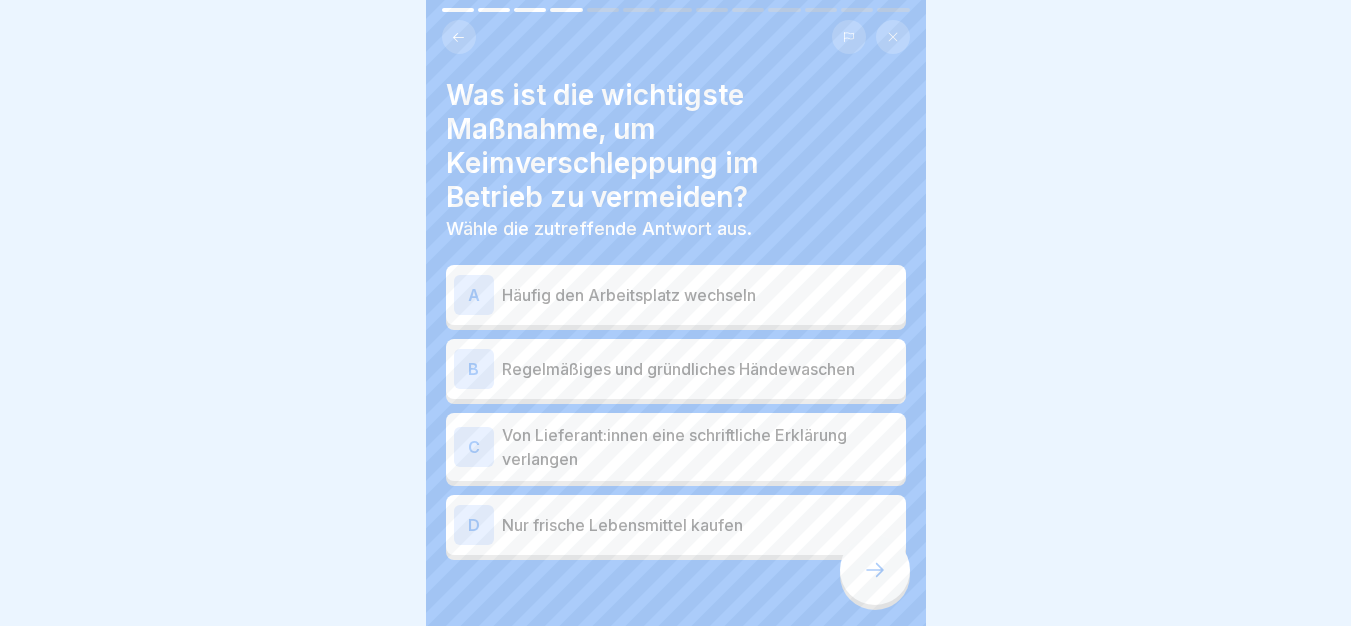 click on "Regelmäßiges und gründliches Händewaschen" at bounding box center [700, 369] 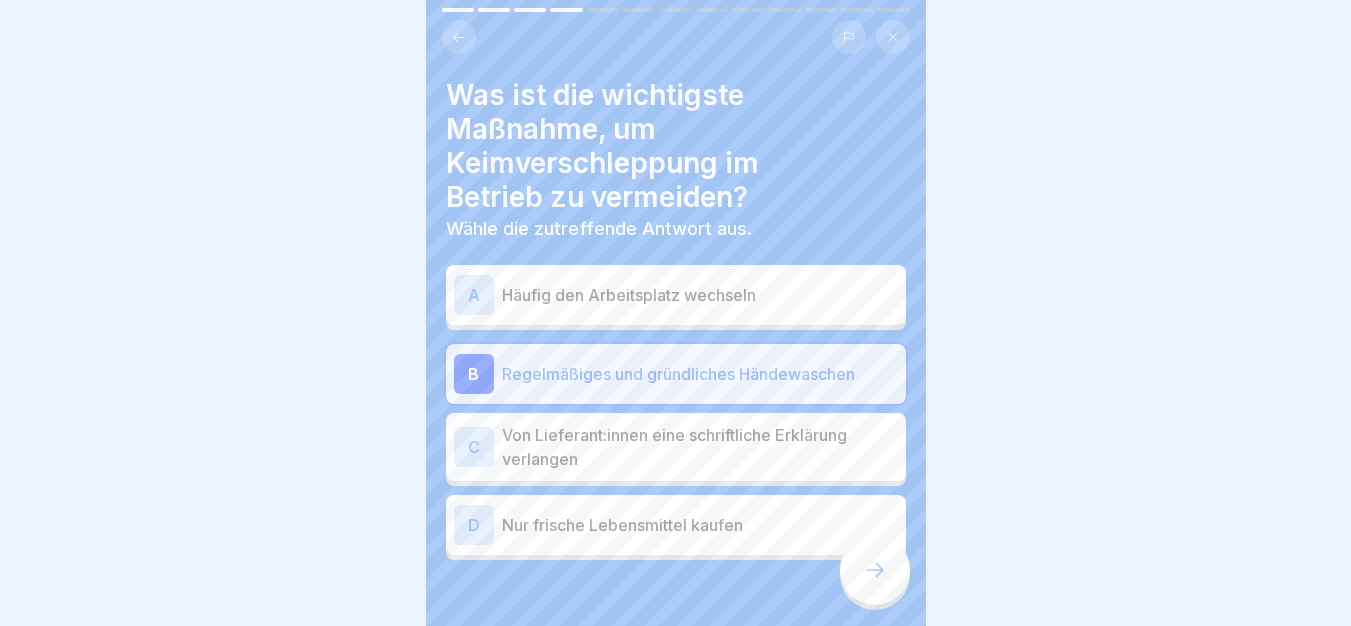 click on "D Nur frische Lebensmittel kaufen" at bounding box center [676, 525] 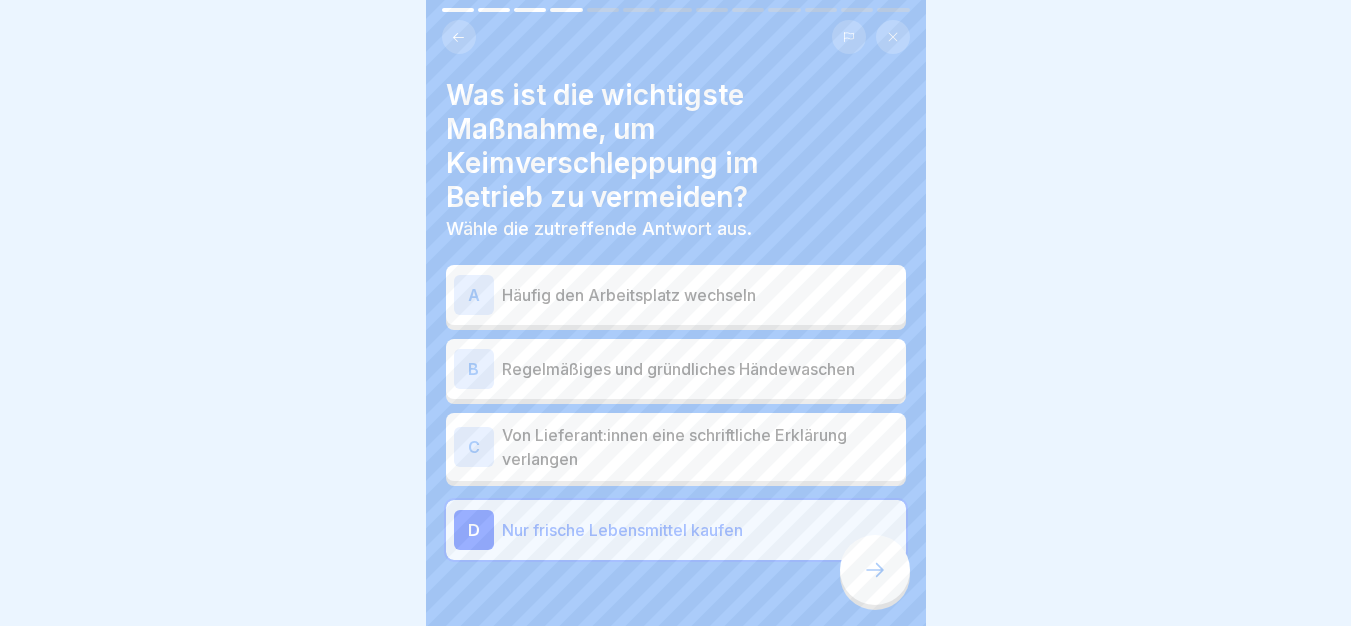 click on "Regelmäßiges und gründliches Händewaschen" at bounding box center [700, 369] 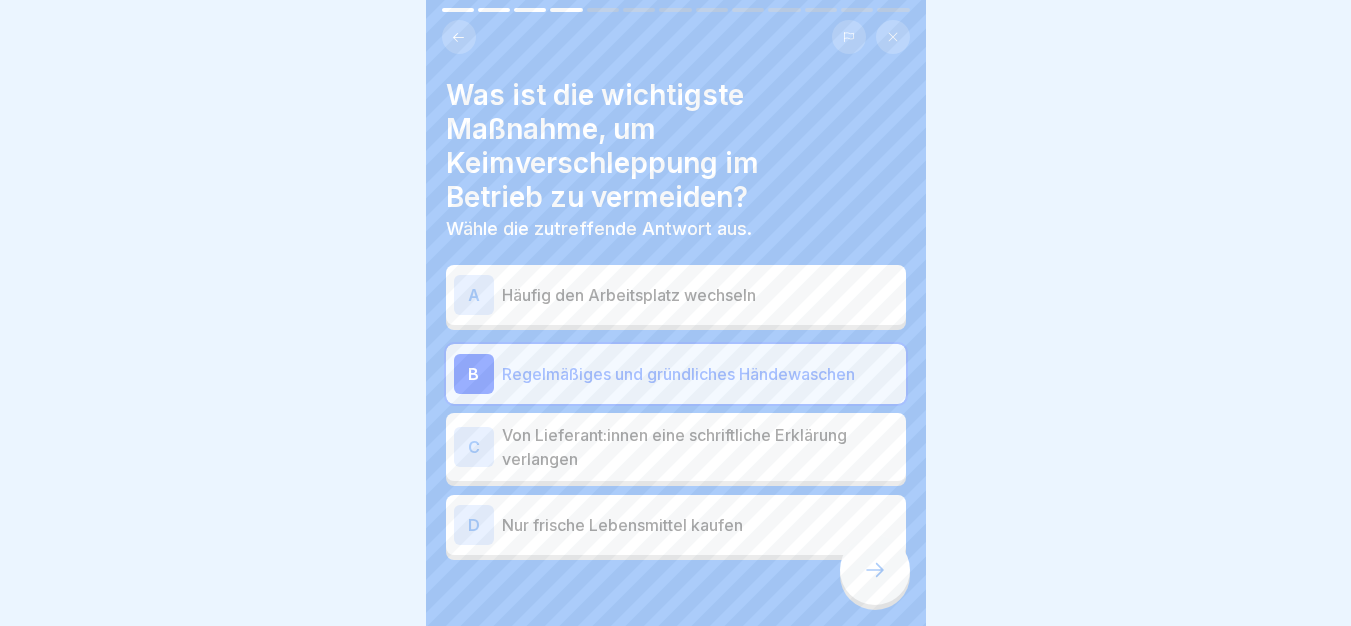 click 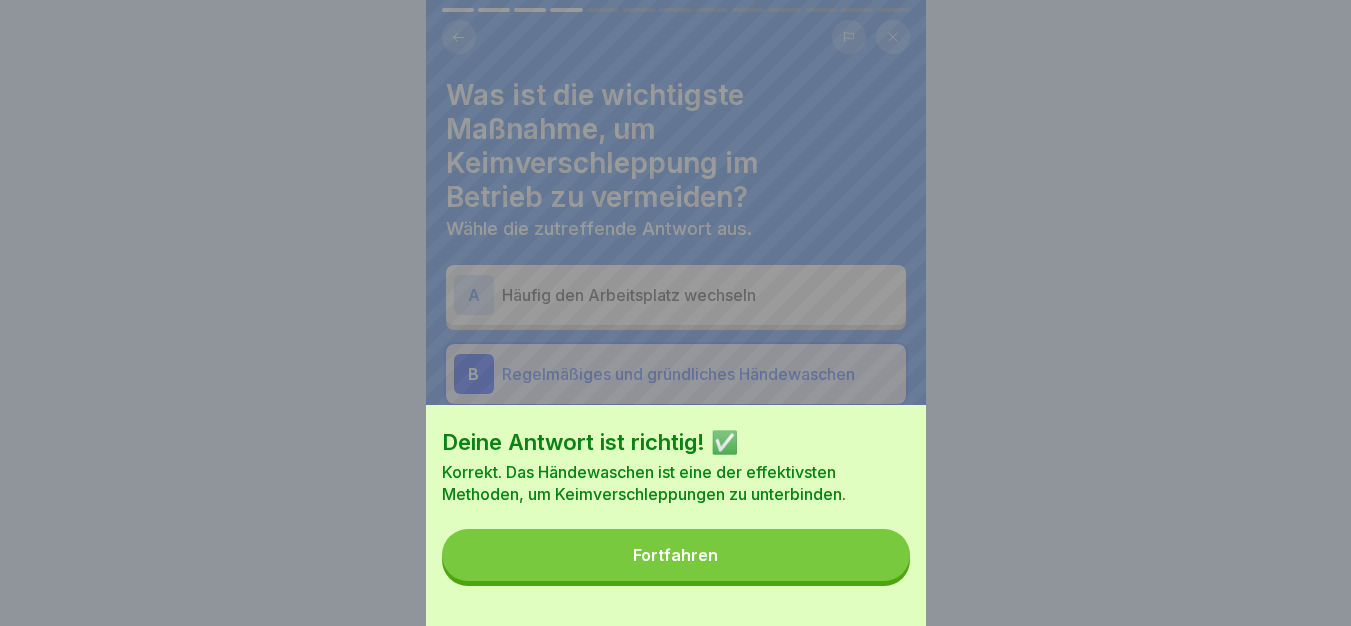 click on "Fortfahren" at bounding box center [676, 555] 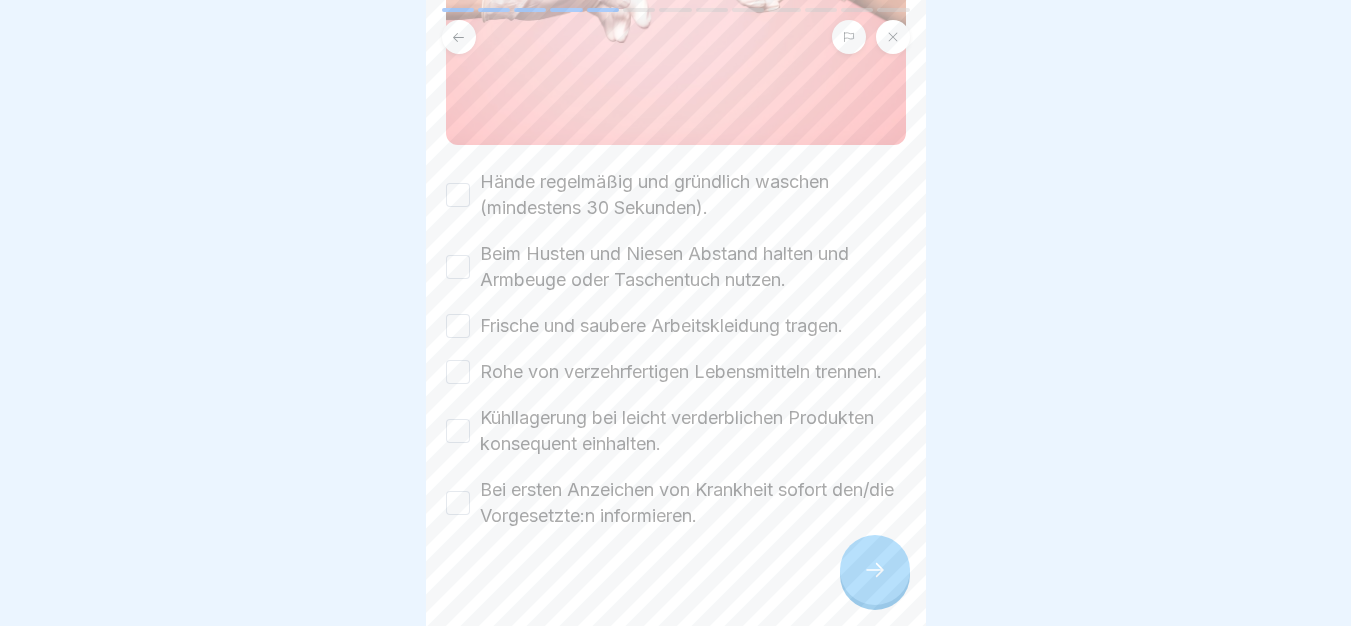 scroll, scrollTop: 409, scrollLeft: 0, axis: vertical 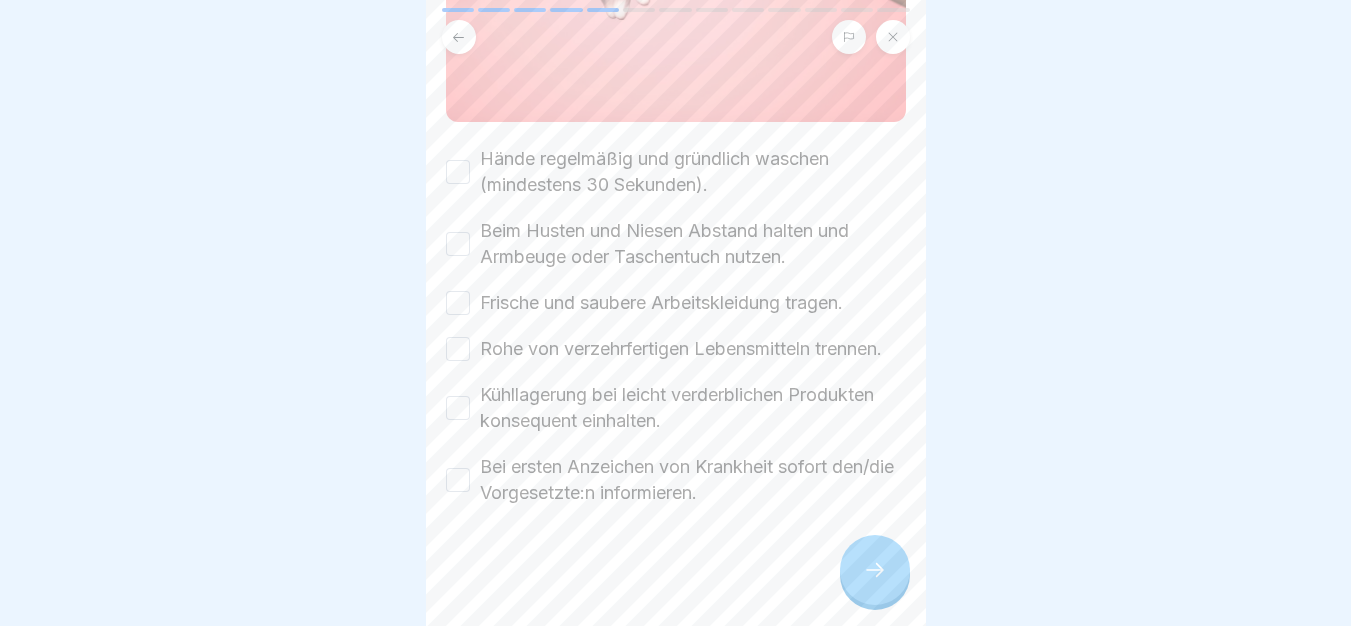 click on "Hände regelmäßig und gründlich waschen (mindestens 30 Sekunden)." at bounding box center (693, 172) 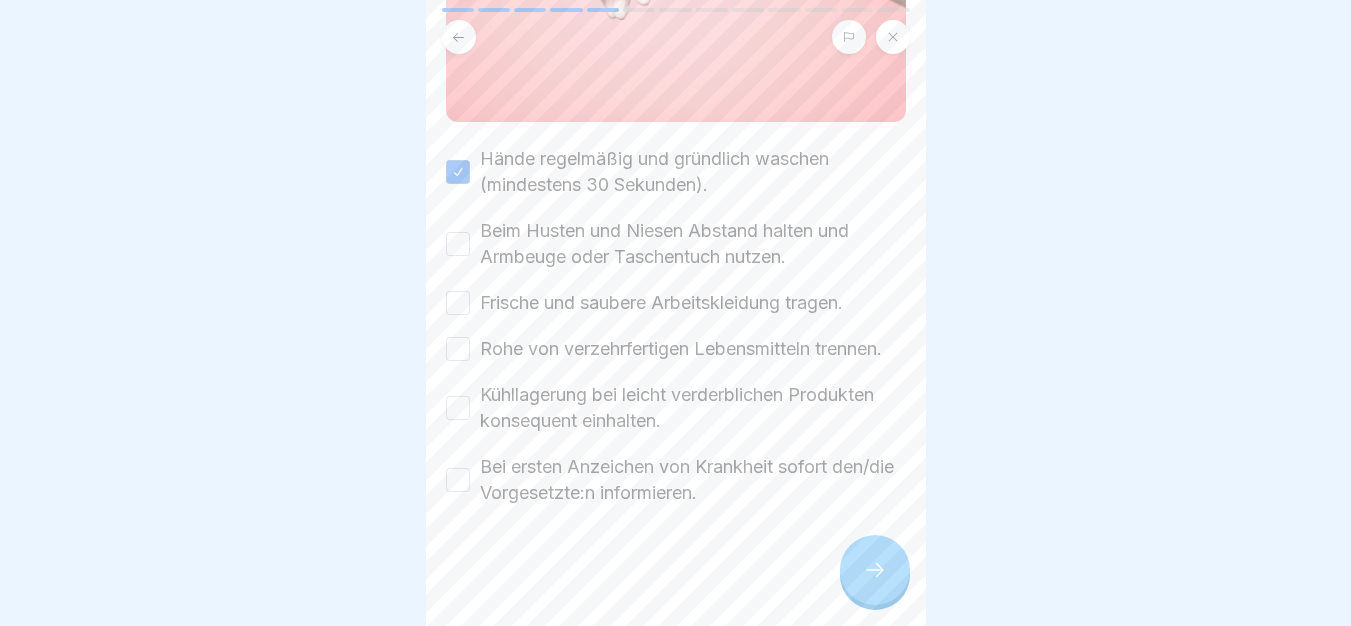 click on "Beim Husten und Niesen Abstand halten und Armbeuge oder Taschentuch nutzen." at bounding box center (693, 244) 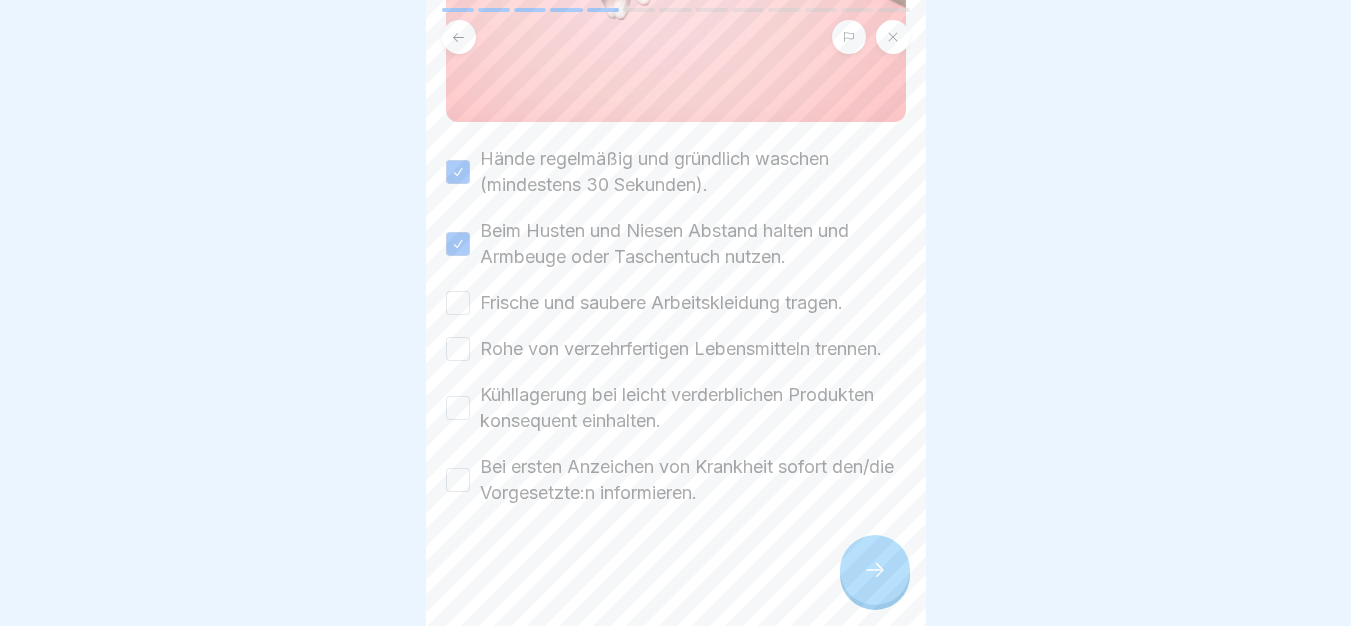 click on "Frische und saubere Arbeitskleidung tragen." at bounding box center [661, 303] 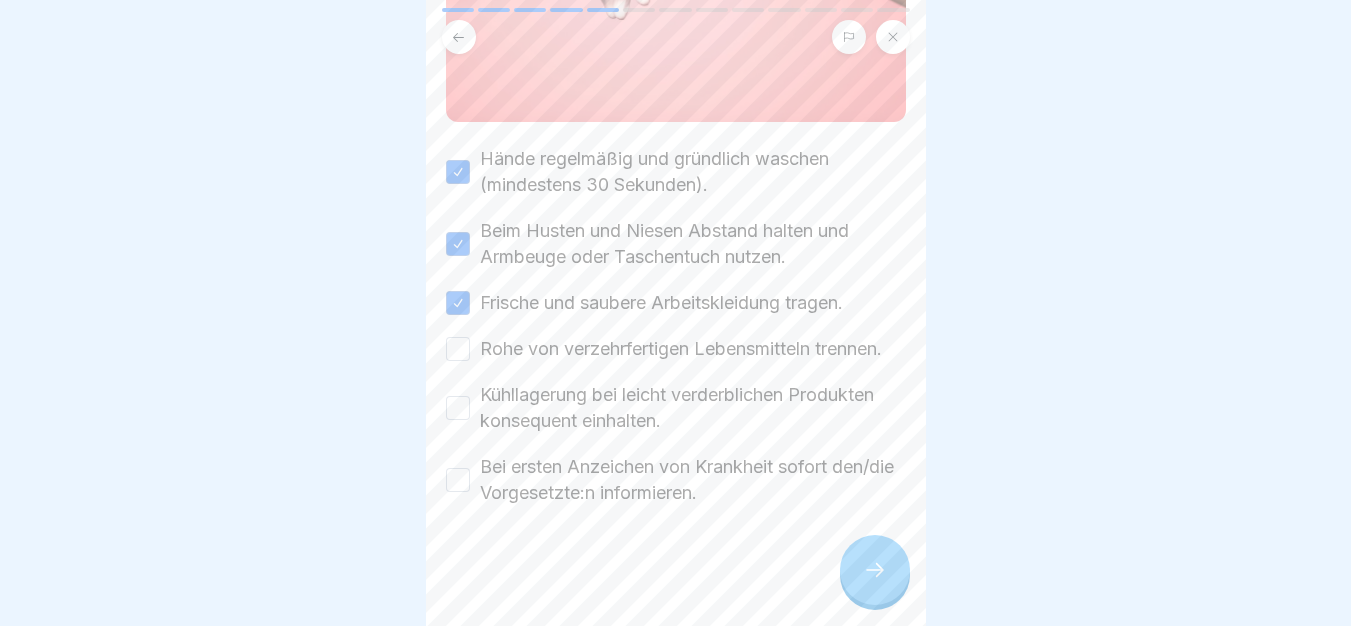 click on "Rohe von verzehrfertigen Lebensmitteln trennen." at bounding box center (681, 349) 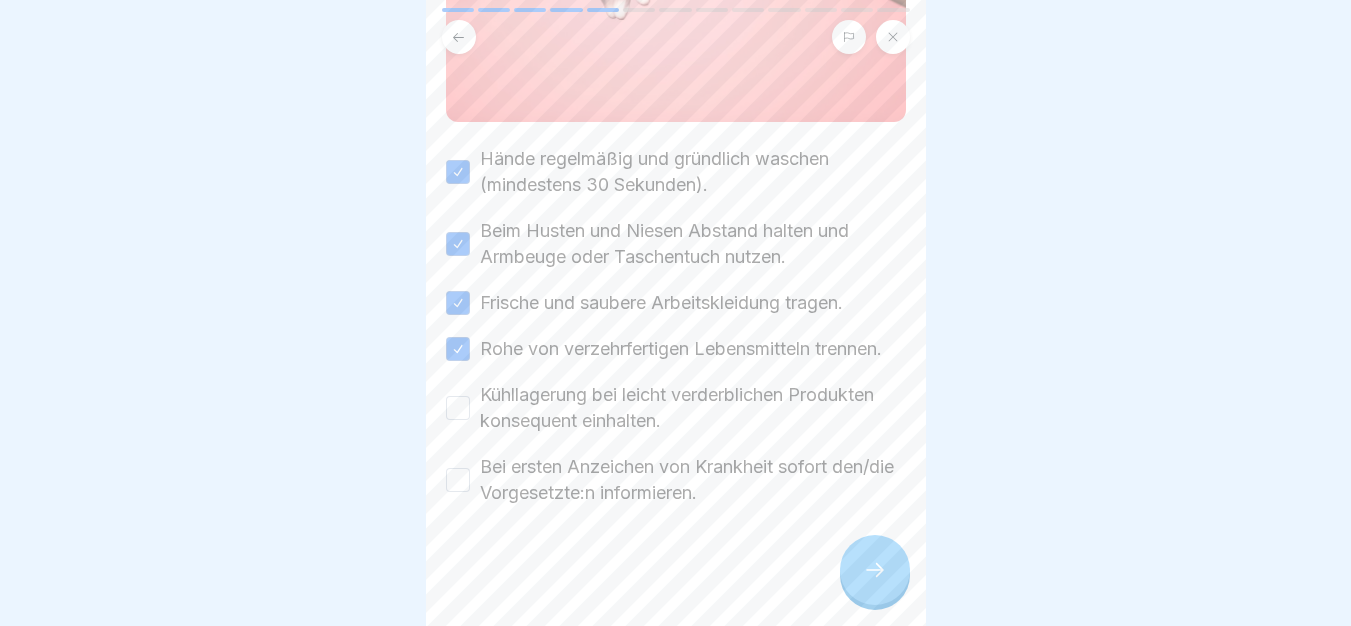 click on "Kühllagerung bei leicht verderblichen Produkten konsequent einhalten." at bounding box center (693, 408) 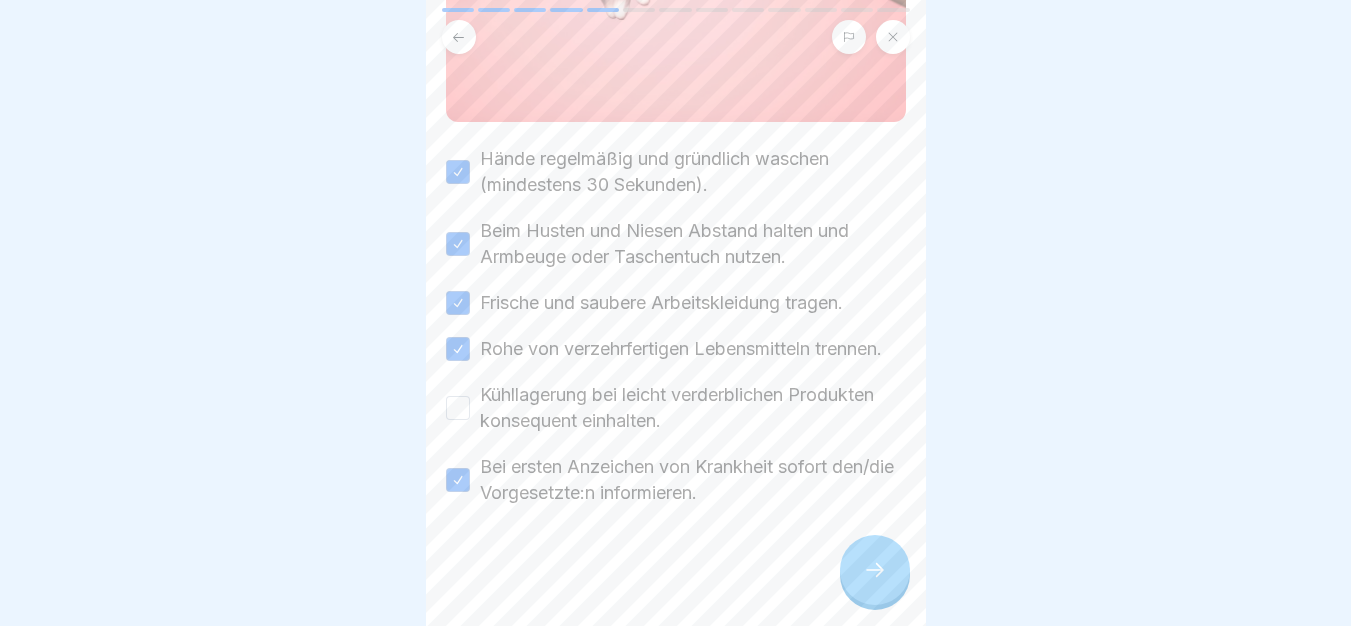 click on "Kühllagerung bei leicht verderblichen Produkten konsequent einhalten." at bounding box center (693, 408) 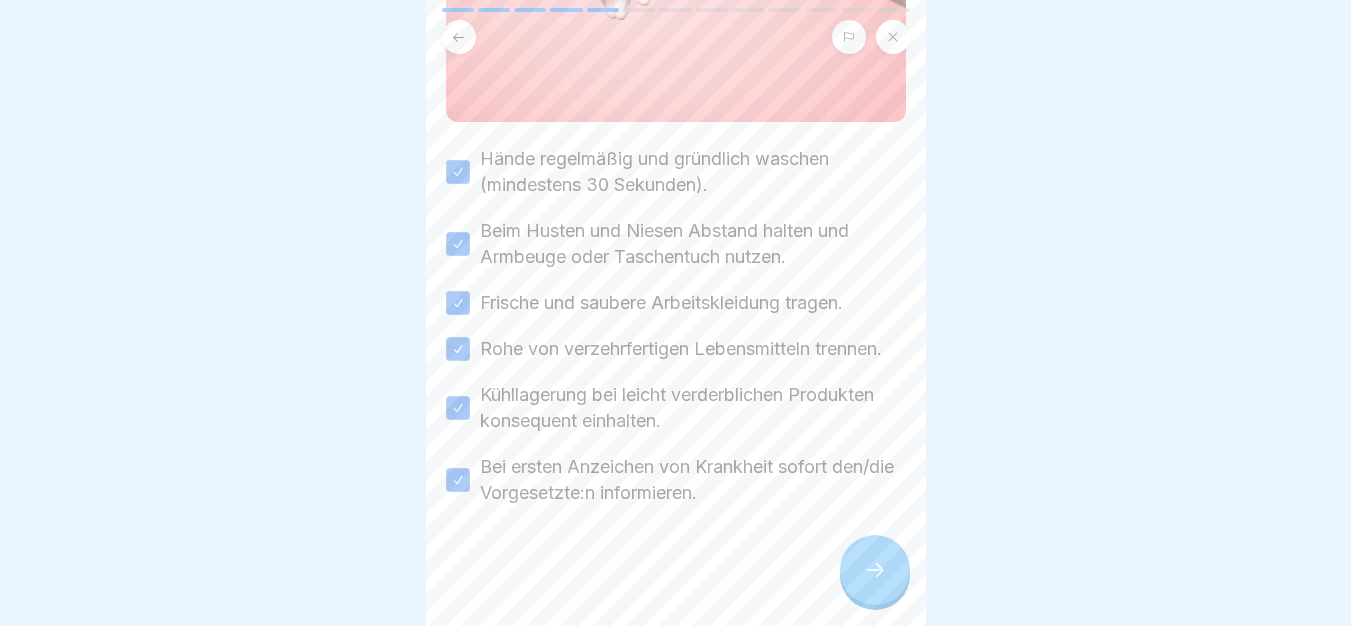 click 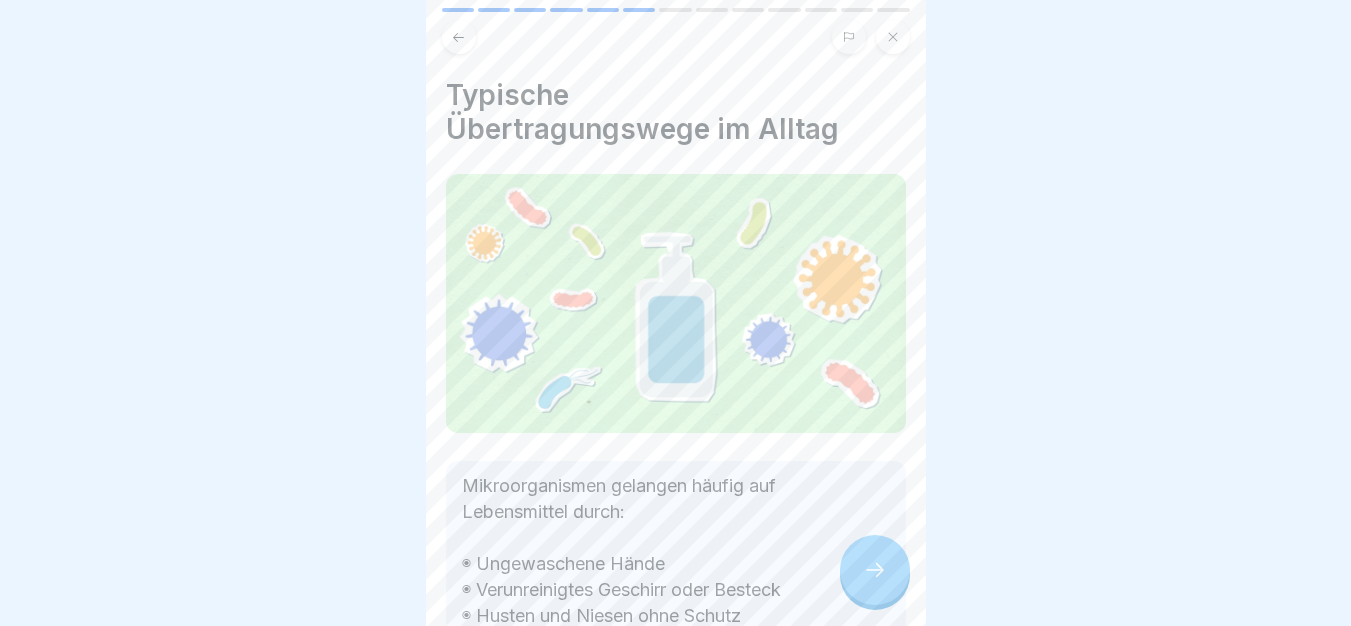 click 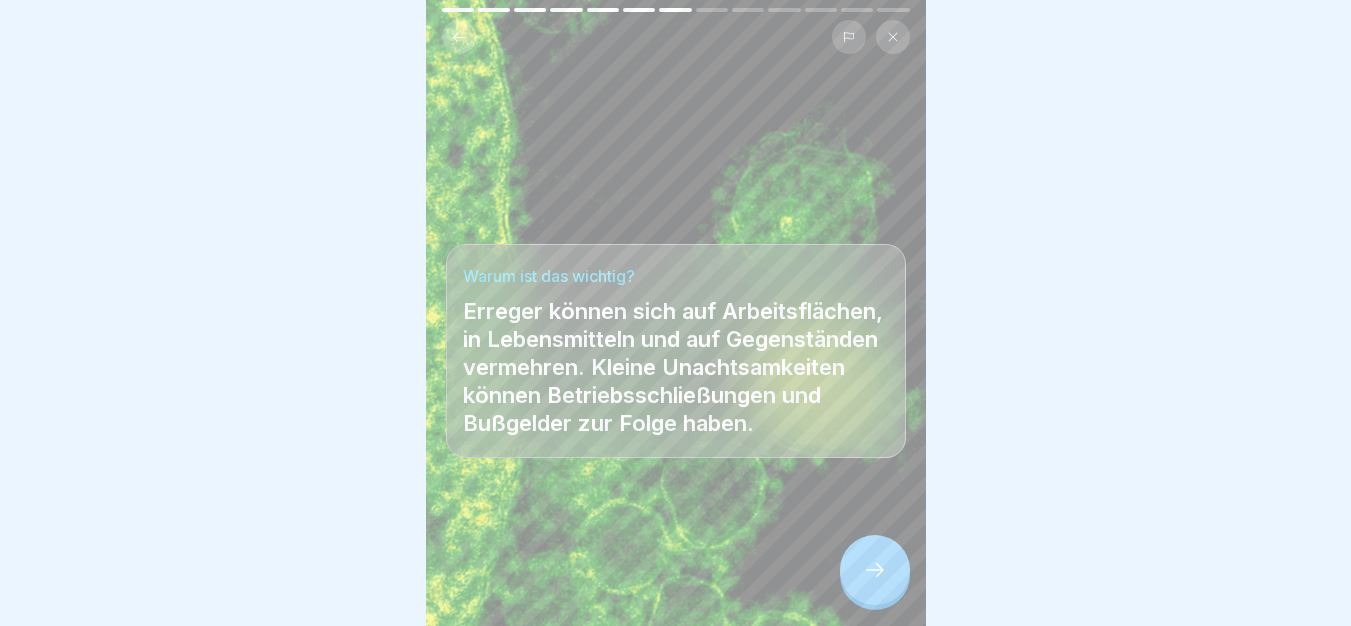 click 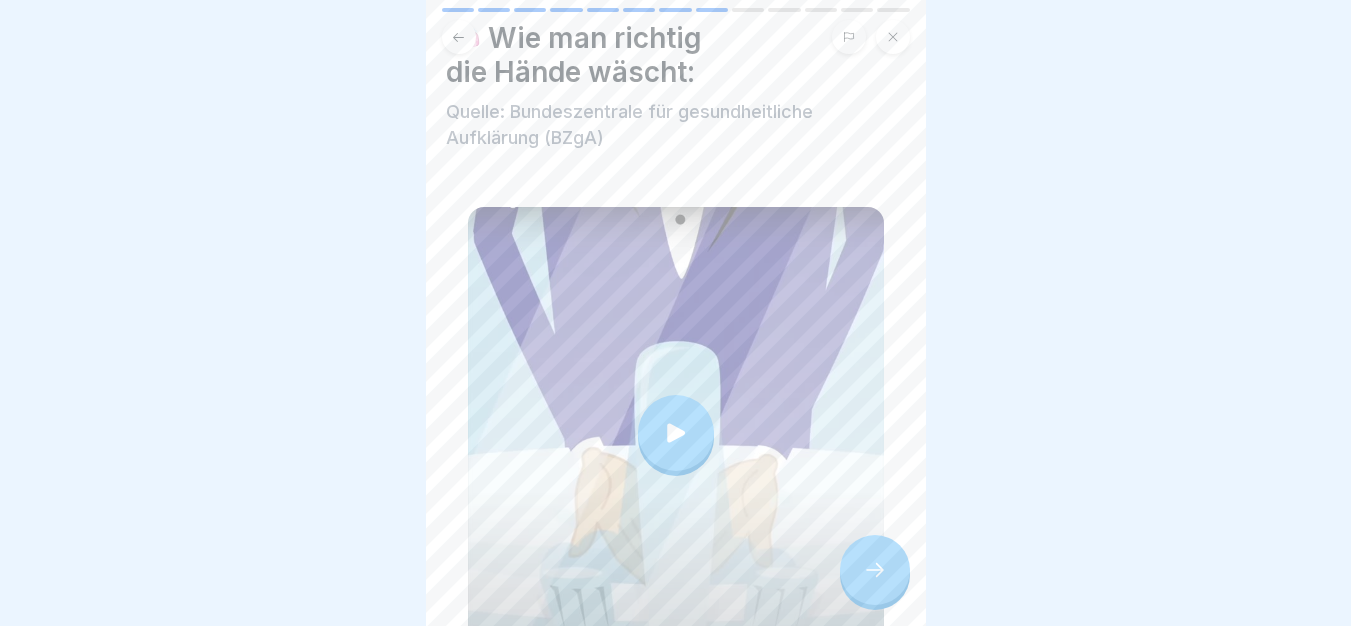scroll, scrollTop: 67, scrollLeft: 0, axis: vertical 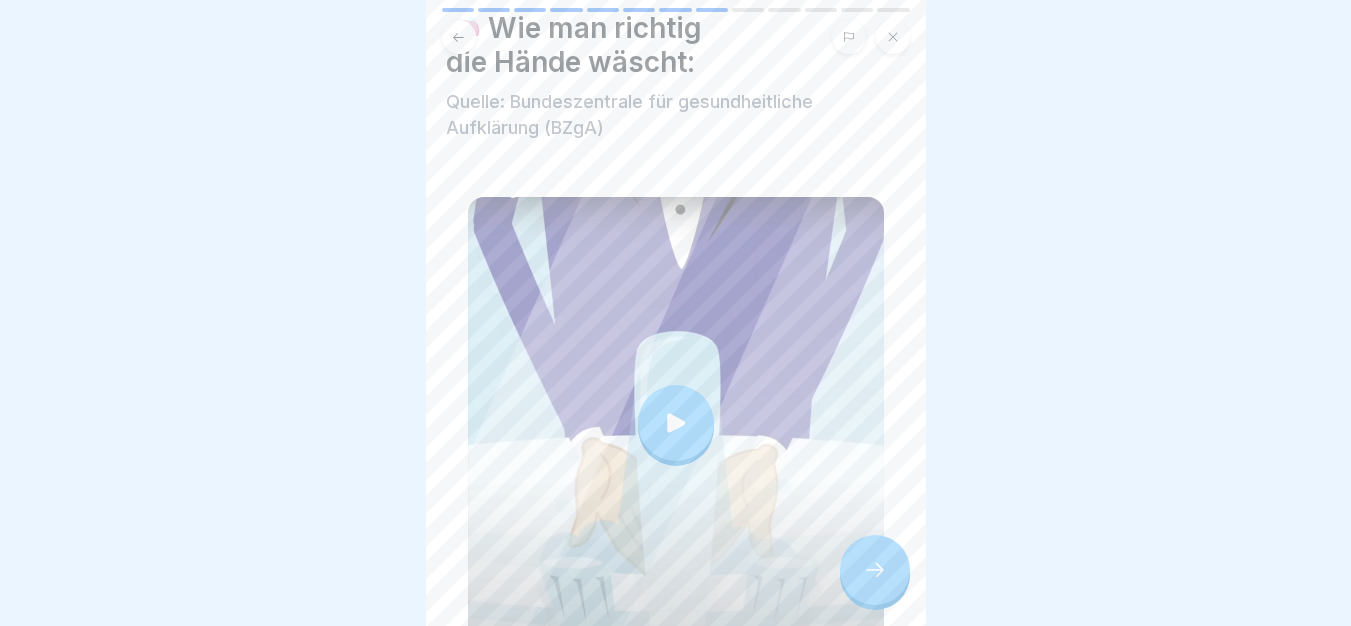 click at bounding box center (875, 570) 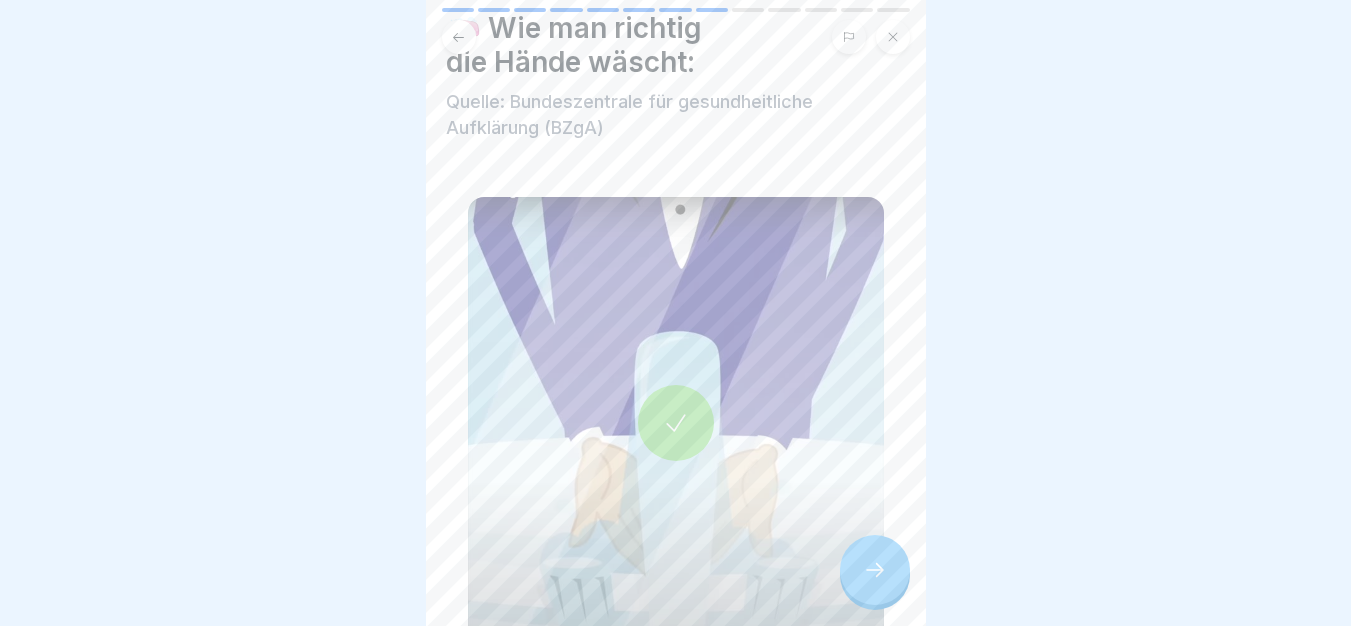 click at bounding box center (875, 570) 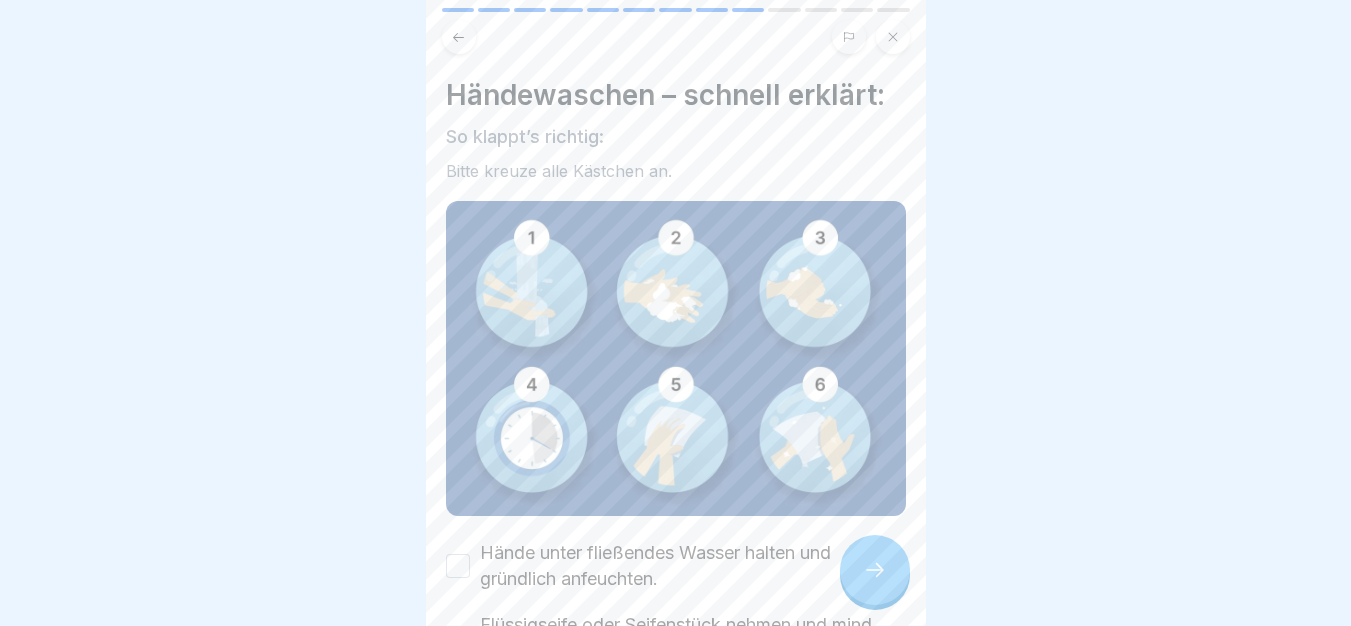 click at bounding box center (875, 570) 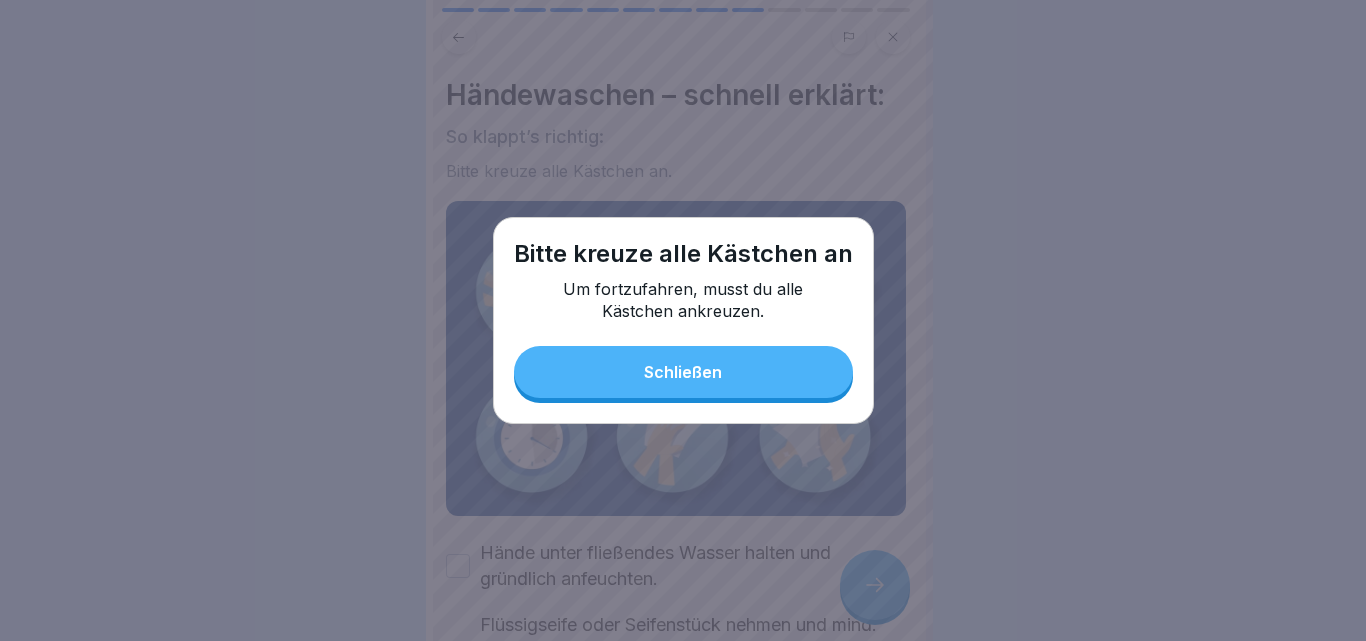 click on "Schließen" at bounding box center [683, 372] 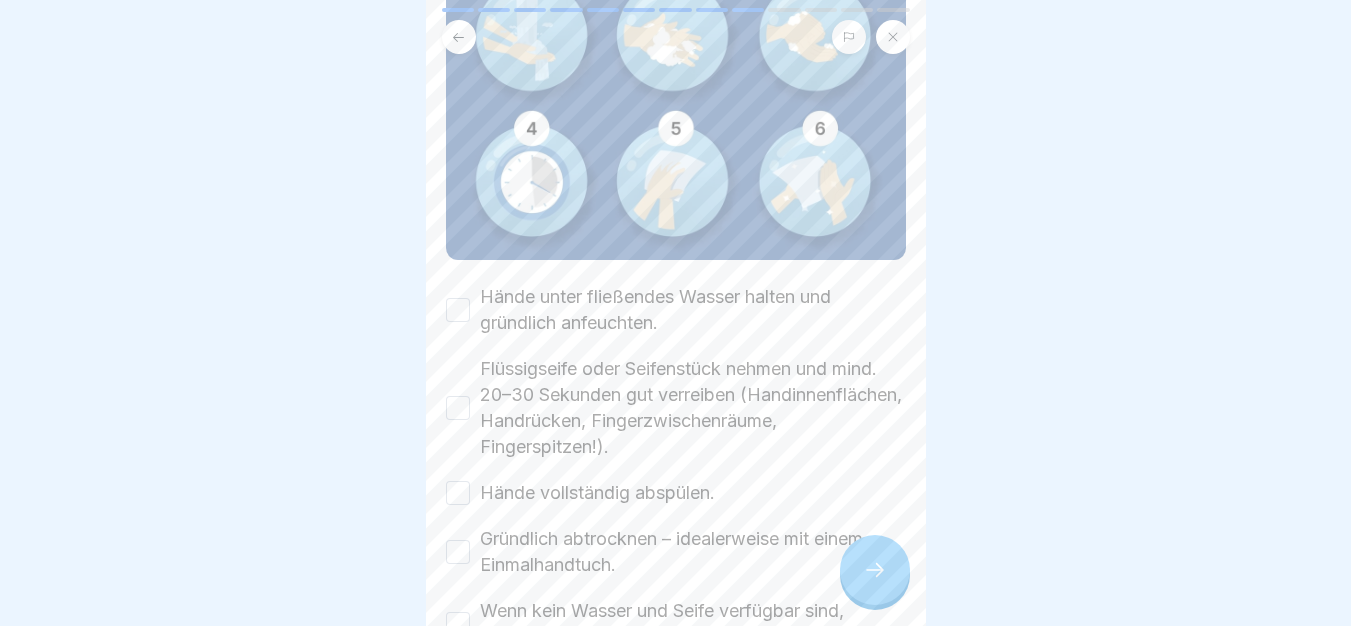 scroll, scrollTop: 260, scrollLeft: 0, axis: vertical 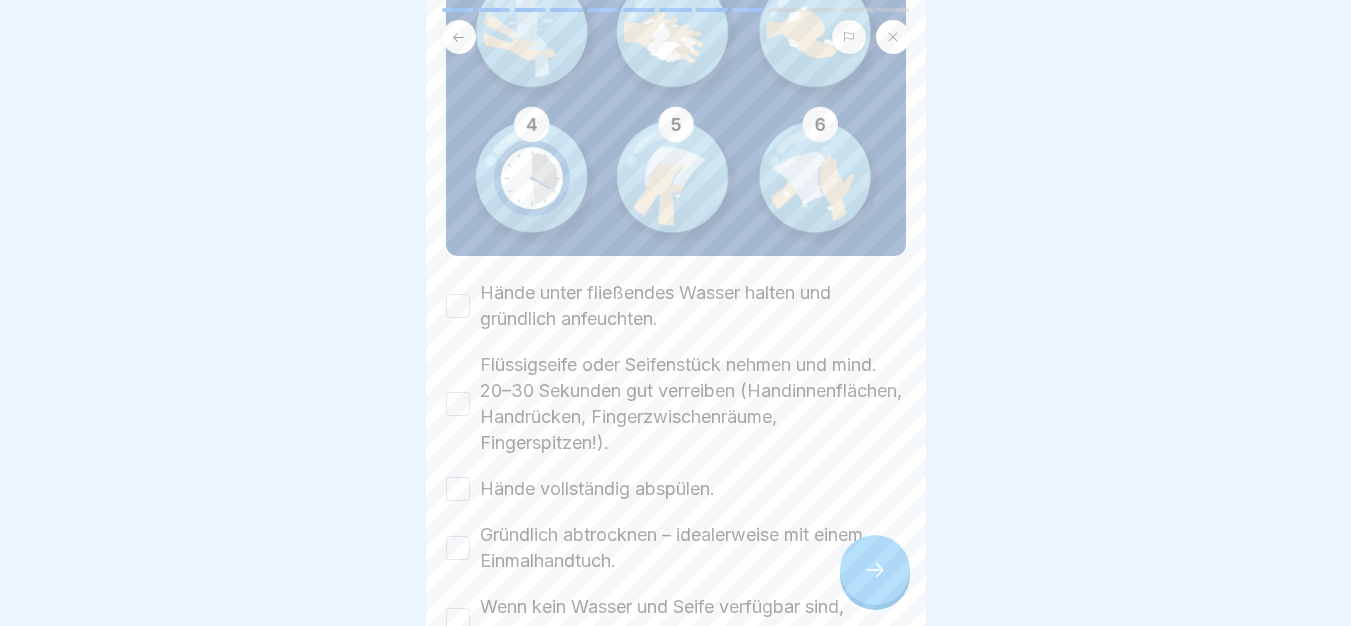 click on "Hände unter fließendes Wasser halten und gründlich anfeuchten." at bounding box center [458, 306] 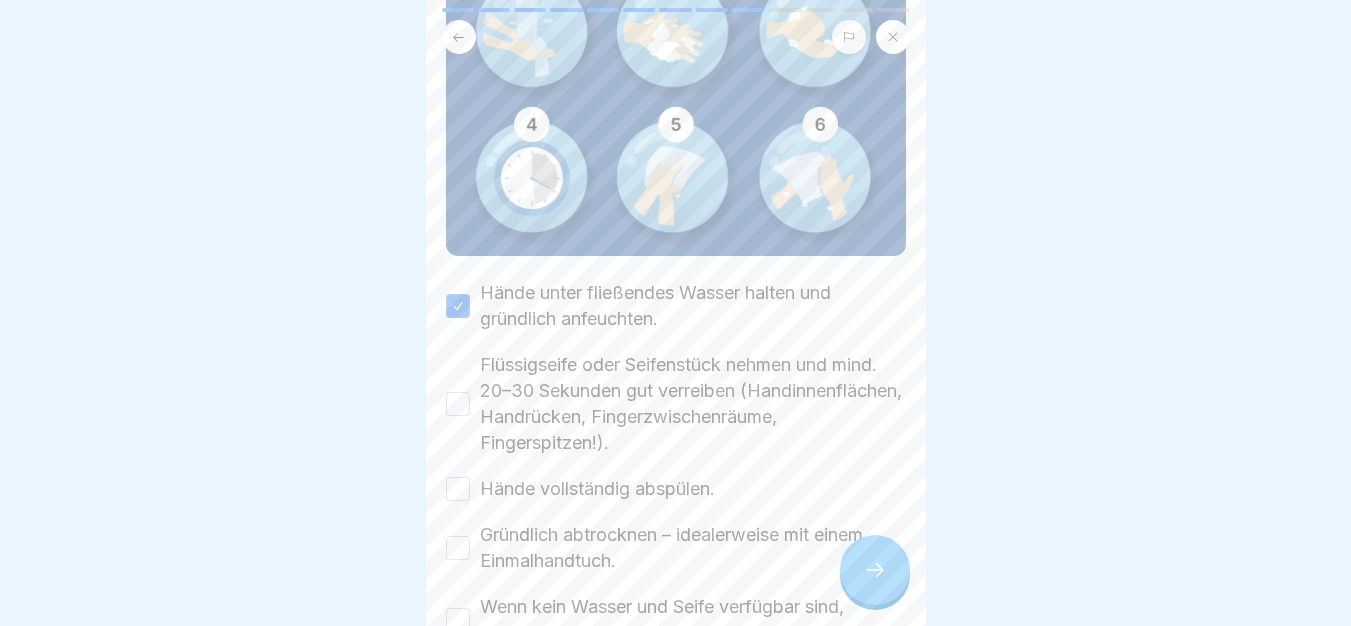 click on "Flüssigseife oder Seifenstück nehmen und mind. 20–30 Sekunden gut verreiben (Handinnenflächen, Handrücken, Fingerzwischenräume, Fingerspitzen!)." at bounding box center (458, 404) 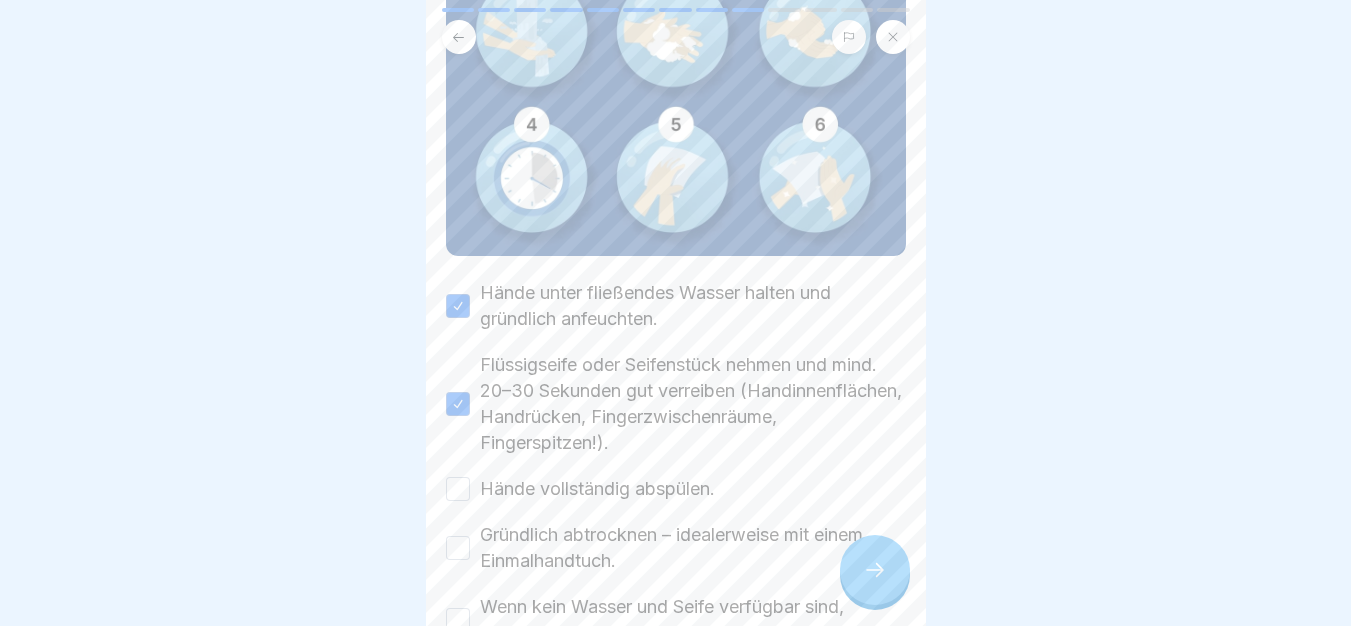 click on "Hände vollständig abspülen." at bounding box center [458, 489] 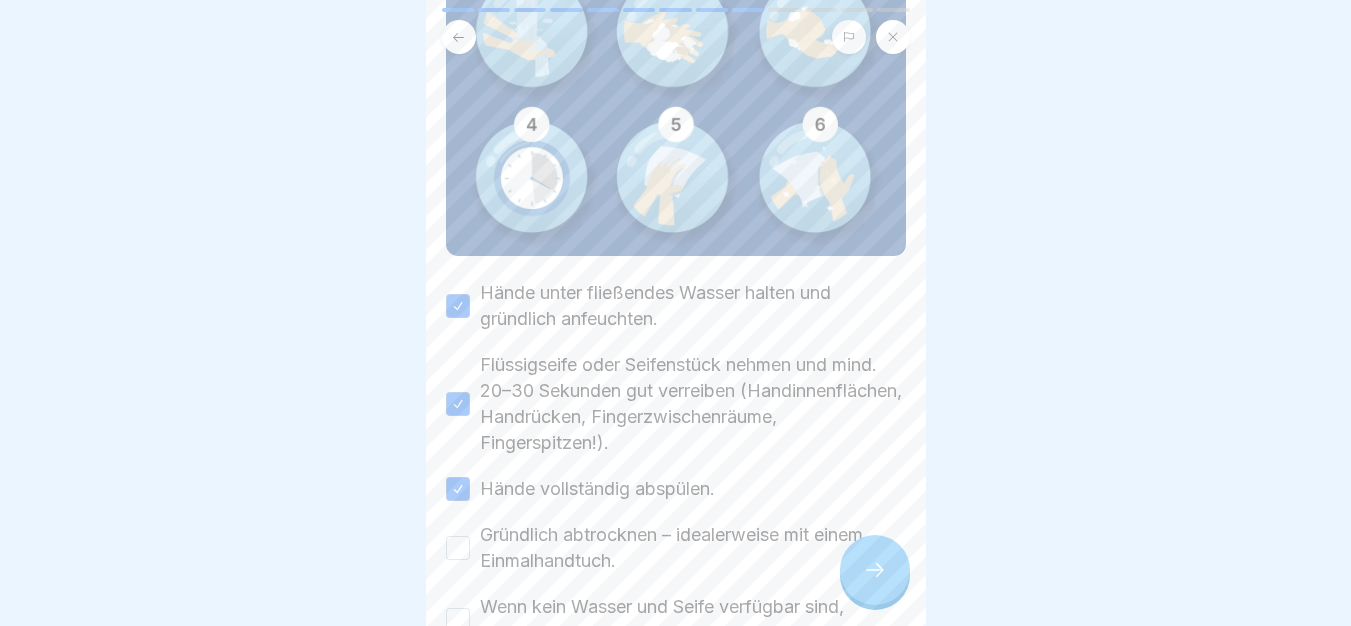 click on "Gründlich abtrocknen – idealerweise mit einem Einmalhandtuch." at bounding box center [458, 548] 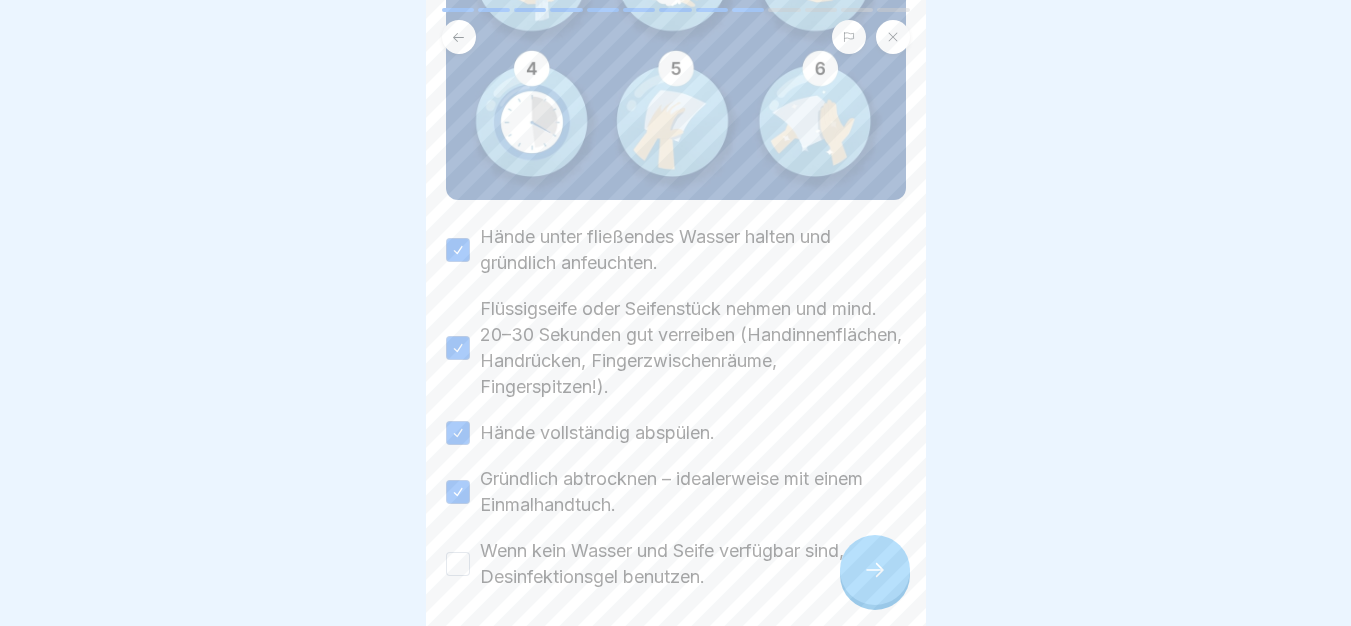 scroll, scrollTop: 333, scrollLeft: 0, axis: vertical 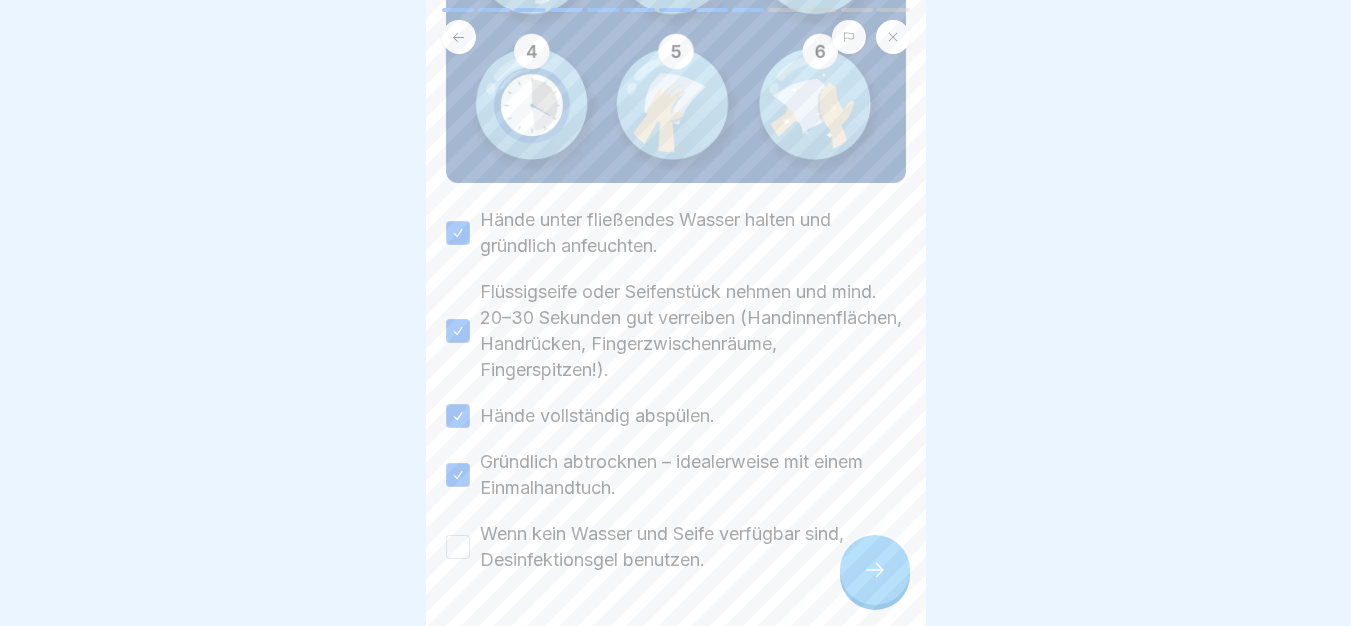 click on "Wenn kein Wasser und Seife verfügbar sind, Desinfektionsgel benutzen." at bounding box center [458, 547] 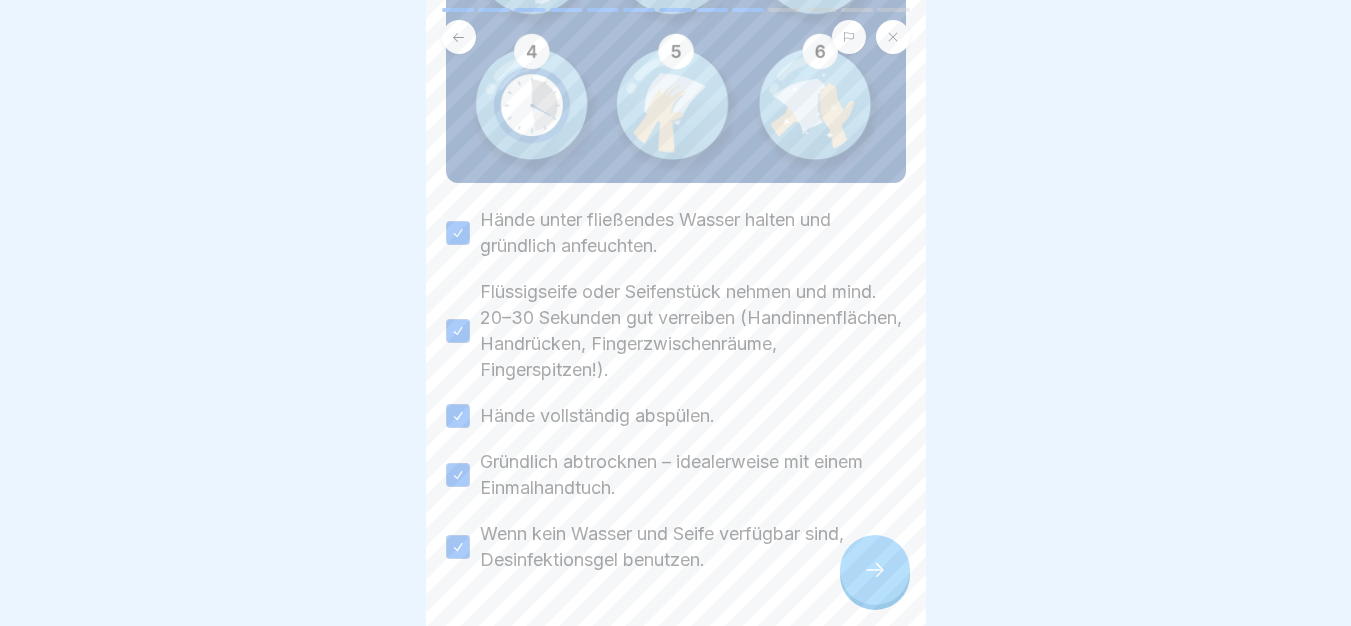 click 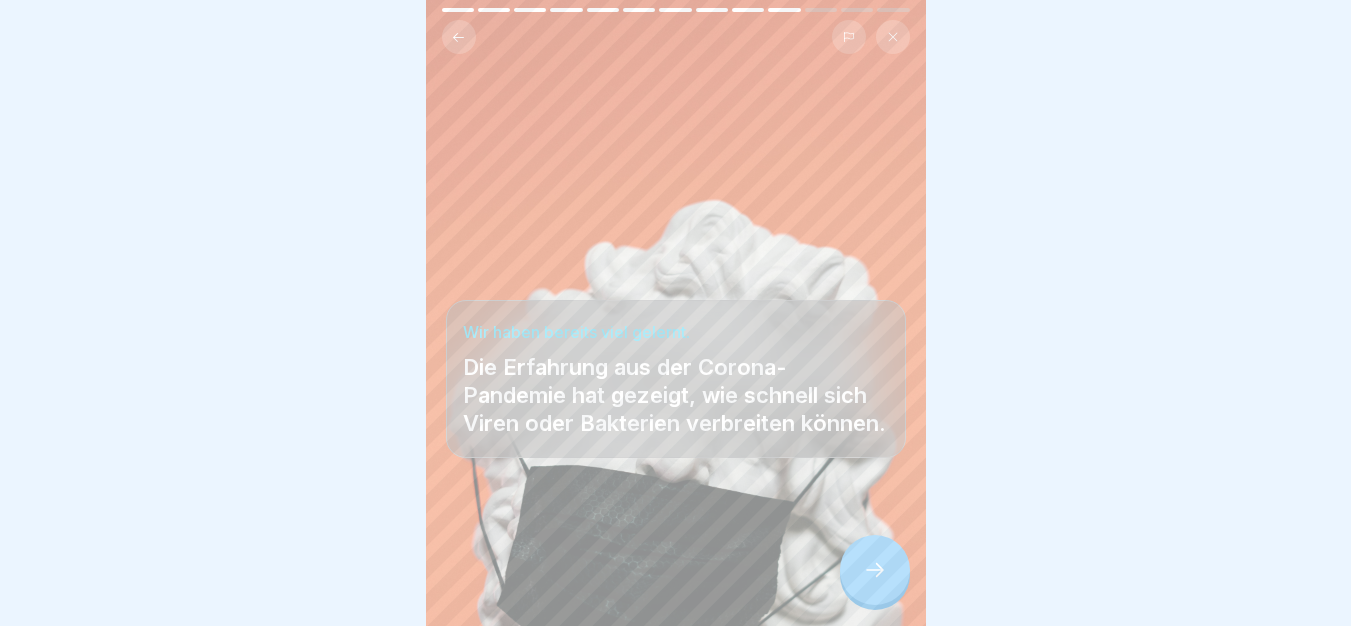 click 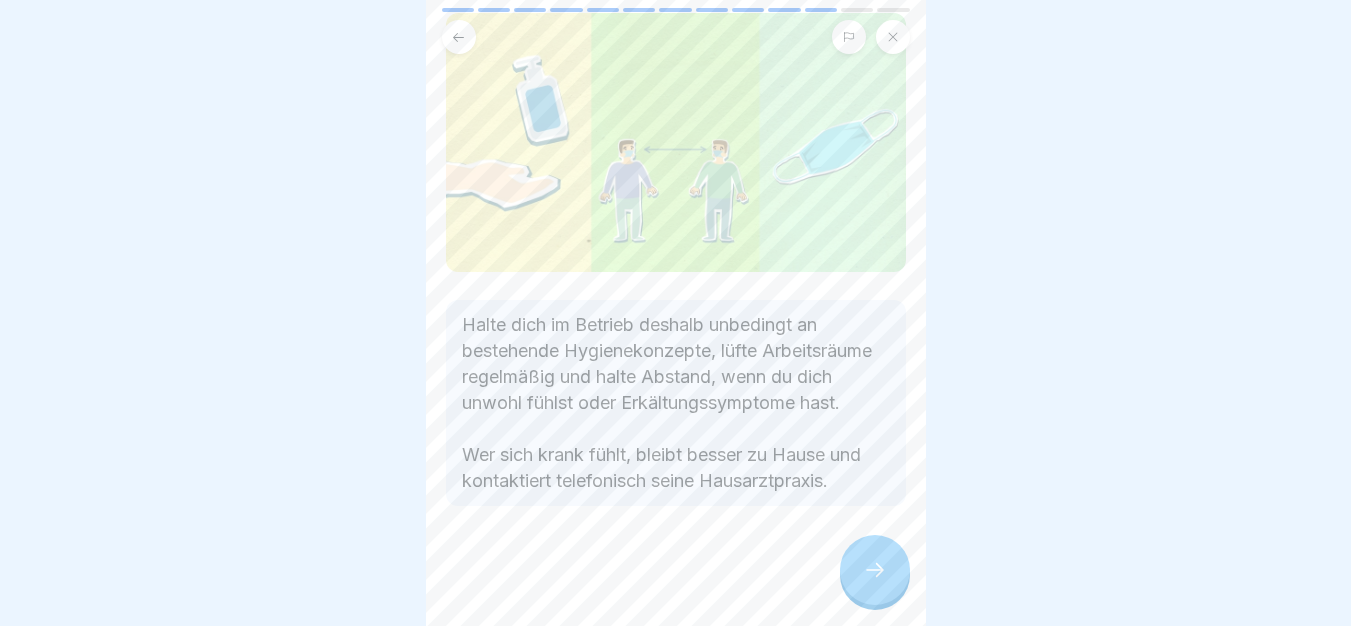 scroll, scrollTop: 204, scrollLeft: 0, axis: vertical 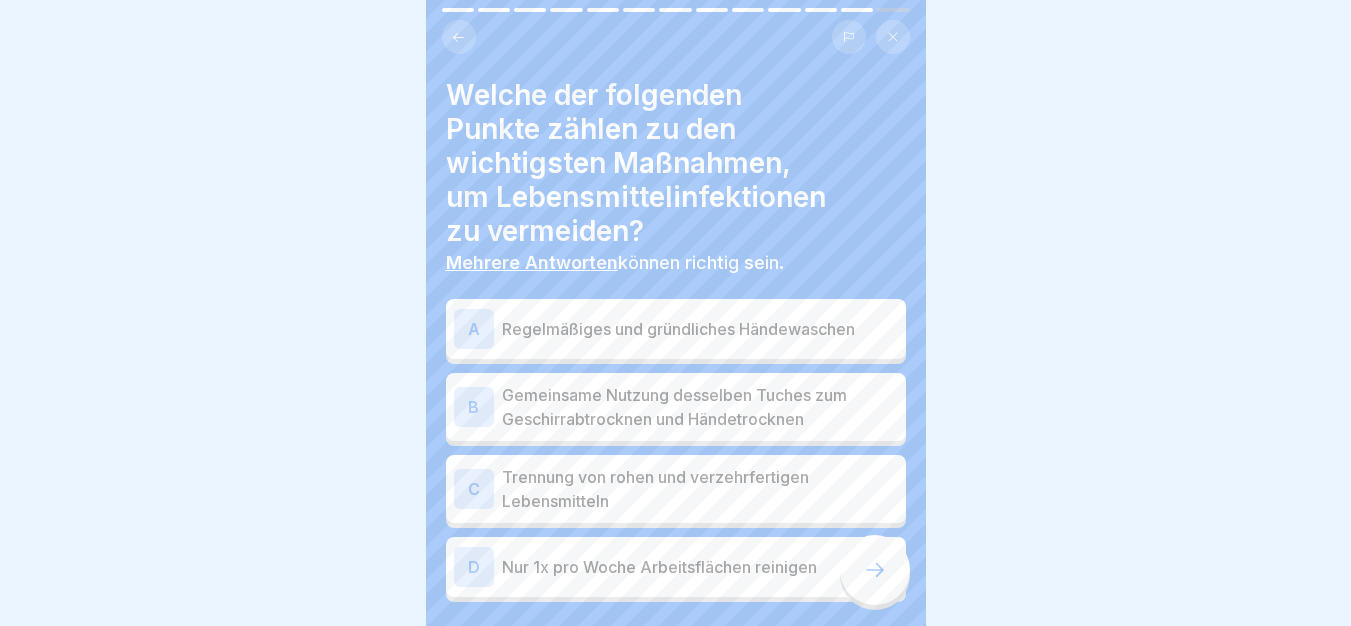 click on "Regelmäßiges und gründliches Händewaschen" at bounding box center [700, 329] 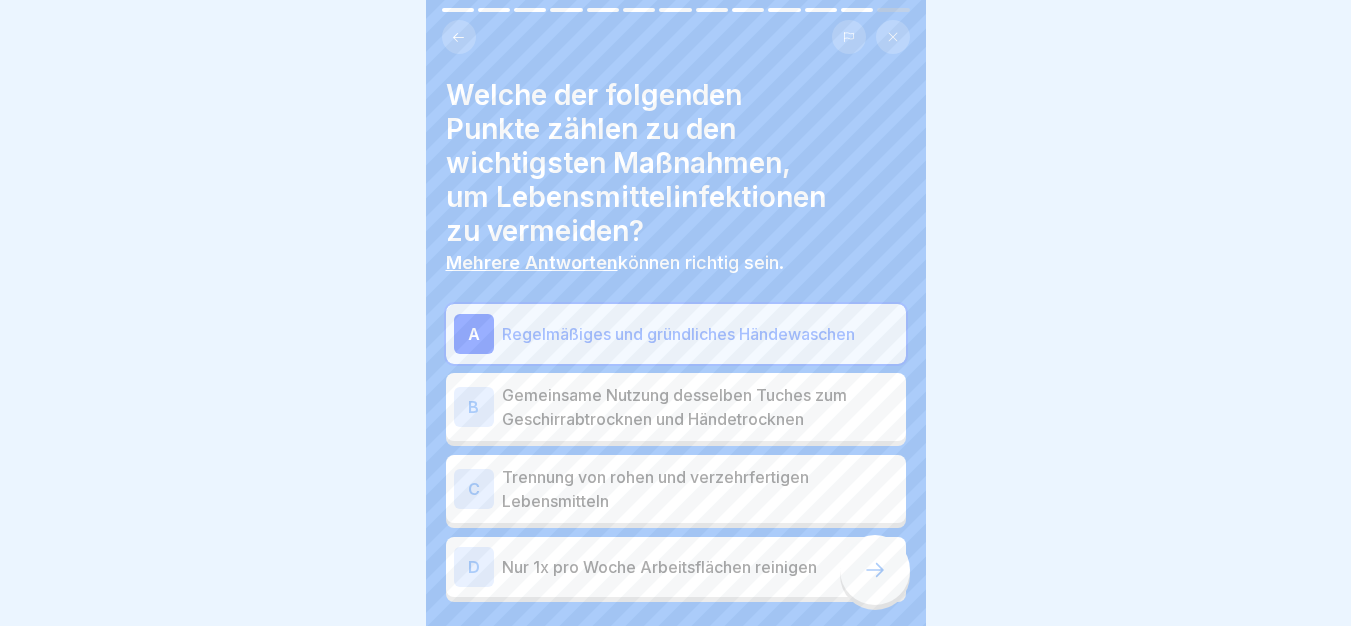 click on "Trennung von rohen und verzehrfertigen Lebensmitteln" at bounding box center (700, 489) 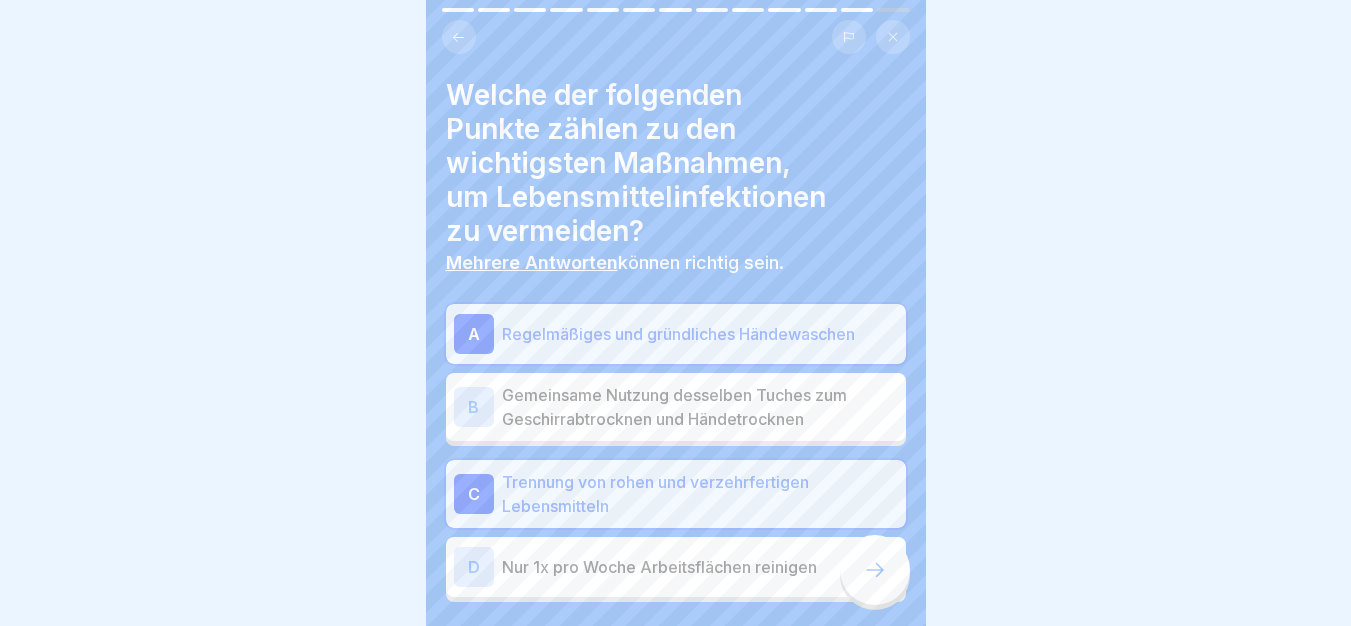 click 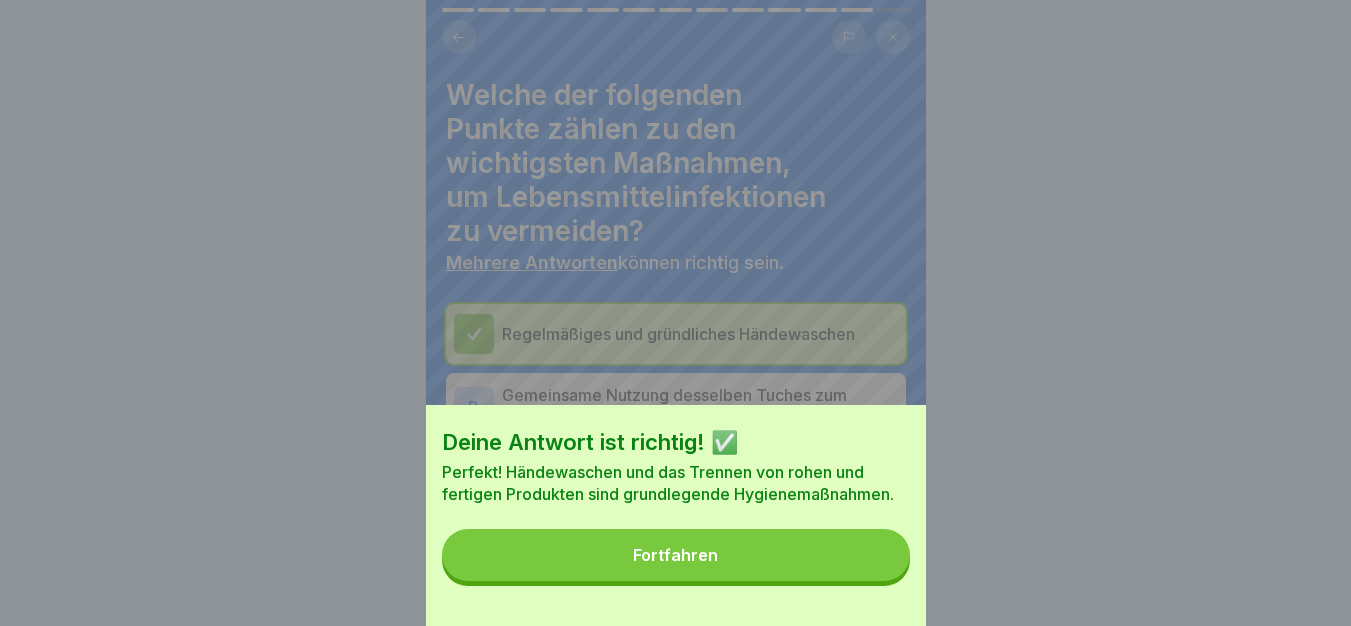 click on "Fortfahren" at bounding box center (676, 555) 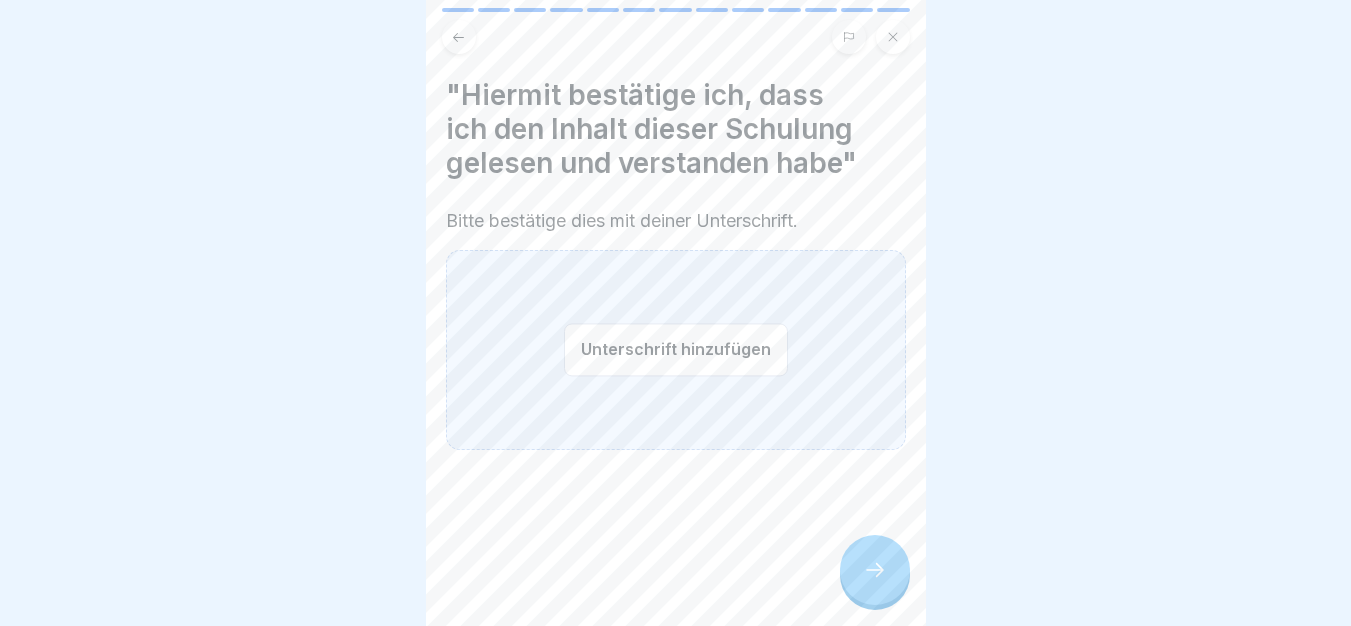 click on "Unterschrift hinzufügen" at bounding box center (676, 349) 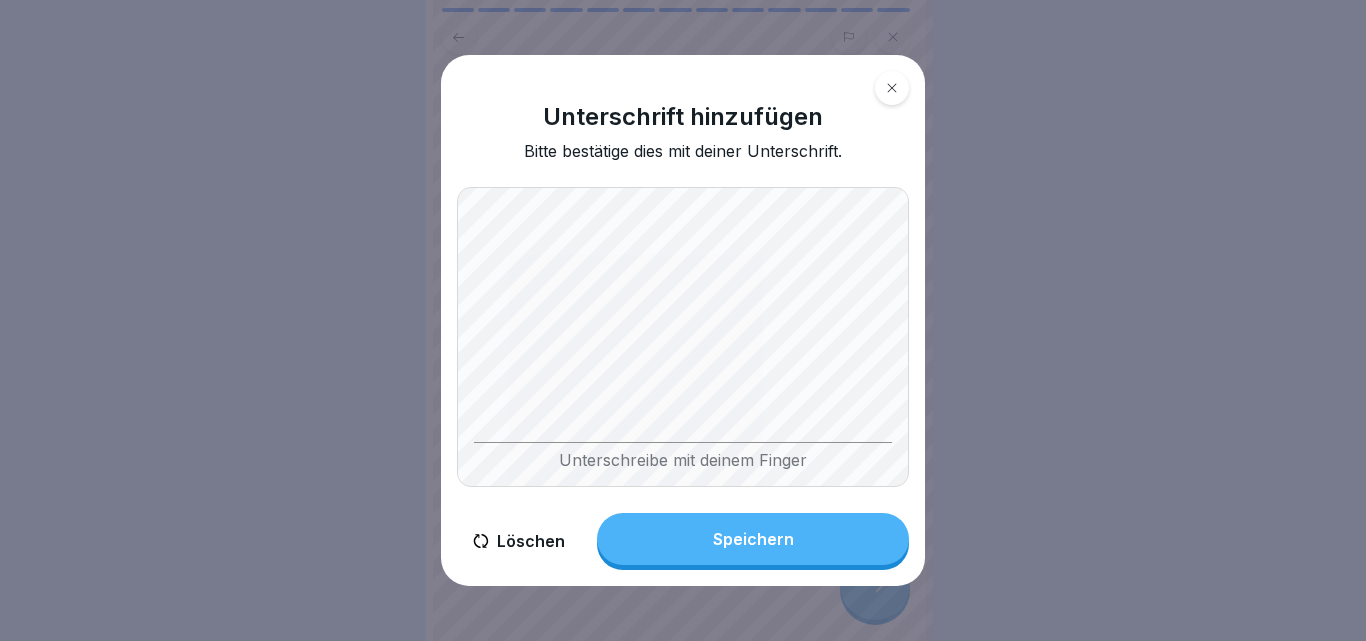 click on "Speichern" at bounding box center (753, 539) 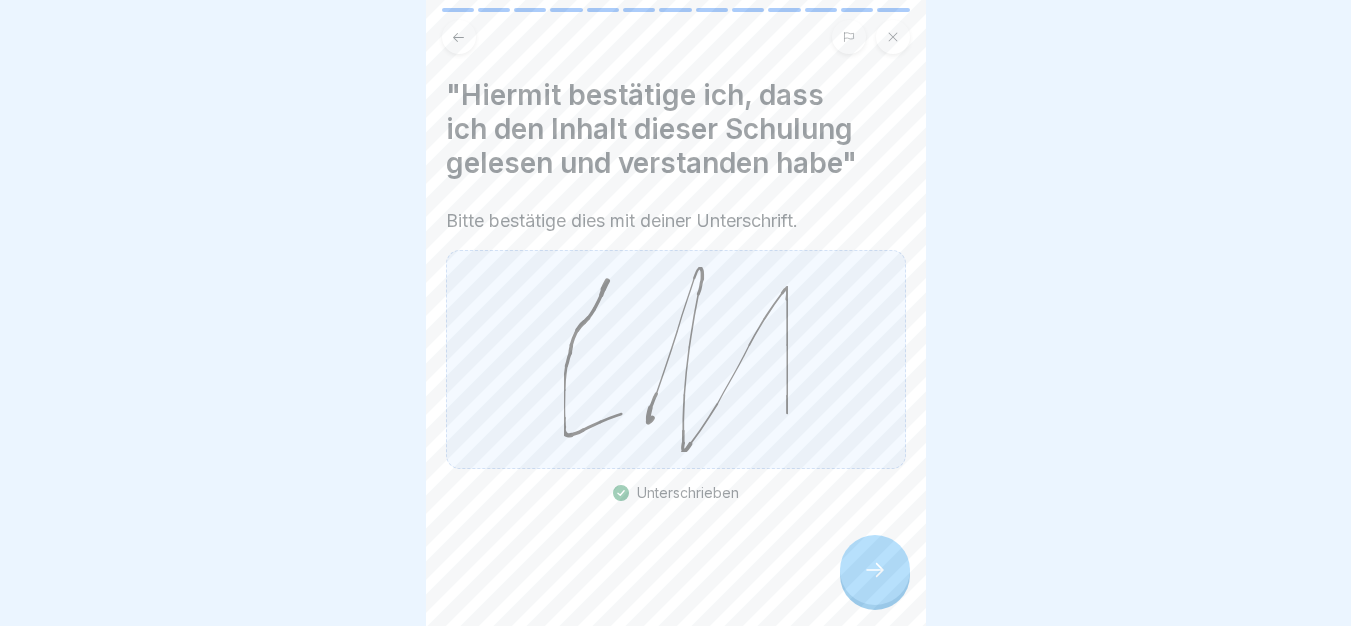 click 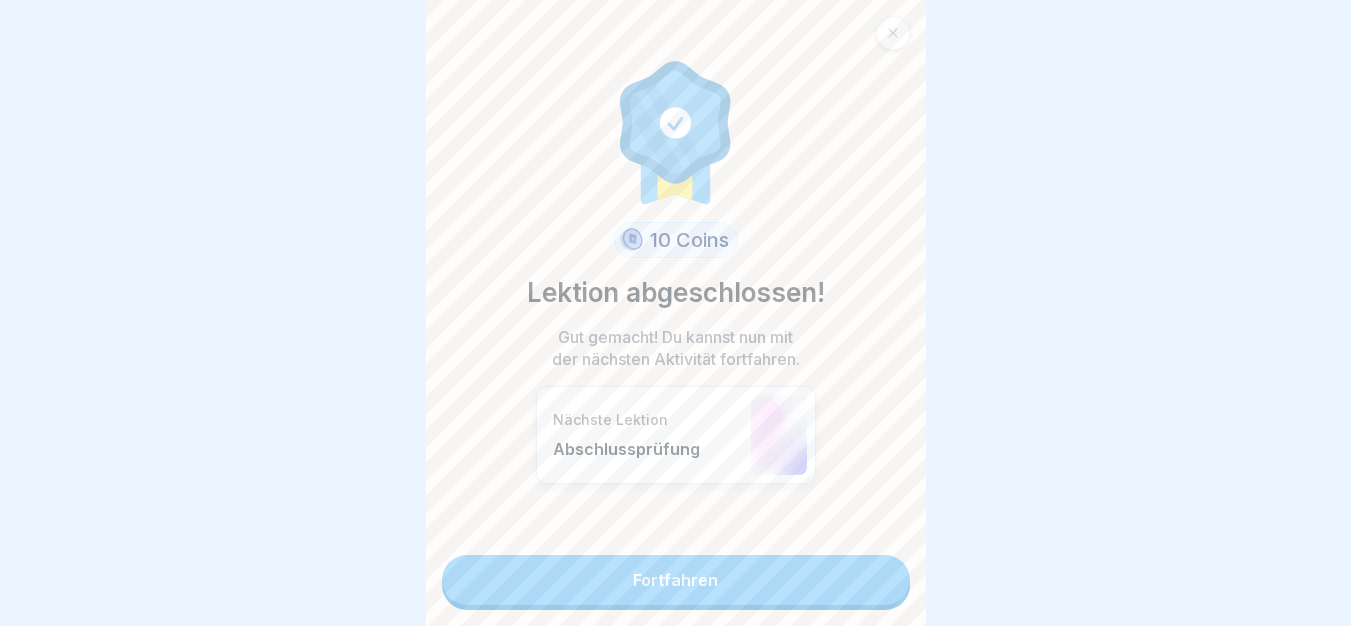 click on "Fortfahren" at bounding box center (676, 580) 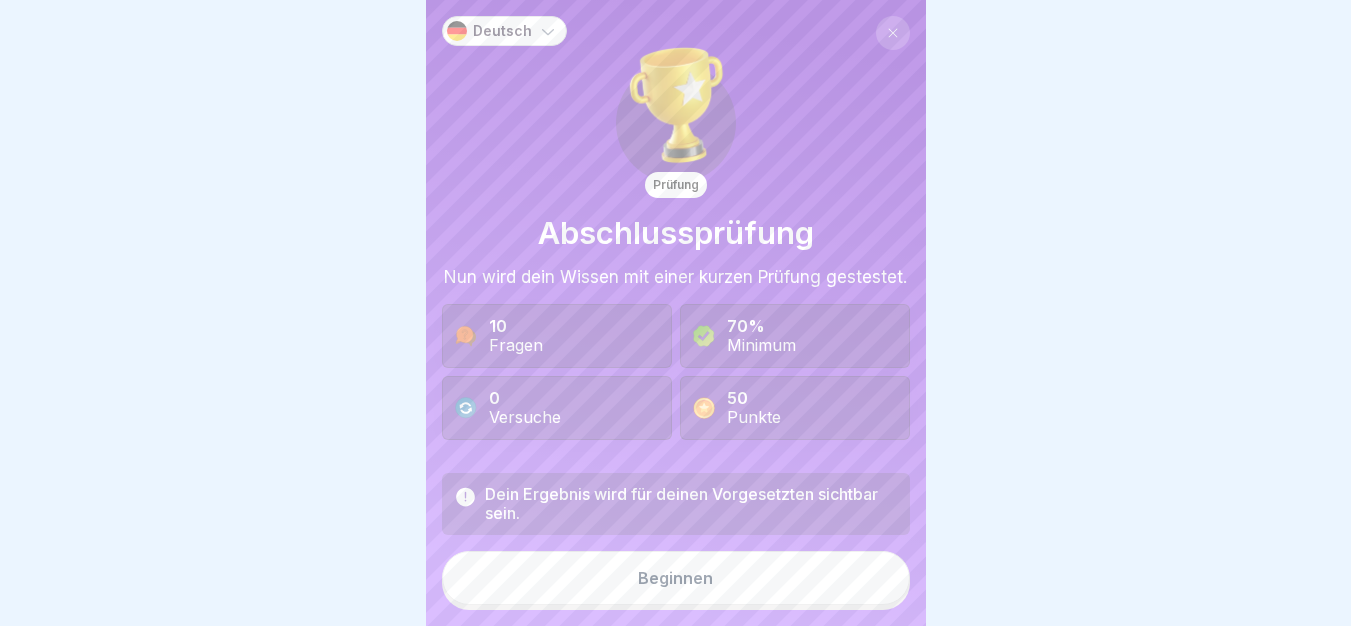 click on "Beginnen" at bounding box center (676, 578) 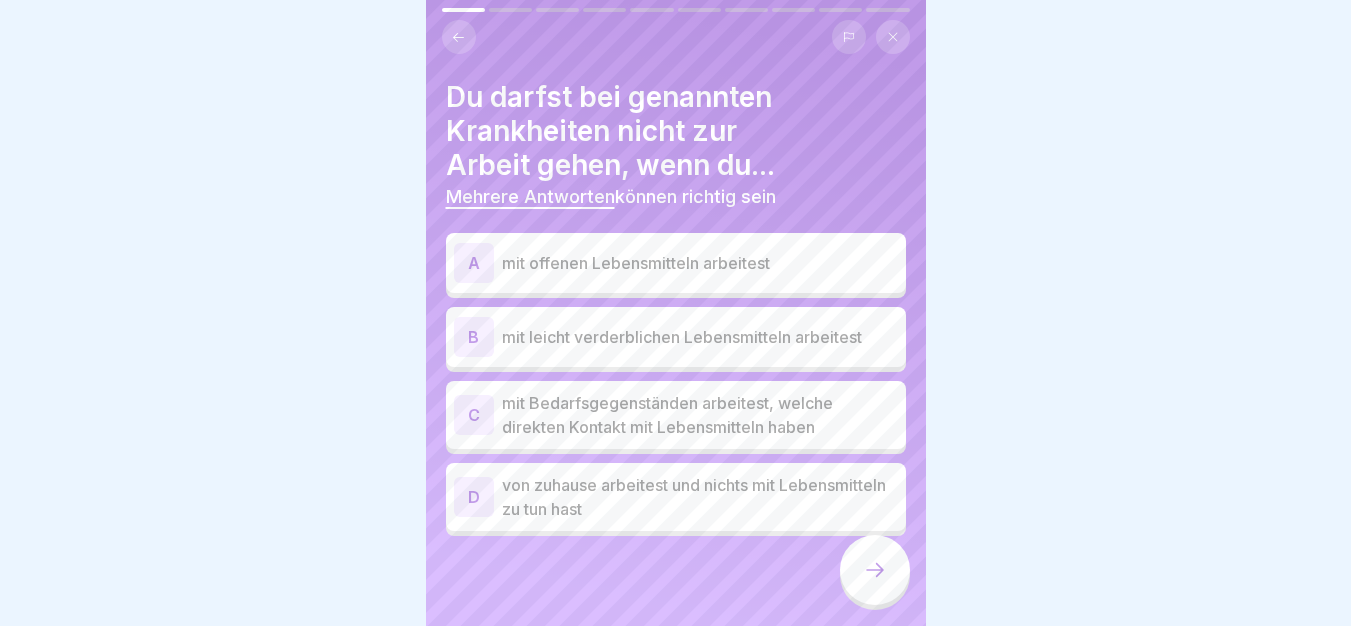 click on "mit offenen Lebensmitteln arbeitest" at bounding box center [700, 263] 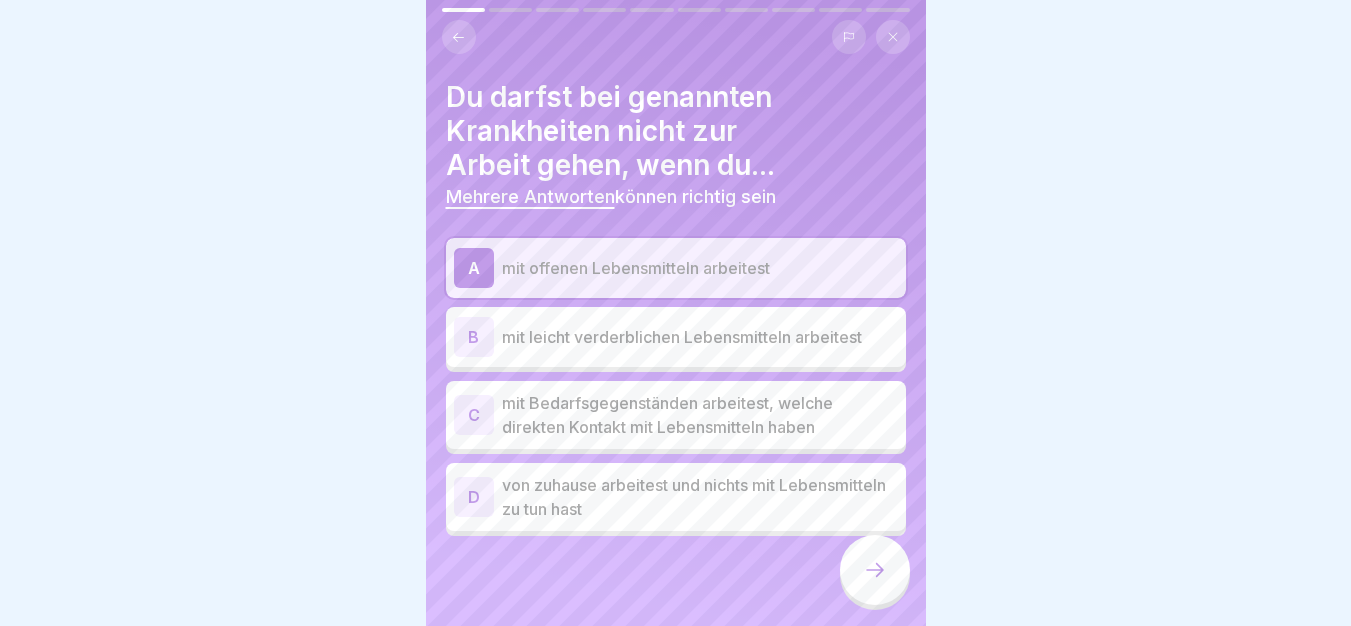 click on "A mit offenen Lebensmitteln arbeitest B mit leicht verderblichen Lebensmitteln arbeitest C mit Bedarfsgegenständen arbeitest, welche direkten Kontakt mit Lebensmitteln haben D von zuhause arbeitest und nichts mit Lebensmitteln zu tun hast" at bounding box center [676, 387] 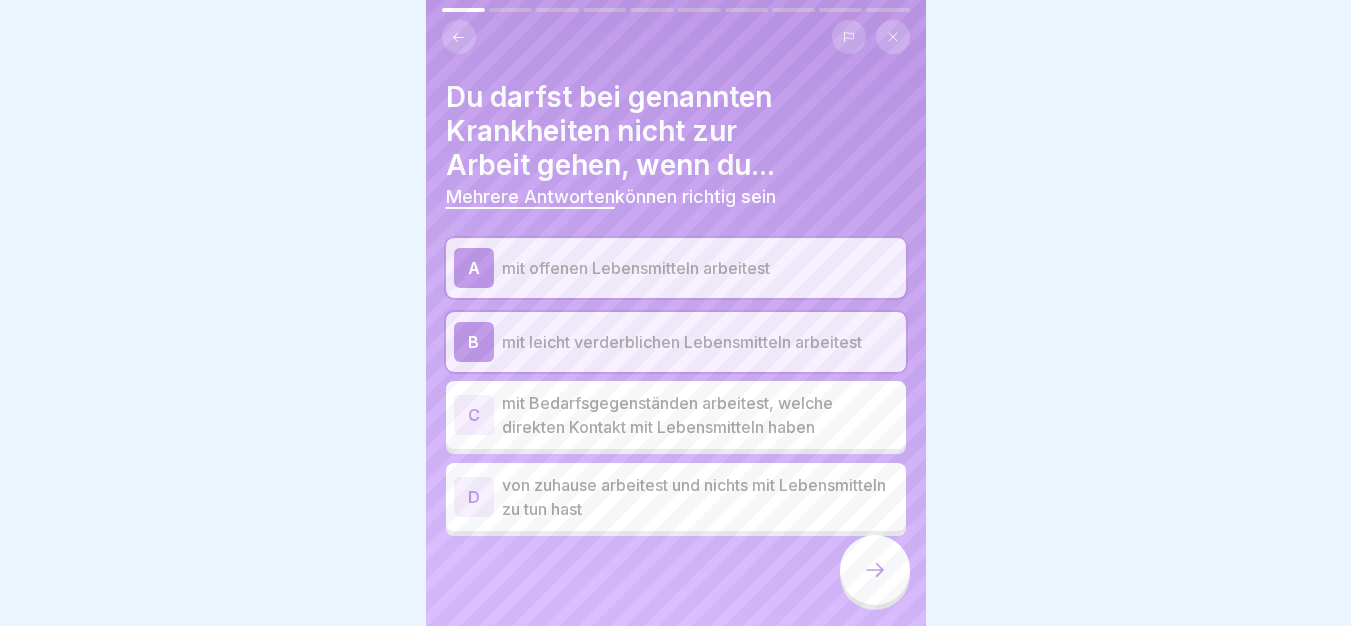 click on "mit Bedarfsgegenständen arbeitest, welche direkten Kontakt mit Lebensmitteln haben" at bounding box center (700, 415) 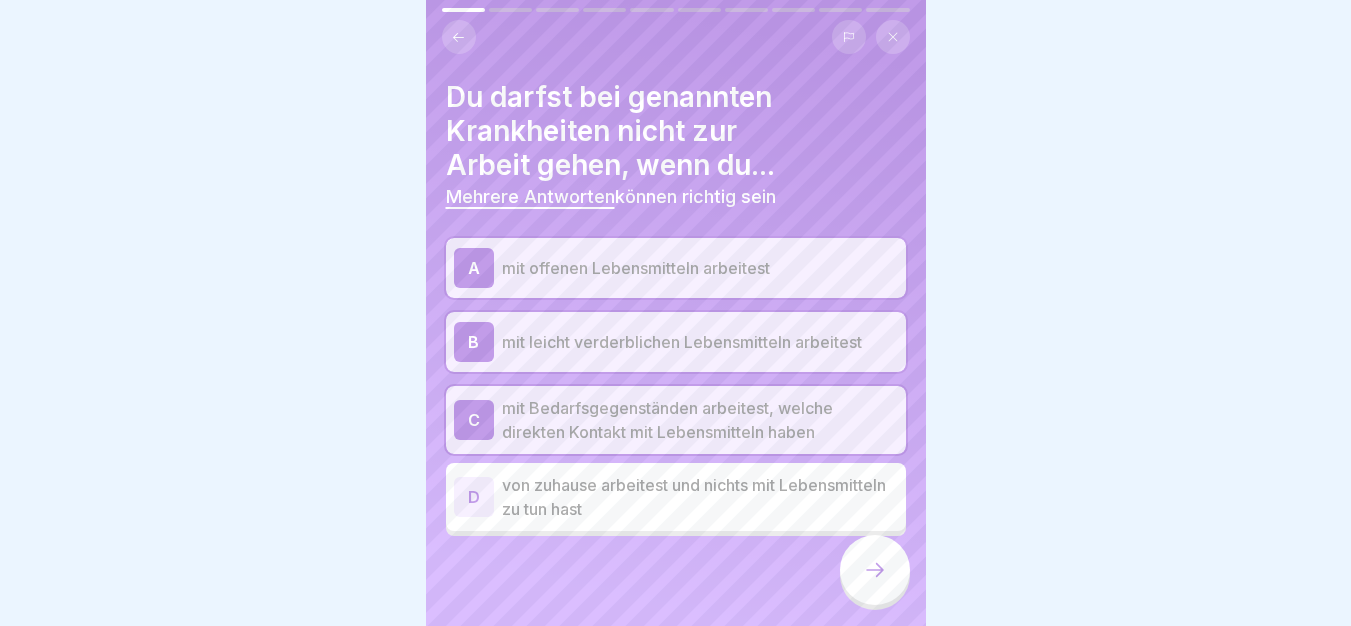 click 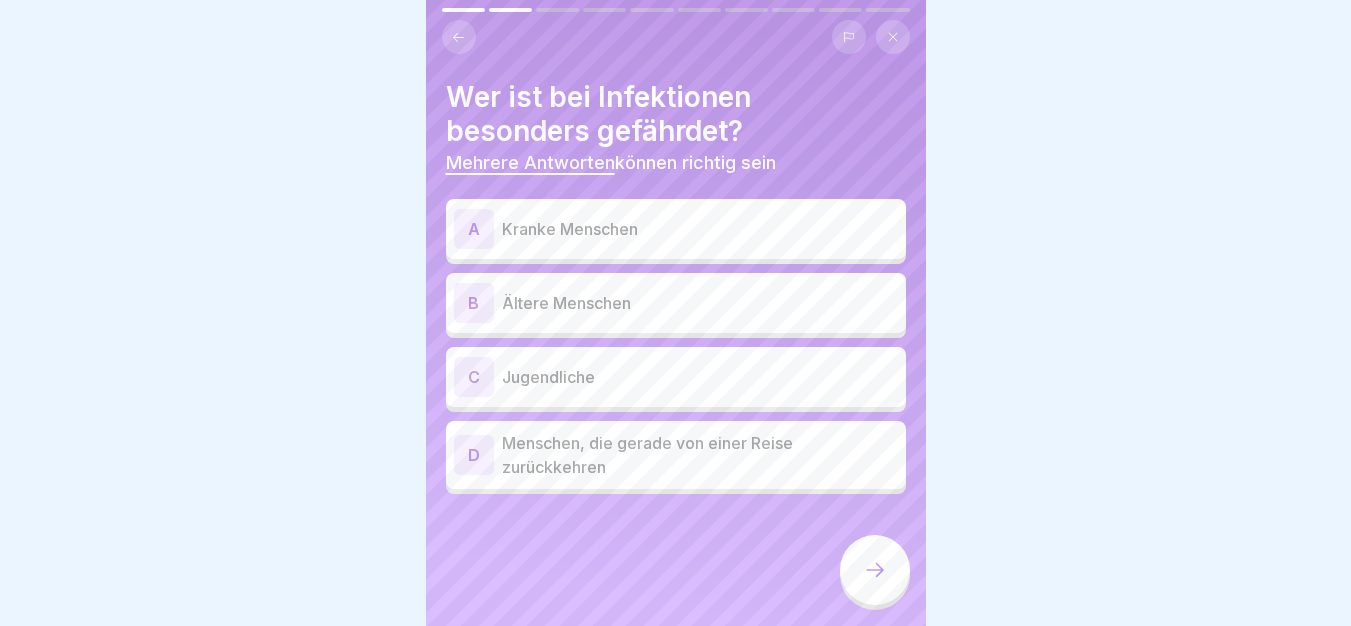 click on "Kranke Menschen" at bounding box center [700, 229] 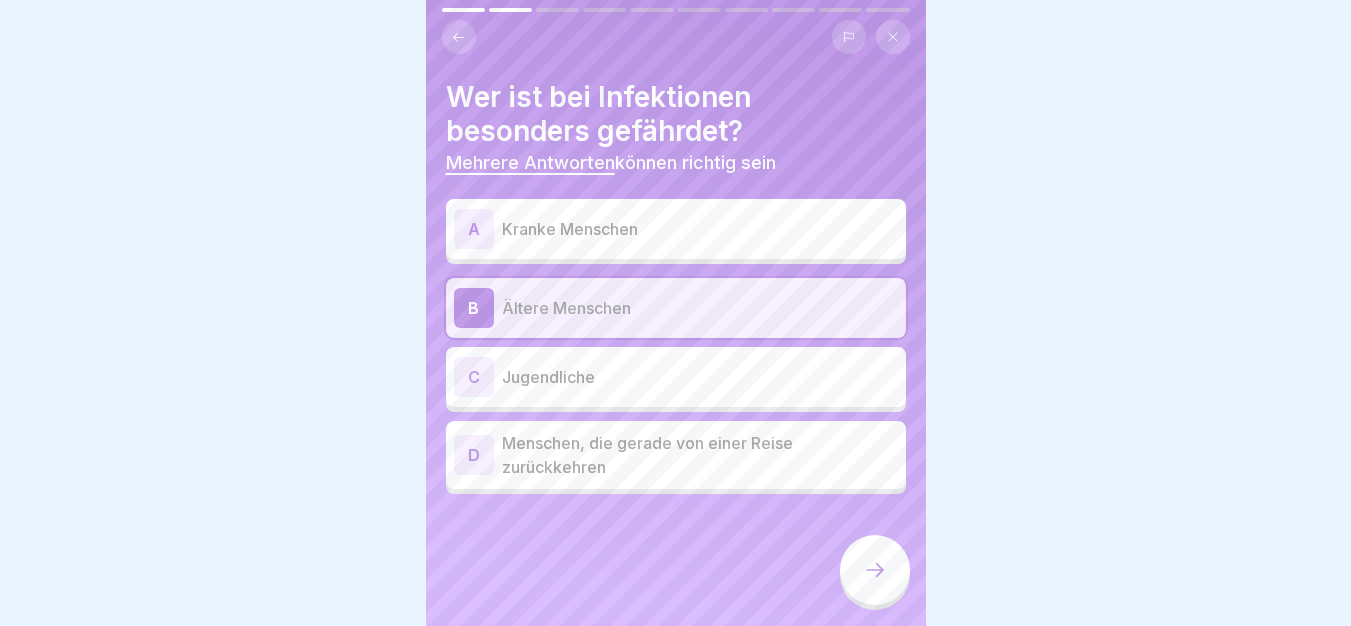 click on "Kranke Menschen" at bounding box center [700, 229] 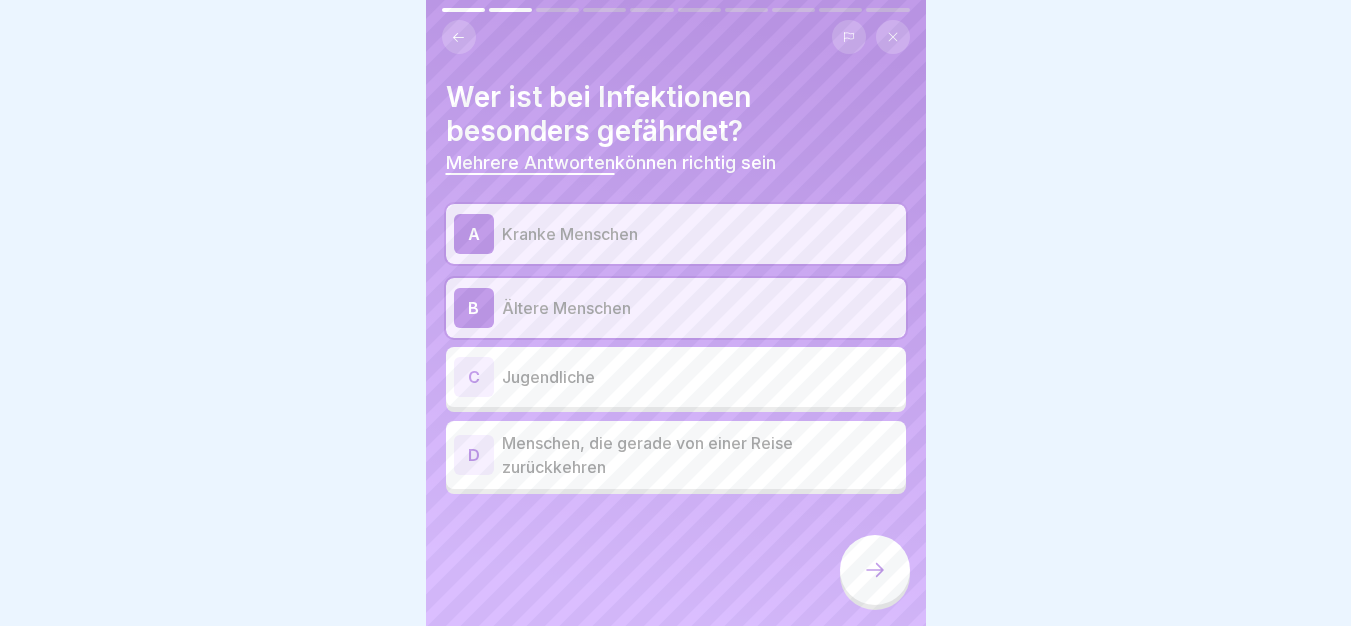 click on "Menschen, die gerade von einer Reise zurückkehren" at bounding box center (700, 455) 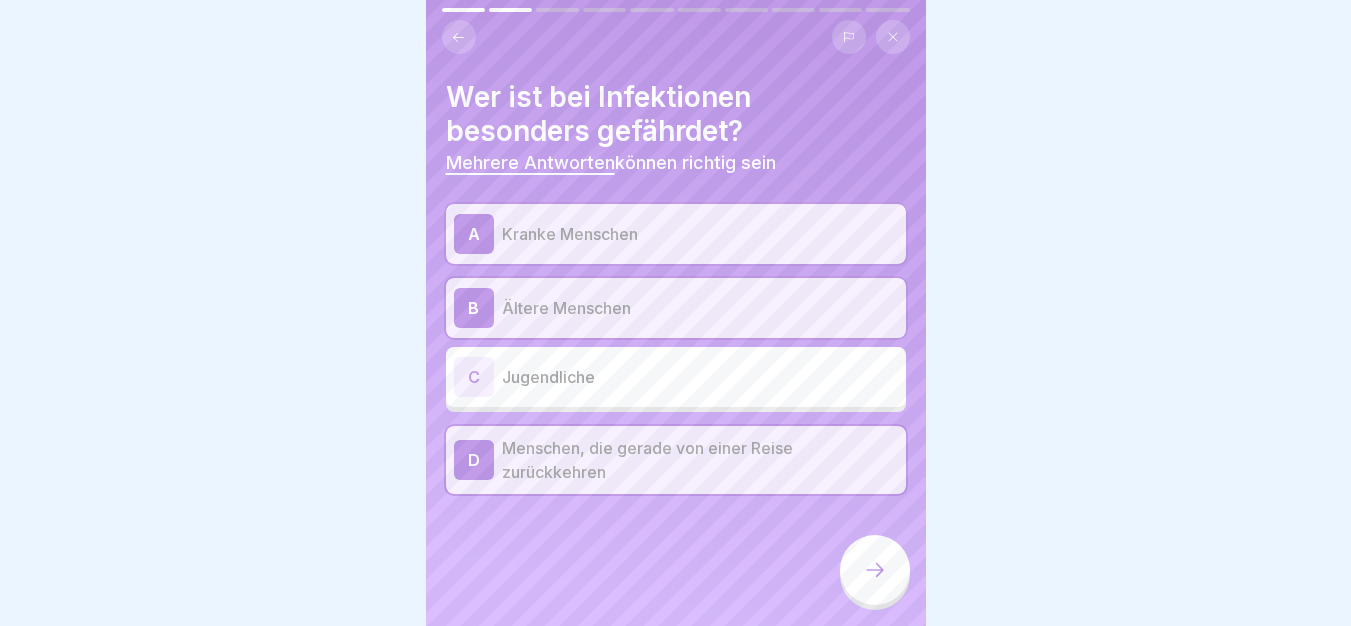 click on "Menschen, die gerade von einer Reise zurückkehren" at bounding box center (700, 460) 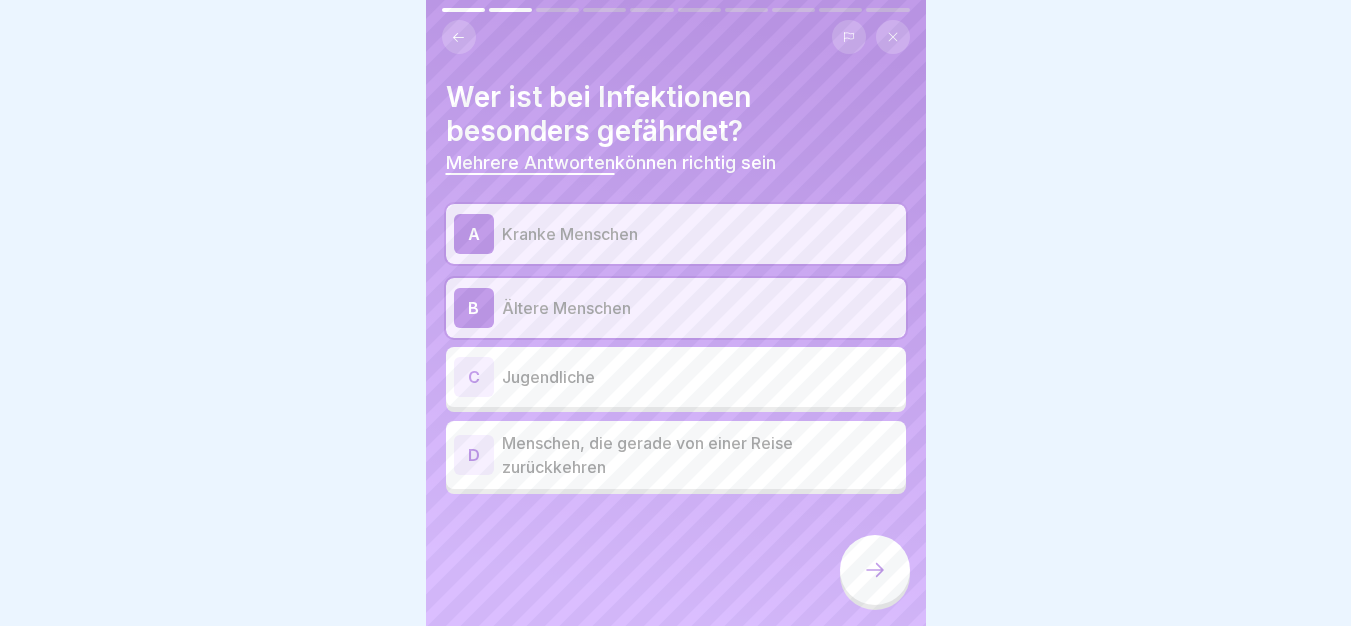 click at bounding box center [875, 570] 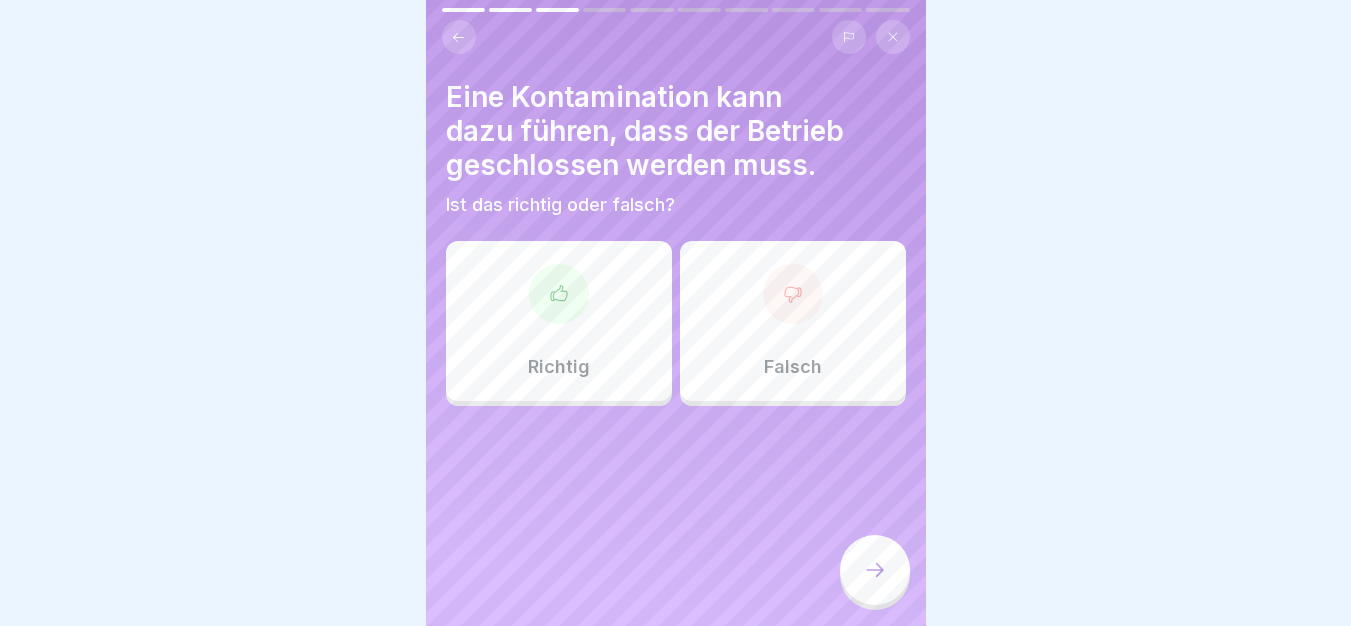 click on "Richtig" at bounding box center [559, 321] 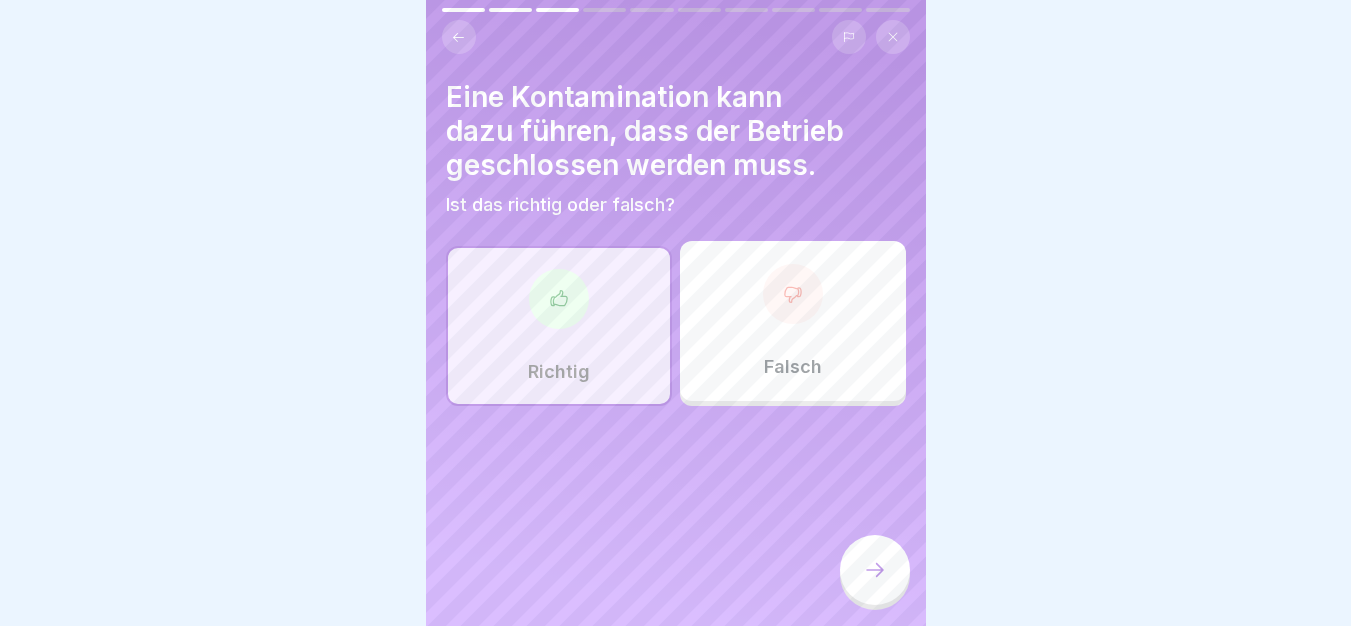 click at bounding box center (875, 570) 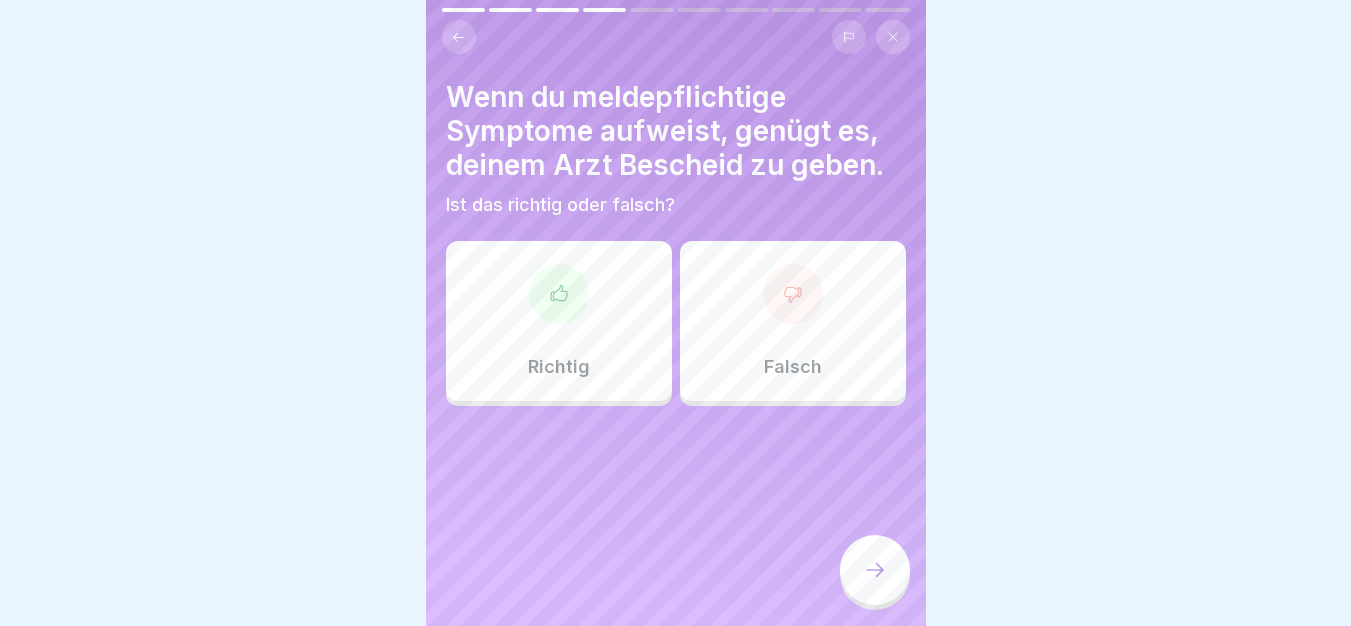 click on "Falsch" at bounding box center (793, 367) 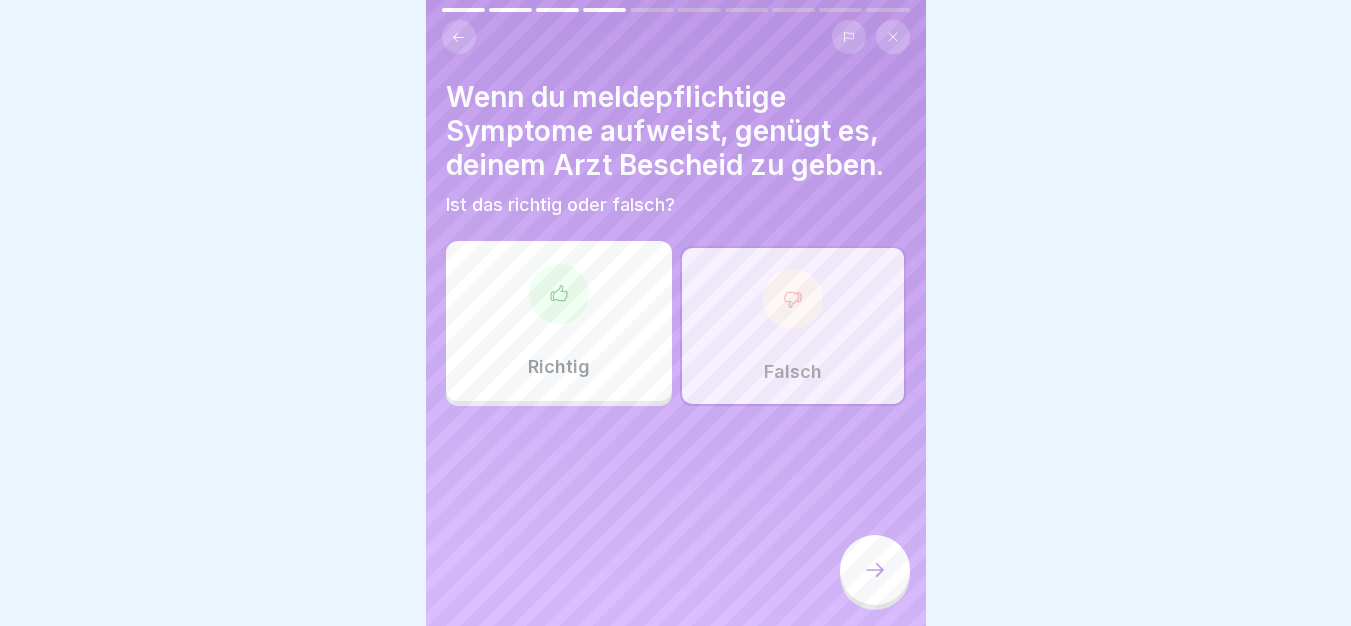 click at bounding box center (875, 570) 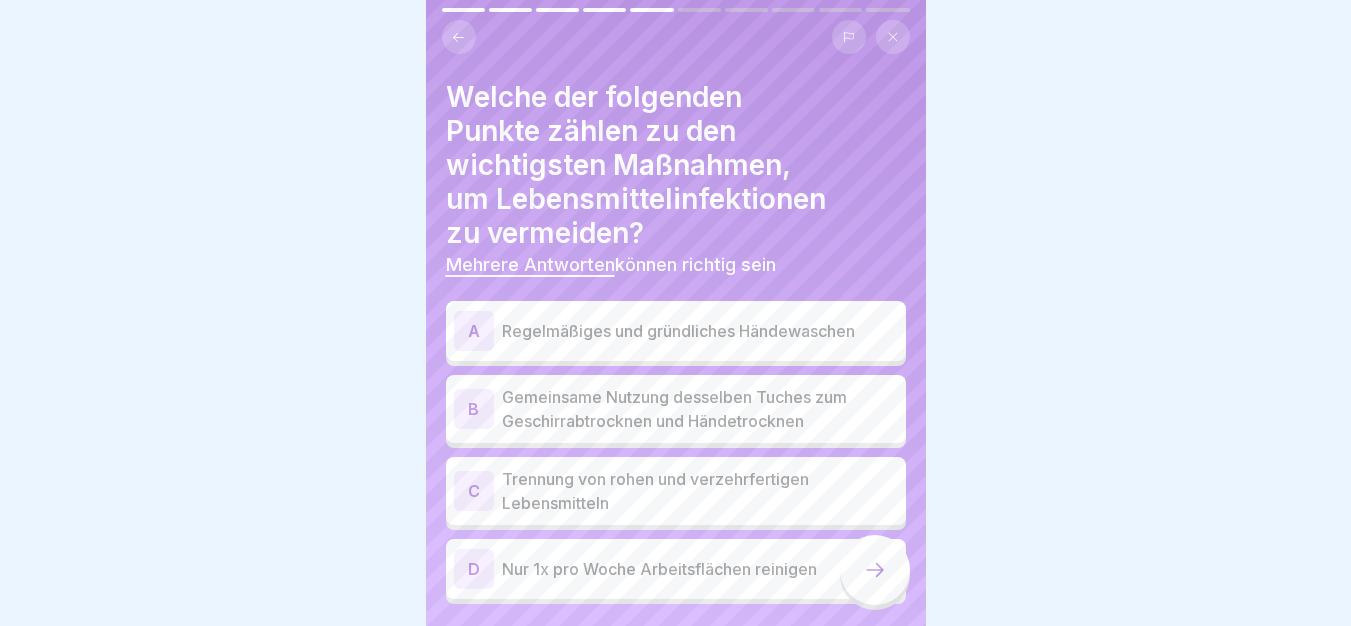 click on "A  Regelmäßiges und gründliches Händewaschen" at bounding box center (676, 331) 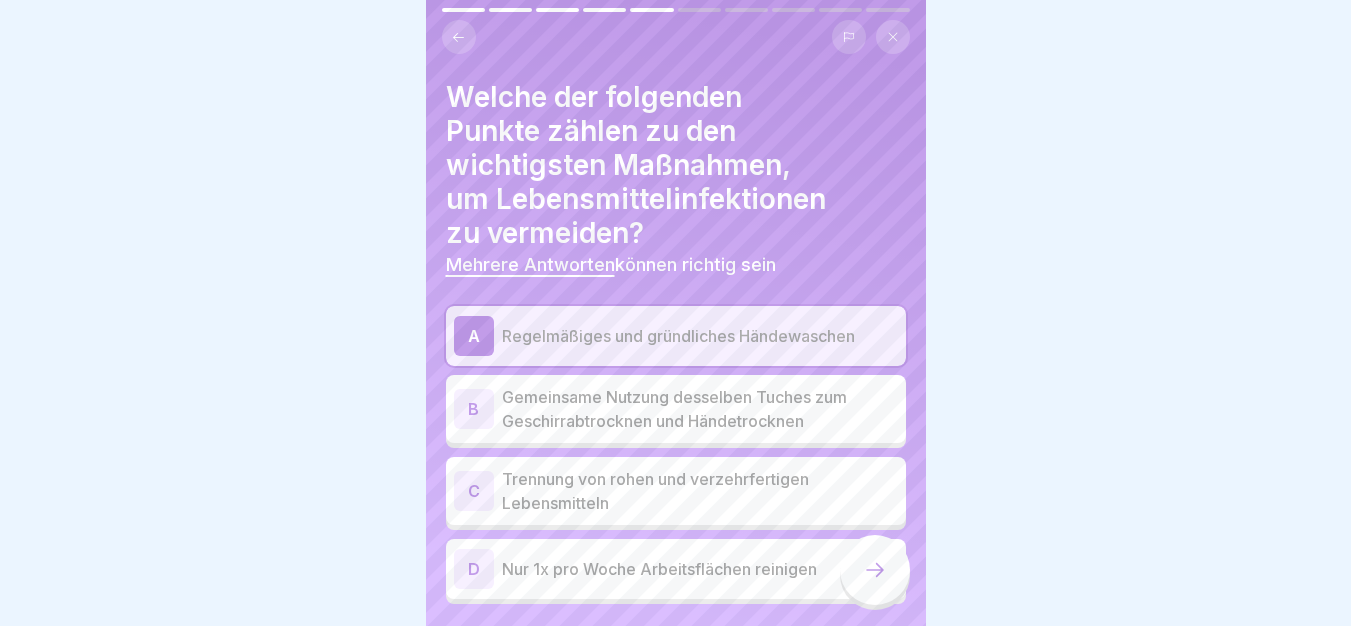 click on "Trennung von rohen und verzehrfertigen Lebensmitteln" at bounding box center [700, 491] 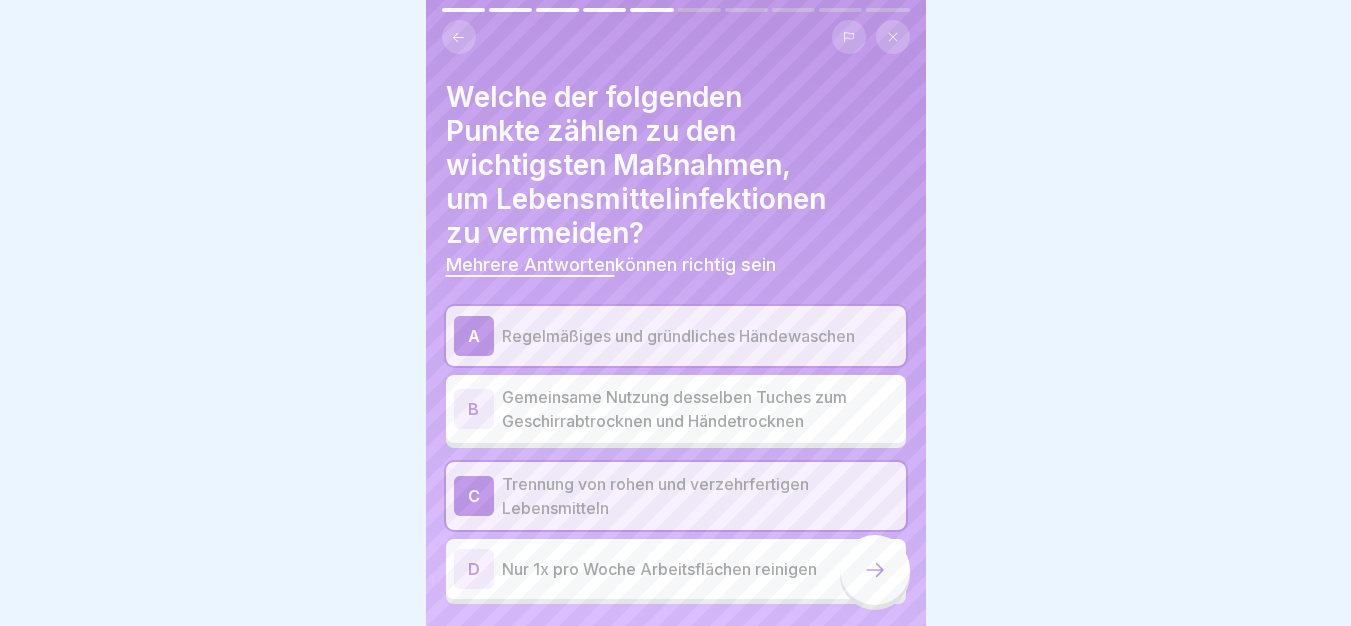 click 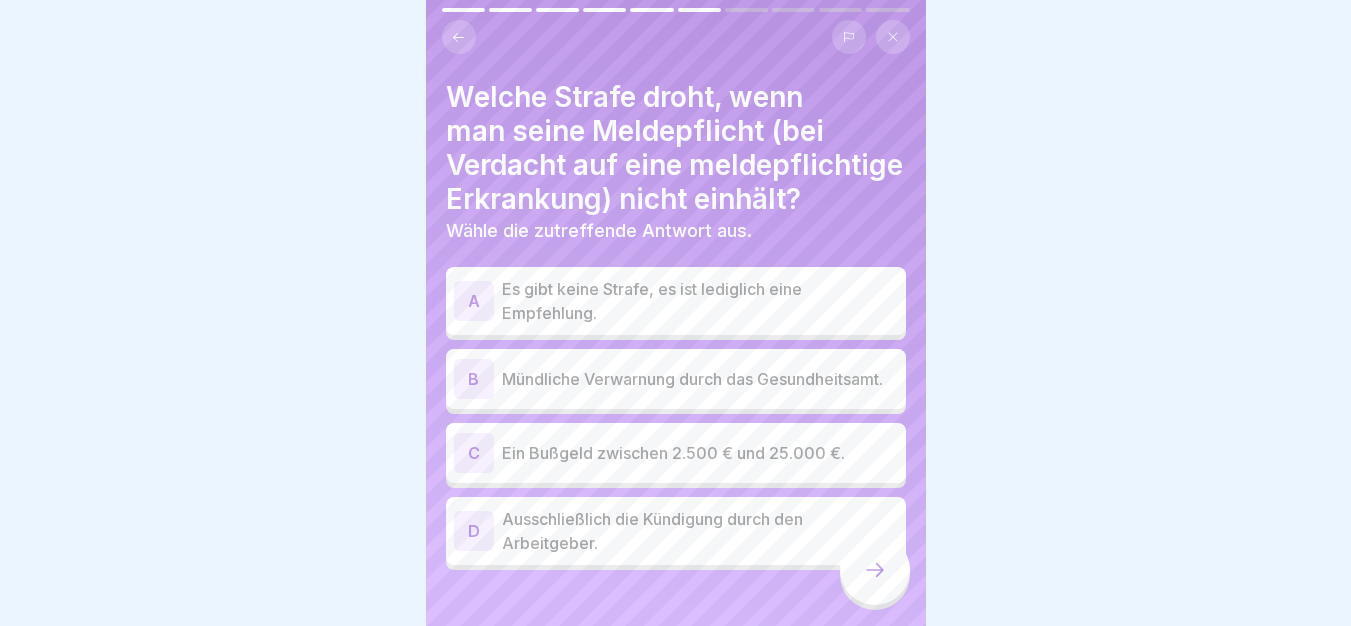 click on "Ein Bußgeld zwischen 2.500 € und 25.000 €." at bounding box center [700, 453] 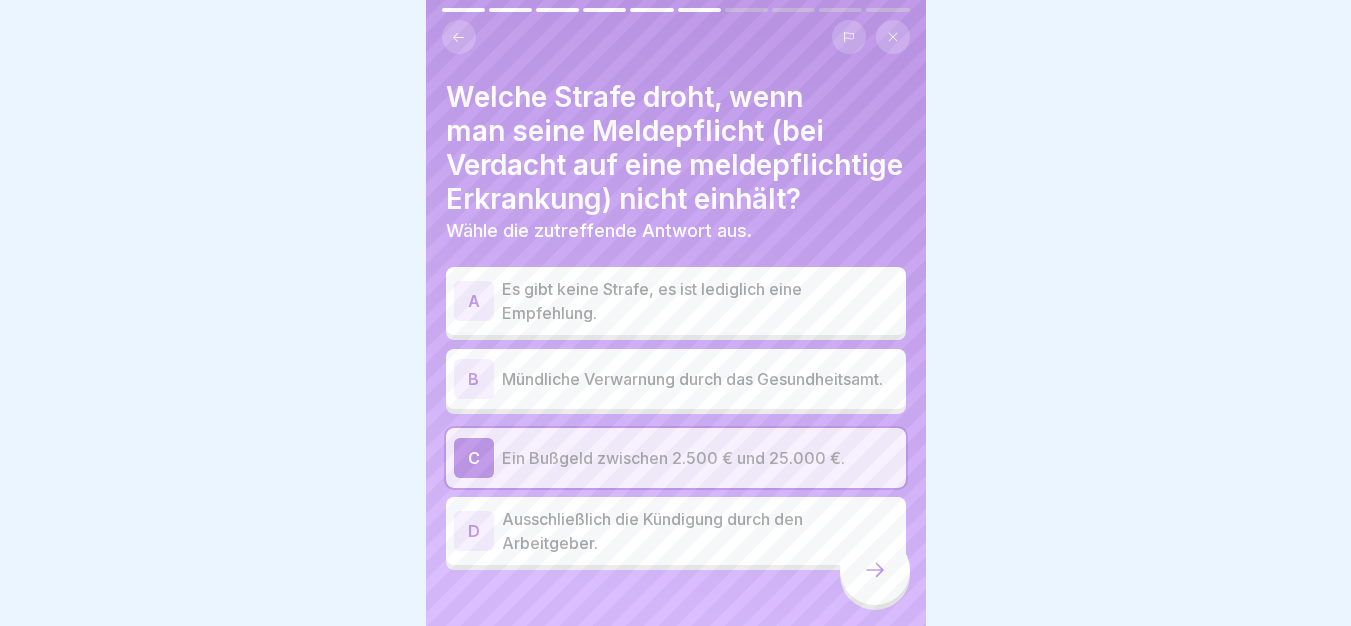 click at bounding box center [875, 570] 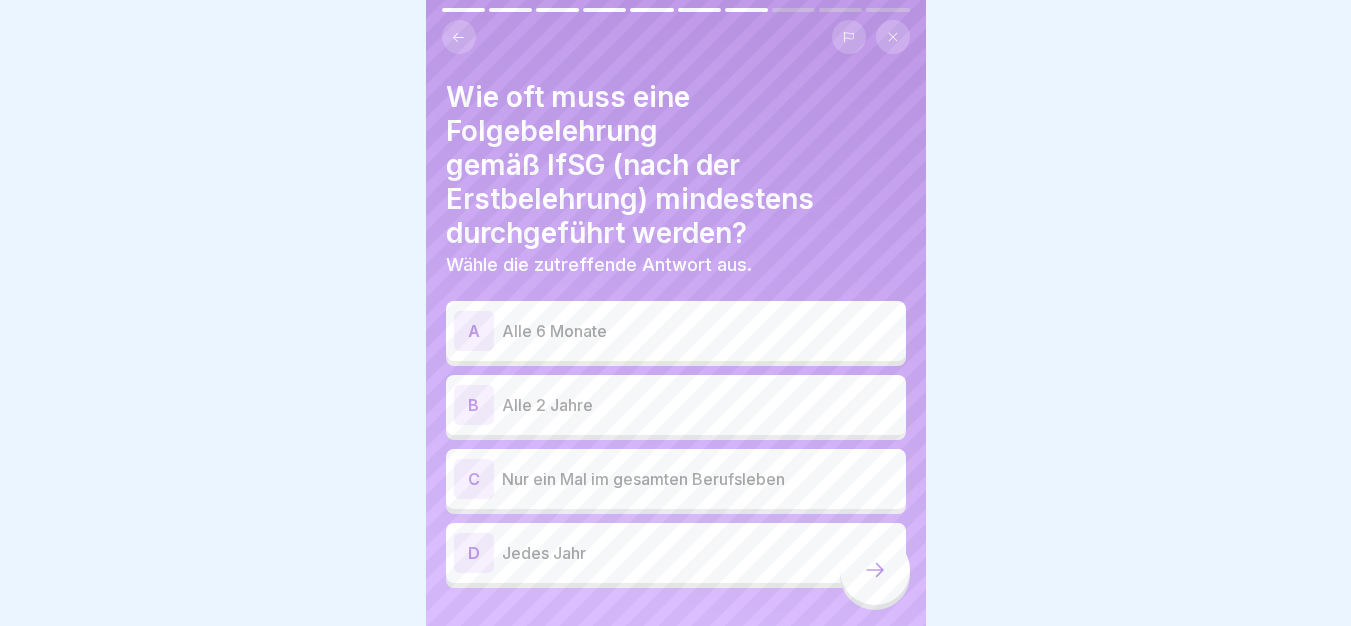 click on "Jedes Jahr" at bounding box center (700, 553) 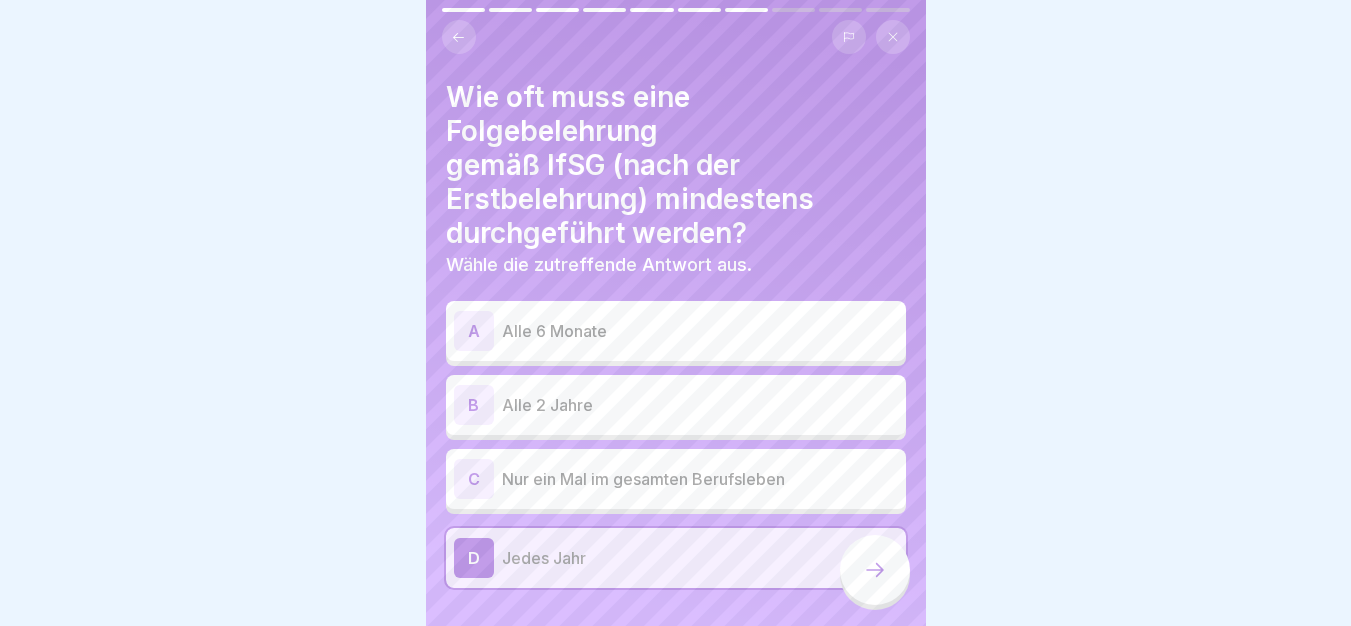 click 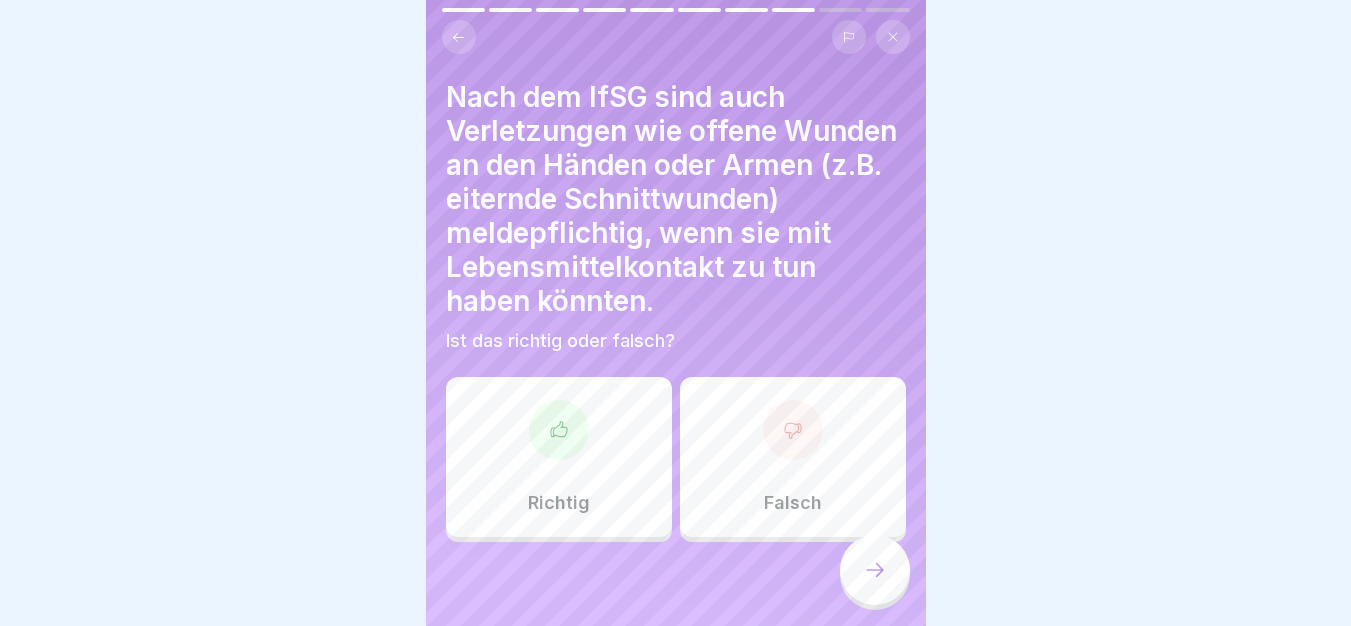 click on "Richtig" at bounding box center [559, 457] 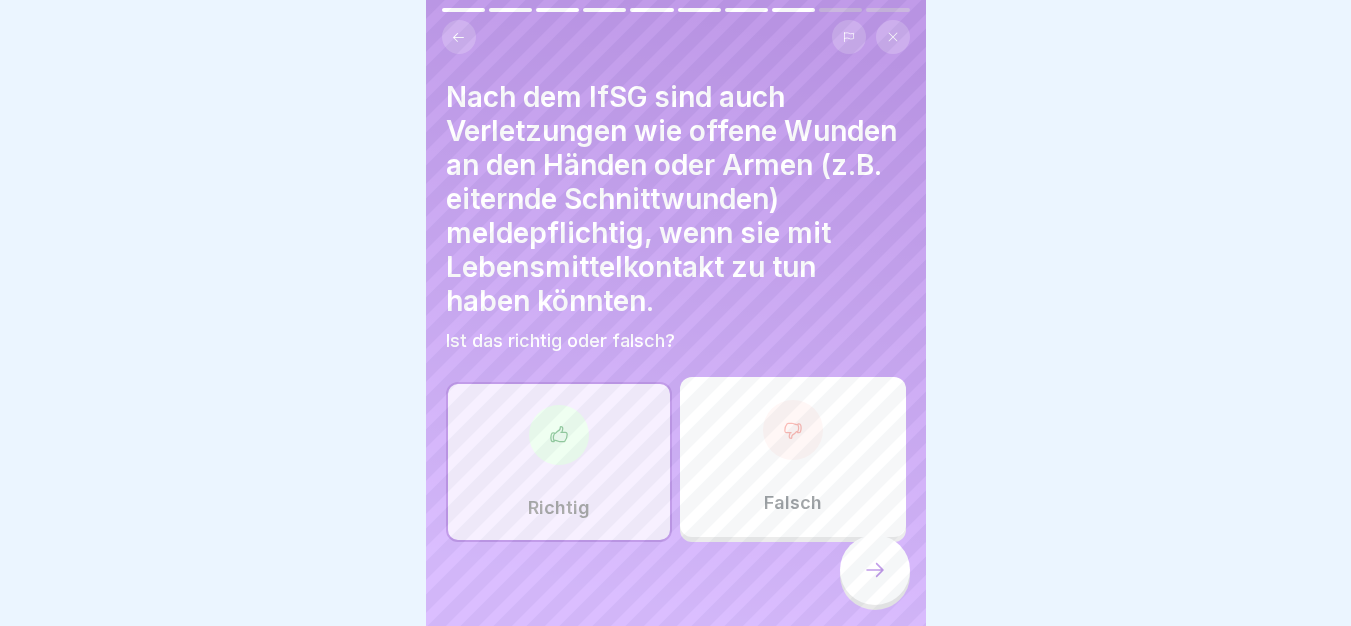 click 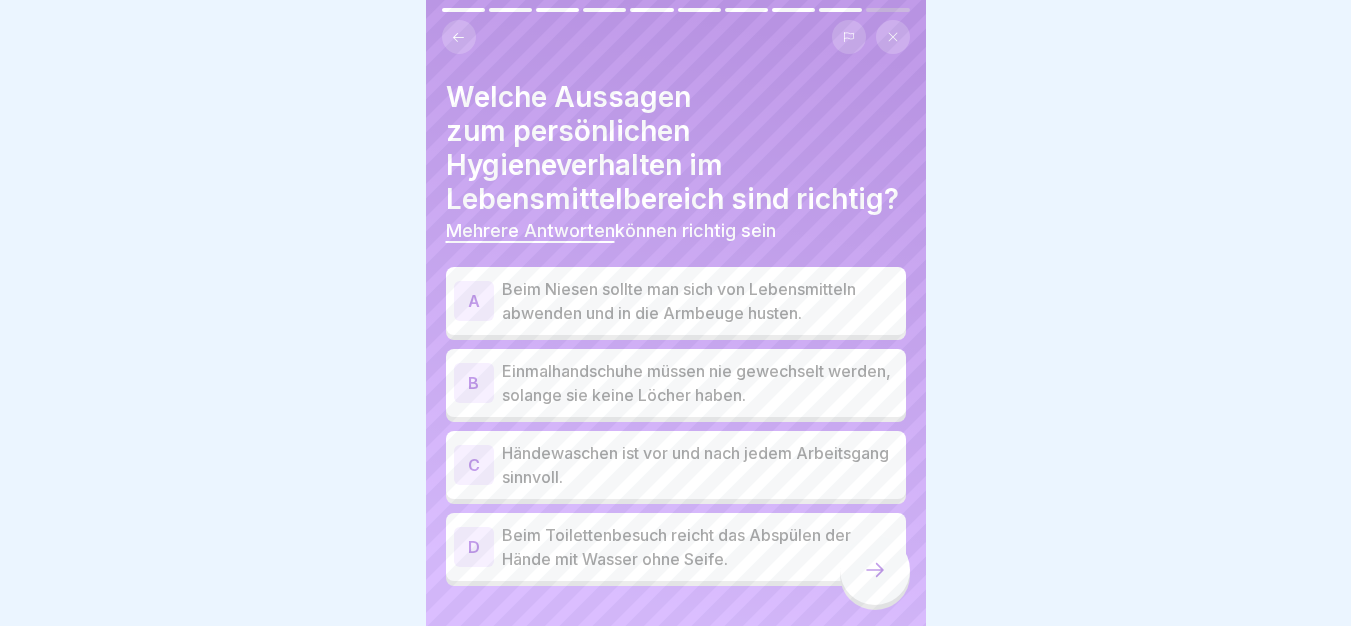 click on "Beim Niesen sollte man sich von Lebensmitteln abwenden und in die Armbeuge husten." at bounding box center [700, 301] 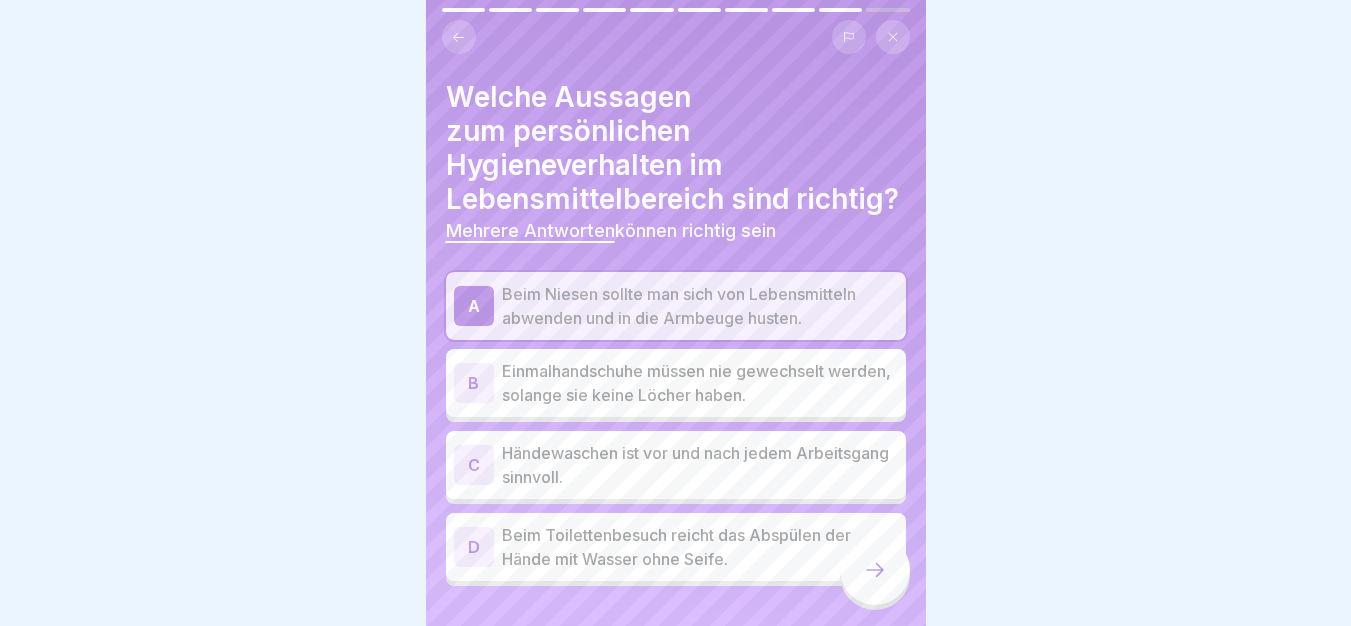 click on "Händewaschen ist vor und nach jedem Arbeitsgang sinnvoll." at bounding box center (700, 465) 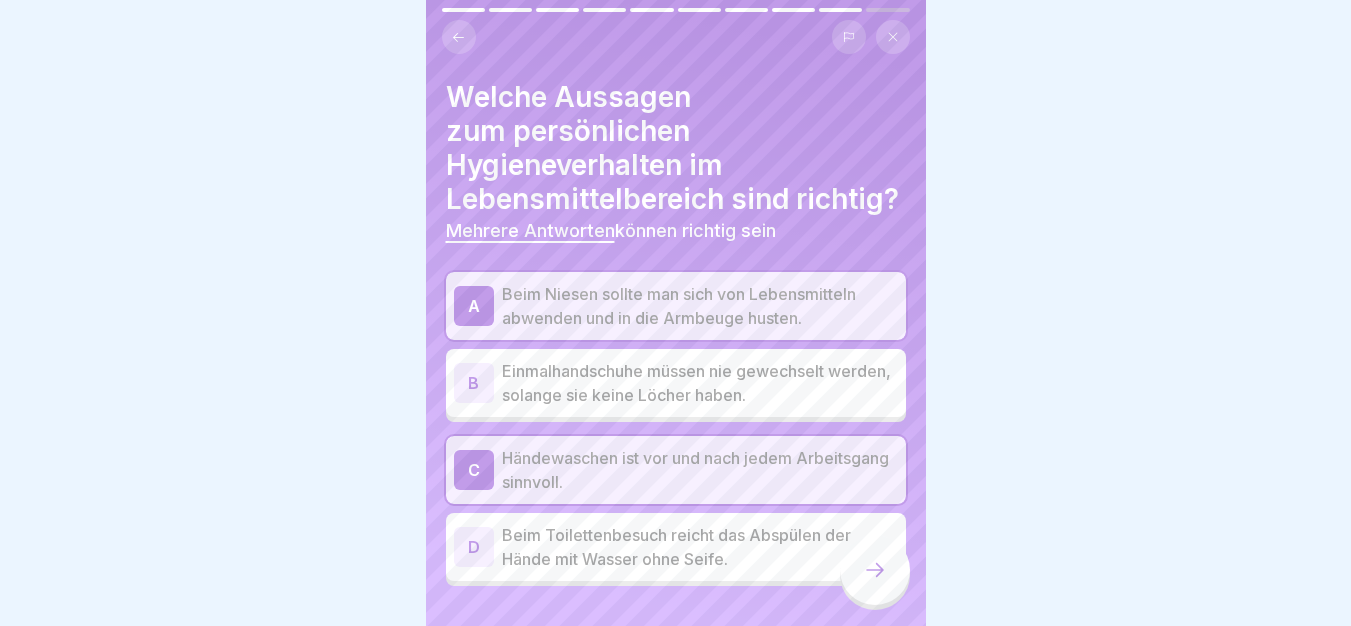 click at bounding box center [875, 570] 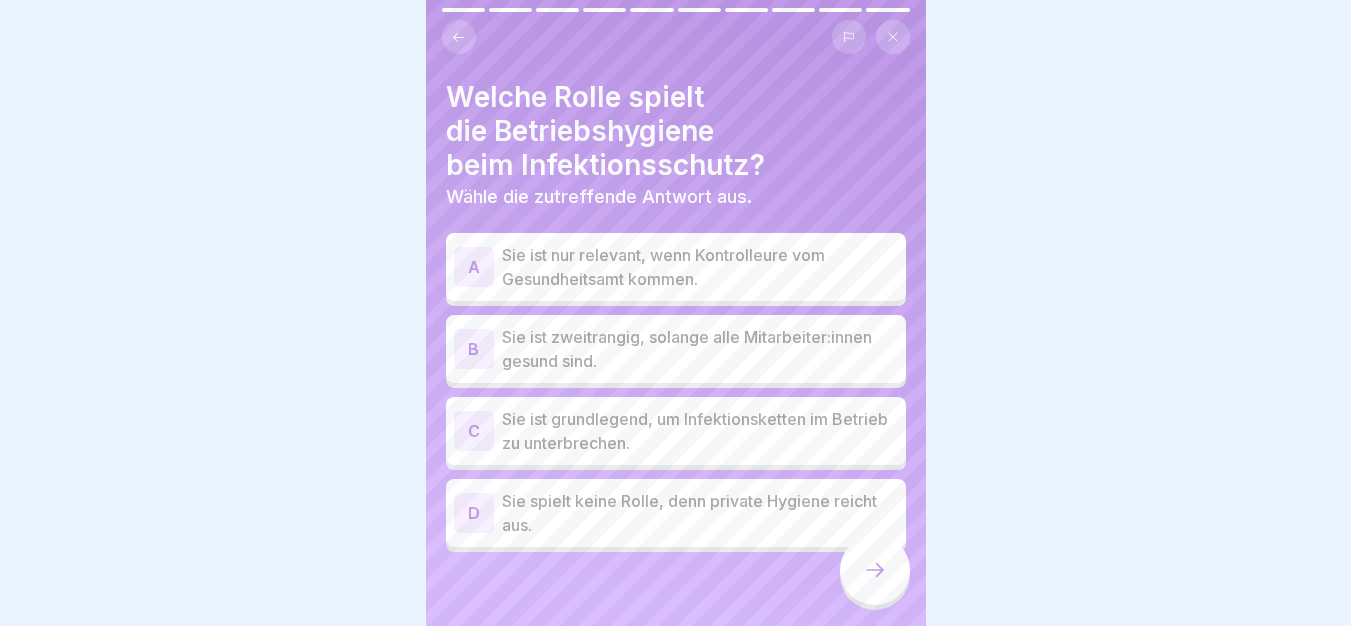 click on "Sie ist grundlegend, um Infektionsketten im Betrieb zu unterbrechen." at bounding box center [700, 431] 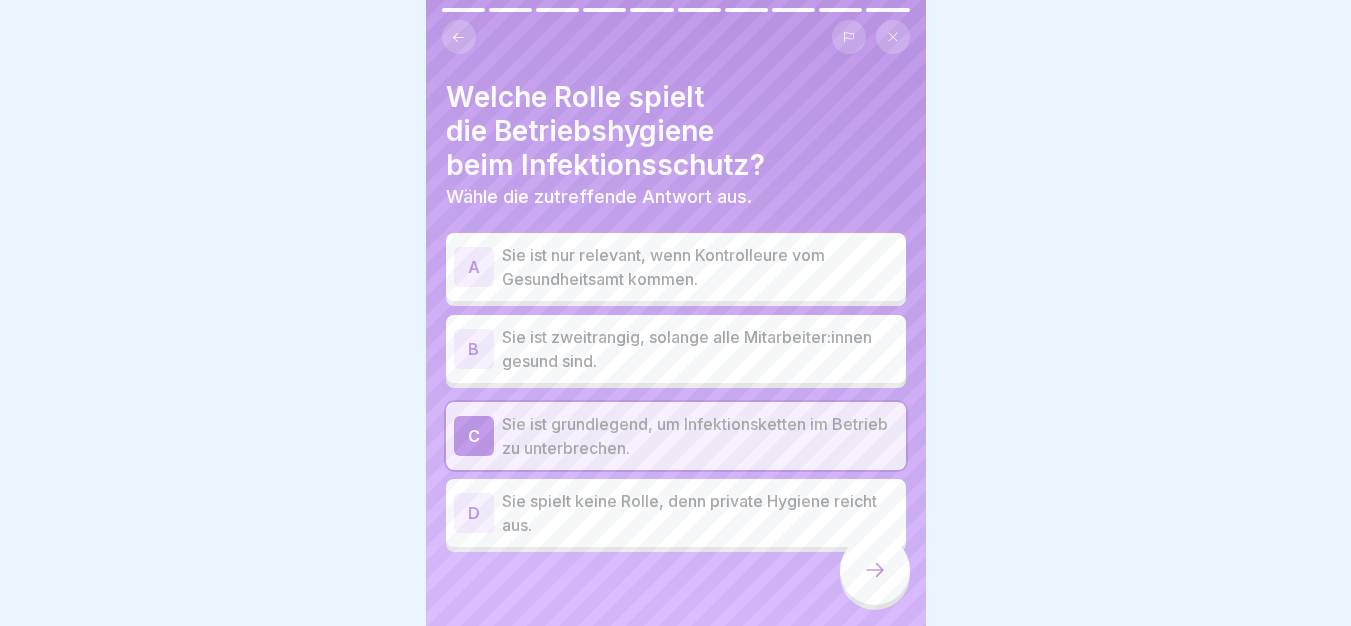 click 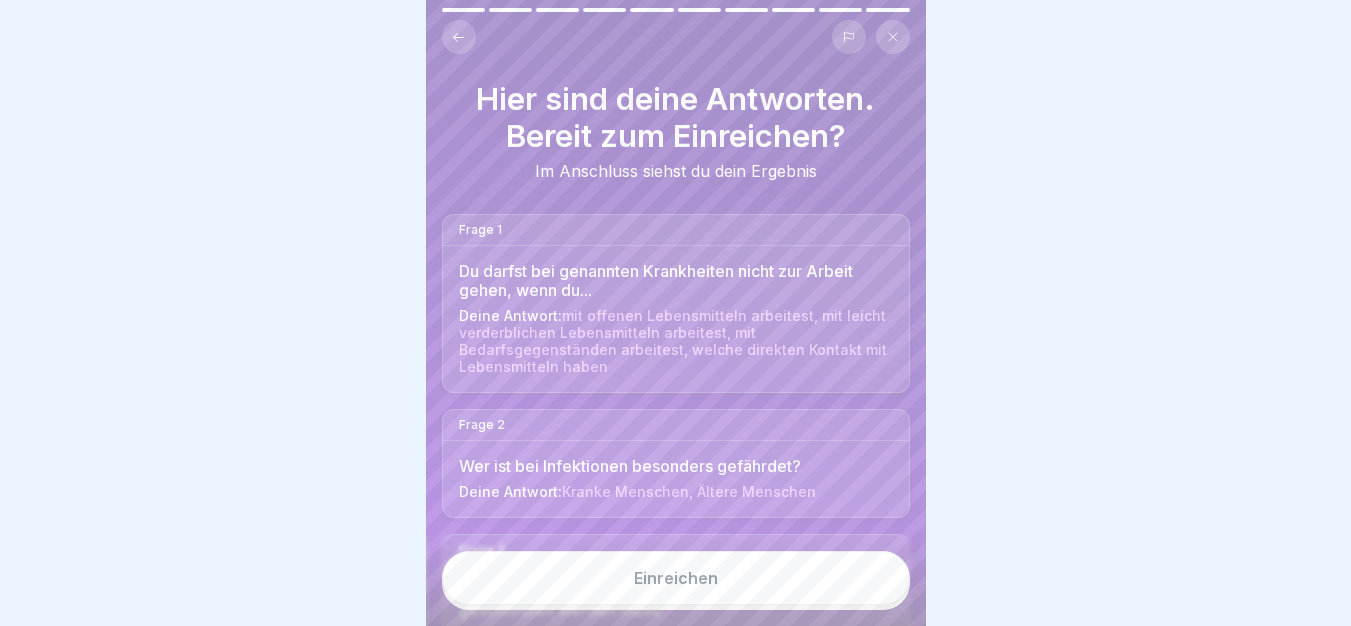 click on "Einreichen" at bounding box center (676, 578) 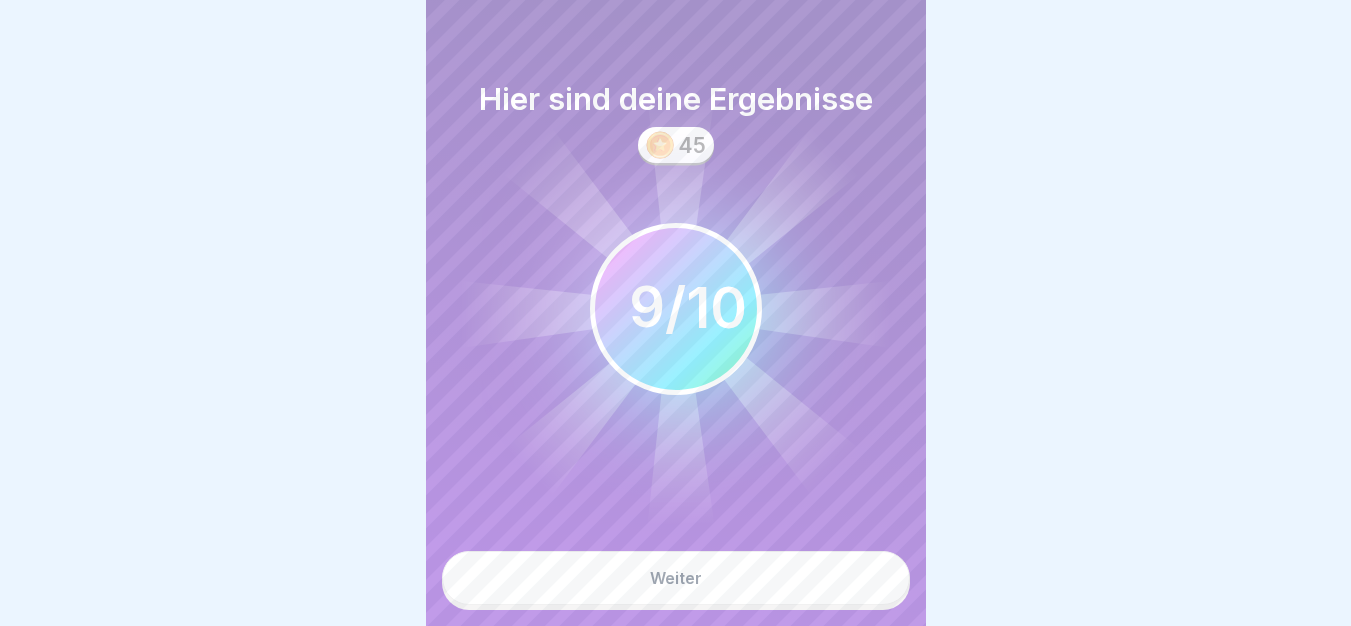 click on "Weiter" at bounding box center [676, 578] 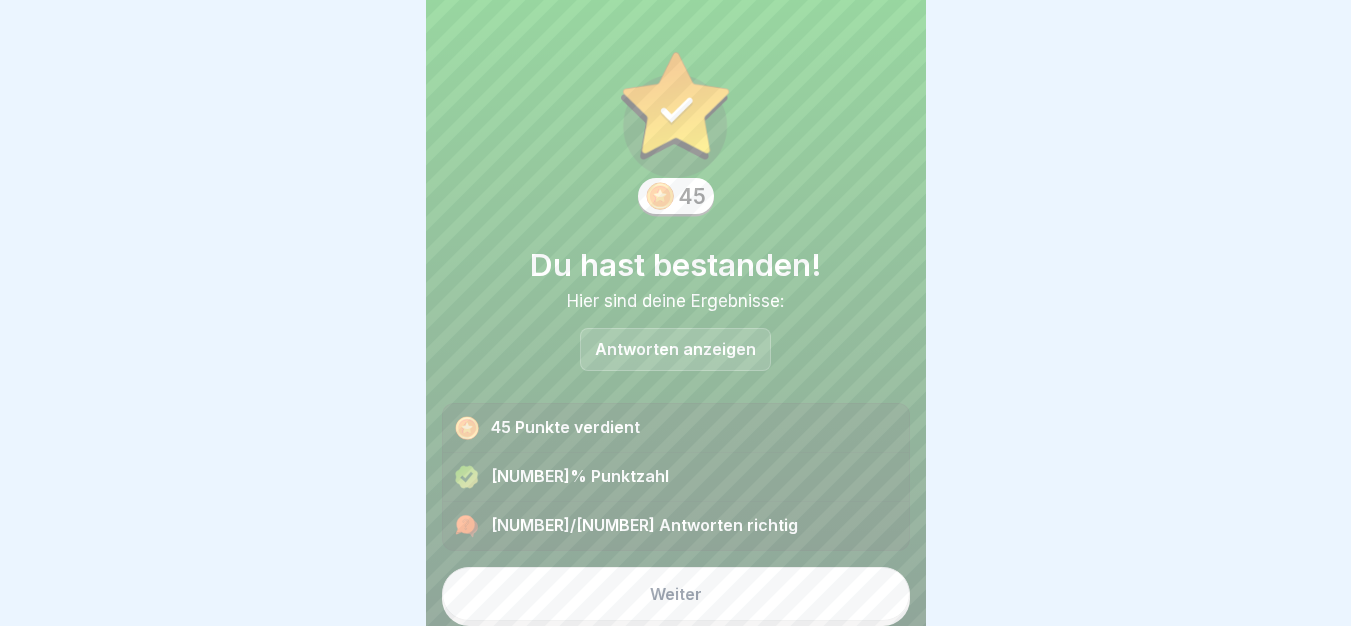 click on "[NUMBER] Du hast bestanden! Hier sind deine Ergebnisse: Antworten anzeigen [NUMBER] Punkte verdient [NUMBER]% Punktzahl [NUMBER]/[NUMBER] Antworten richtig" at bounding box center [676, 283] 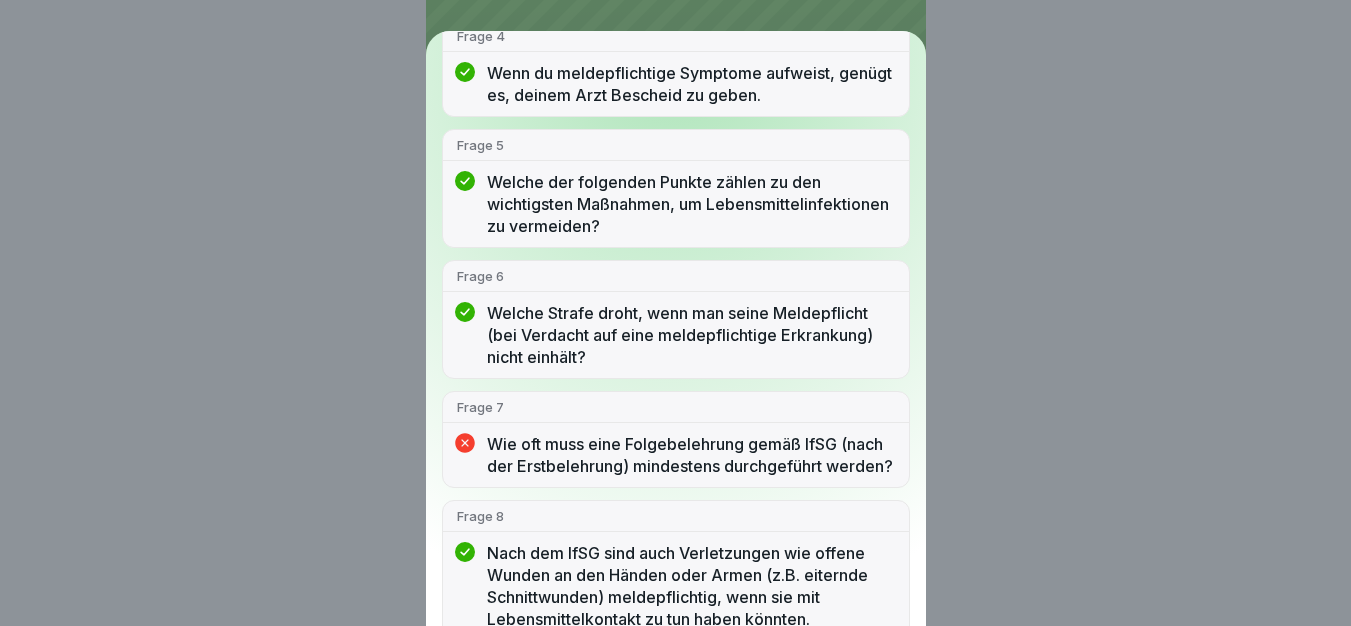 scroll, scrollTop: 0, scrollLeft: 0, axis: both 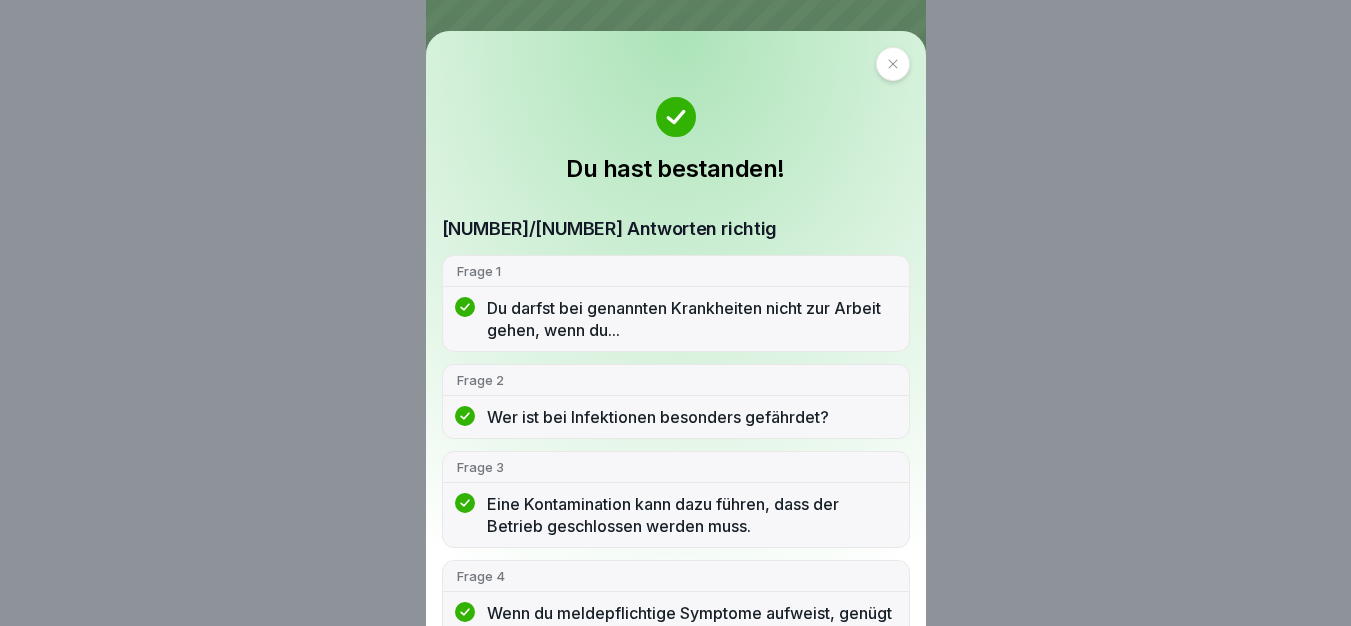 click 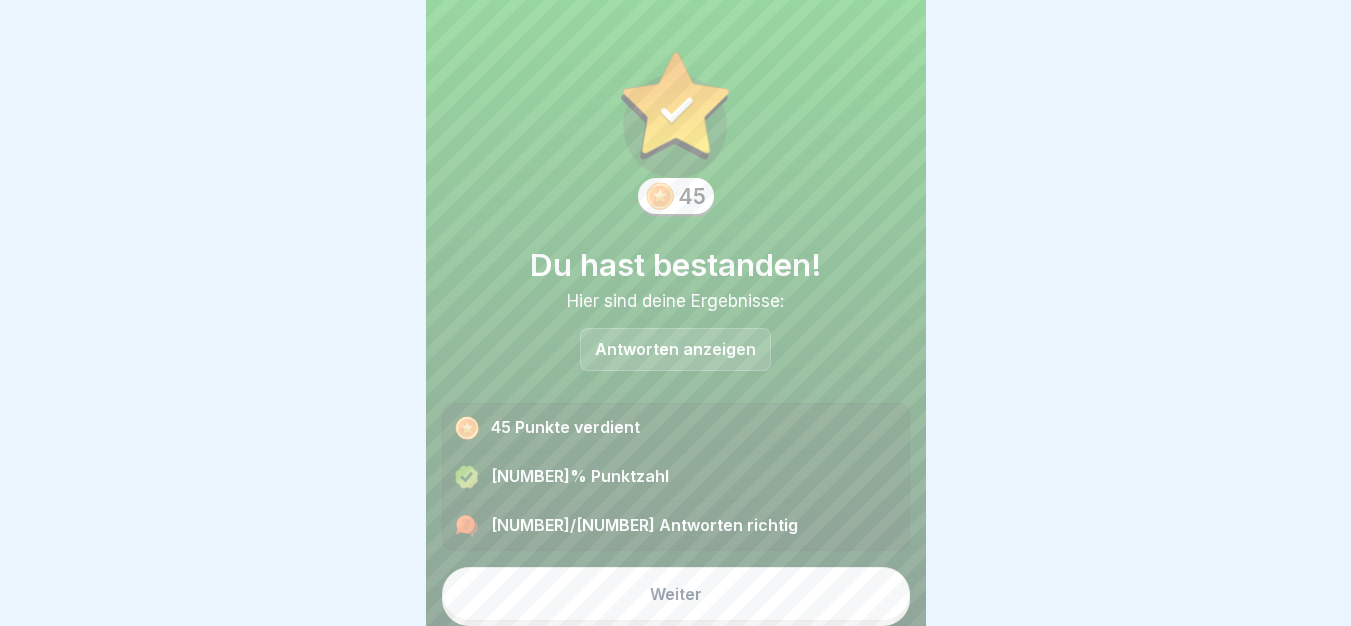 click on "Weiter" at bounding box center [676, 594] 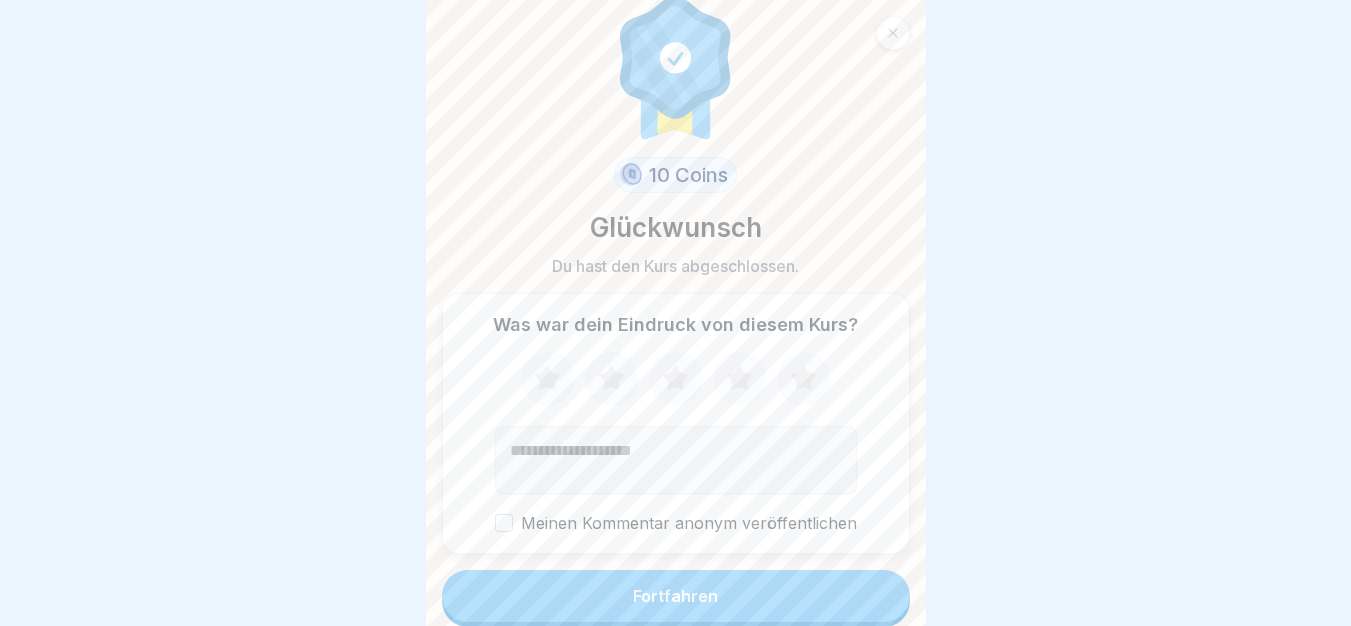 scroll, scrollTop: 27, scrollLeft: 0, axis: vertical 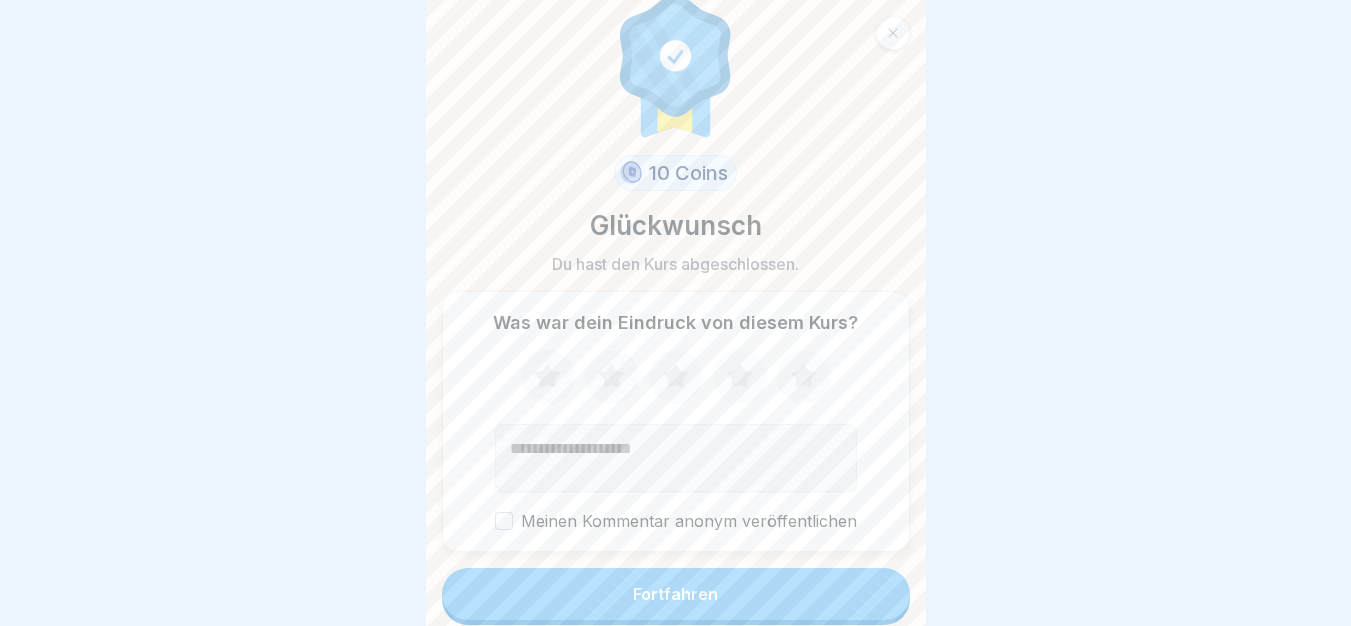 drag, startPoint x: 803, startPoint y: 478, endPoint x: 804, endPoint y: 593, distance: 115.00435 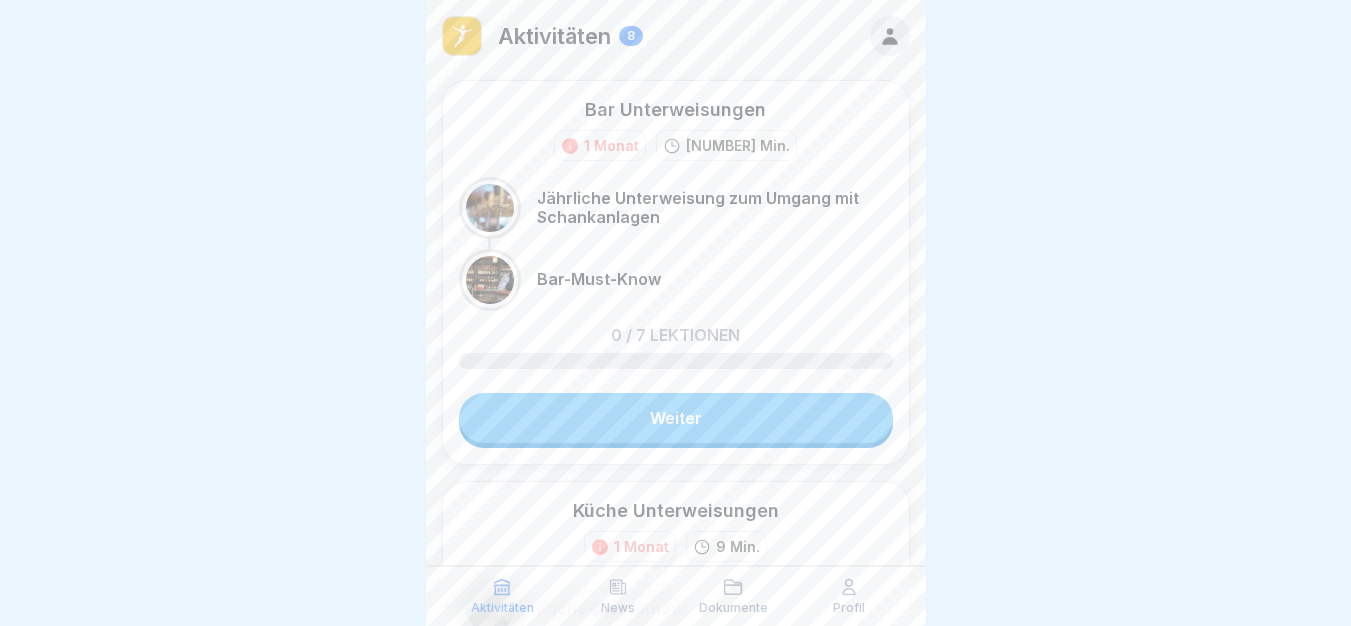 click on "Weiter" at bounding box center [676, 418] 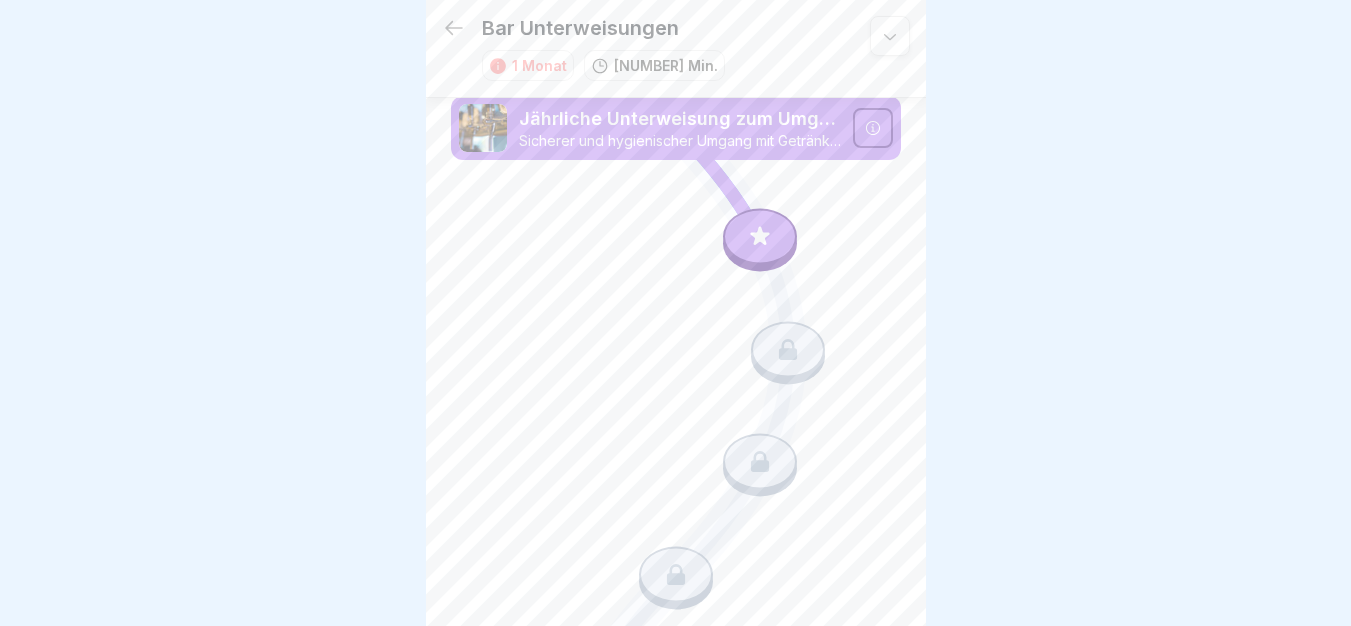 click 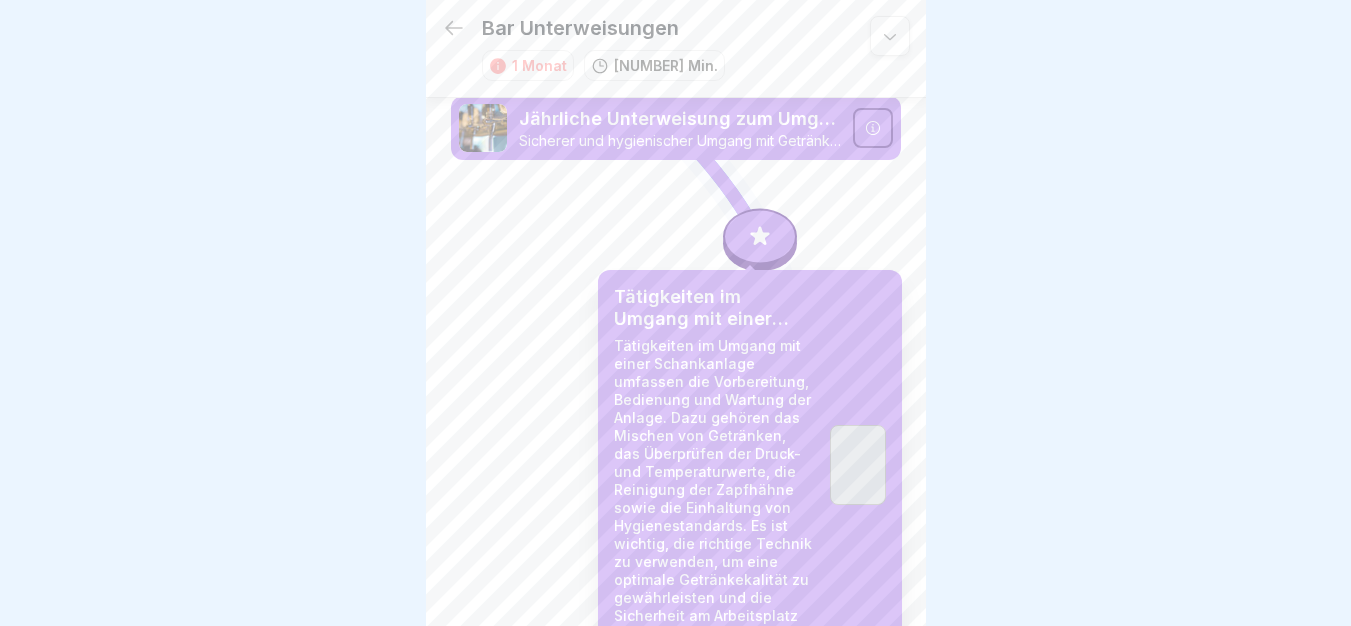 scroll, scrollTop: 15, scrollLeft: 0, axis: vertical 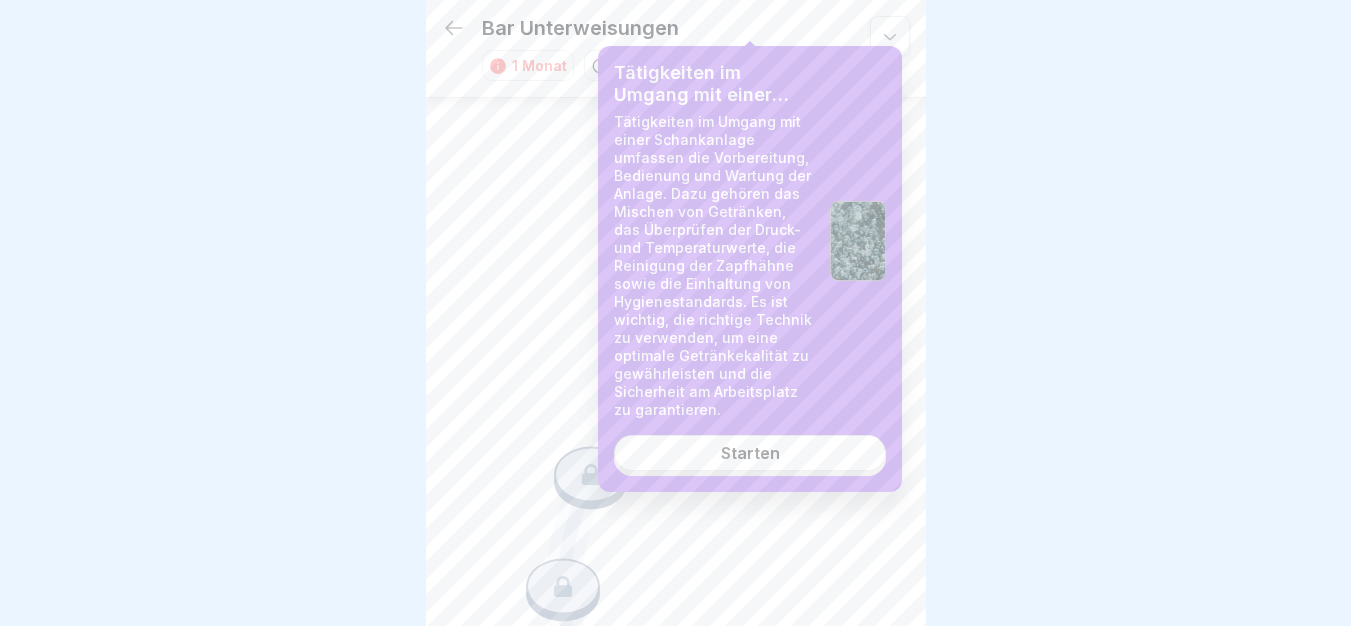 click on "Starten" at bounding box center [750, 453] 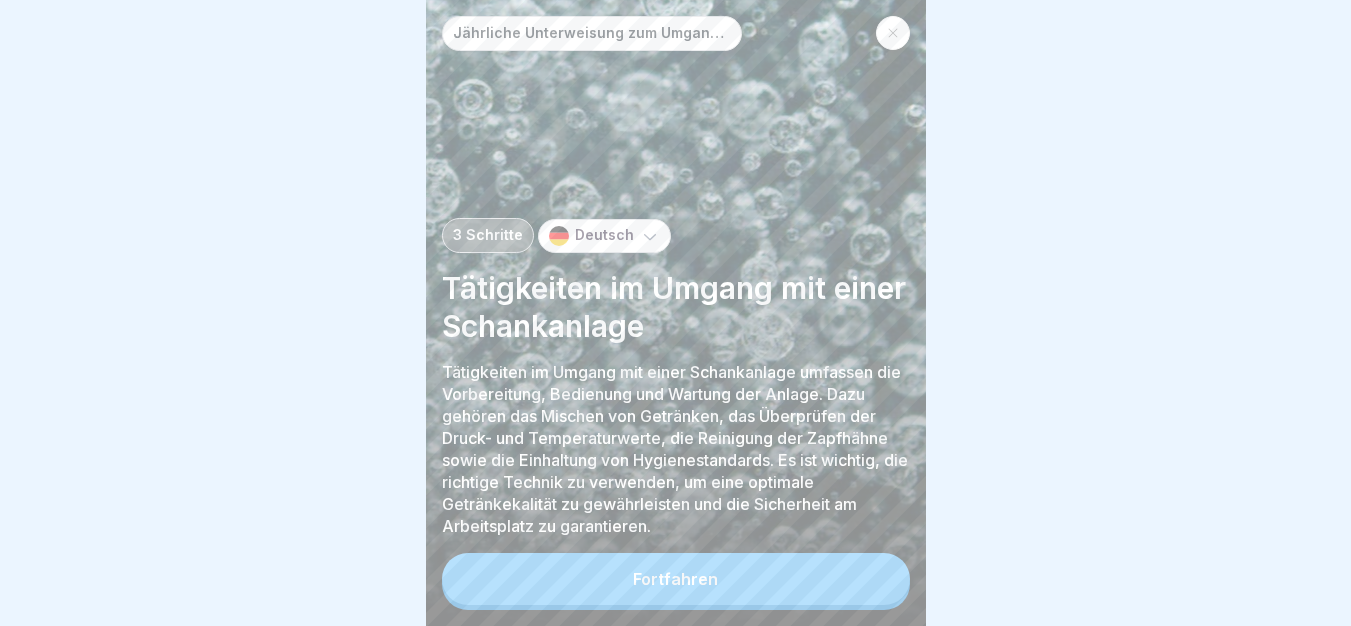 click on "Fortfahren" at bounding box center [676, 579] 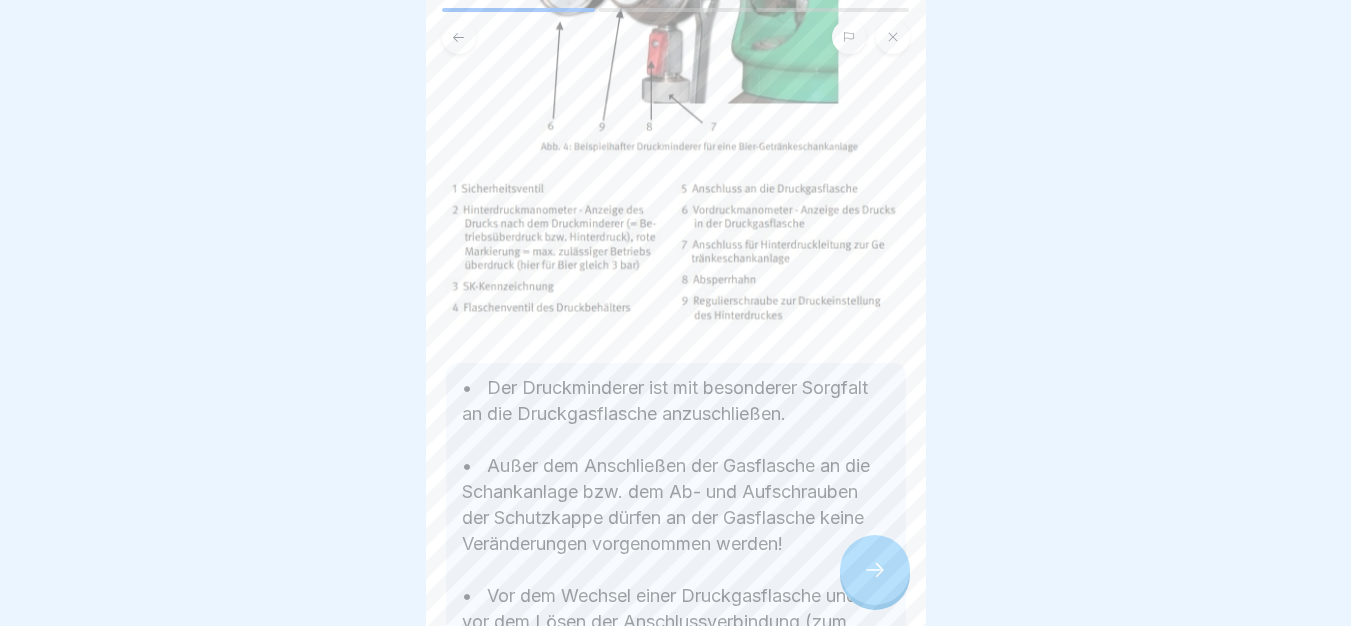 scroll, scrollTop: 447, scrollLeft: 0, axis: vertical 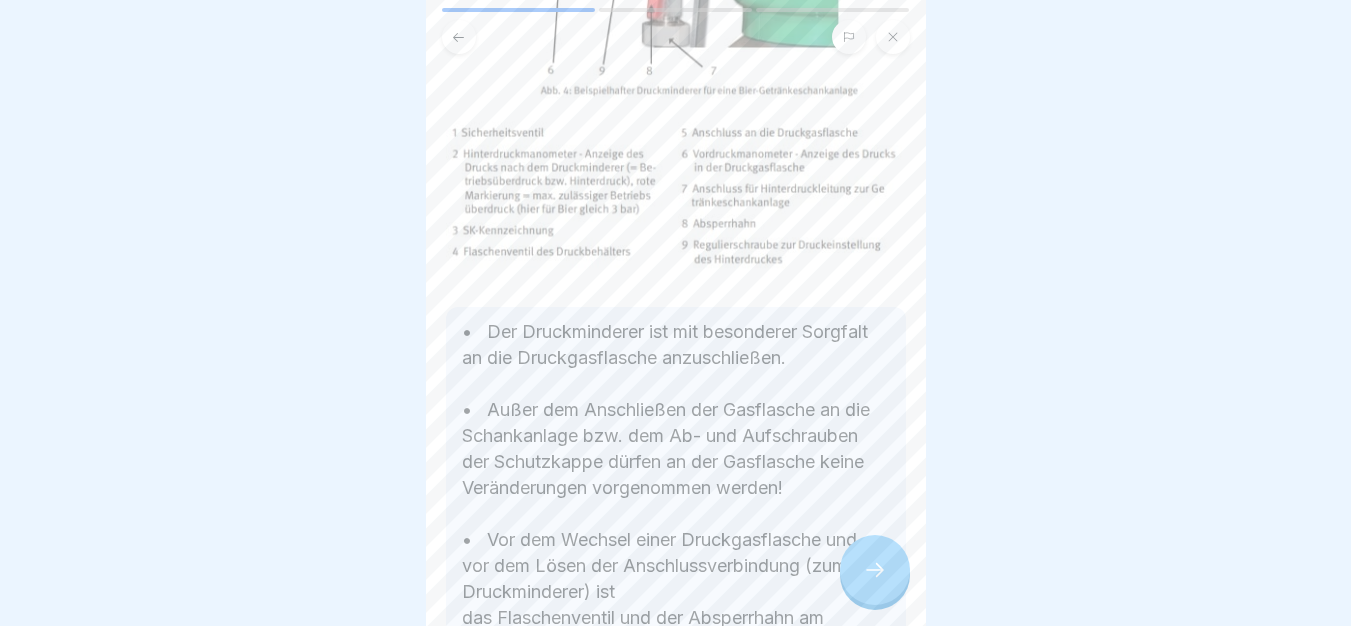 click 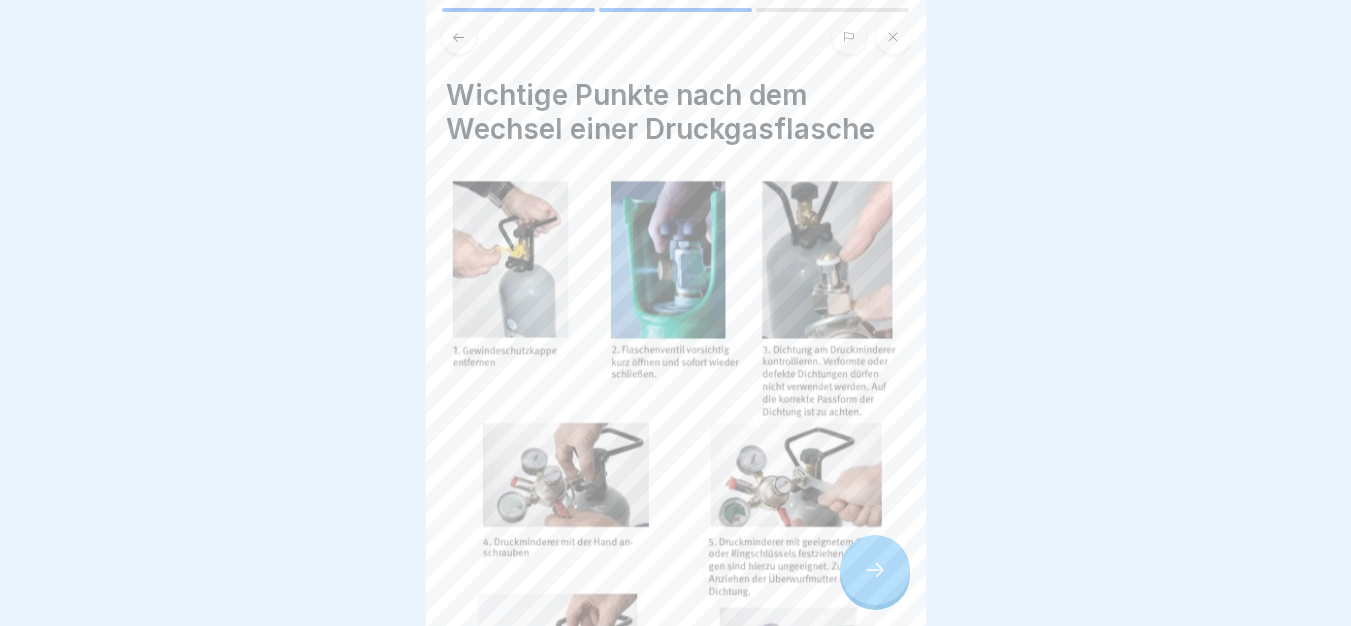 click 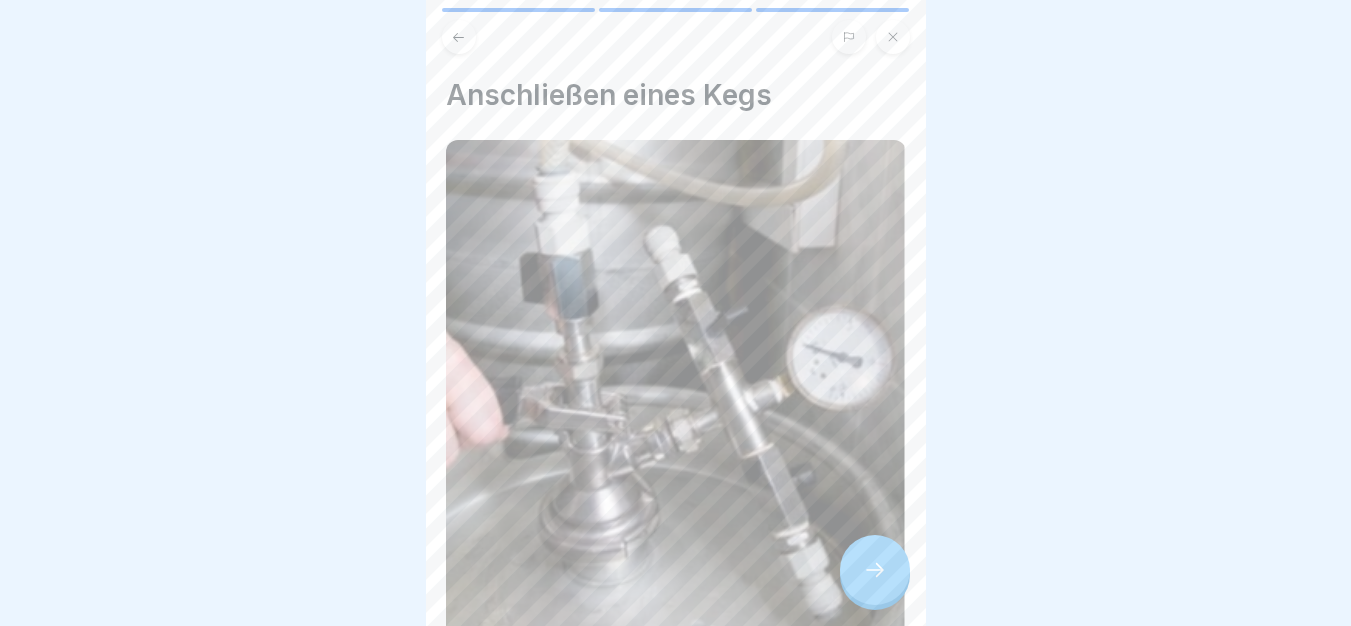 click 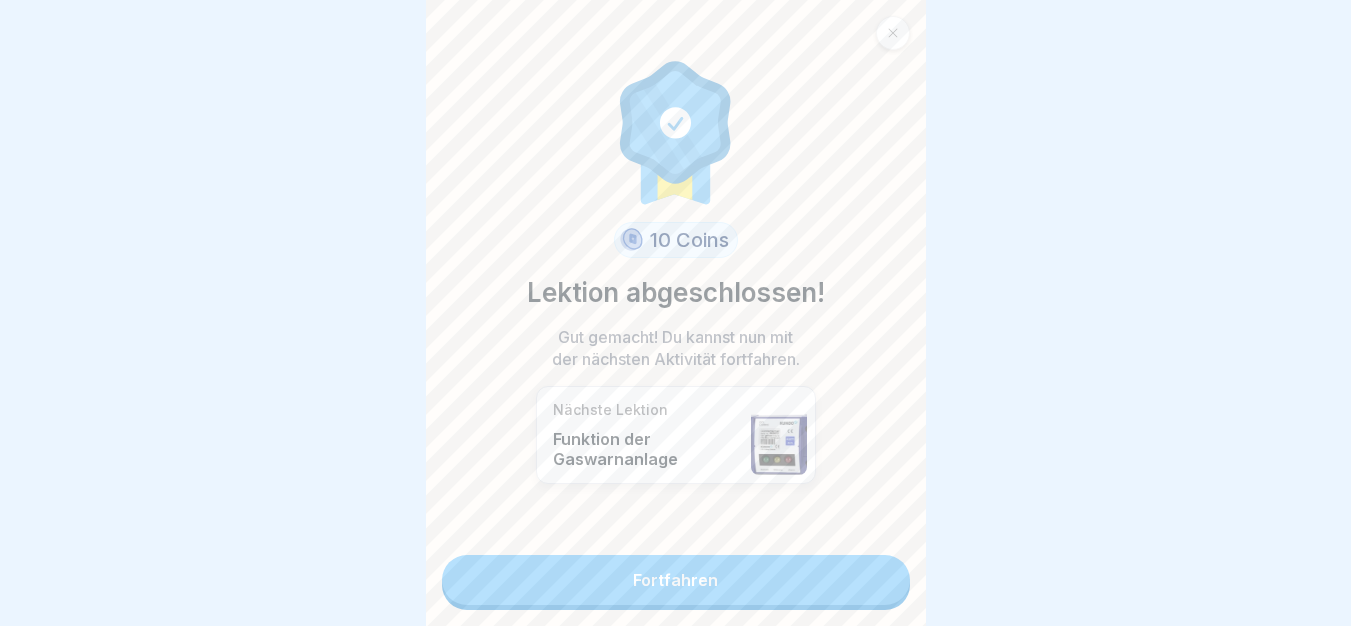 click on "Fortfahren" at bounding box center [676, 580] 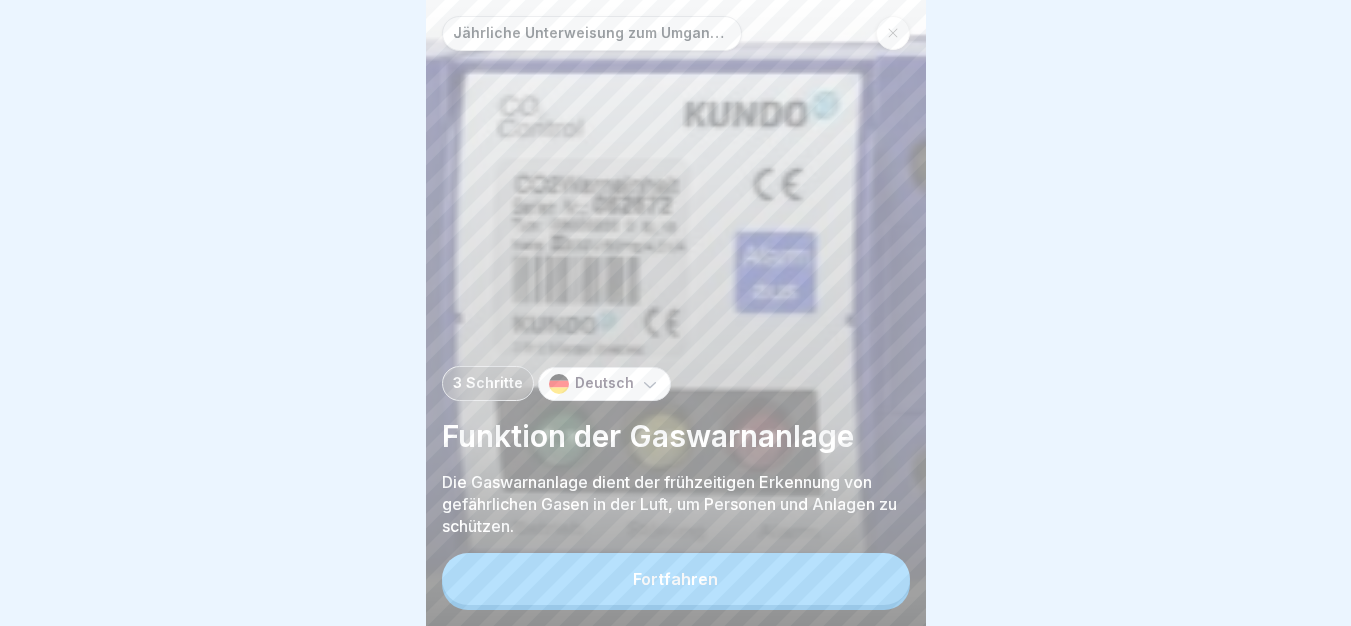 click on "Fortfahren" at bounding box center (676, 579) 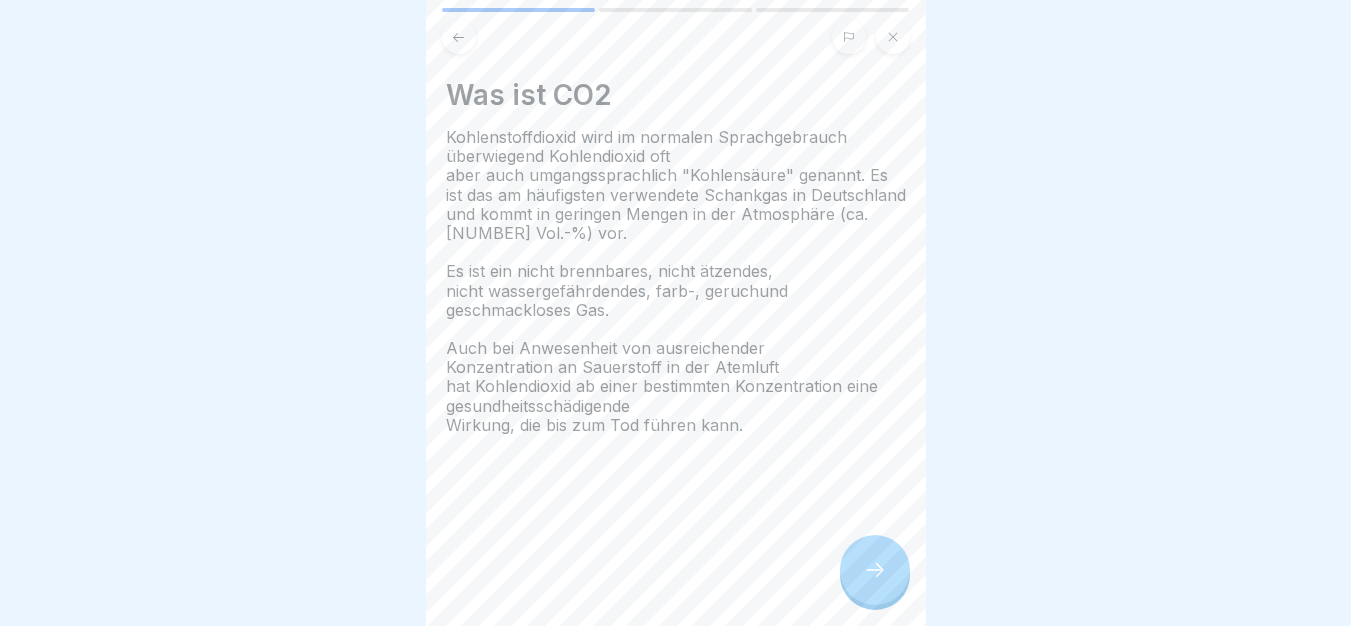 click 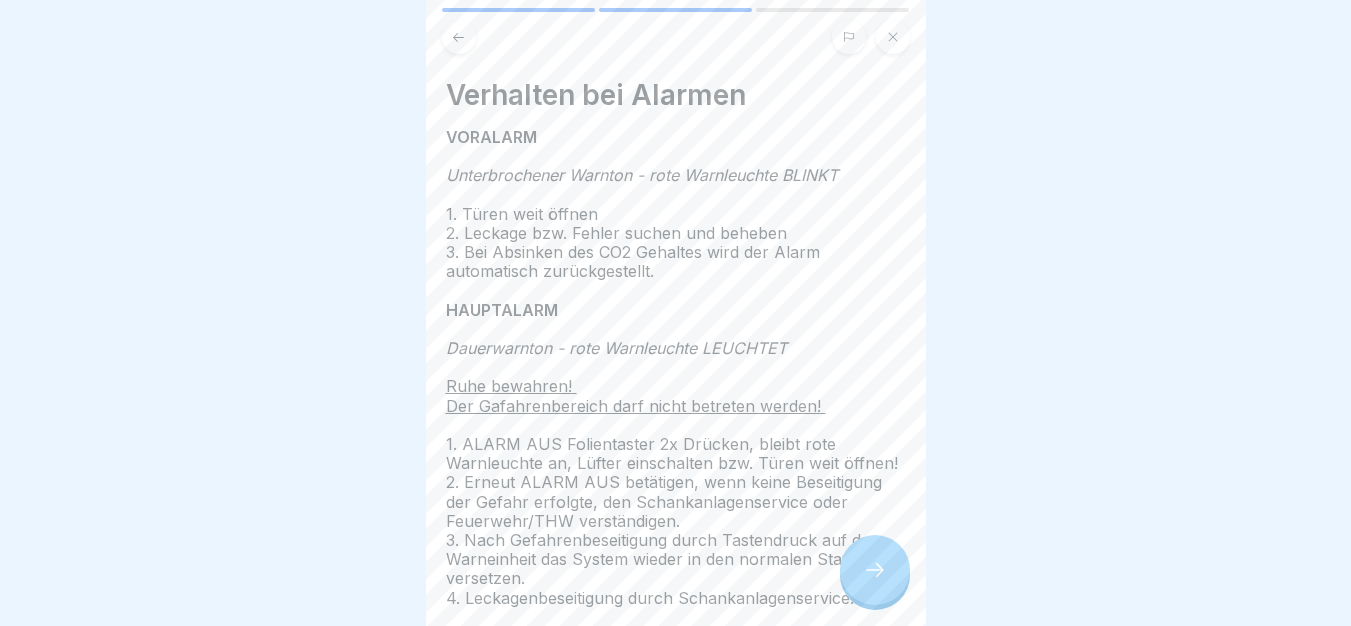 click 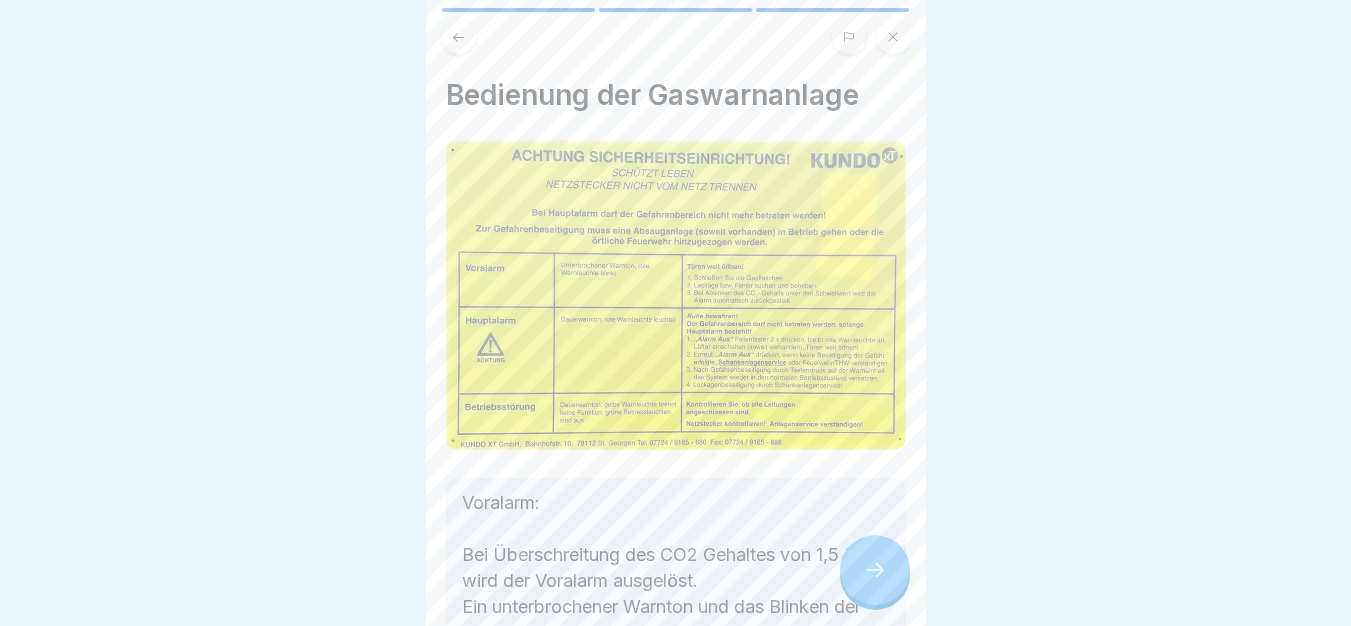 click 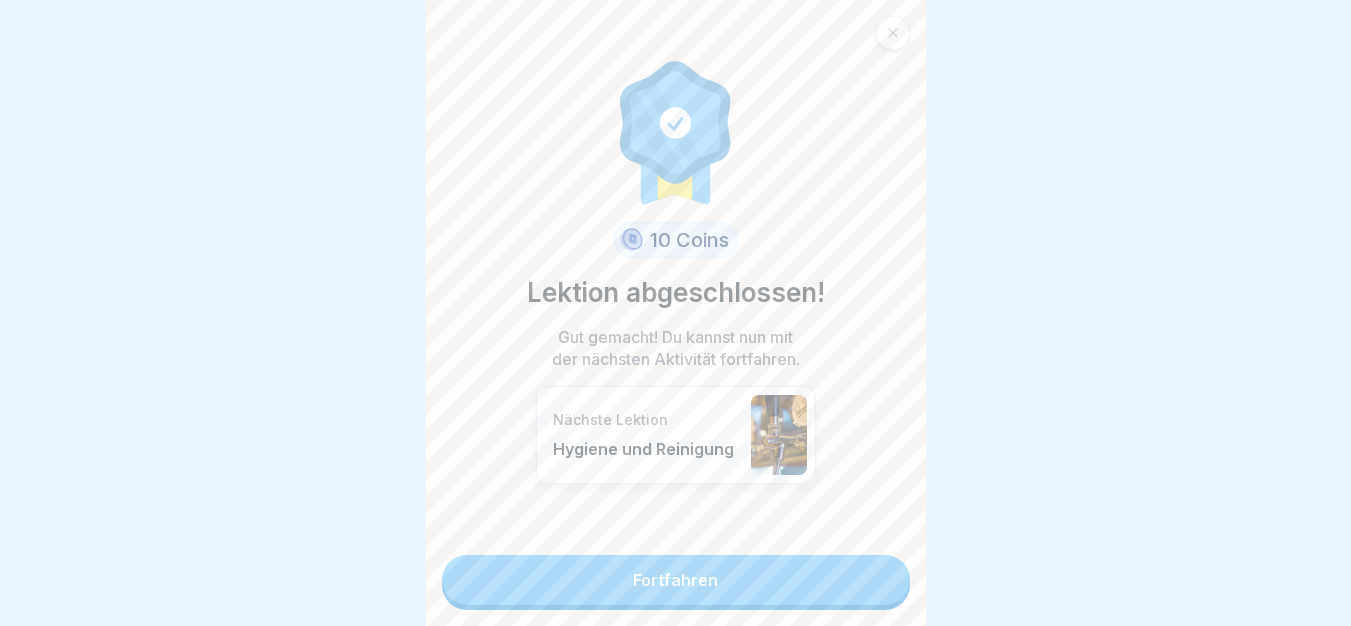 click on "Fortfahren" at bounding box center (676, 580) 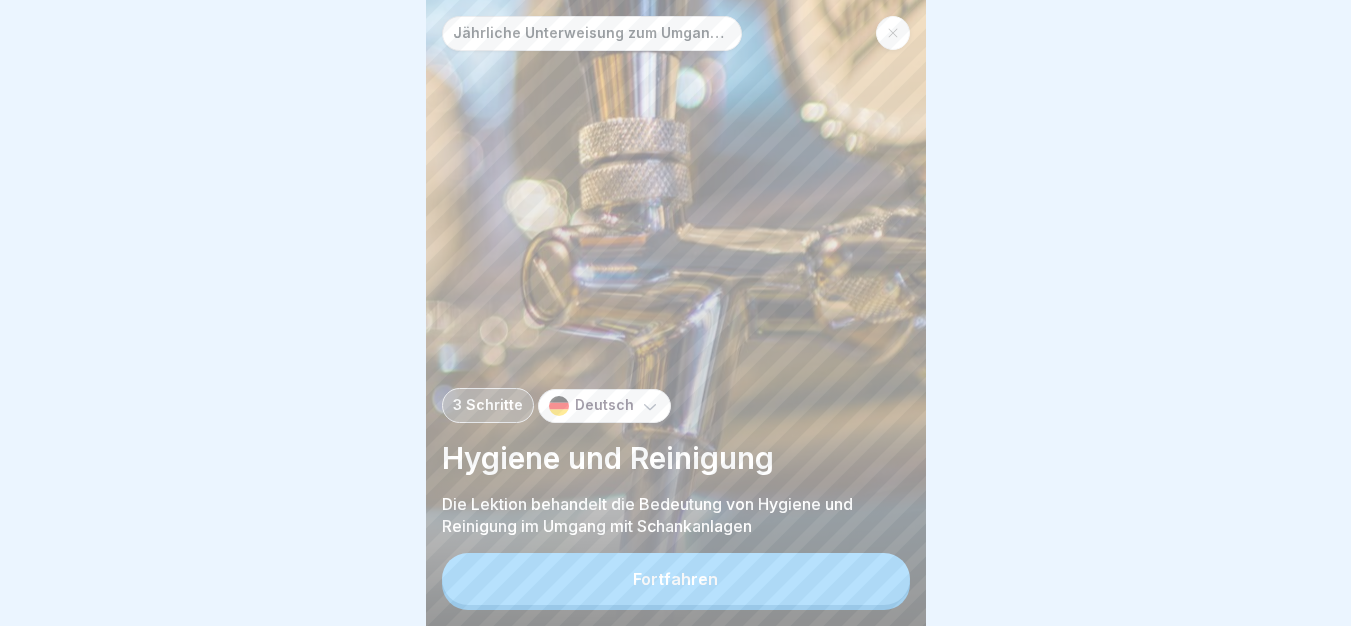 click on "Fortfahren" at bounding box center (676, 579) 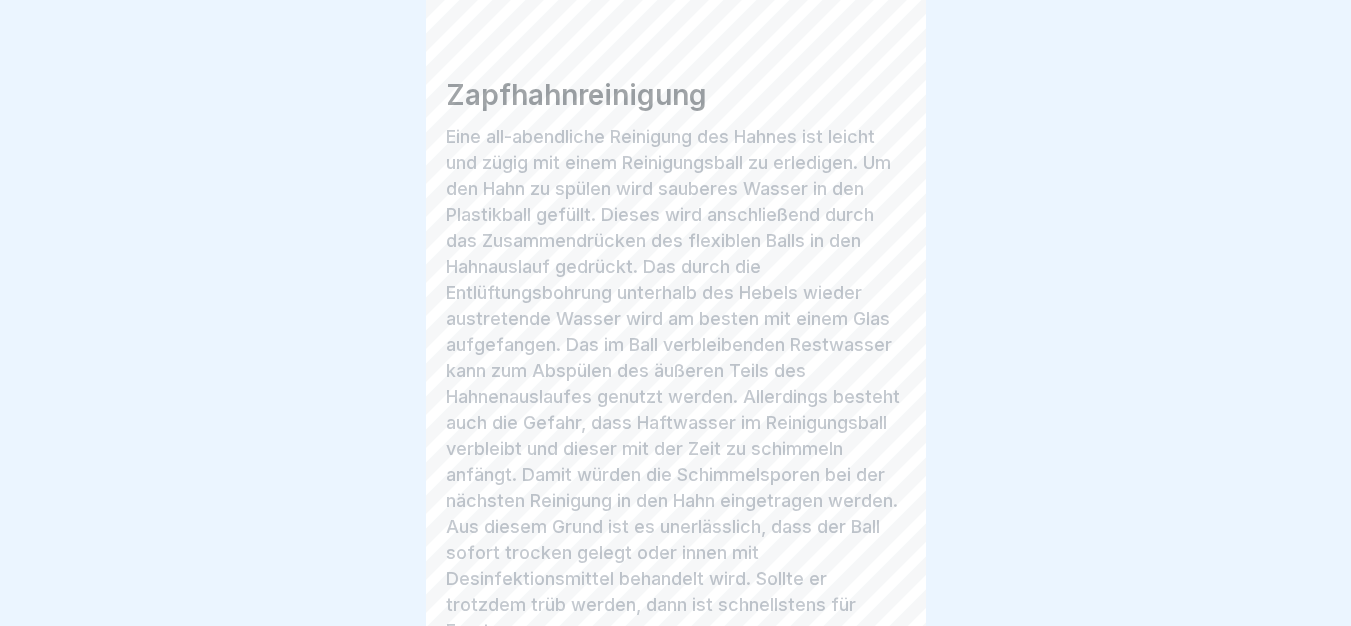 click on "Jährliche Unterweisung zum Umgang mit Schankanlagen  [NUMBER] Schritte Deutsch Hygiene und Reinigung  Die Lektion behandelt die Bedeutung von Hygiene und Reinigung im Umgang mit Schankanlagen  Fortfahren Zapfhahnreinigung Informationsfilm Zapfhahn richtig spülen    https://youtu.be/[ID]    Link öffnen Reinigung des Zapfkopfes Bei jedem Fasswechsel ist der Zapfkopf mit klarem kaltem Wasser abzuspülen, um Schaum- und Bierreste zu entfernen, welche sonst das Schimmeln begünstigen.
Mechanische Hilfsmittel wie eine Bürste oder ein sauberes Reinigungstuch erhöhen den Wirkungsgrad der Reinigung. Nach der Reinigung ist ein Einsprühen des Zapfkopfes mit einem geeigneten Desinfektionsspray zu empfehlen.
Die Bürste sollte regelmäßig in der (Gläser)Spülmaschine gereinigt werden. Als Alternative kann man diese auch heiß abwaschen und mit Desinfektionsmittel einsprühen. Reinigungsnachweise [NUMBER] Coins Lektion abgeschlossen! Gut gemacht! Du kannst nun mit der nächsten Aktivität fortfahren. Fortfahren" at bounding box center [676, 313] 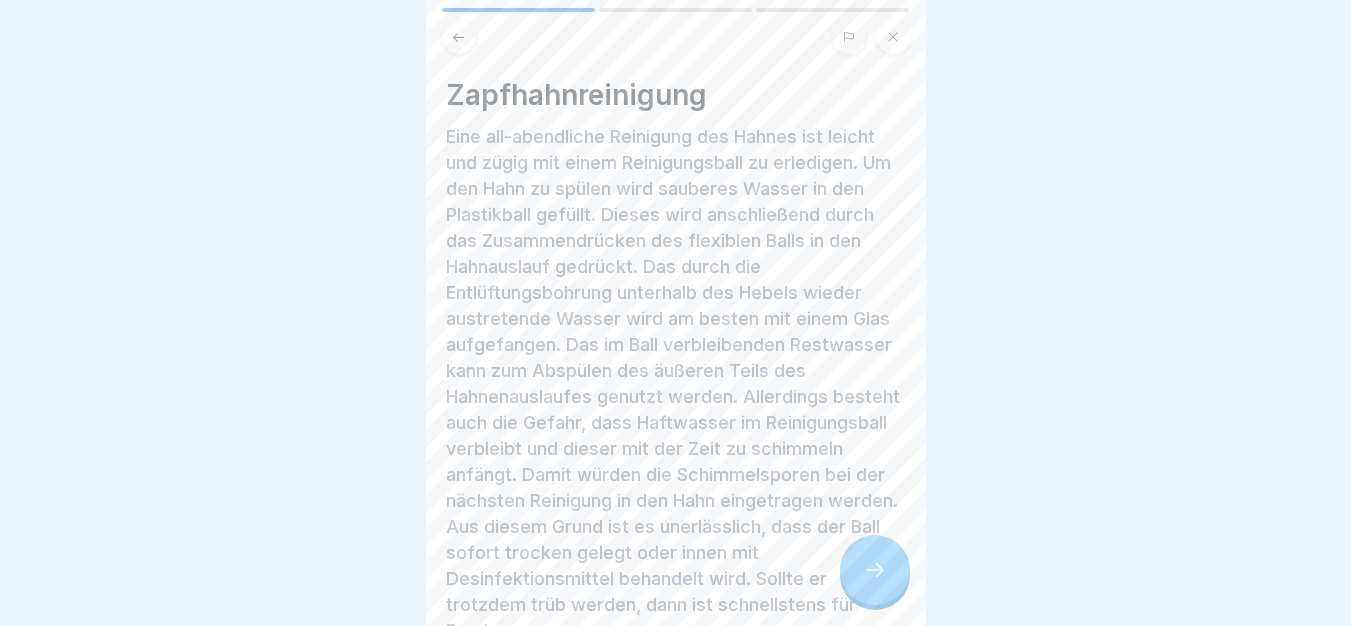 click 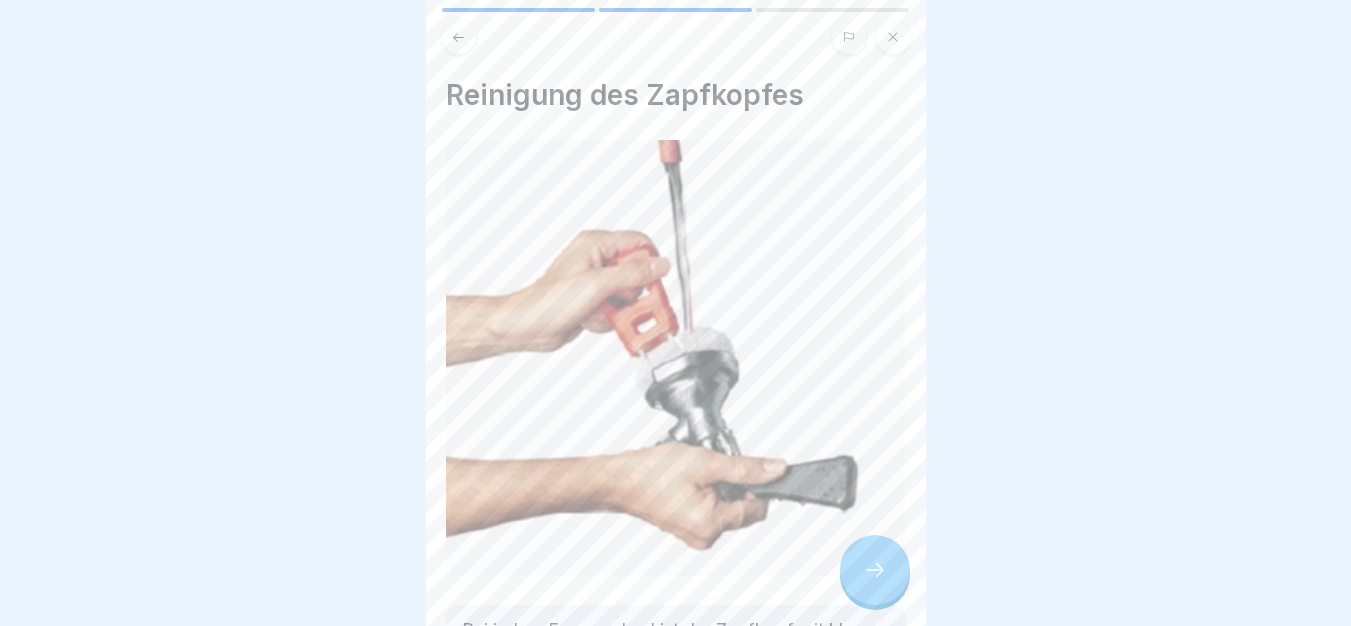 click 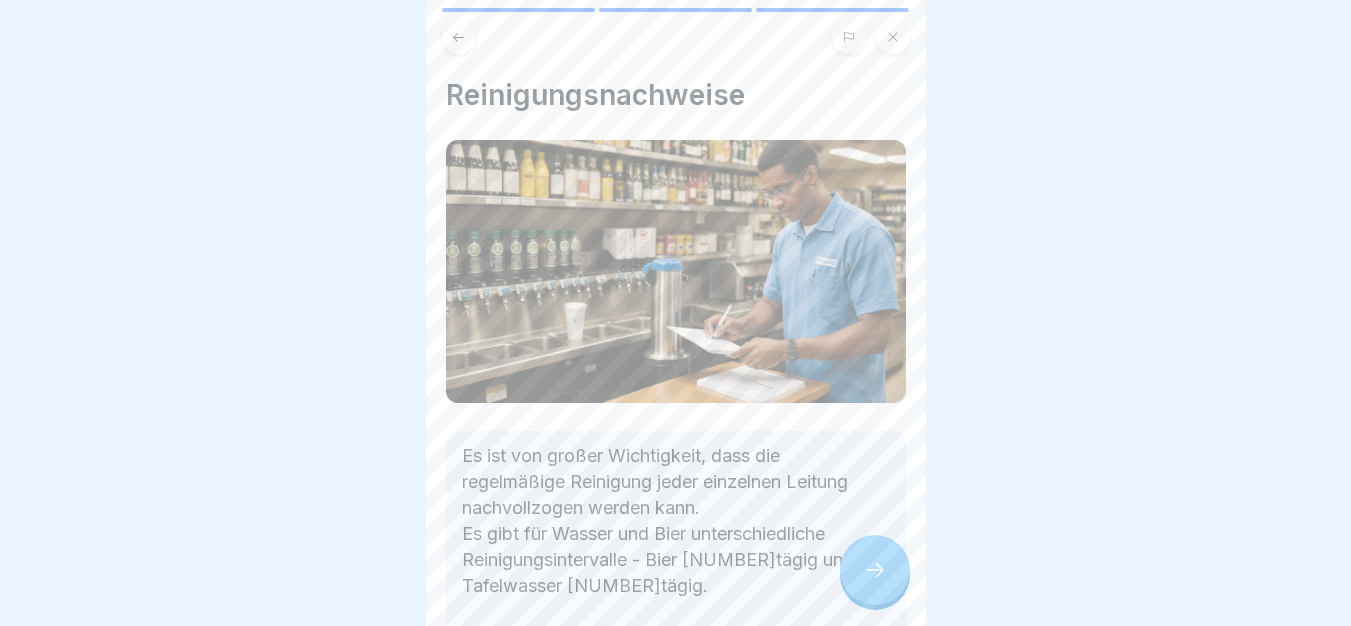 click 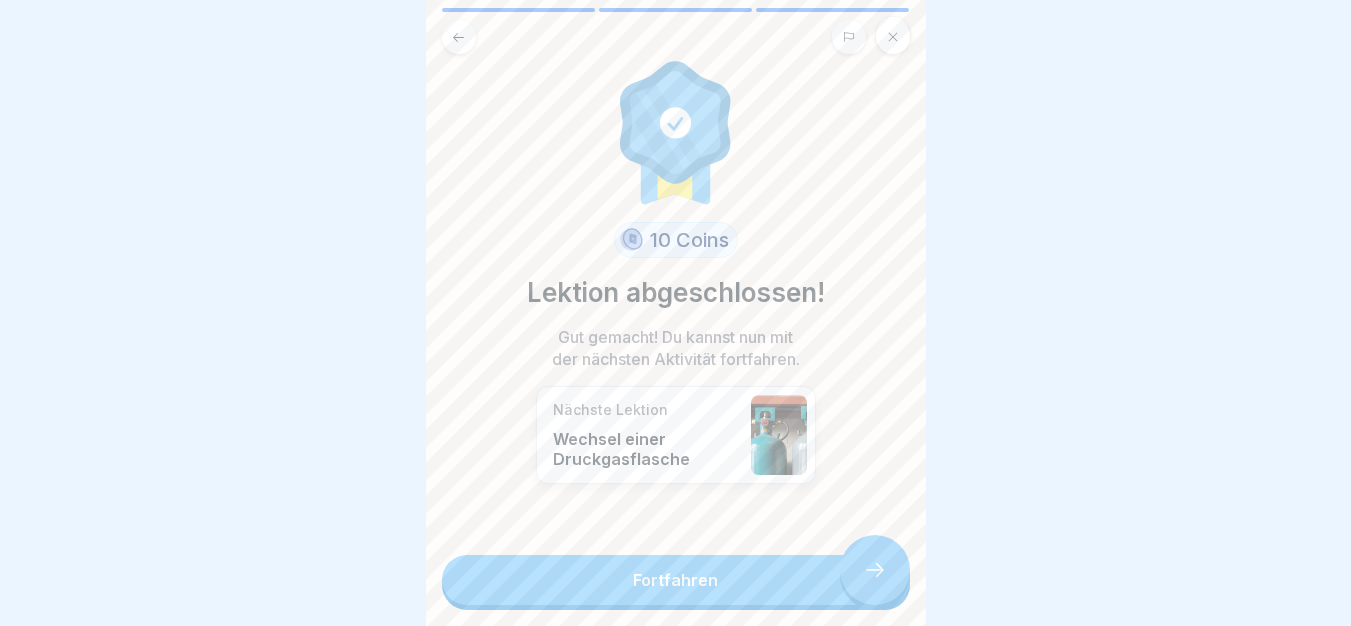 click on "Fortfahren" at bounding box center (676, 580) 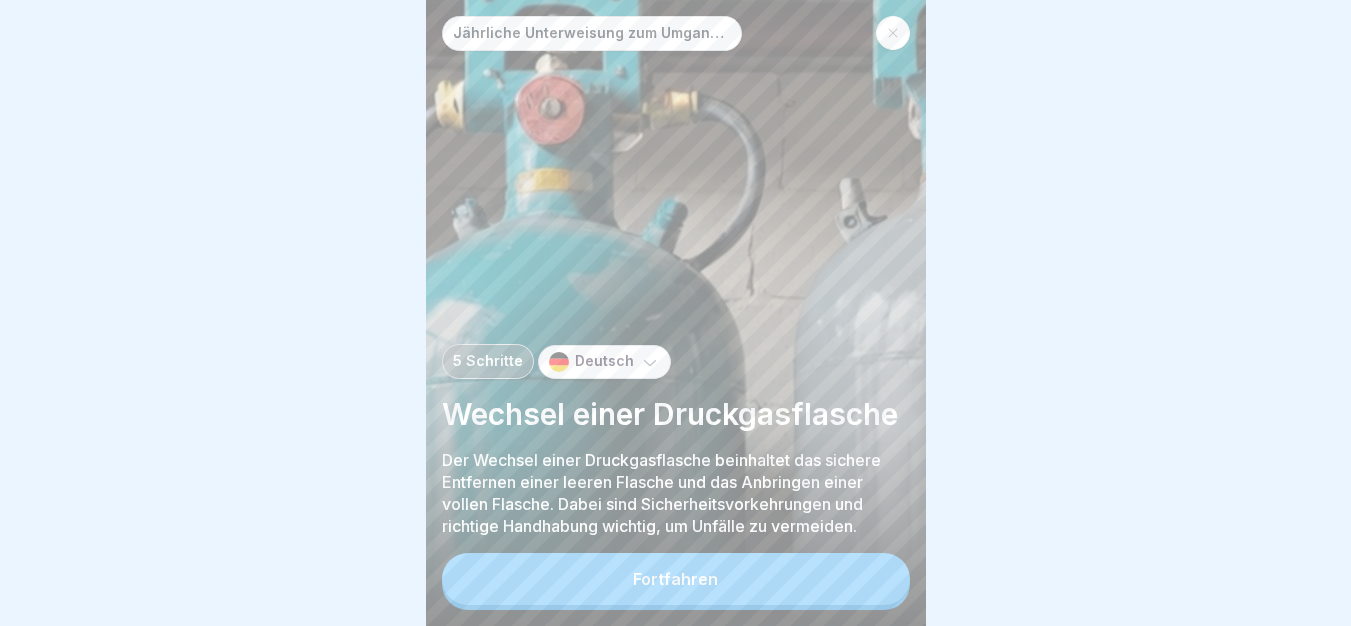 click on "Fortfahren" at bounding box center (676, 579) 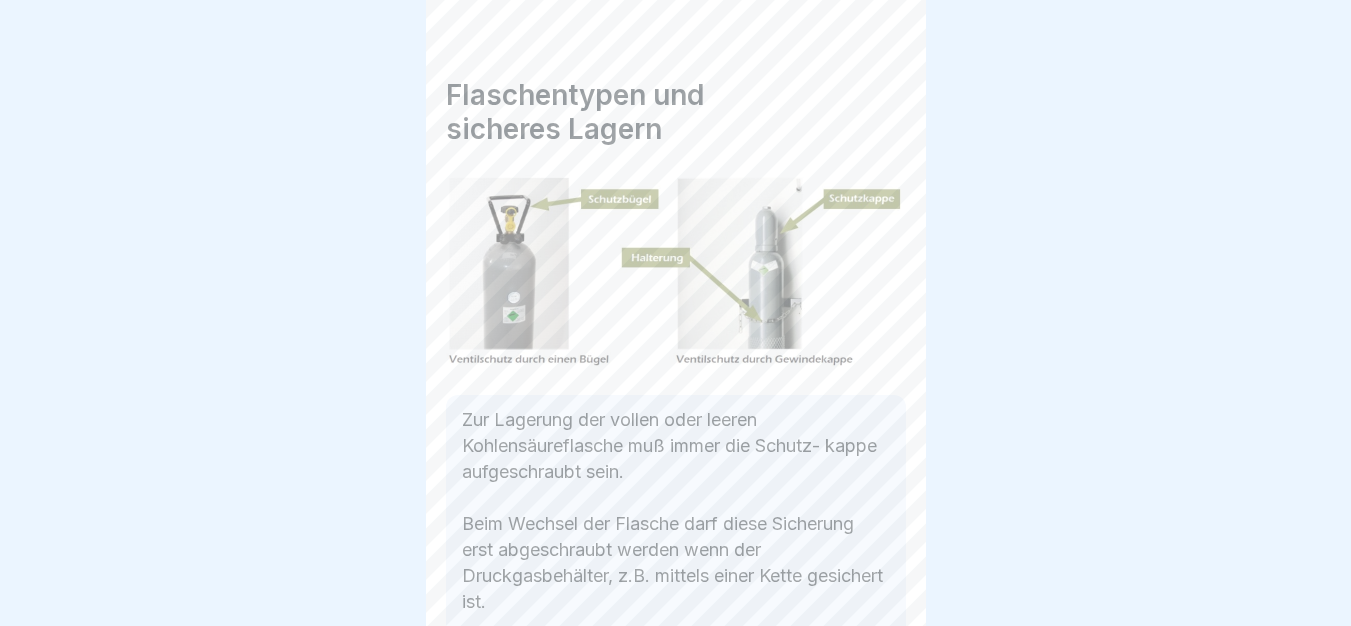 click on "Jährliche Unterweisung zum Umgang mit Schankanlagen  [NUMBER] Schritte Deutsch Wechsel einer Druckgasflasche Der Wechsel einer Druckgasflasche beinhaltet das sichere Entfernen einer leeren Flasche und das Anbringen einer vollen Flasche. Dabei sind Sicherheitsvorkehrungen und richtige Handhabung wichtig, um Unfälle zu vermeiden.  Fortfahren Flaschentypen und sicheres Lagern Zur Lagerung der vollen oder leeren Kohlensäureflasche muß immer die Schutz- kappe aufgeschraubt sein.
Beim Wechsel der Flasche darf diese Sicherung erst abgeschraubt werden wenn der Druckgasbehälter, z.B. mittels einer Kette gesichert ist.
Druckgasflaschen müssen stets vor dem Umfallen gesichert sein. Druckminderer Der Druckminderer reduziert den Druck der CO2-Flasche von ca. [NUMBER] bar auf den Betriebsdruck von unter [NUMBER] bar.
Dieses Bauteil ist für die Arbeitssicherheit enorm wichtig und muß deshalb sehr sorgsam behandelt werden. Wechseln der CO2 Flasche Festschrauben Druckminderer Dichtigkeitsprüfung [NUMBER] Coins Lektion abgeschlossen!" at bounding box center (676, 313) 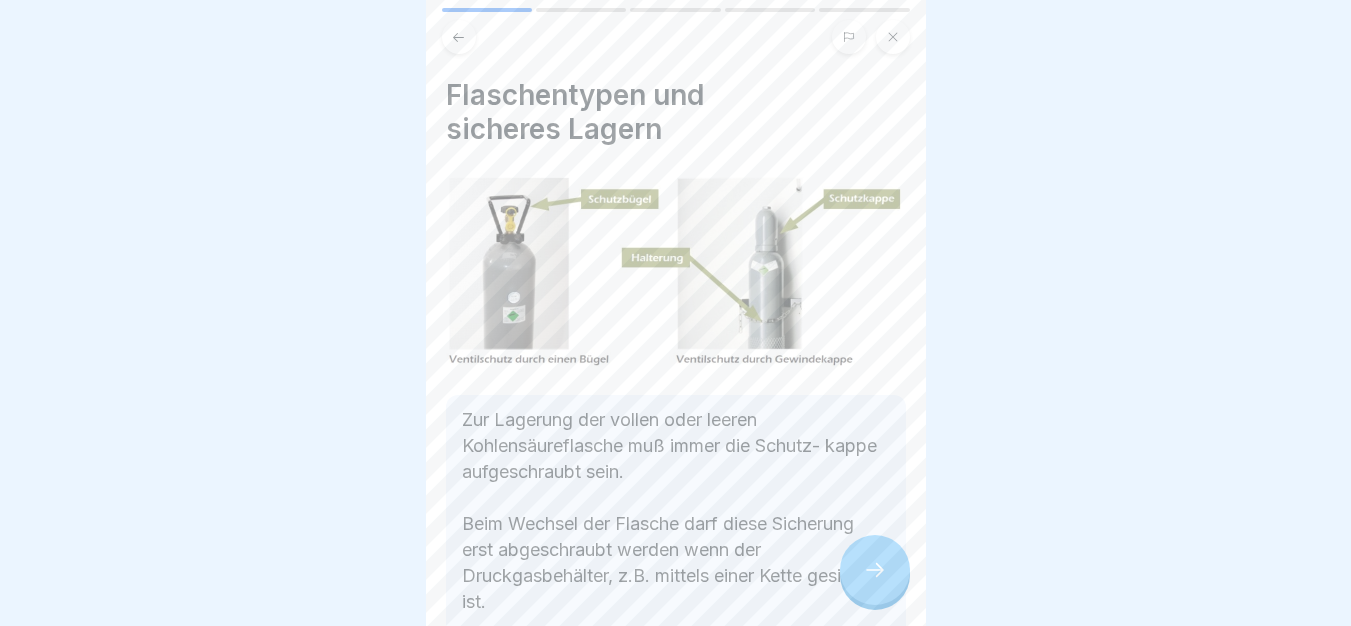 click 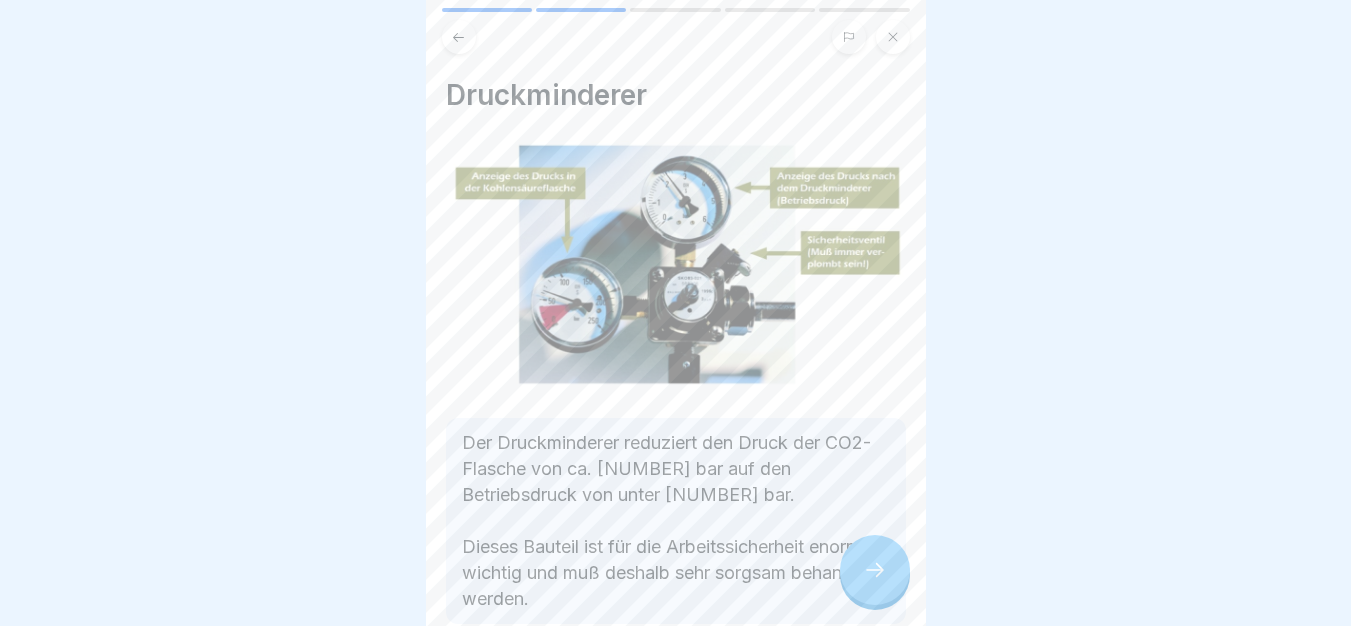 click 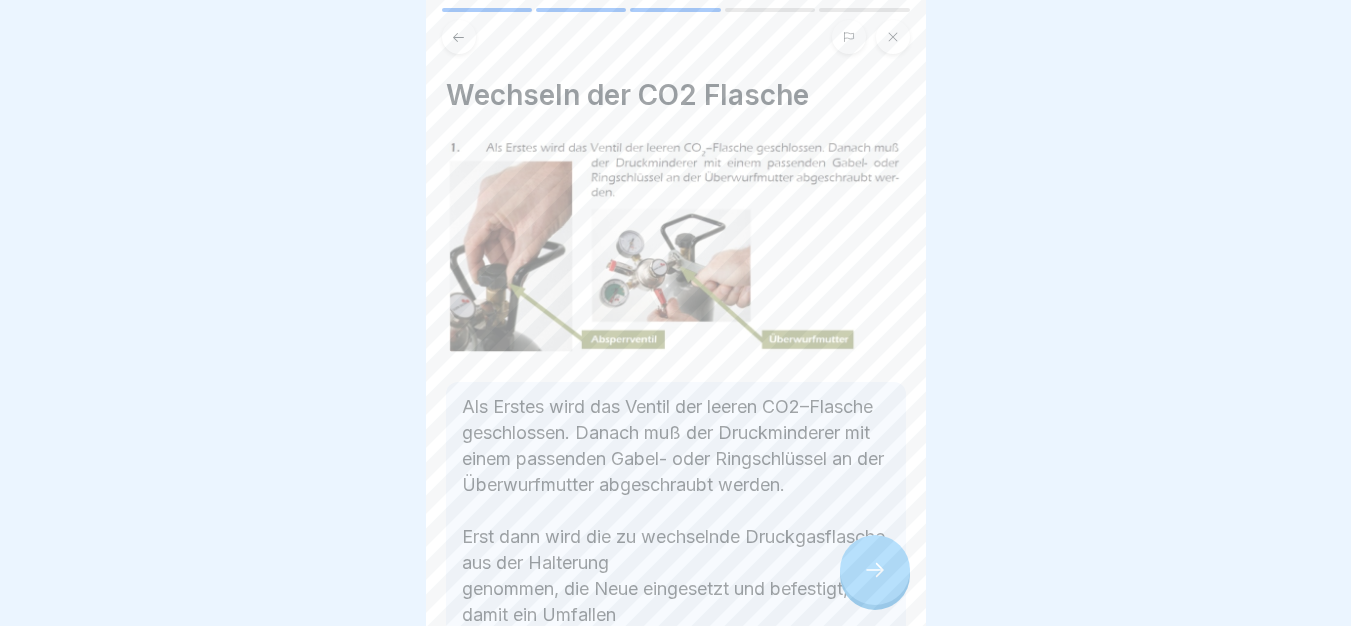 click 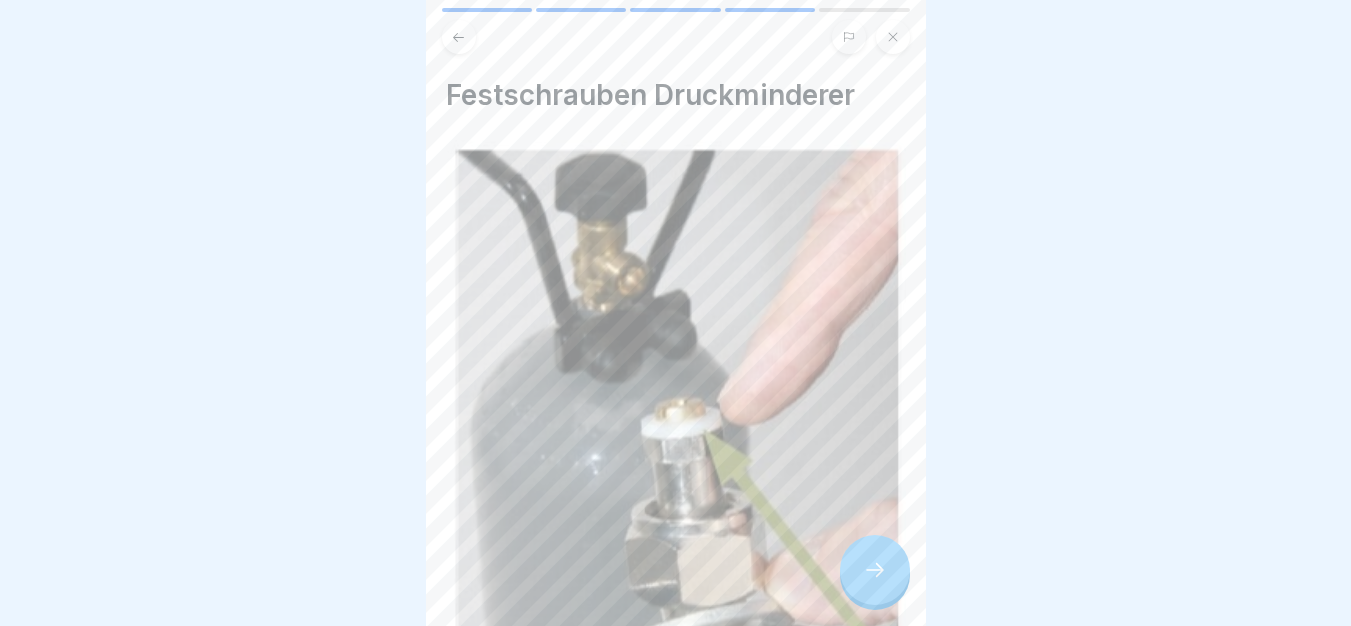 click 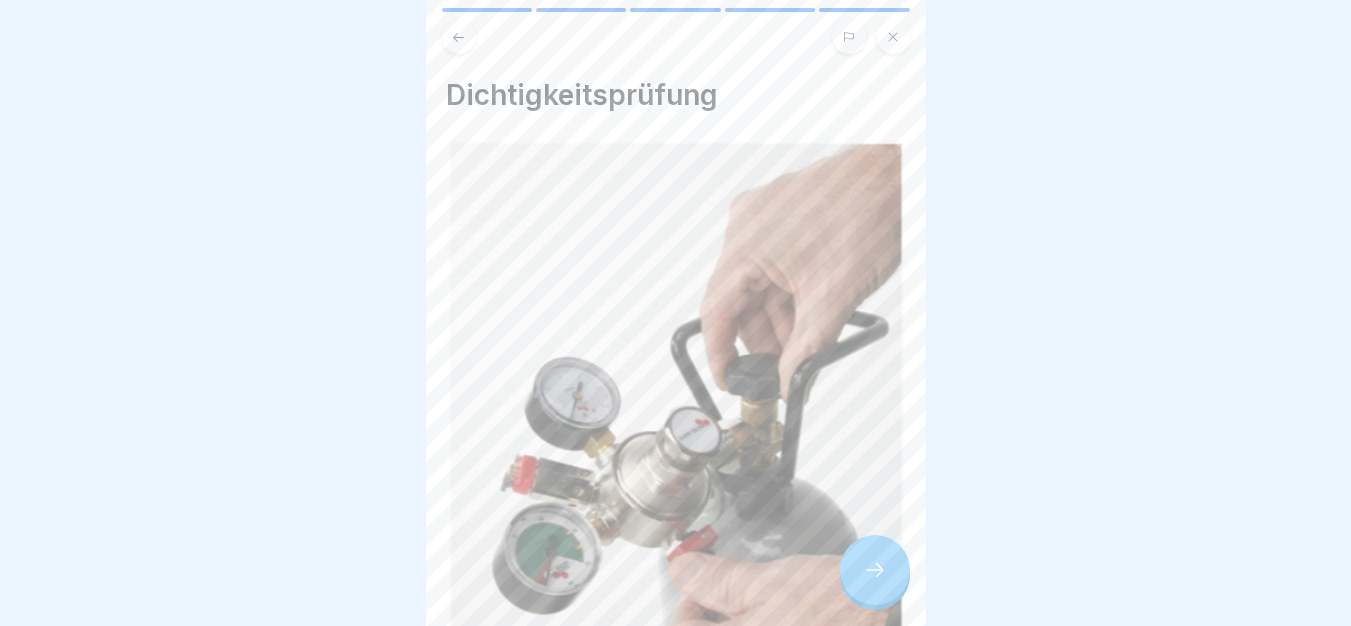click 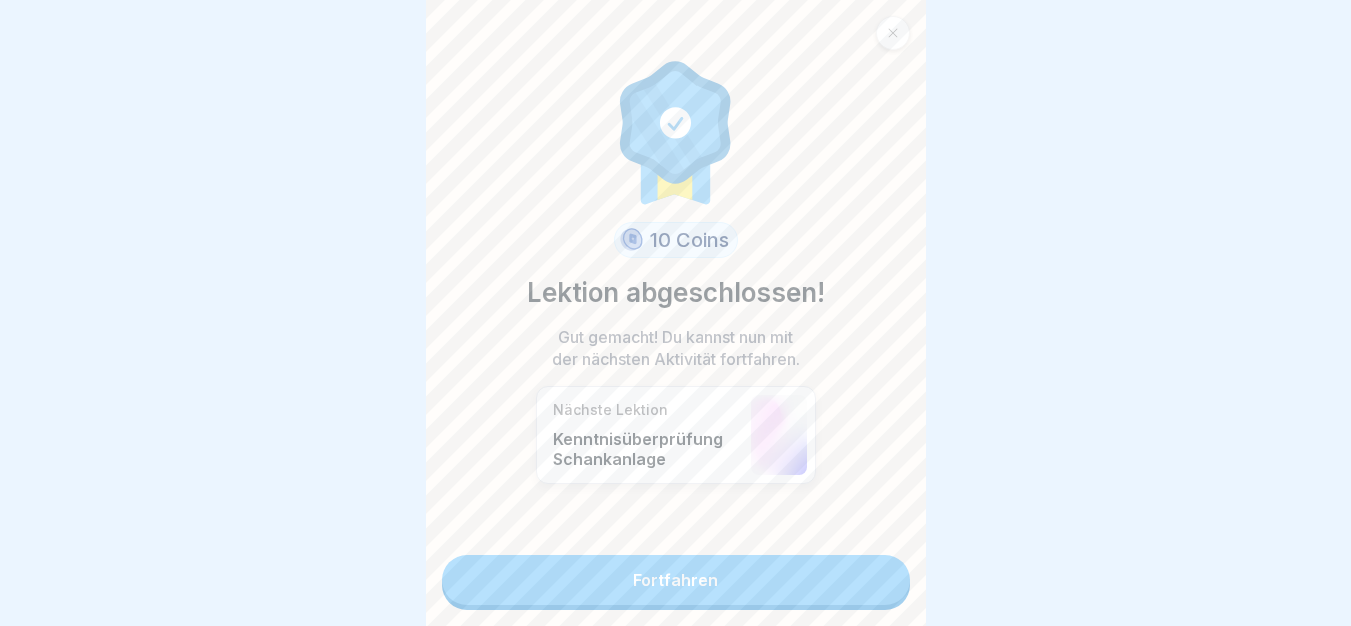 click on "Fortfahren" at bounding box center [676, 580] 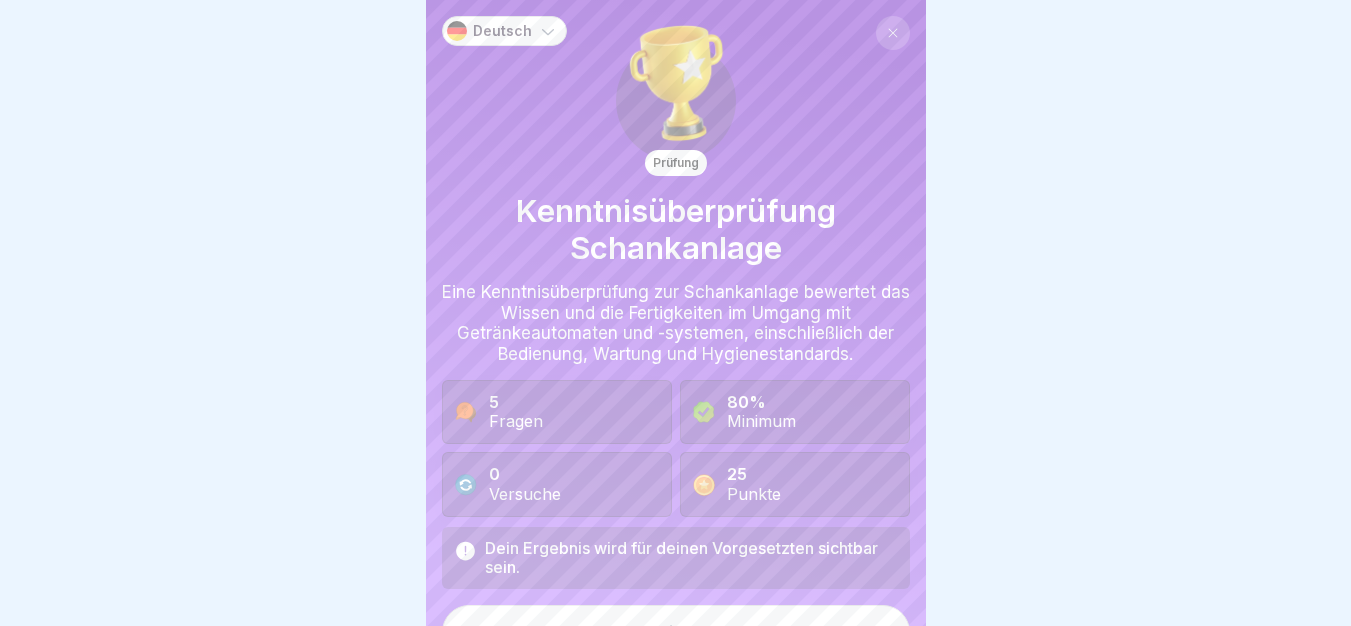 click on "Dein Ergebnis wird für deinen Vorgesetzten sichtbar sein. Beginnen" at bounding box center (676, 595) 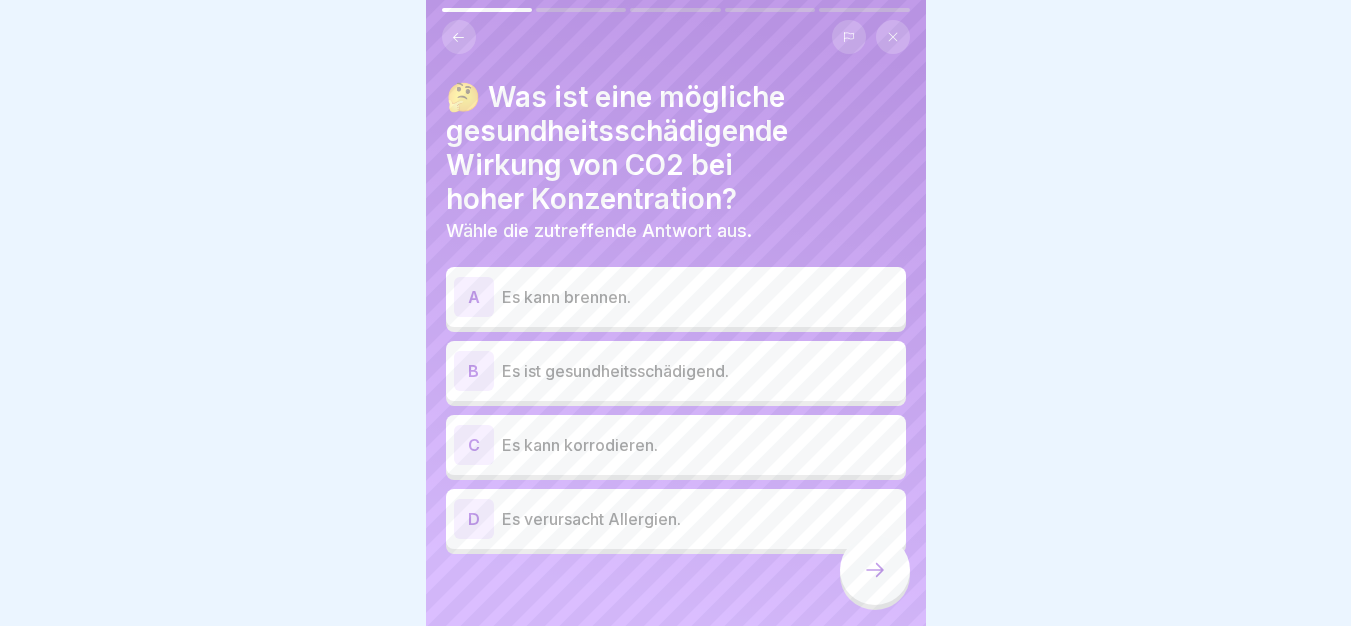 click on "Es ist gesundheitsschädigend." at bounding box center (700, 371) 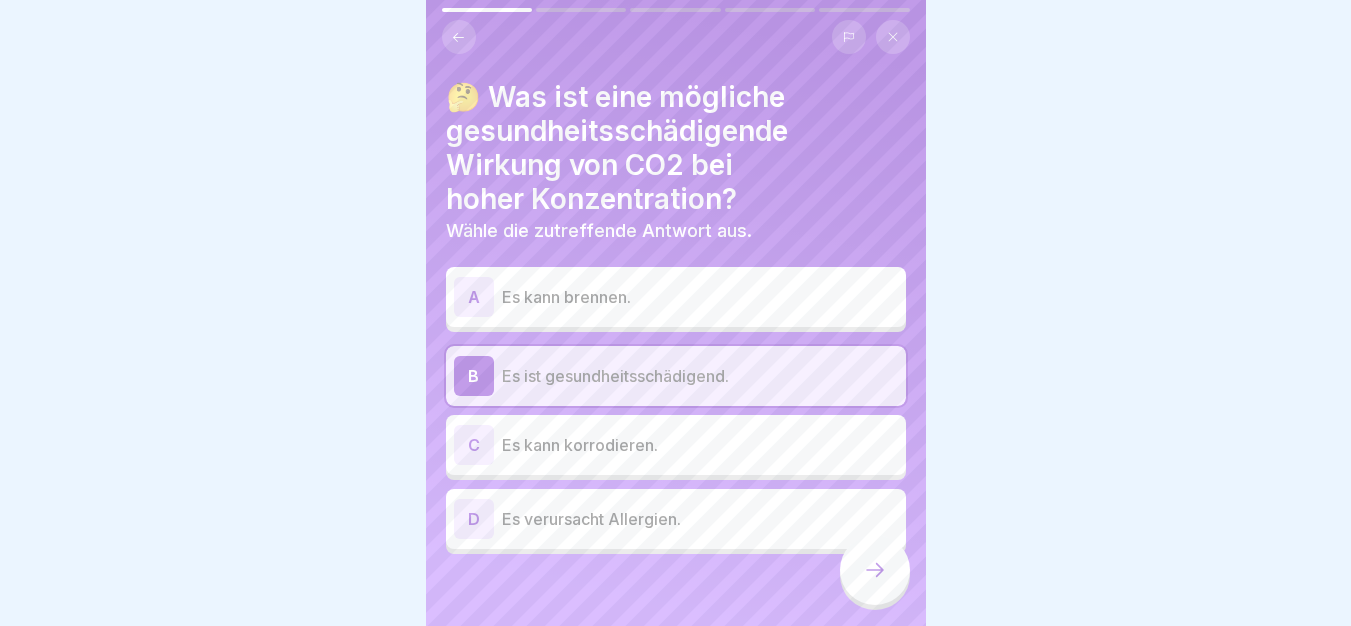 click 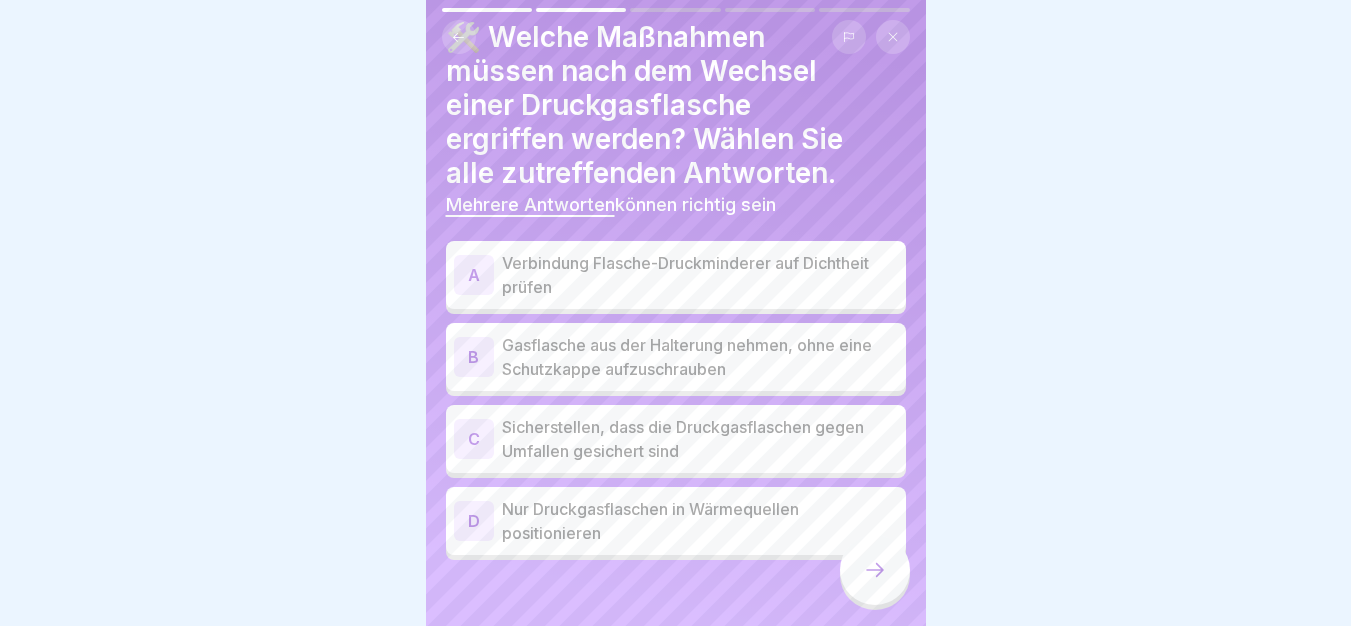 scroll, scrollTop: 74, scrollLeft: 0, axis: vertical 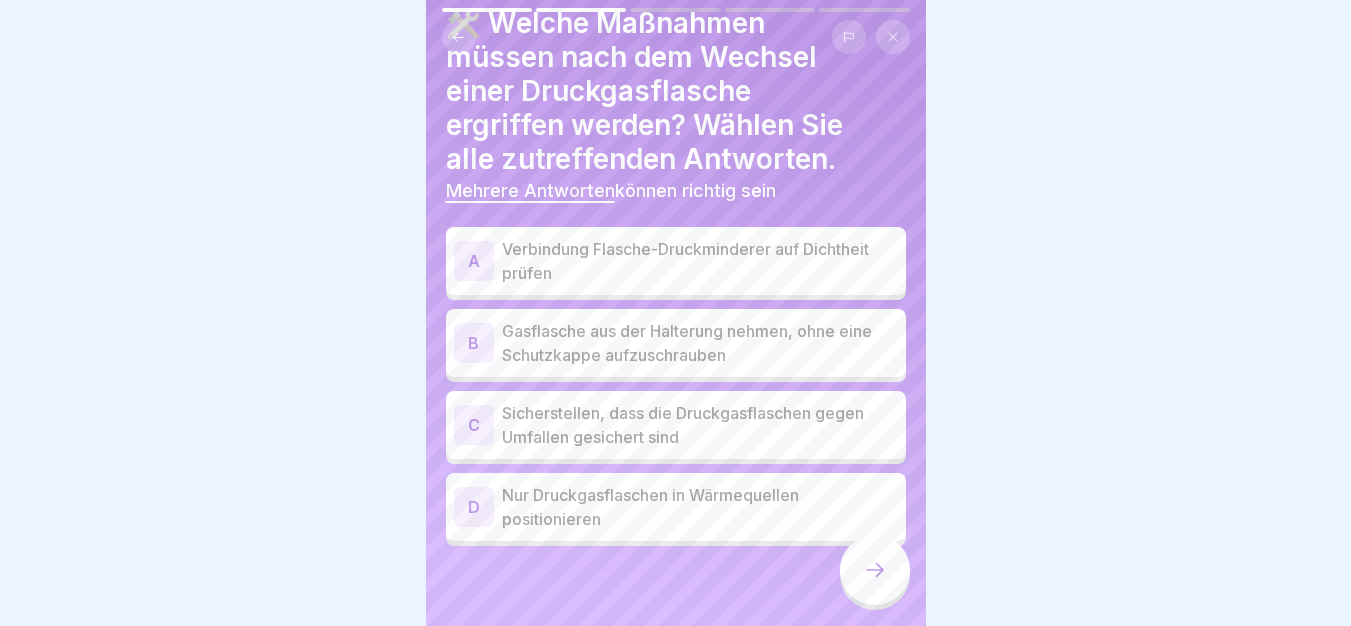click on "Verbindung Flasche-Druckminderer auf Dichtheit prüfen" at bounding box center [700, 261] 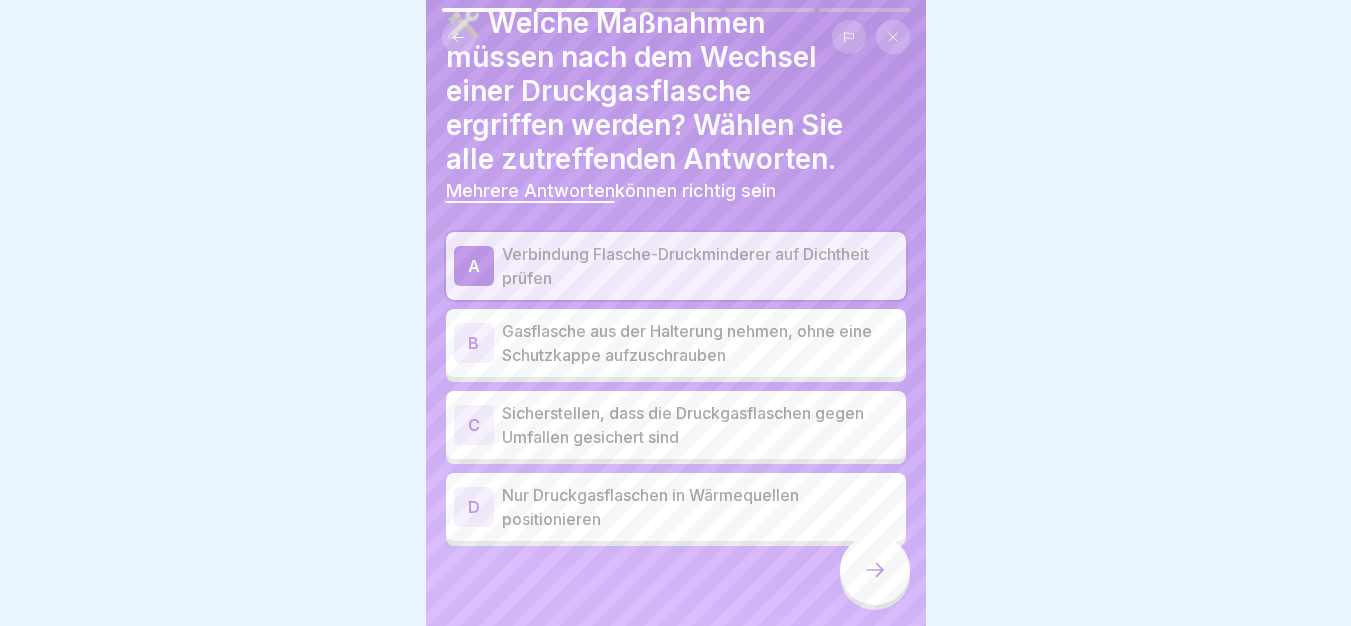 click on "Sicherstellen, dass die Druckgasflaschen gegen Umfallen gesichert sind" at bounding box center (700, 425) 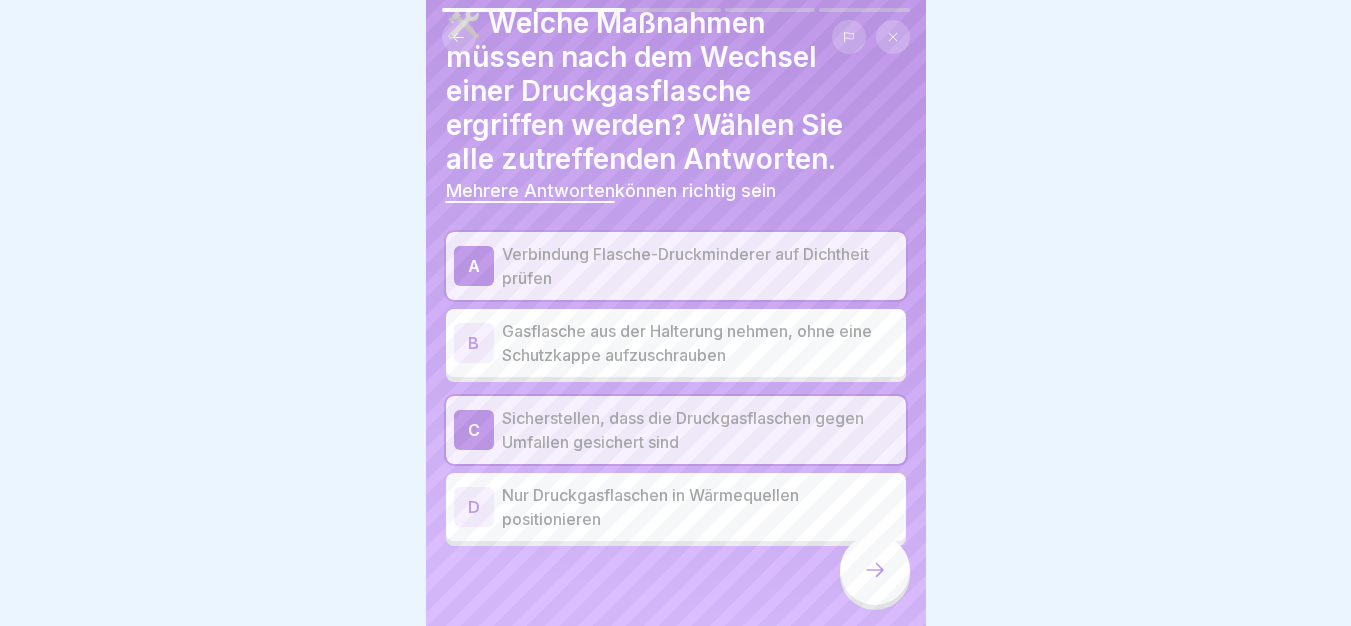 click at bounding box center [875, 570] 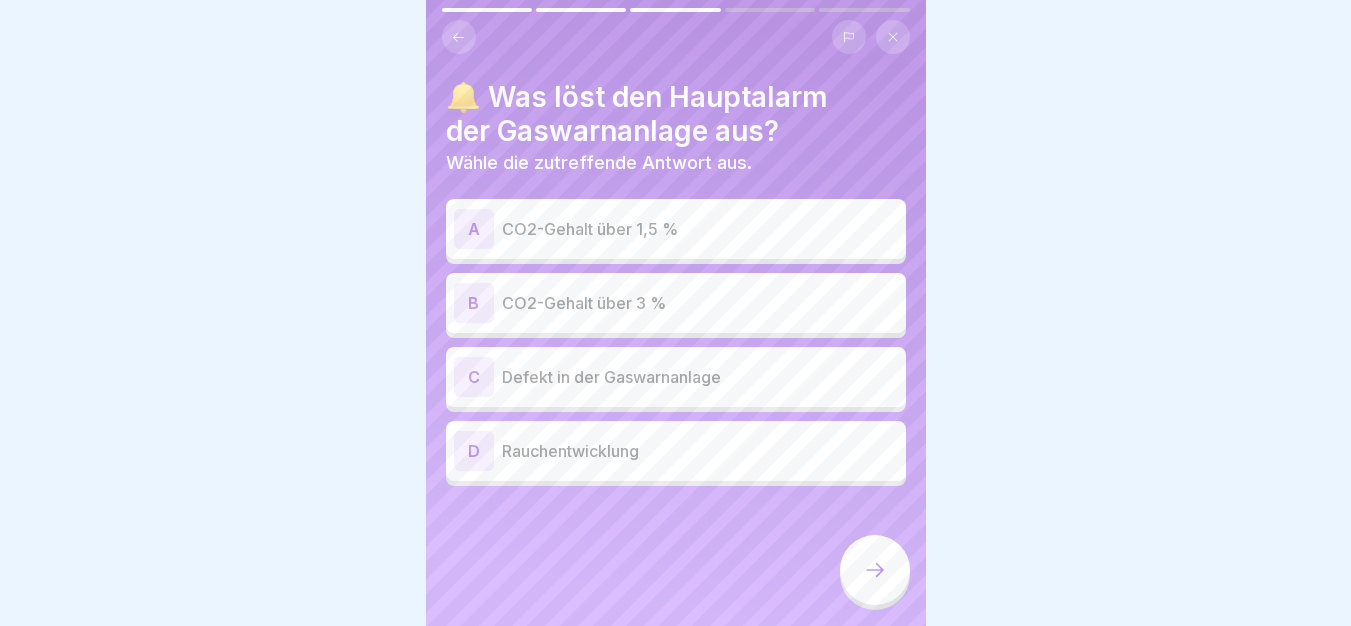 click on "CO2-Gehalt über 1,5 %" at bounding box center (700, 229) 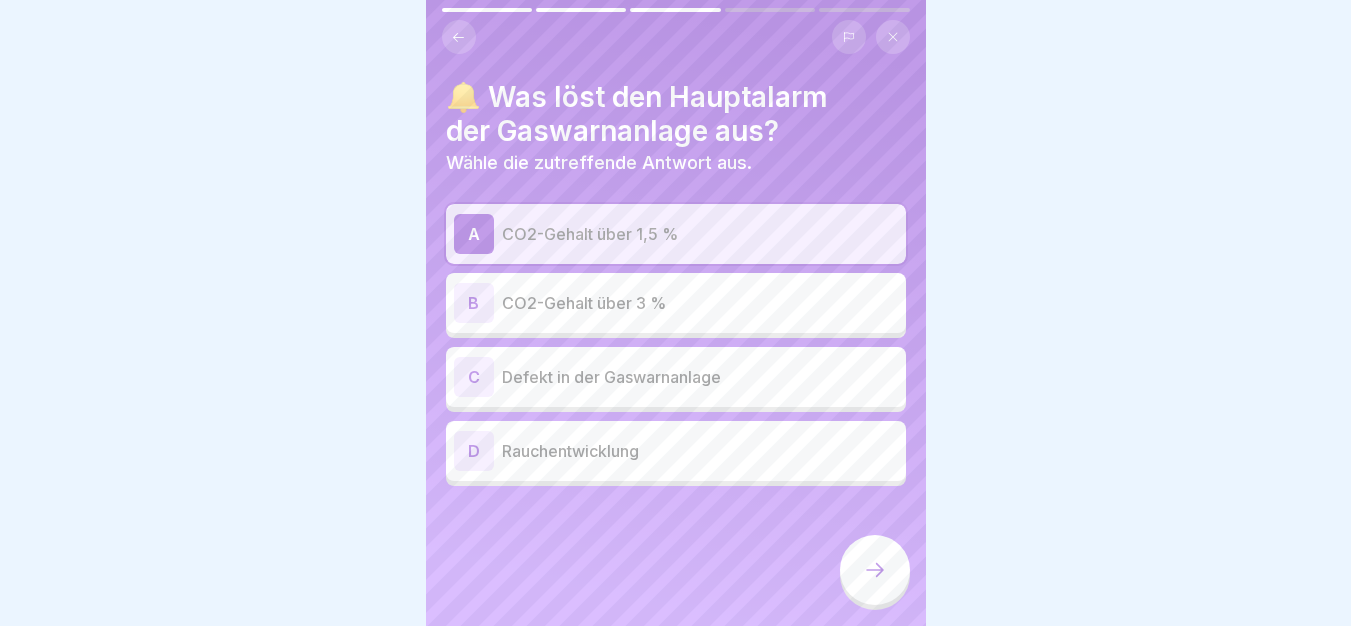 click on "Defekt in der Gaswarnanlage" at bounding box center [700, 377] 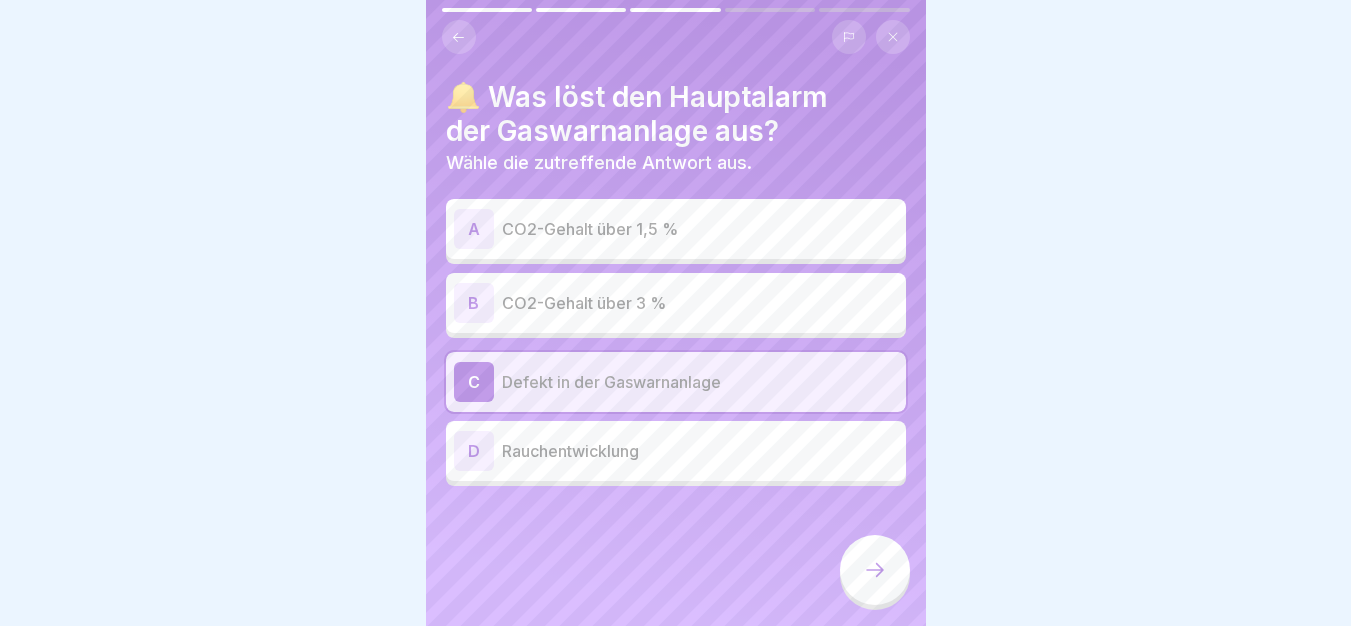 click on "CO2-Gehalt über 1,5 %" at bounding box center (700, 229) 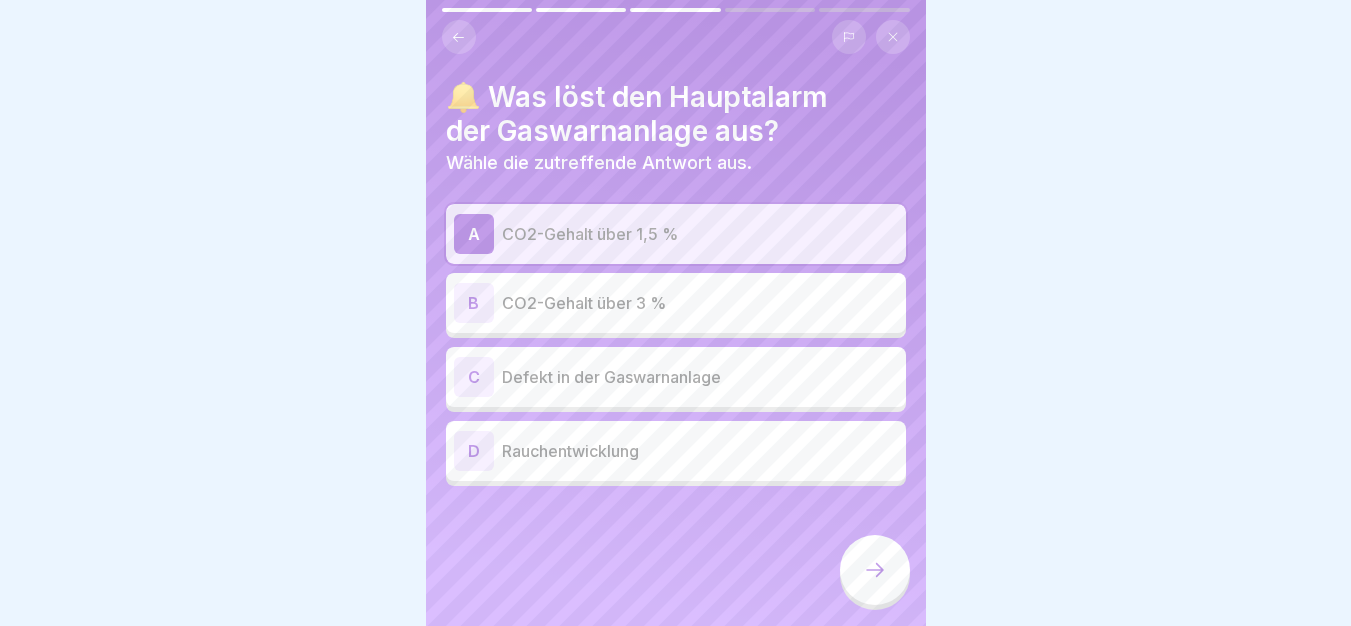 click 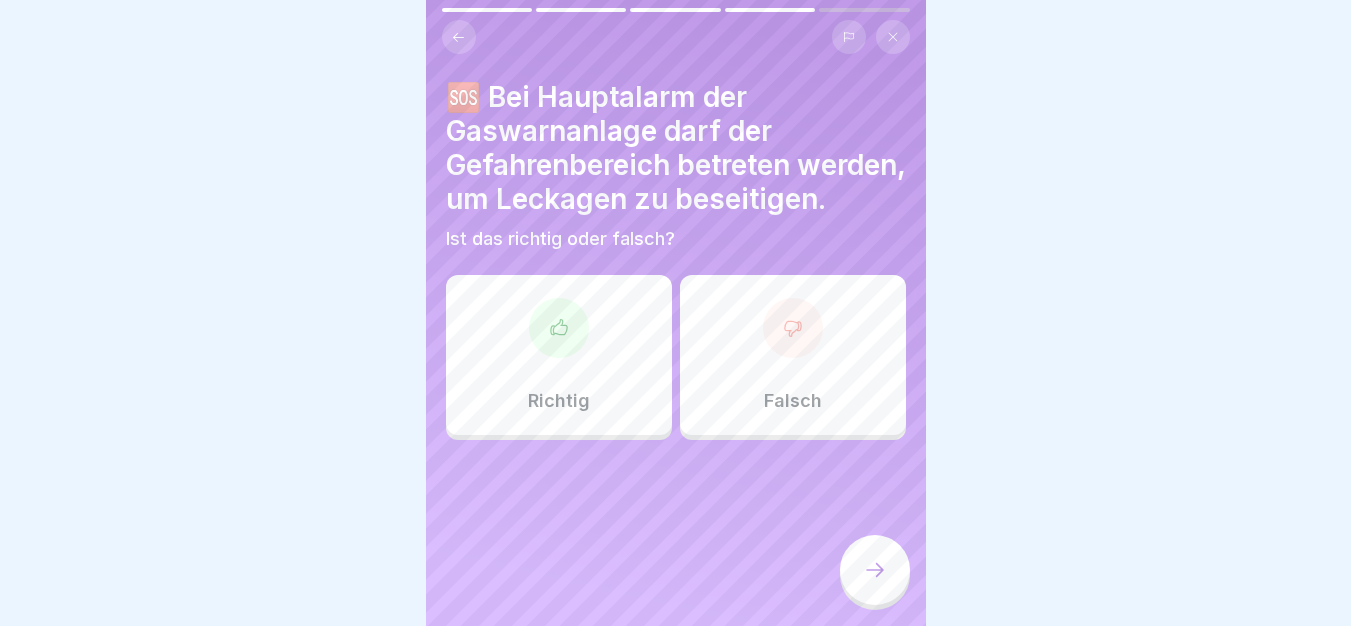 click at bounding box center (793, 328) 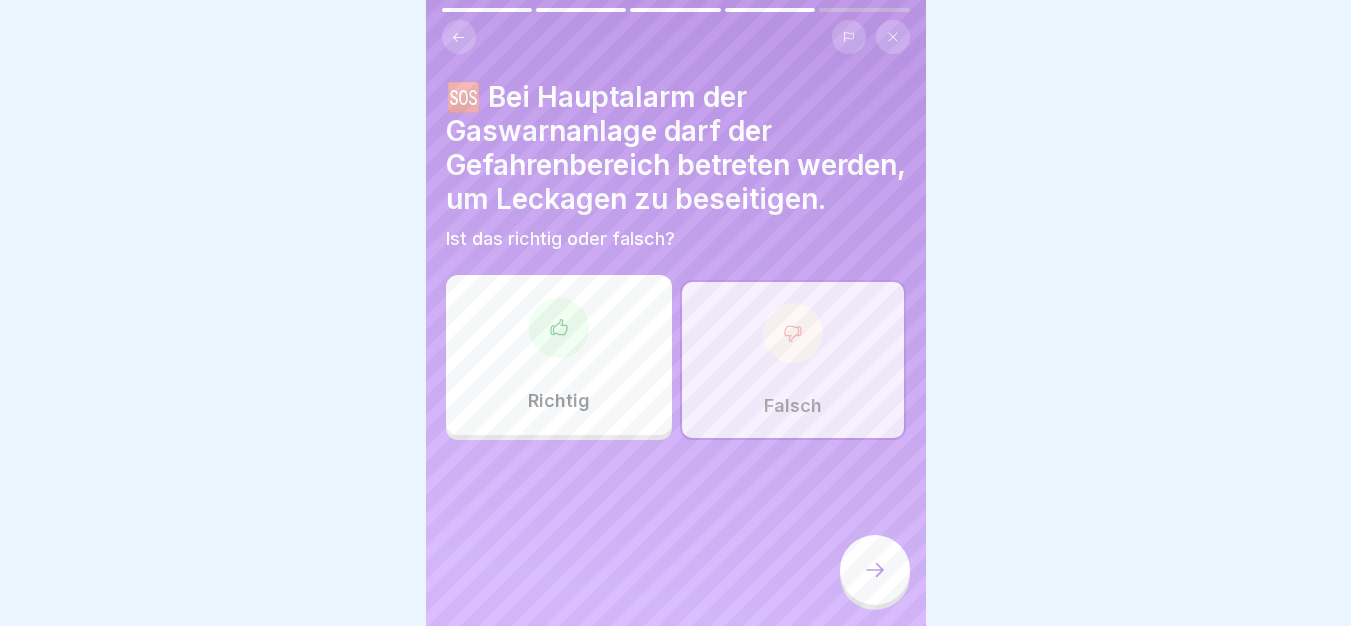 click 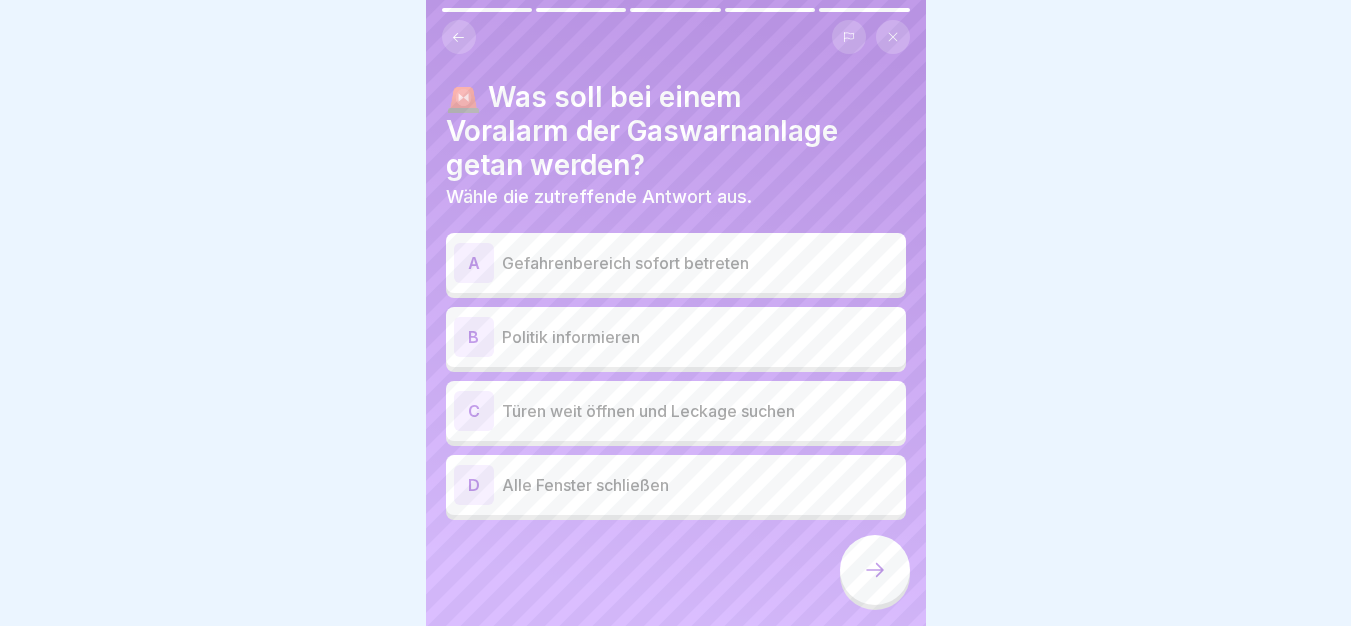 click on "Türen weit öffnen und Leckage suchen" at bounding box center (700, 411) 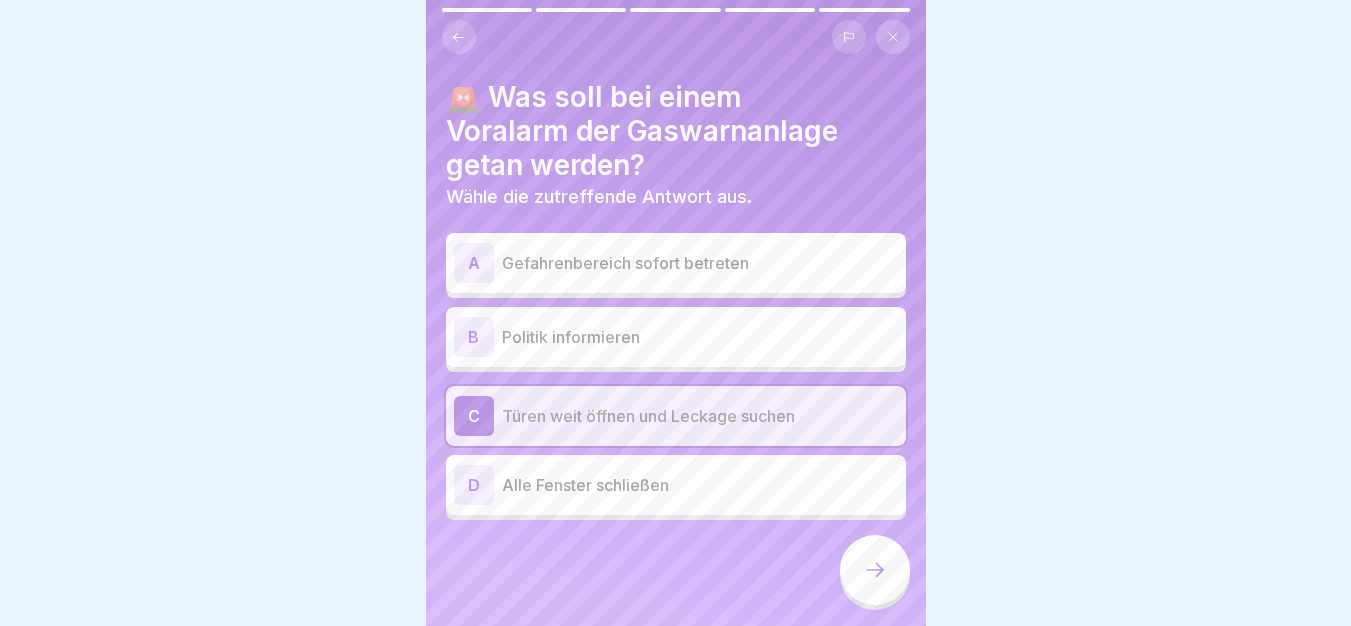 click at bounding box center (875, 570) 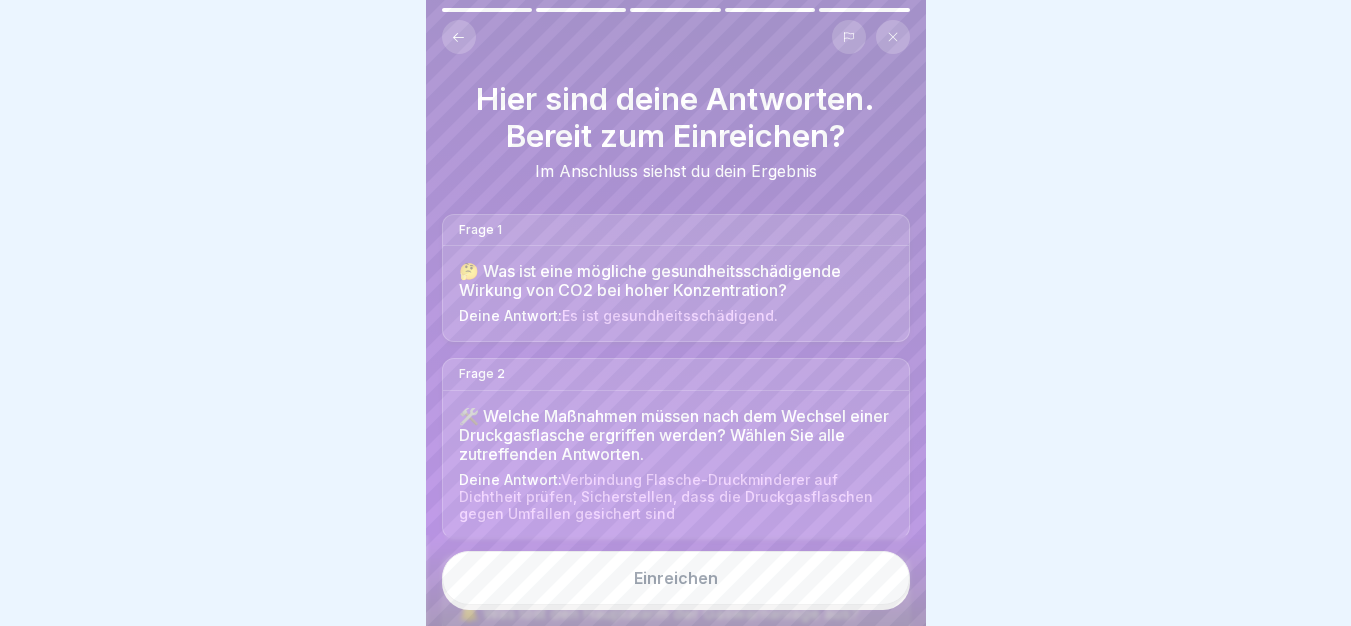 click on "Einreichen" at bounding box center (676, 578) 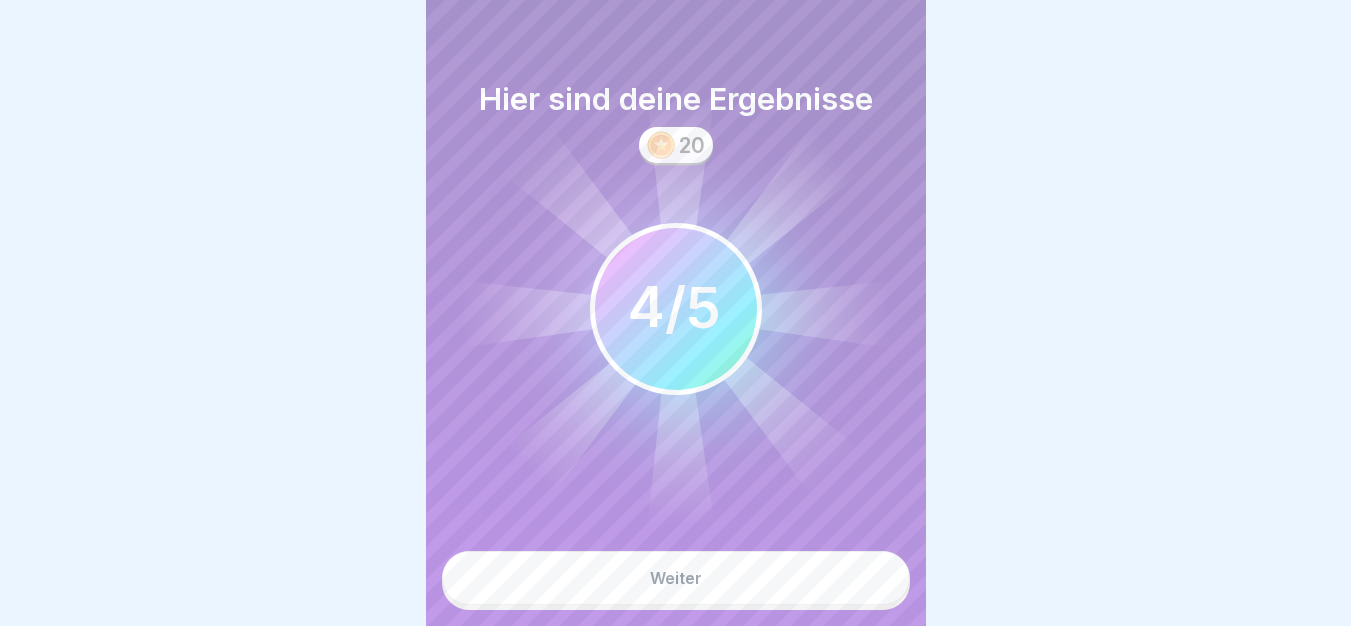 click on "Weiter" at bounding box center [676, 578] 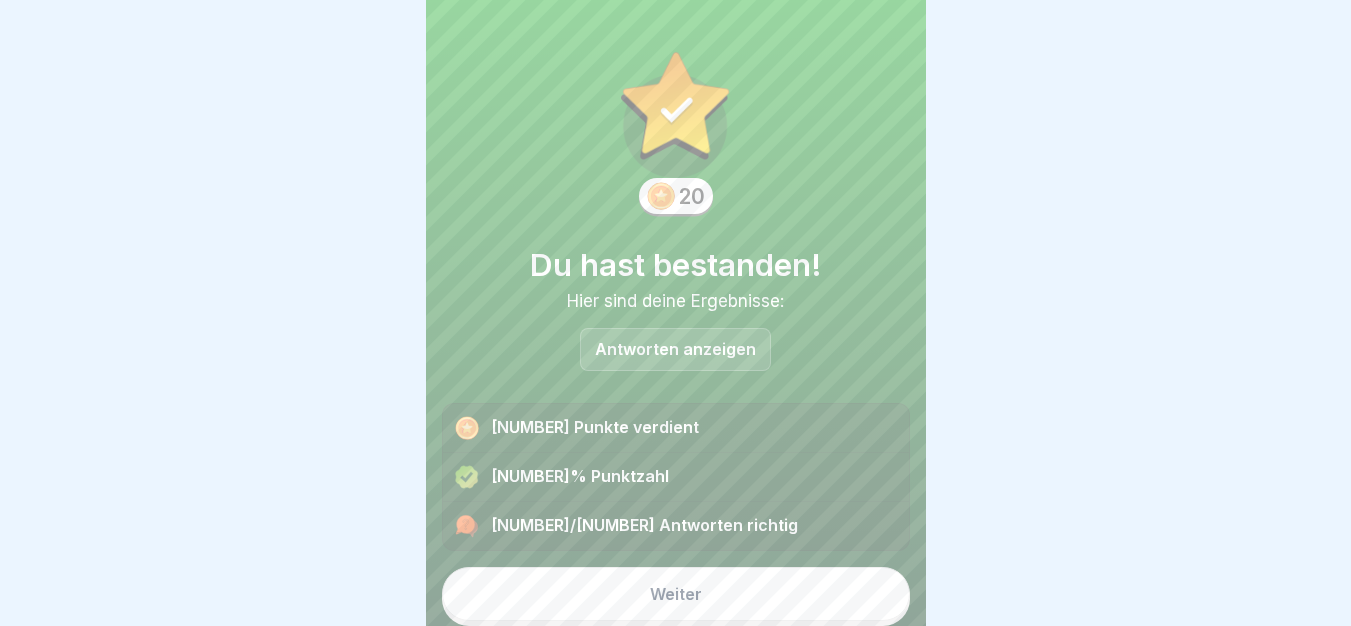 click on "Weiter" at bounding box center [676, 594] 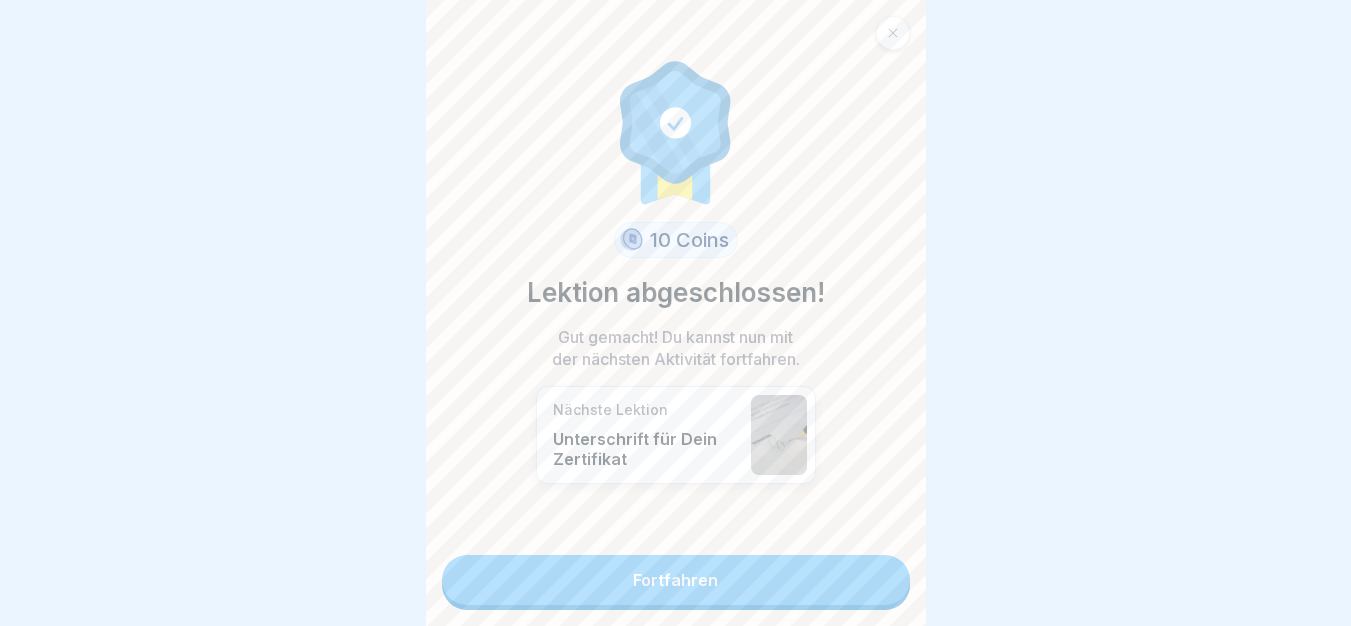 click on "Fortfahren" at bounding box center (676, 580) 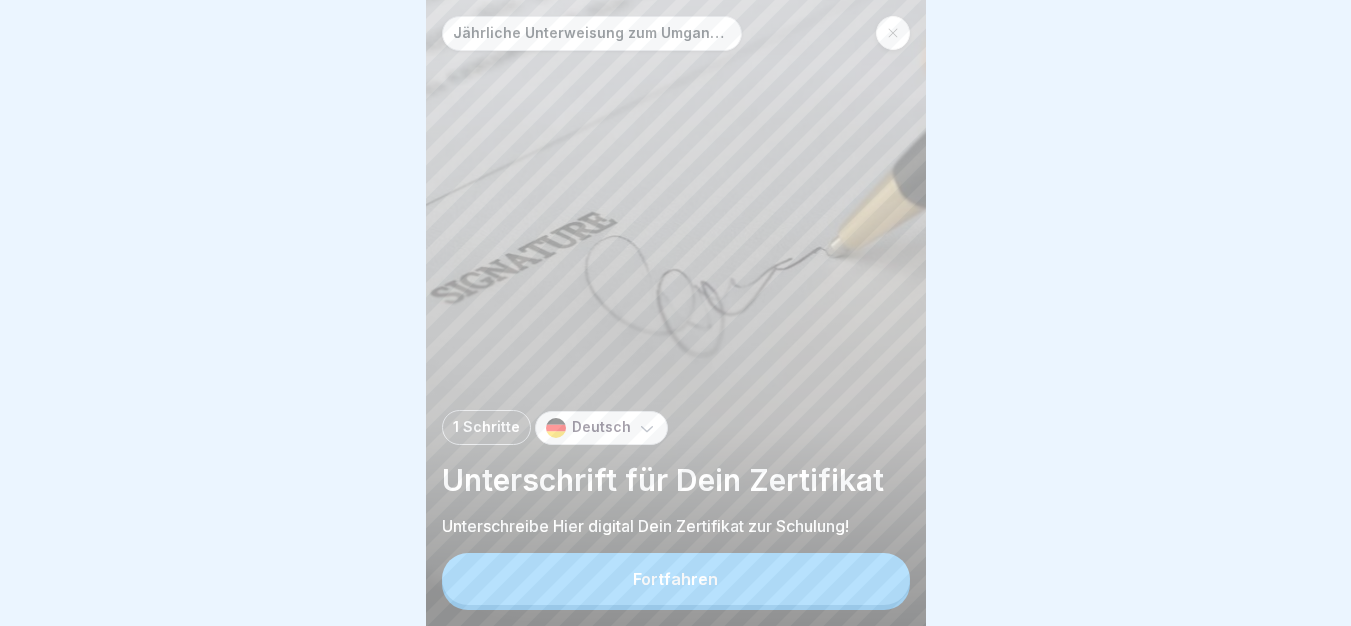 click on "Fortfahren" at bounding box center [676, 579] 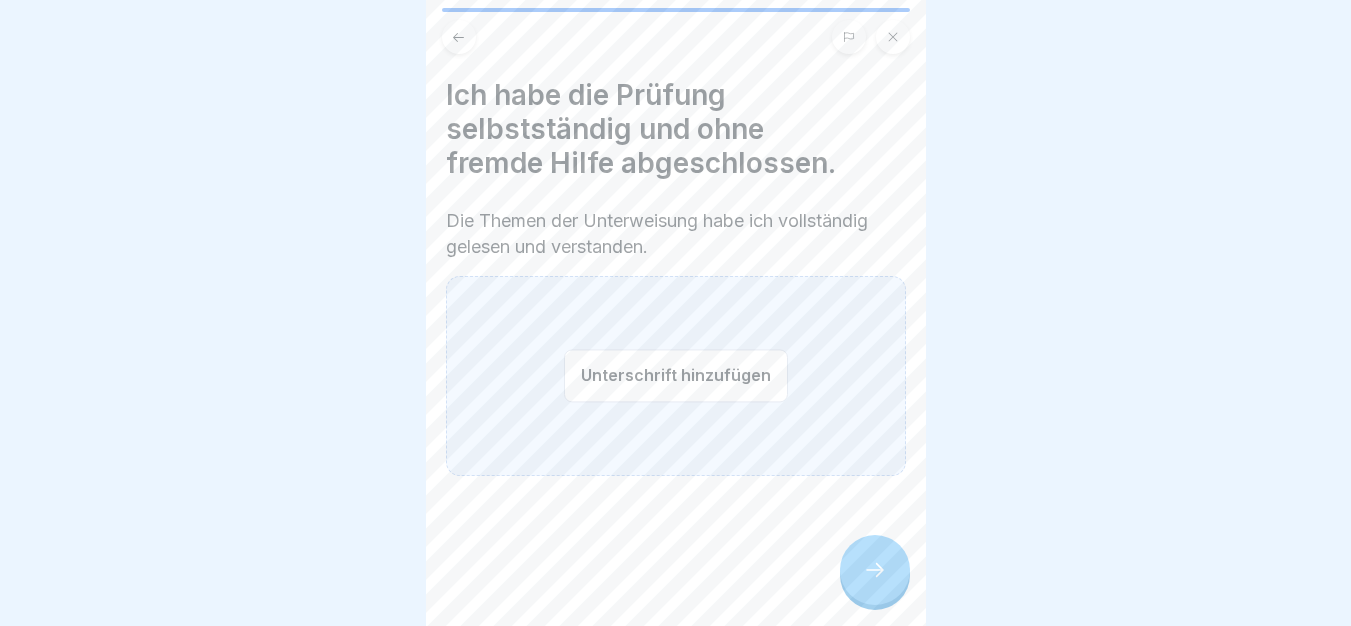 click on "Unterschrift hinzufügen" at bounding box center [676, 375] 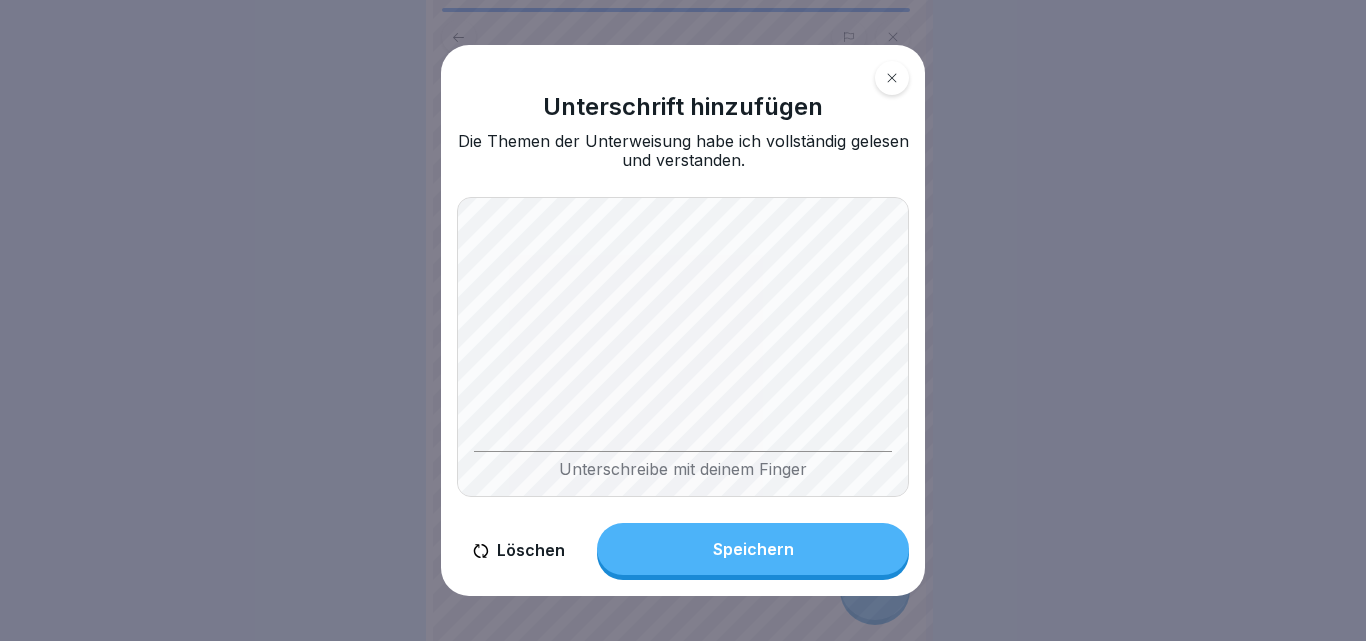 click on "Speichern" at bounding box center (753, 549) 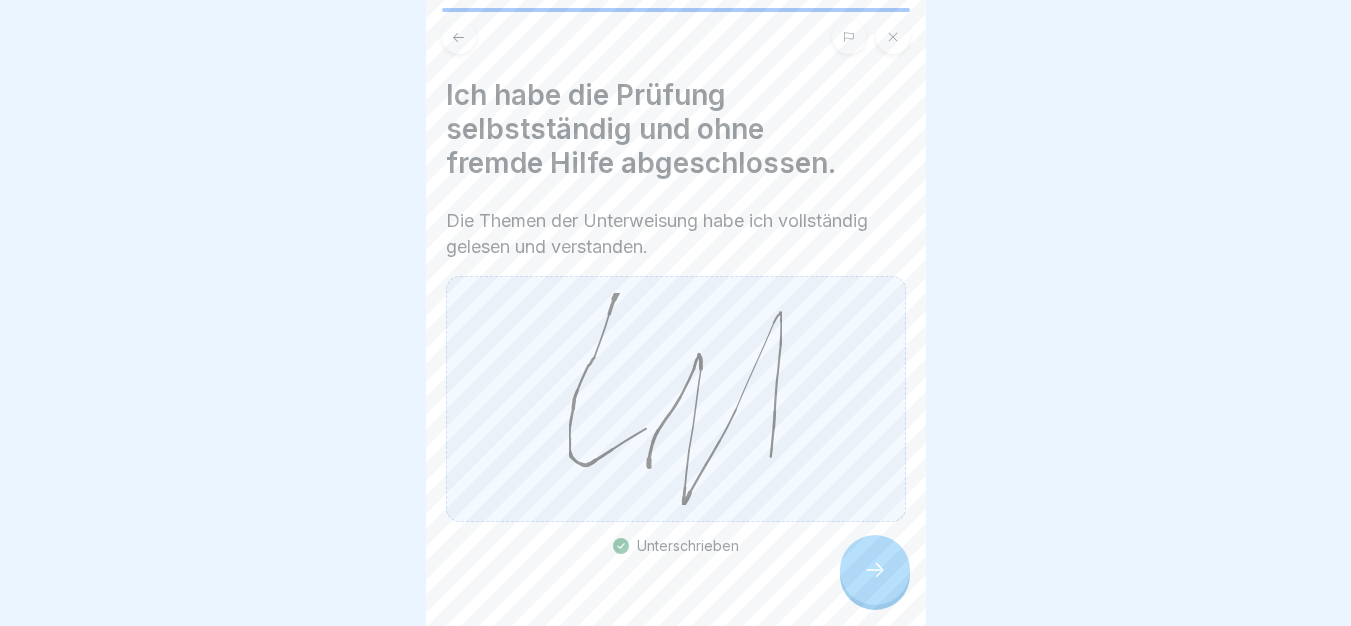 click at bounding box center [875, 570] 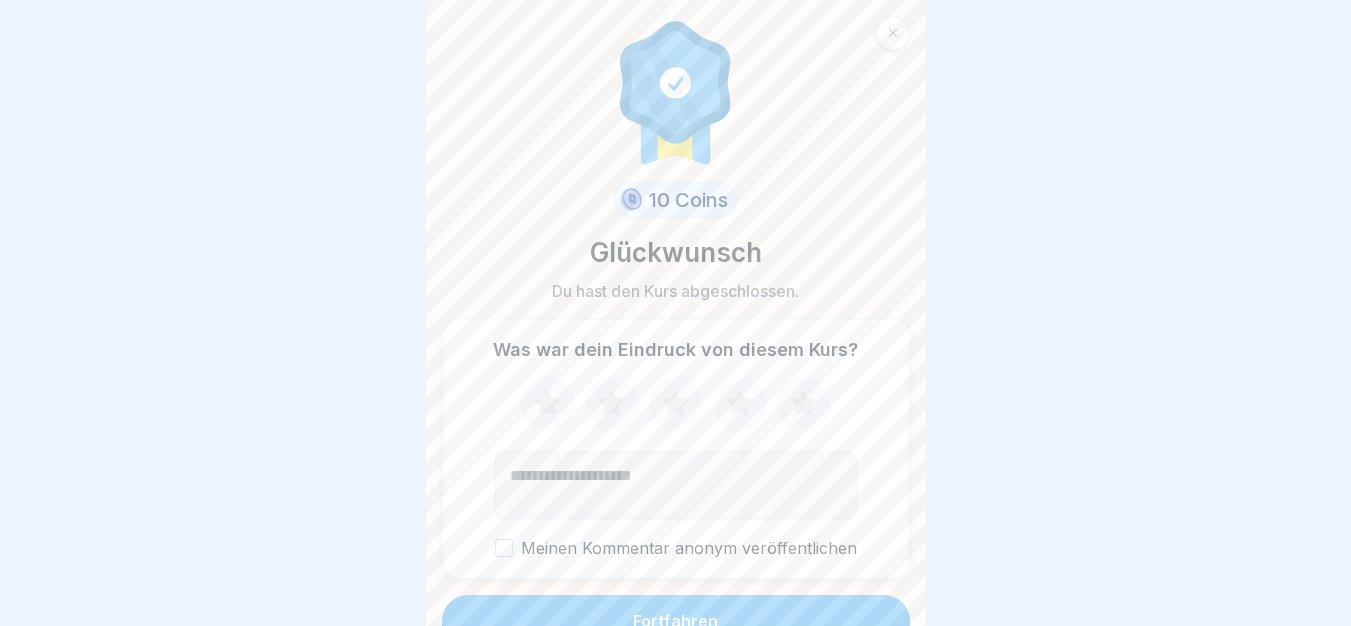 click on "Fortfahren" at bounding box center (676, 621) 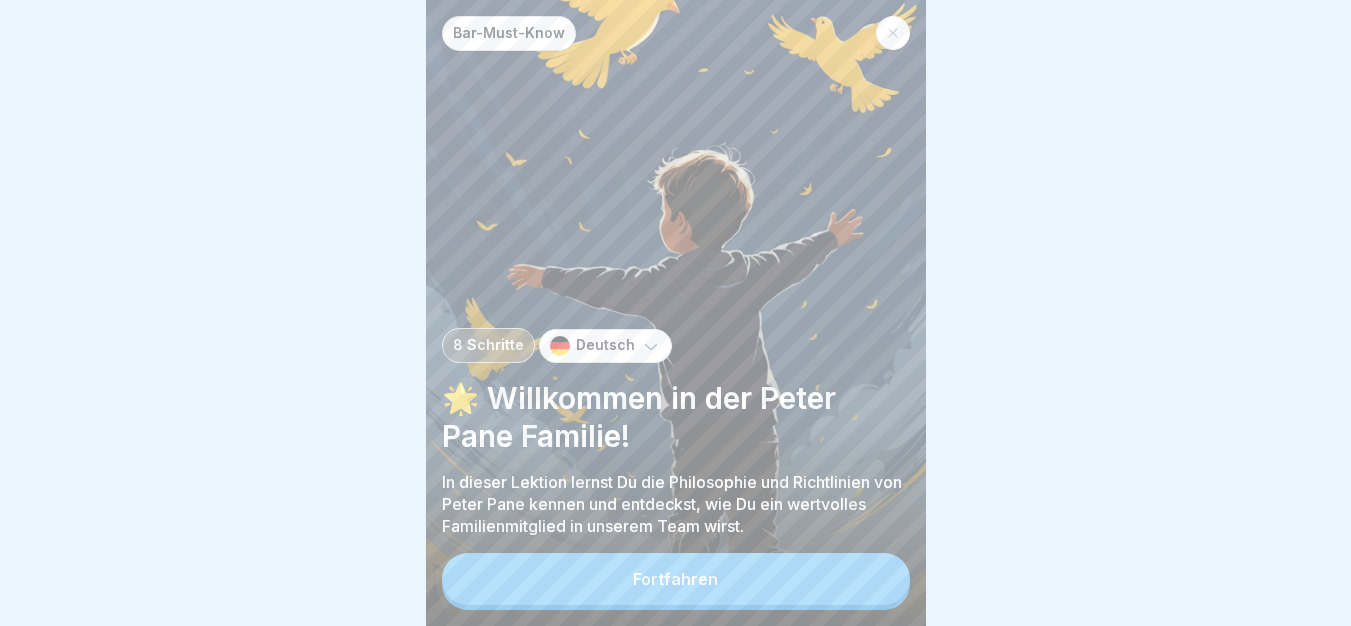 click on "Fortfahren" at bounding box center (676, 579) 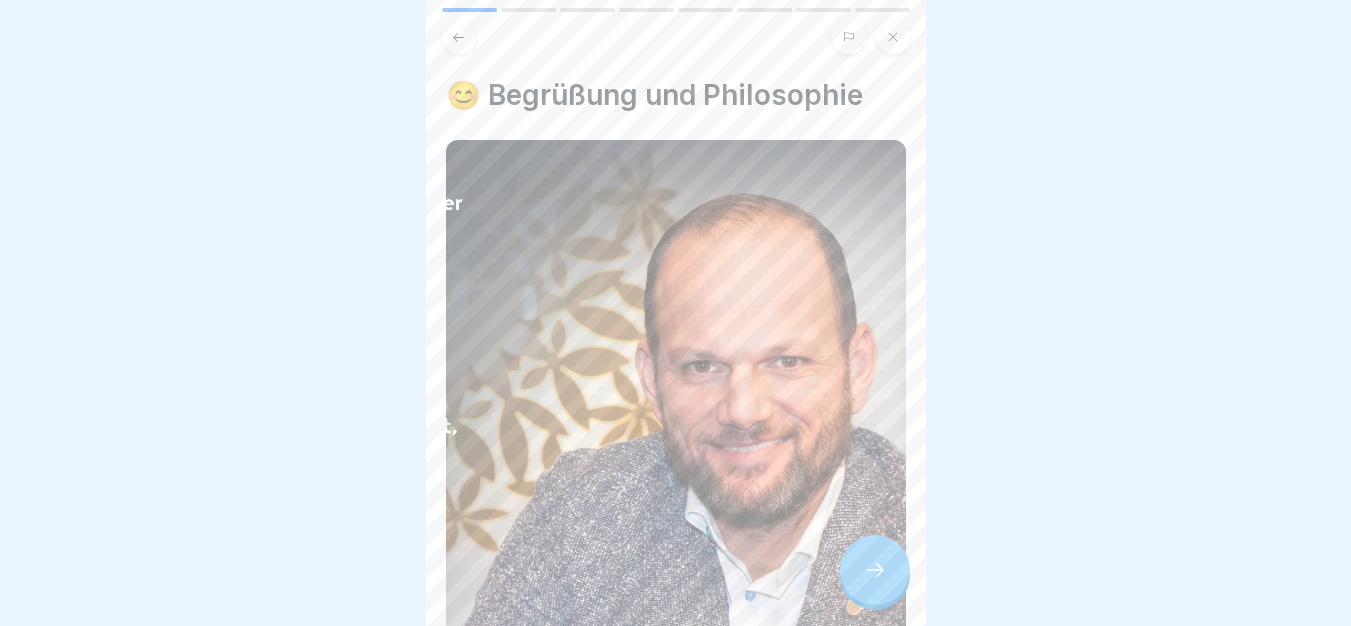 click at bounding box center (875, 570) 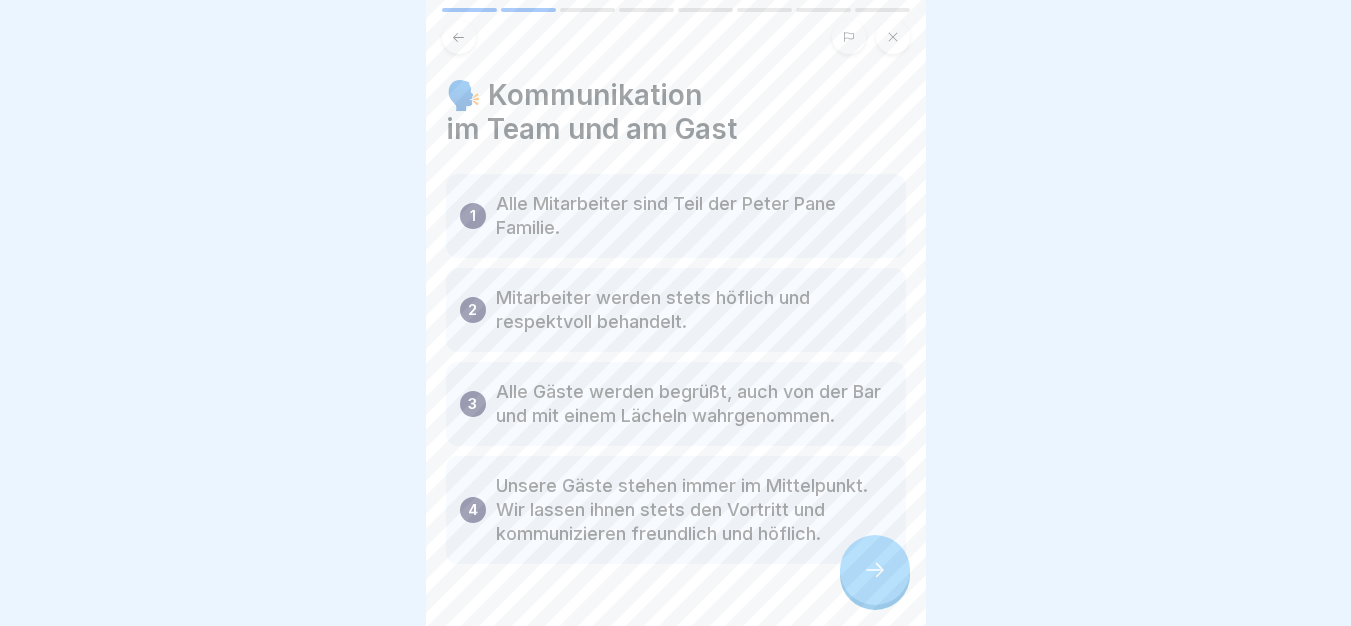 click at bounding box center (875, 570) 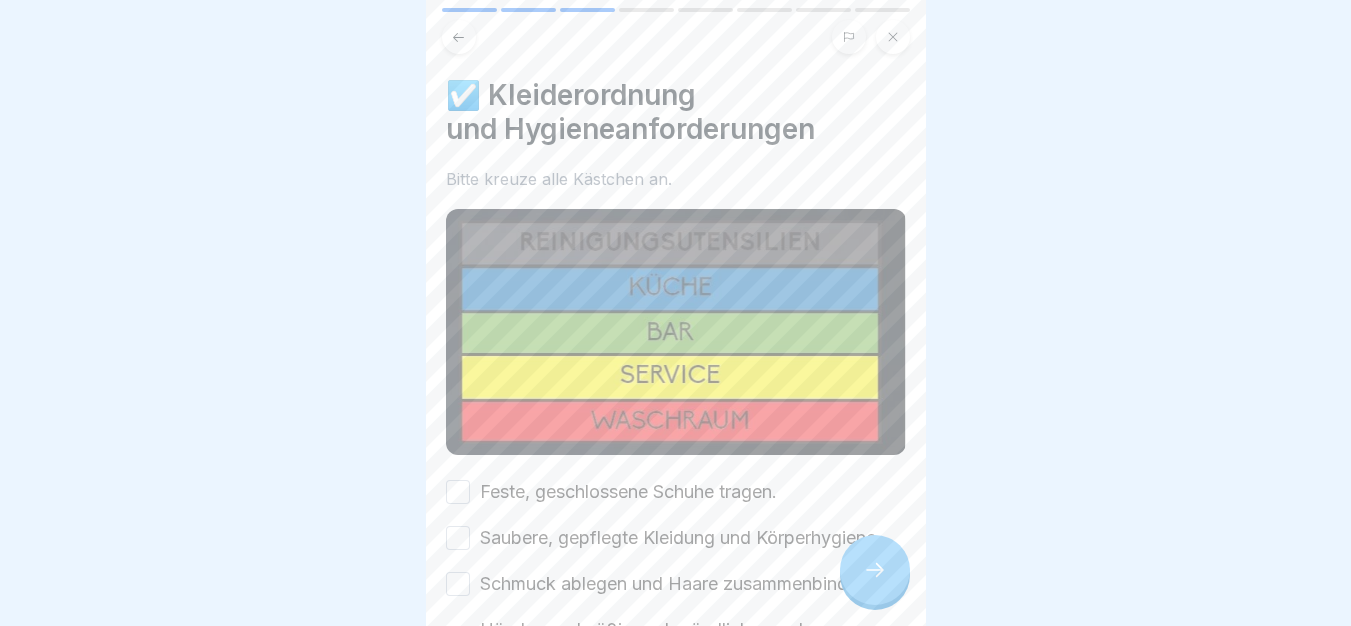 click at bounding box center (875, 570) 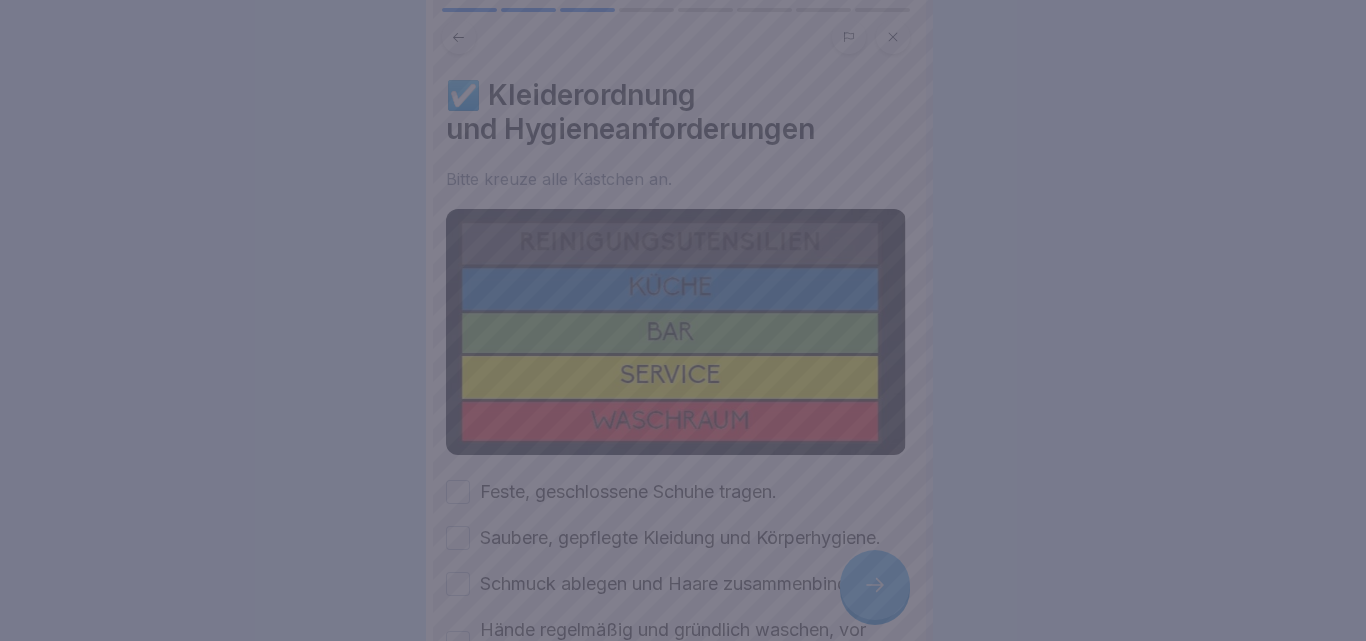 click at bounding box center [683, 320] 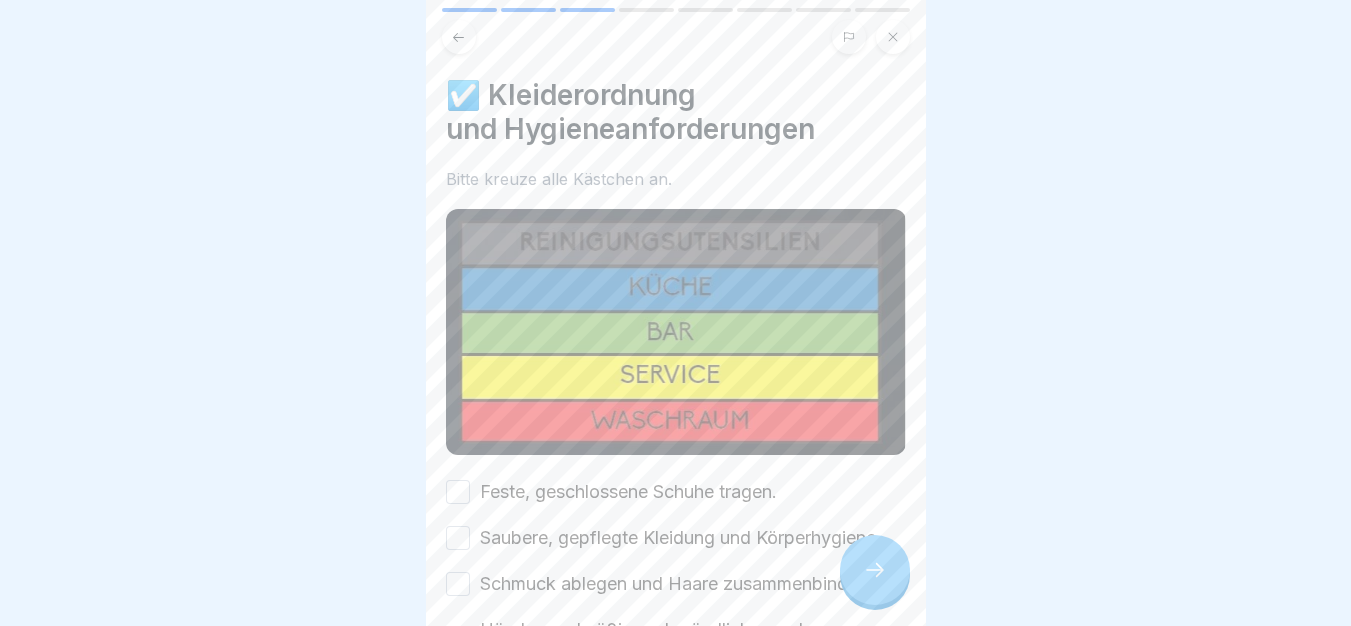 click on "Feste, geschlossene Schuhe tragen." at bounding box center [628, 492] 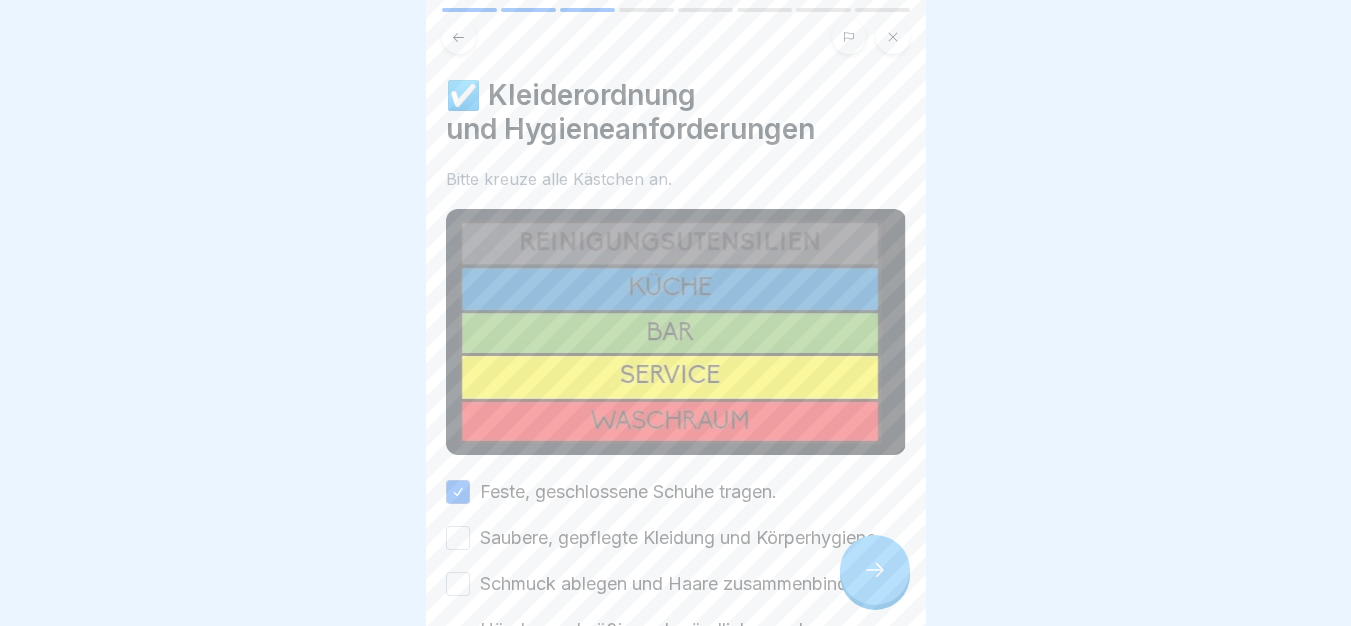 drag, startPoint x: 698, startPoint y: 521, endPoint x: 696, endPoint y: 538, distance: 17.117243 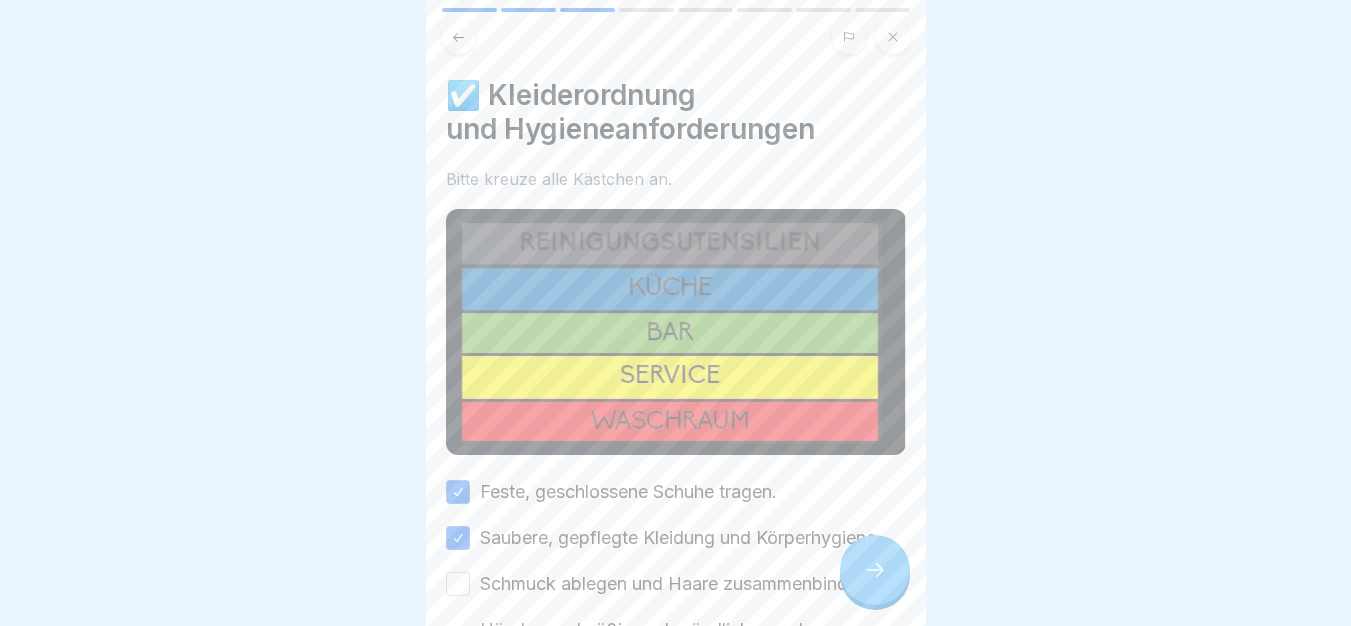 click on "Feste, geschlossene Schuhe tragen. Saubere, gepflegte Kleidung und Körperhygiene. Schmuck ablegen und Haare zusammenbinden. Hände regelmäßig und gründlich waschen, vor allem nach Kontakt mit Bargeld. Flaschenhälse, Gläser und Tassen nur unten und von außen anfassen, Trinkhalme mittig anfassen. Reinigungsutensilien werden dem Arbeitsbereich nach Farbe zugewiesen und müssen getrennt werden: _______rot = WC/Waschraum _______blau = Küche _______________grün = Bar __________gelb = Service" at bounding box center (676, 685) 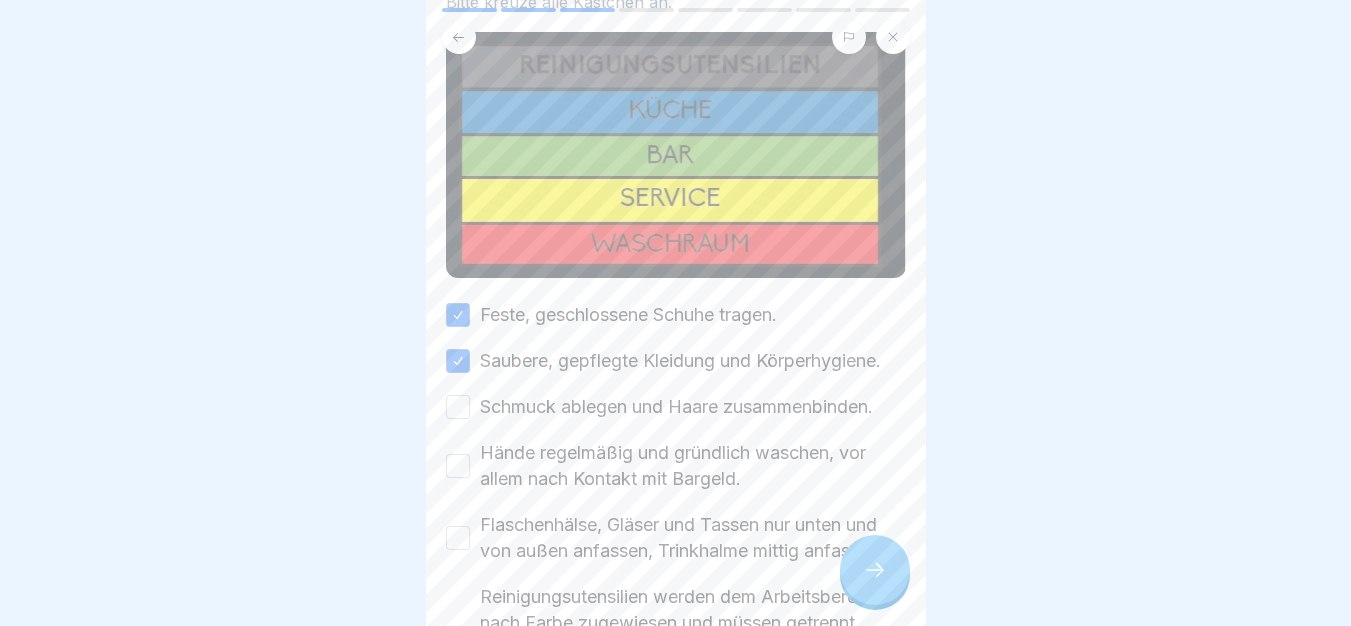 scroll, scrollTop: 293, scrollLeft: 0, axis: vertical 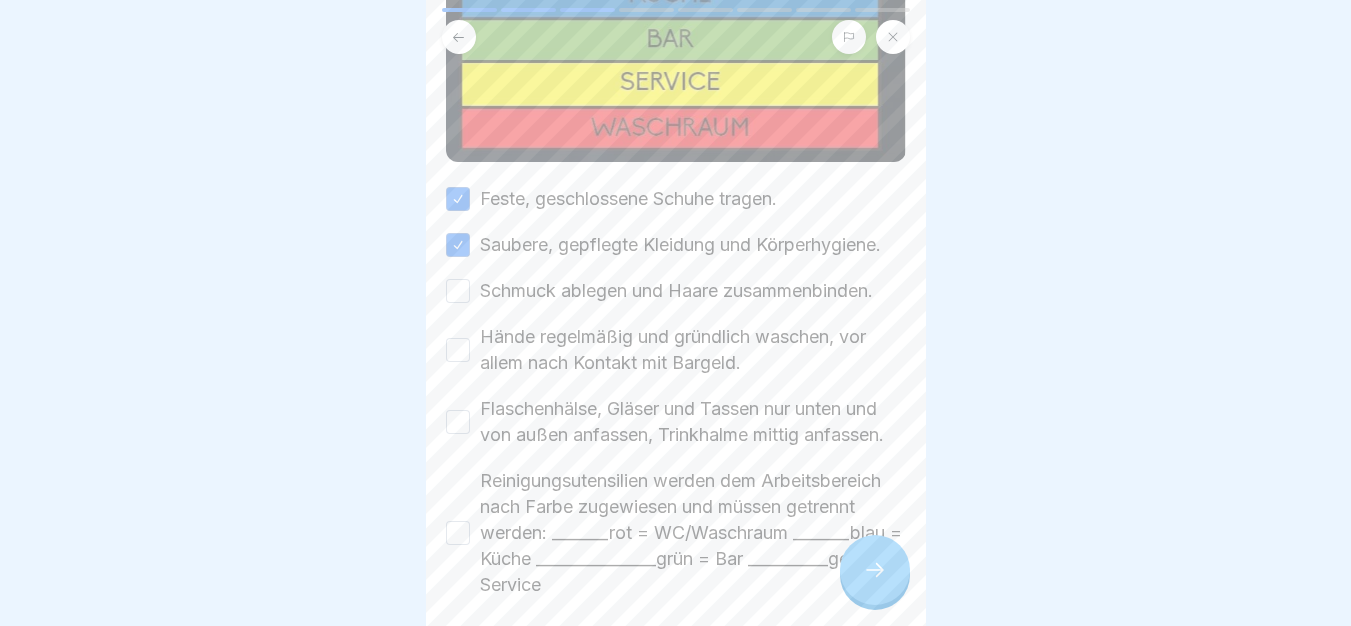 click on "Schmuck ablegen und Haare zusammenbinden." at bounding box center [676, 291] 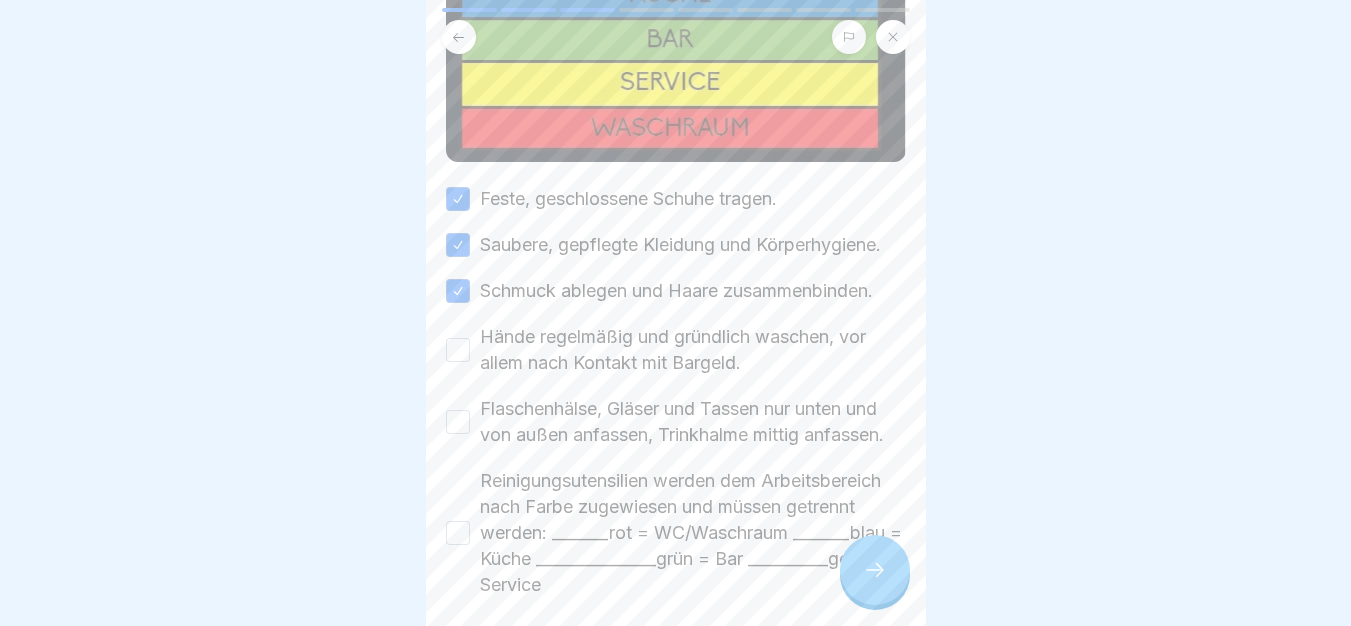 click on "Hände regelmäßig und gründlich waschen, vor allem nach Kontakt mit Bargeld." at bounding box center [693, 350] 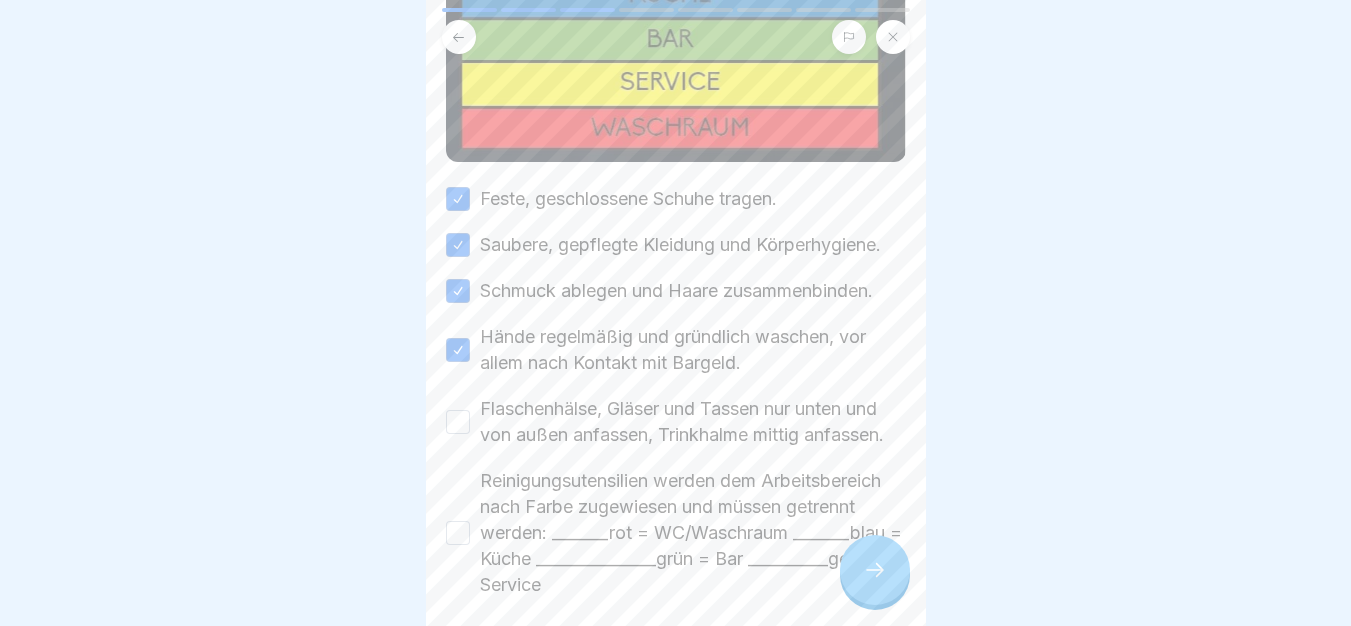 drag, startPoint x: 726, startPoint y: 431, endPoint x: 726, endPoint y: 447, distance: 16 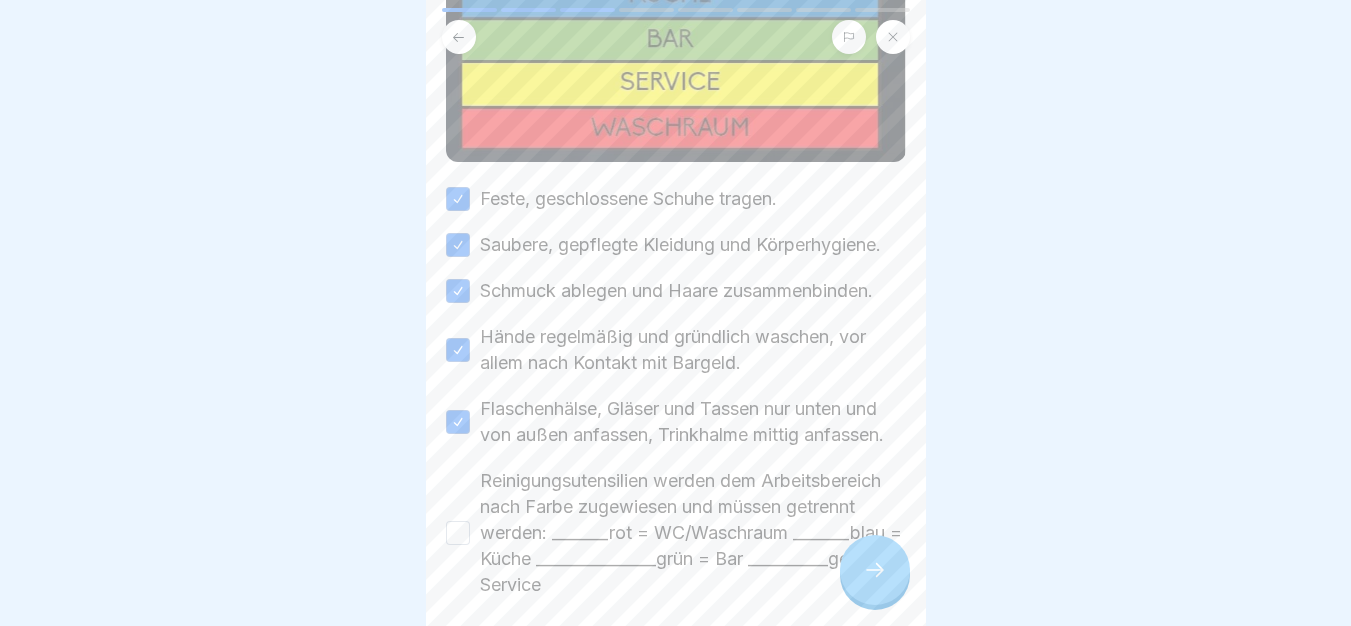 click on "Reinigungsutensilien werden dem Arbeitsbereich nach Farbe zugewiesen und müssen getrennt werden: _______rot = WC/Waschraum _______blau = Küche _______________grün = Bar __________gelb = Service" at bounding box center (693, 533) 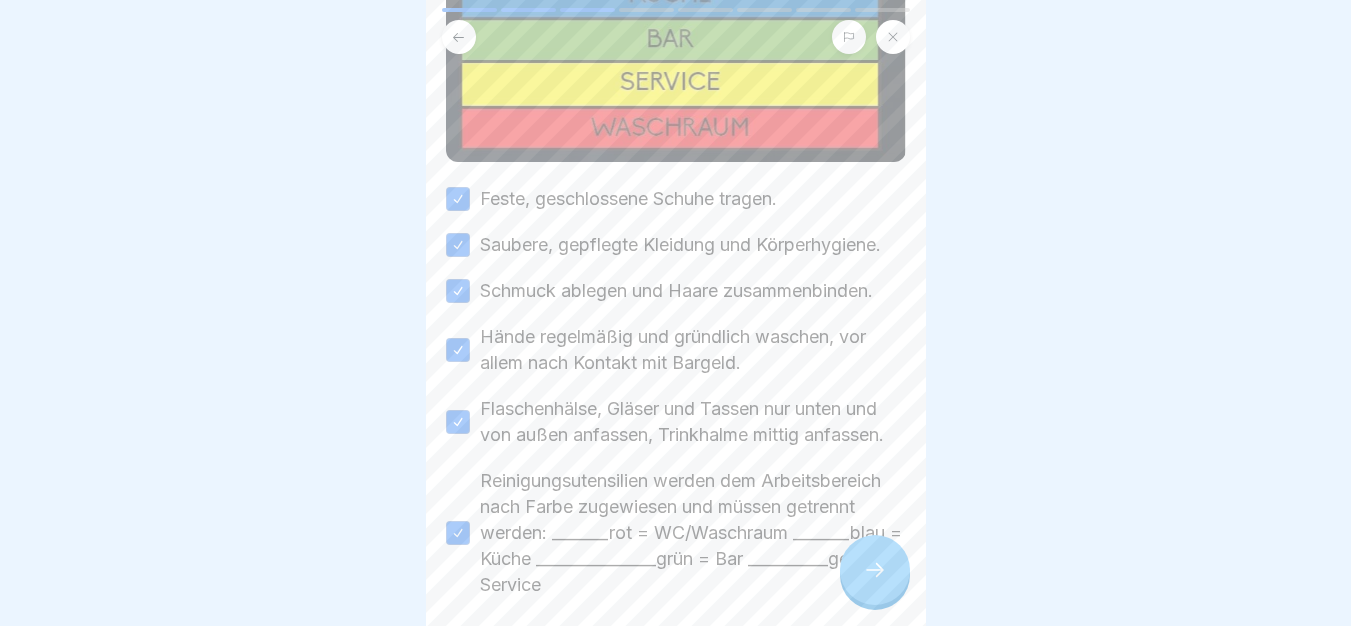 scroll, scrollTop: 455, scrollLeft: 0, axis: vertical 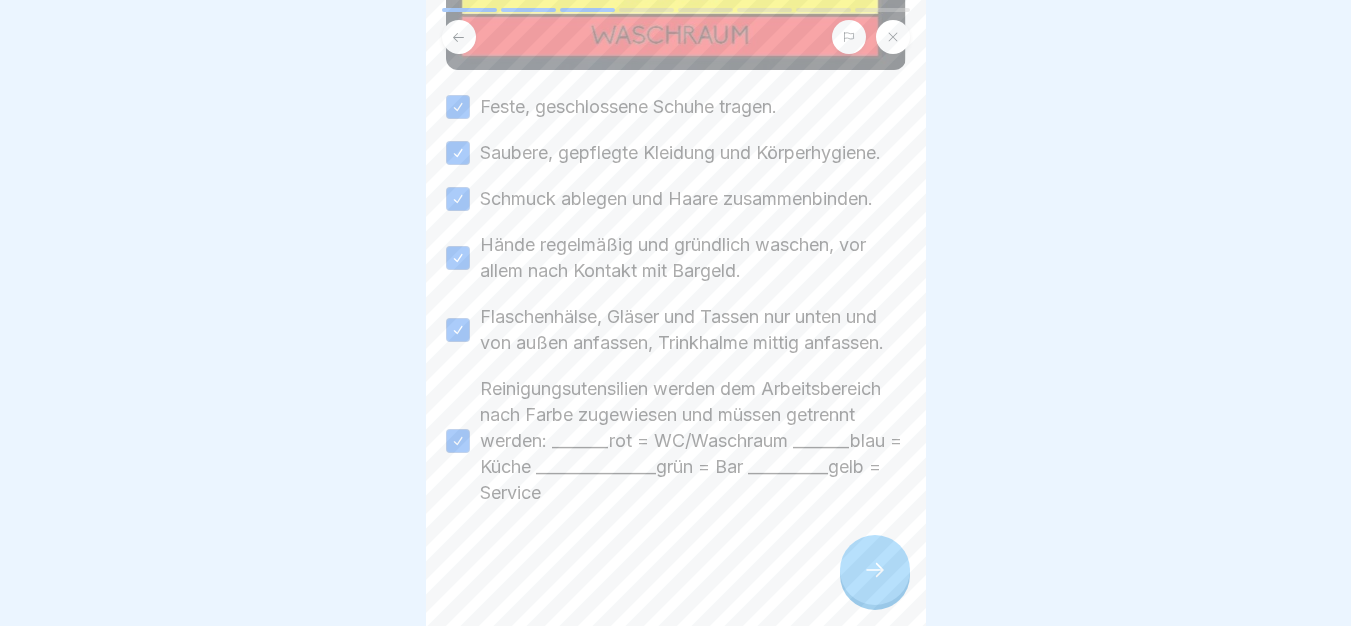 click at bounding box center [875, 570] 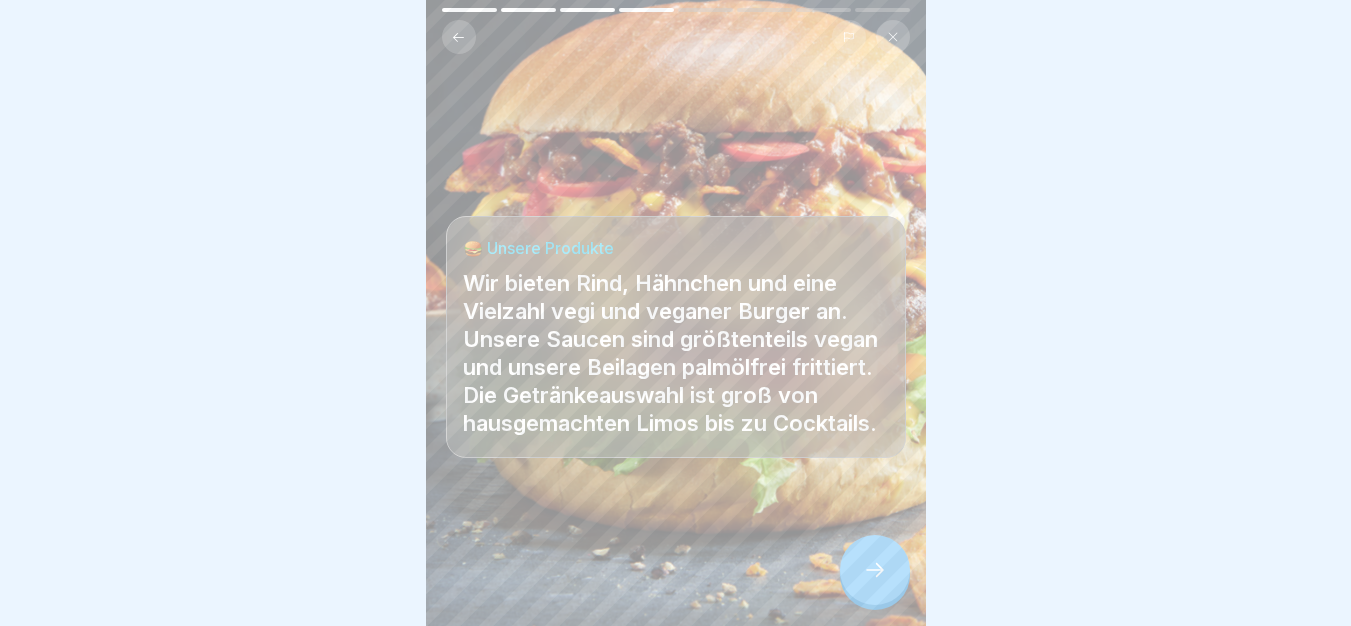 click at bounding box center (875, 570) 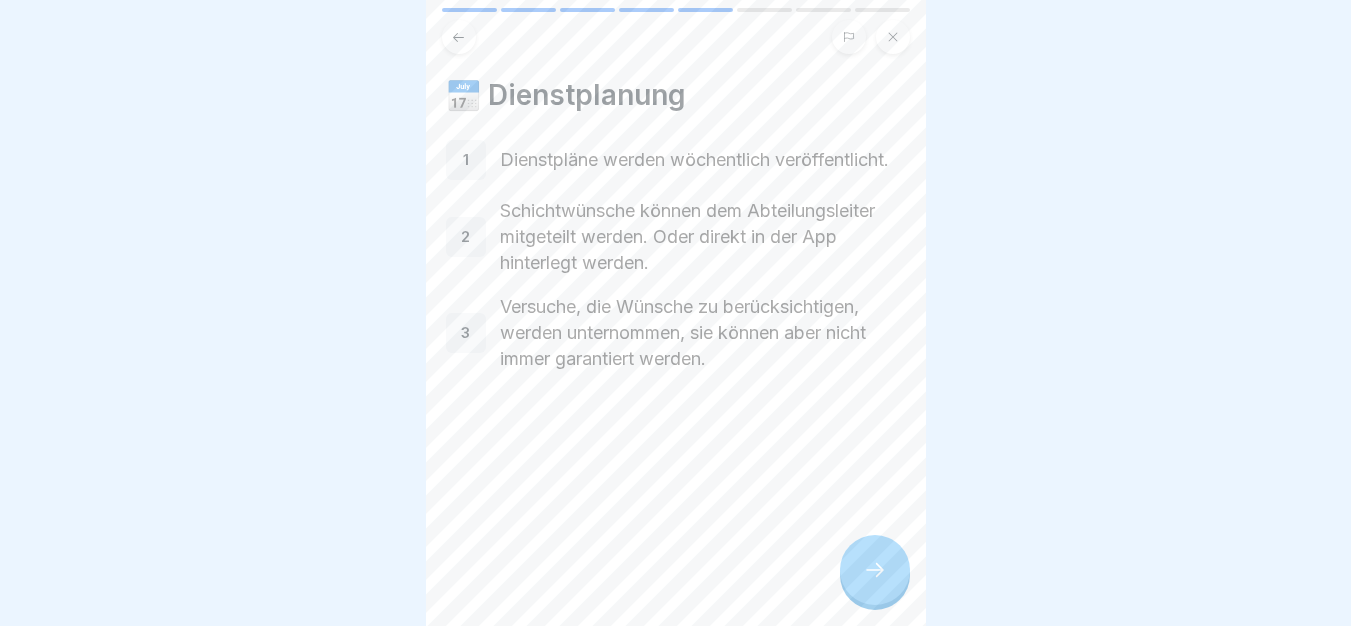 click at bounding box center (875, 570) 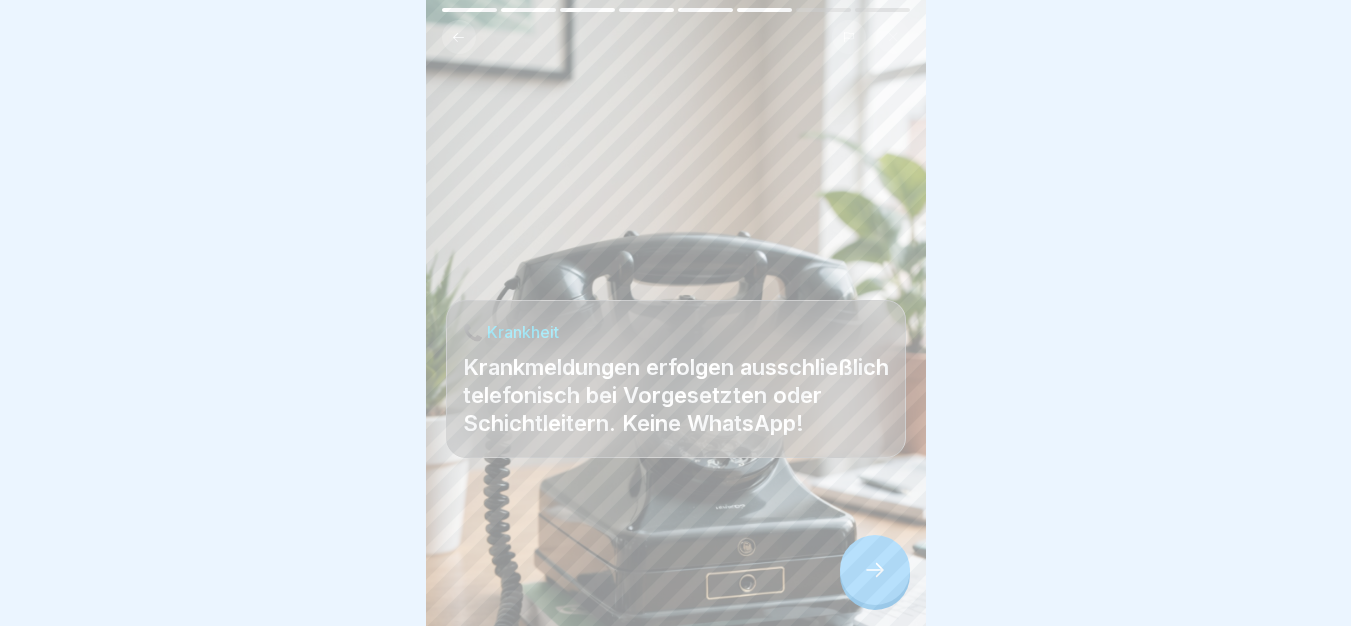click at bounding box center [875, 570] 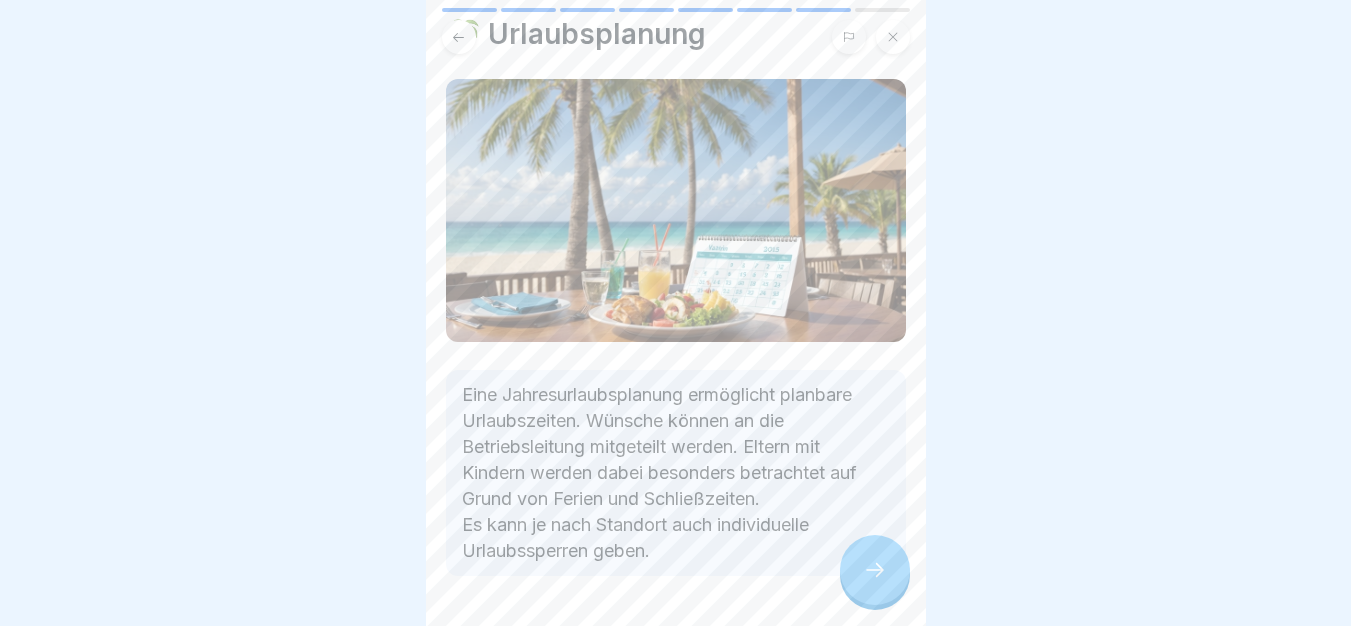 scroll, scrollTop: 122, scrollLeft: 0, axis: vertical 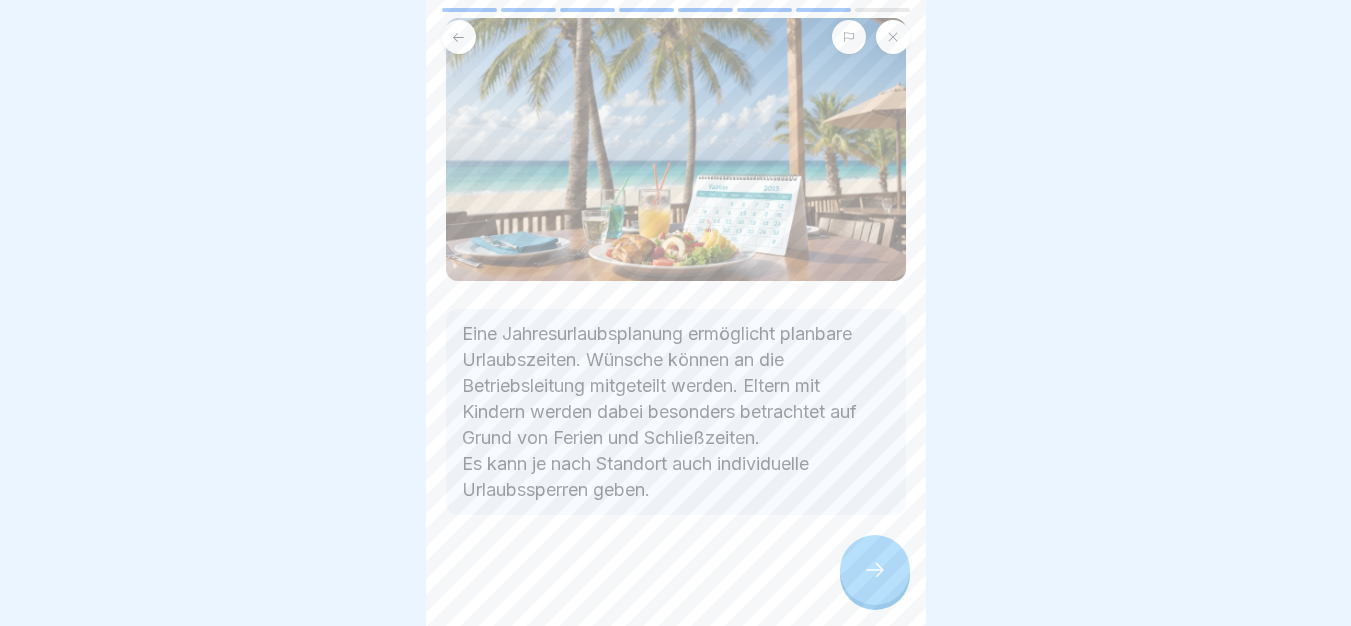 click 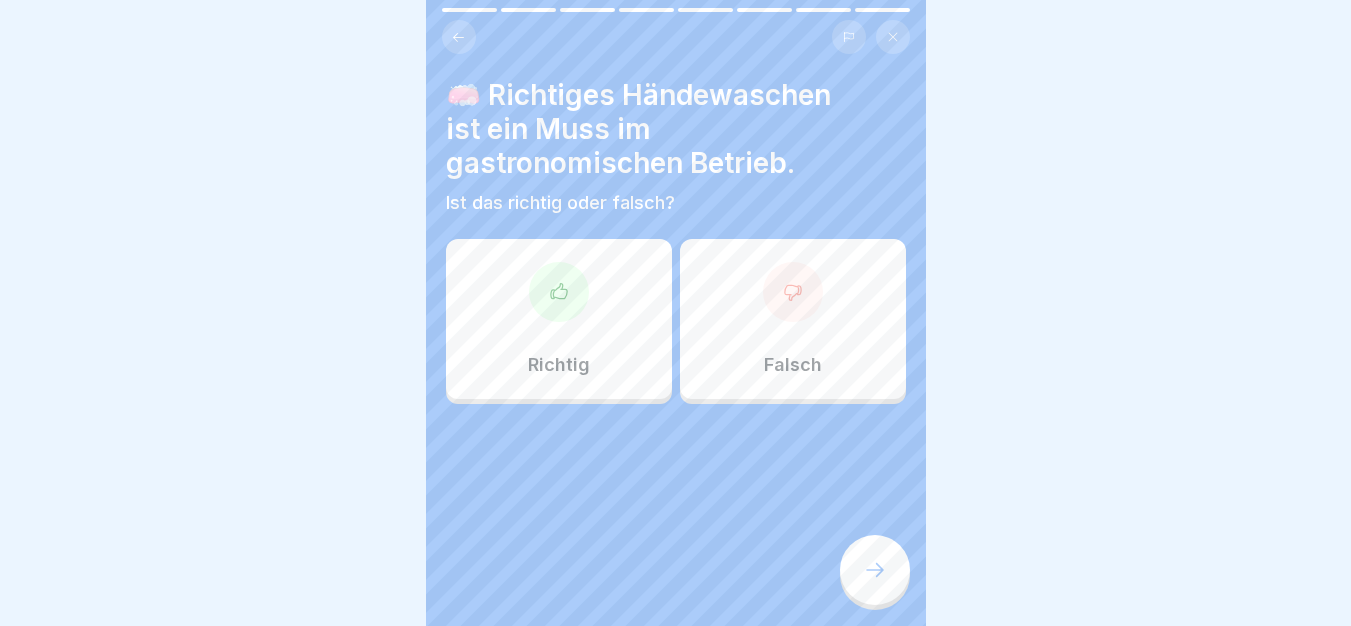 click on "Falsch" at bounding box center (793, 319) 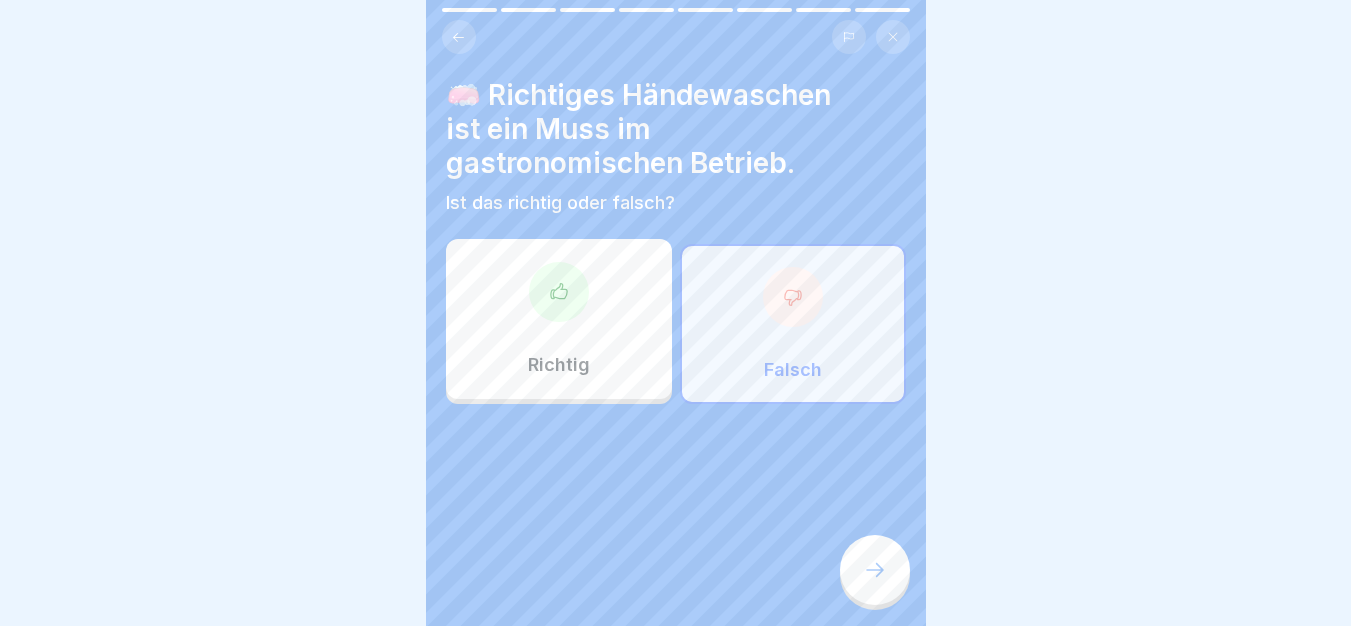 click on "Richtig" at bounding box center (559, 319) 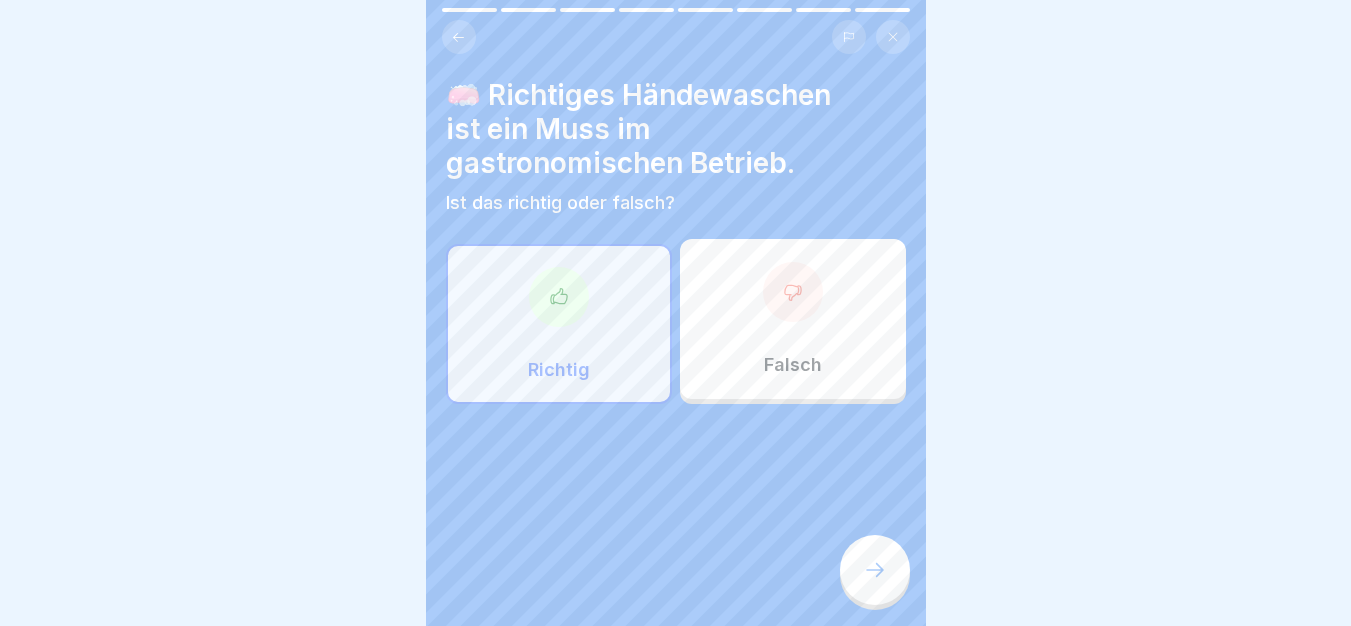 click 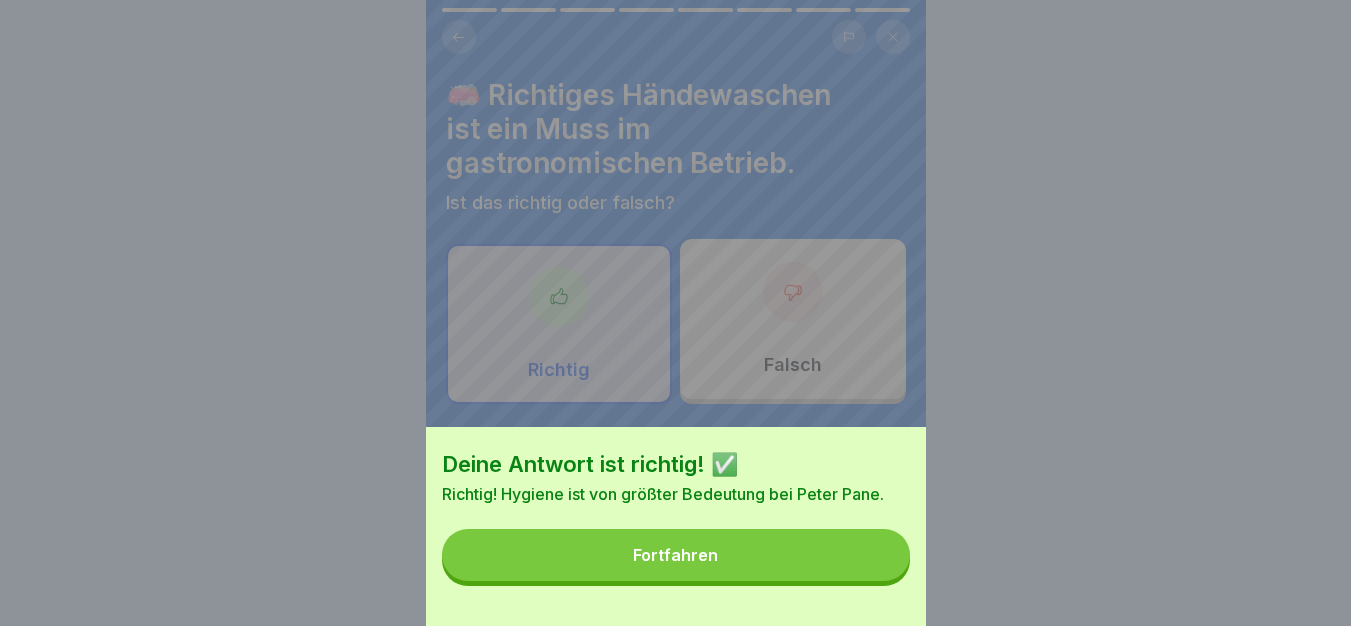 click on "Fortfahren" at bounding box center (676, 555) 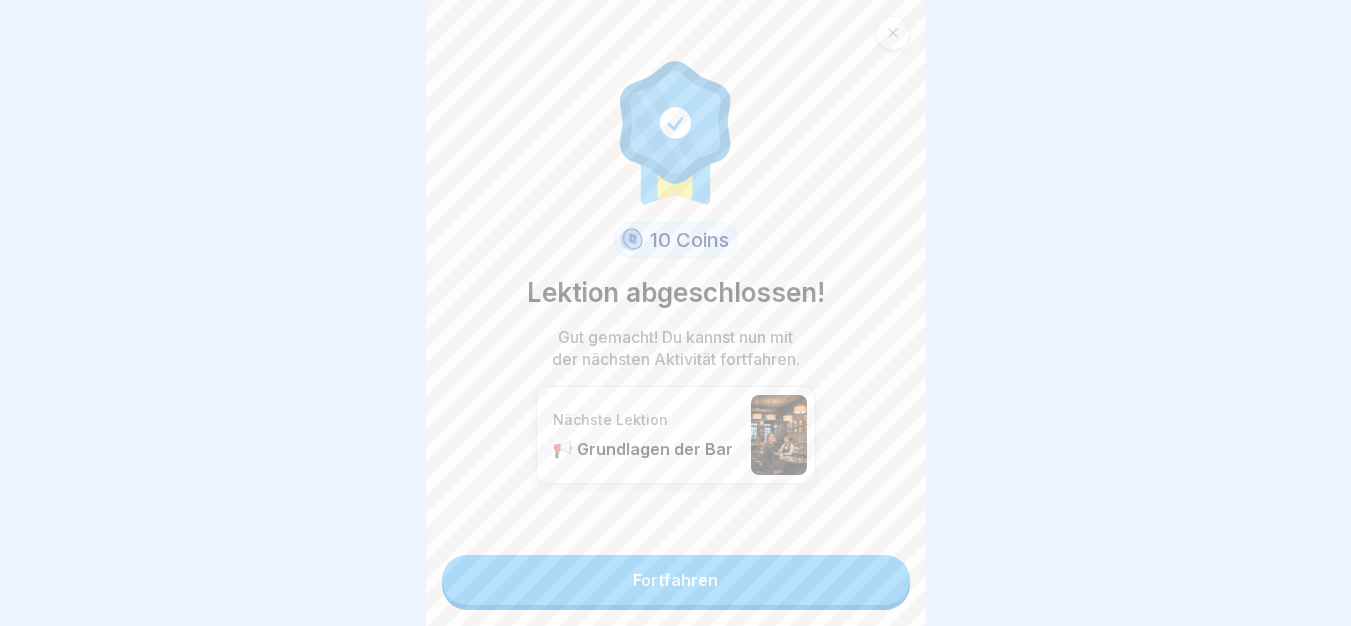 click on "Fortfahren" at bounding box center (676, 580) 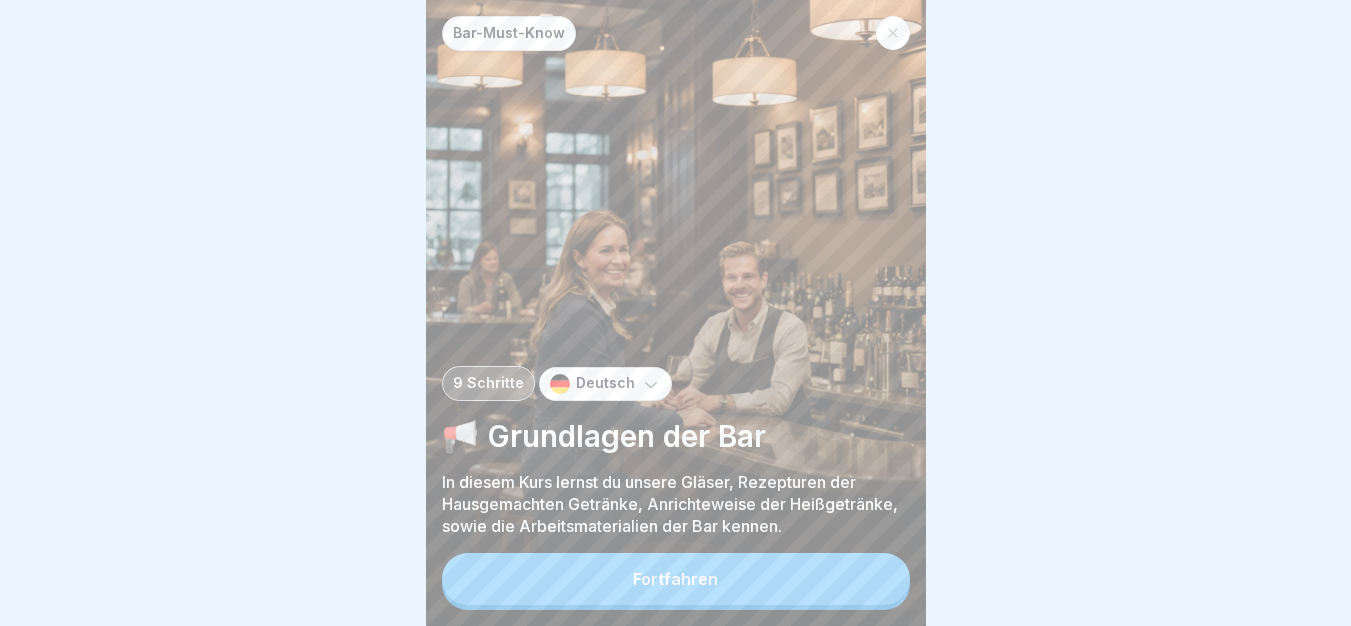 click on "Fortfahren" at bounding box center (676, 579) 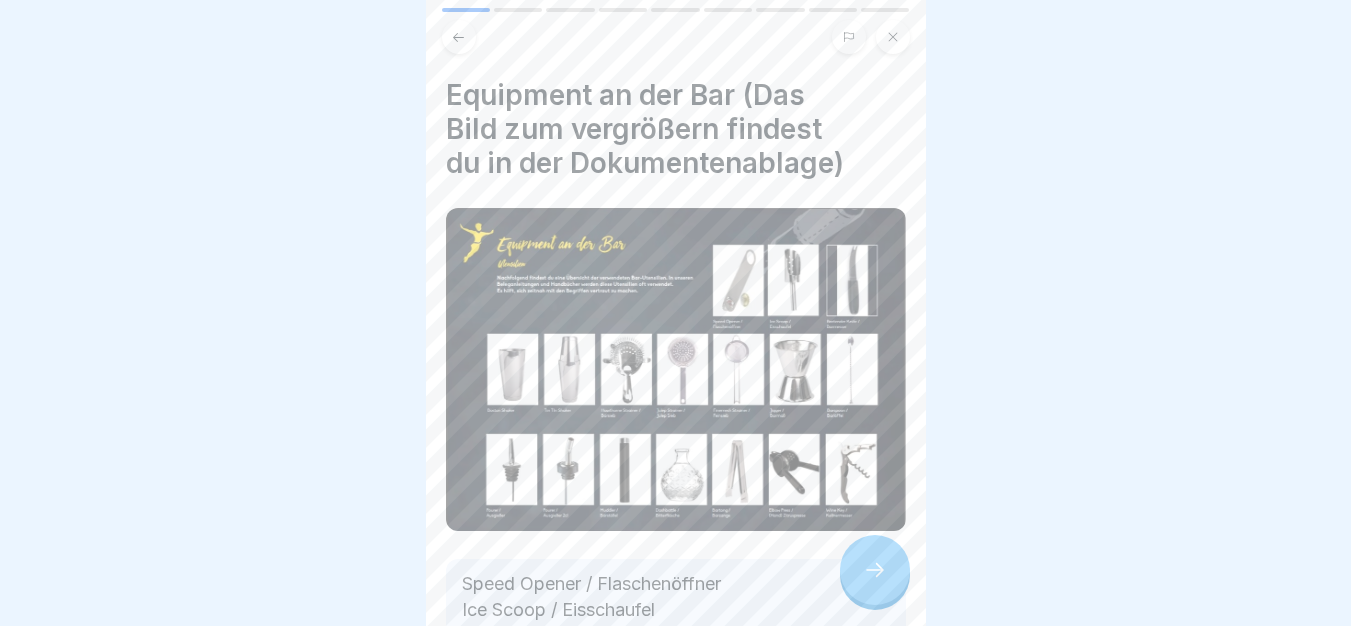 click 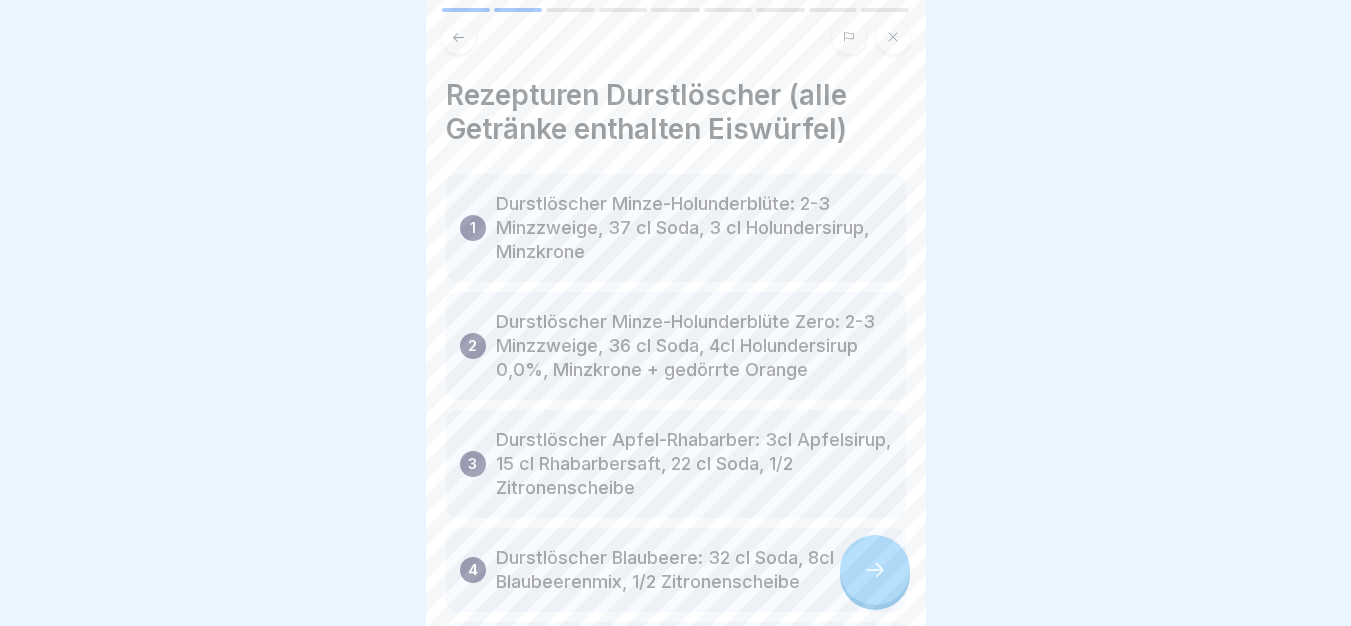 click 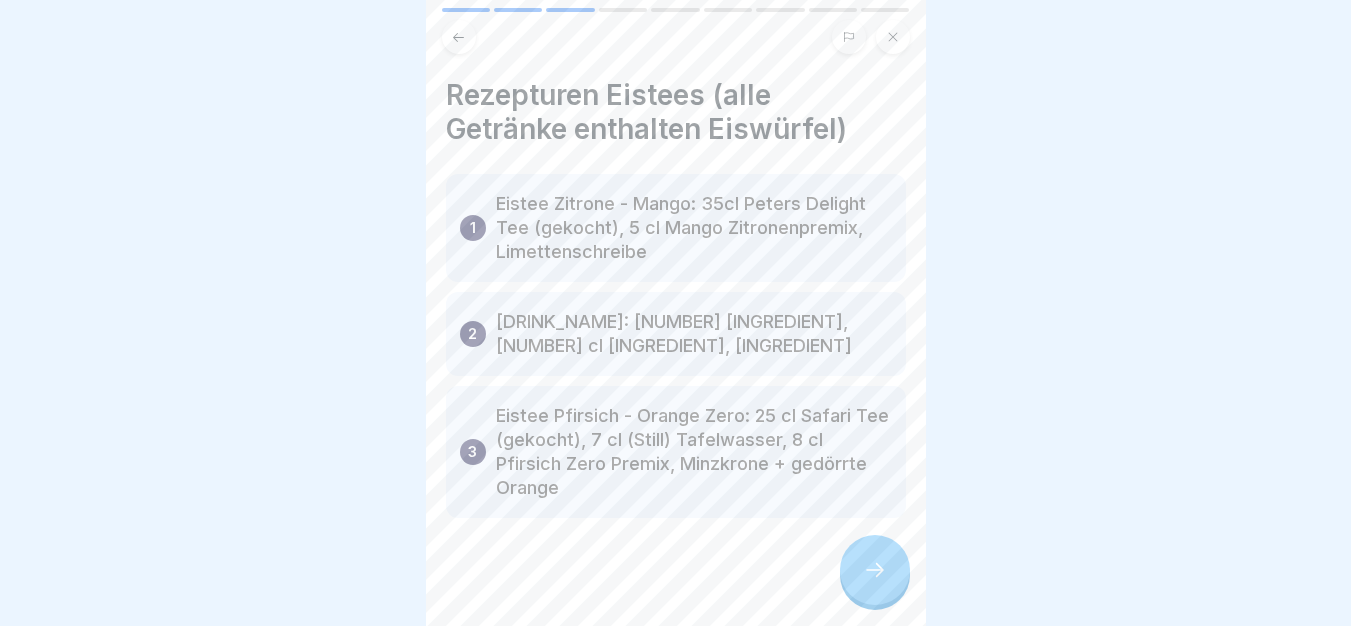 click 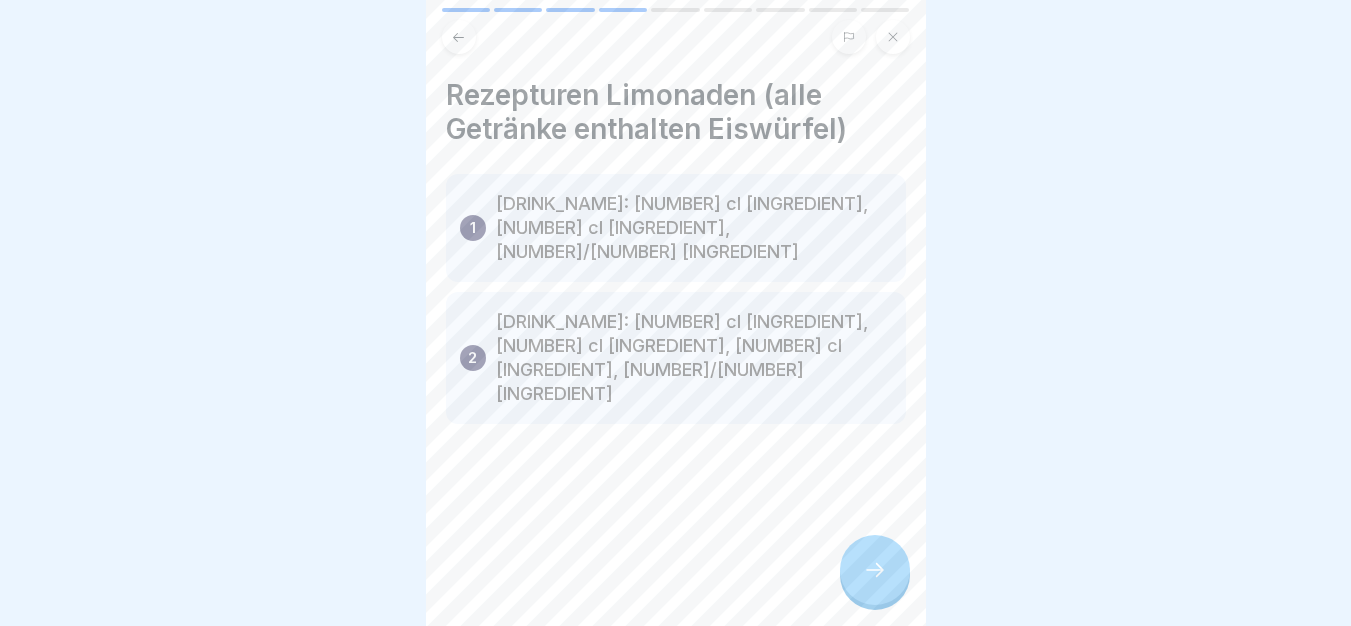 click 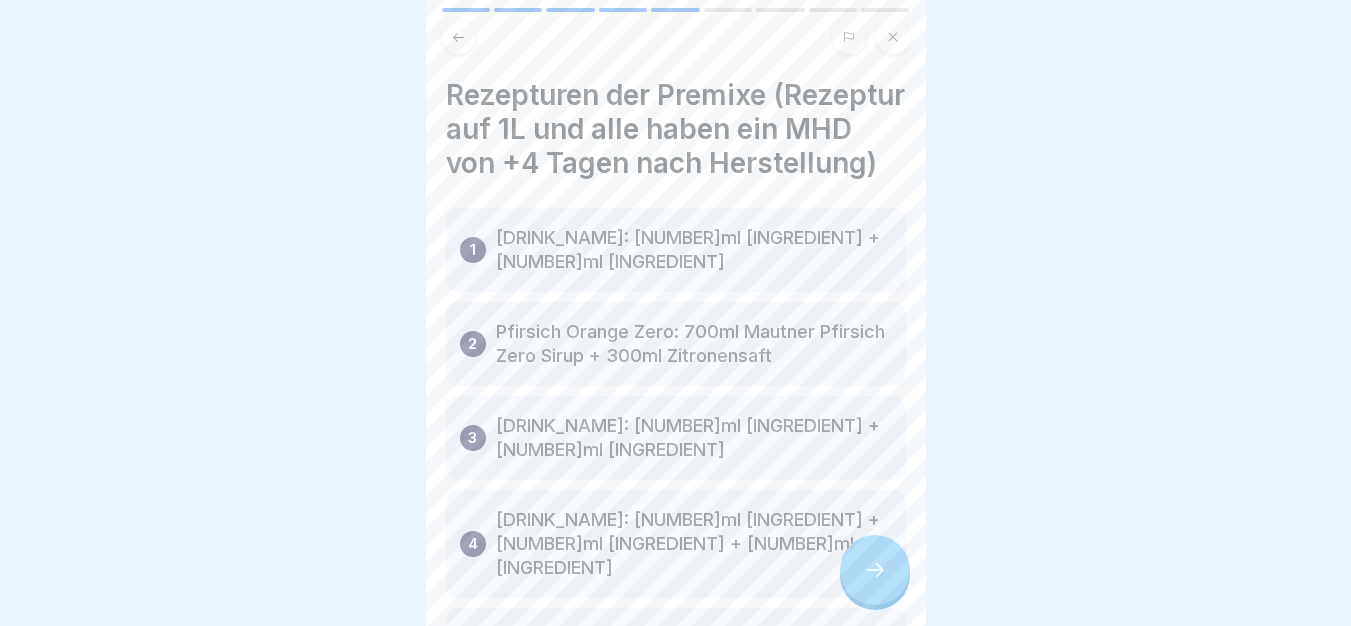 click 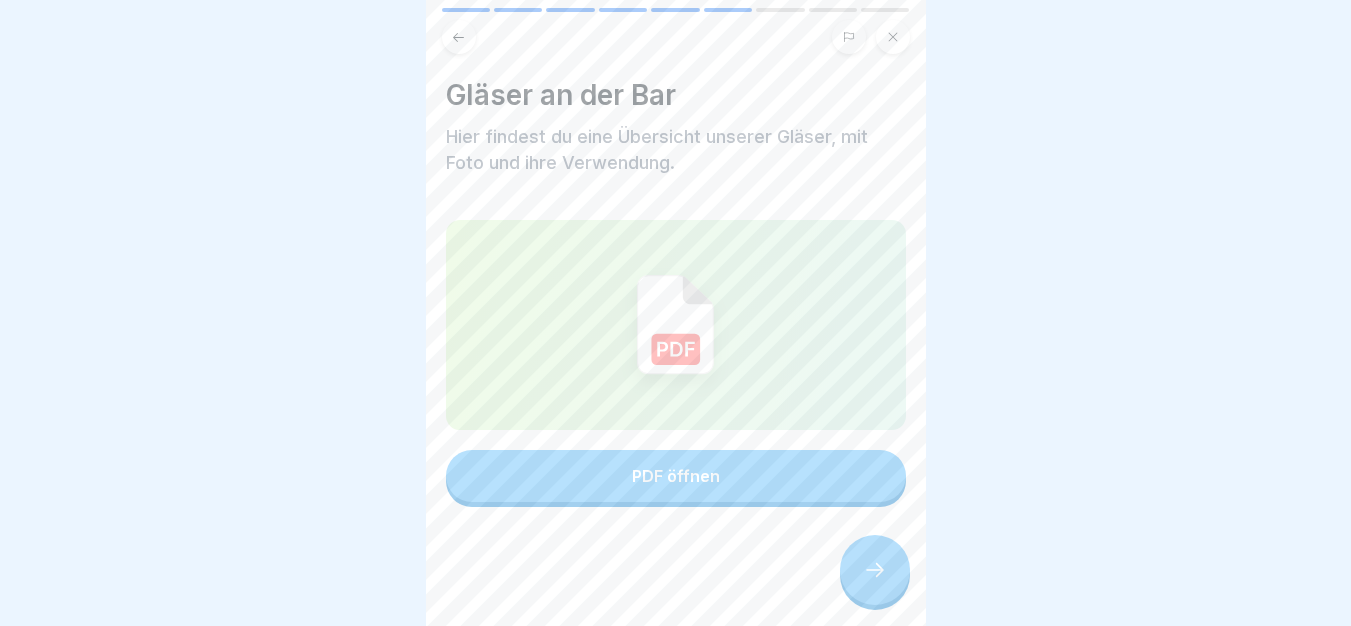 click 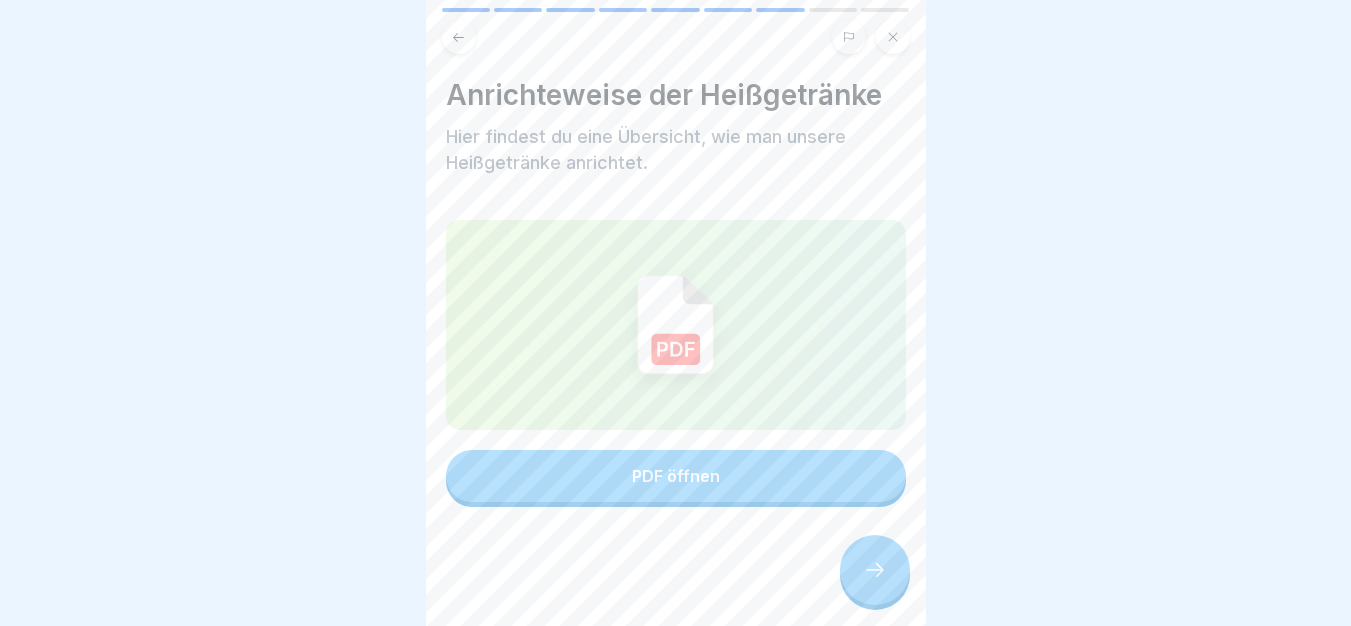 click 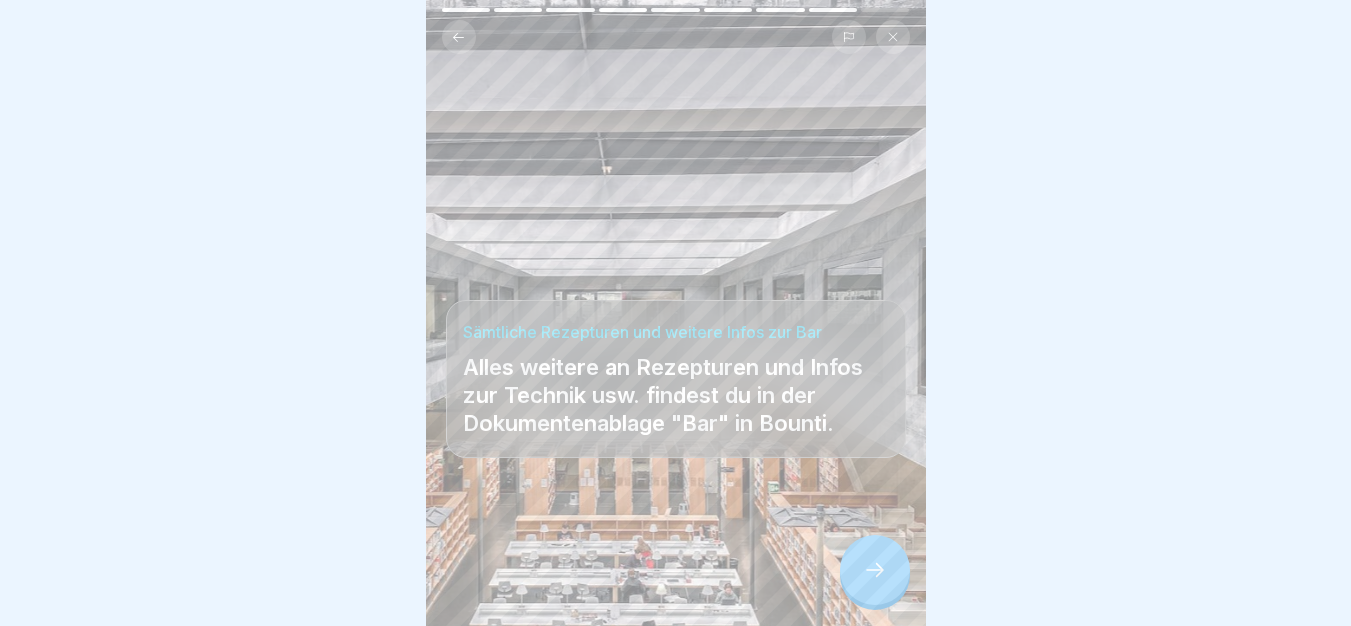 click 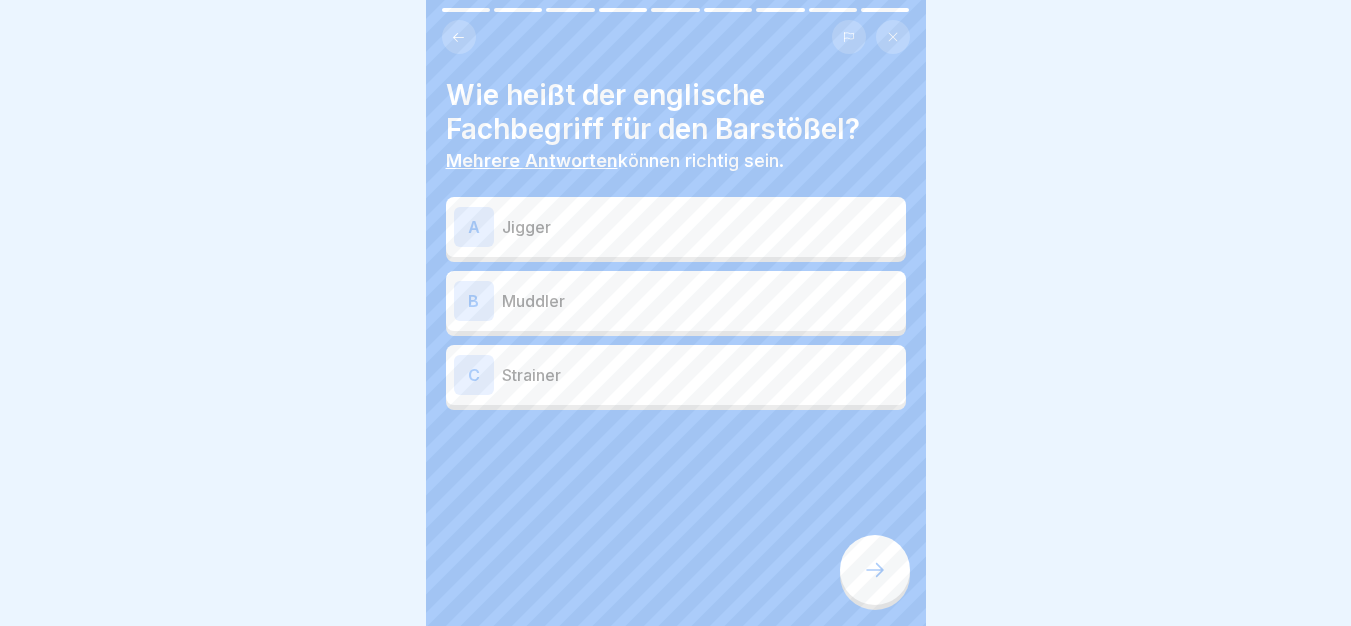 click 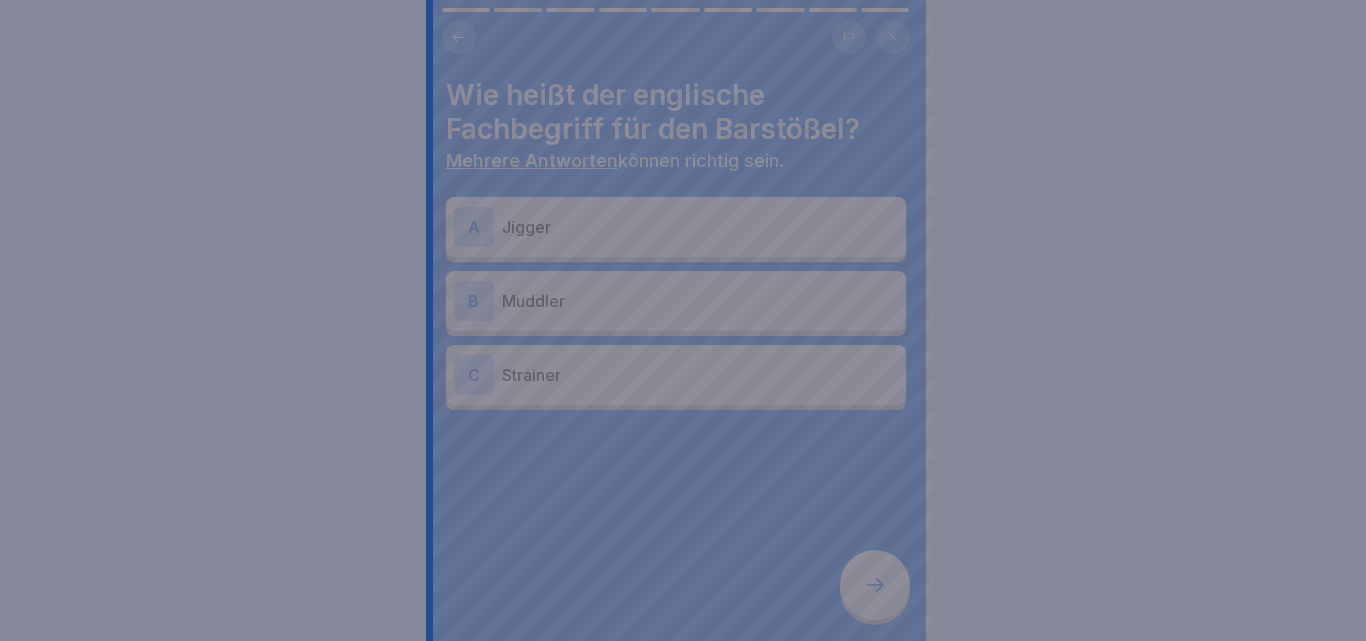 click at bounding box center [683, 320] 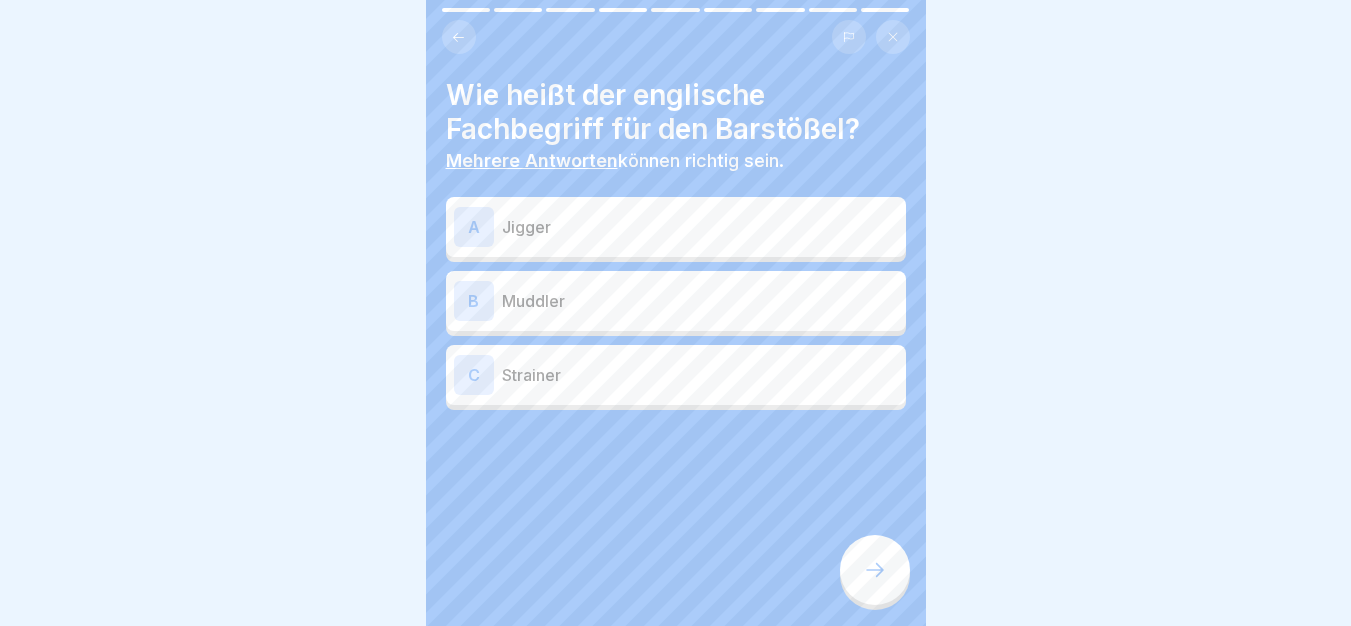 click on "B Muddler" at bounding box center (676, 301) 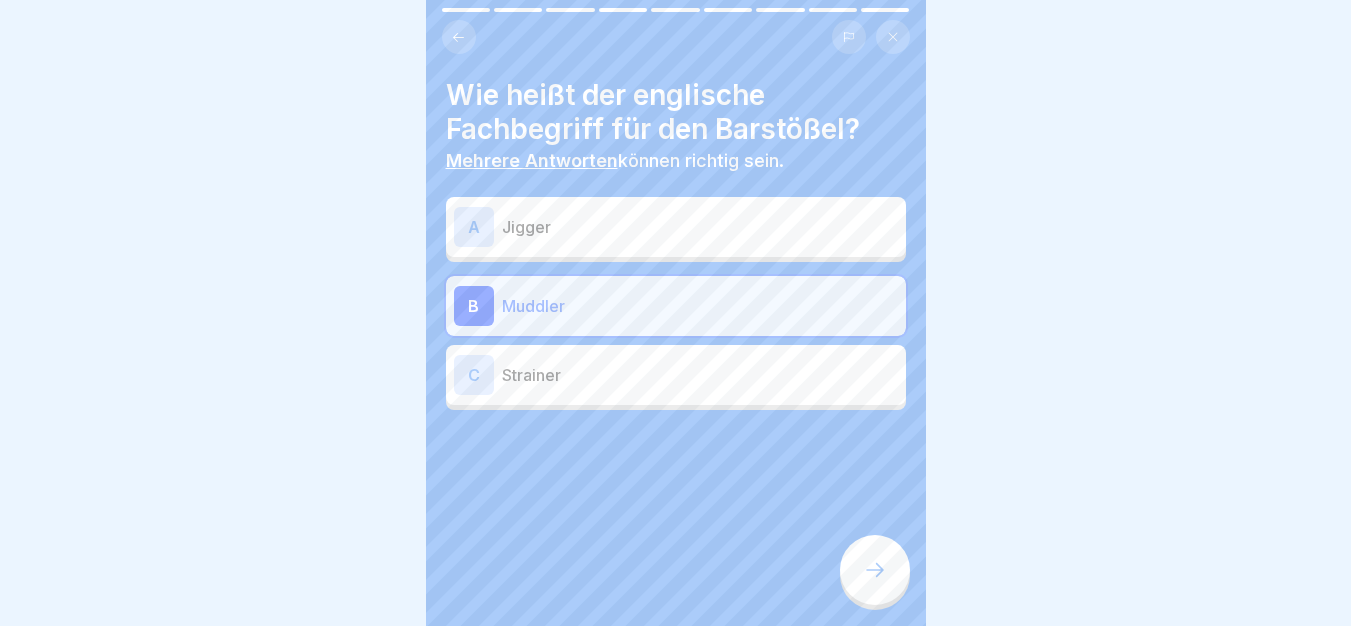 click at bounding box center (875, 570) 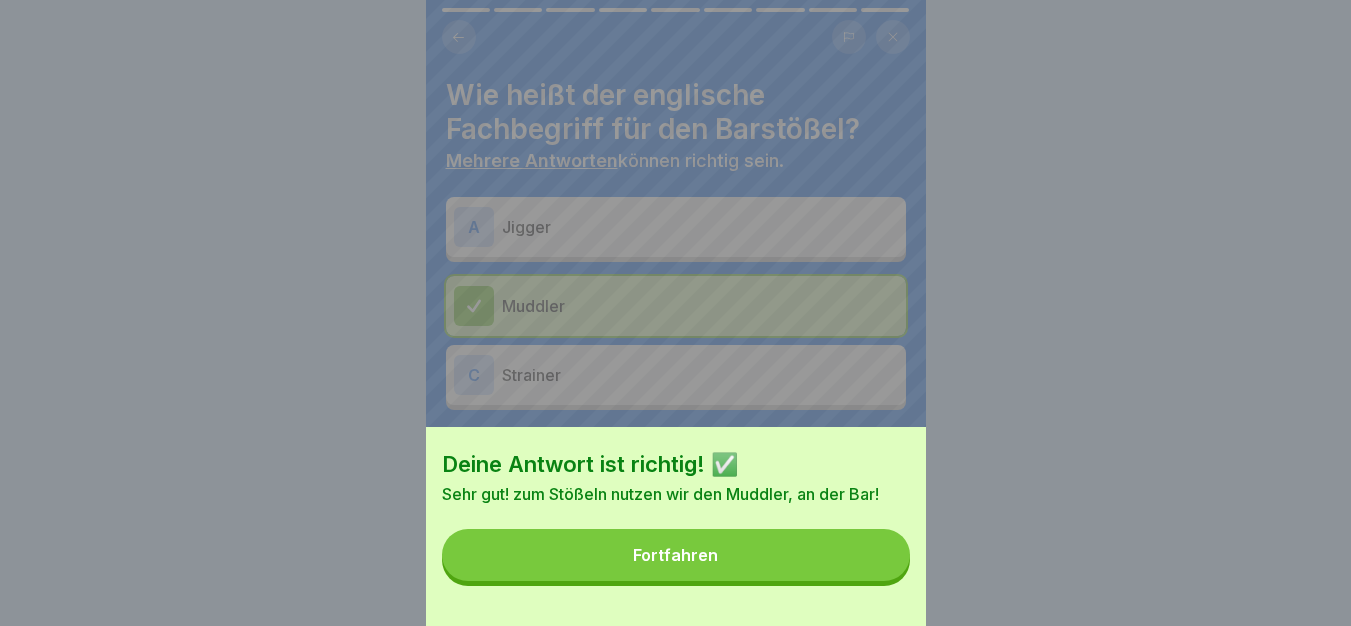 click on "Fortfahren" at bounding box center [676, 555] 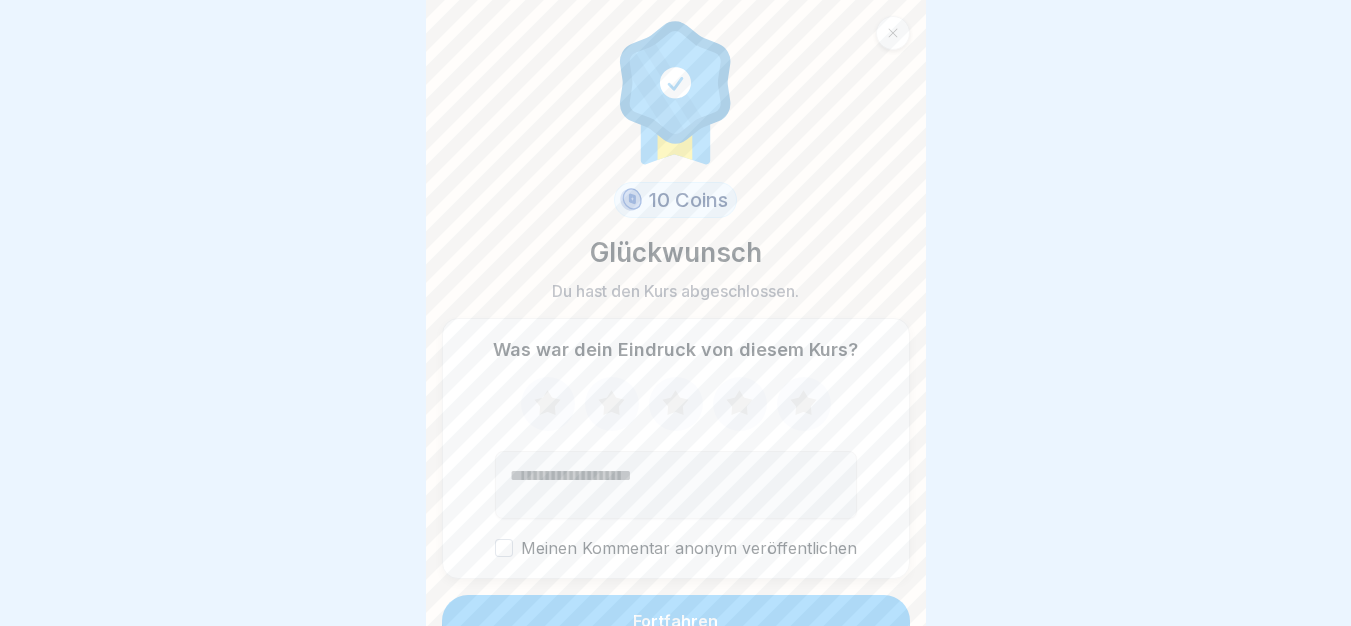 click on "Fortfahren" at bounding box center [676, 621] 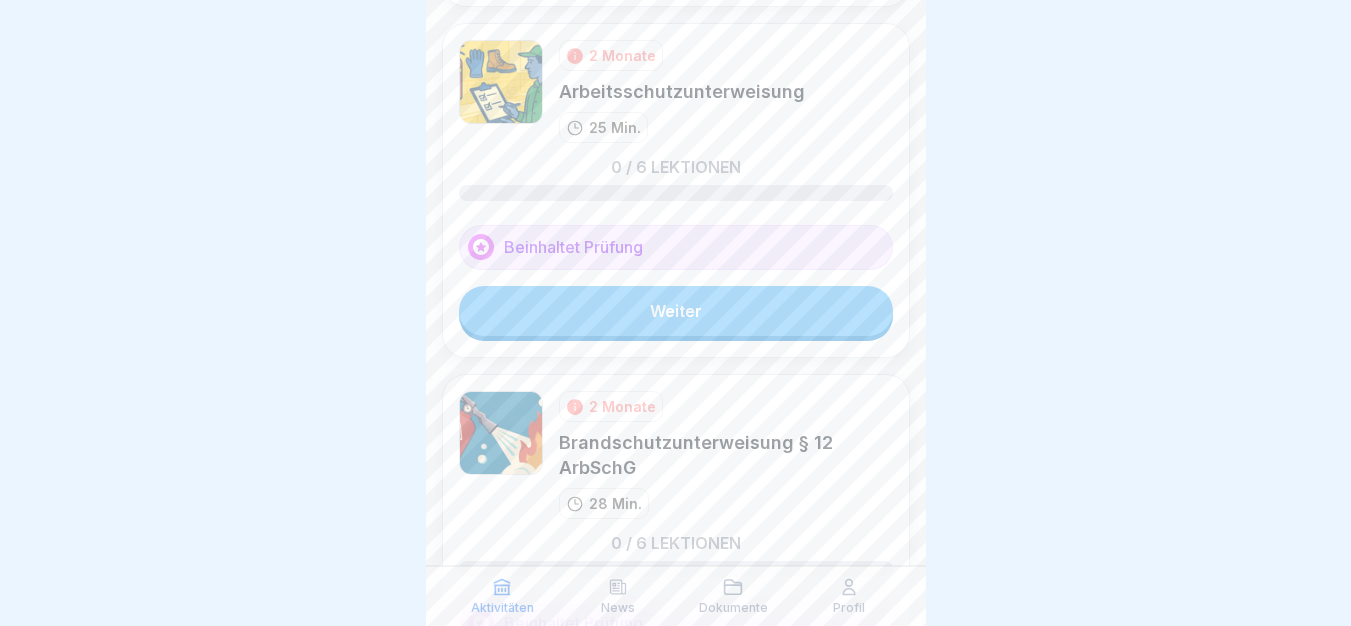 scroll, scrollTop: 0, scrollLeft: 0, axis: both 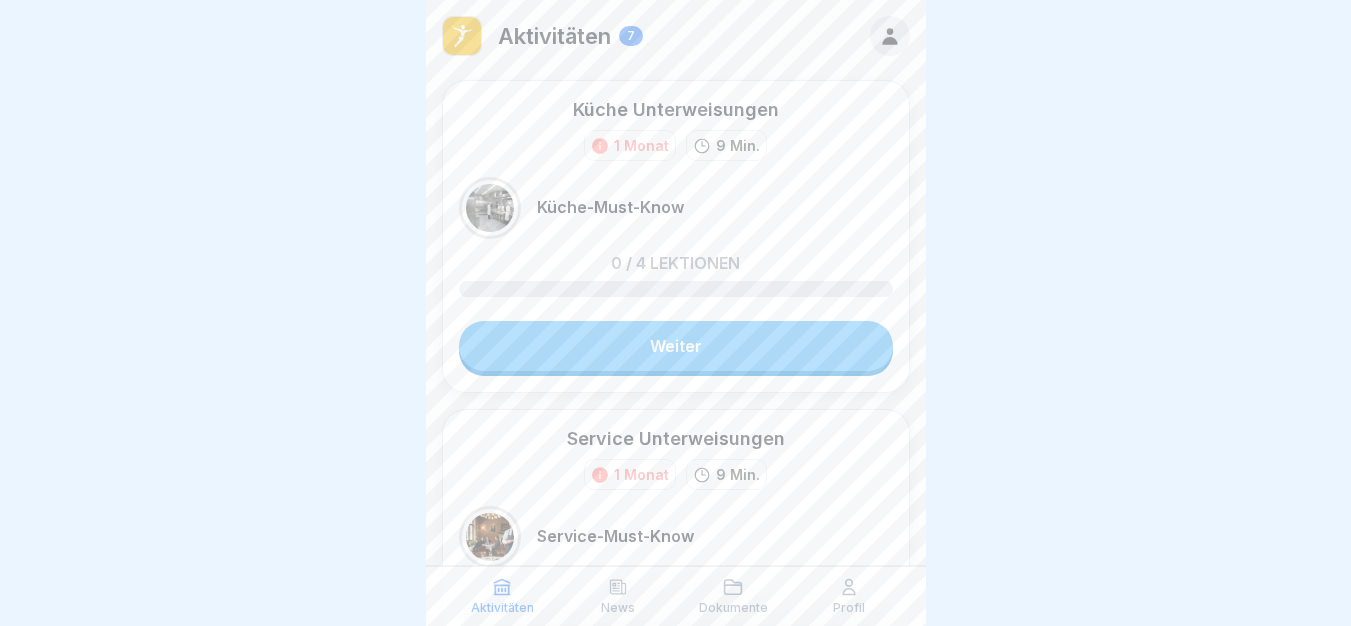 click on "Weiter" at bounding box center (676, 346) 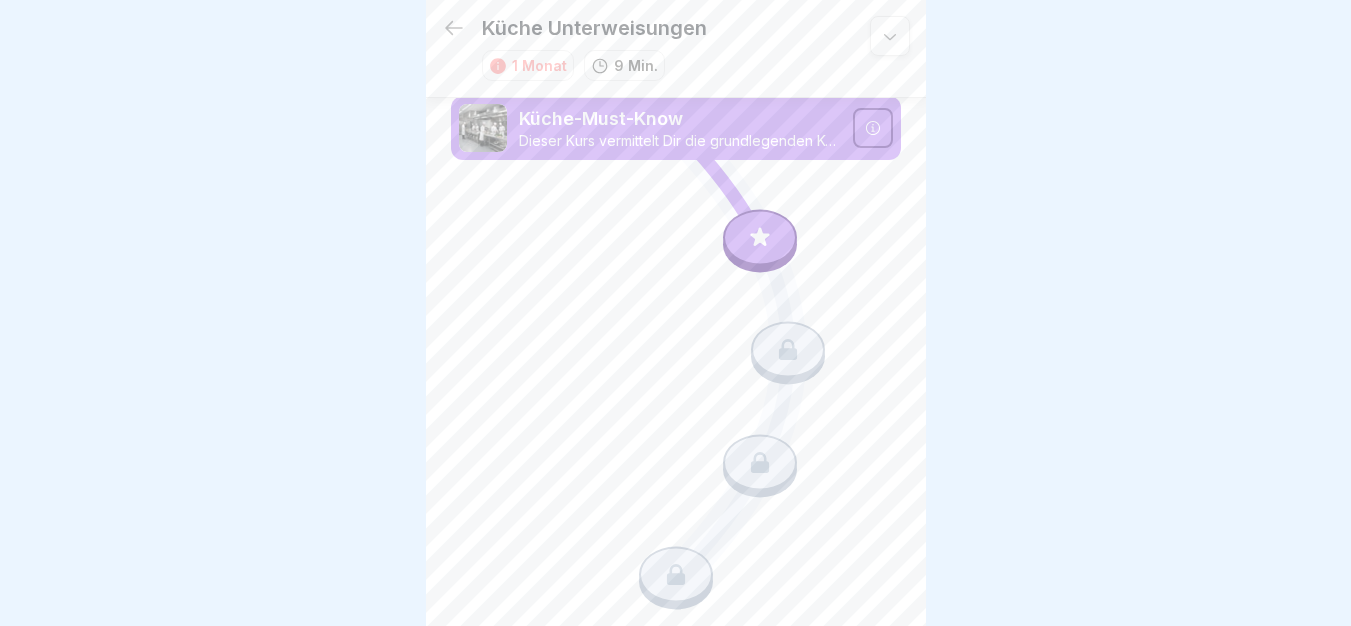 click 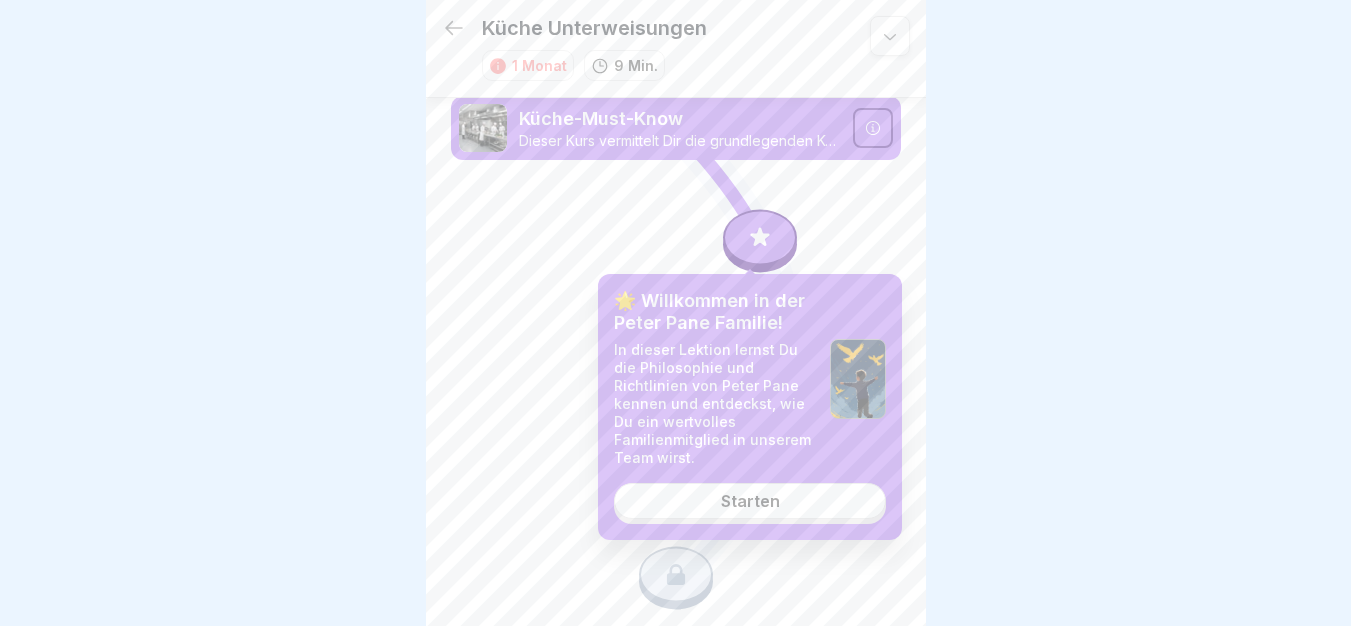 click on "Starten" at bounding box center [750, 501] 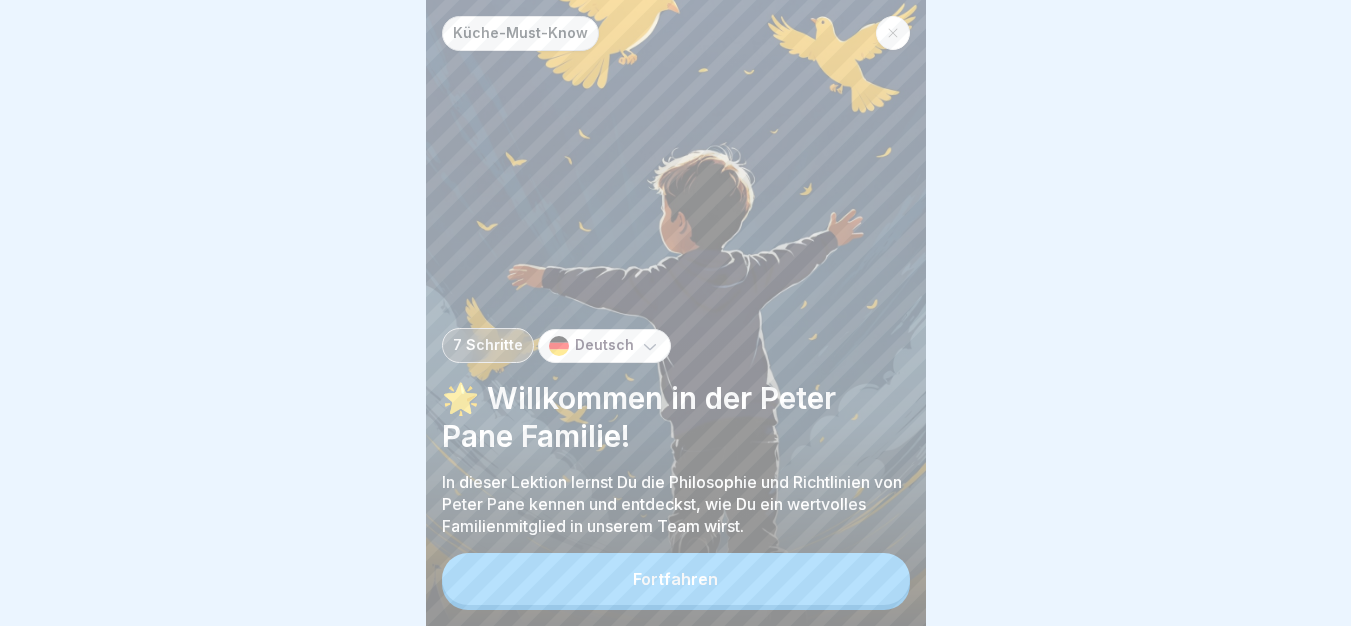 click on "Fortfahren" at bounding box center (676, 579) 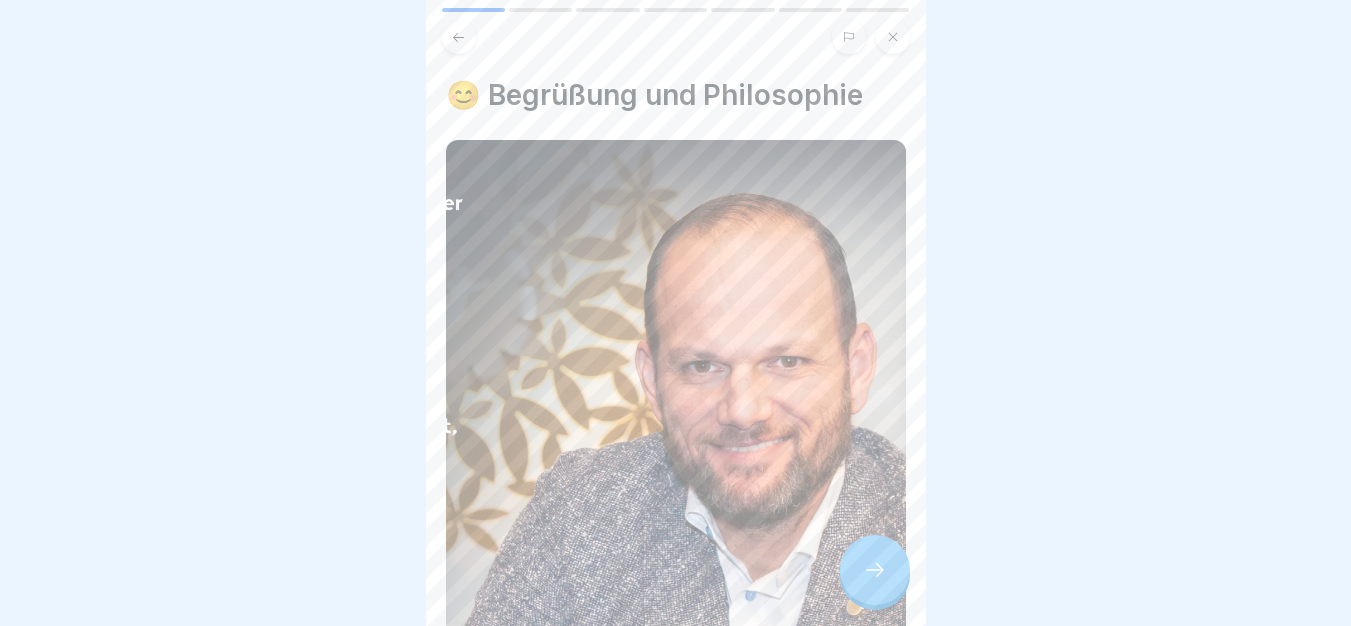 click at bounding box center (875, 570) 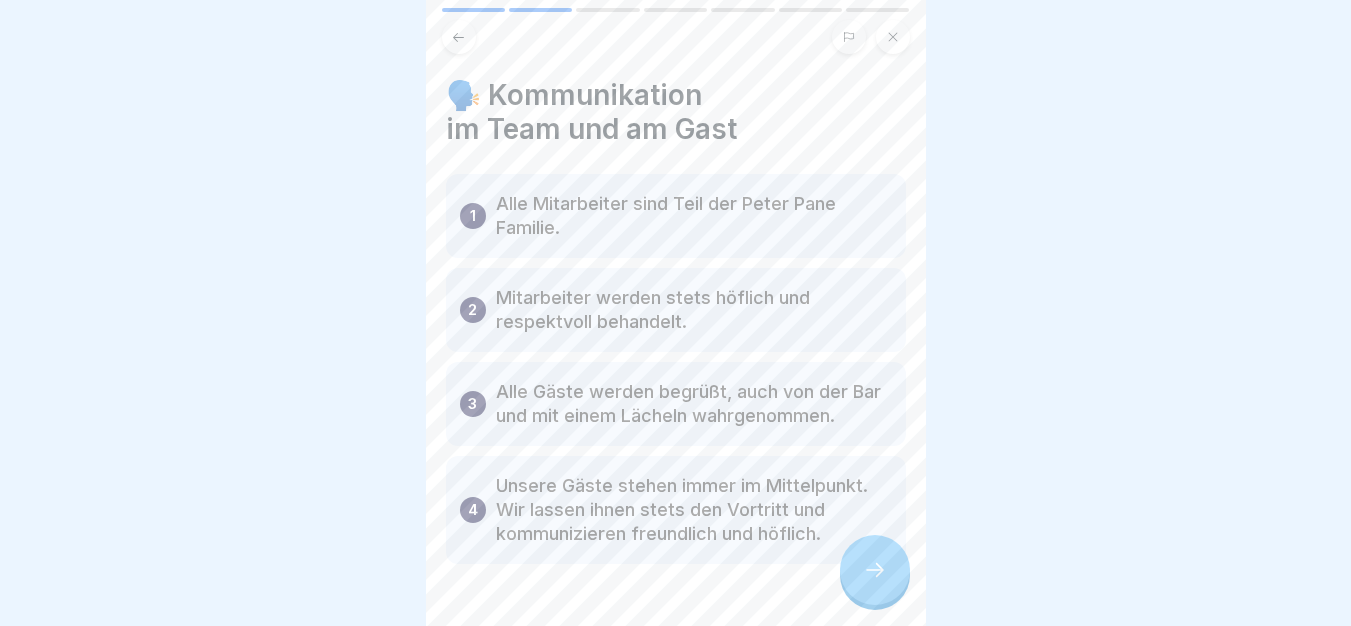 click at bounding box center (875, 570) 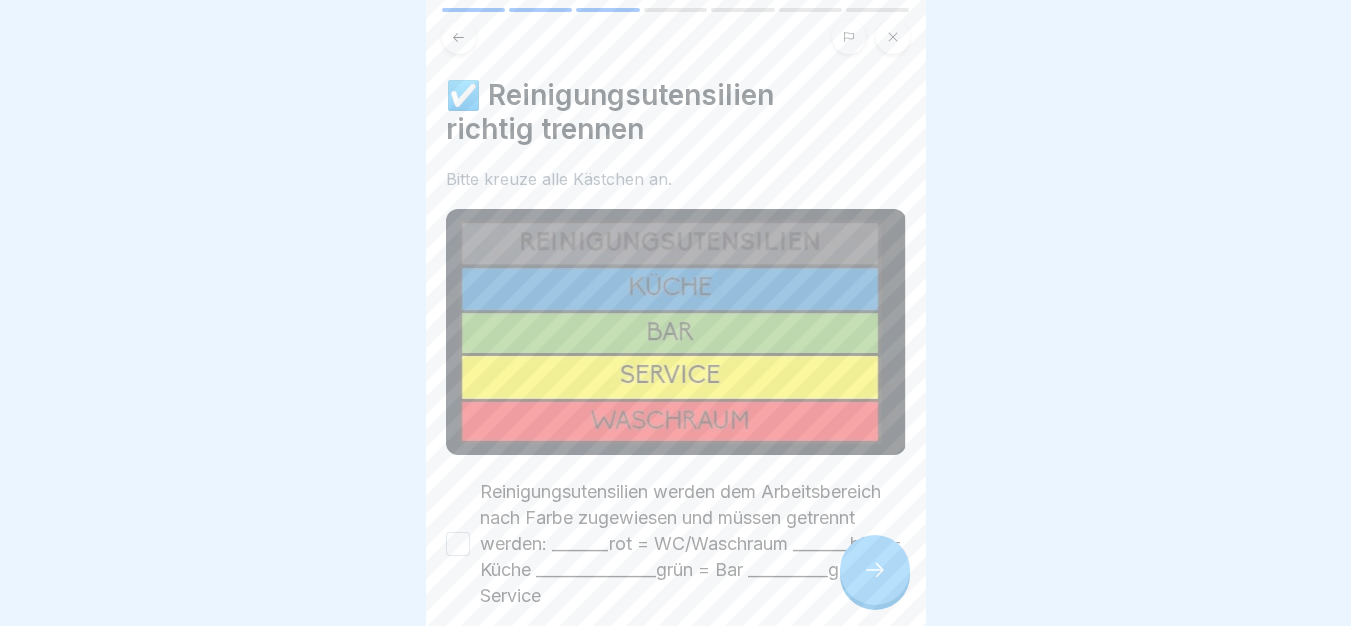 click at bounding box center [875, 570] 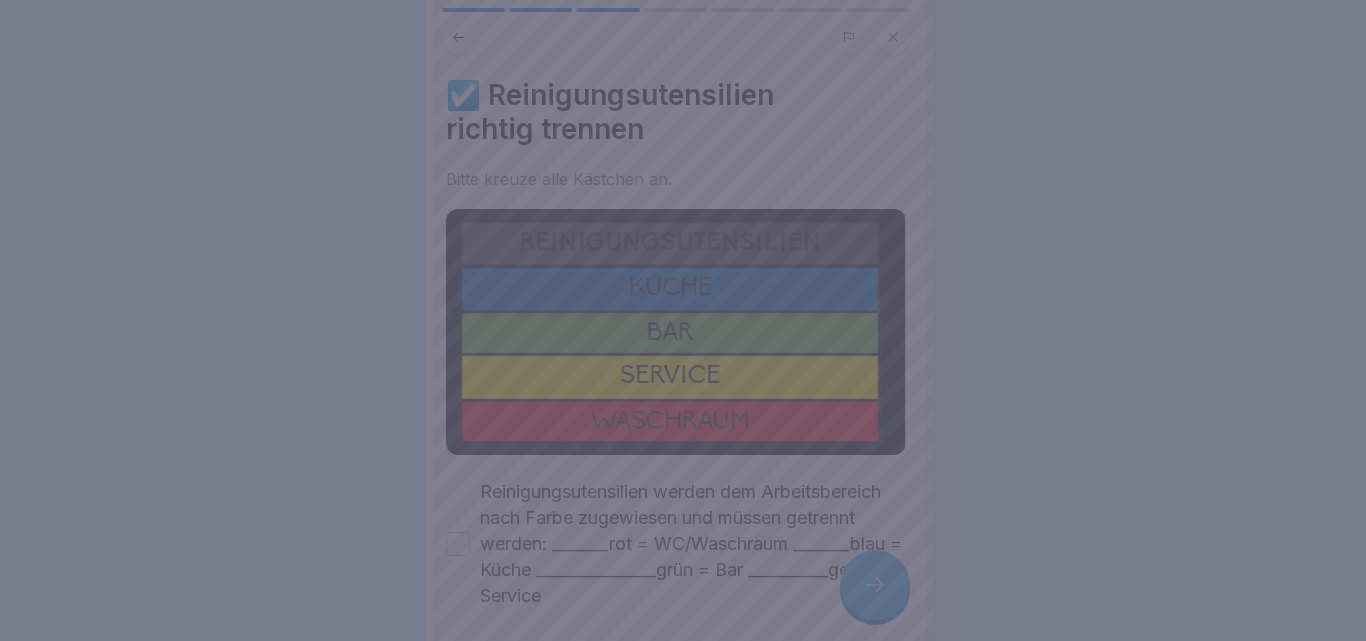 click at bounding box center (683, 320) 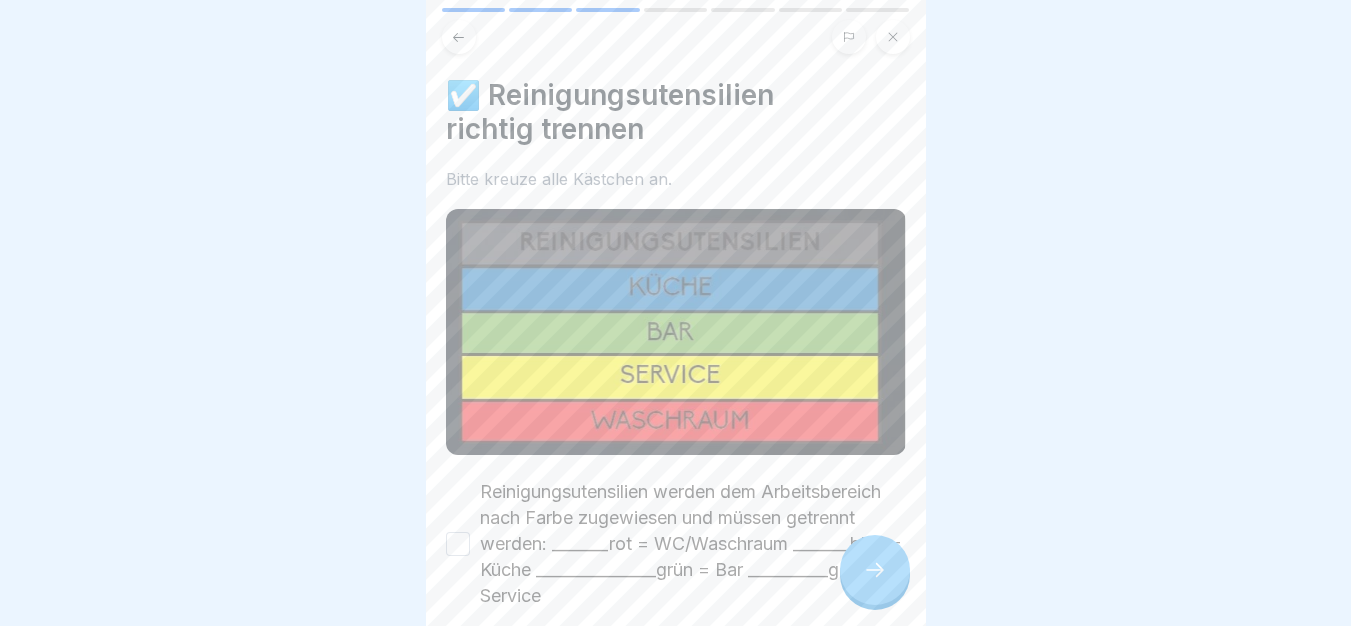 scroll, scrollTop: 121, scrollLeft: 0, axis: vertical 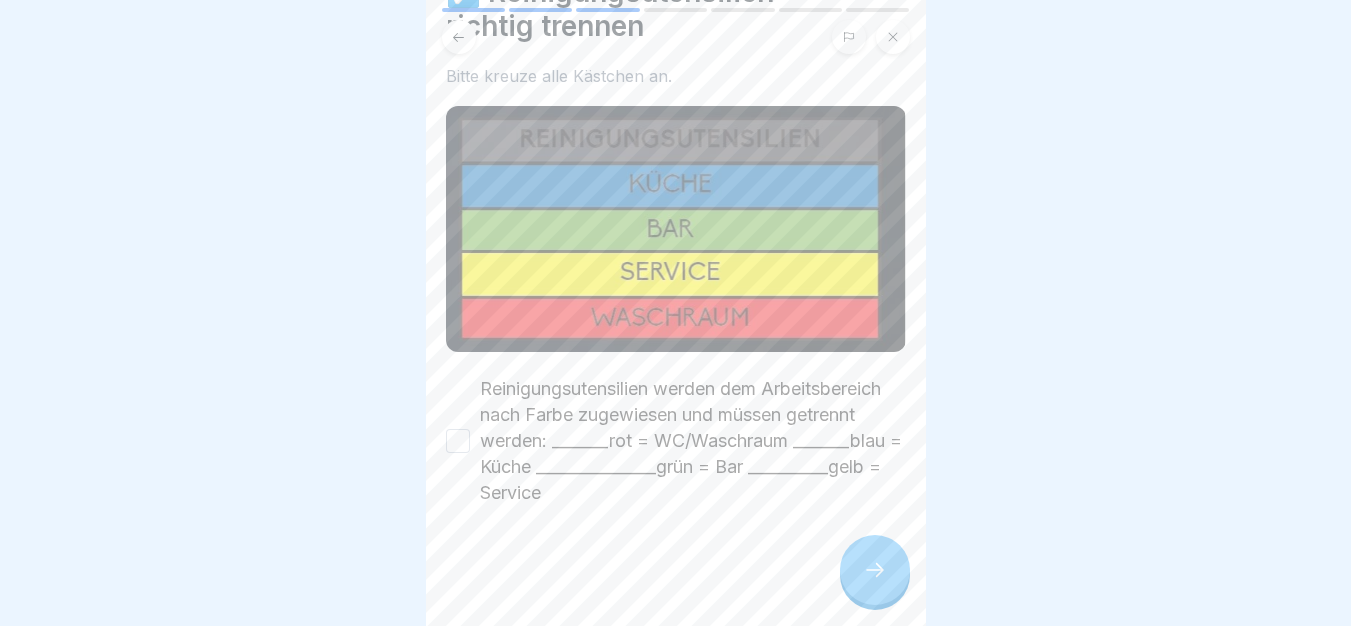 click on "Reinigungsutensilien werden dem Arbeitsbereich nach Farbe zugewiesen und müssen getrennt werden: _______rot = WC/Waschraum _______blau = Küche _______________grün = Bar __________gelb = Service" at bounding box center [693, 441] 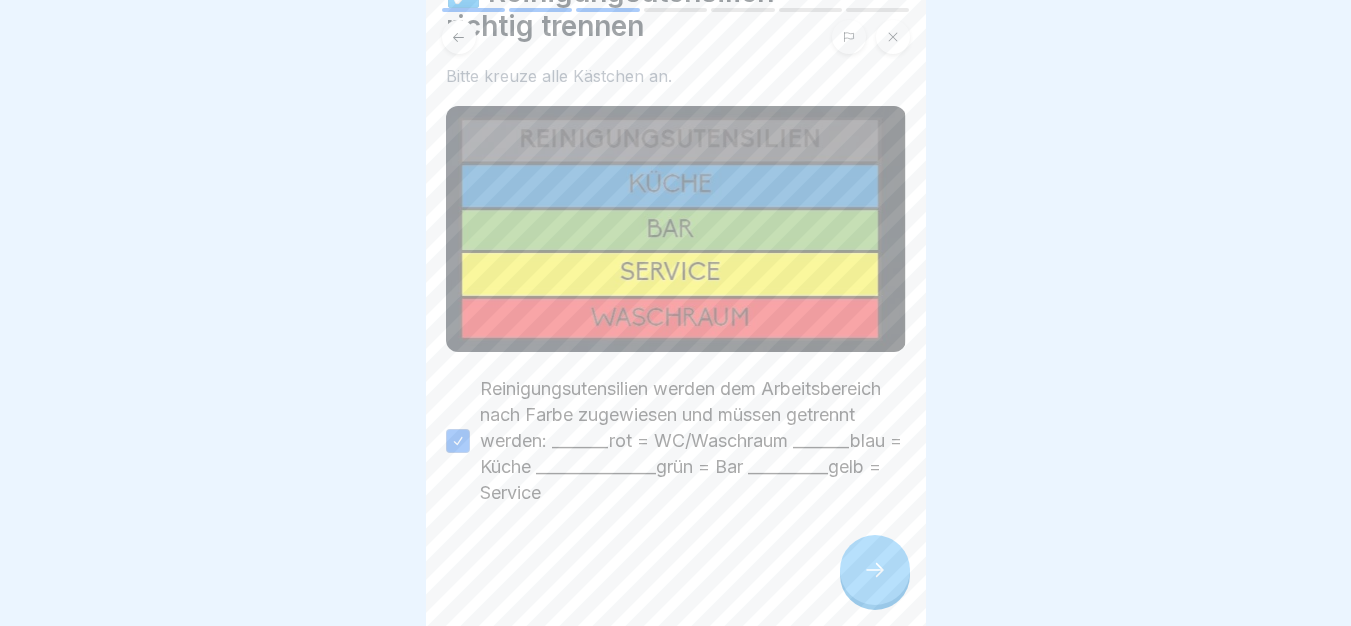click at bounding box center [875, 570] 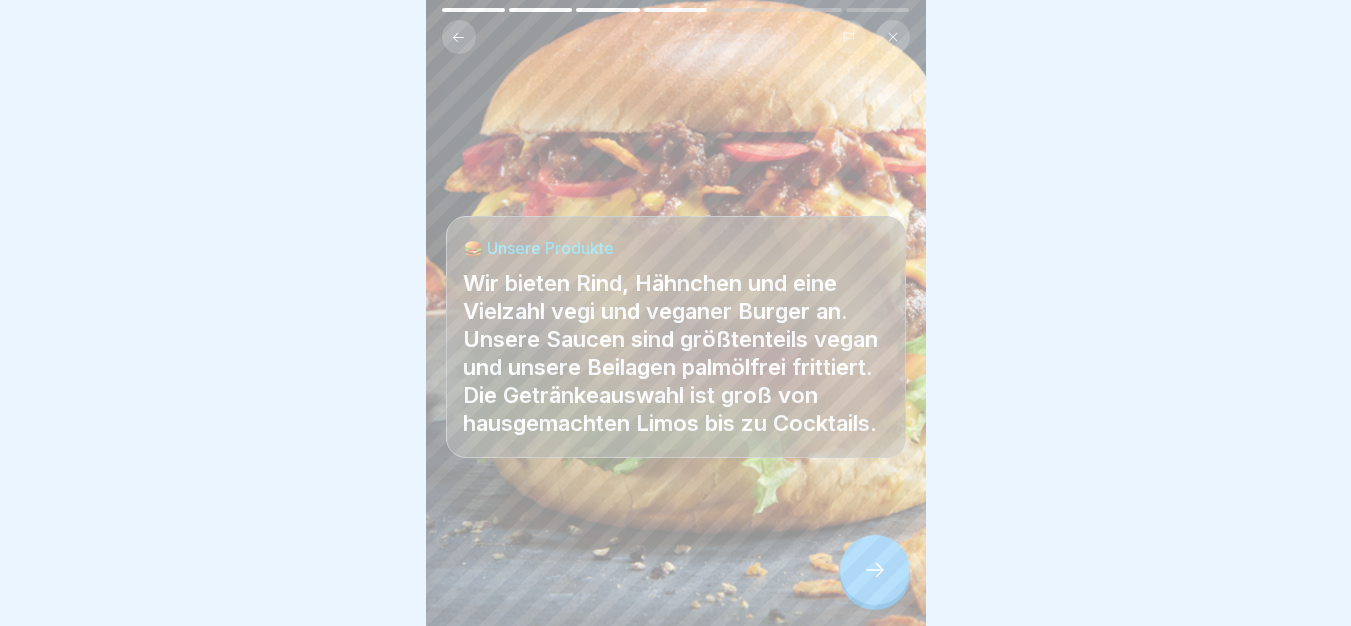 scroll, scrollTop: 15, scrollLeft: 0, axis: vertical 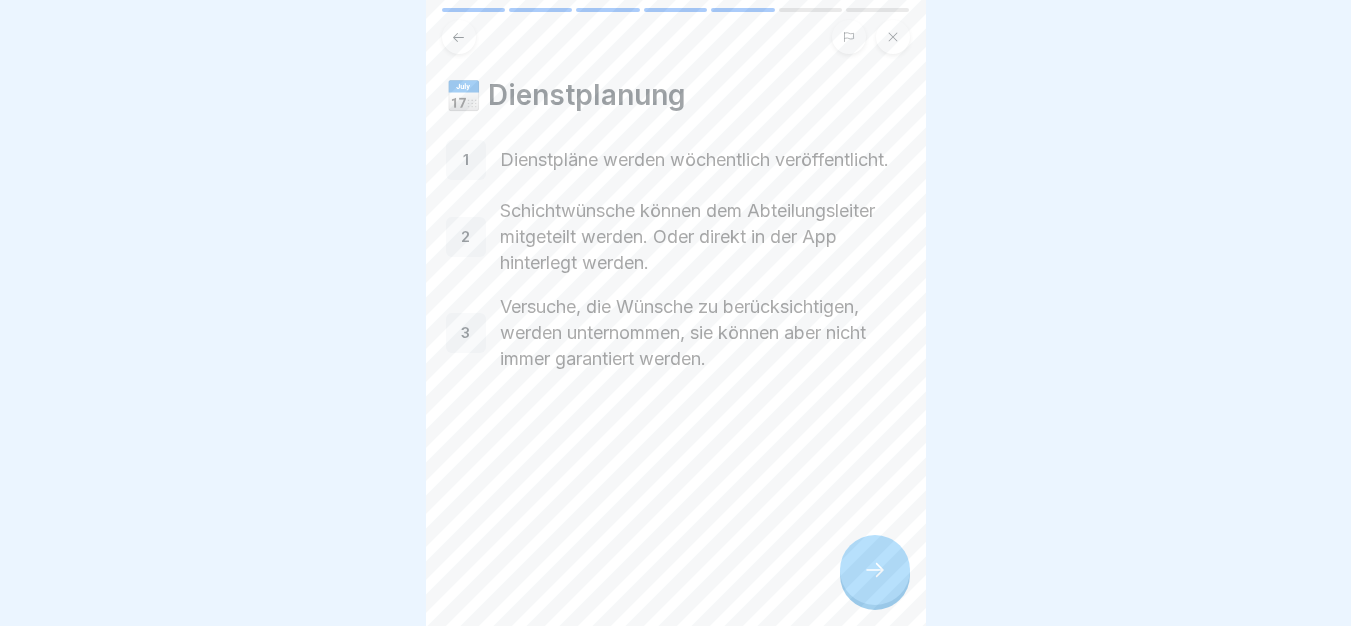 click at bounding box center (875, 570) 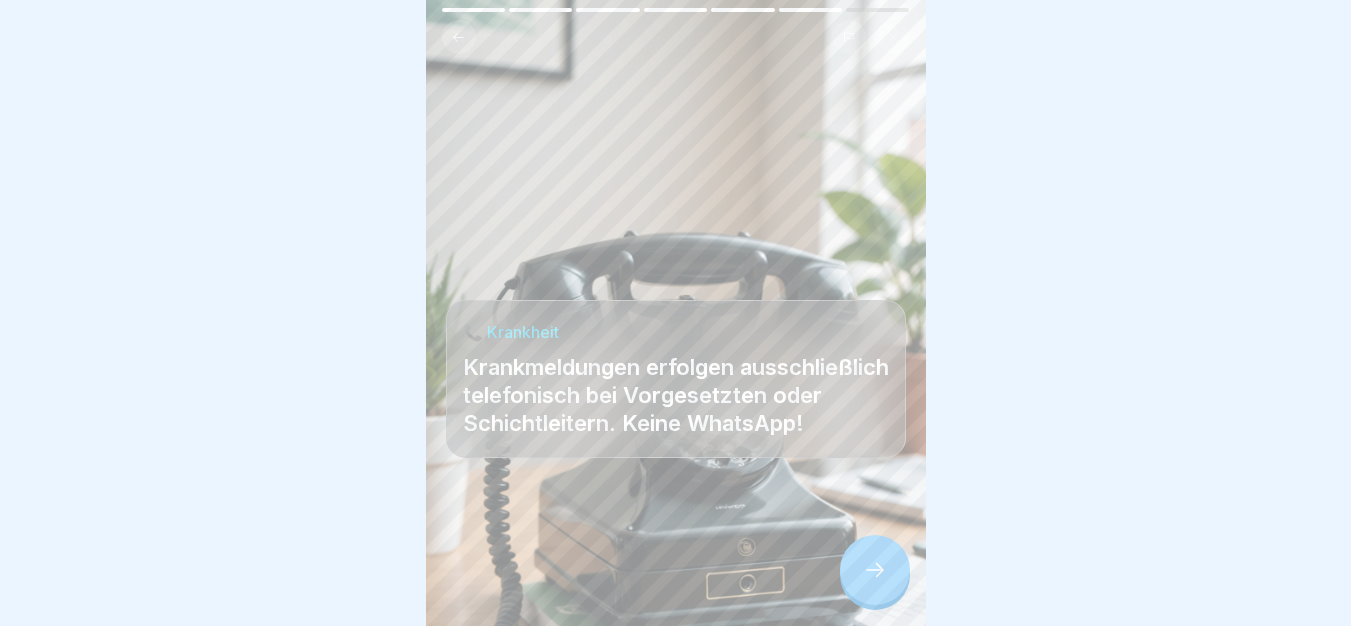 click 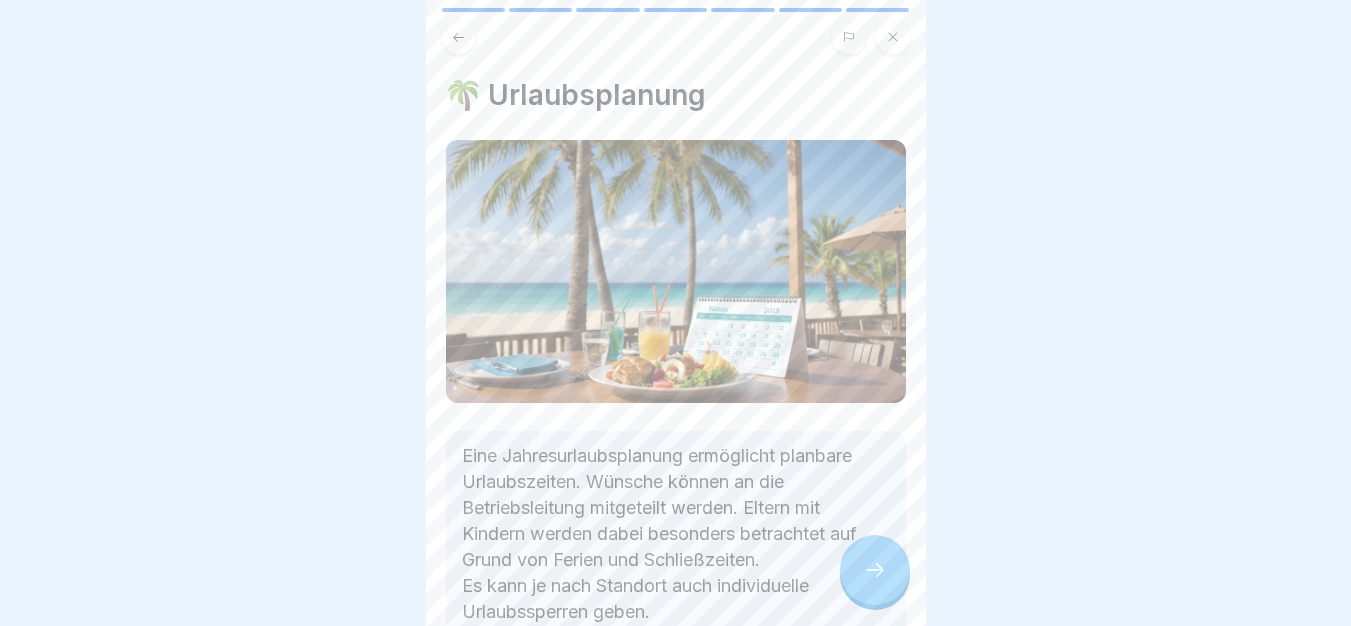 scroll, scrollTop: 122, scrollLeft: 0, axis: vertical 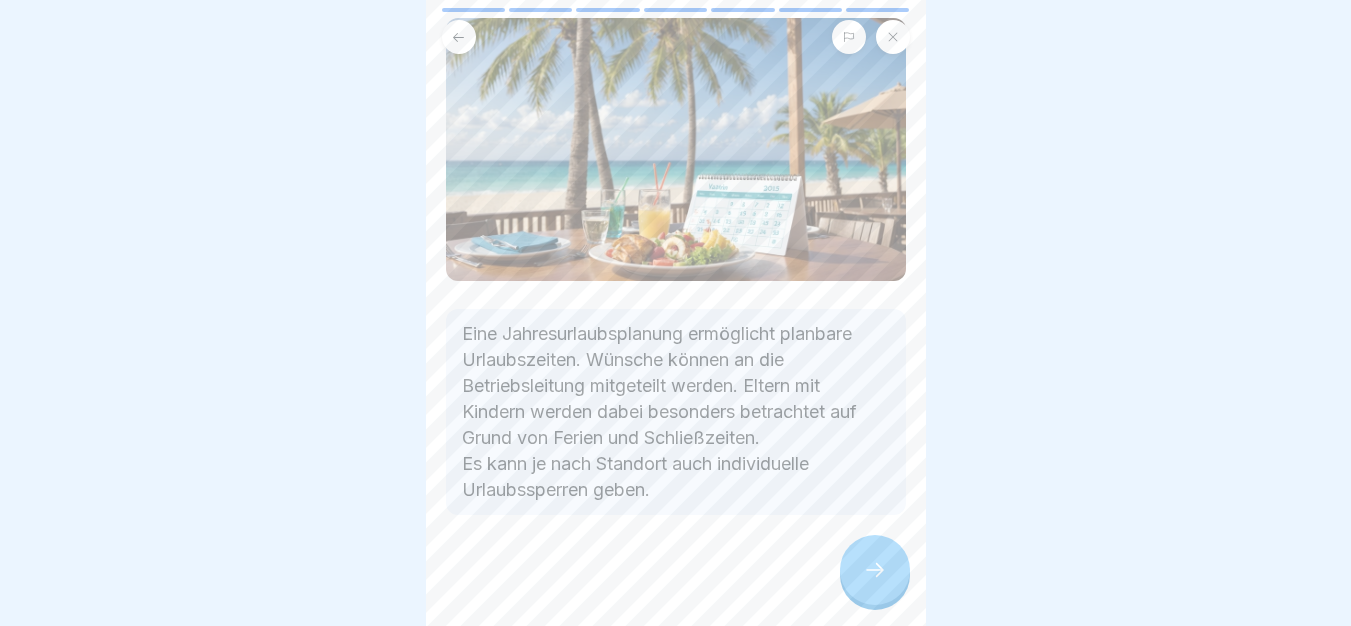 click at bounding box center [875, 570] 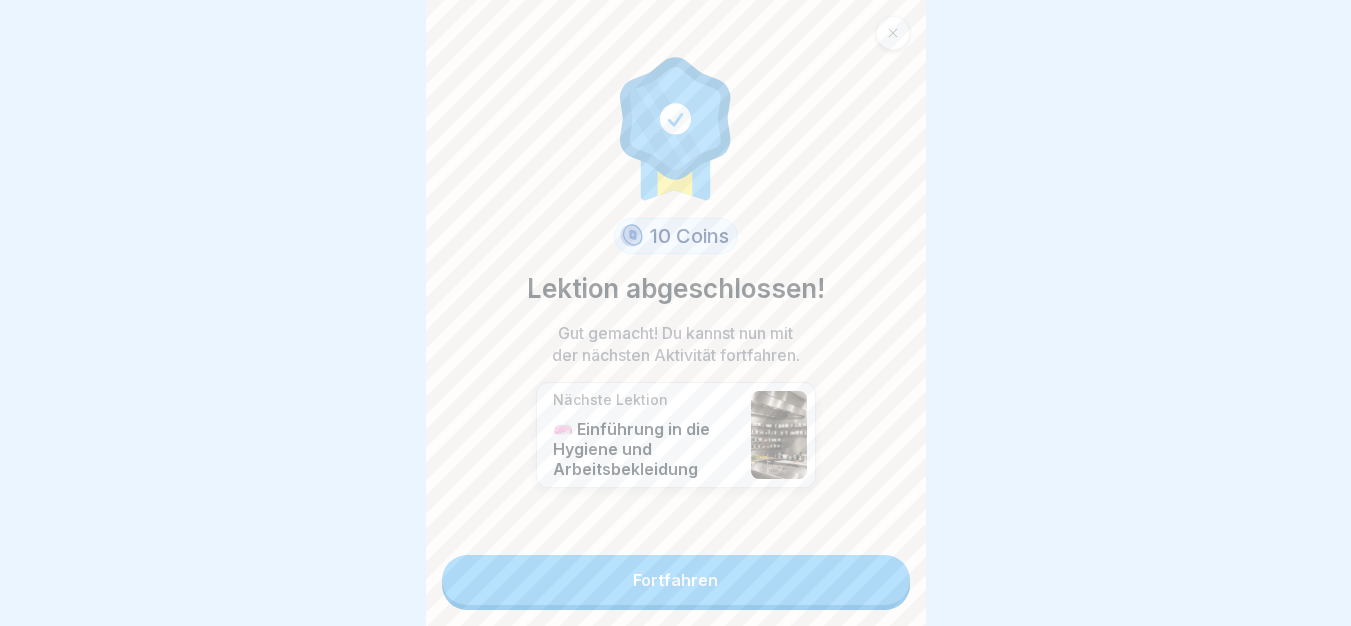 click on "Fortfahren" at bounding box center [676, 580] 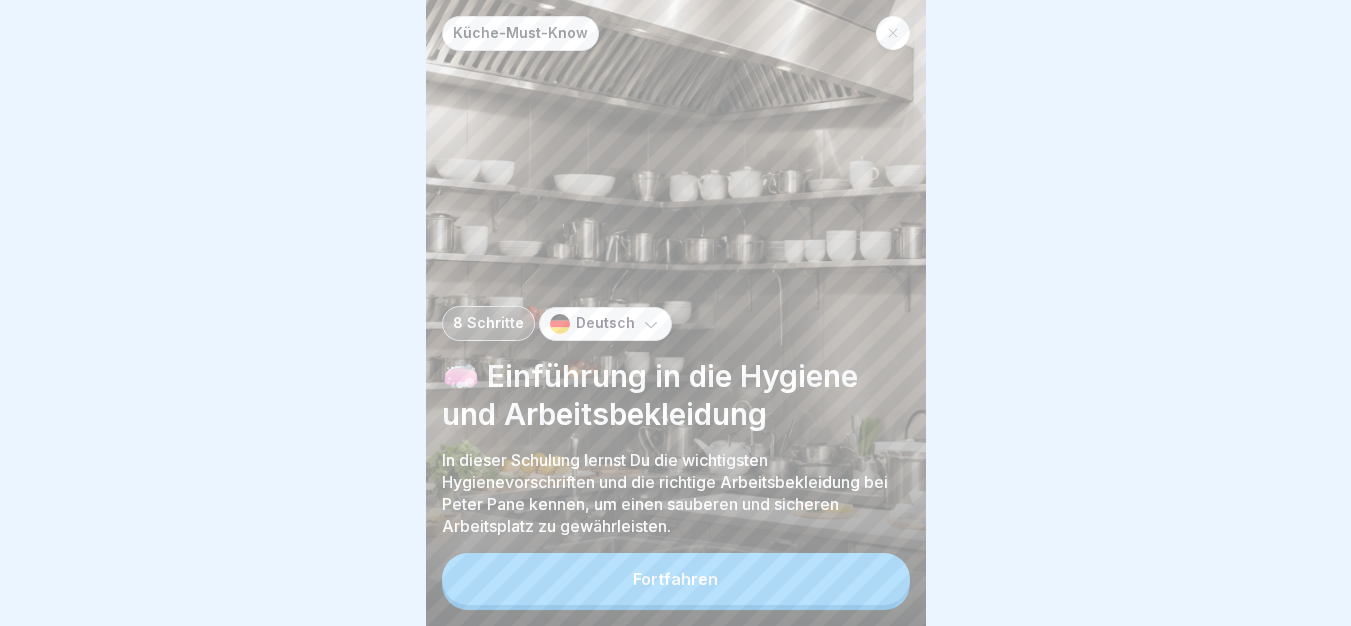 click on "Fortfahren" at bounding box center [676, 579] 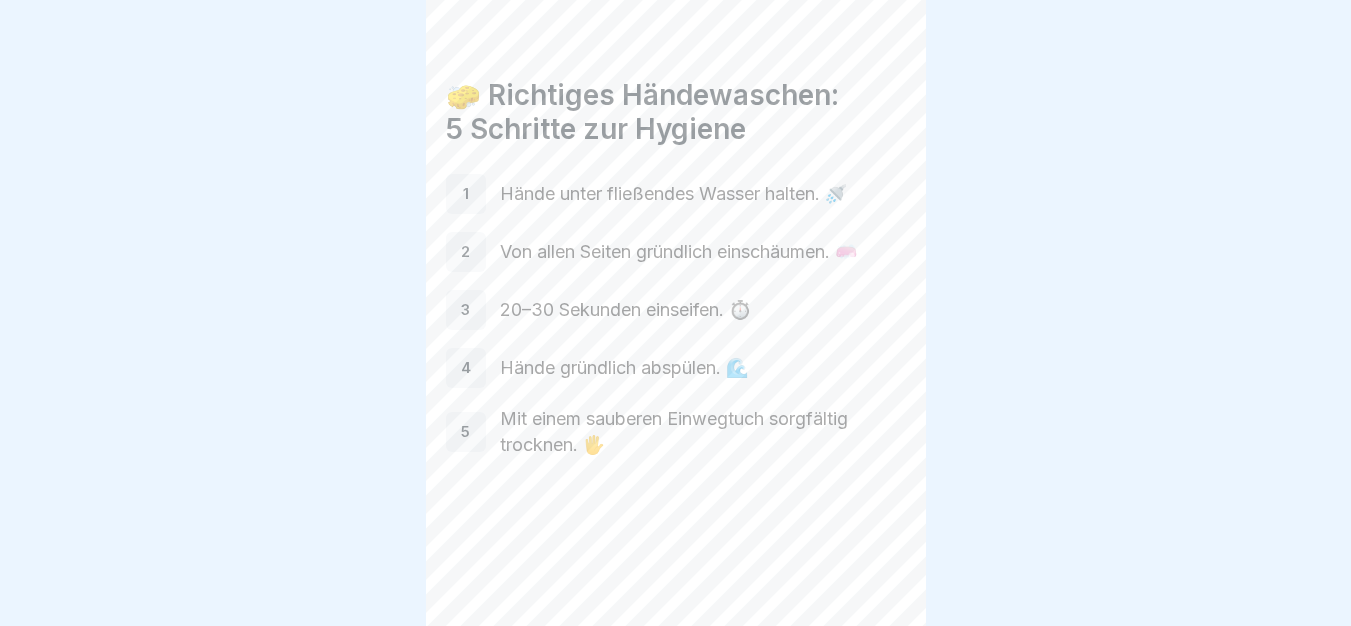 click at bounding box center [676, 518] 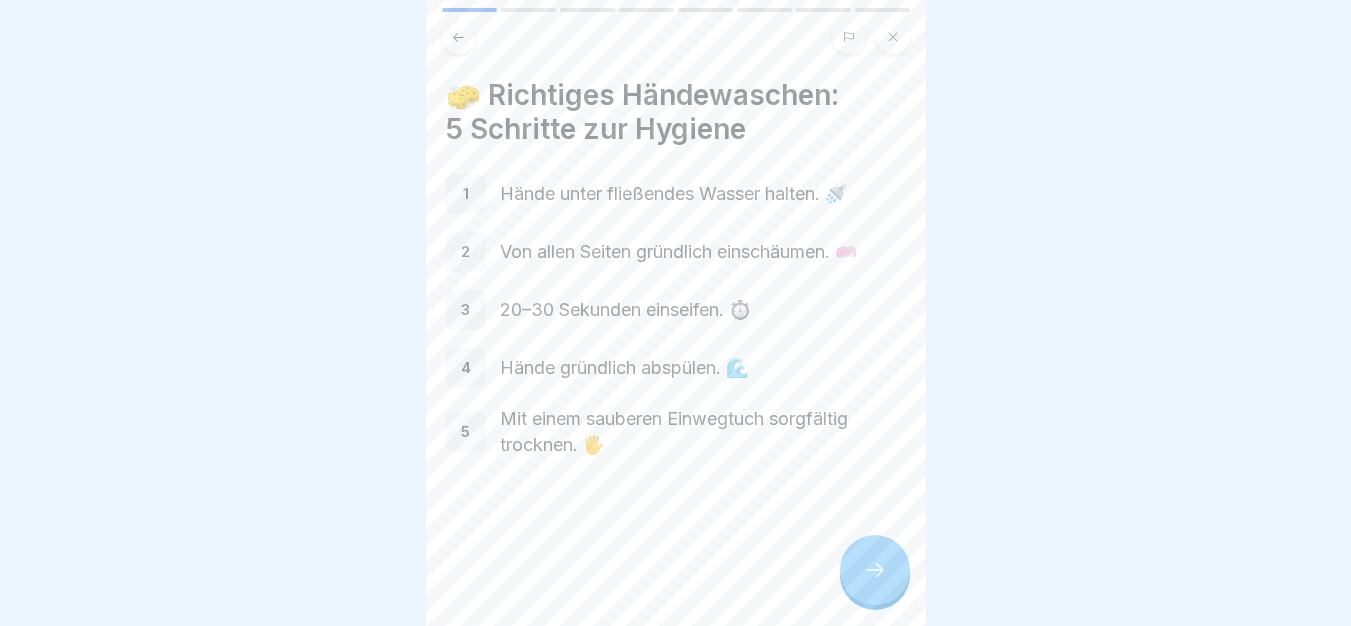 click at bounding box center [875, 570] 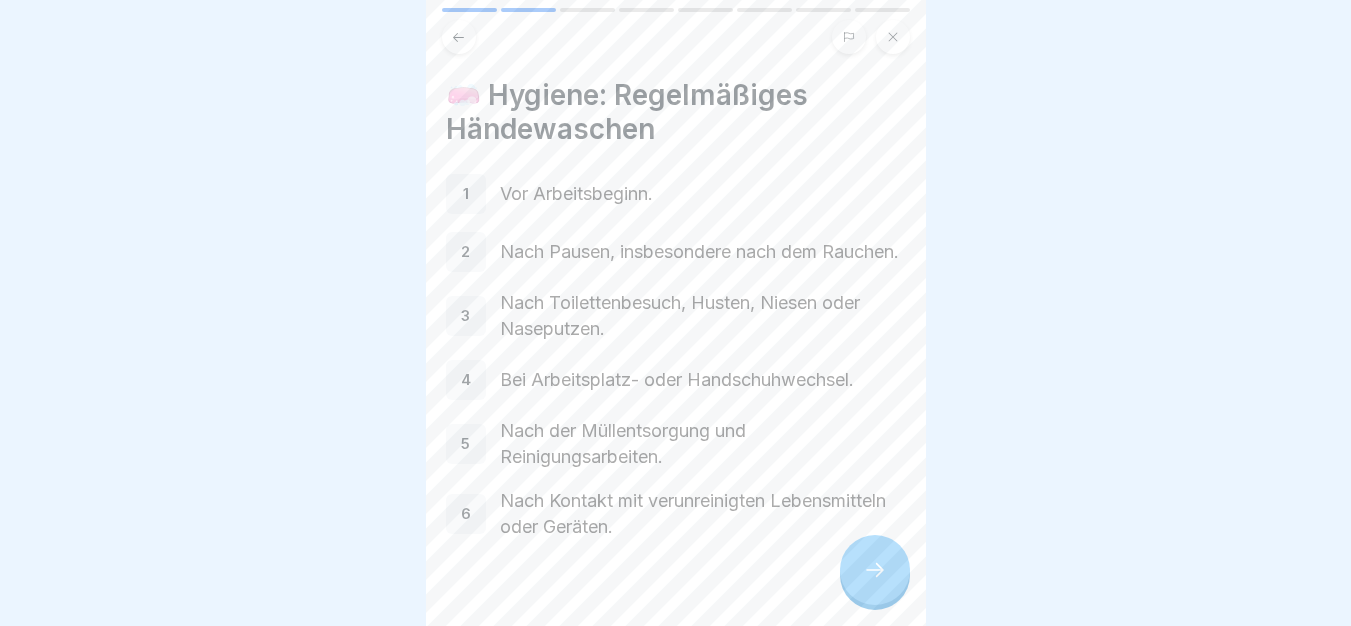 click at bounding box center (875, 570) 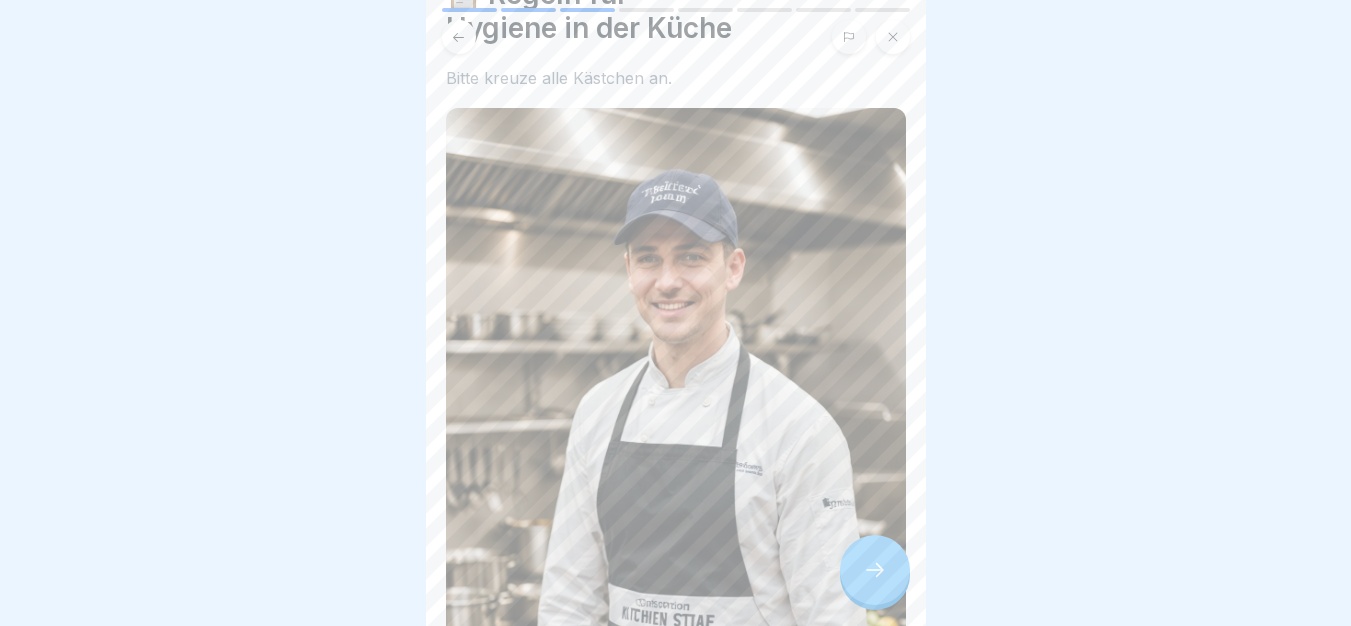 scroll, scrollTop: 107, scrollLeft: 0, axis: vertical 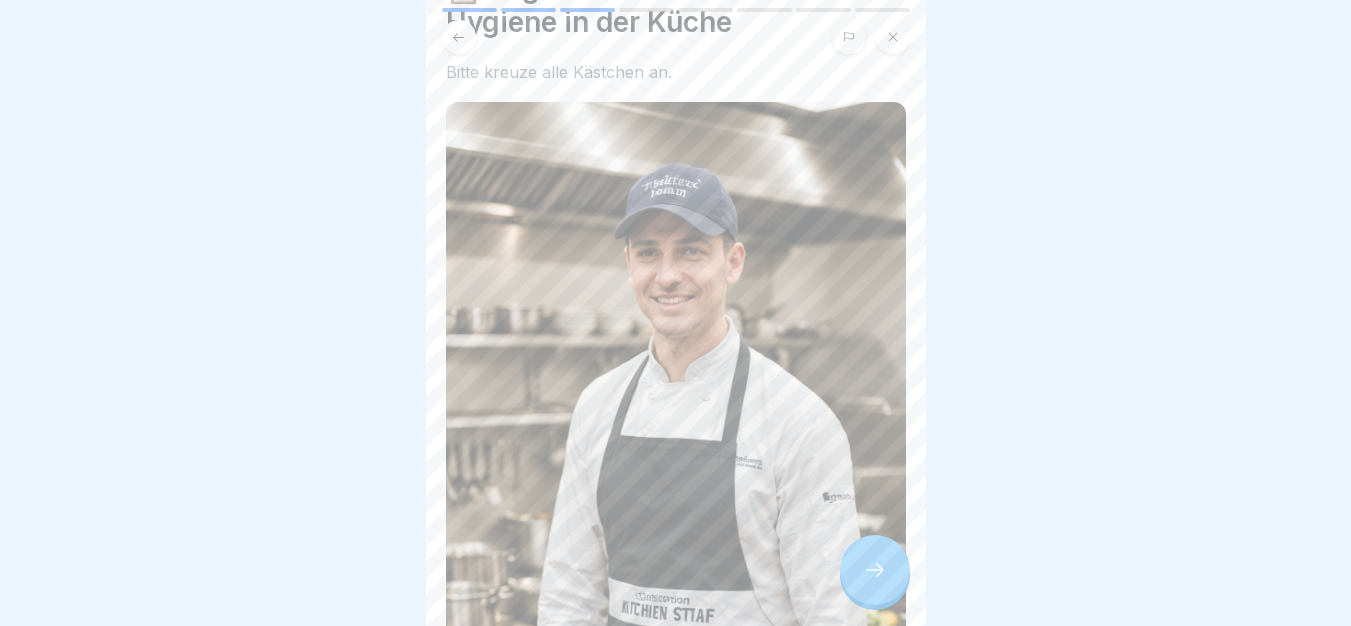 click at bounding box center (875, 570) 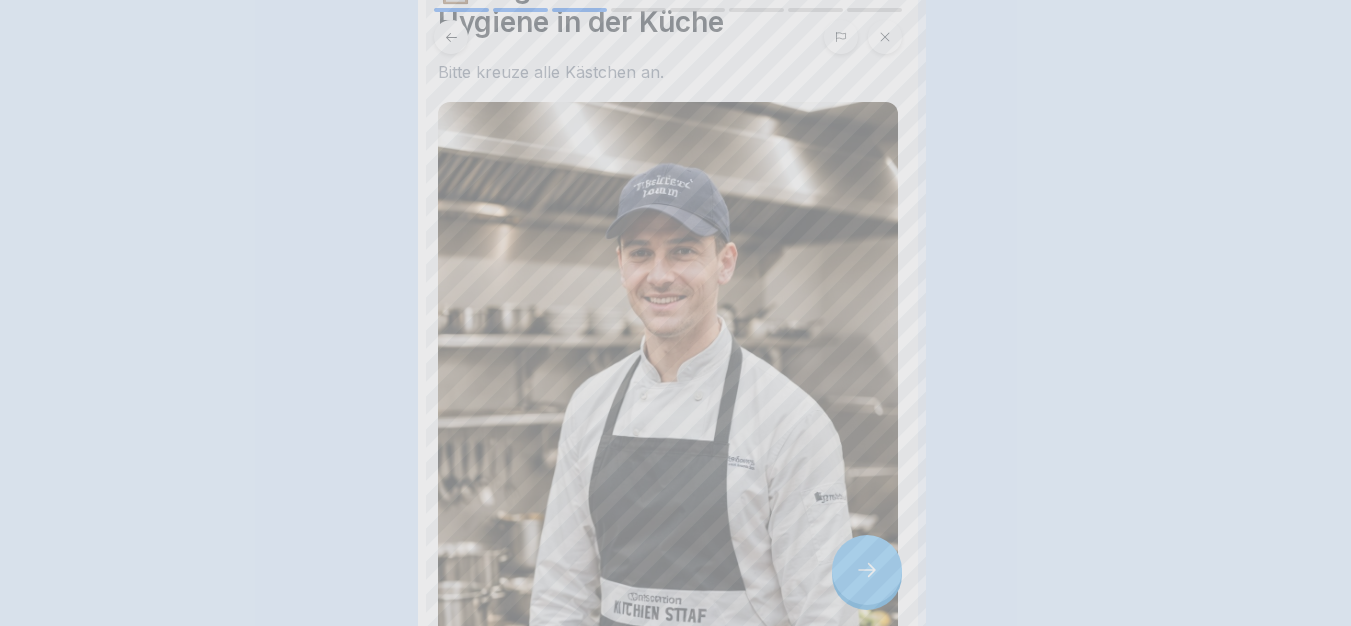 scroll, scrollTop: 0, scrollLeft: 0, axis: both 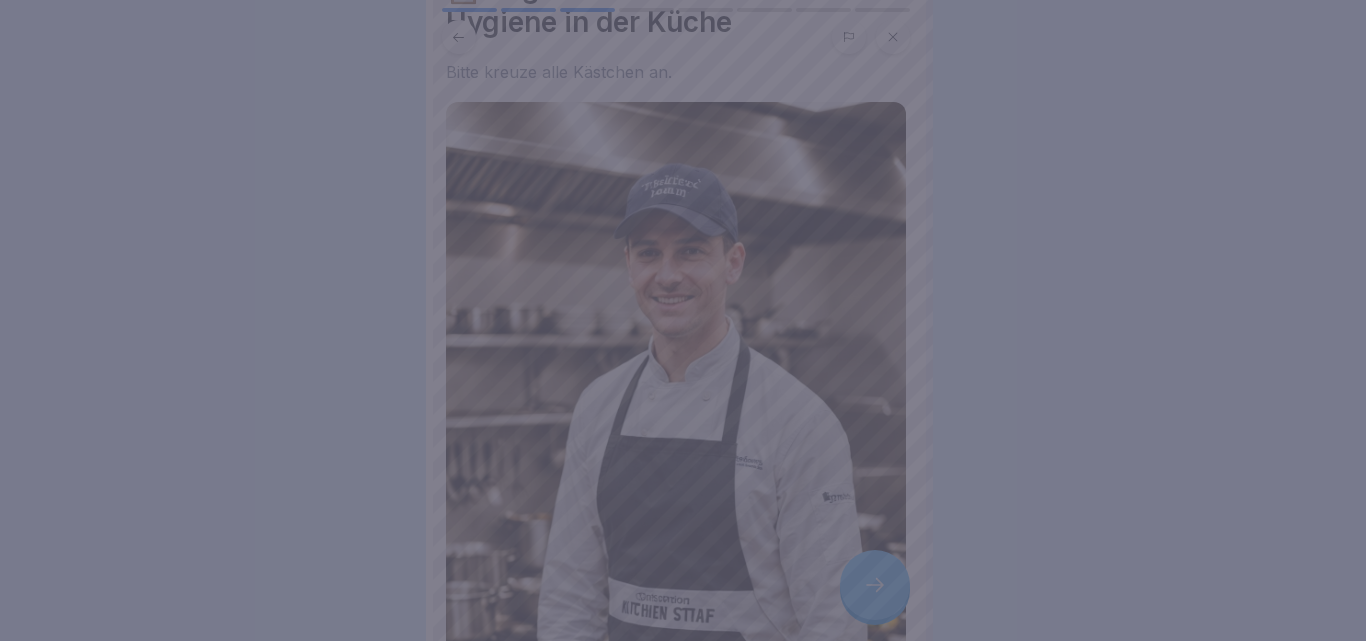 click at bounding box center (683, 320) 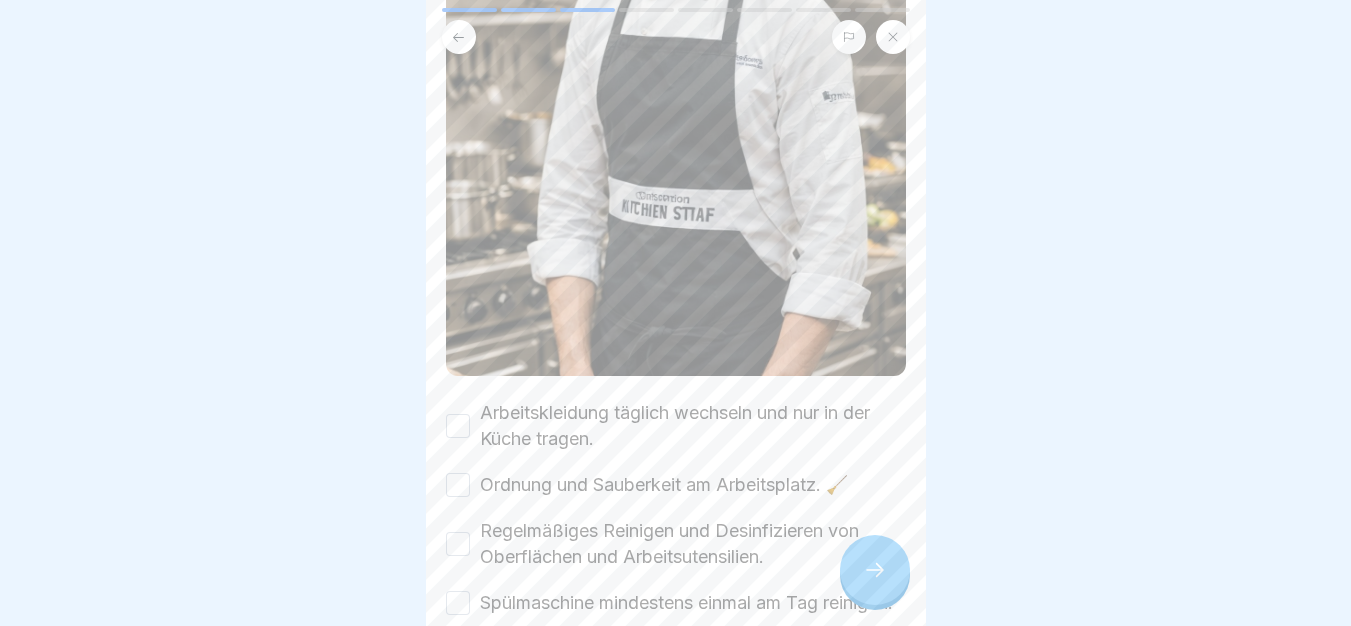 scroll, scrollTop: 668, scrollLeft: 0, axis: vertical 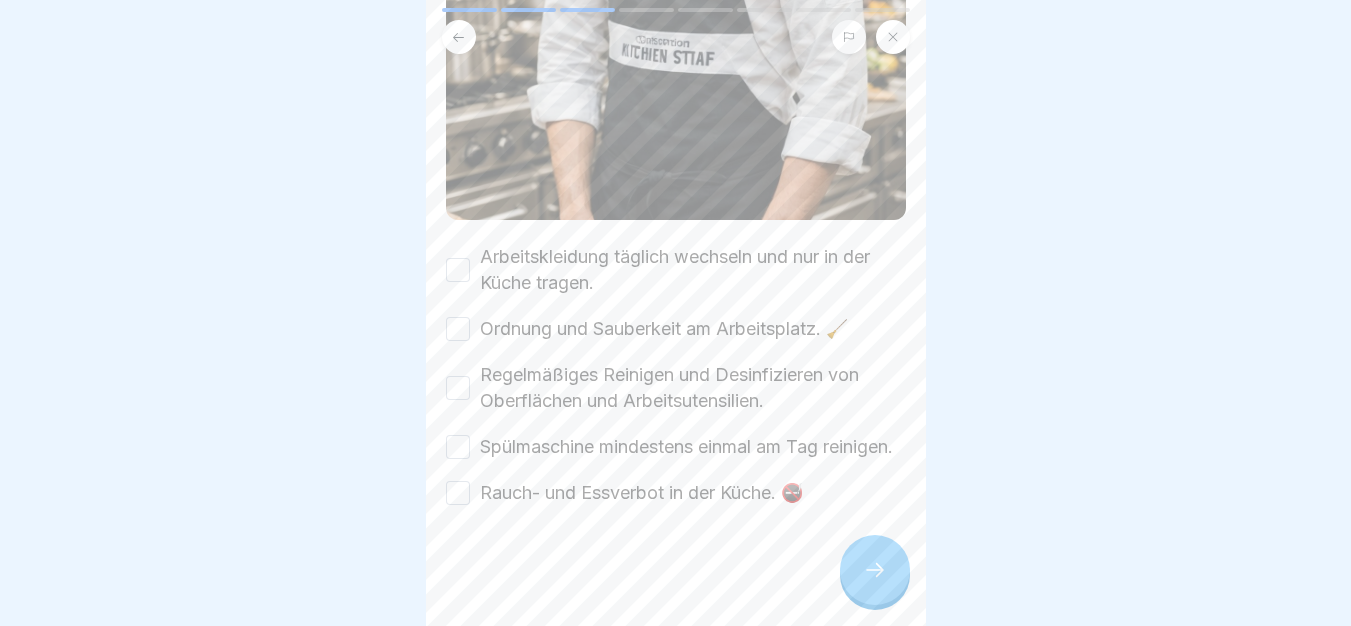 click on "Arbeitskleidung täglich wechseln und nur in der Küche tragen." at bounding box center (693, 270) 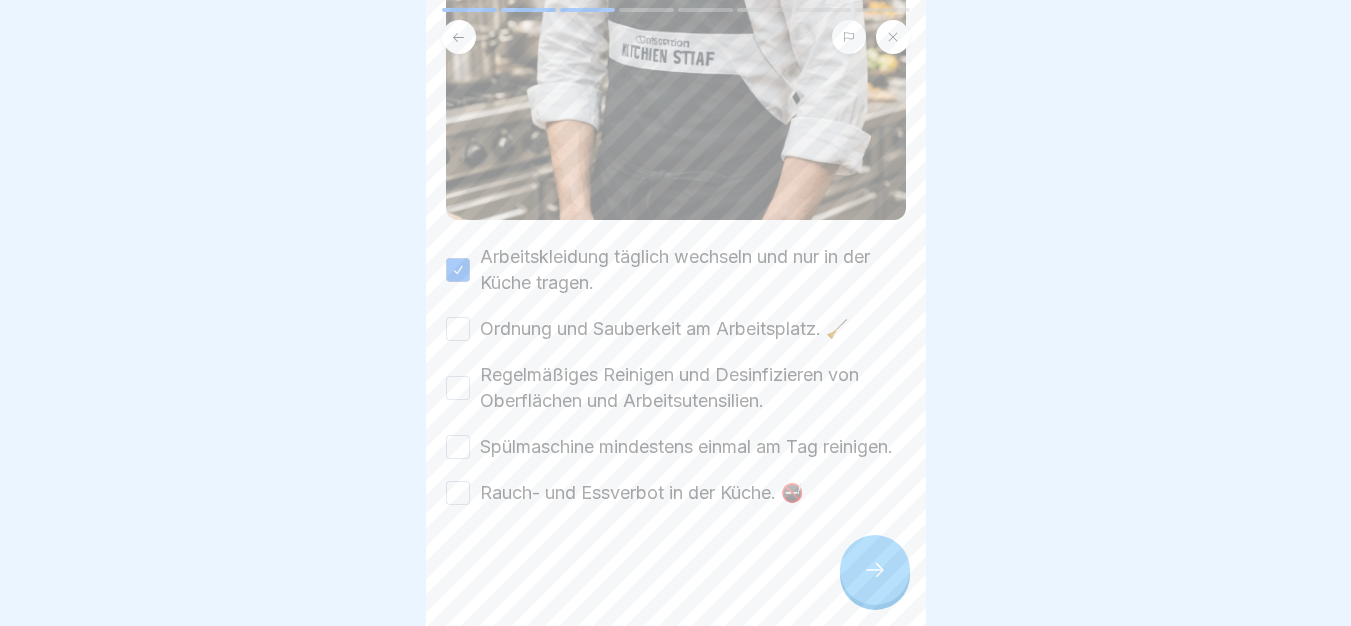 click on "Ordnung und Sauberkeit am Arbeitsplatz. 🧹" at bounding box center (664, 329) 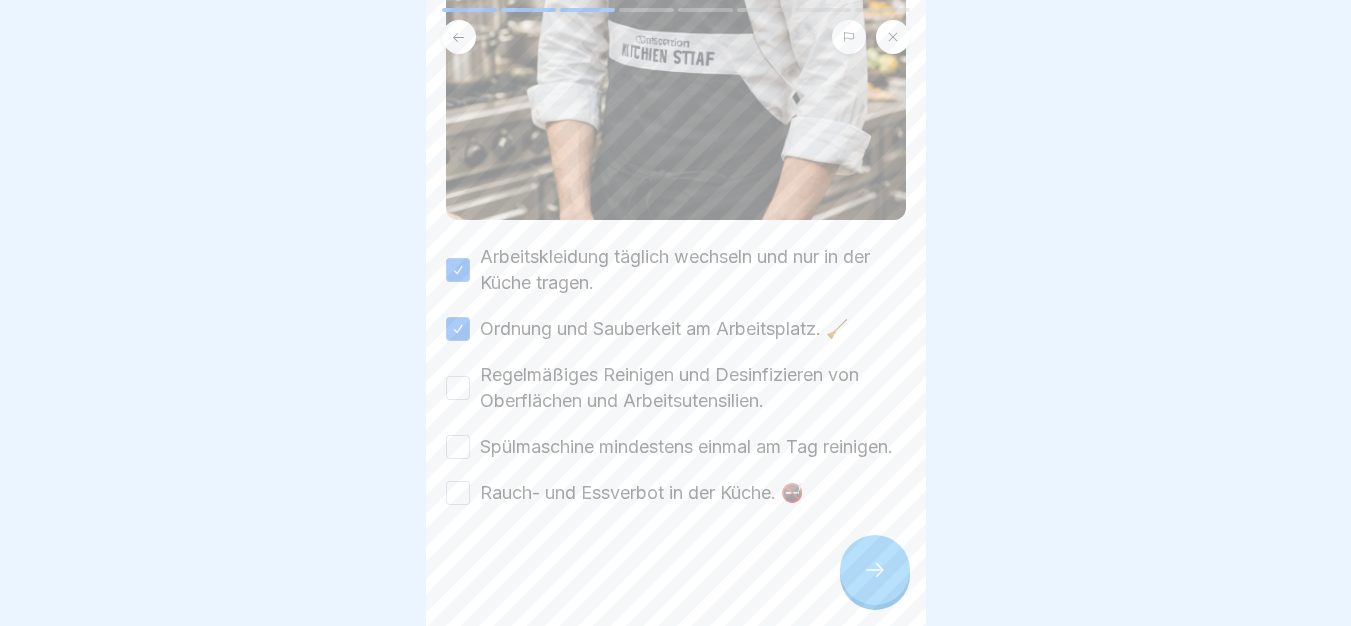 click on "Regelmäßiges Reinigen und Desinfizieren von Oberflächen und Arbeitsutensilien." at bounding box center [693, 388] 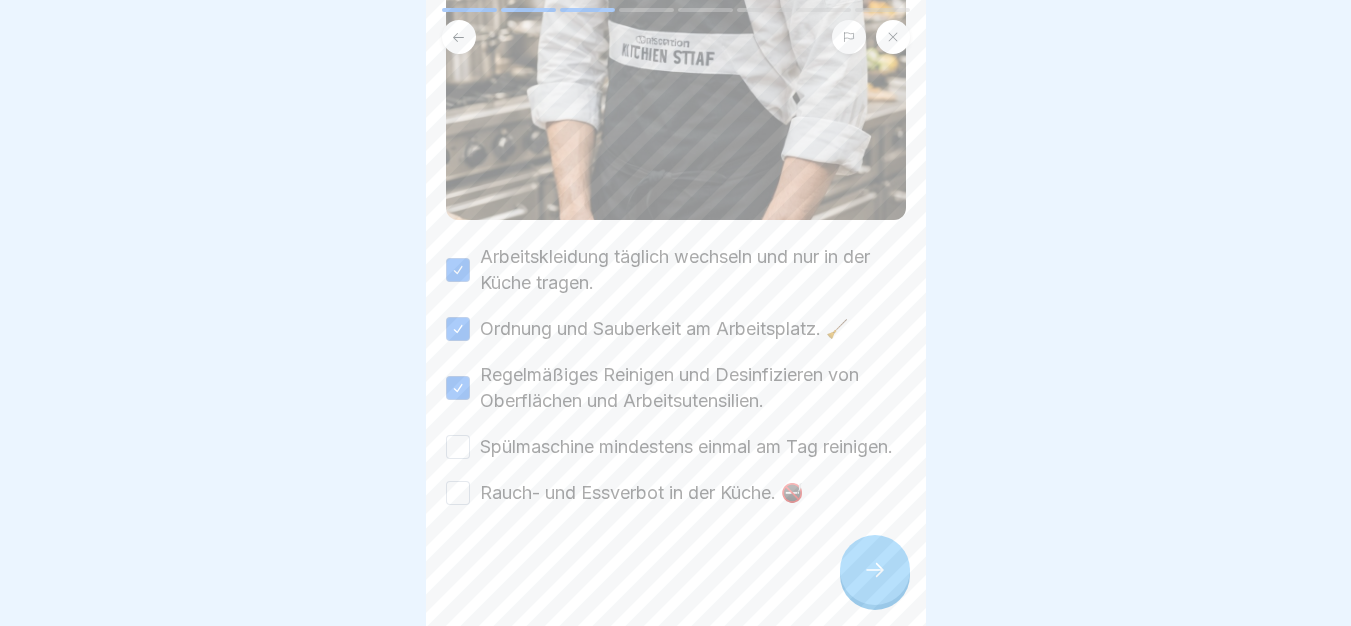 click on "Spülmaschine mindestens einmal am Tag reinigen." at bounding box center (686, 447) 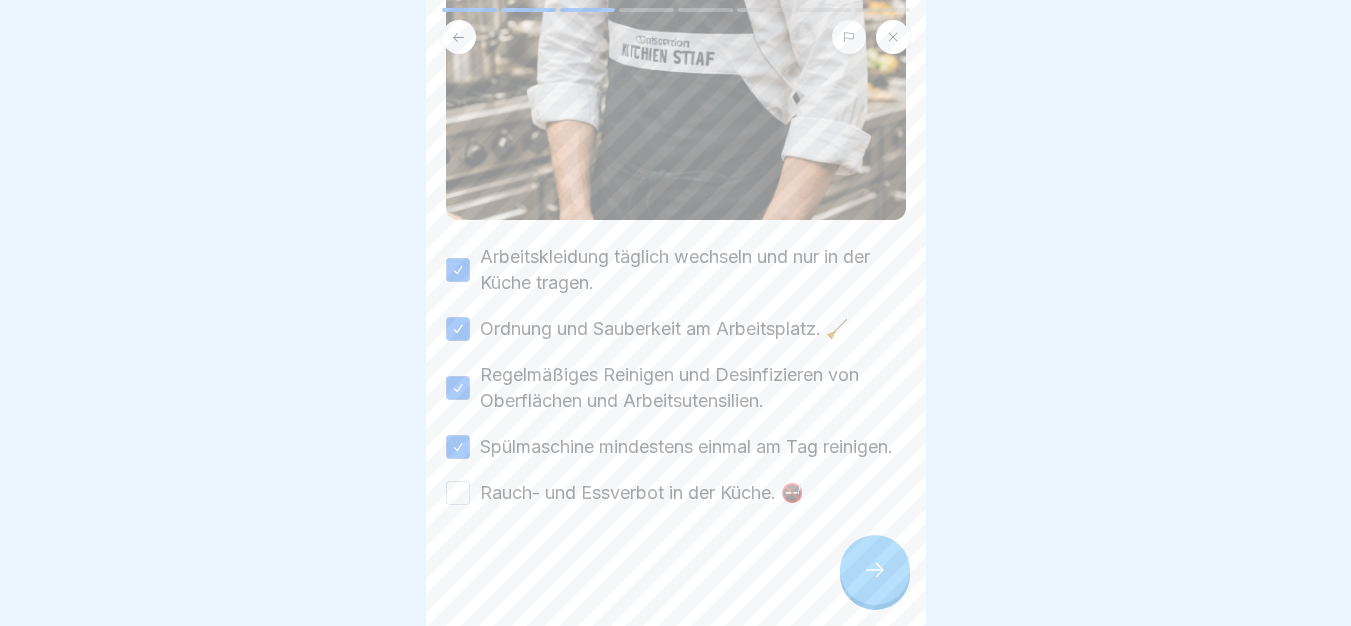 click on "Rauch- und Essverbot in der Küche. 🚭" at bounding box center (641, 493) 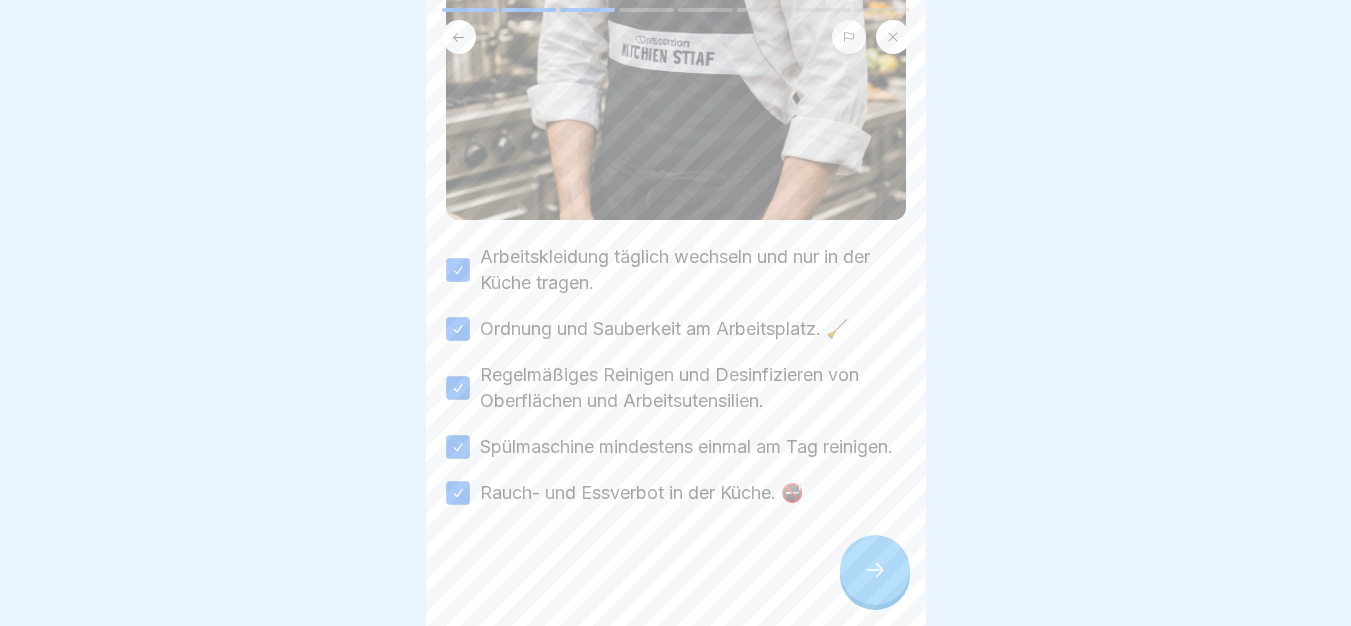 click 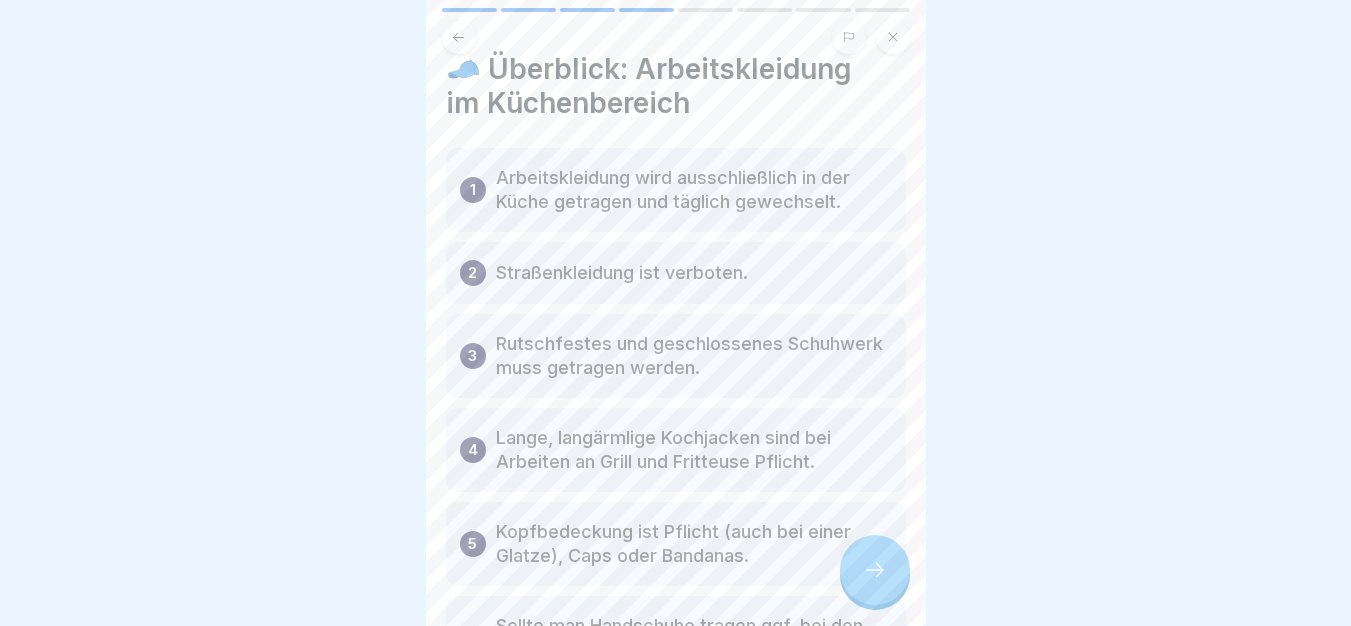 scroll, scrollTop: 27, scrollLeft: 0, axis: vertical 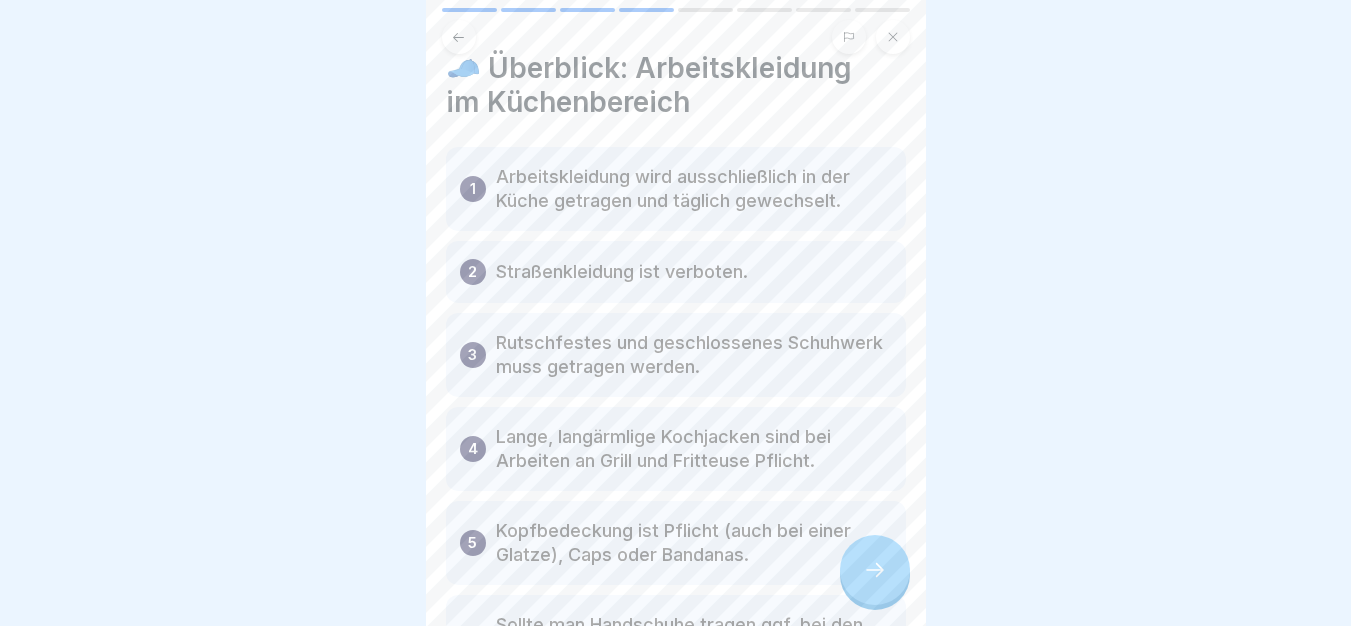 drag, startPoint x: 840, startPoint y: 506, endPoint x: 866, endPoint y: 577, distance: 75.61085 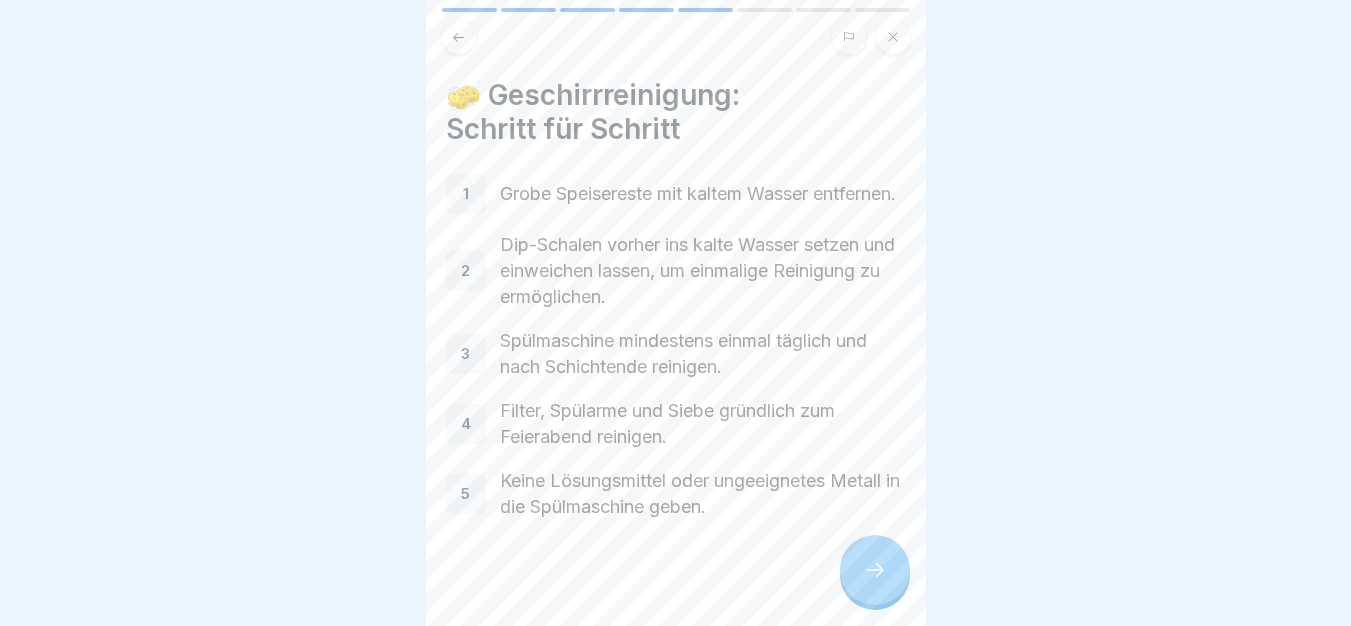 click at bounding box center [875, 570] 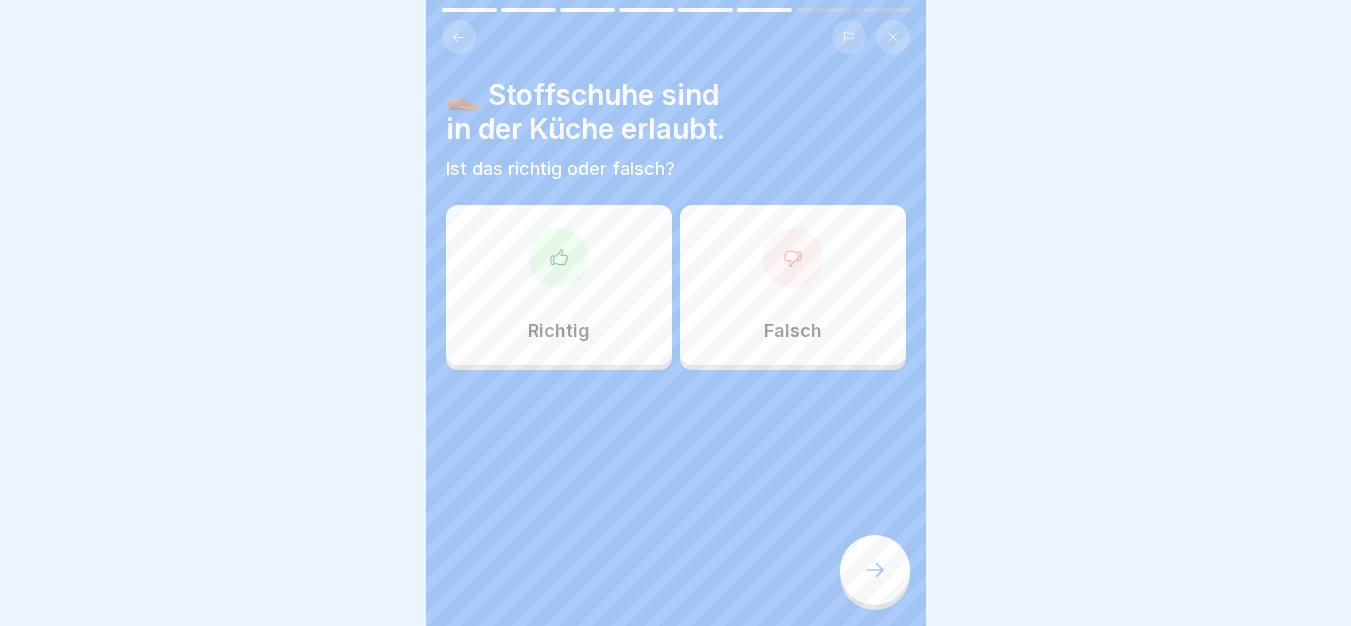 click on "Falsch" at bounding box center [793, 285] 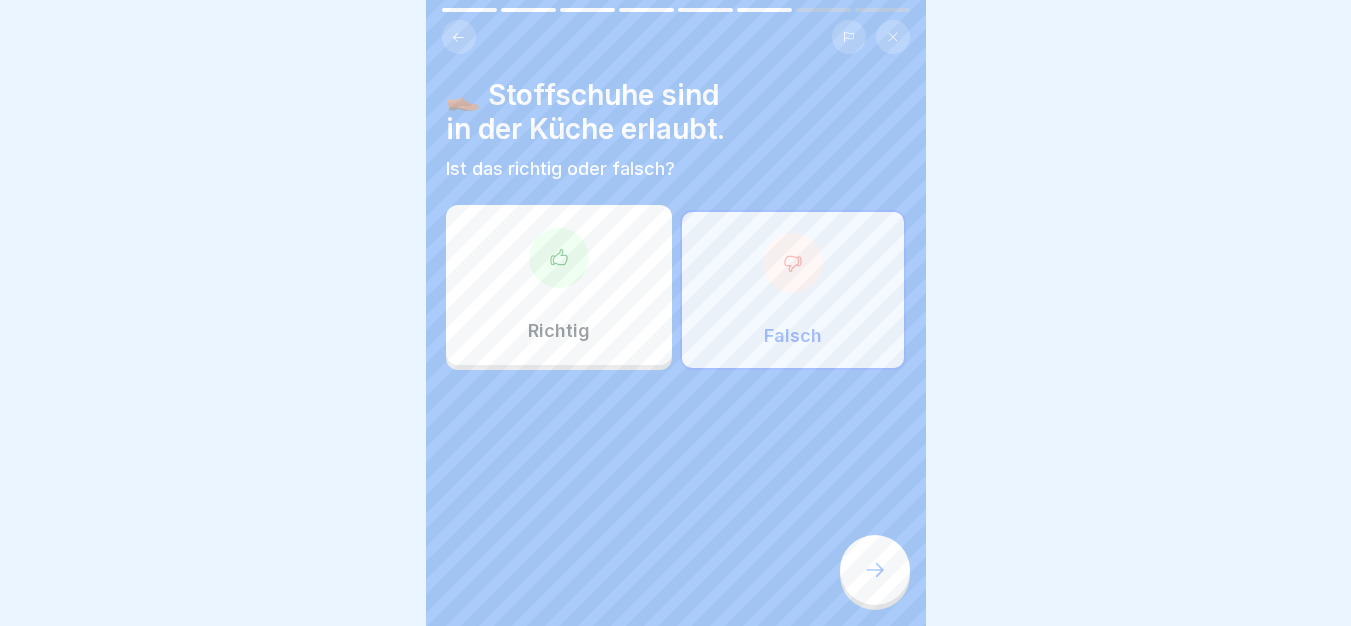 click at bounding box center [875, 570] 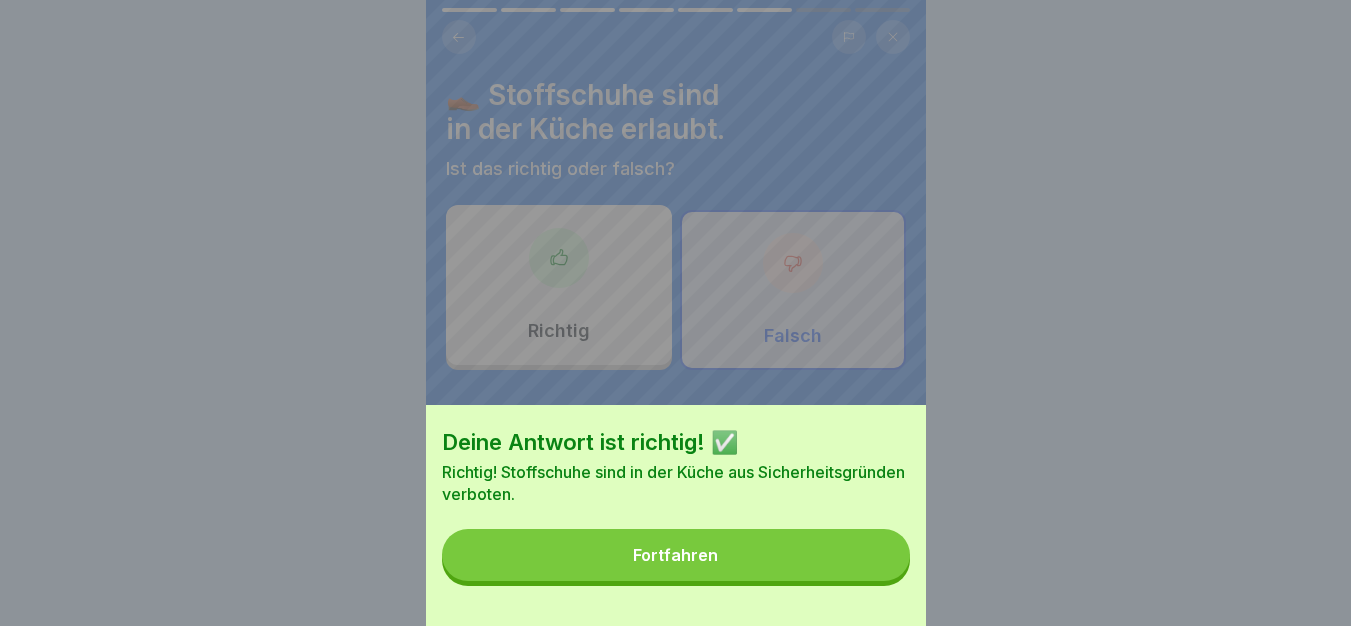 click on "Fortfahren" at bounding box center (676, 555) 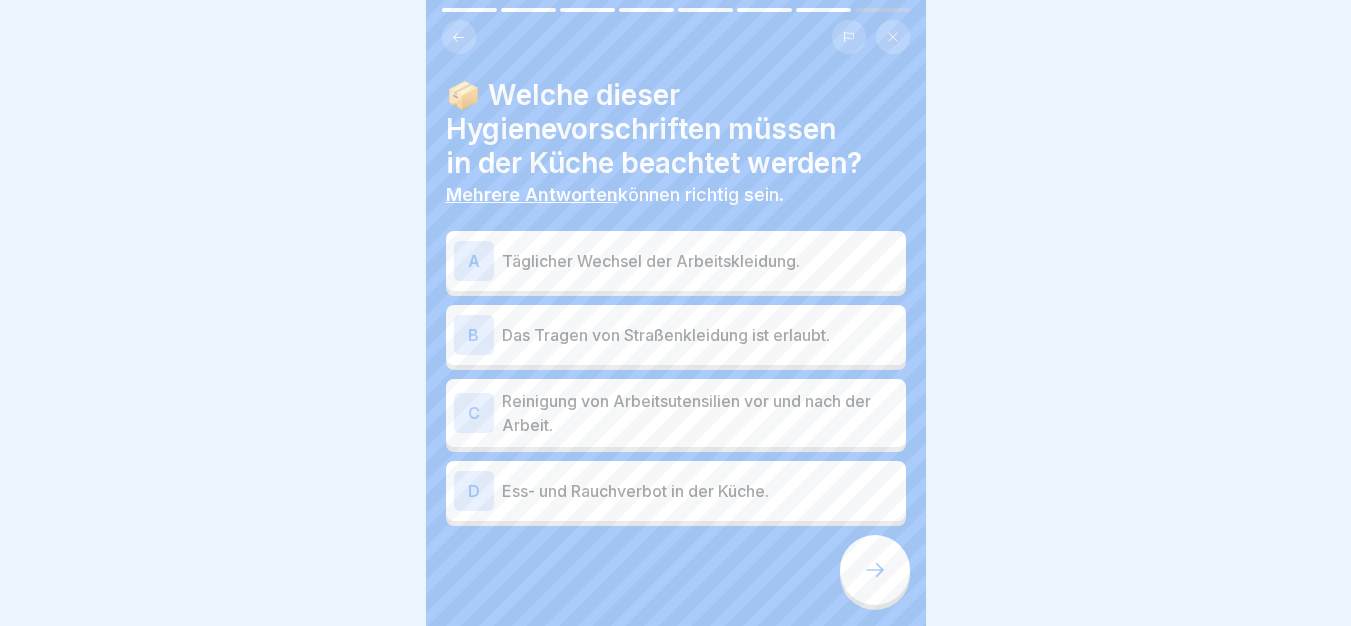 click on "Täglicher Wechsel der Arbeitskleidung." at bounding box center [700, 261] 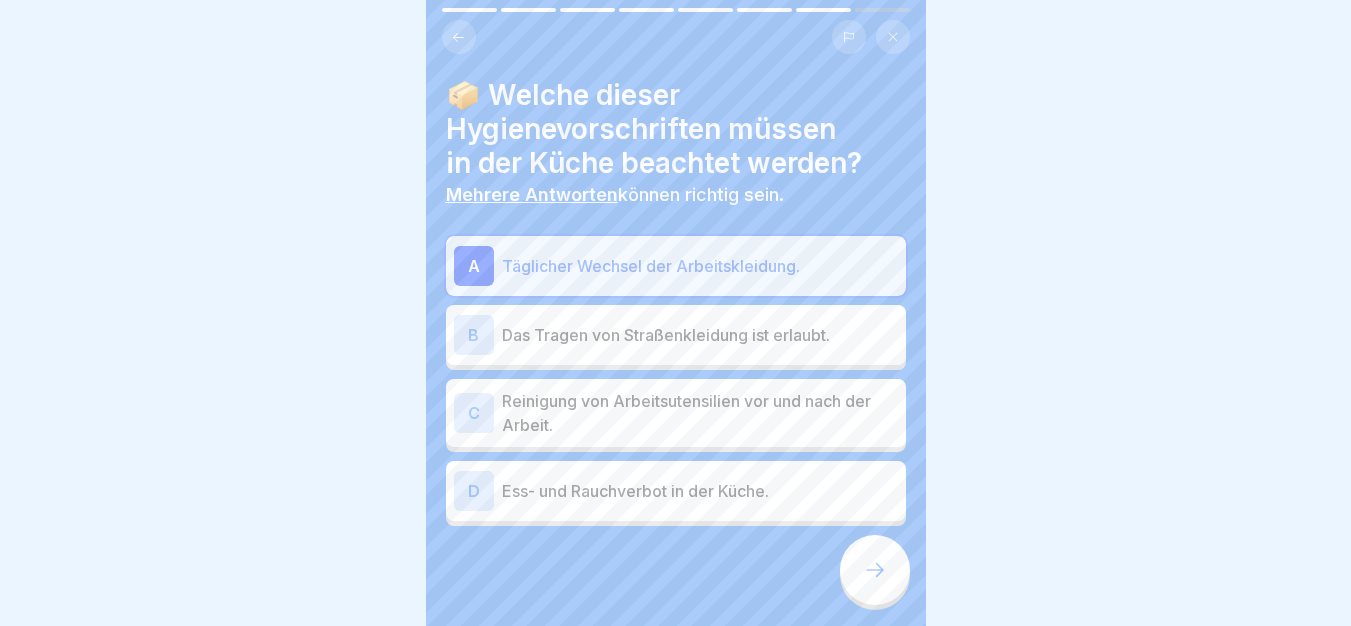 click on "Reinigung von Arbeitsutensilien vor und nach der Arbeit." at bounding box center (700, 413) 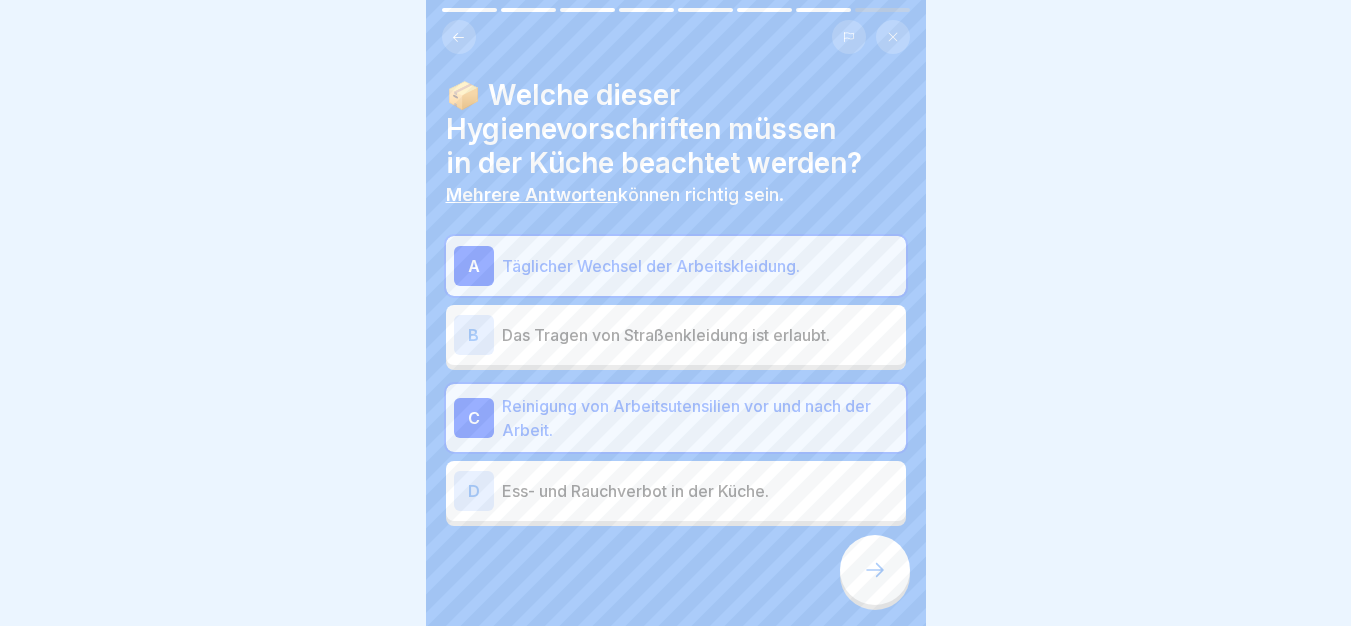 click at bounding box center (875, 570) 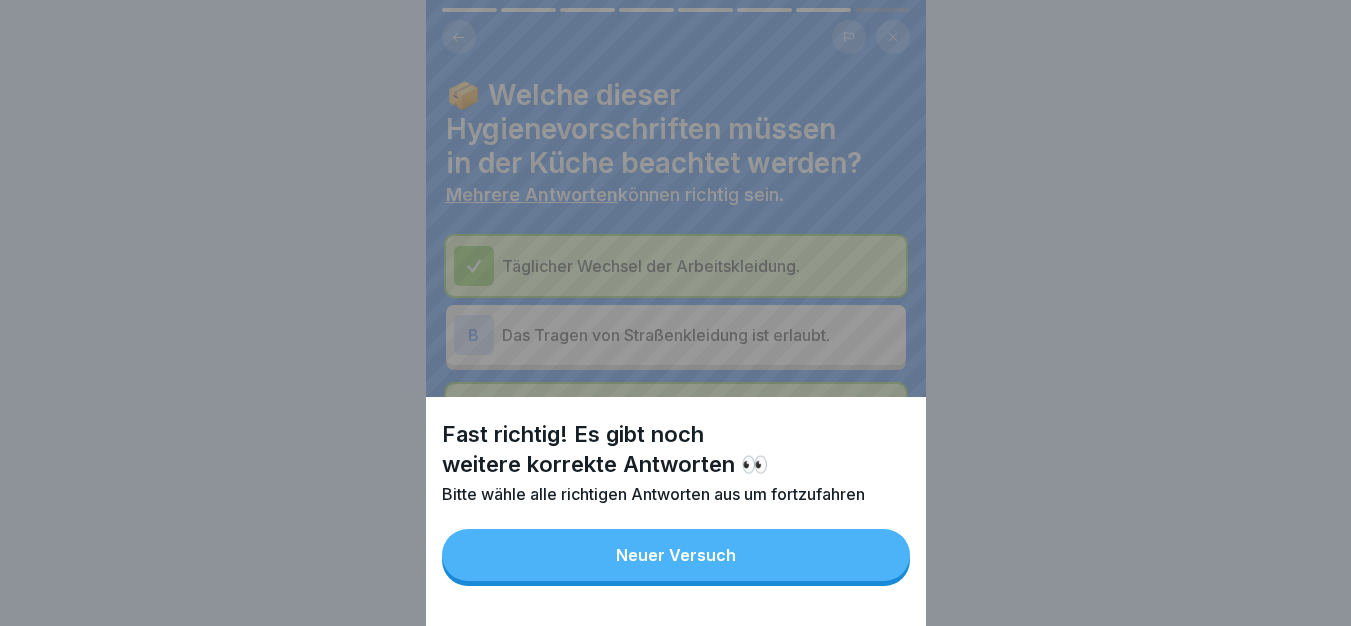 click on "Neuer Versuch" at bounding box center (676, 555) 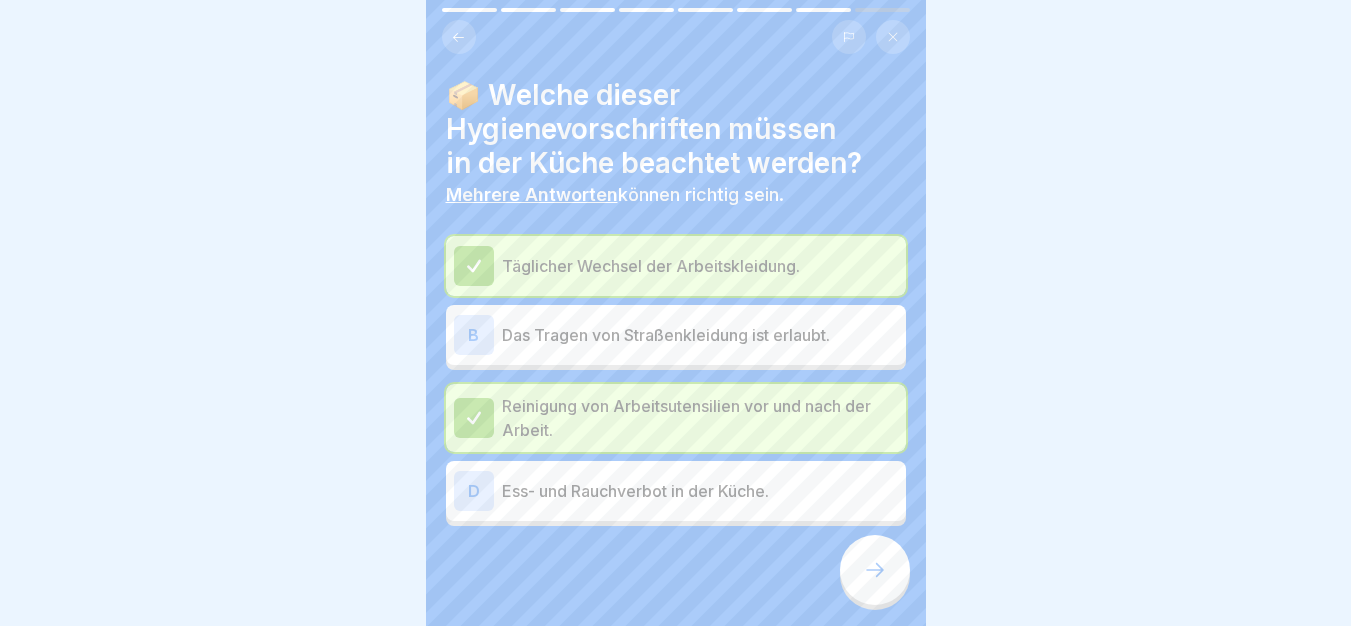 click on "Ess- und Rauchverbot in der Küche." at bounding box center (700, 491) 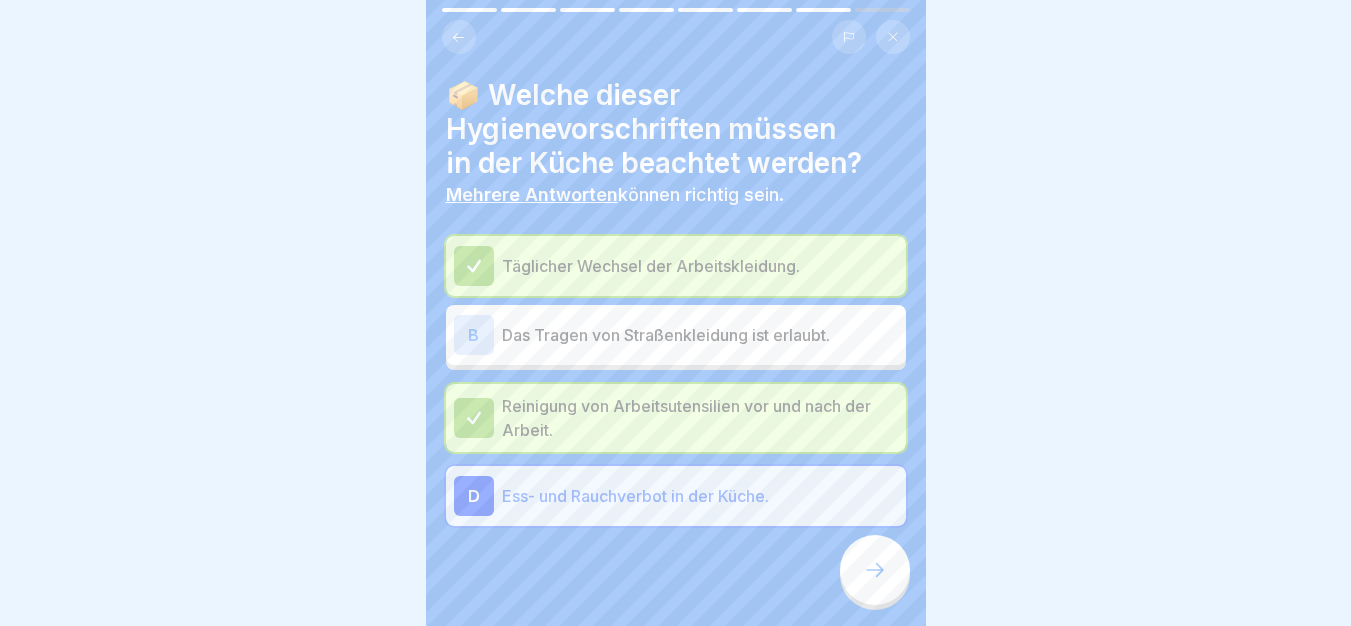 click at bounding box center [875, 570] 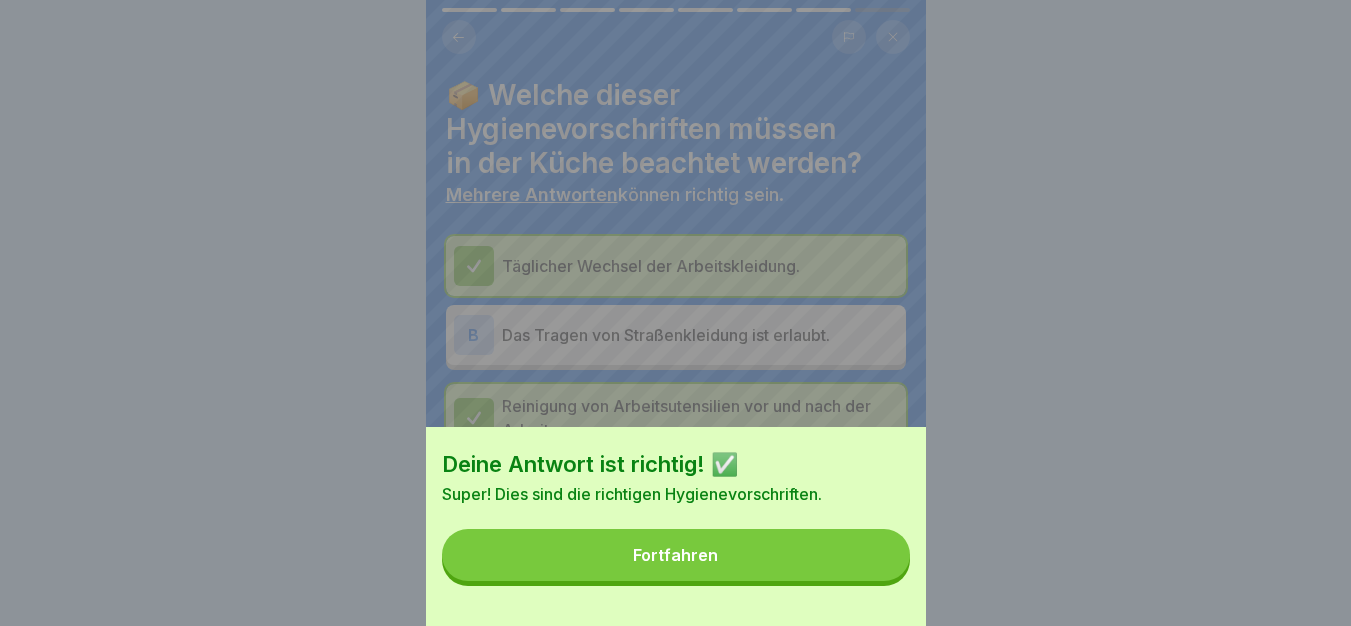 click on "Deine Antwort ist richtig!
✅ Super! Dies sind die richtigen Hygienevorschriften.   Fortfahren" at bounding box center [676, 526] 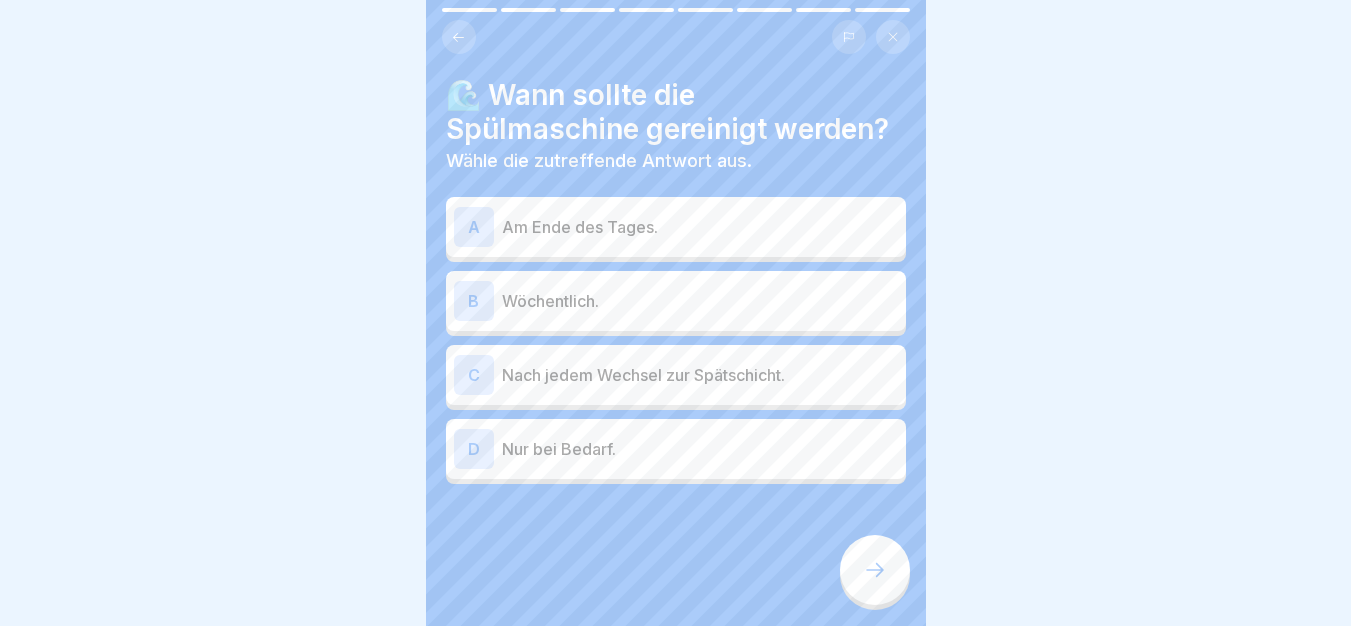click on "A Am Ende des Tages." at bounding box center [676, 227] 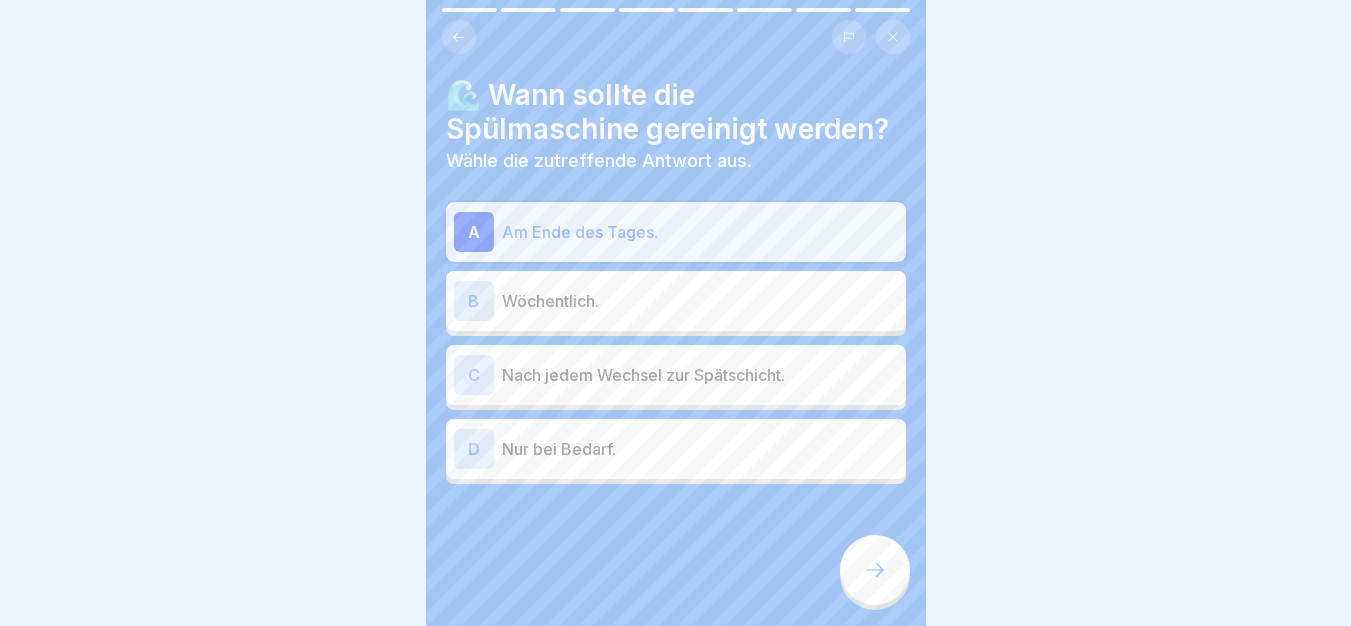 click at bounding box center [875, 570] 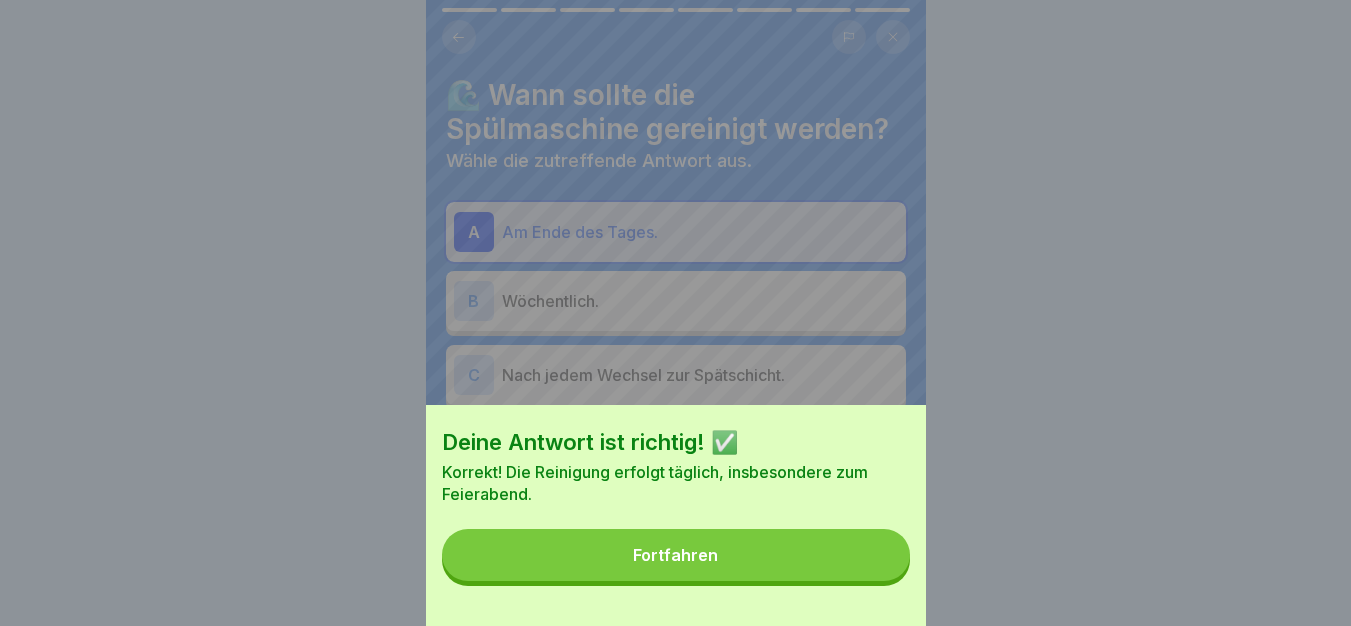 click on "Fortfahren" at bounding box center (676, 555) 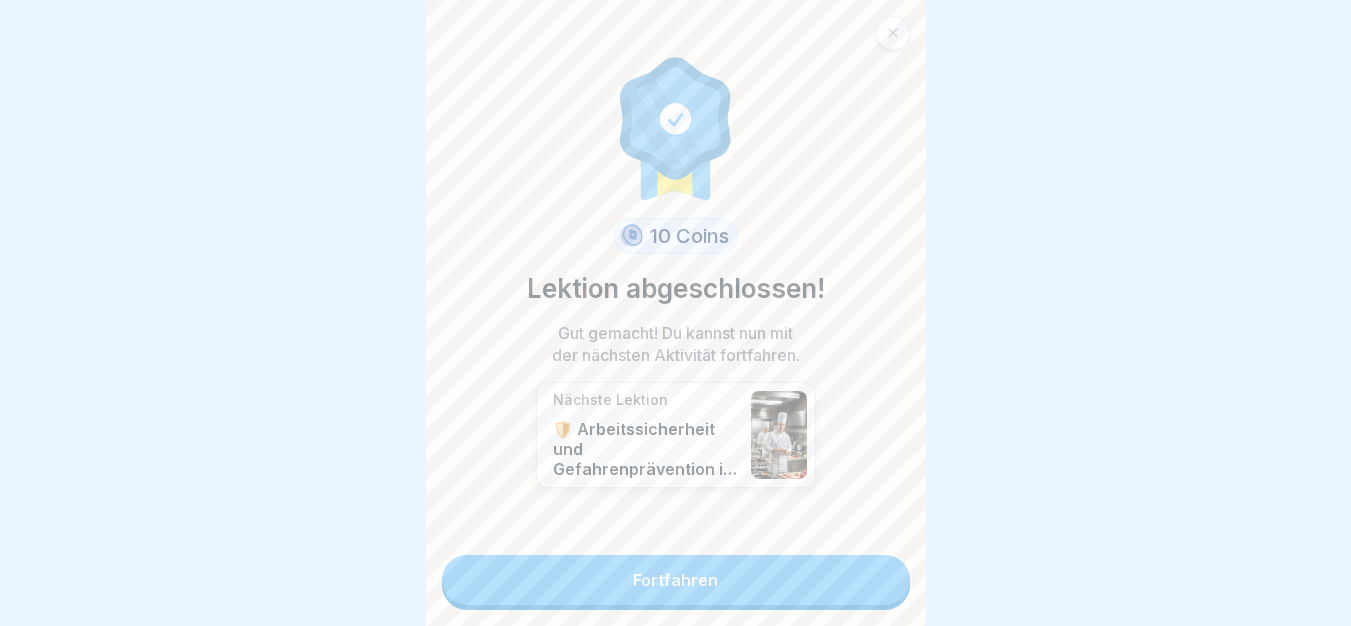 click on "Fortfahren" at bounding box center [676, 580] 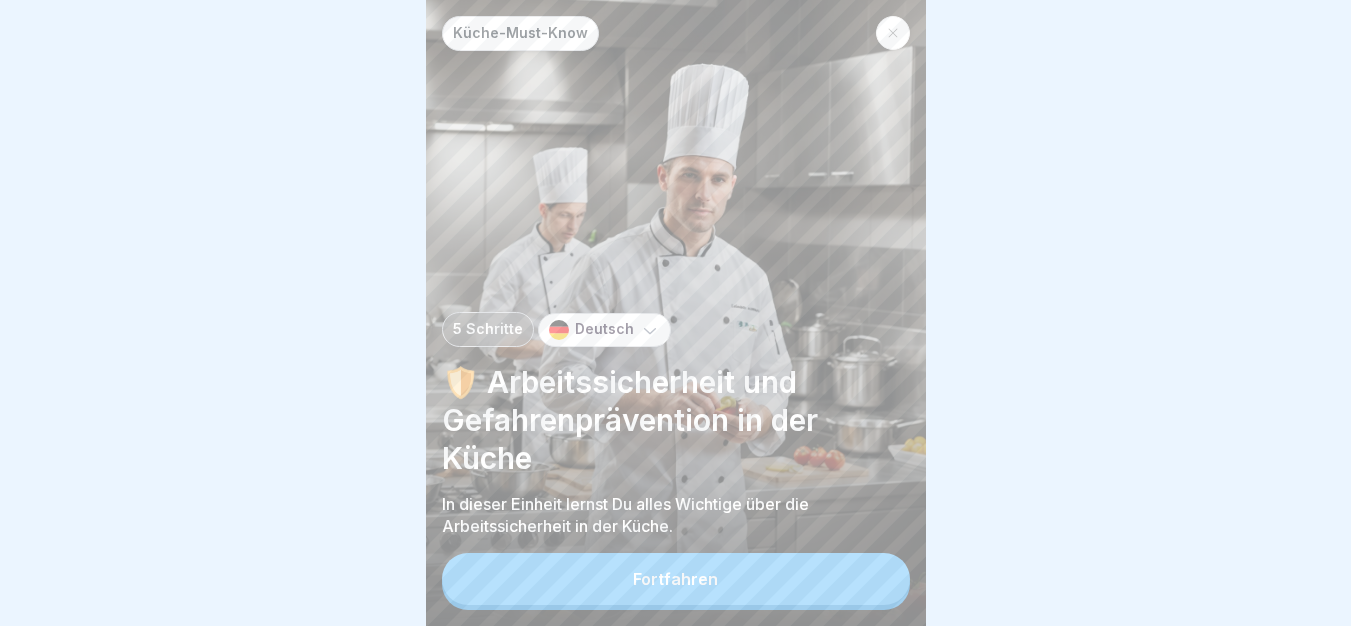 click on "Fortfahren" at bounding box center [676, 579] 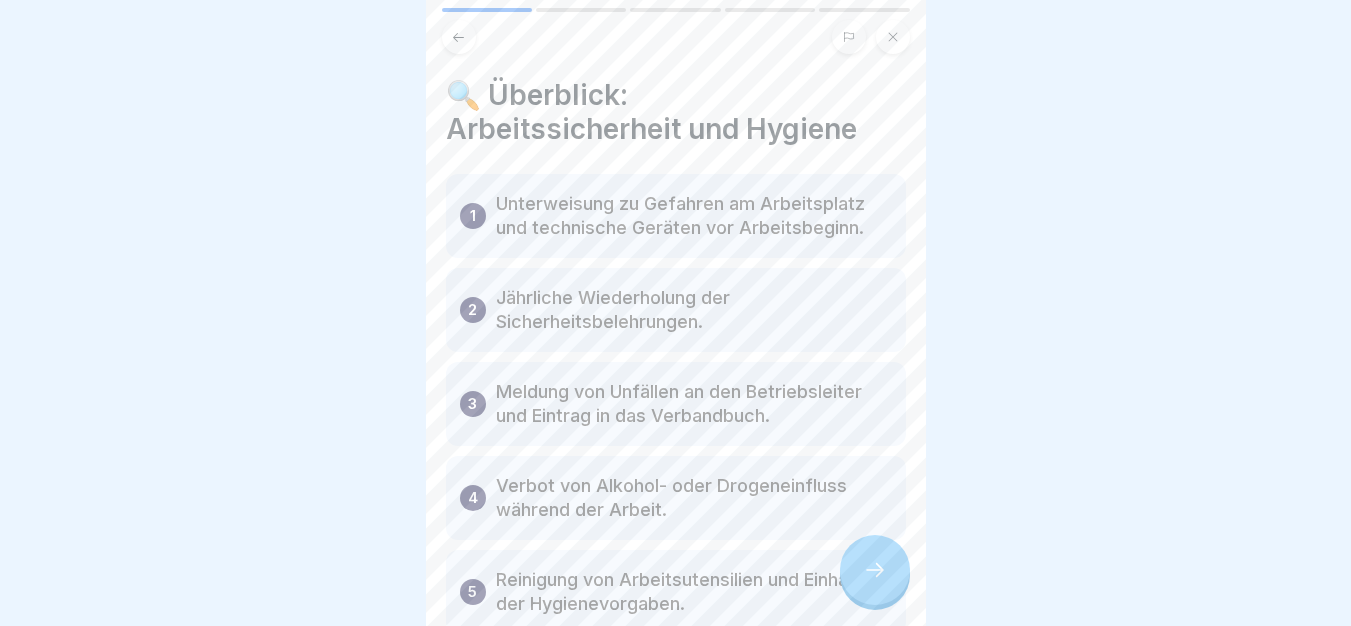 click at bounding box center [875, 570] 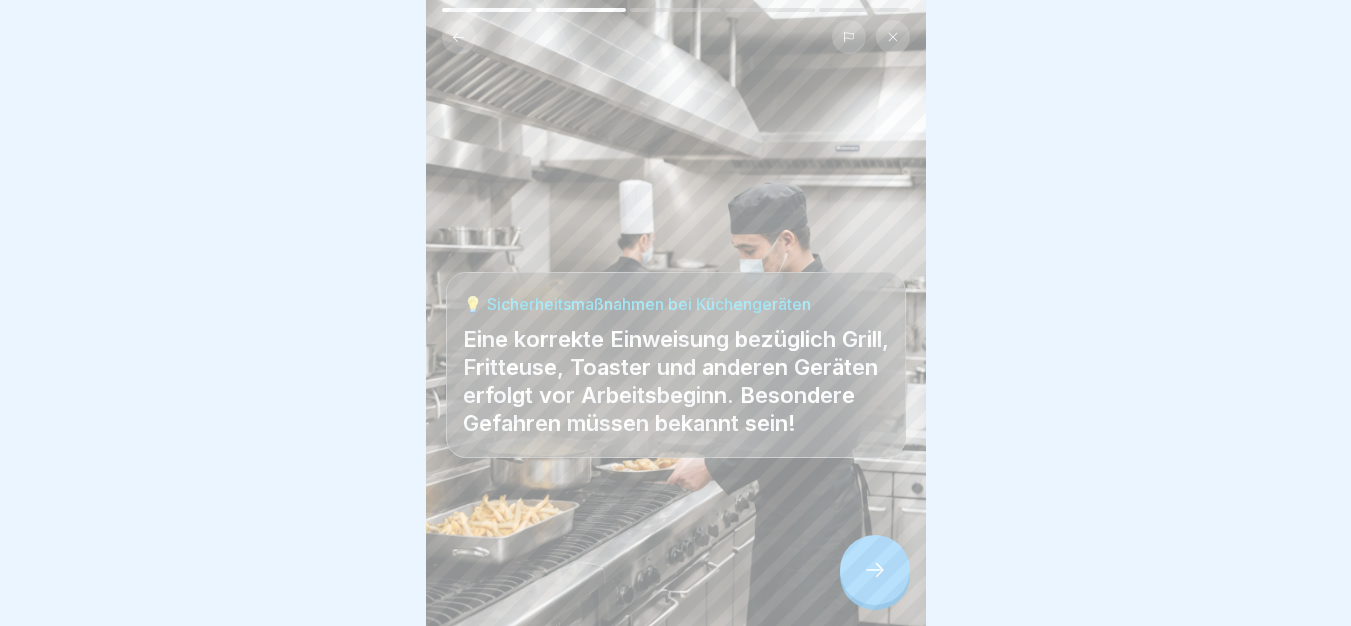 click at bounding box center (875, 570) 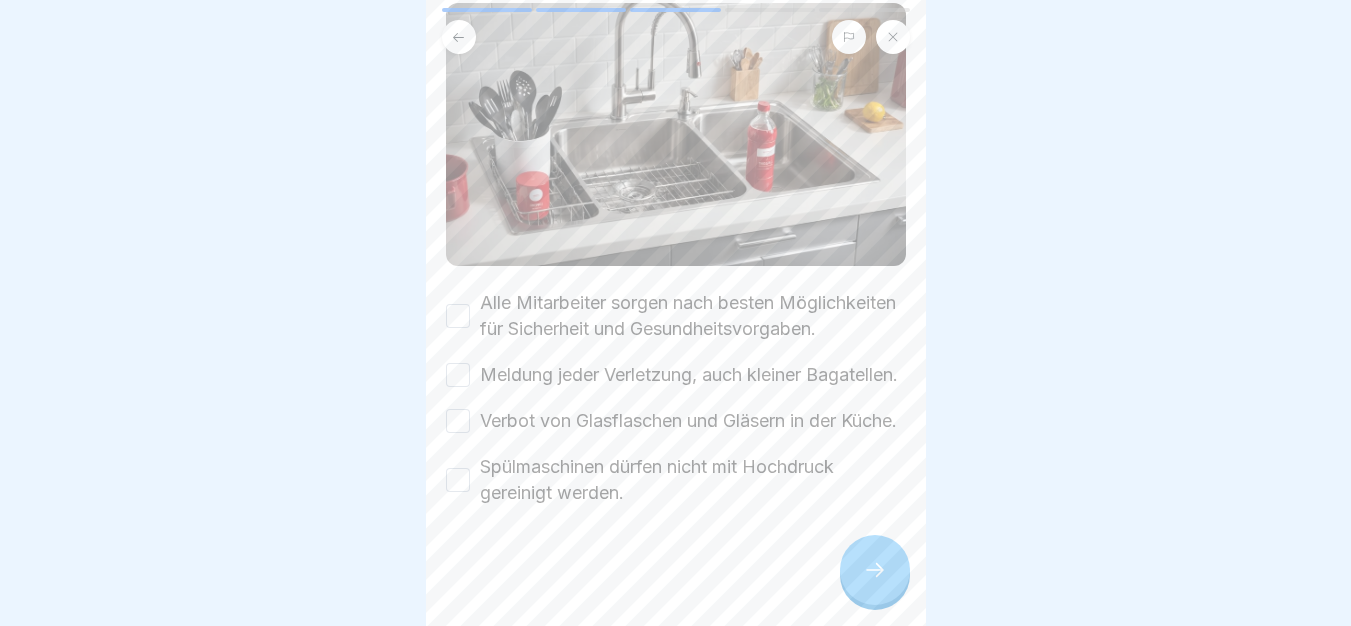 scroll, scrollTop: 275, scrollLeft: 0, axis: vertical 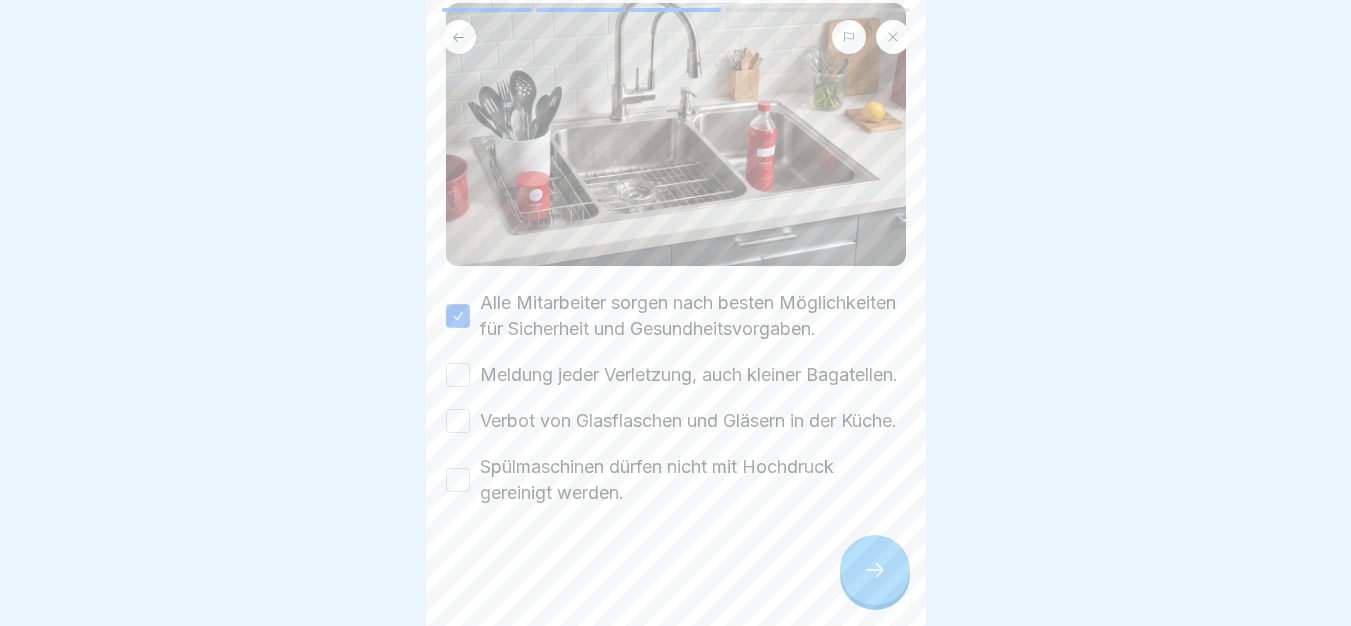 click on "Meldung jeder Verletzung, auch kleiner Bagatellen." at bounding box center (689, 375) 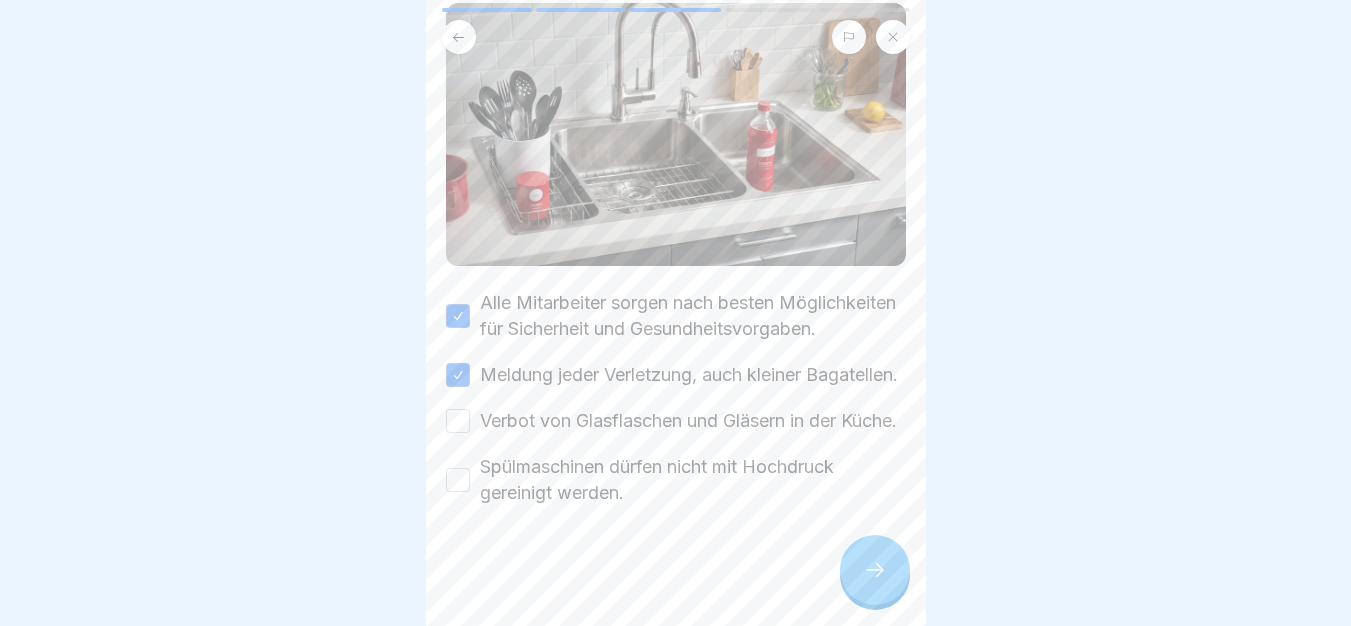 click on "Verbot von Glasflaschen und Gläsern in der Küche." at bounding box center (688, 421) 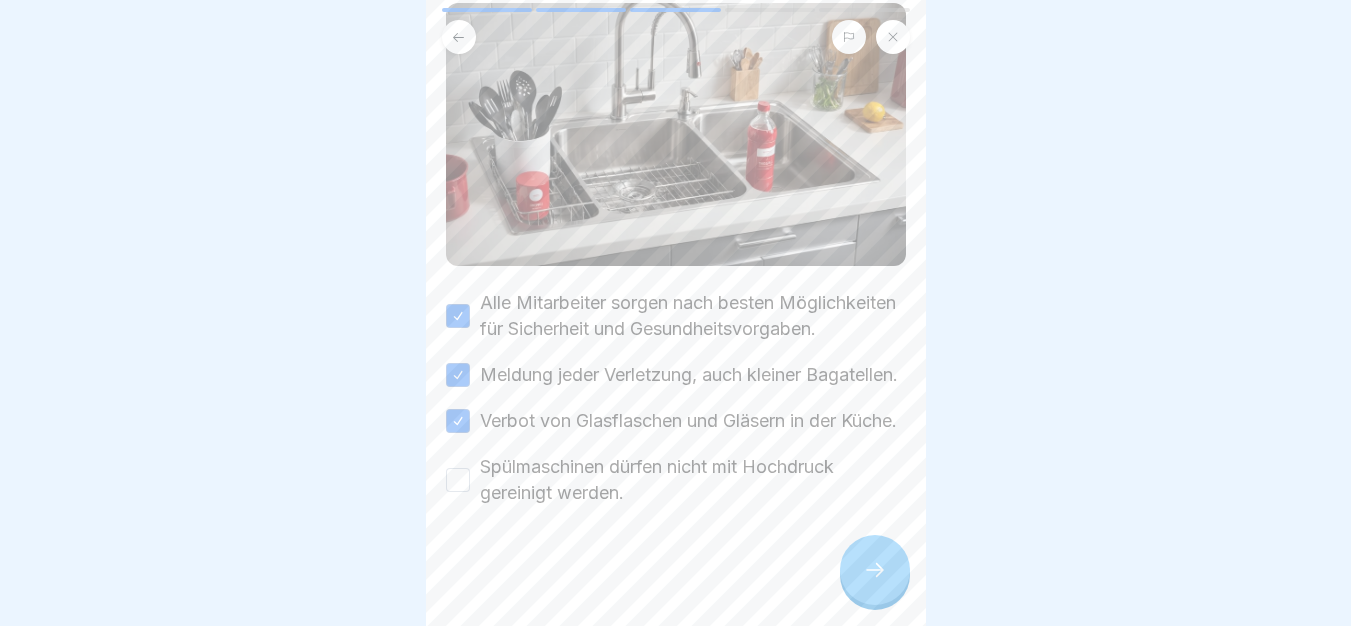 click on "Spülmaschinen dürfen nicht mit Hochdruck gereinigt werden." at bounding box center [693, 480] 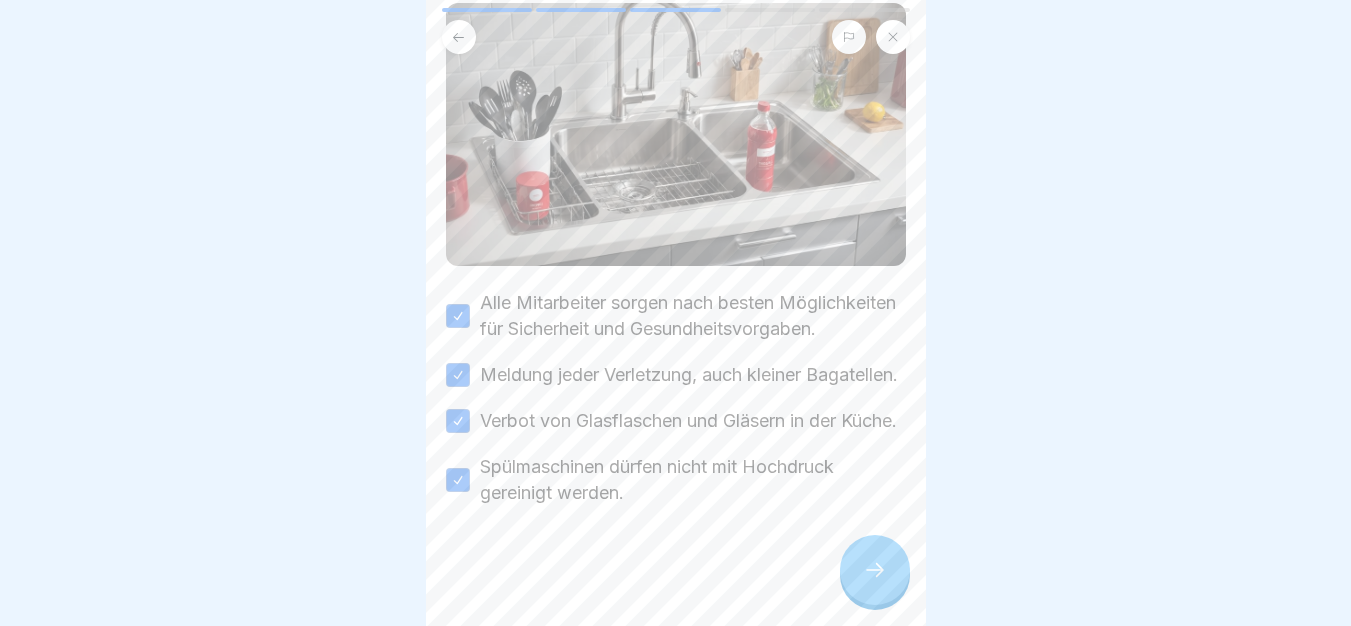 click at bounding box center [875, 570] 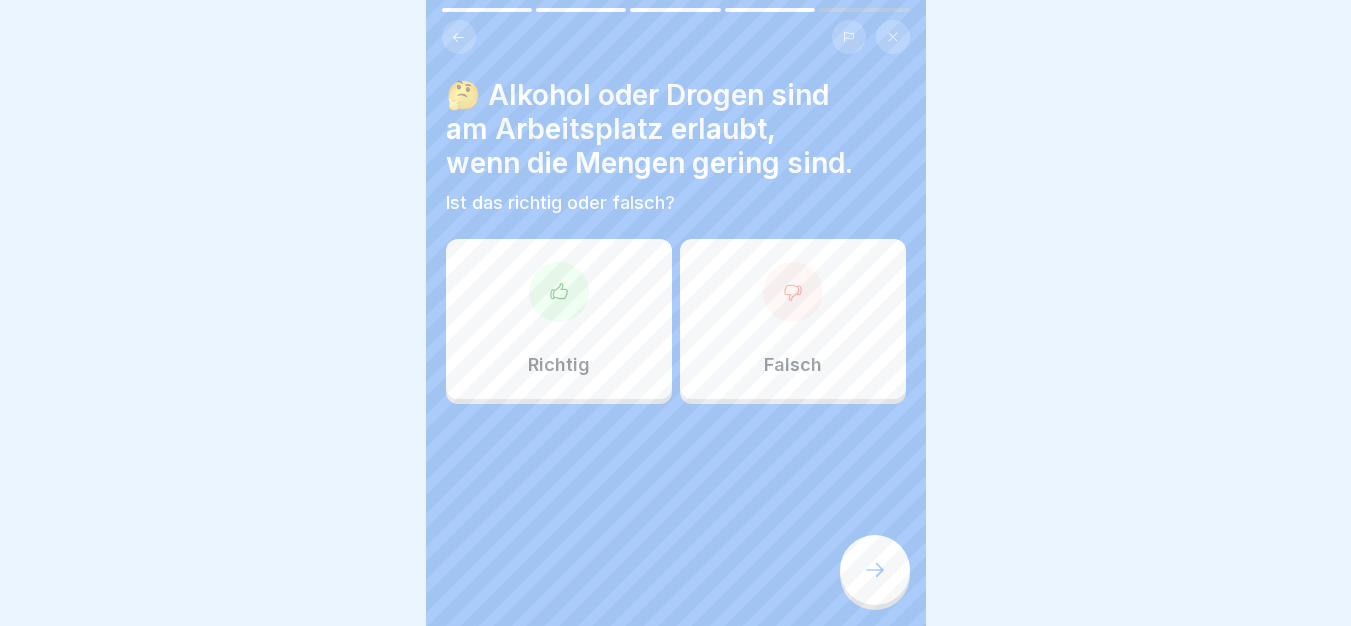 click on "Falsch" at bounding box center [793, 319] 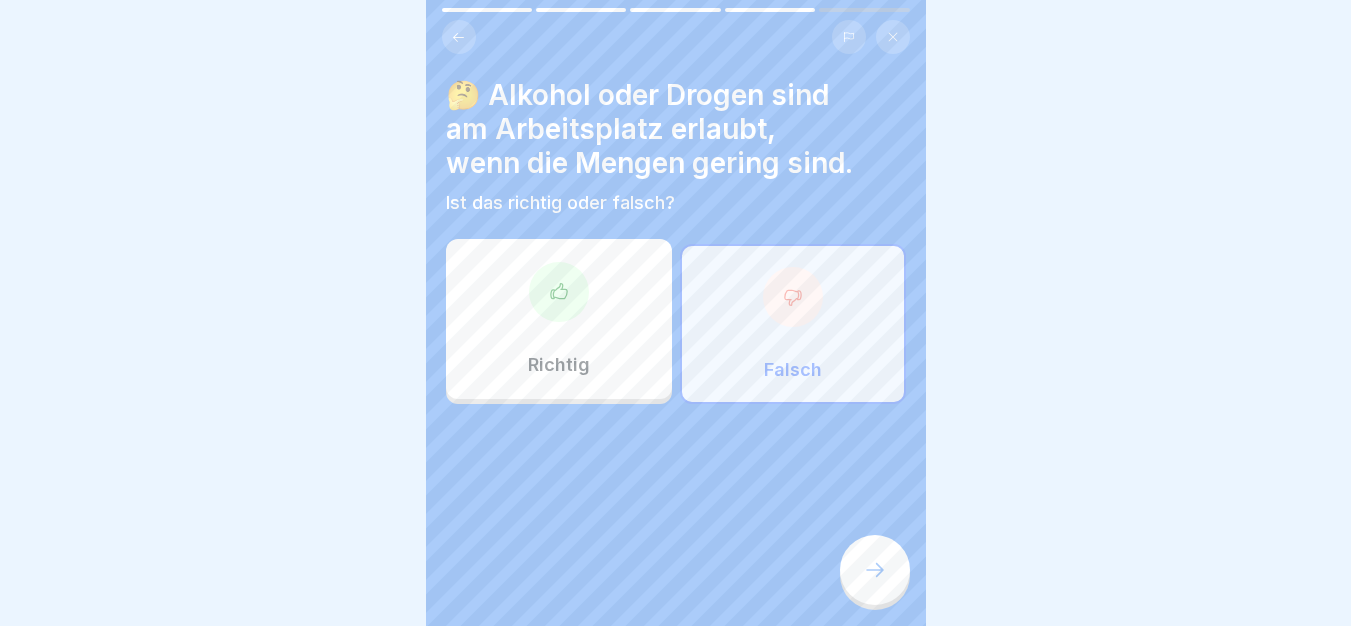 click at bounding box center [875, 570] 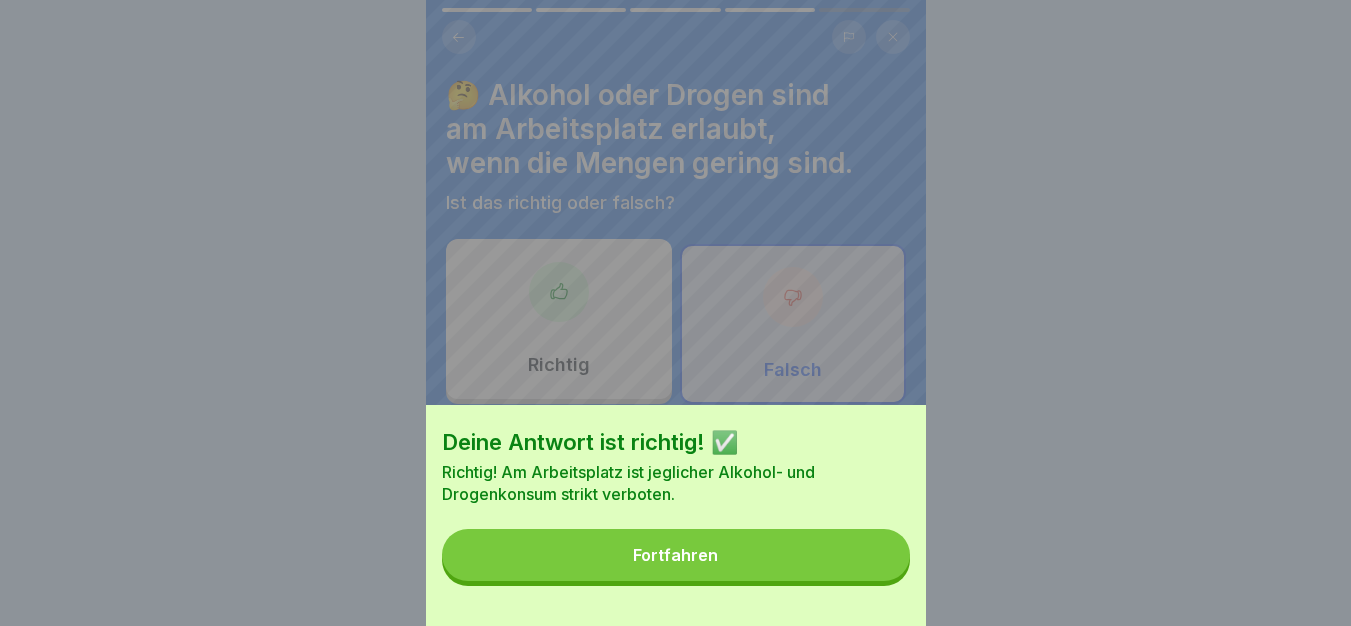 click on "Fortfahren" at bounding box center (676, 555) 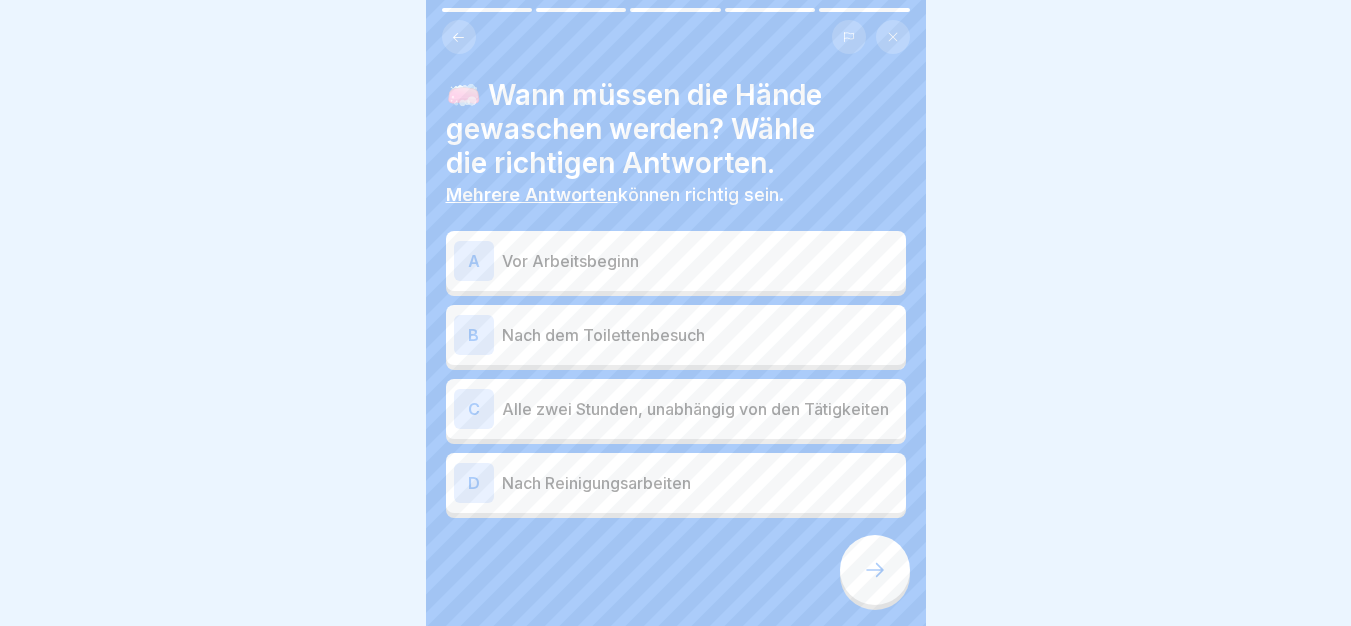 click on "Vor Arbeitsbeginn" at bounding box center [700, 261] 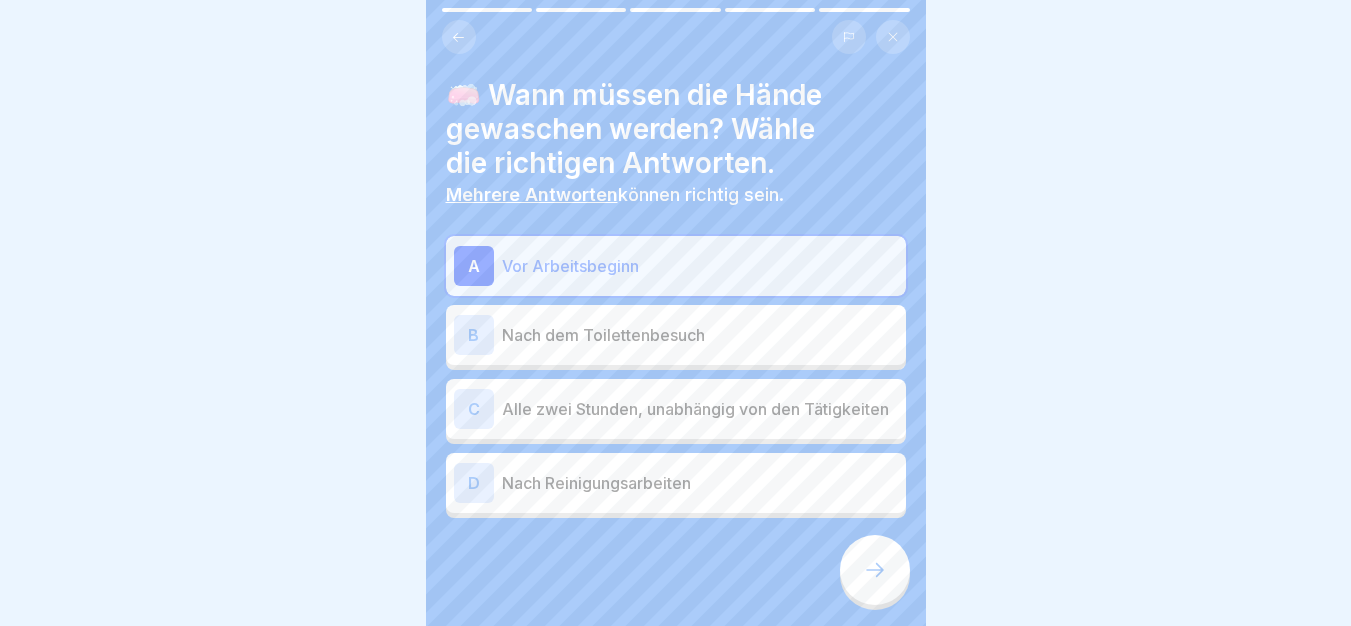click on "Nach dem Toilettenbesuch" at bounding box center [700, 335] 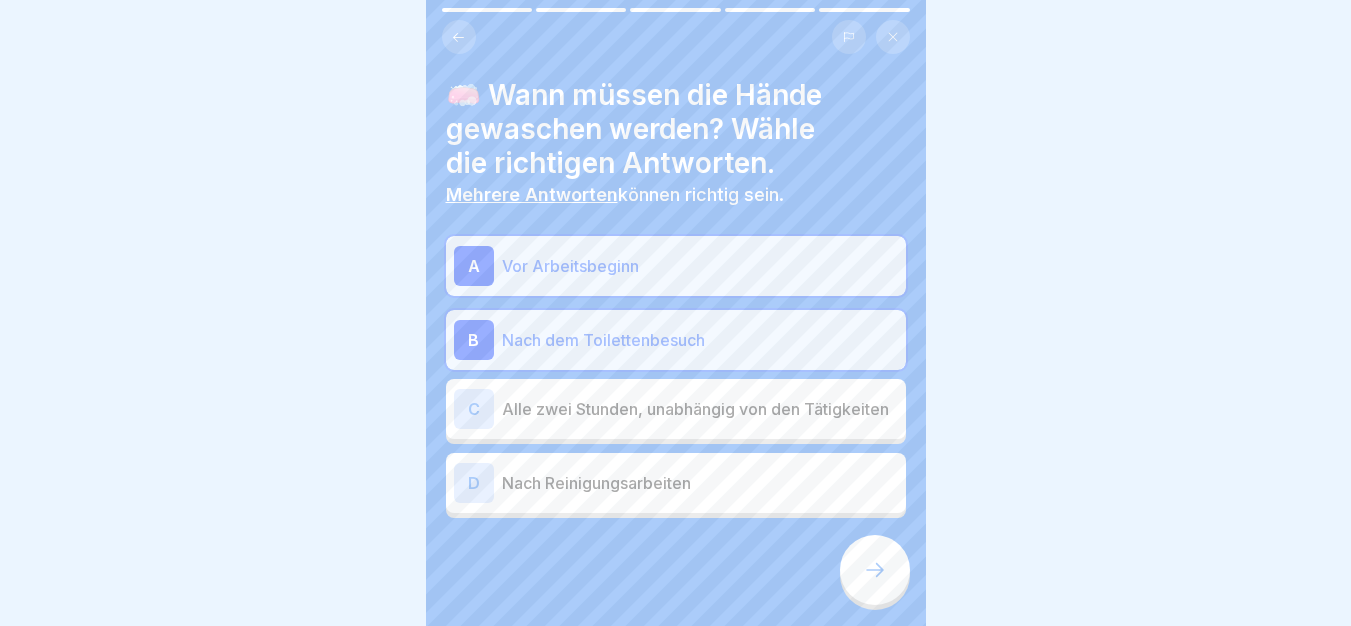click on "Alle zwei Stunden, unabhängig von den Tätigkeiten" at bounding box center [700, 409] 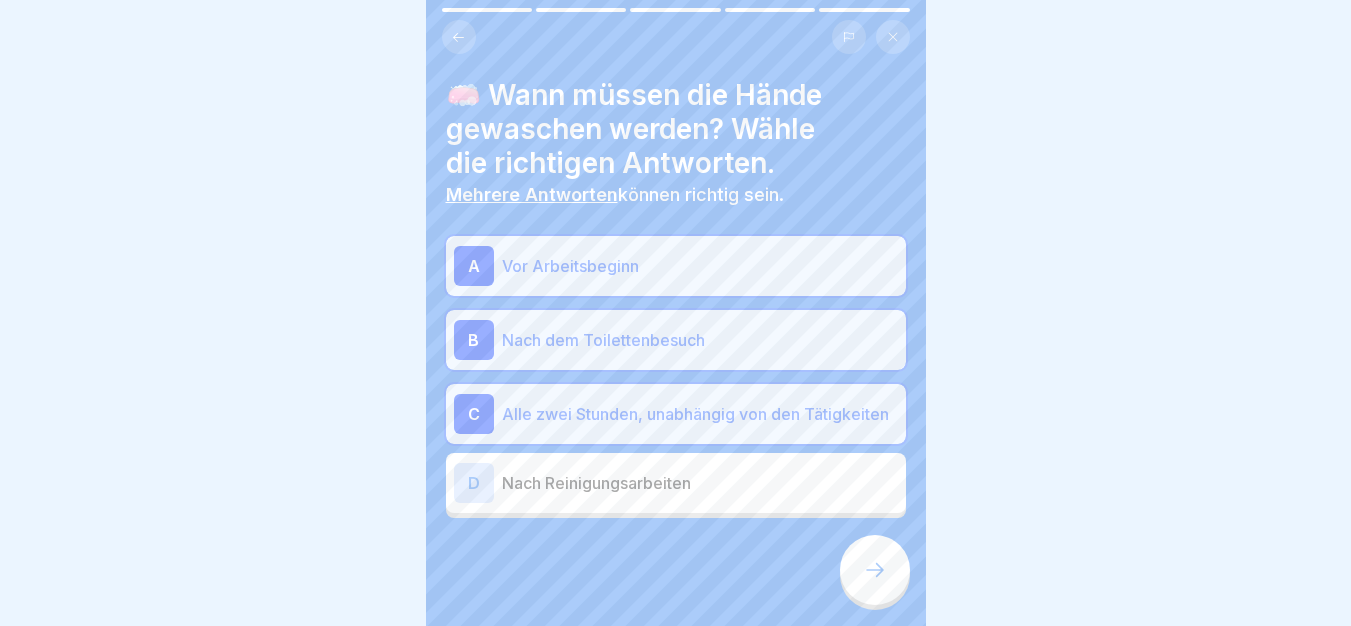 click 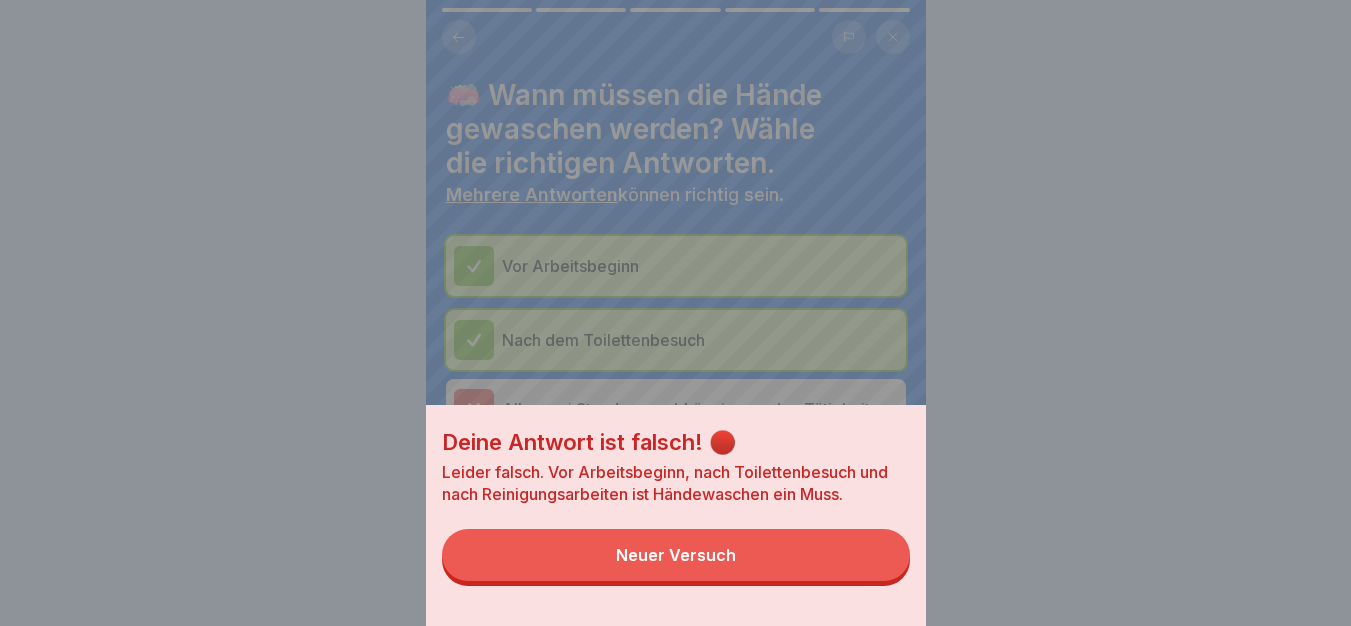 click on "Neuer Versuch" at bounding box center [676, 555] 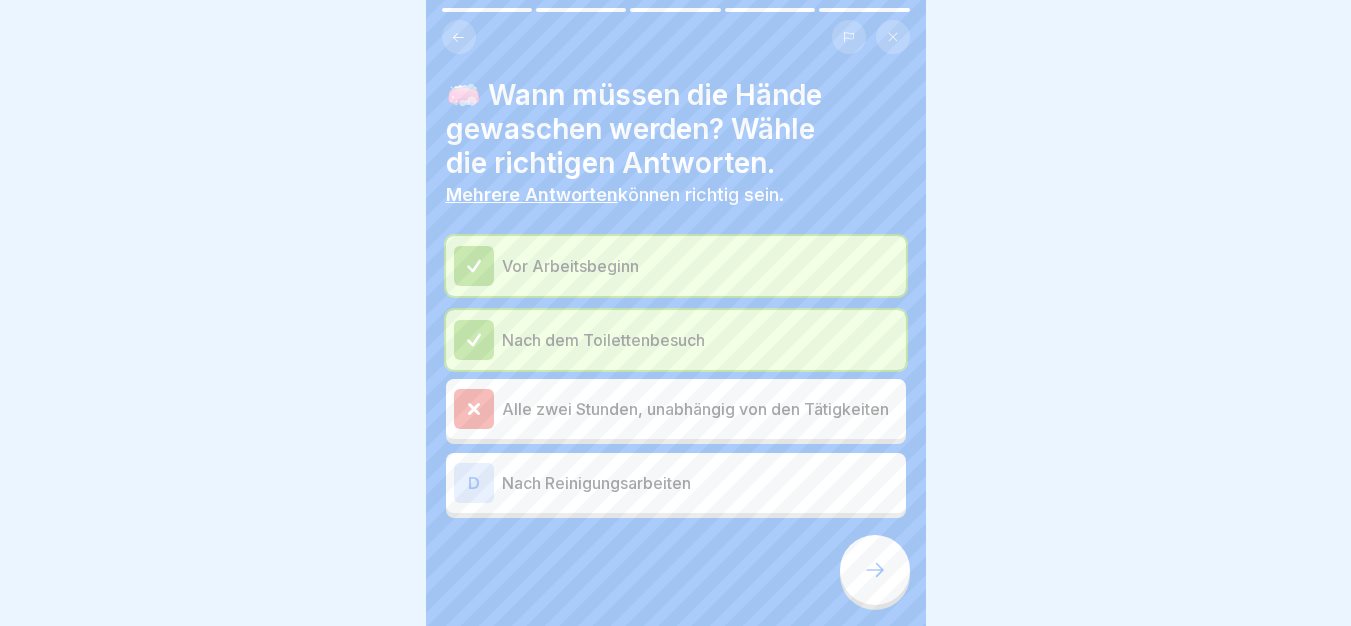 click 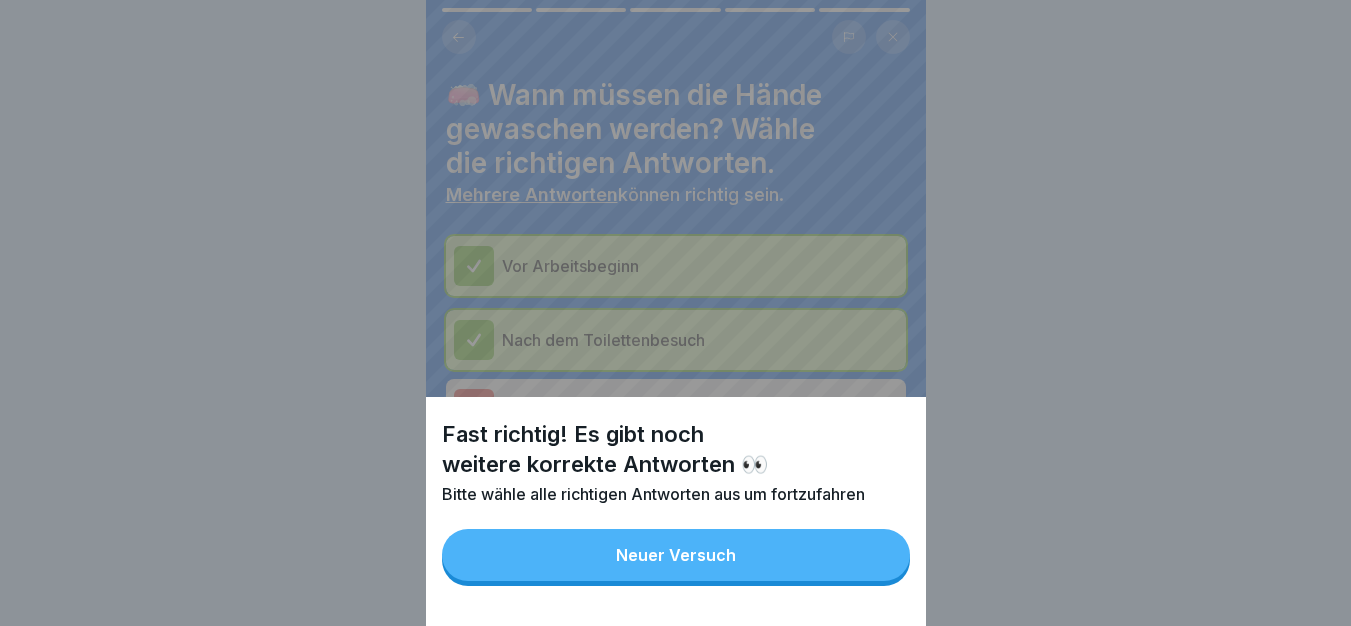 click on "Neuer Versuch" at bounding box center [676, 555] 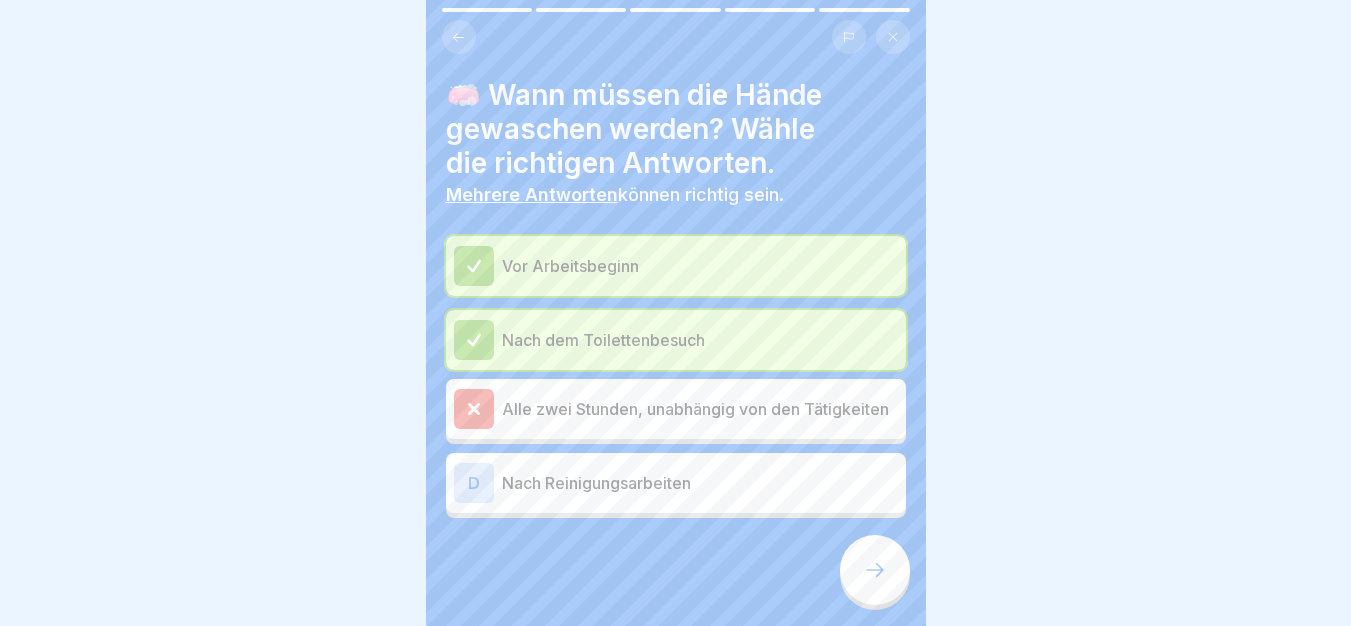click on "Nach Reinigungsarbeiten" at bounding box center (700, 483) 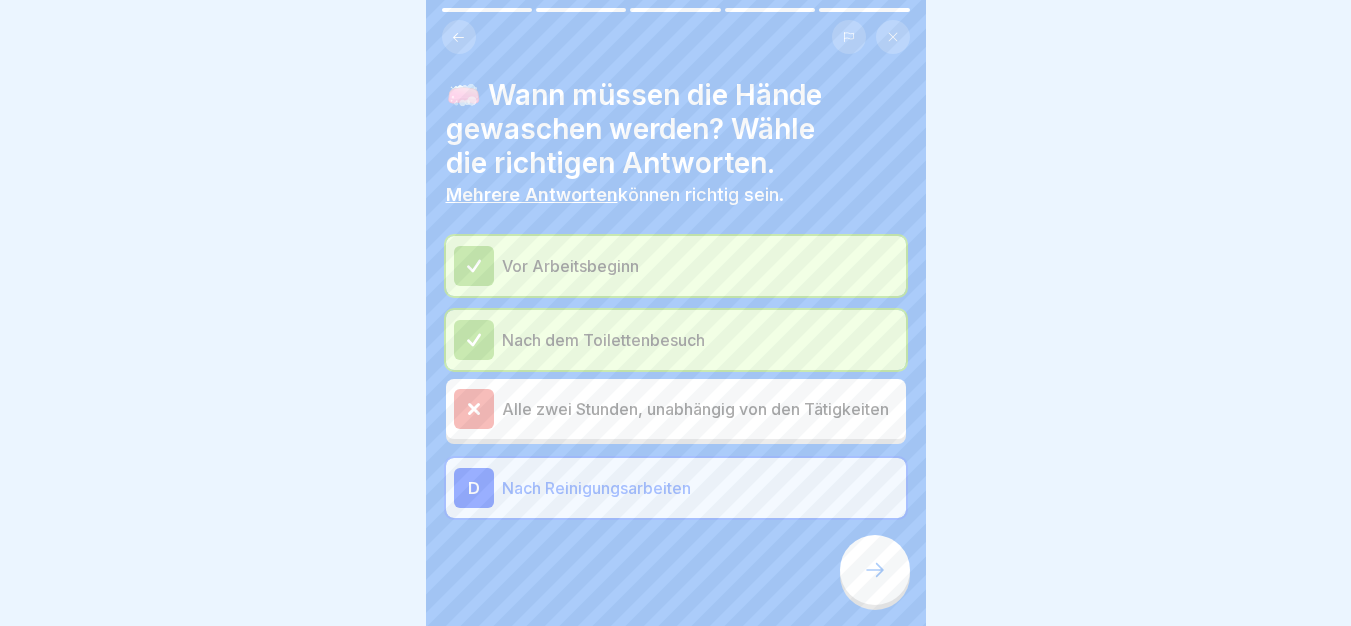 click at bounding box center [875, 570] 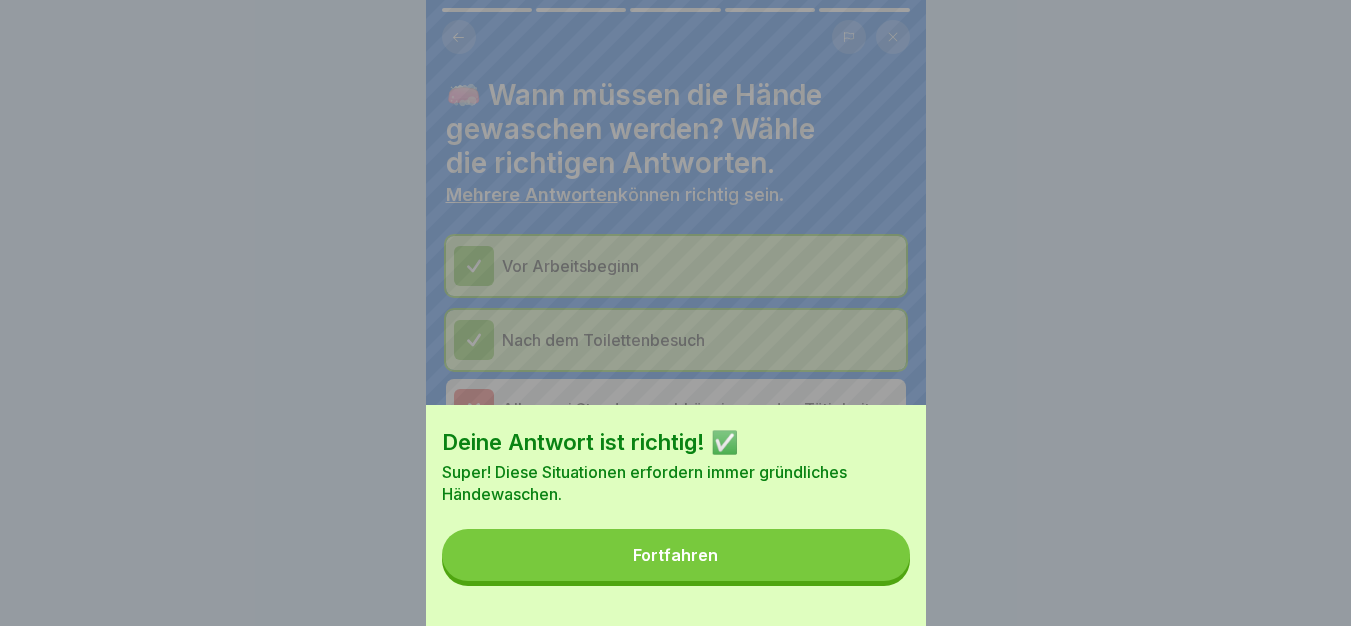 click on "Fortfahren" at bounding box center [676, 555] 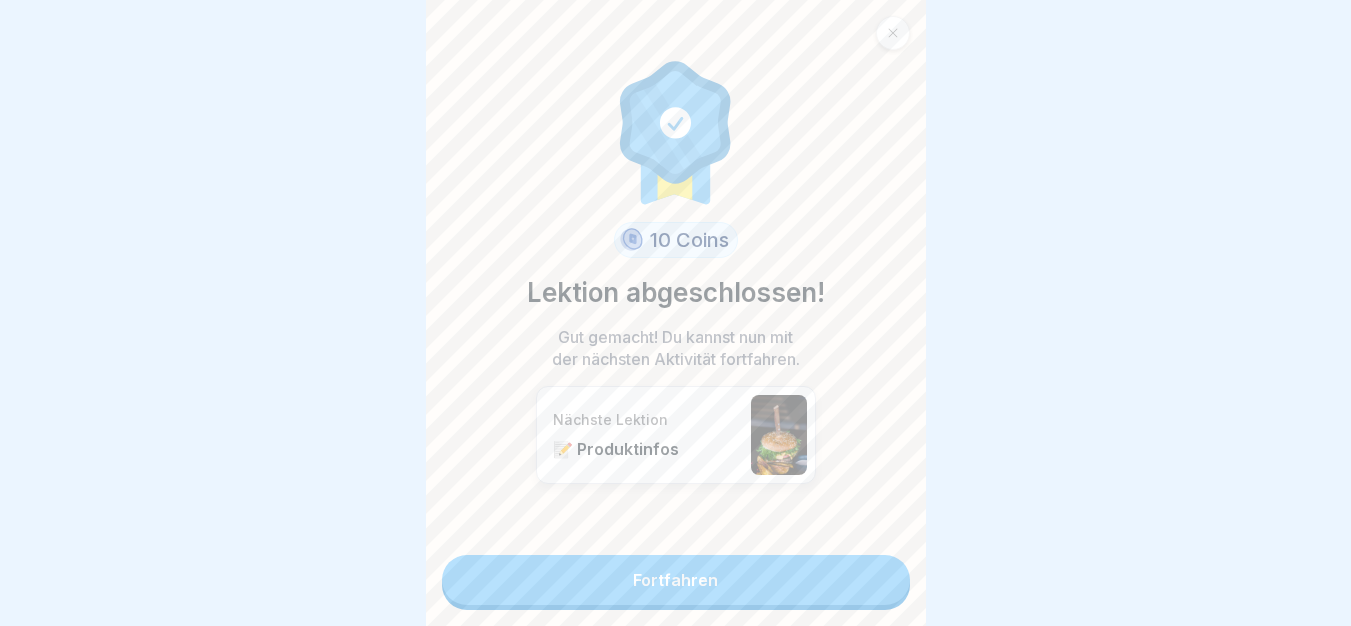 click on "Fortfahren" at bounding box center (676, 580) 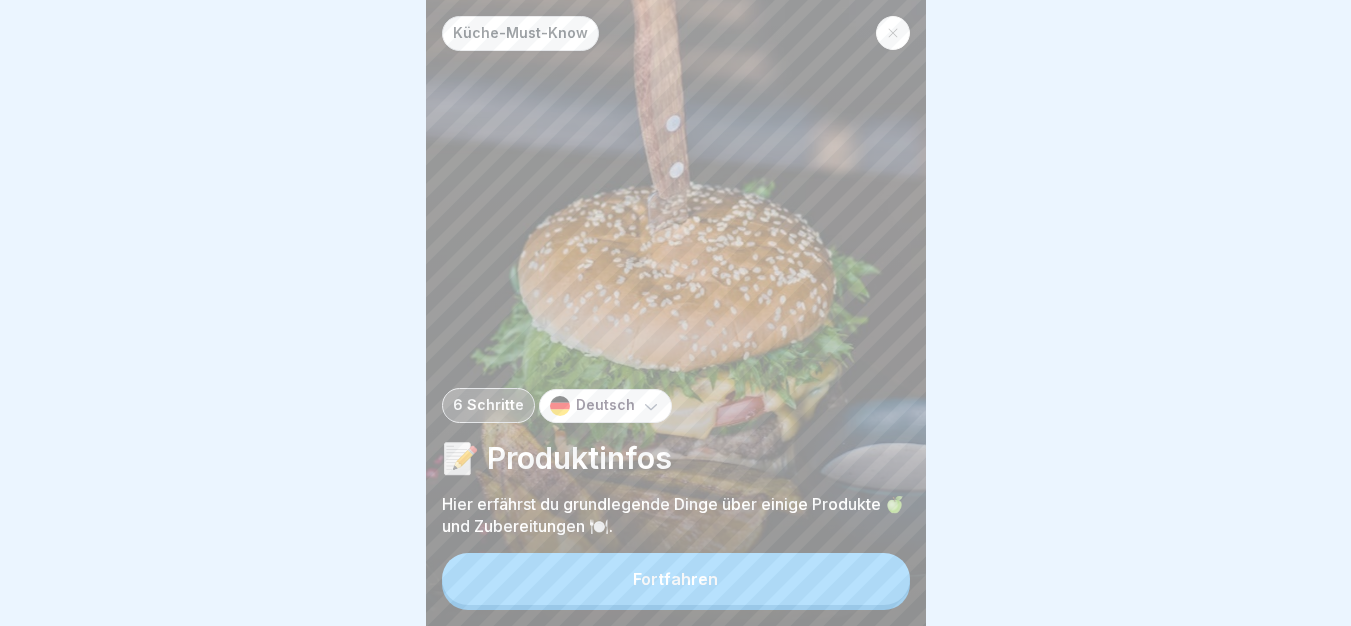 click on "Fortfahren" at bounding box center [676, 579] 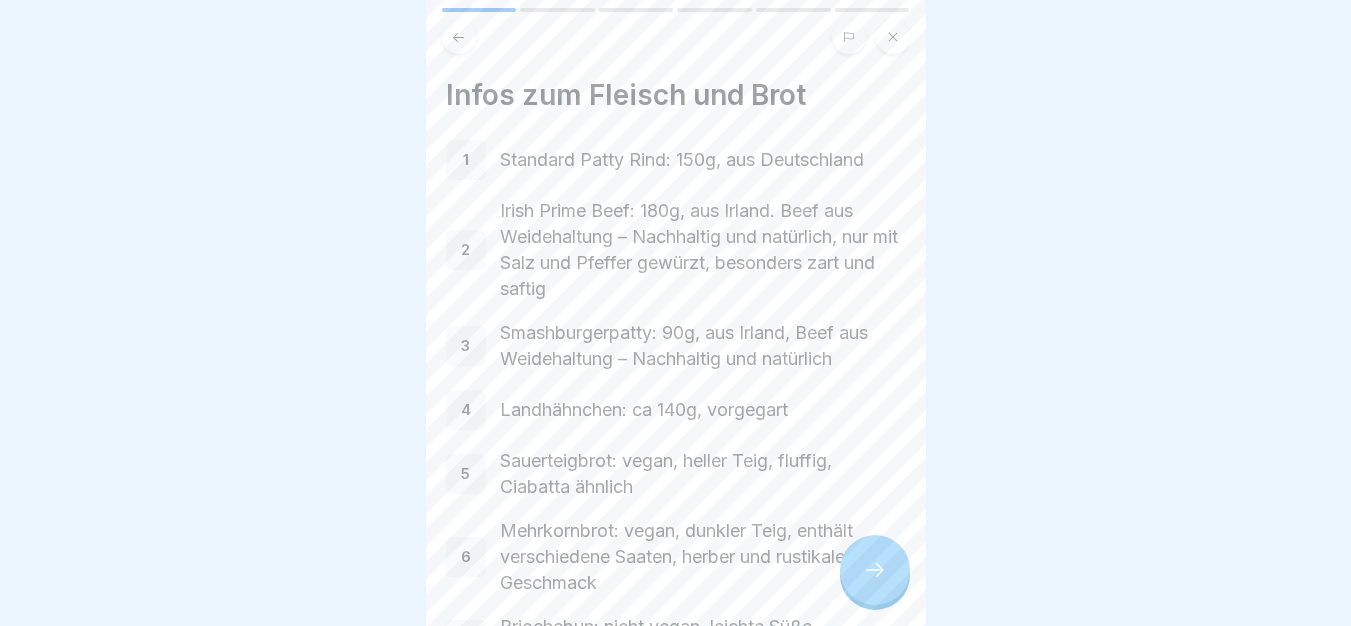 click at bounding box center (875, 570) 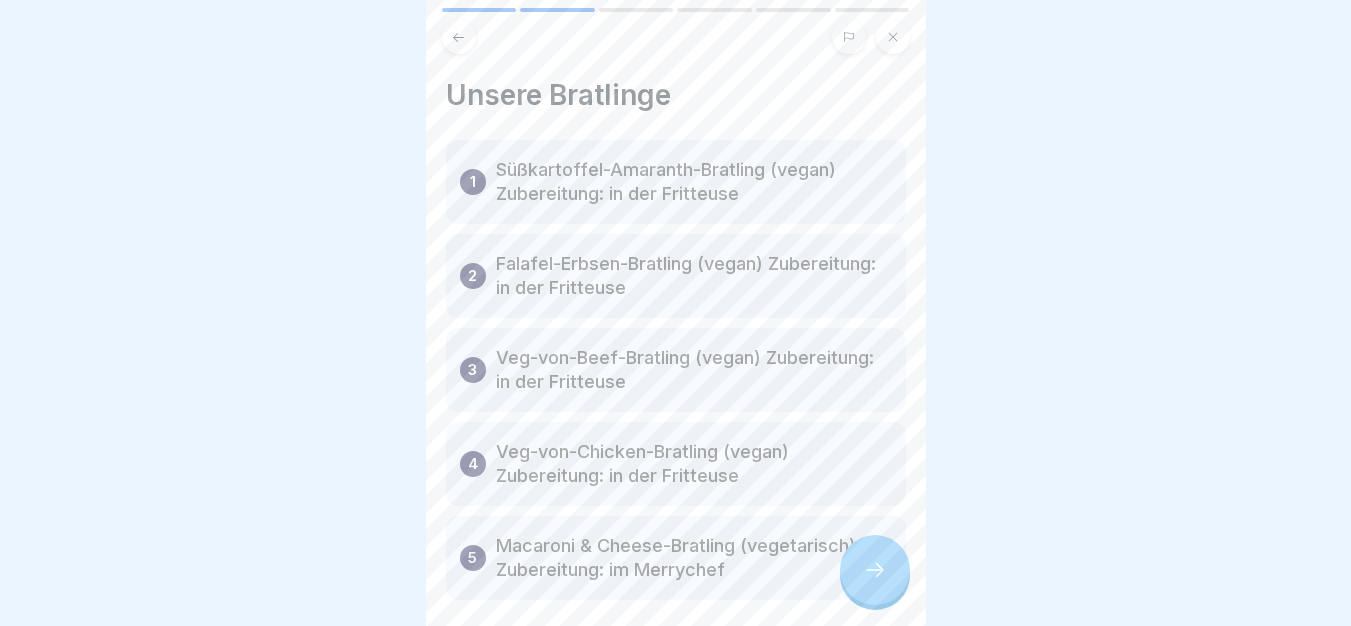 click at bounding box center [875, 570] 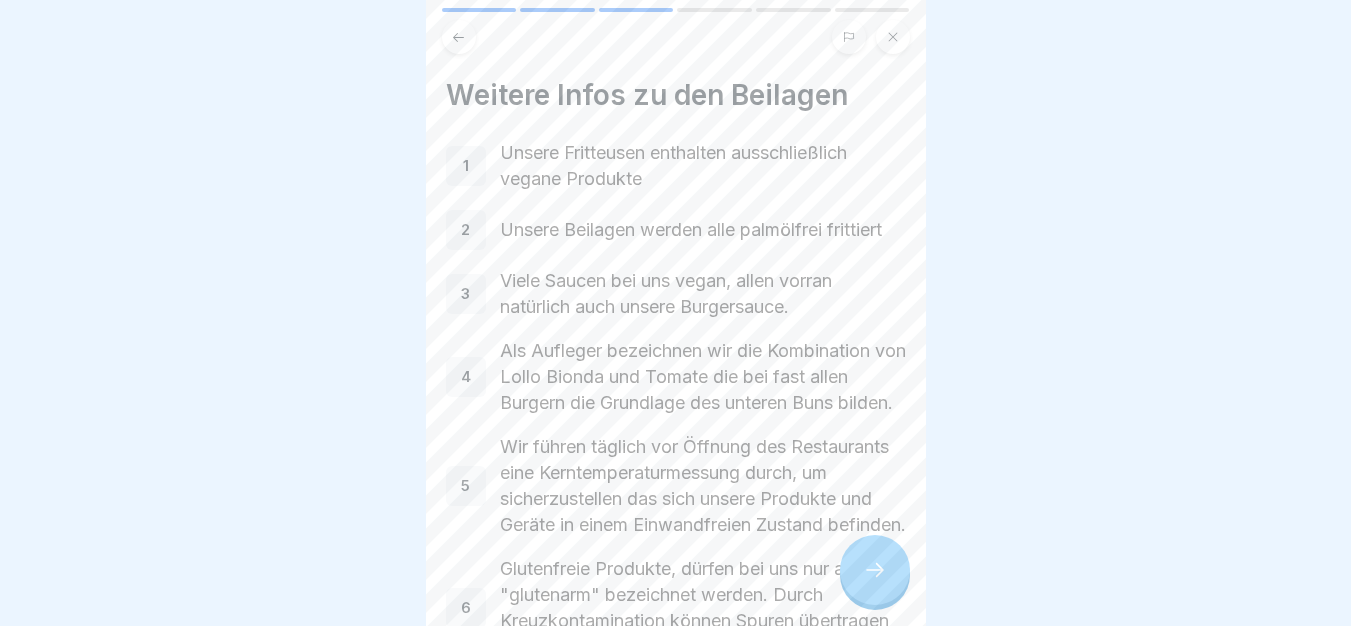 click at bounding box center [875, 570] 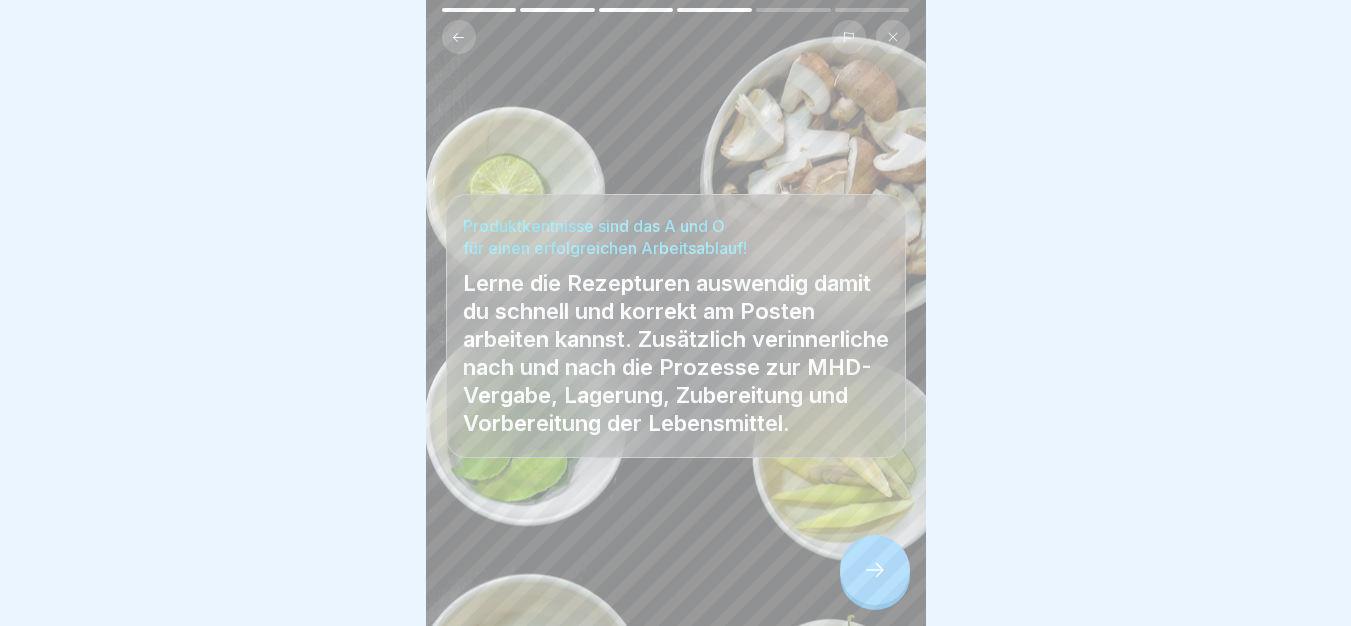 click at bounding box center [875, 570] 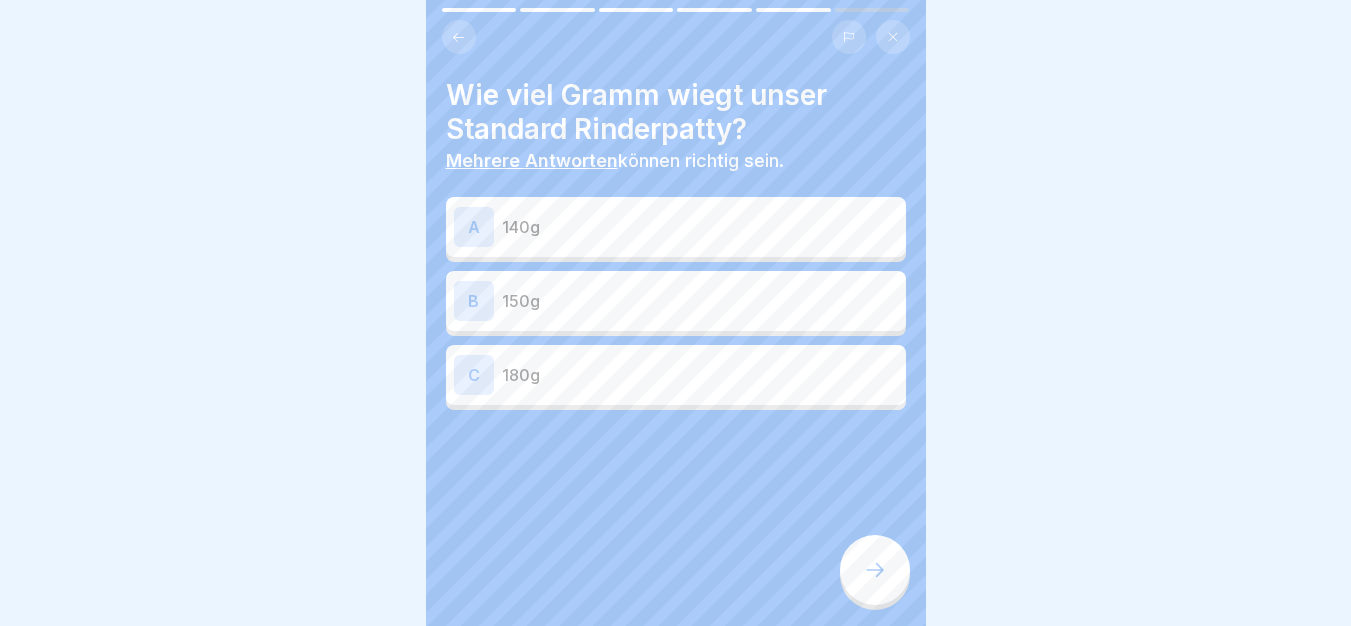 click on "140g" at bounding box center [700, 227] 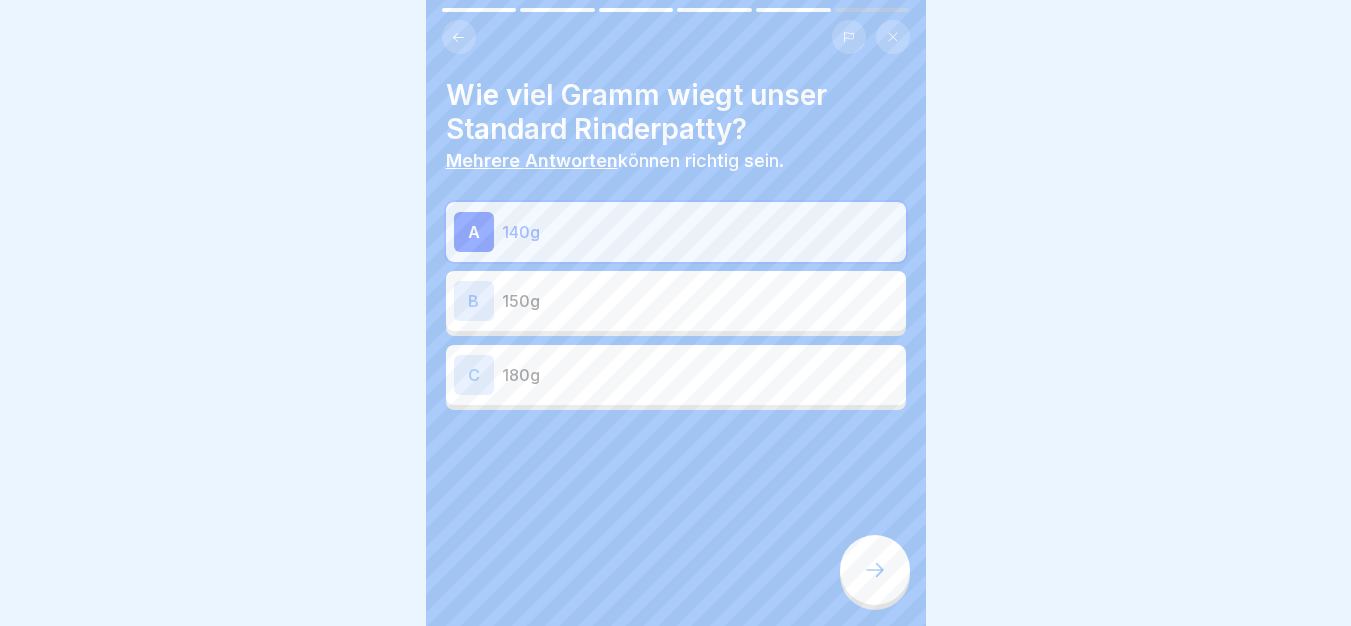 click at bounding box center (875, 570) 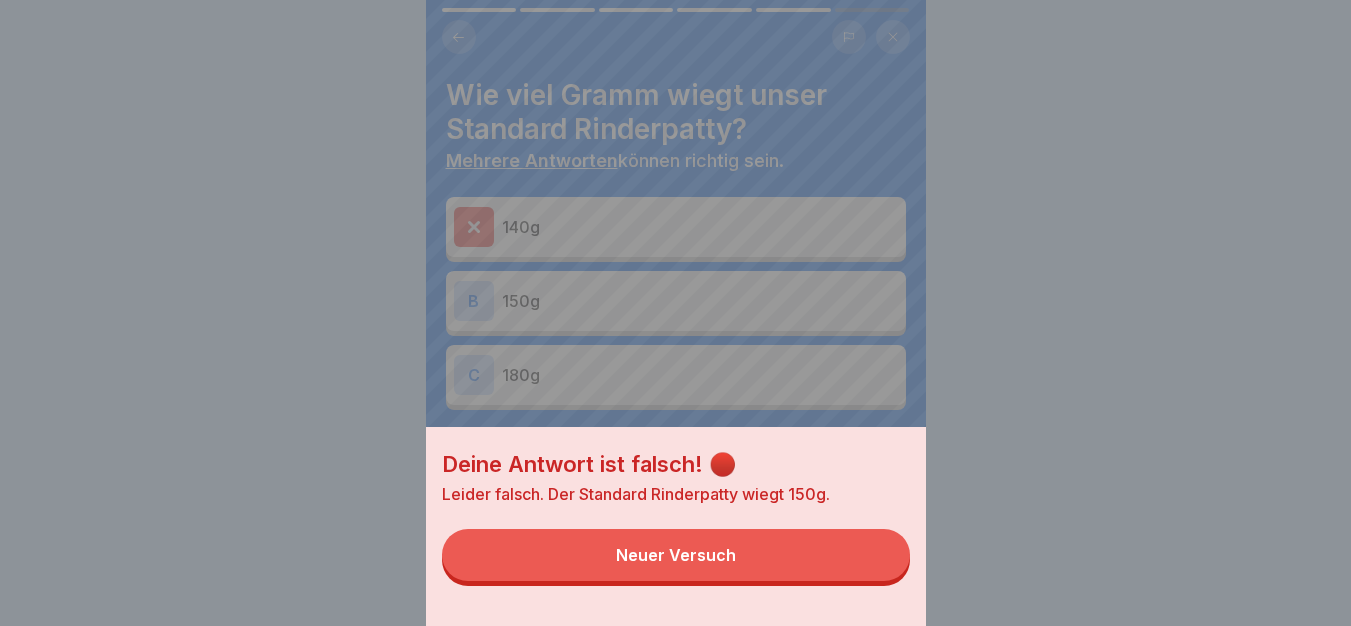click on "Neuer Versuch" at bounding box center (676, 555) 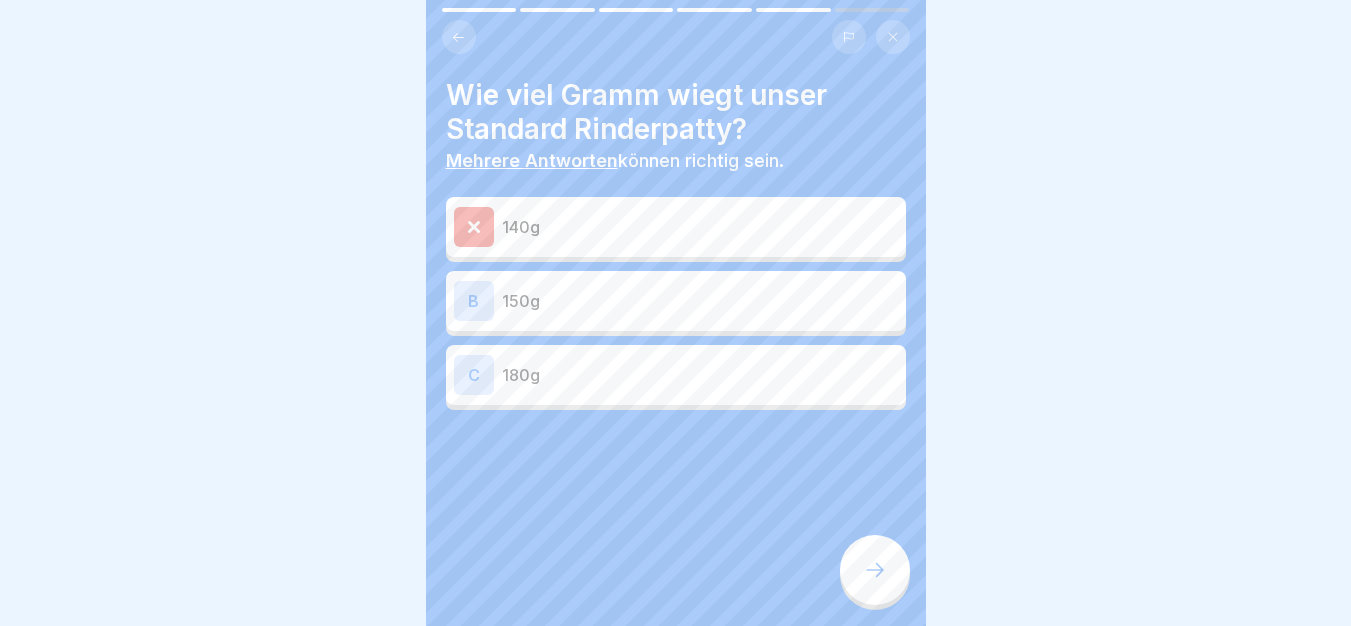 click on "150g" at bounding box center [700, 301] 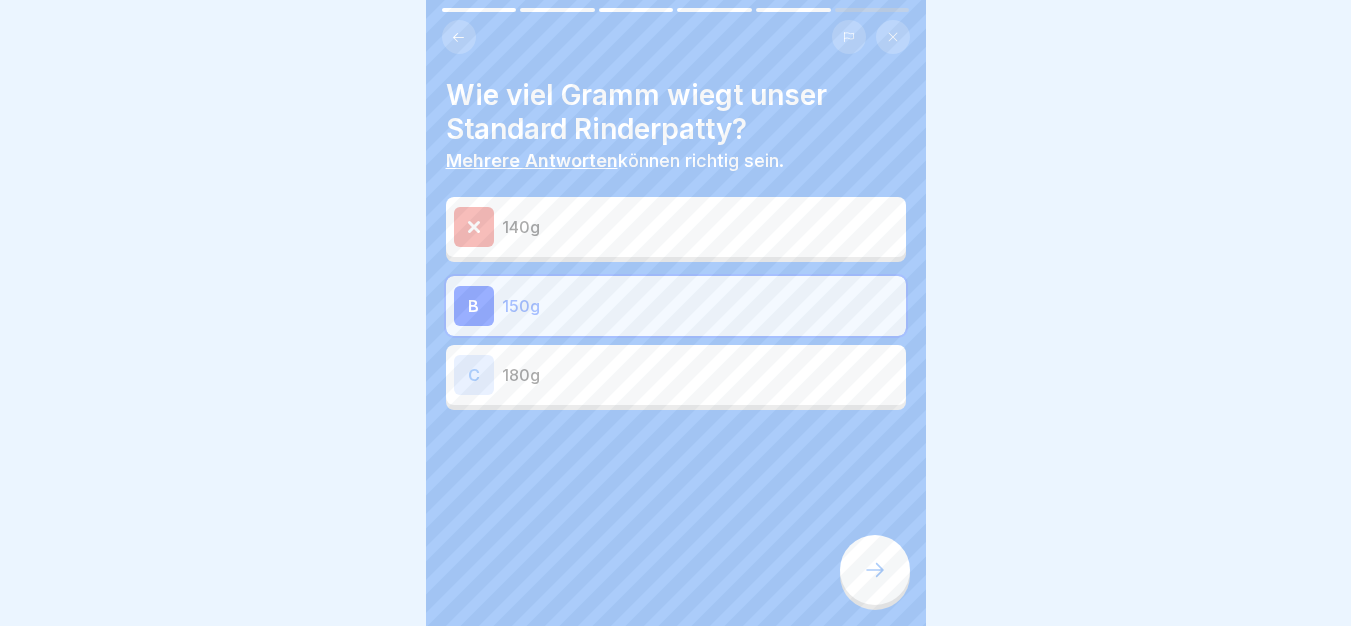 click at bounding box center [875, 570] 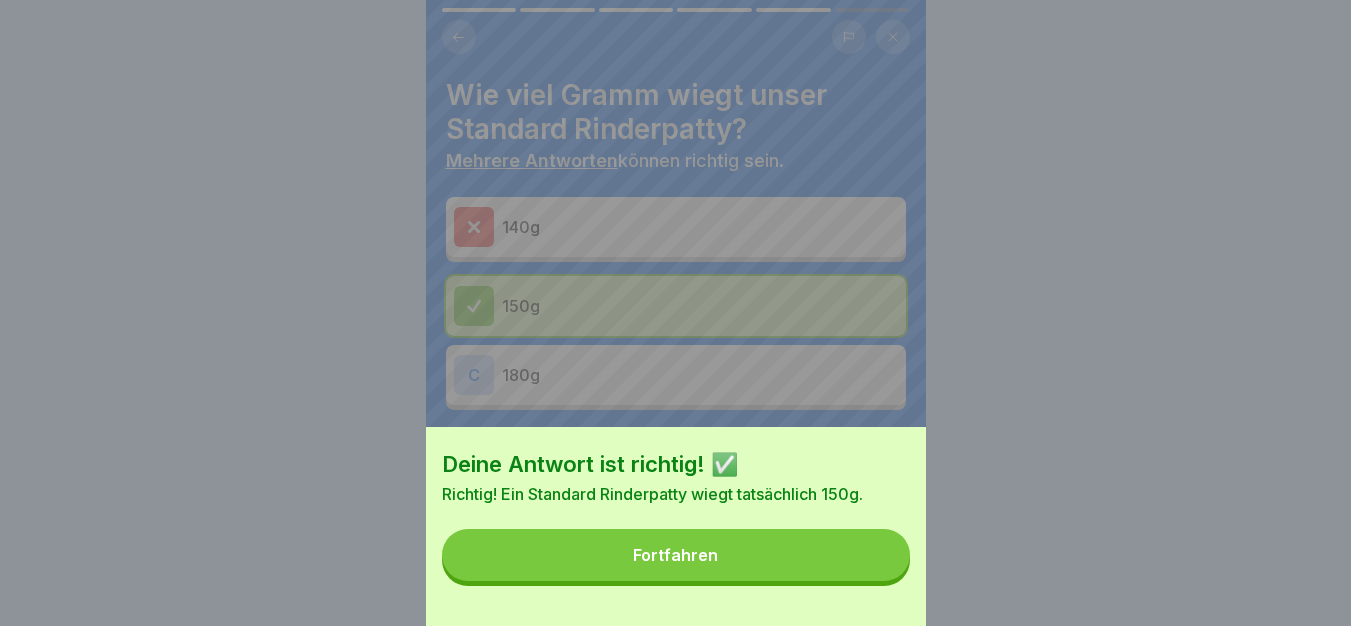 click on "Fortfahren" at bounding box center (676, 555) 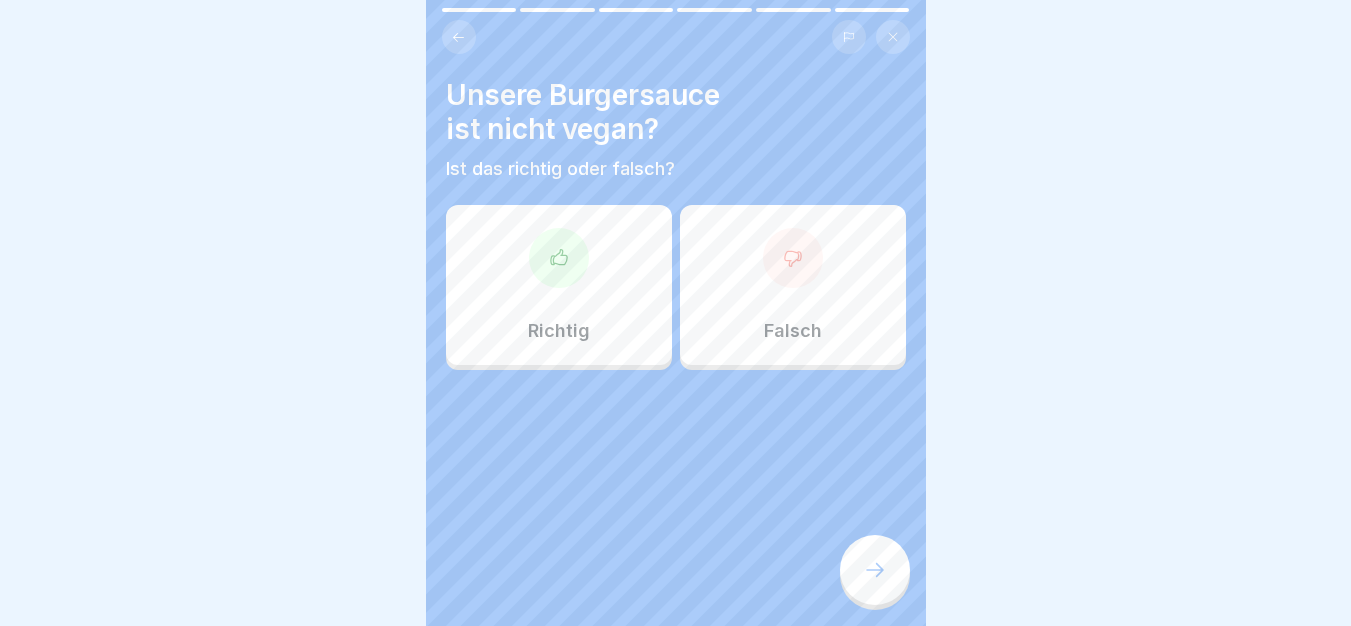 click on "Falsch" at bounding box center [793, 285] 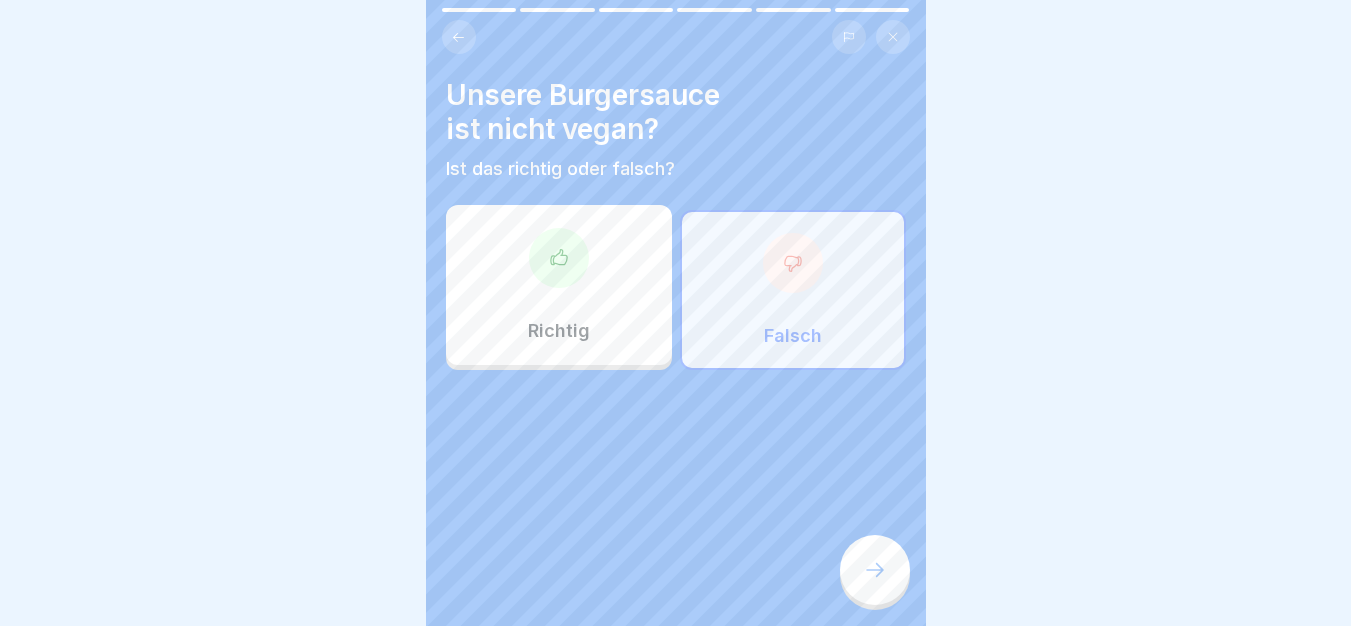 click 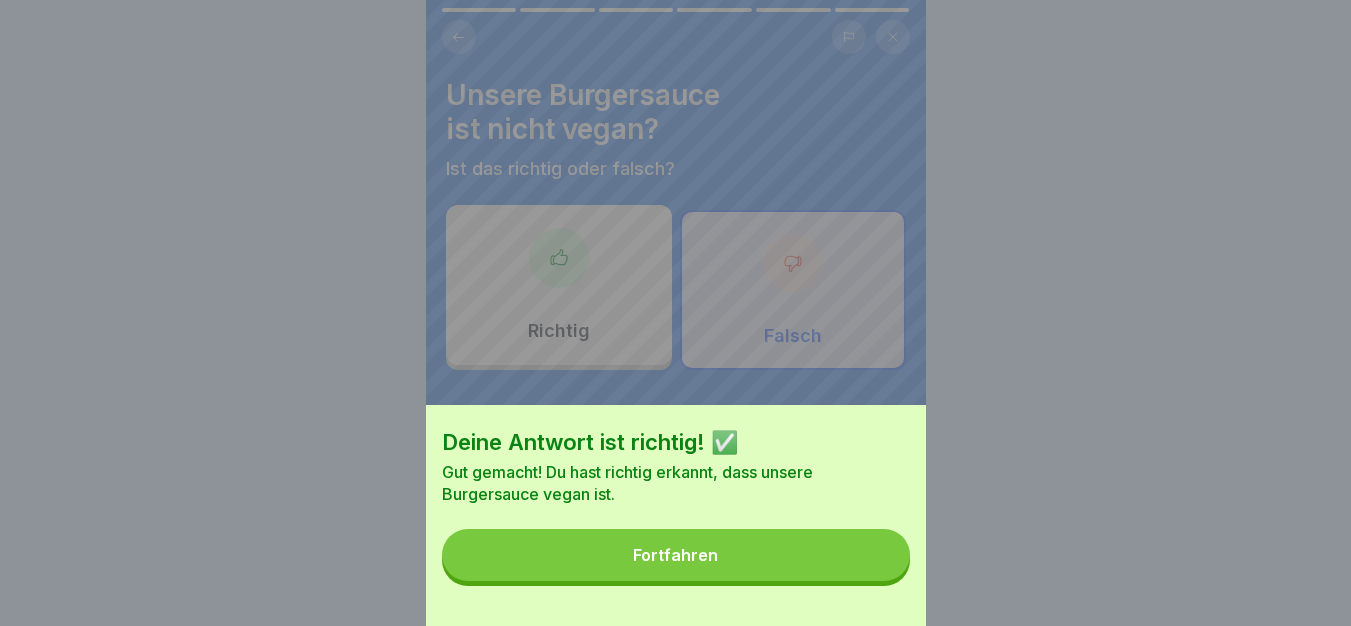 click on "Fortfahren" at bounding box center [676, 555] 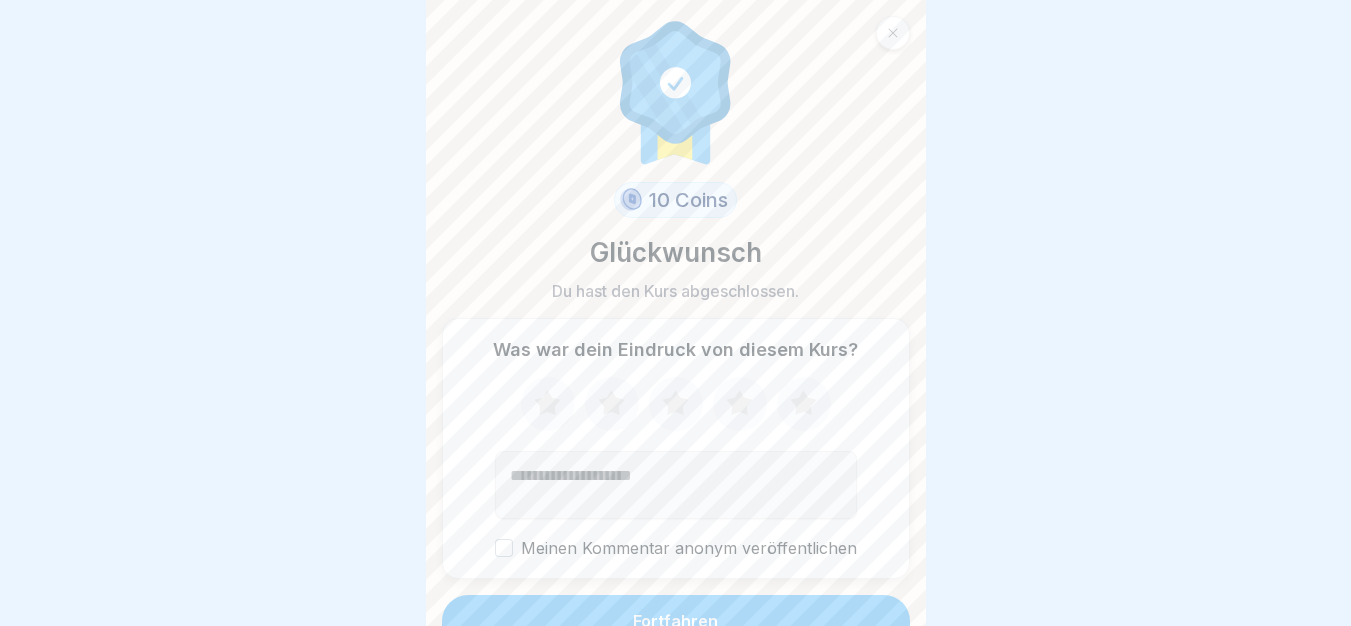click on "Fortfahren" at bounding box center [676, 621] 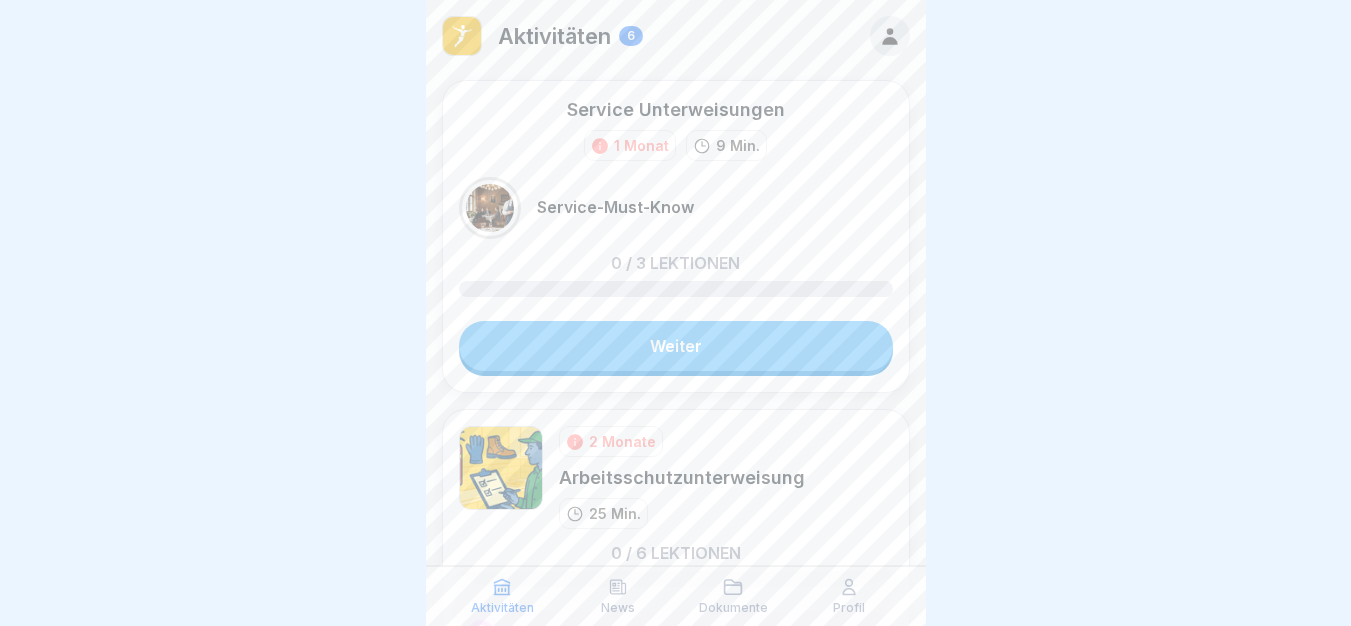 click on "Weiter" at bounding box center (676, 346) 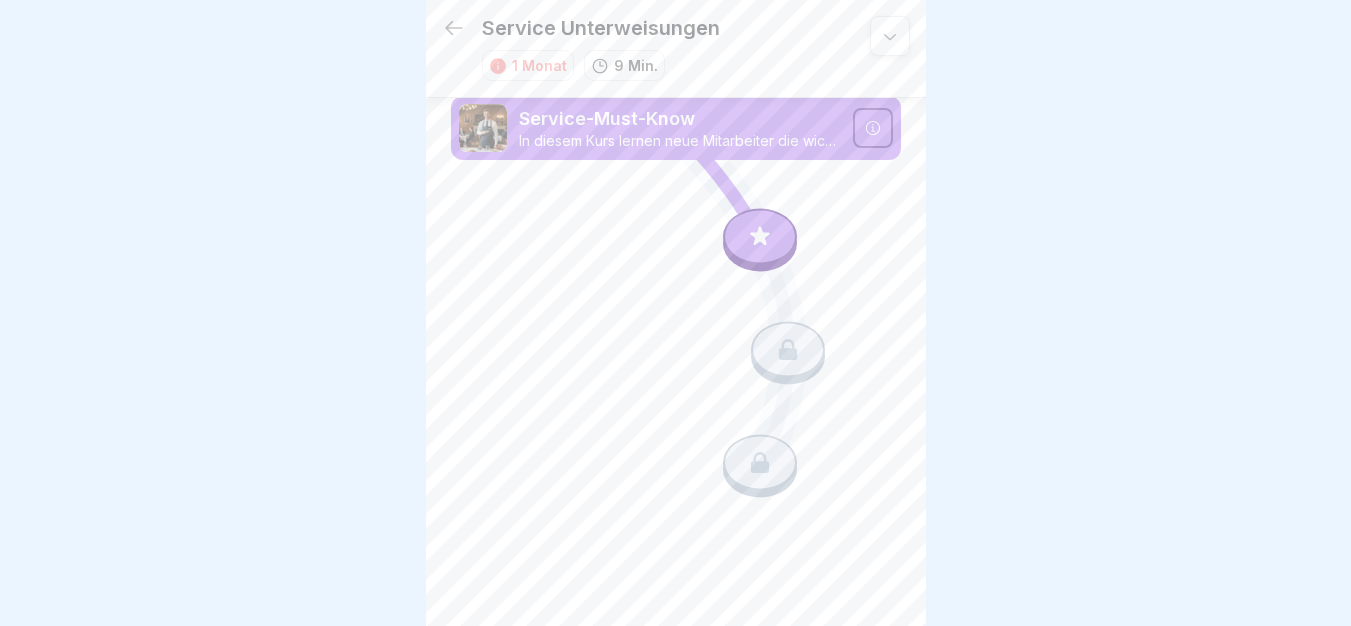 click at bounding box center [760, 237] 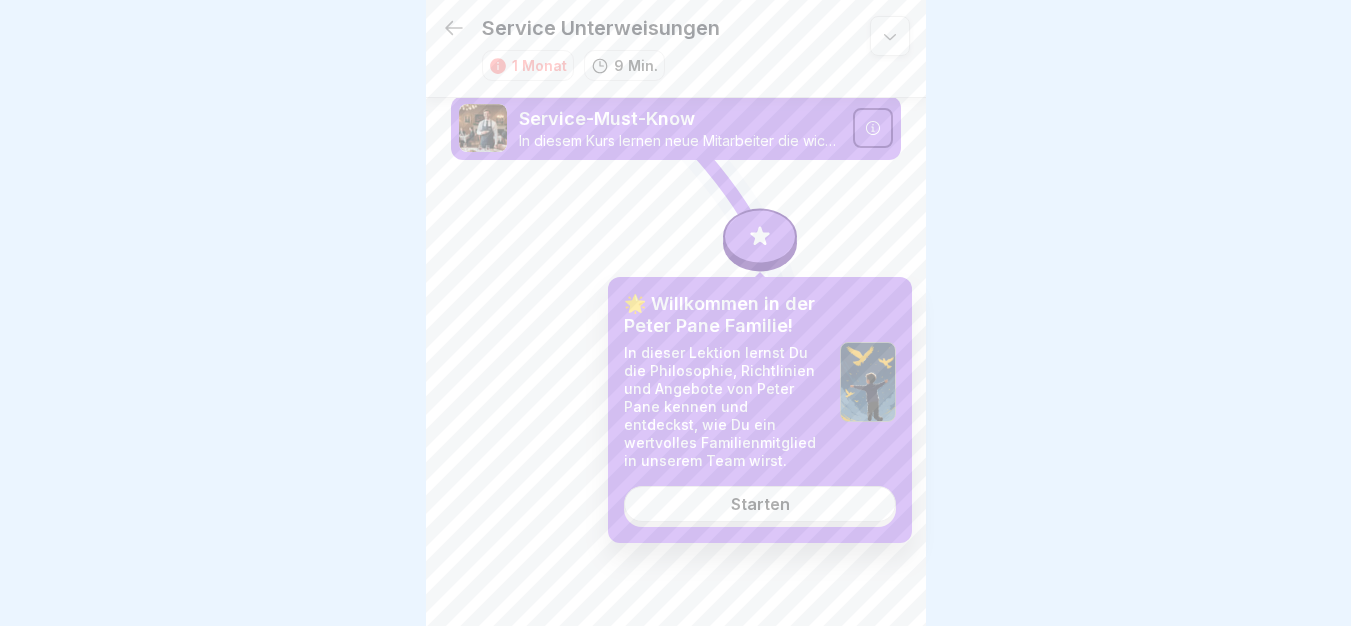 click on "Starten" at bounding box center (760, 504) 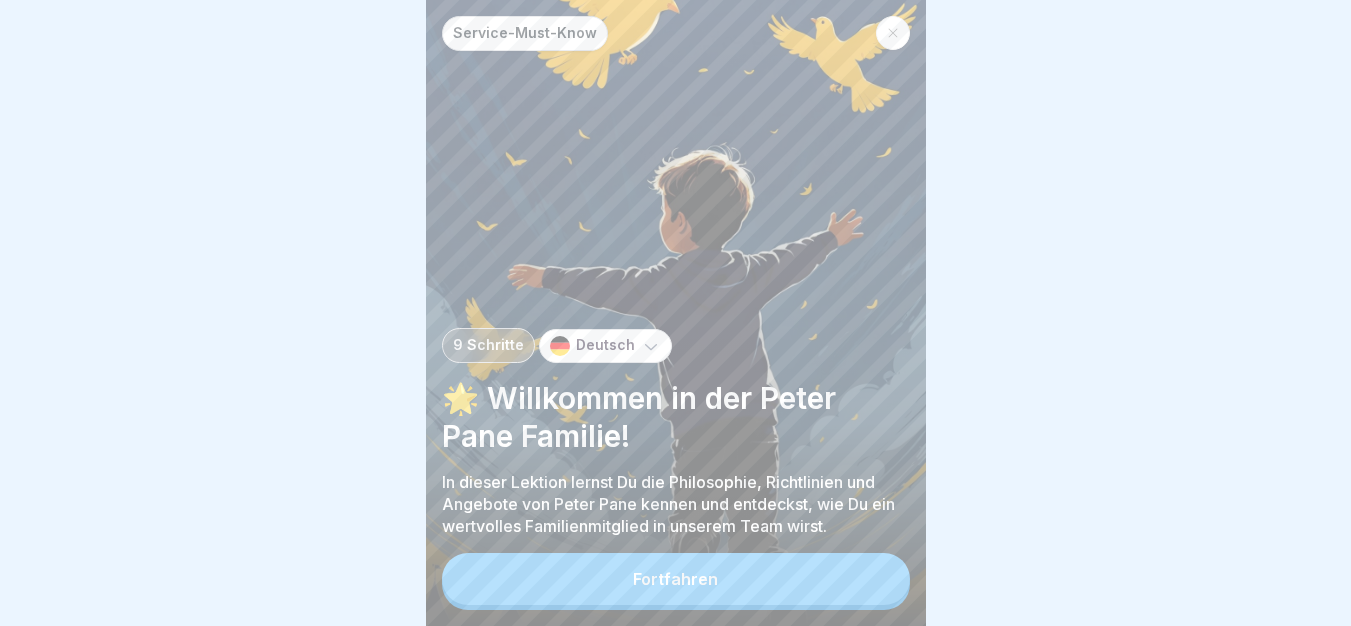 click on "Fortfahren" at bounding box center [676, 579] 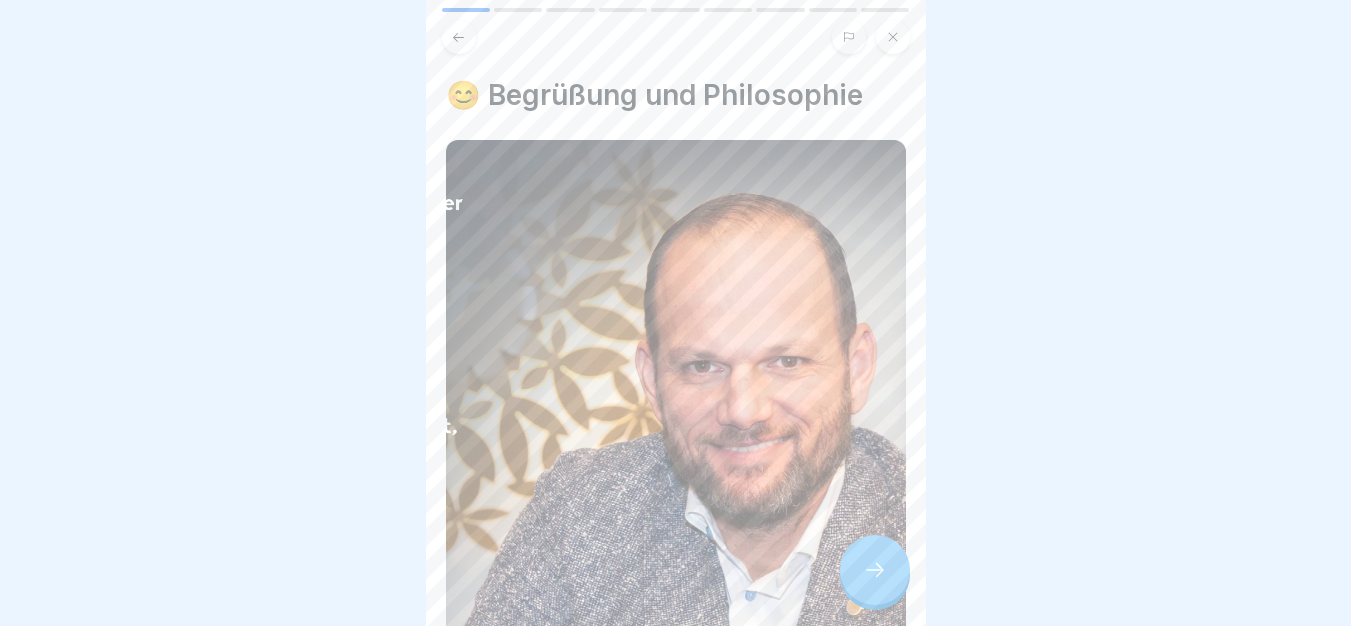 click 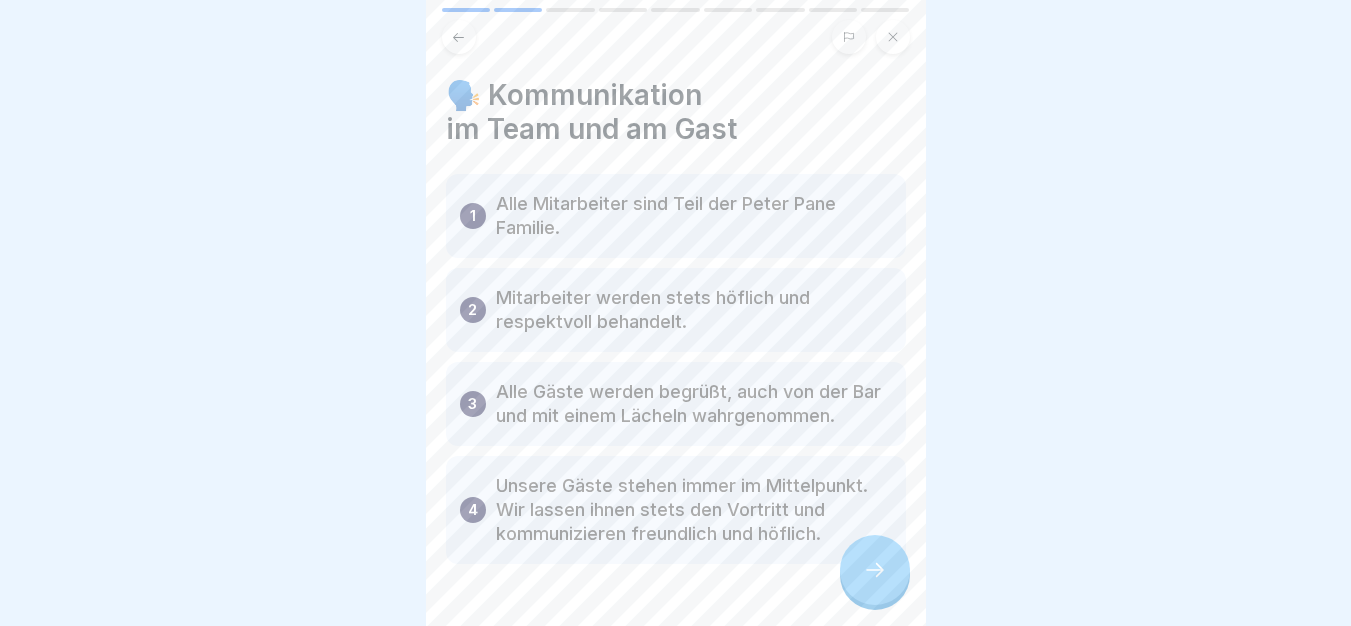 click at bounding box center [875, 570] 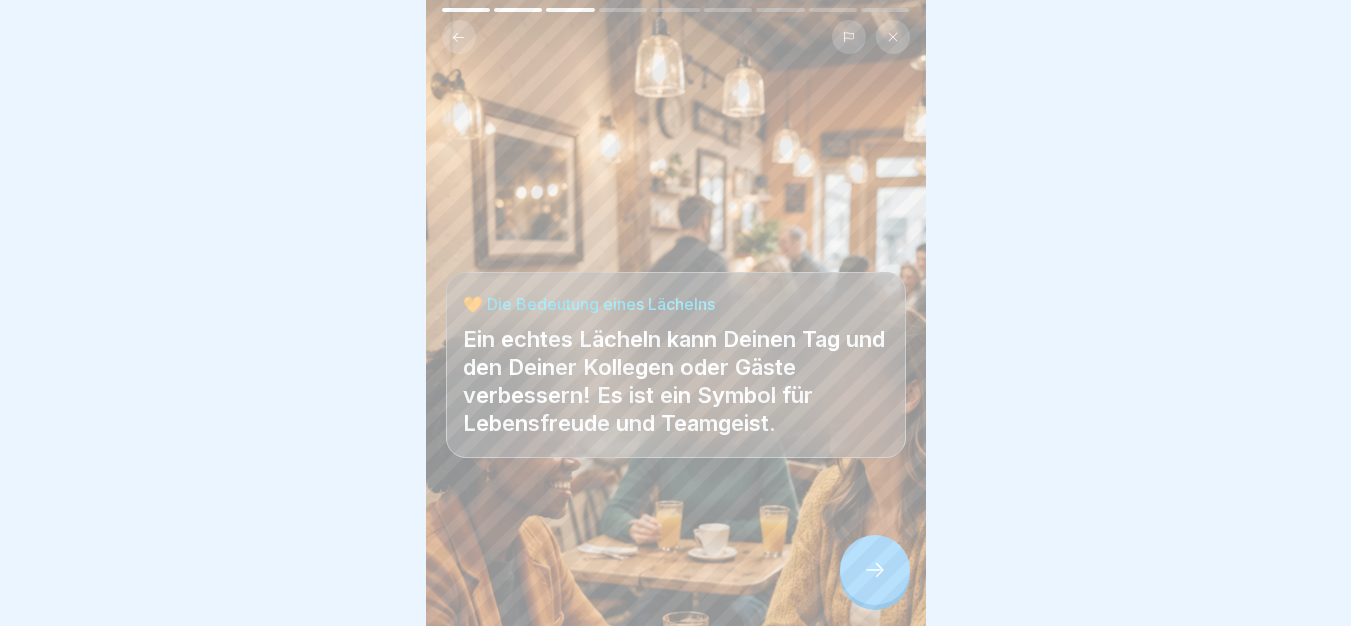 click 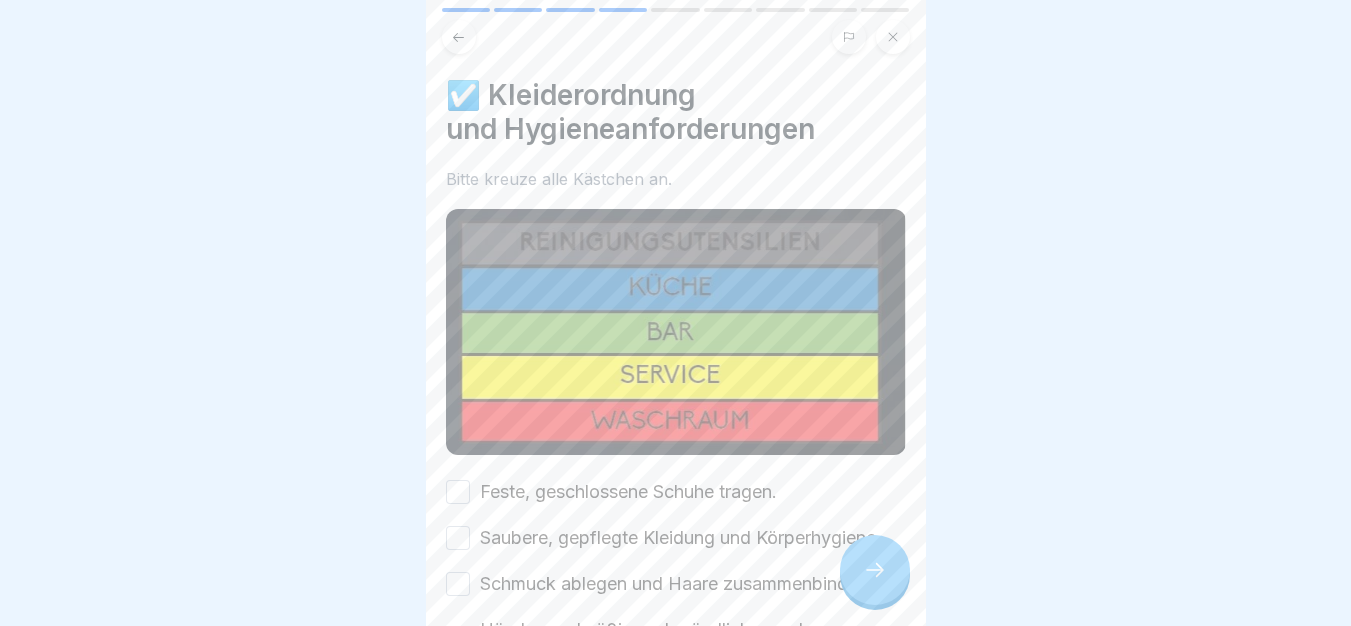 click 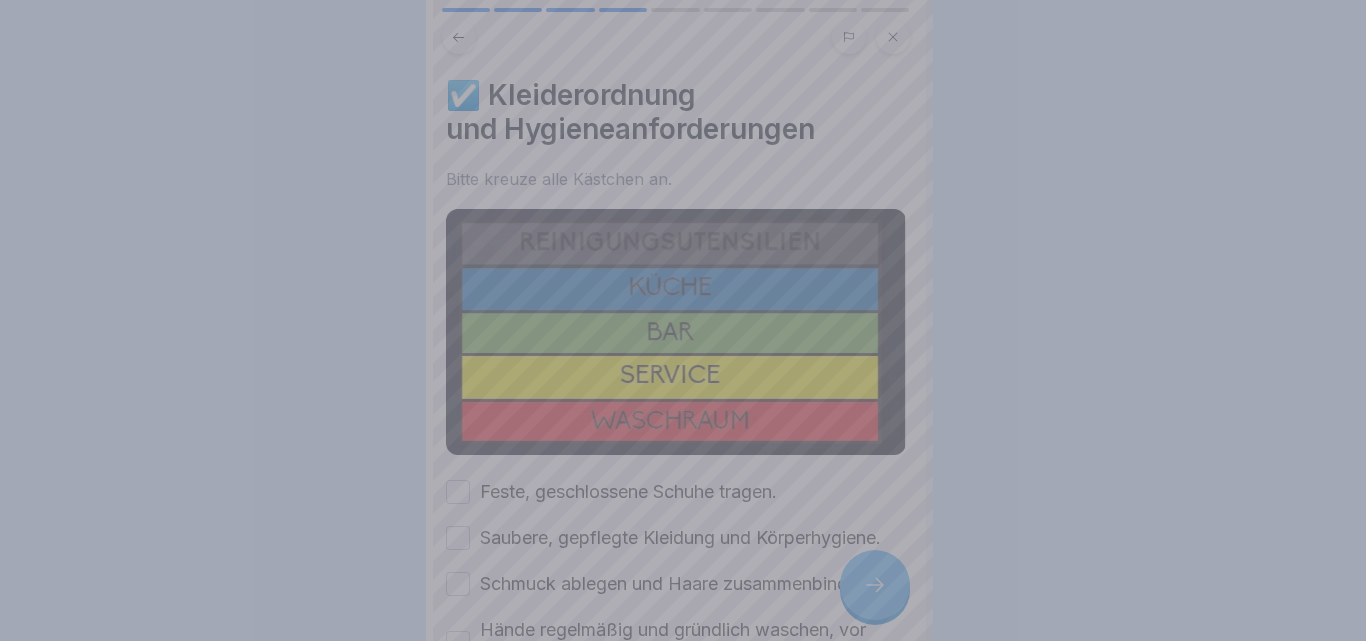 click at bounding box center [683, 320] 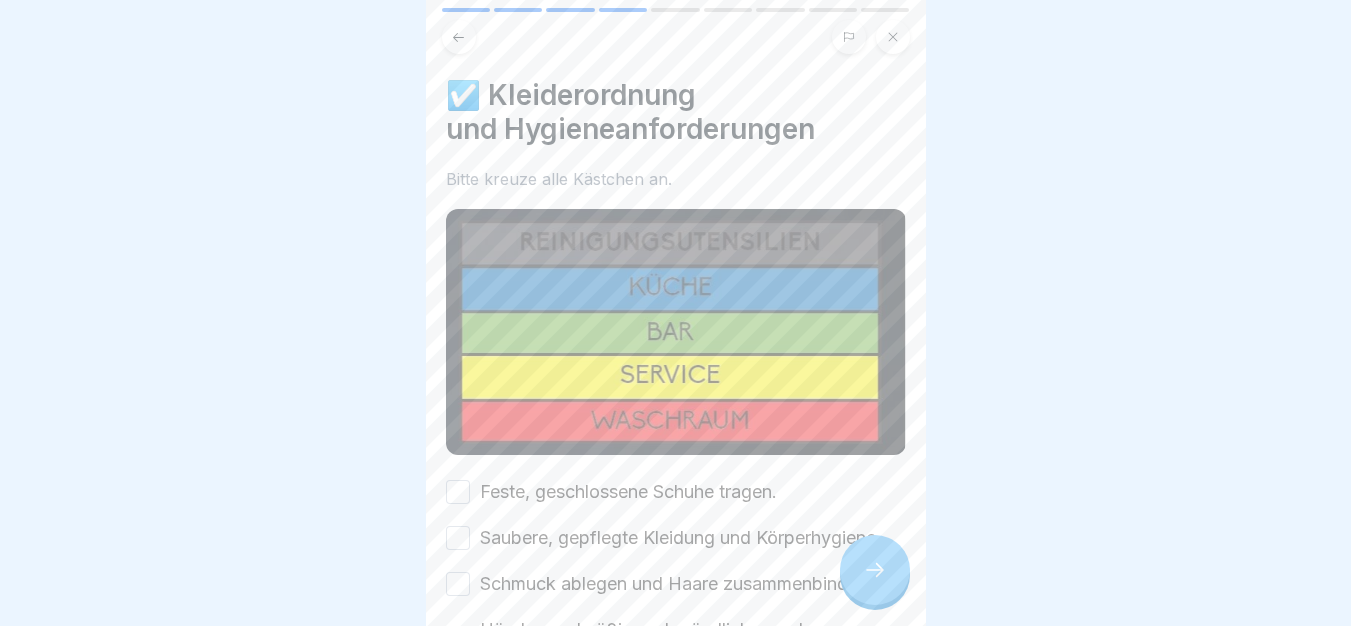click on "Feste, geschlossene Schuhe tragen." at bounding box center [628, 492] 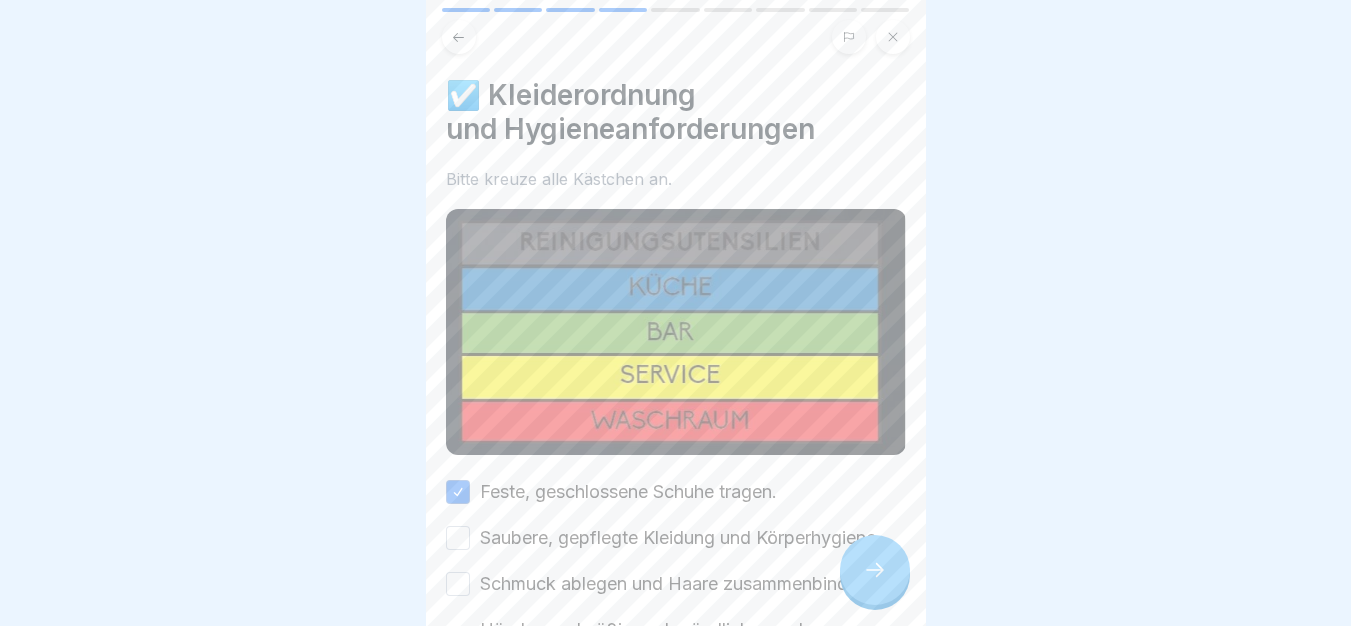 click on "Saubere, gepflegte Kleidung und Körperhygiene." at bounding box center (680, 538) 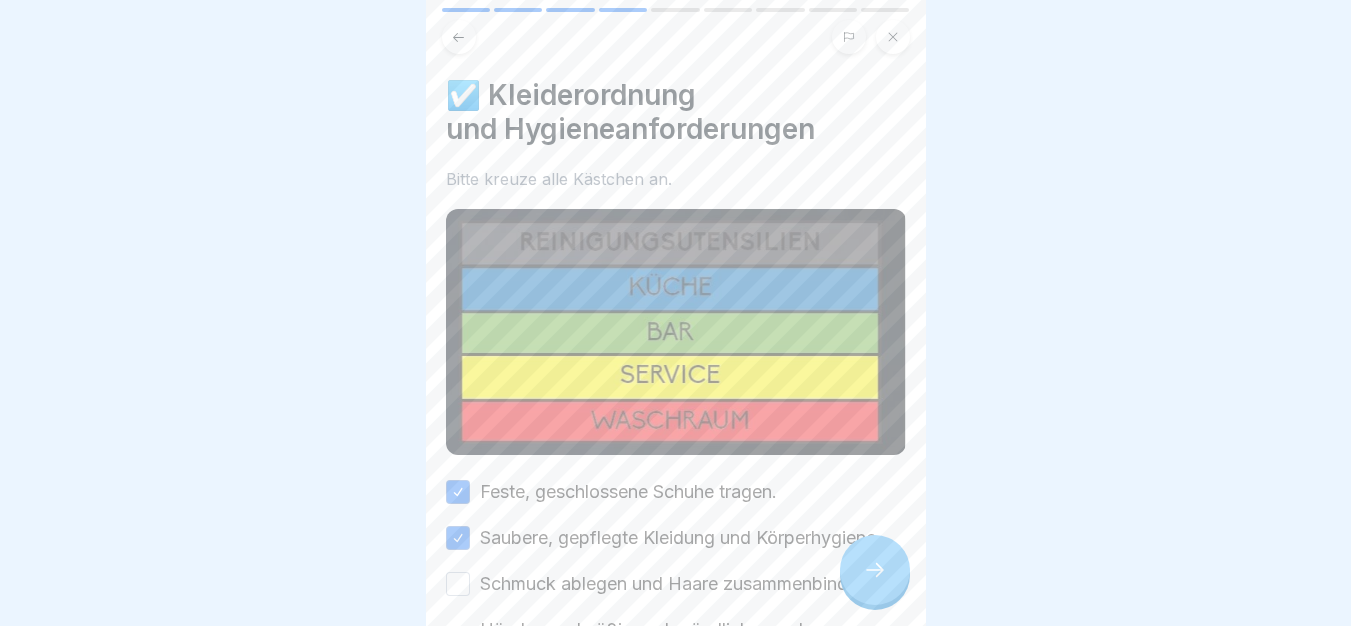 click on "Schmuck ablegen und Haare zusammenbinden." at bounding box center (676, 584) 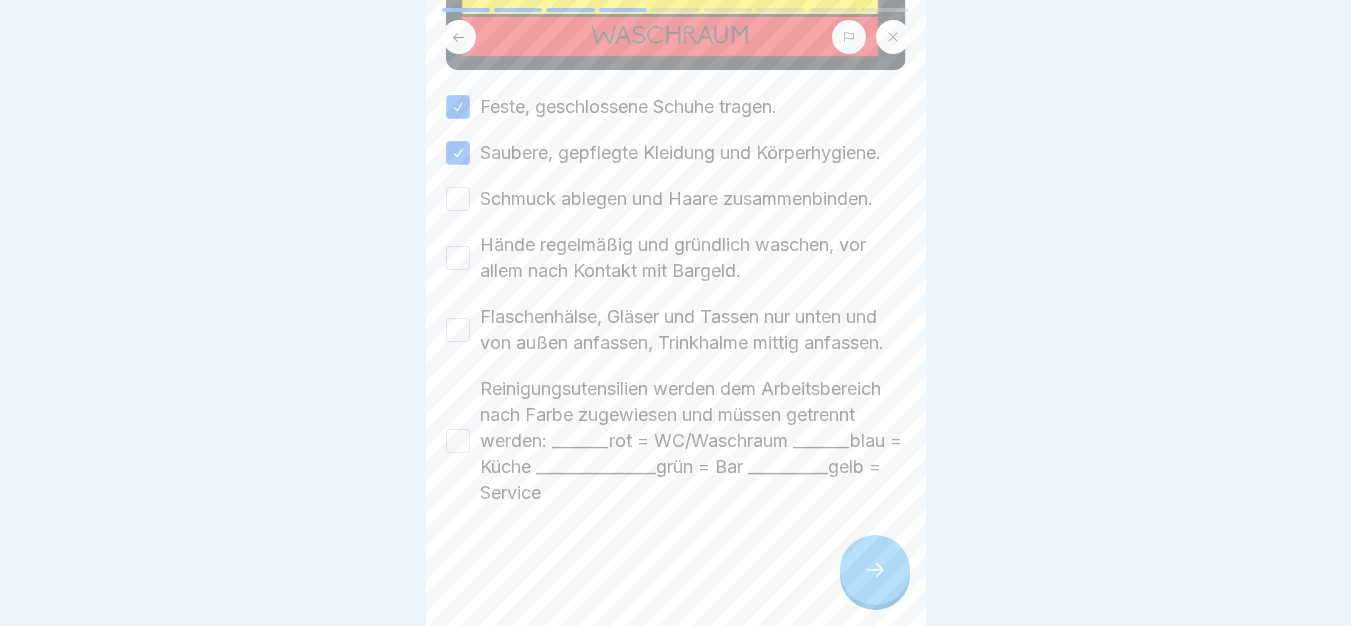 scroll, scrollTop: 455, scrollLeft: 0, axis: vertical 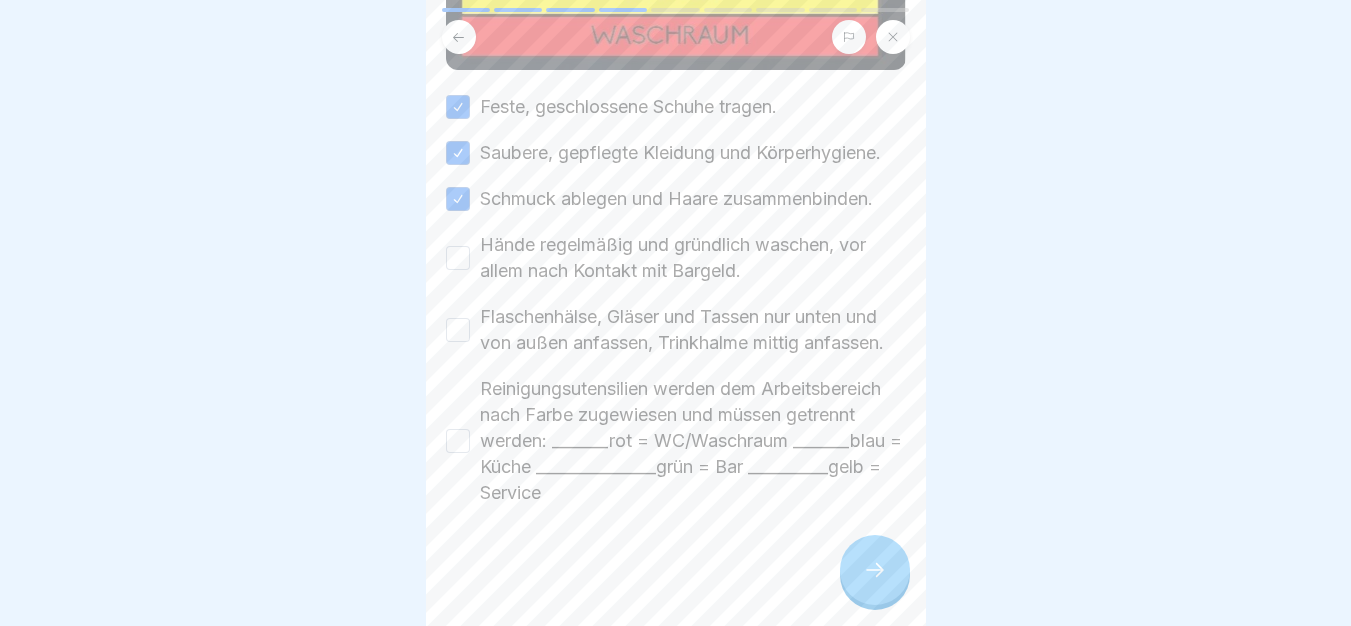 click on "Hände regelmäßig und gründlich waschen, vor allem nach Kontakt mit Bargeld." at bounding box center (693, 258) 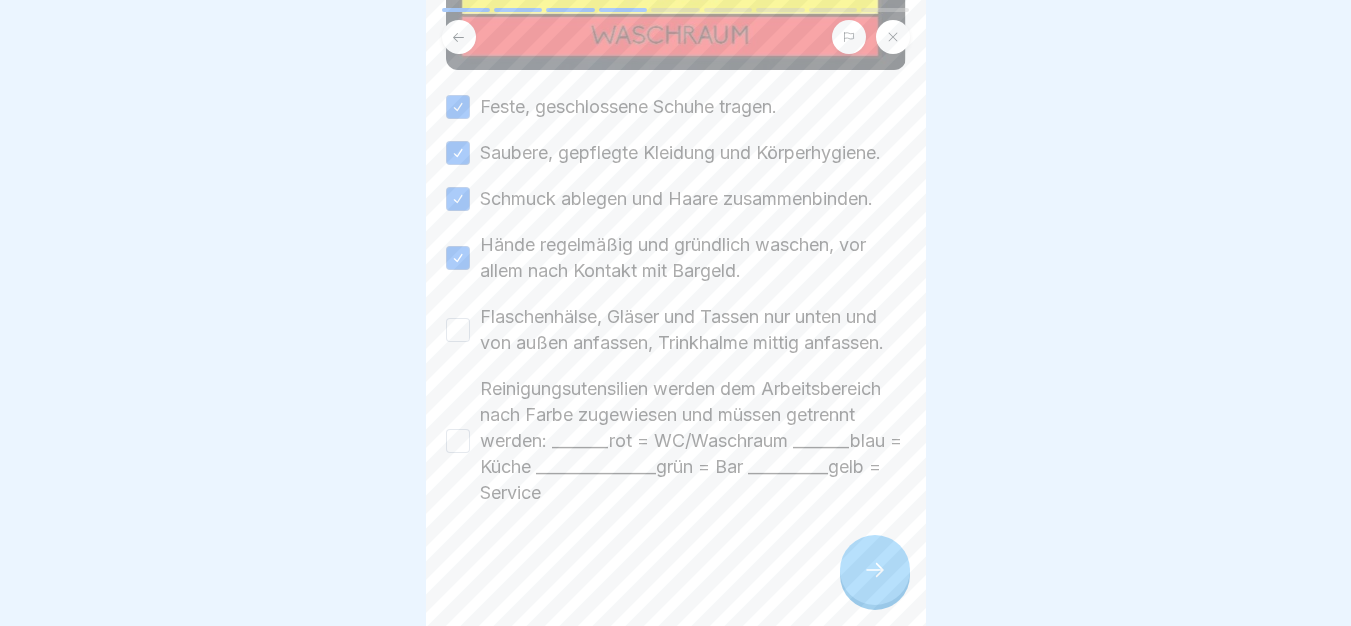 click on "Flaschenhälse, Gläser und Tassen nur unten und von außen anfassen, Trinkhalme mittig anfassen." at bounding box center (693, 330) 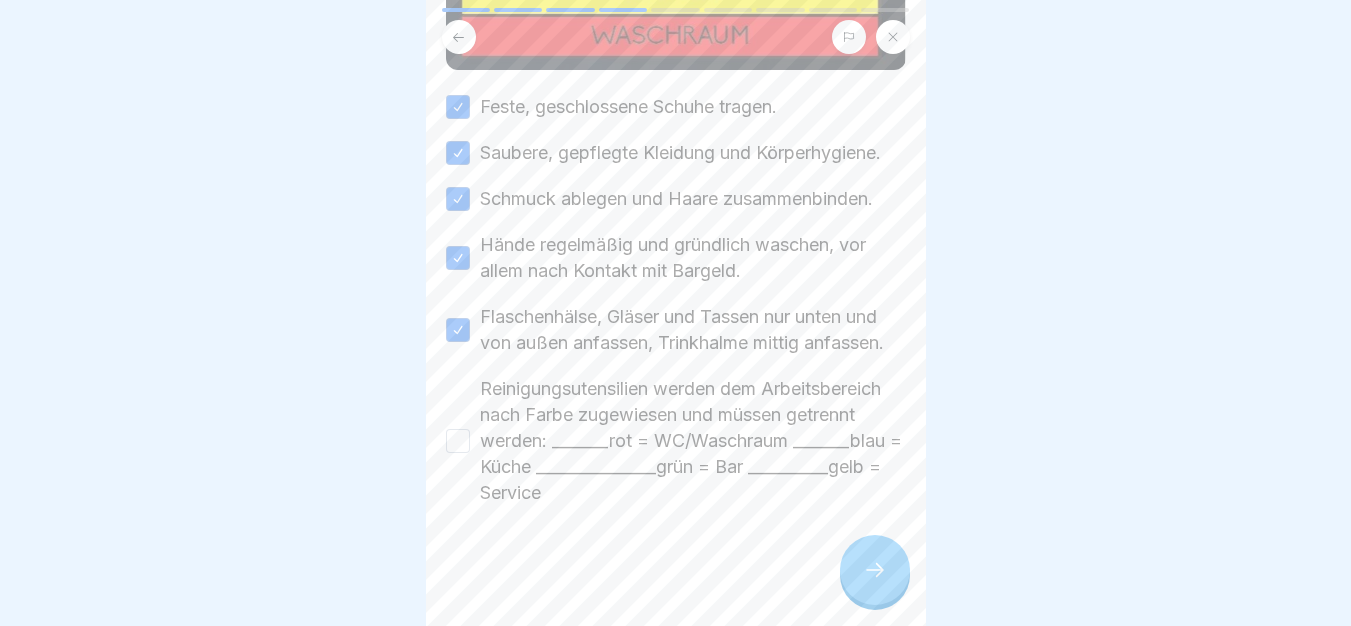 click on "Reinigungsutensilien werden dem Arbeitsbereich nach Farbe zugewiesen und müssen getrennt werden: _______rot = WC/Waschraum _______blau = Küche _______________grün = Bar __________gelb = Service" at bounding box center [693, 441] 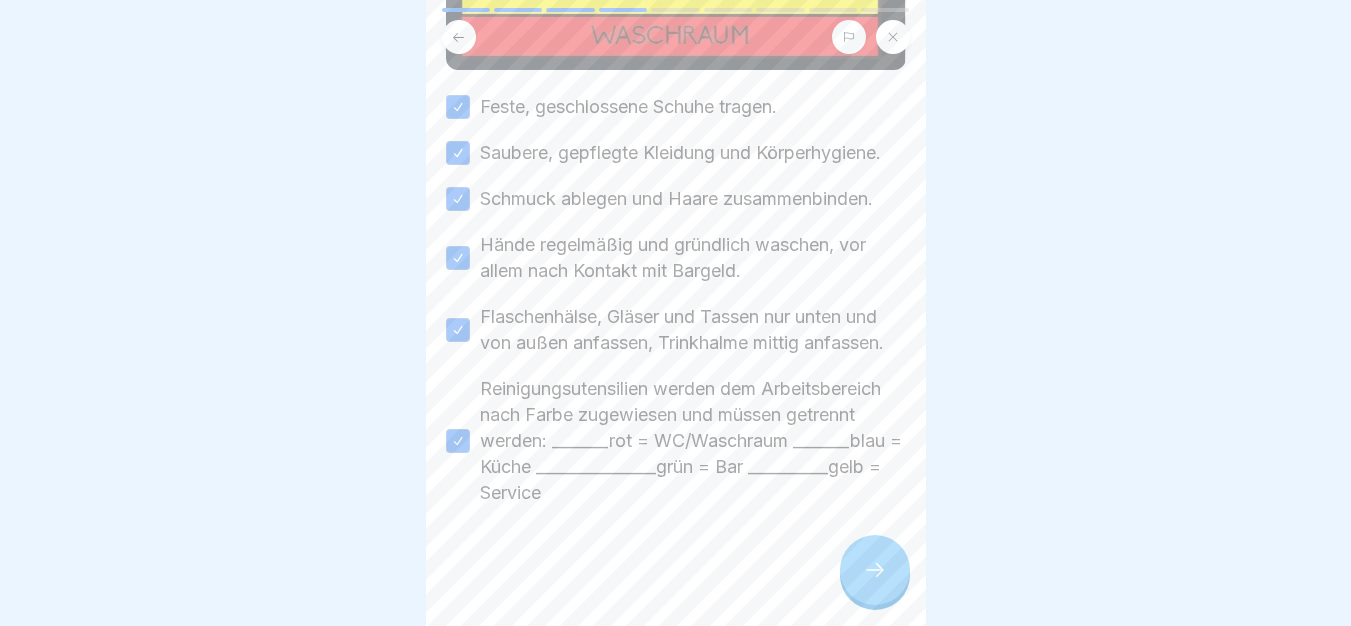 click 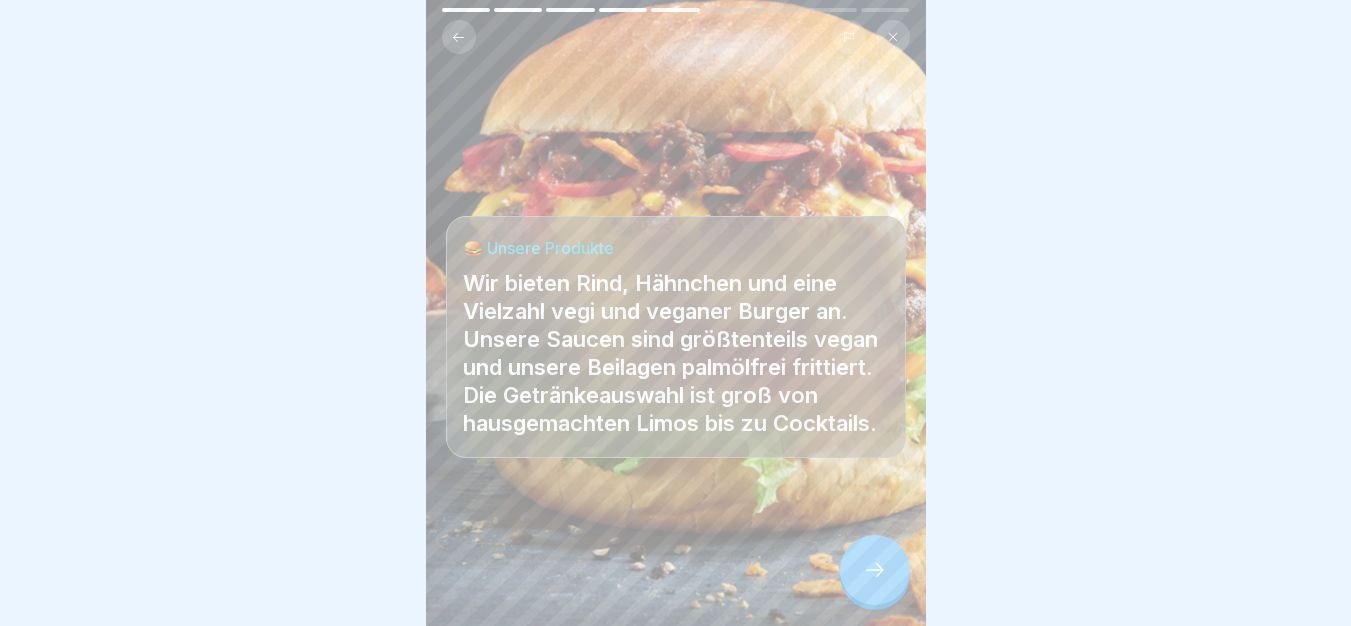 click 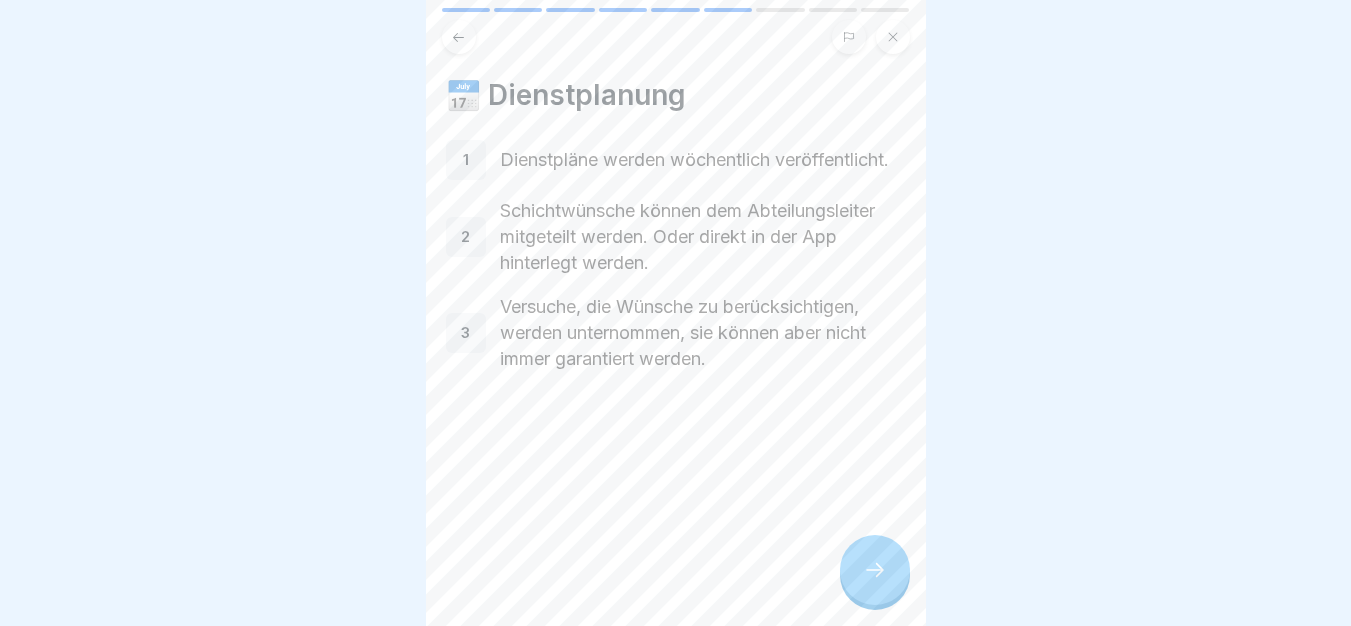 click 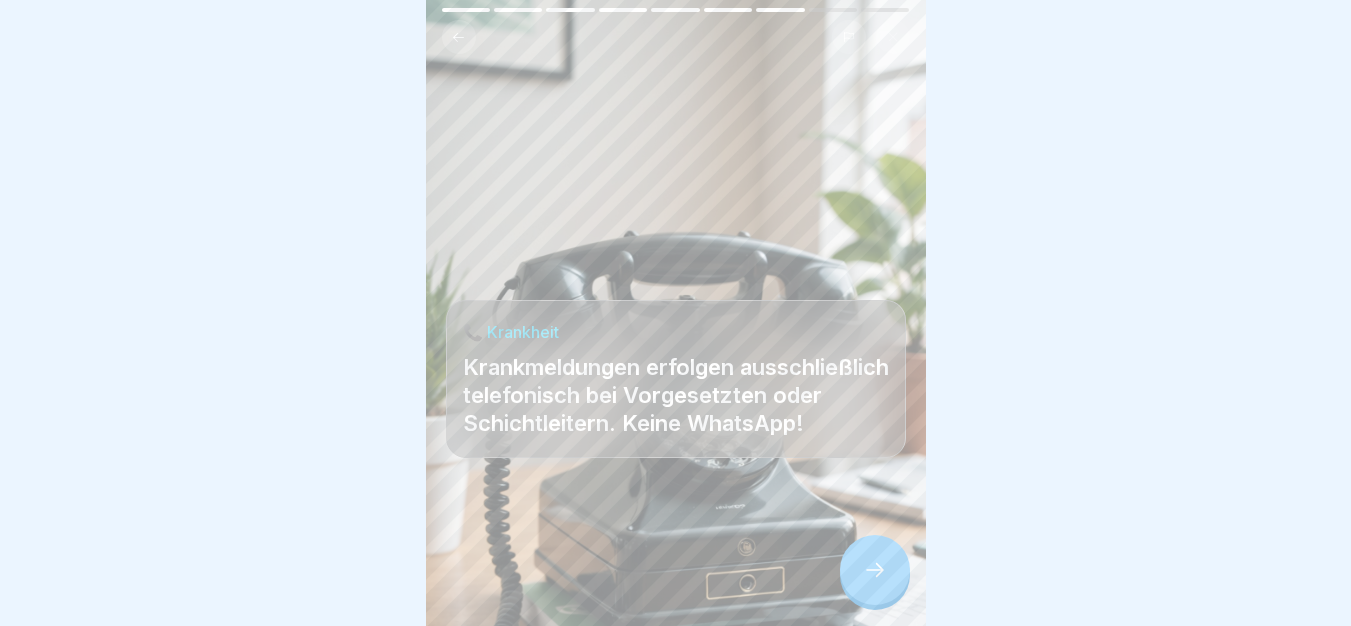 click 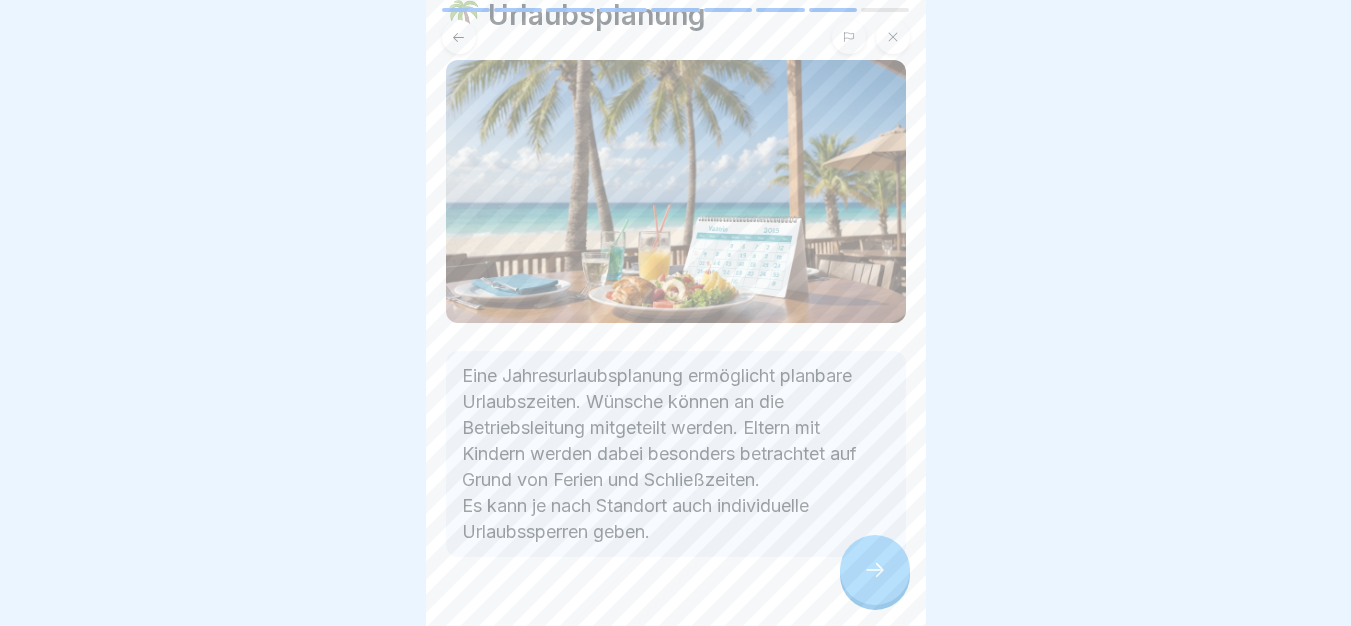 scroll, scrollTop: 122, scrollLeft: 0, axis: vertical 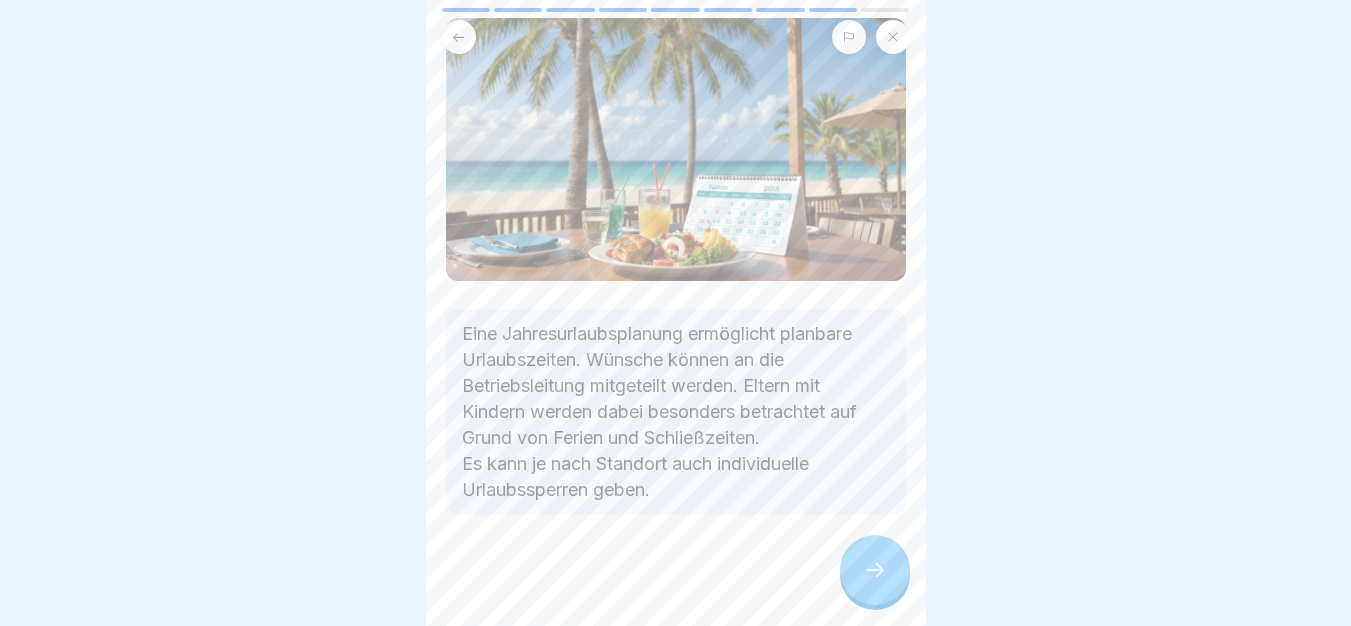 click at bounding box center (875, 570) 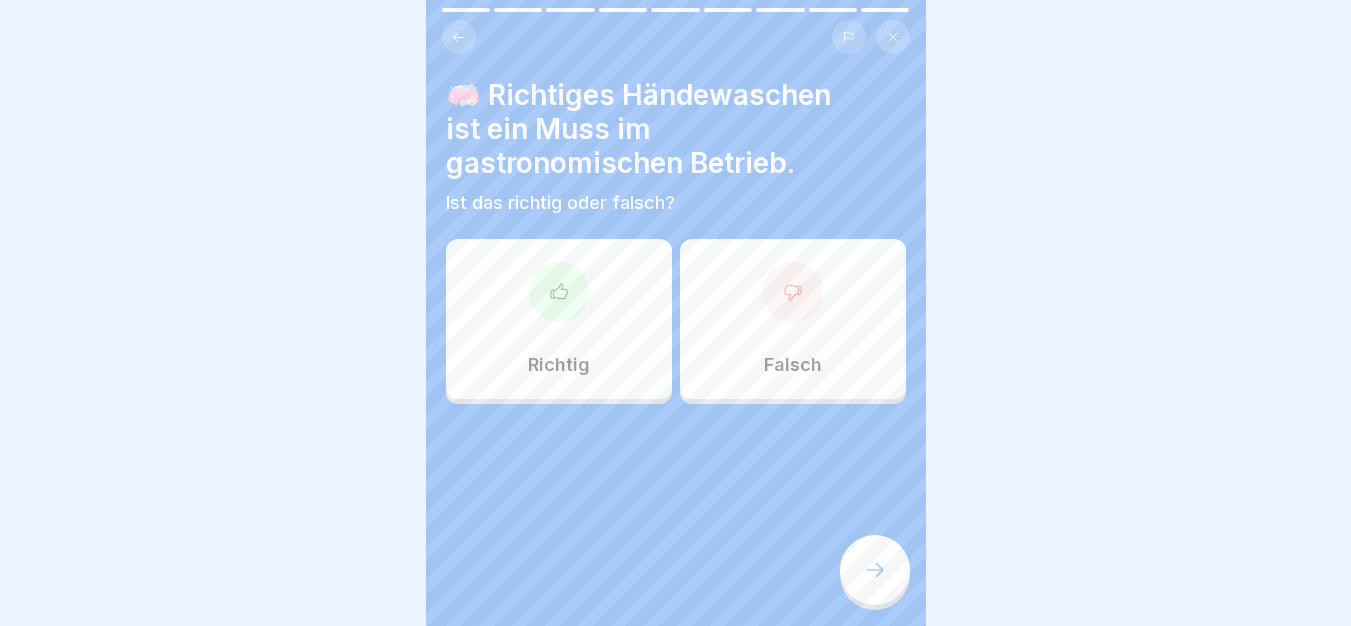 click on "Richtig" at bounding box center (559, 319) 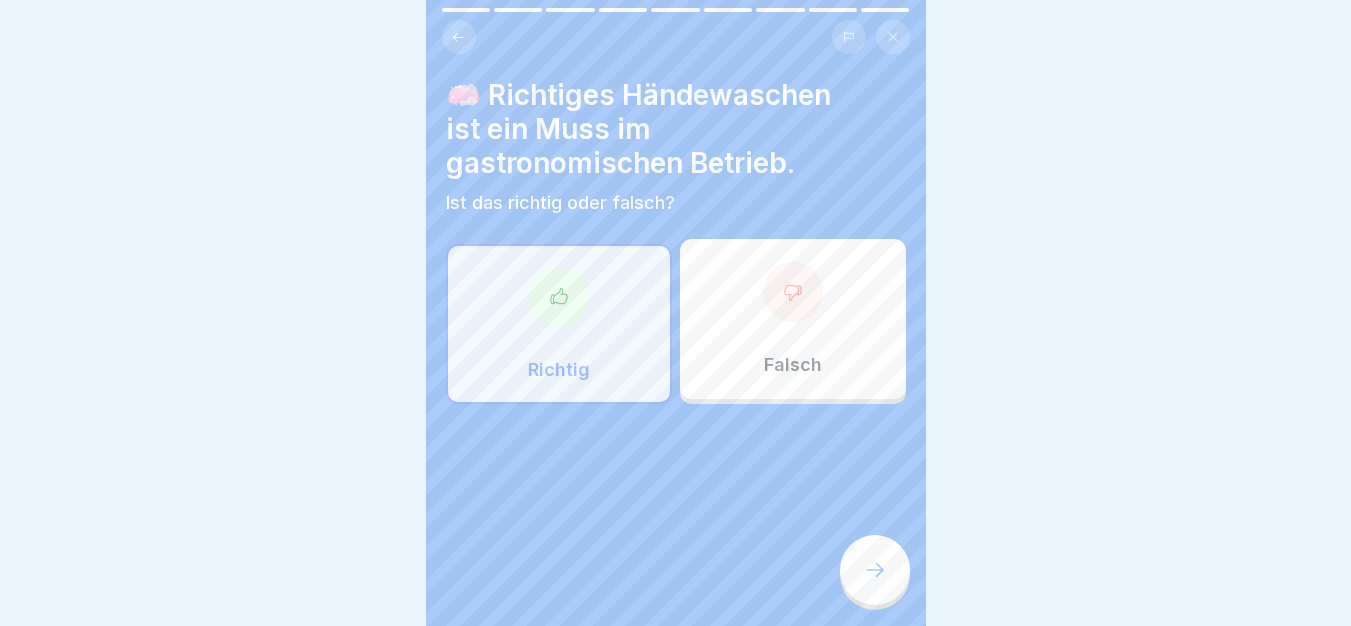 click at bounding box center [875, 570] 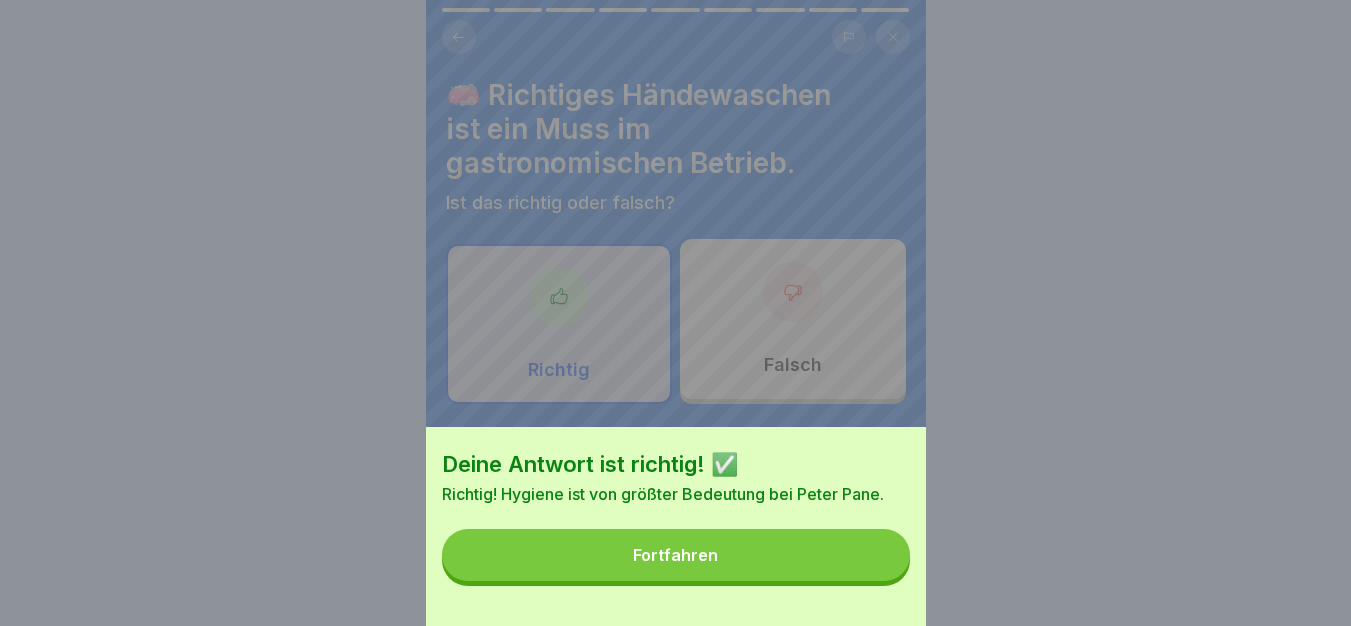 click on "Fortfahren" at bounding box center [676, 555] 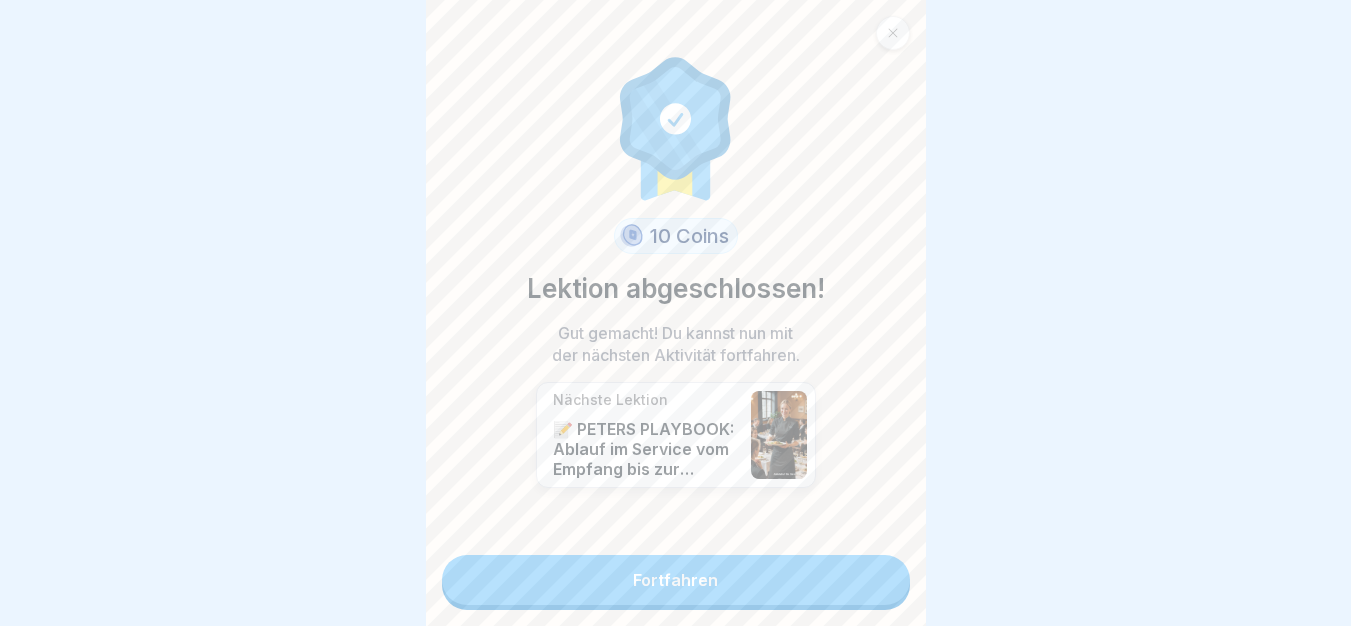 click on "Fortfahren" at bounding box center (676, 580) 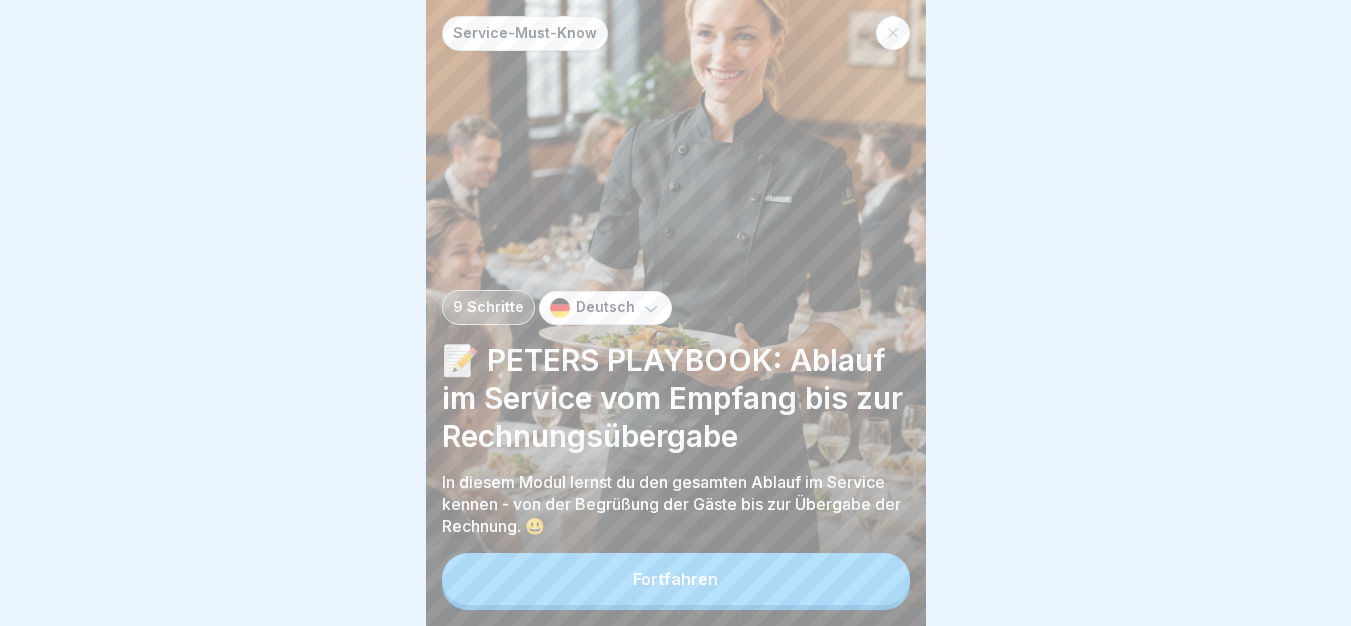 click on "Fortfahren" at bounding box center [676, 579] 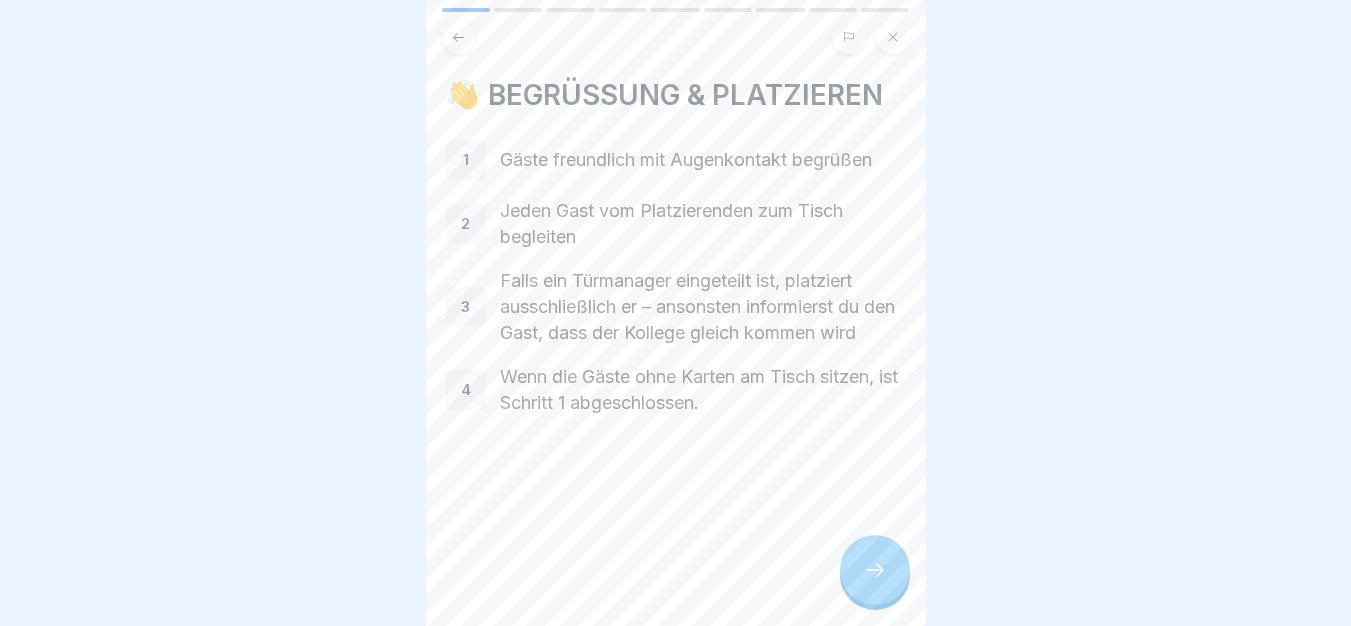 click at bounding box center [875, 570] 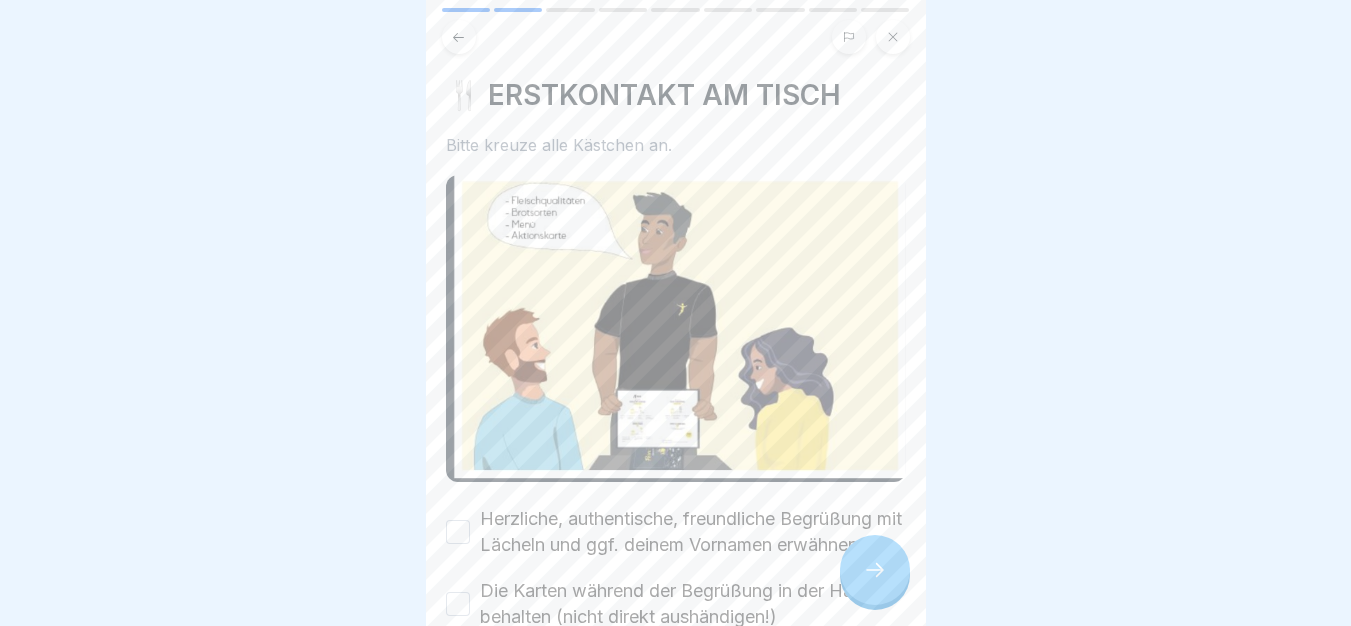click at bounding box center [875, 570] 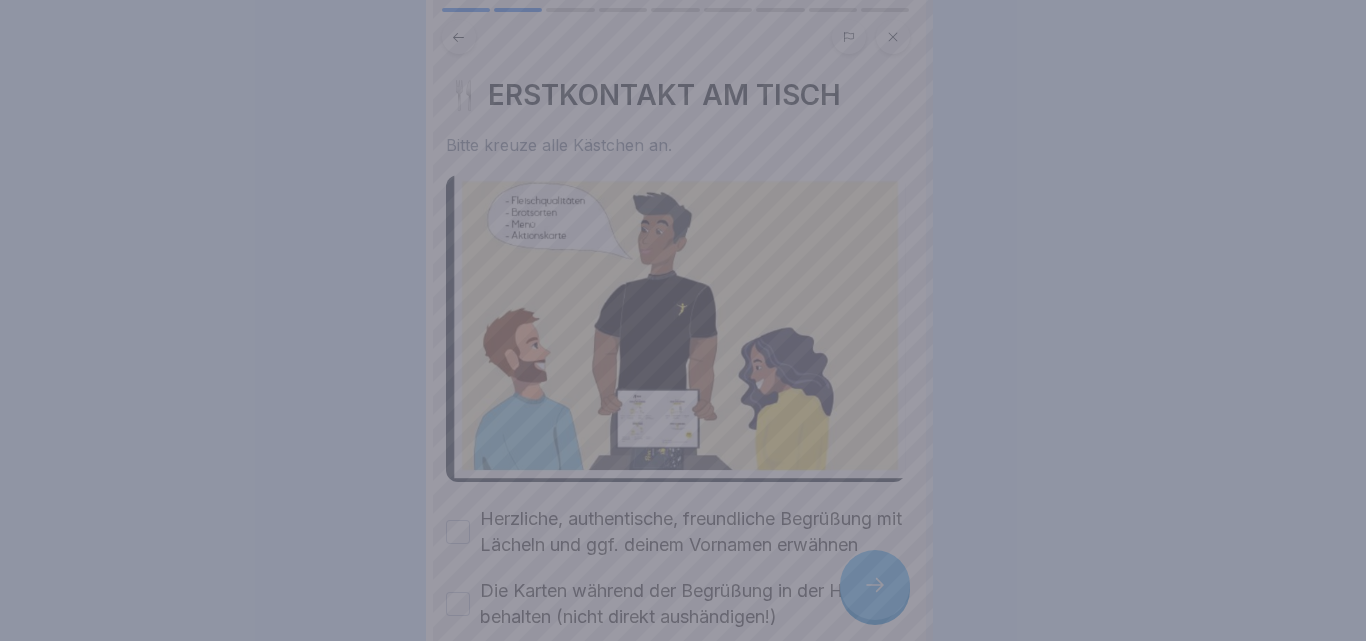 click at bounding box center [683, 320] 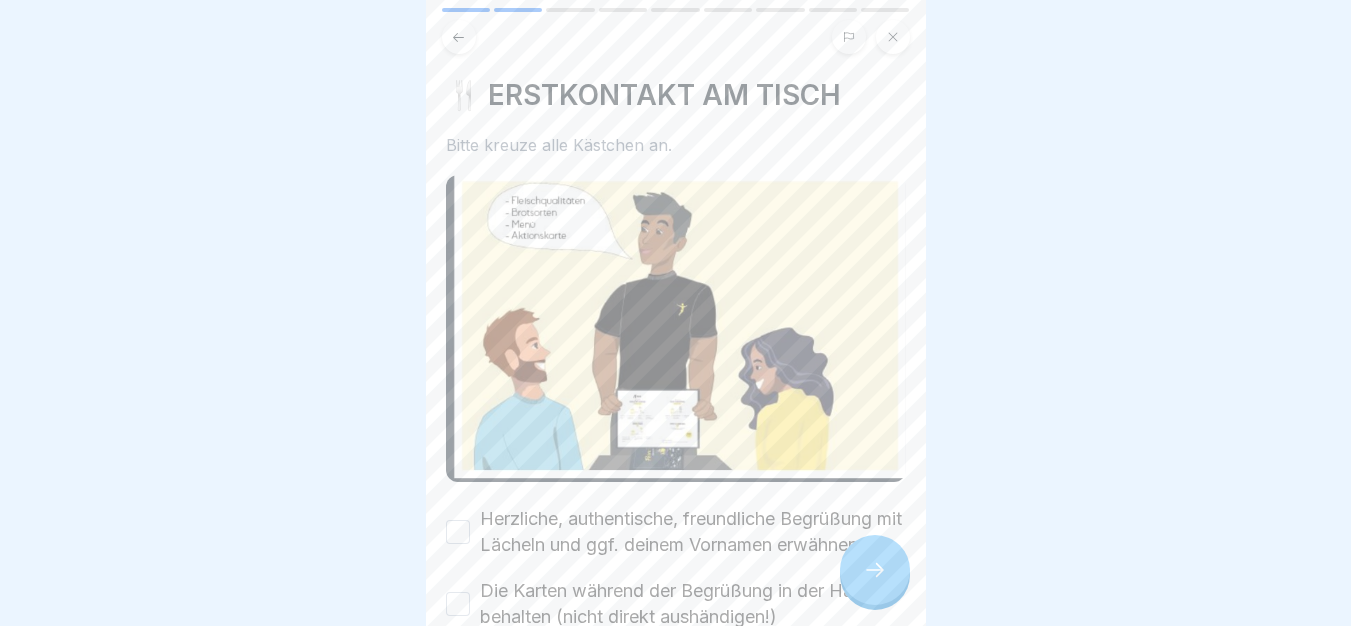 click on "Herzliche, authentische, freundliche Begrüßung mit Lächeln und ggf. deinem Vornamen erwähnen" at bounding box center (693, 532) 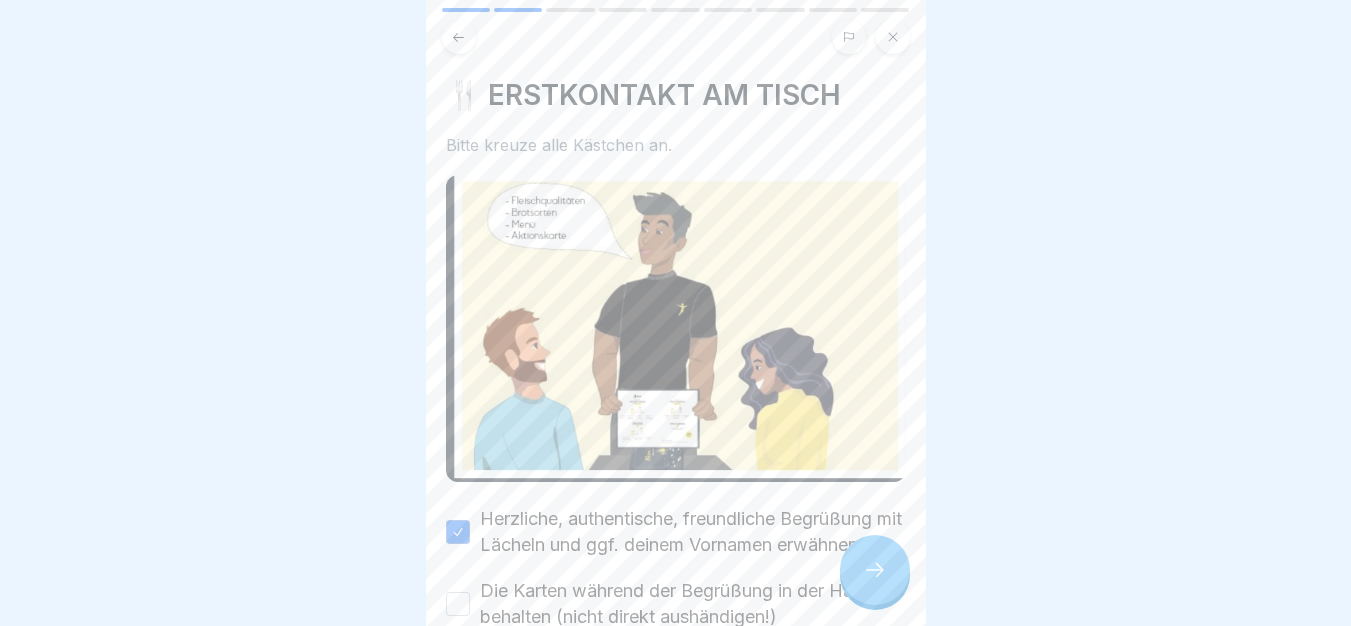click on "Die Karten während der Begrüßung in der Hand behalten (nicht direkt aushändigen!)" at bounding box center (693, 604) 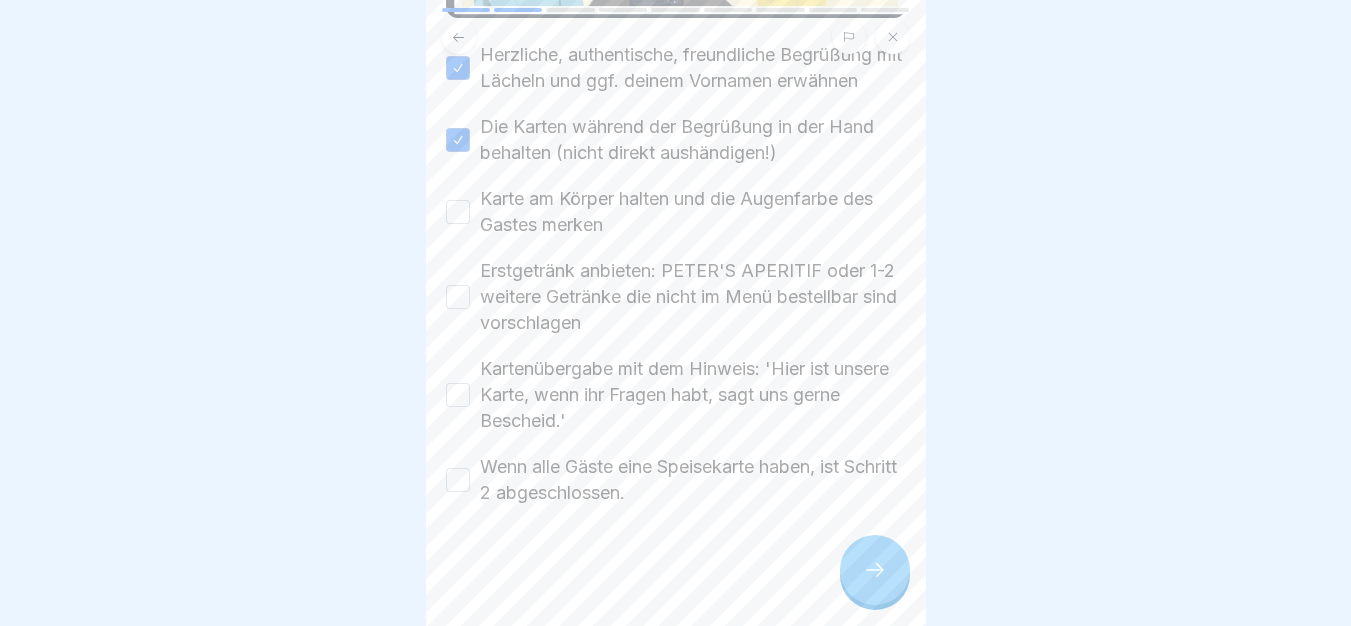scroll, scrollTop: 480, scrollLeft: 0, axis: vertical 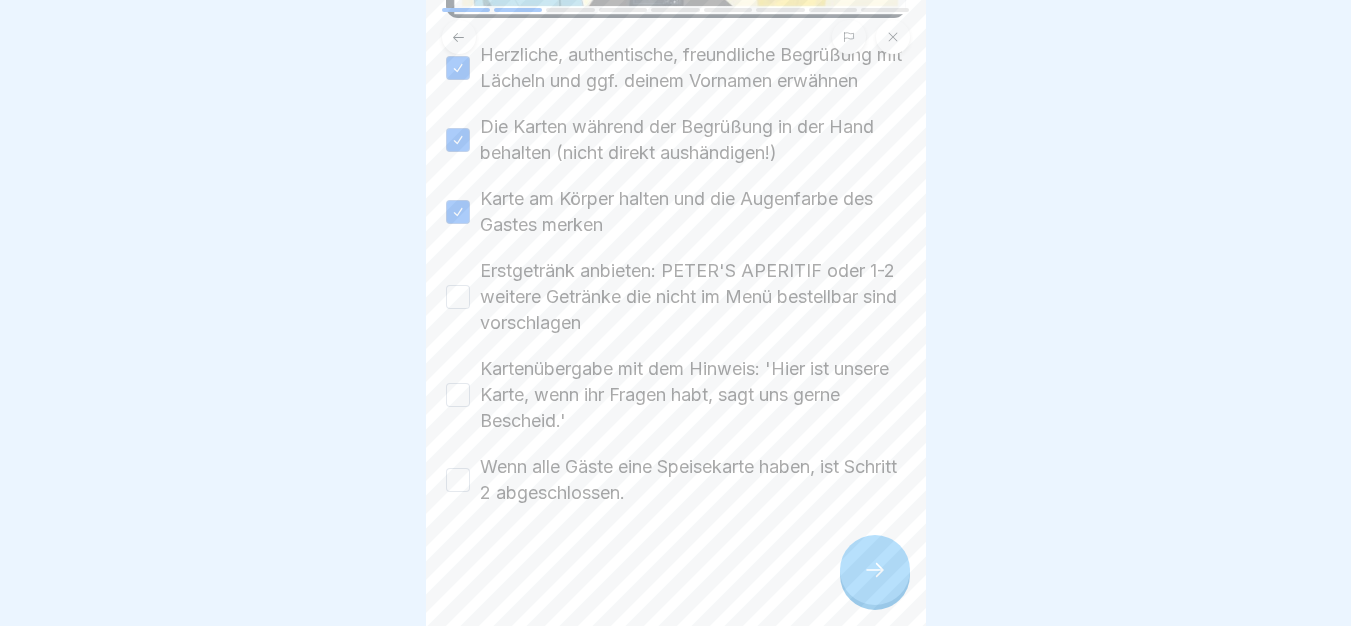 click on "Erstgetränk anbieten: PETER'S APERITIF oder 1-2 weitere Getränke die nicht im Menü bestellbar sind vorschlagen" at bounding box center [693, 297] 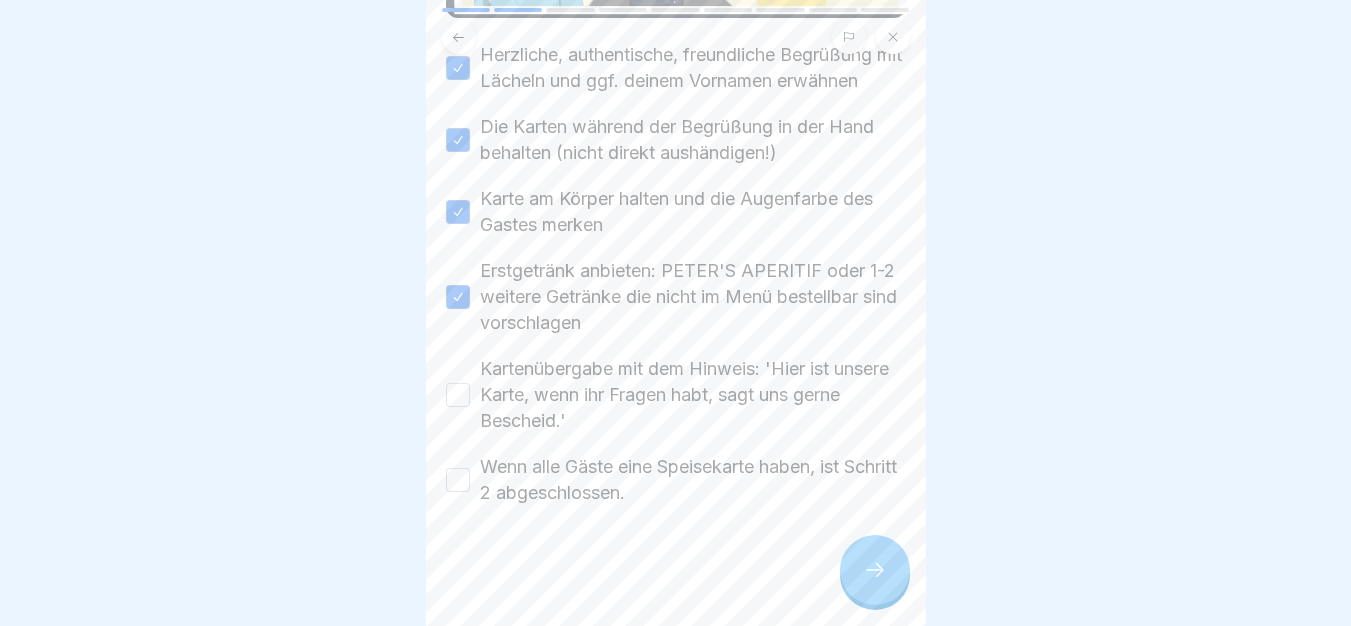 click on "Kartenübergabe mit dem Hinweis: 'Hier ist unsere Karte, wenn ihr Fragen habt, sagt uns gerne Bescheid.'" at bounding box center [693, 395] 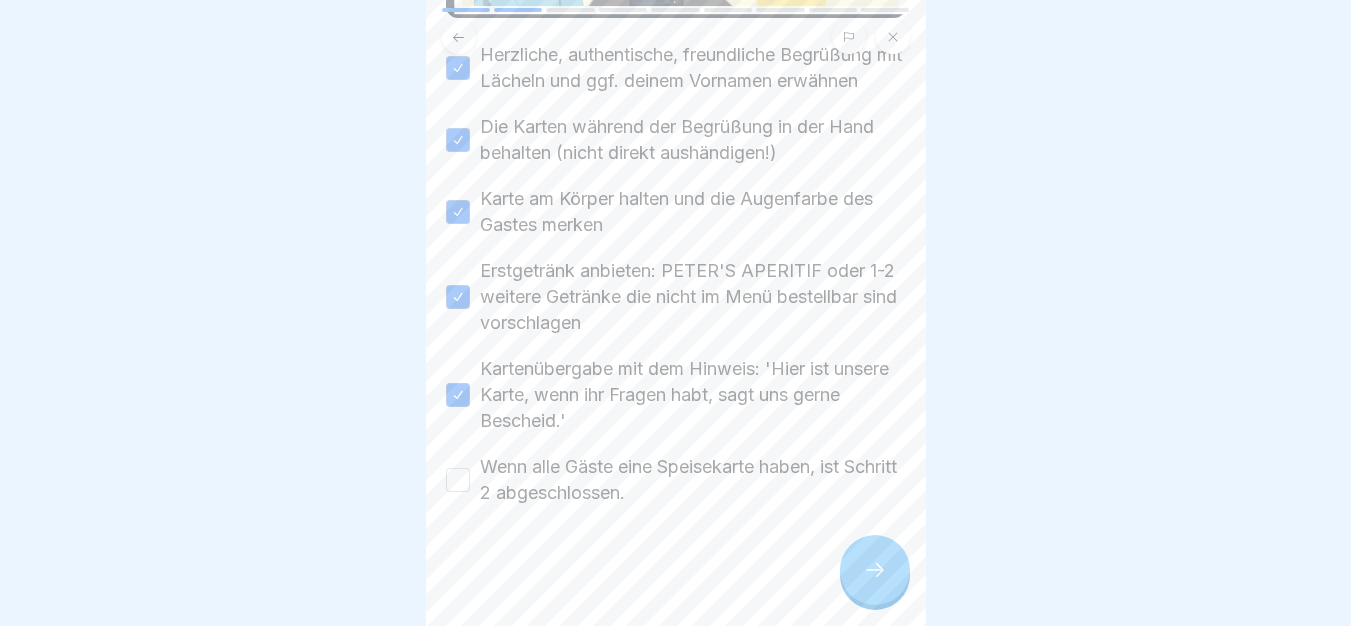 click on "Wenn alle Gäste eine Speisekarte haben, ist Schritt 2 abgeschlossen." at bounding box center (693, 480) 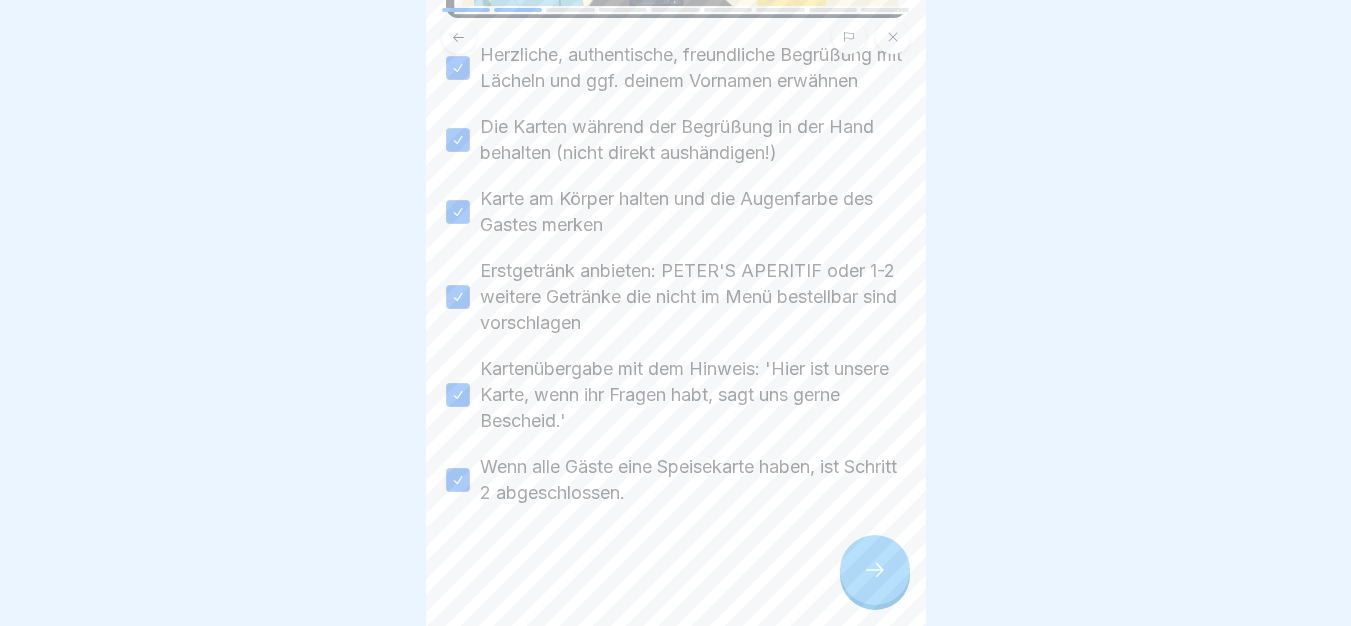 click 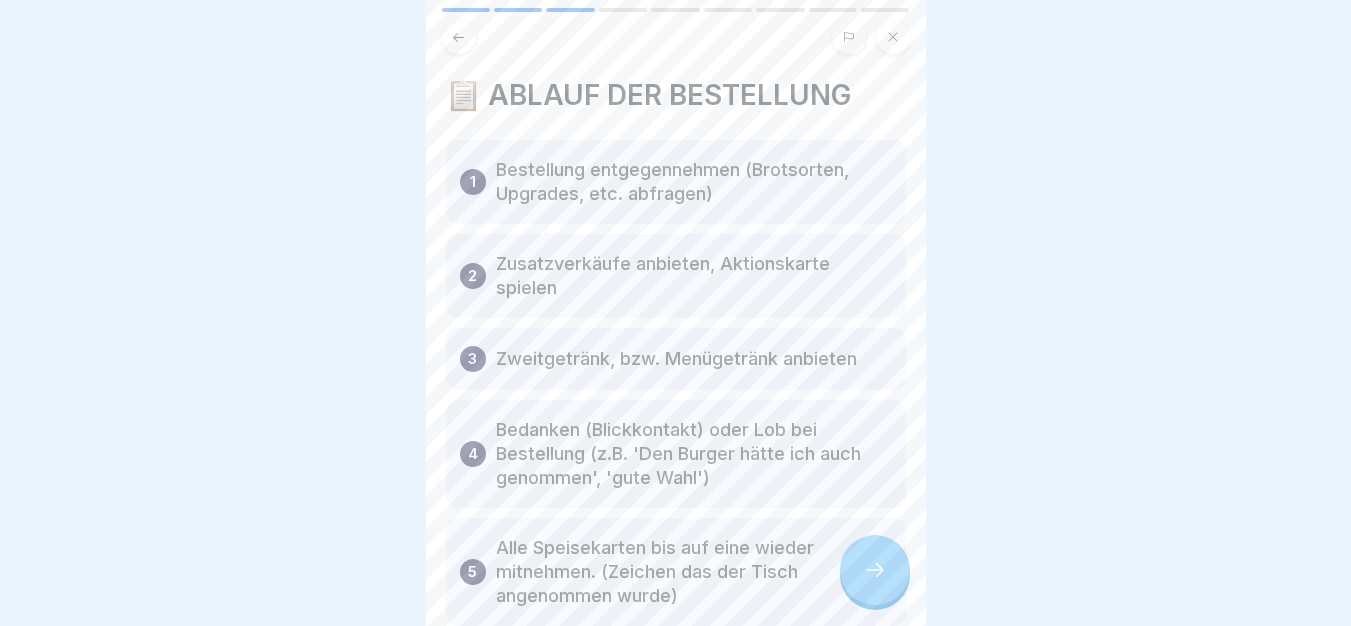 click 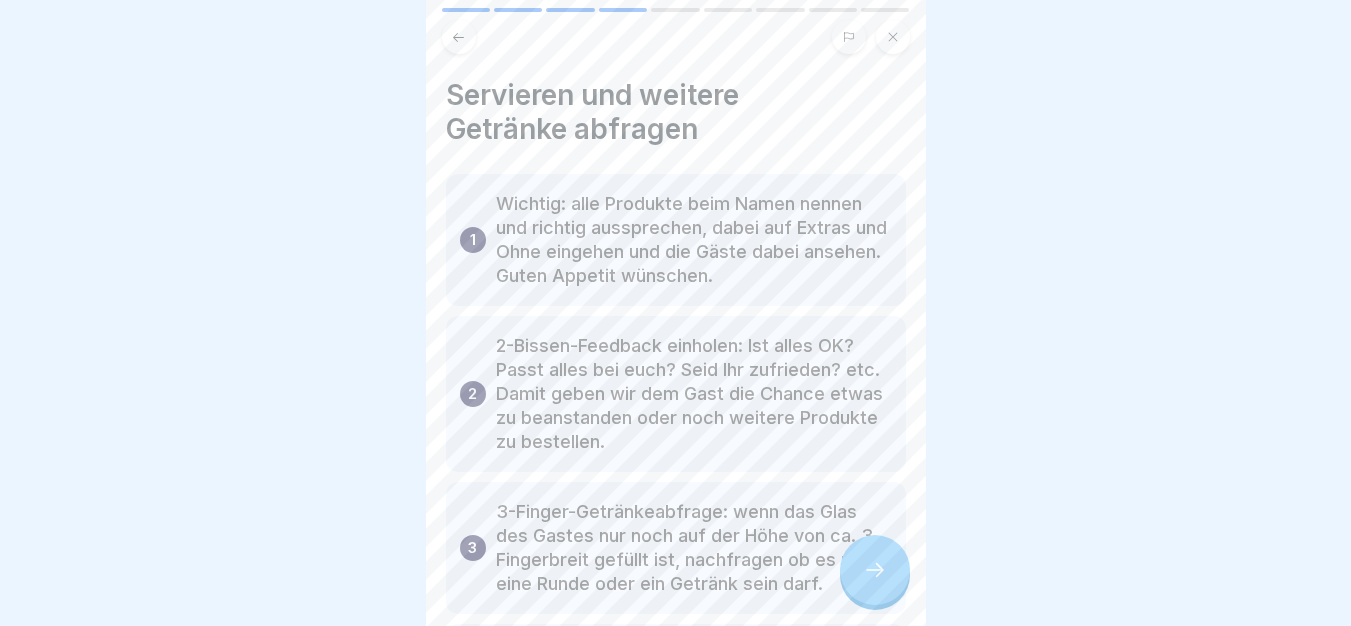 click 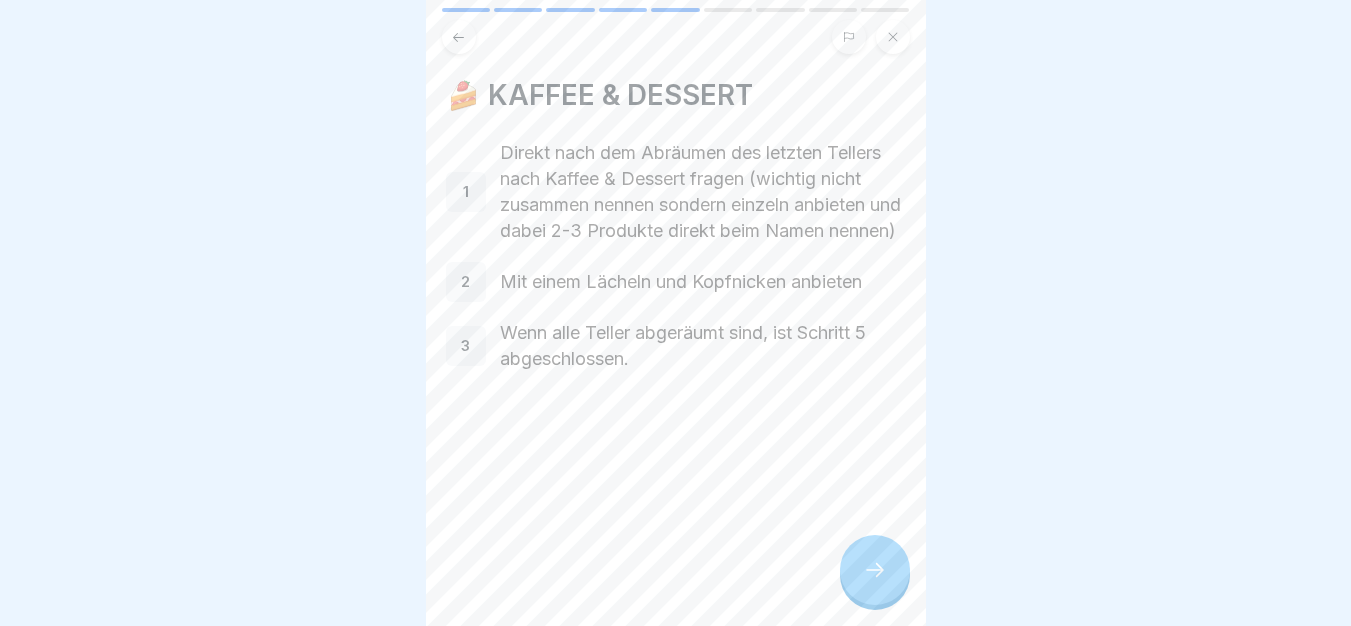 click 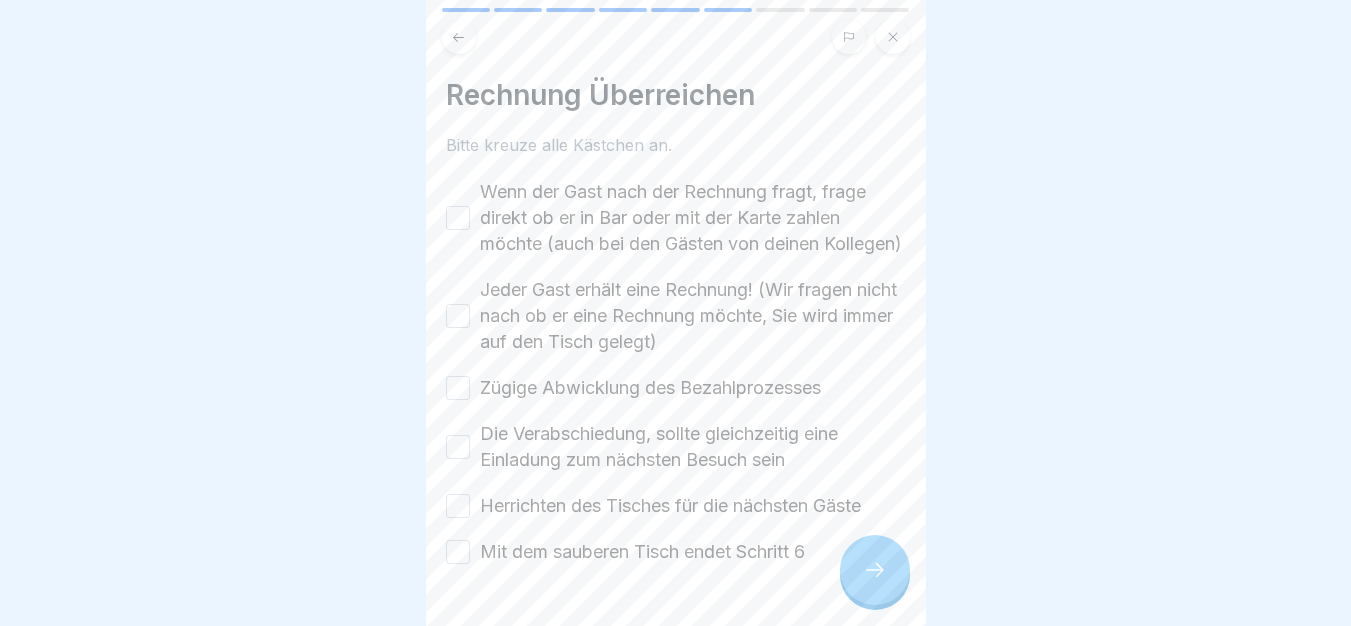 click 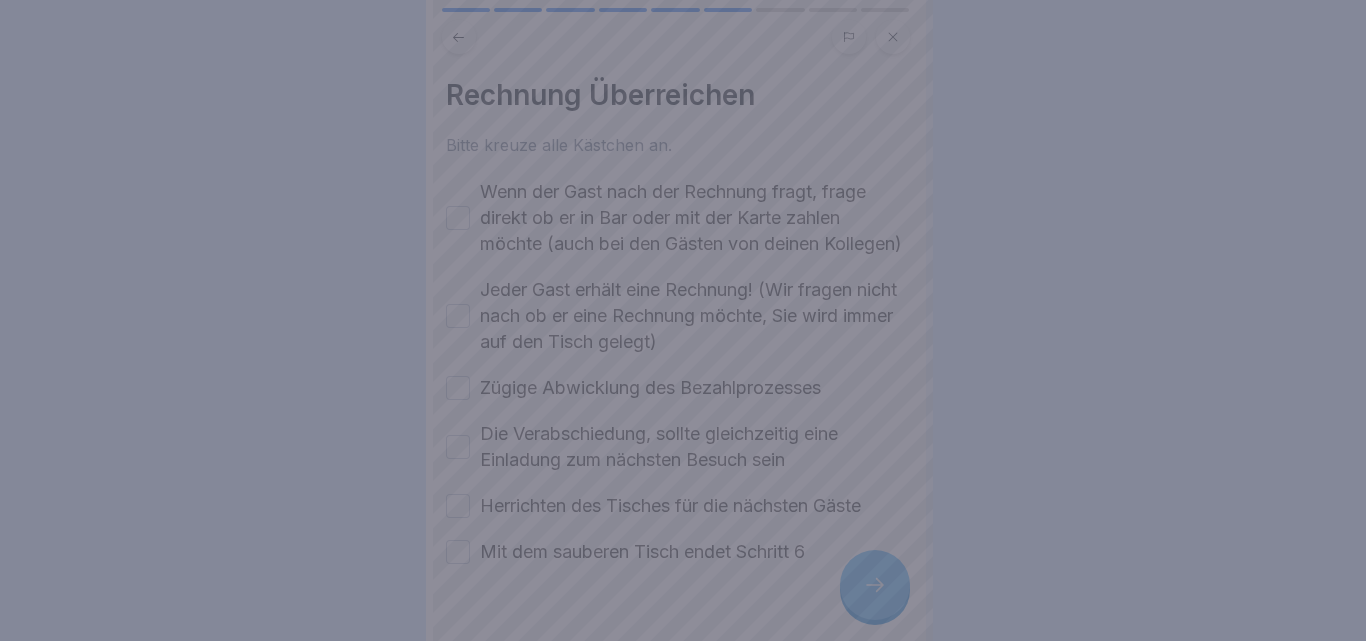 click at bounding box center [683, 320] 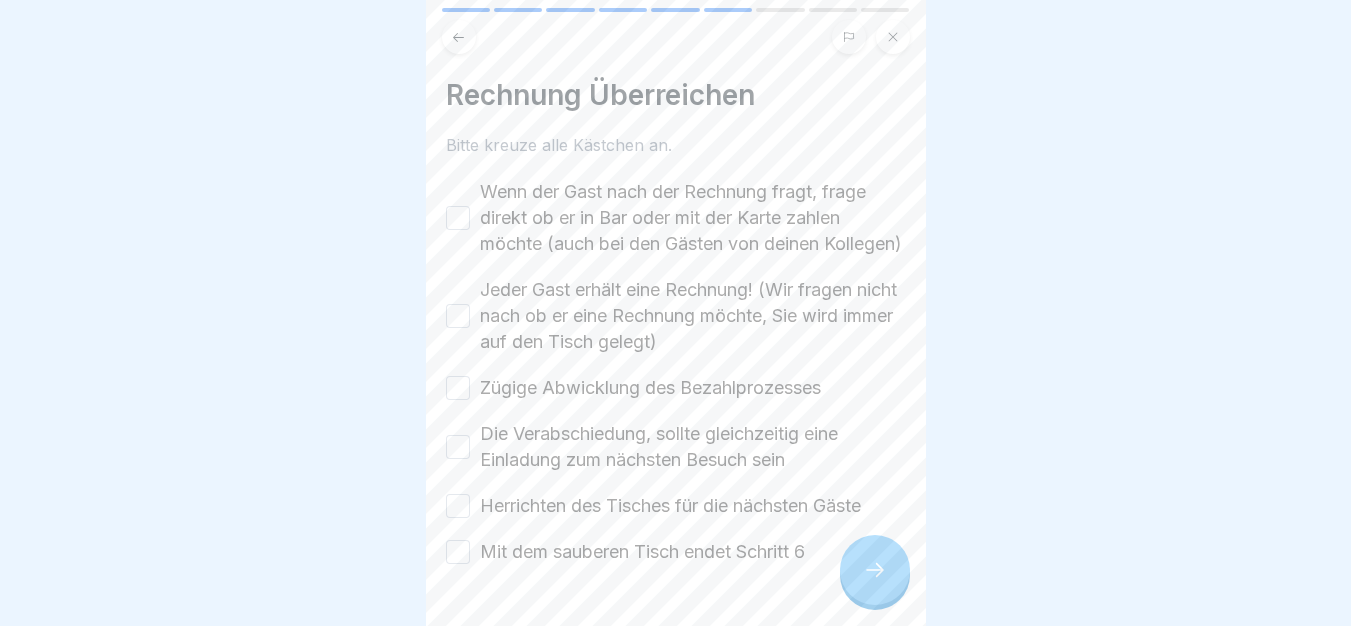 click on "Wenn der Gast nach der Rechnung fragt, frage direkt ob er in Bar oder mit der Karte zahlen möchte (auch bei den Gästen von deinen Kollegen)" at bounding box center (693, 218) 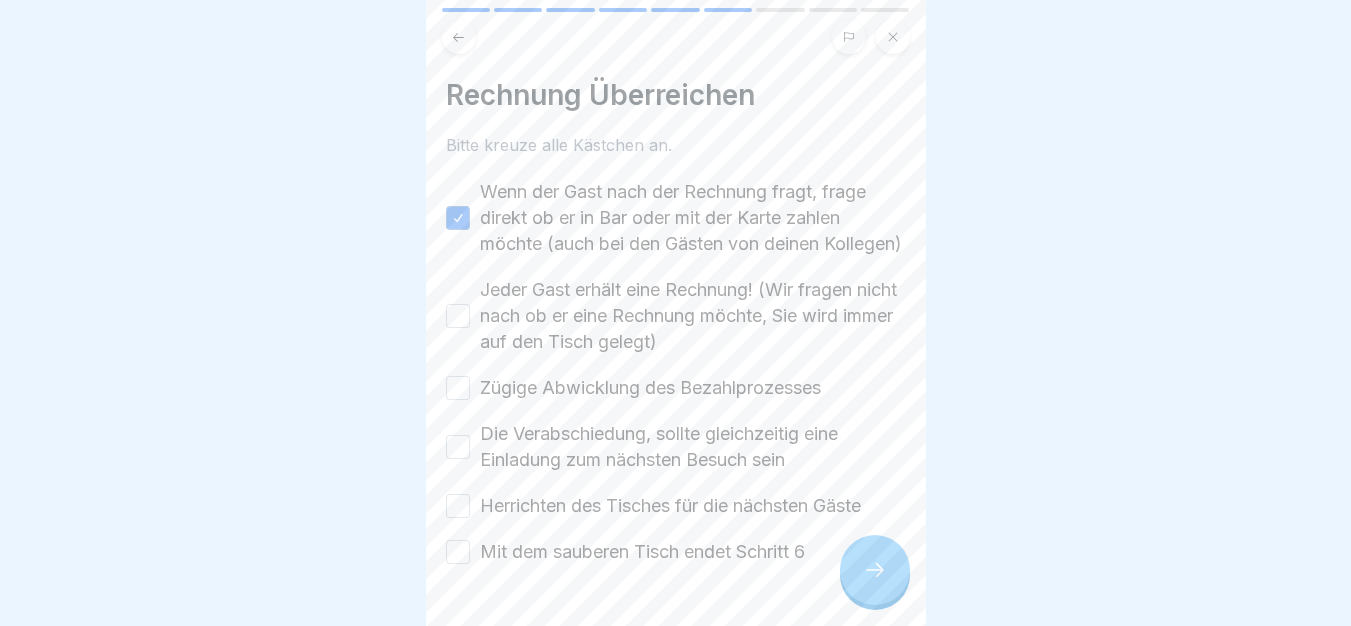 click on "Jeder Gast erhält eine Rechnung! (Wir fragen nicht nach ob er eine Rechnung möchte, Sie wird immer auf den Tisch gelegt)" at bounding box center [693, 316] 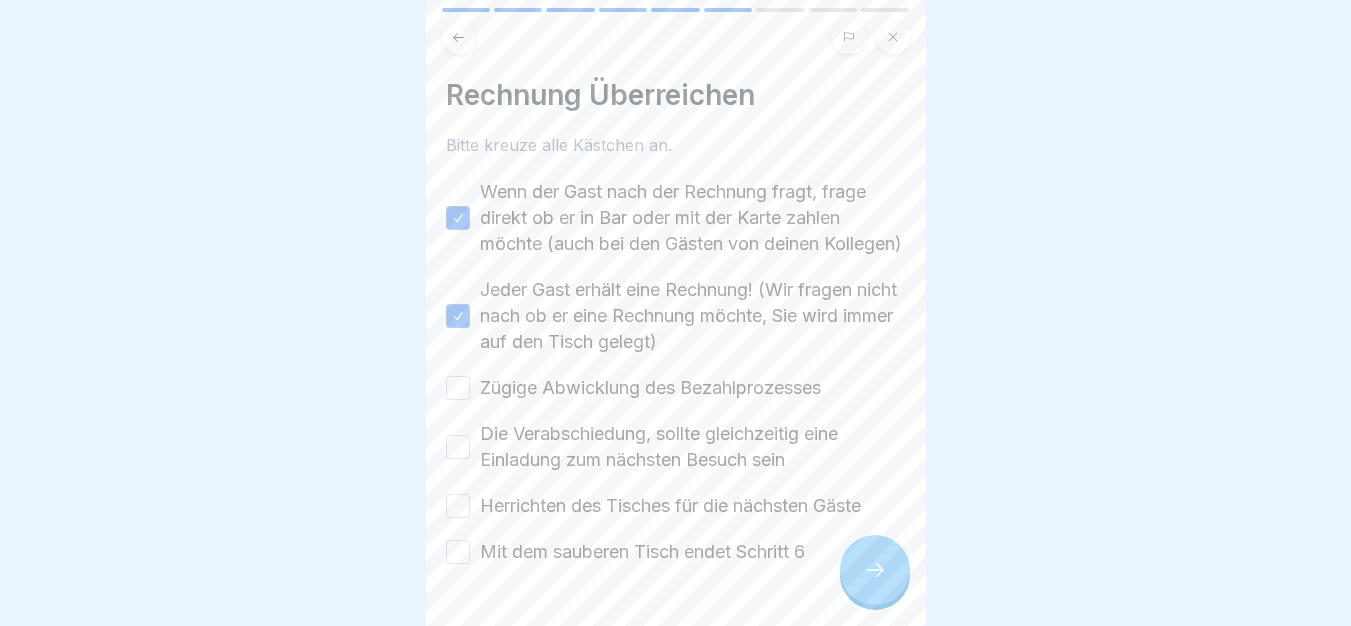 click on "Zügige Abwicklung des Bezahlprozesses" at bounding box center [650, 388] 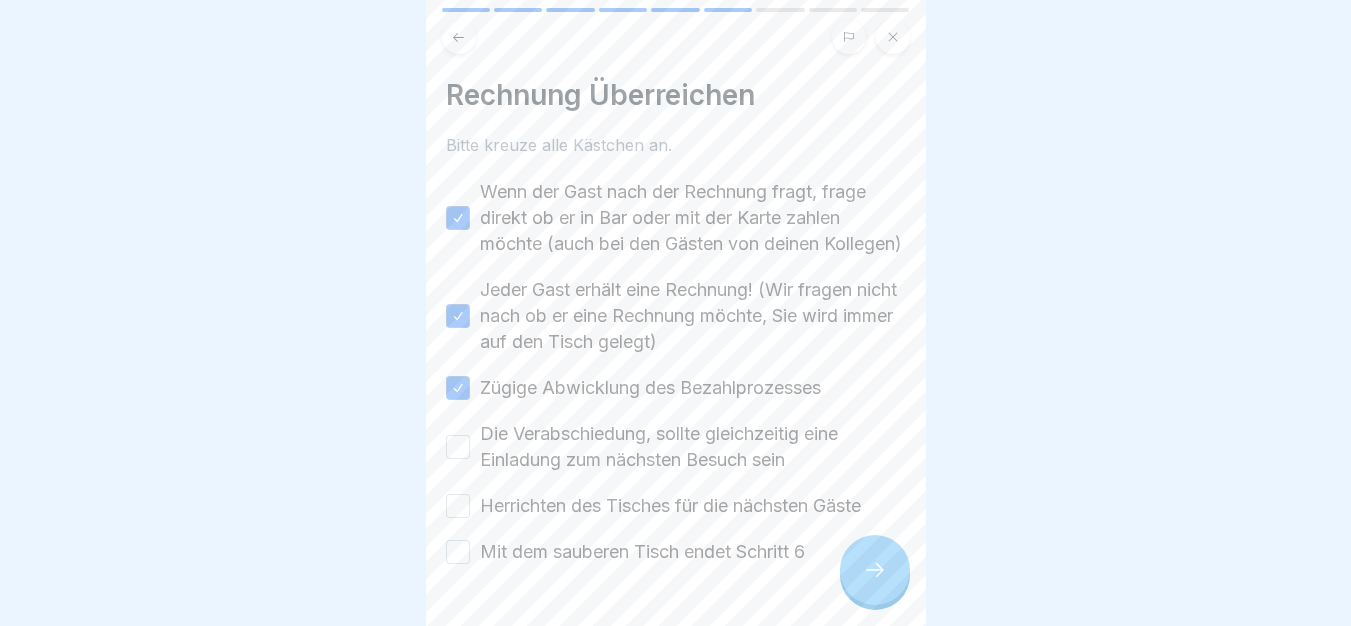 click on "Die Verabschiedung, sollte gleichzeitig eine Einladung zum nächsten Besuch sein" at bounding box center [693, 447] 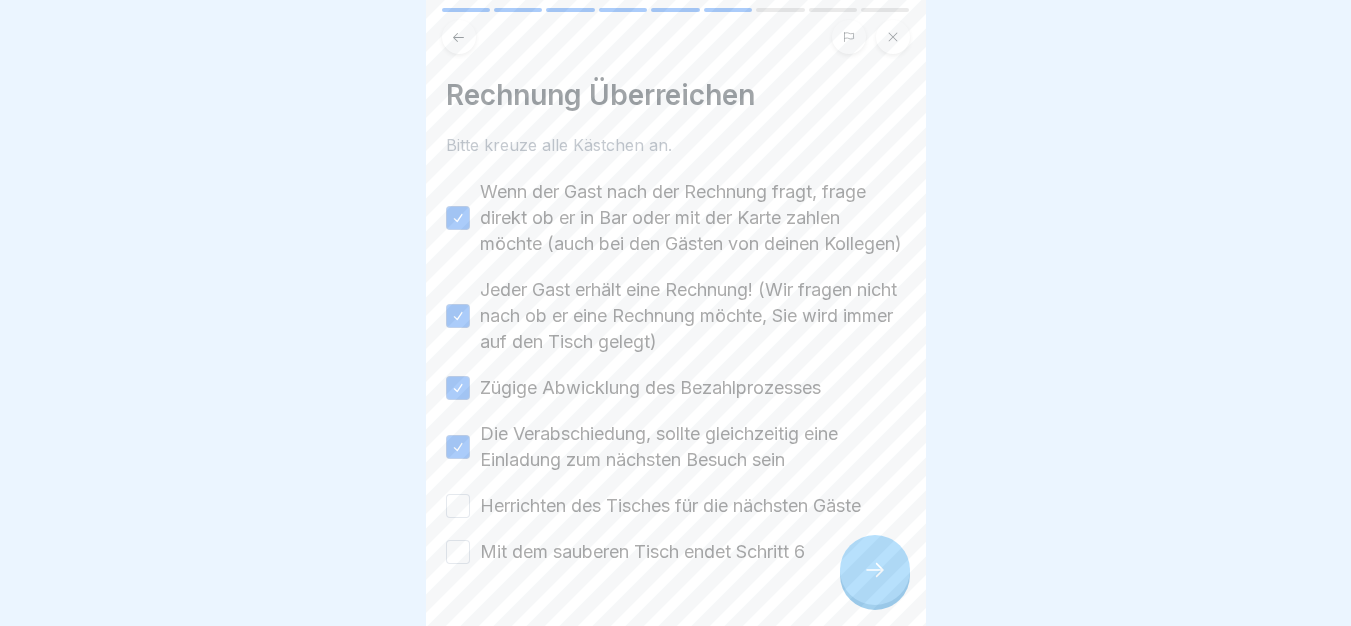 click on "Herrichten des Tisches für die nächsten Gäste" at bounding box center (670, 506) 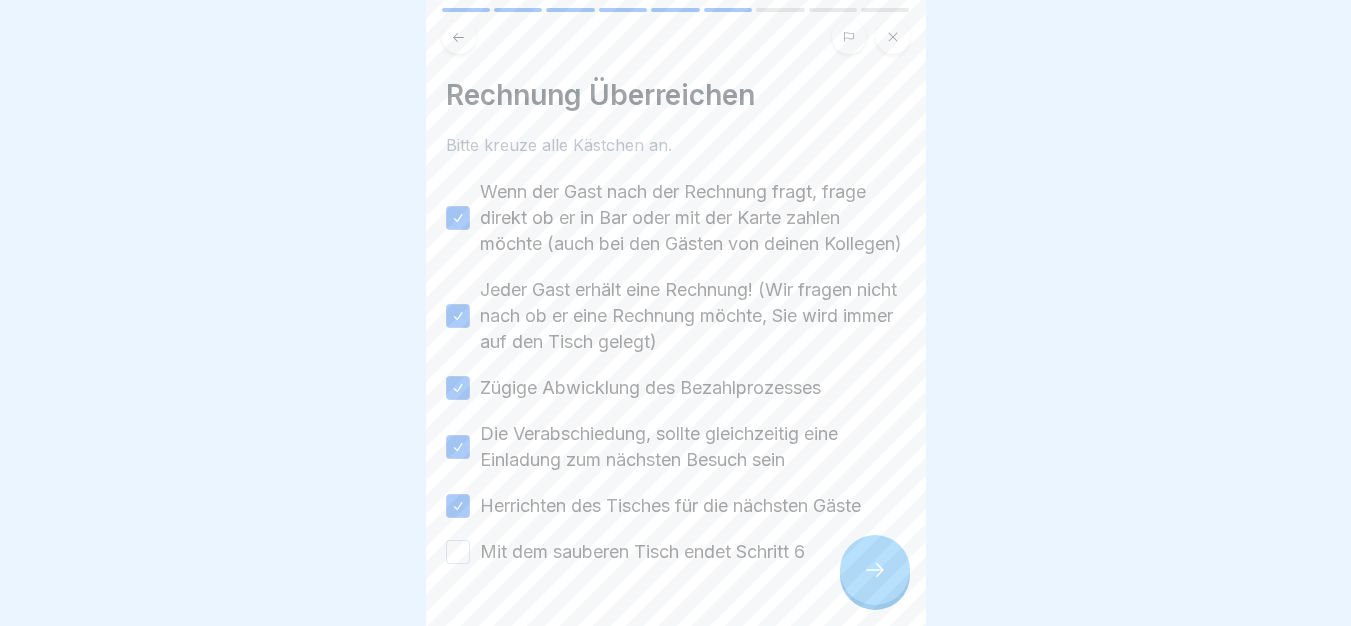 click on "Mit dem sauberen Tisch endet Schritt 6" at bounding box center (642, 552) 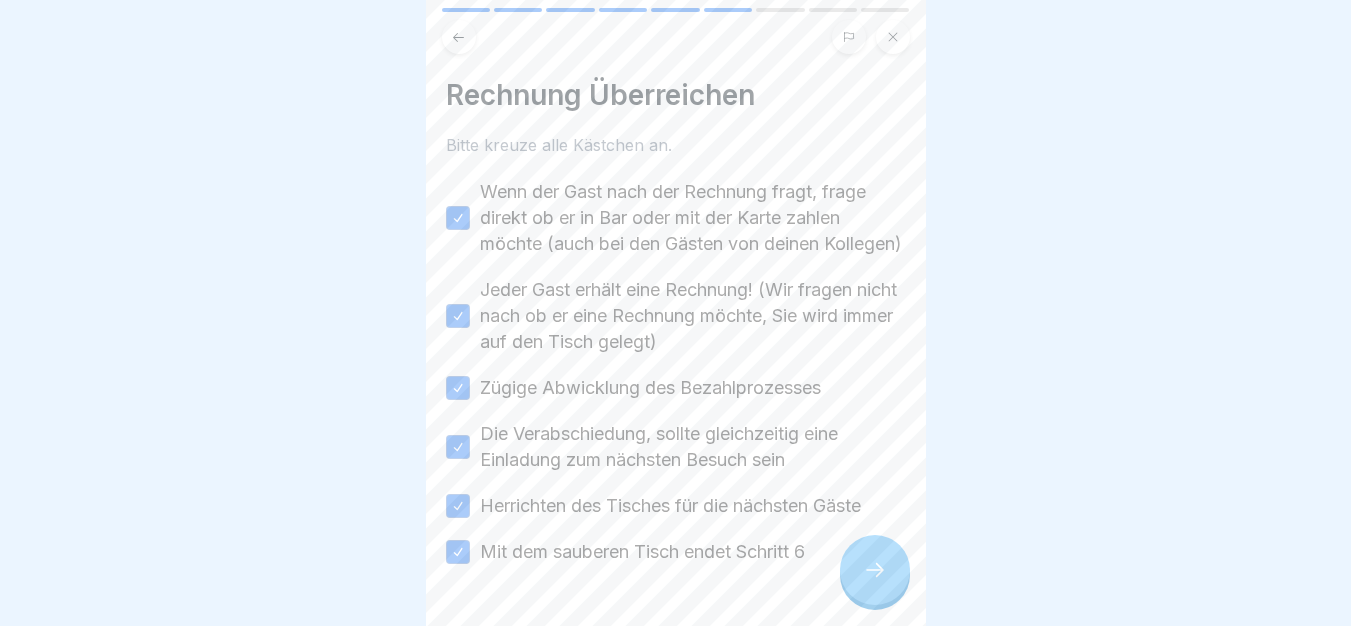 scroll, scrollTop: 85, scrollLeft: 0, axis: vertical 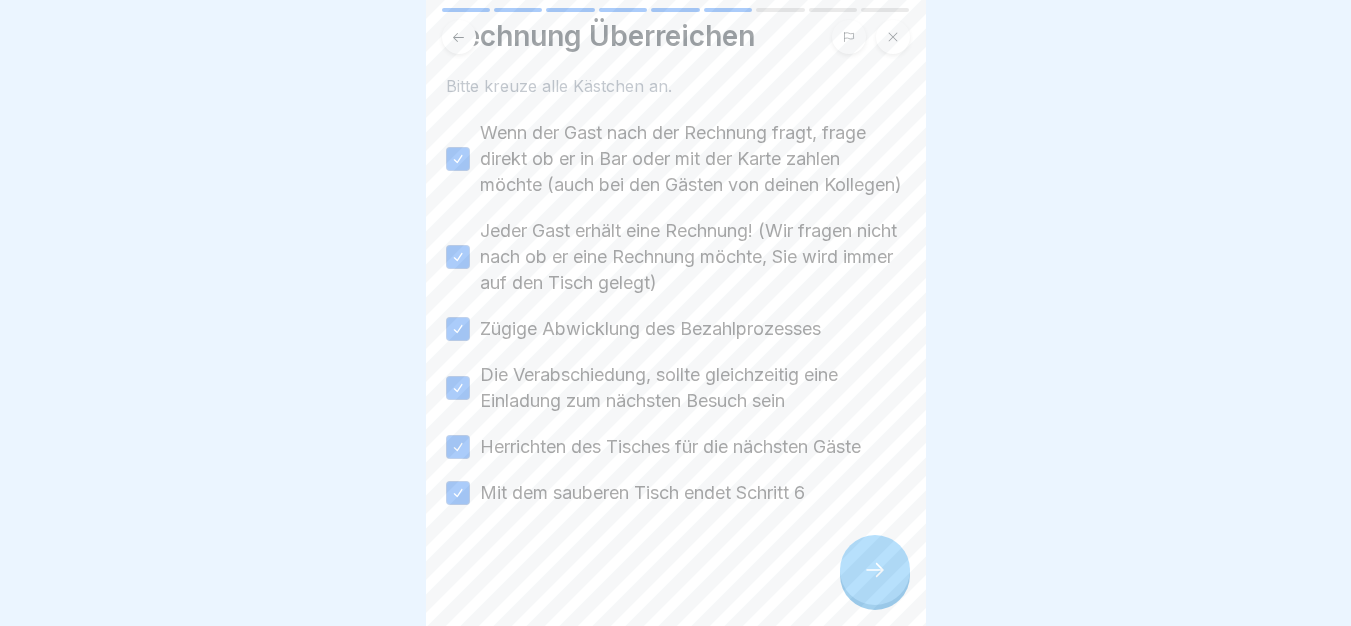 click at bounding box center (875, 570) 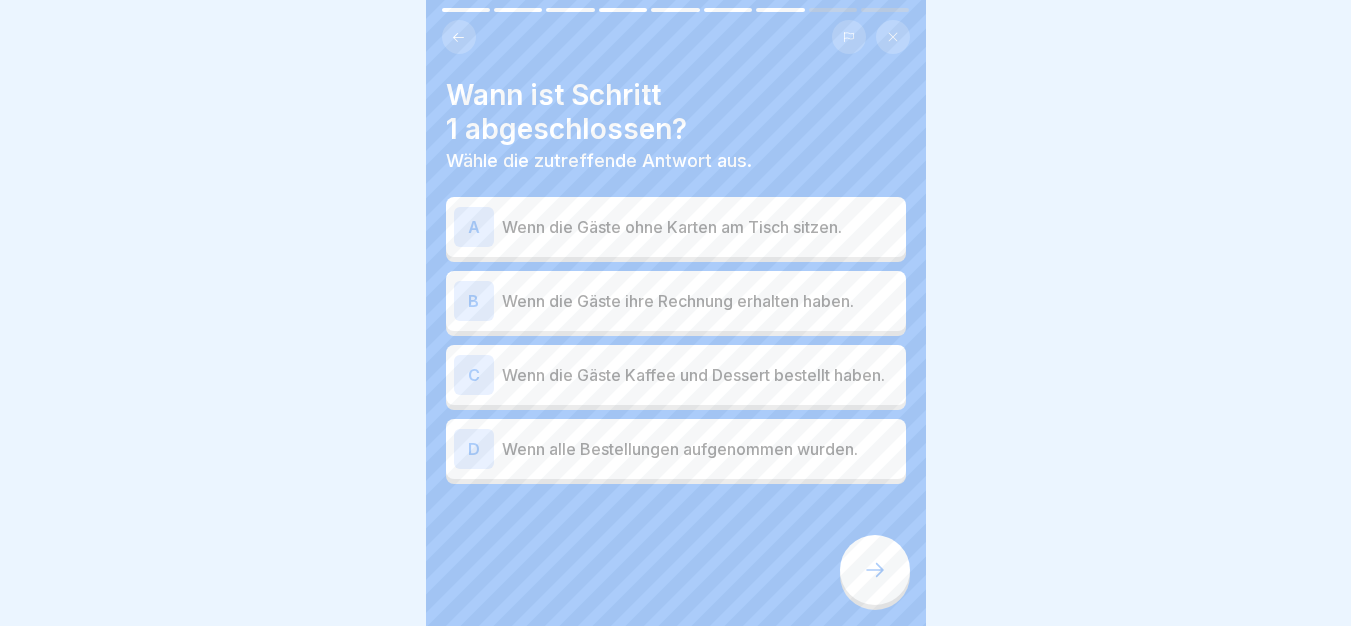 click on "Wenn die Gäste ohne Karten am Tisch sitzen." at bounding box center [700, 227] 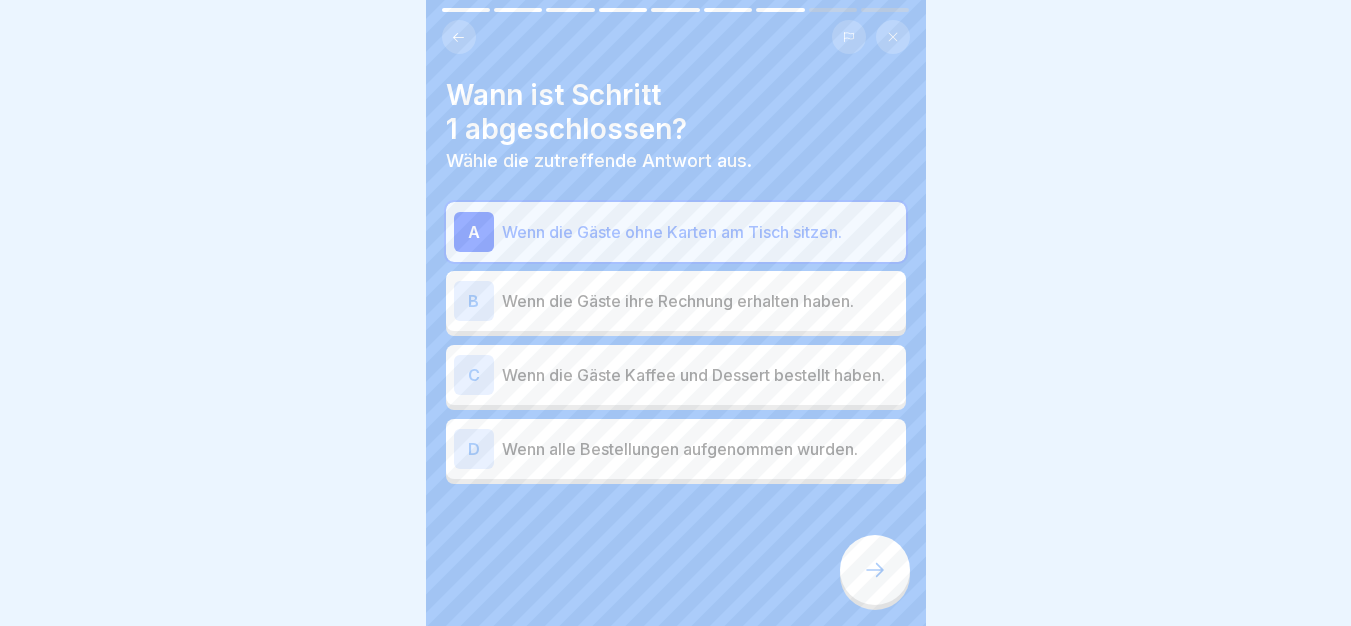click at bounding box center [875, 570] 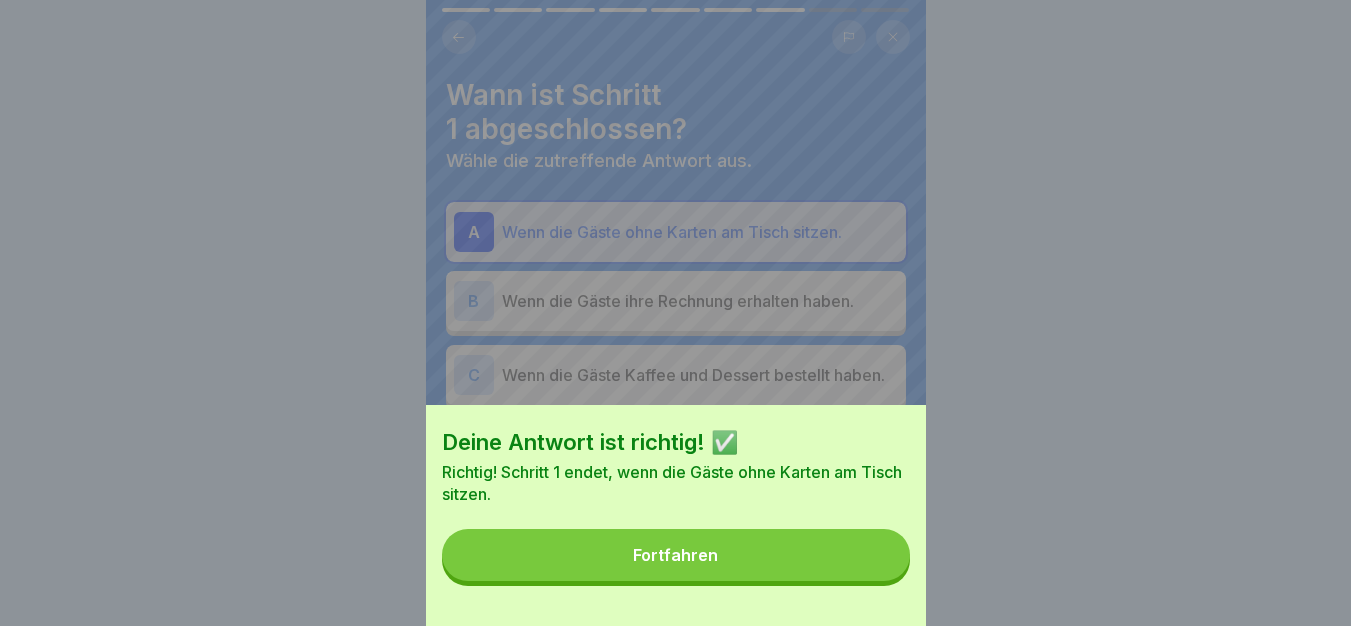 click on "Fortfahren" at bounding box center [676, 555] 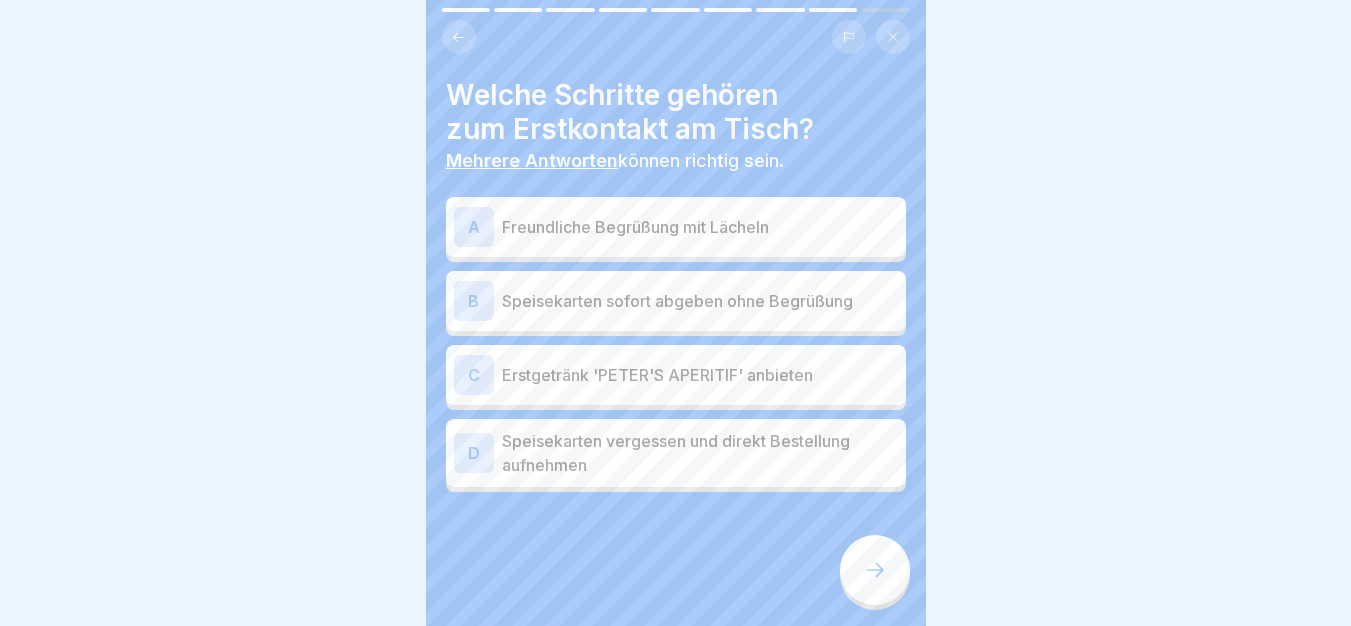click on "A Freundliche Begrüßung mit Lächeln" at bounding box center [676, 227] 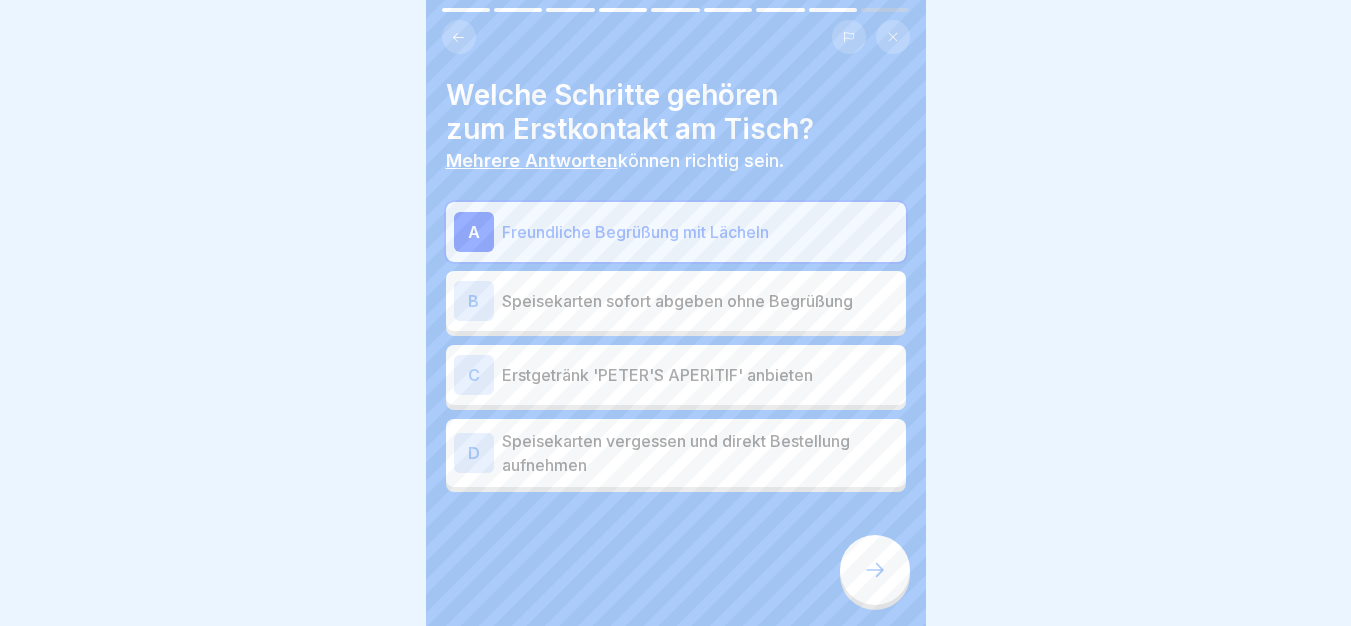 click on "Erstgetränk 'PETER'S APERITIF' anbieten" at bounding box center (700, 375) 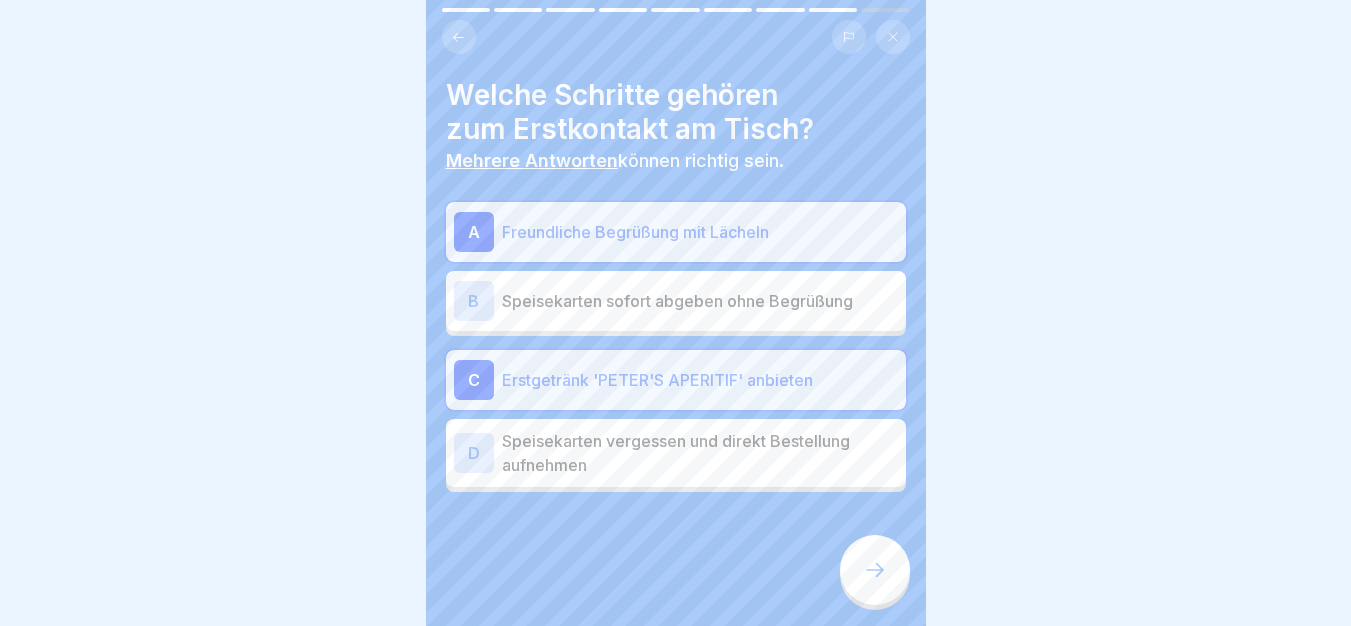 click 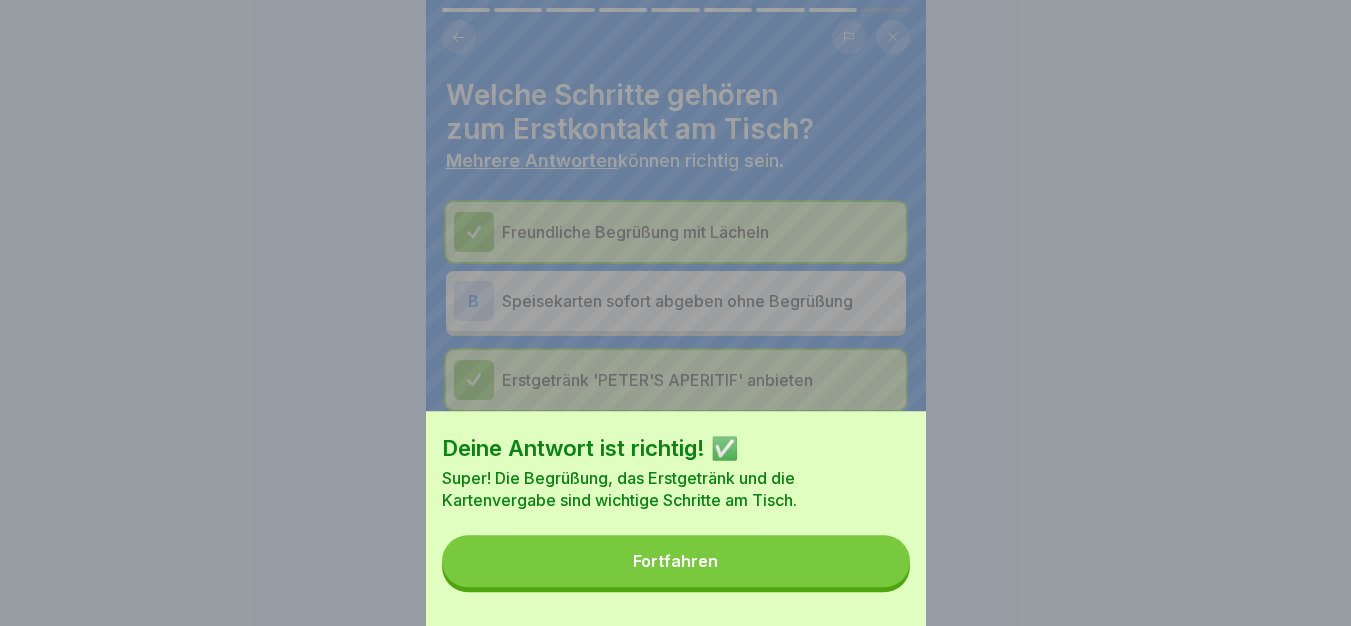 click on "Fortfahren" at bounding box center [676, 561] 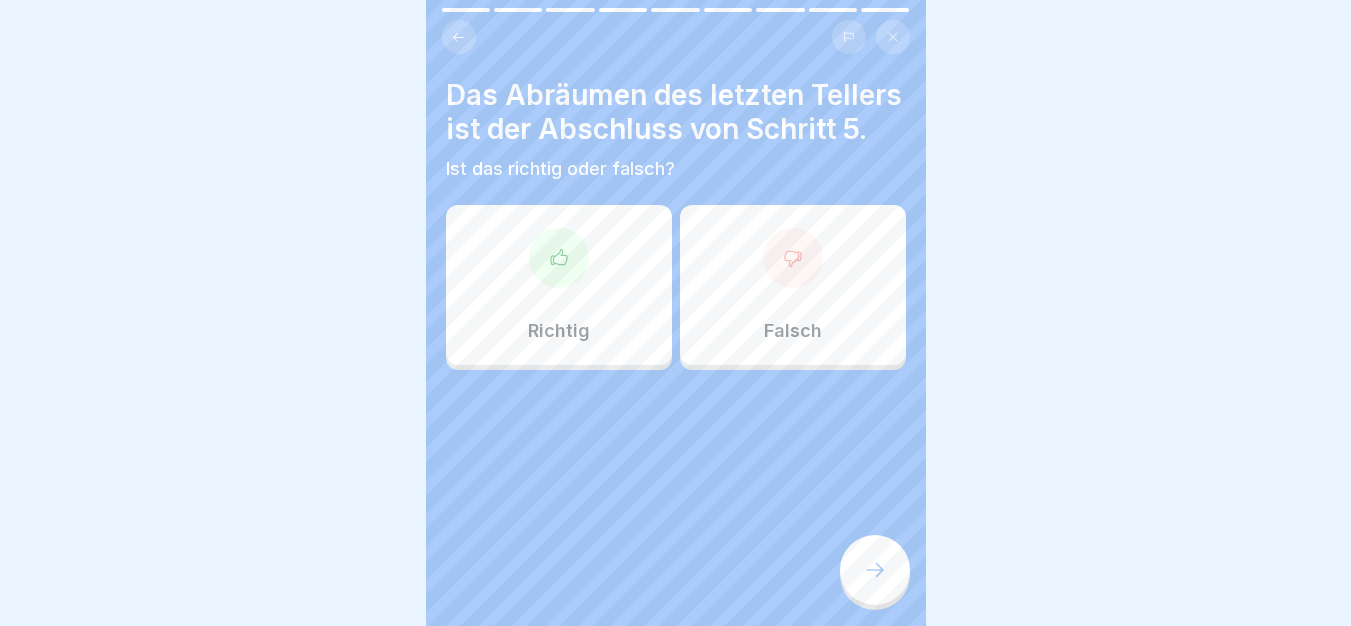 click on "Richtig" at bounding box center [559, 285] 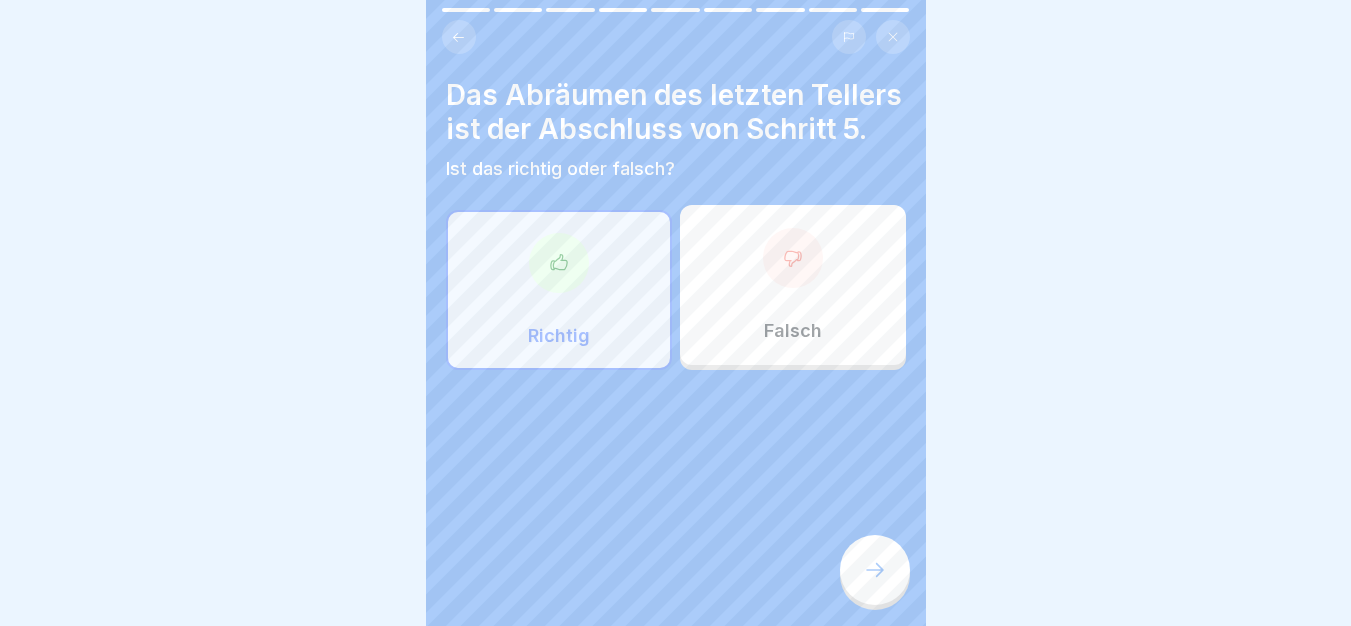click at bounding box center (875, 570) 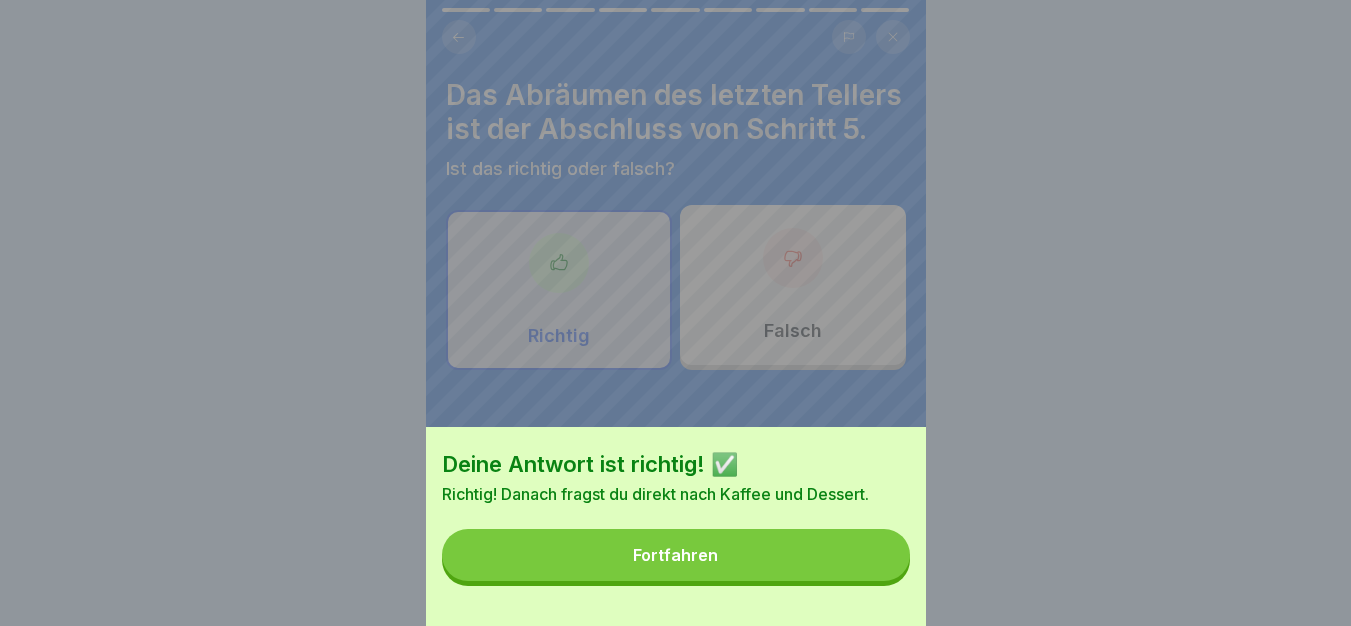 click on "Deine Antwort ist richtig!
✅ Richtig! Danach fragst du direkt nach Kaffee und Dessert.   Fortfahren" at bounding box center [676, 526] 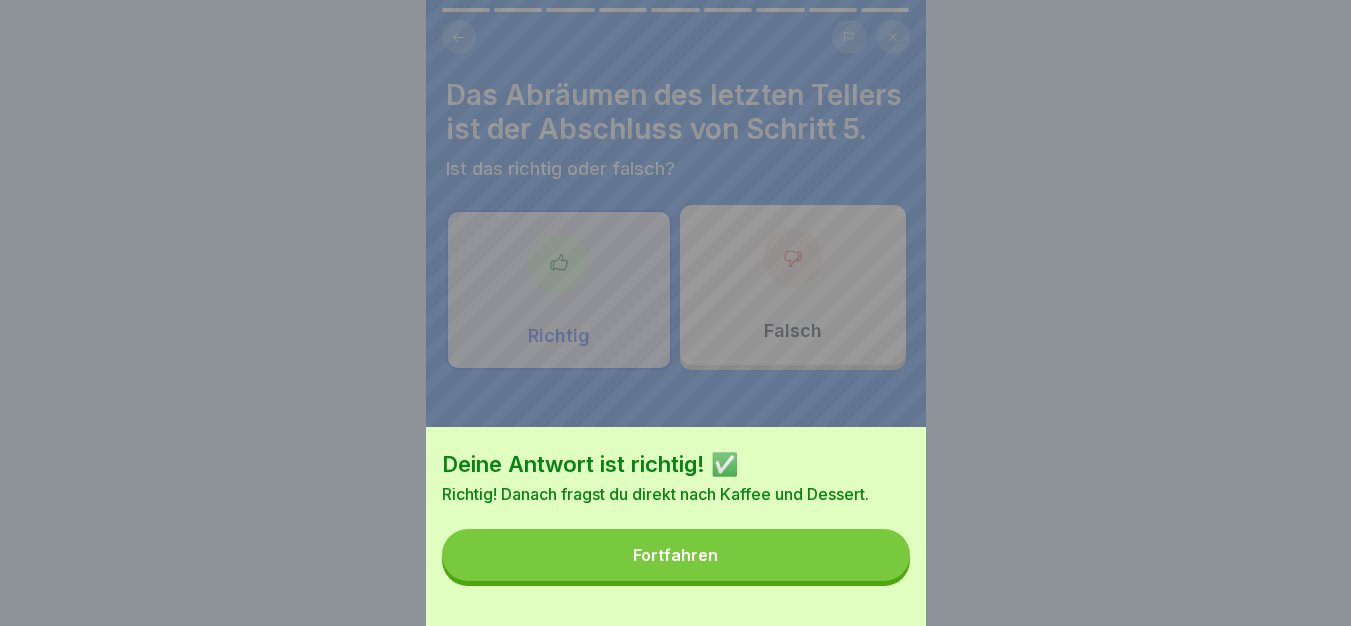 click on "Deine Antwort ist richtig!
✅ Richtig! Danach fragst du direkt nach Kaffee und Dessert.   Fortfahren" at bounding box center [676, 526] 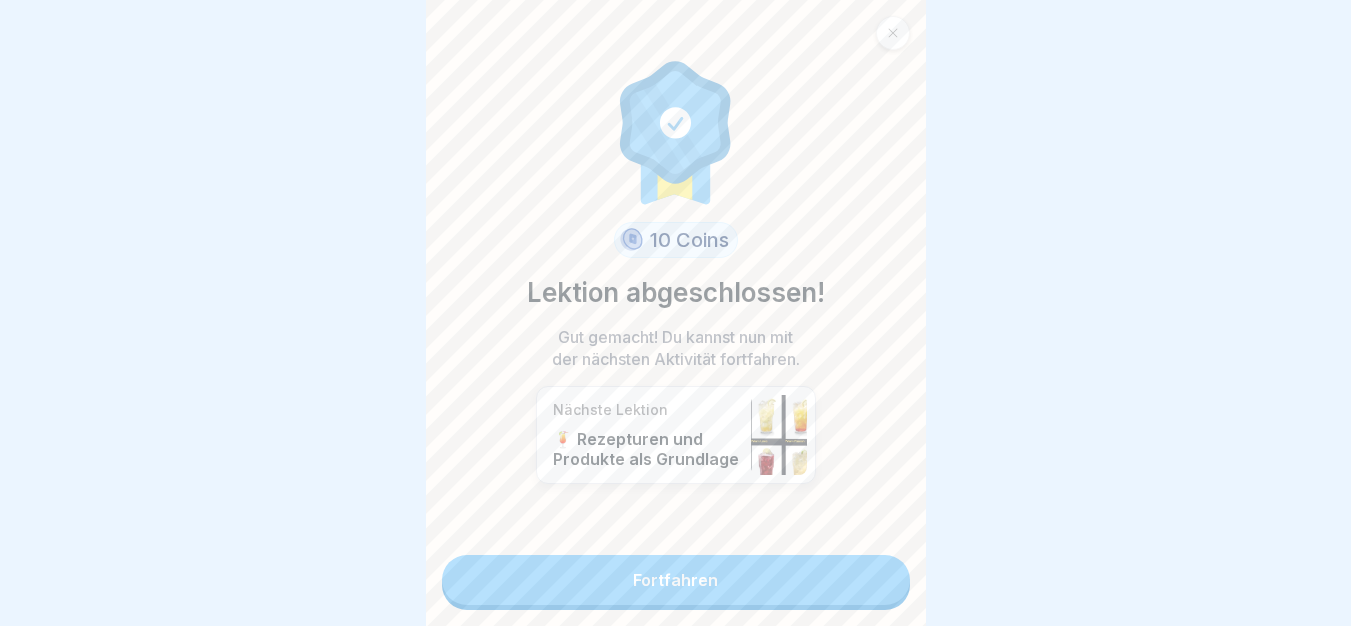 click on "Fortfahren" at bounding box center (676, 580) 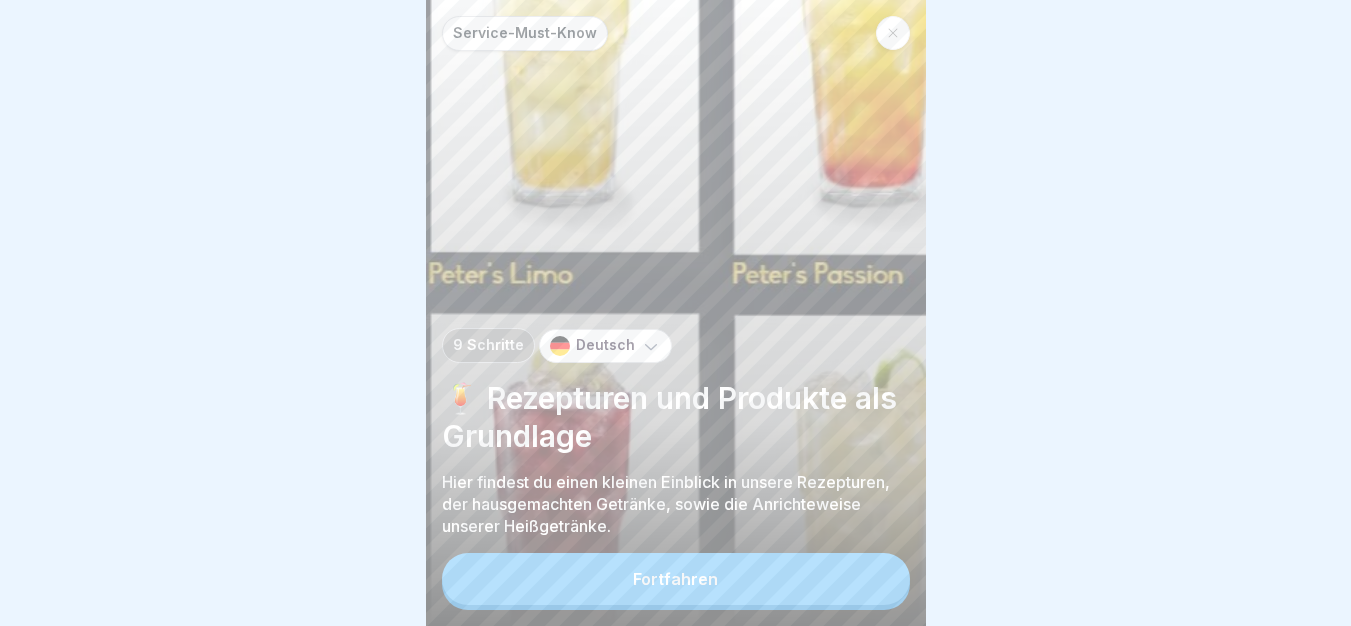 click on "Fortfahren" at bounding box center (676, 579) 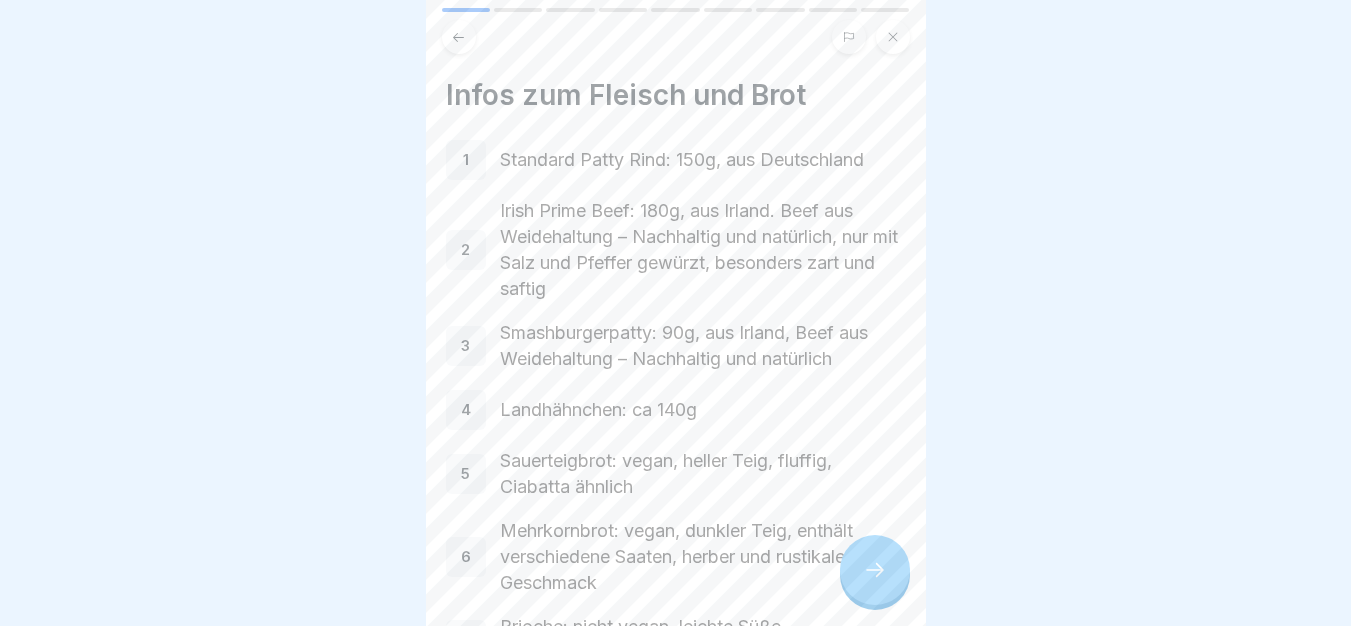 click at bounding box center [875, 570] 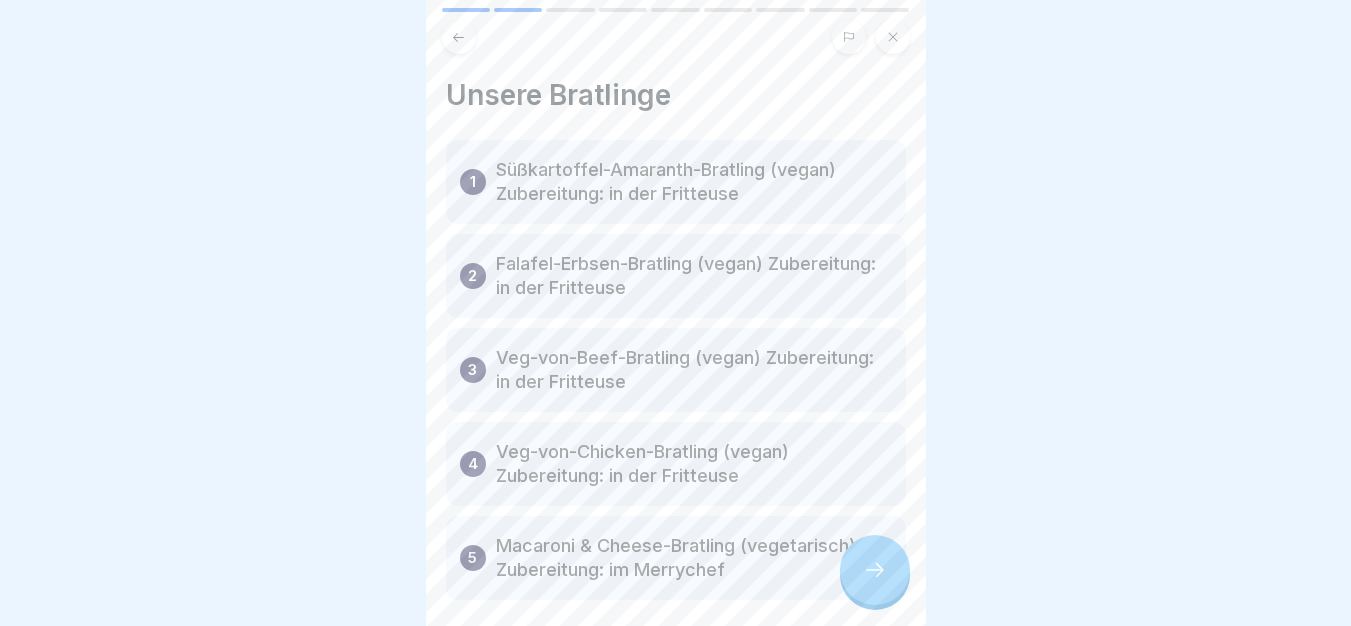 click at bounding box center (875, 570) 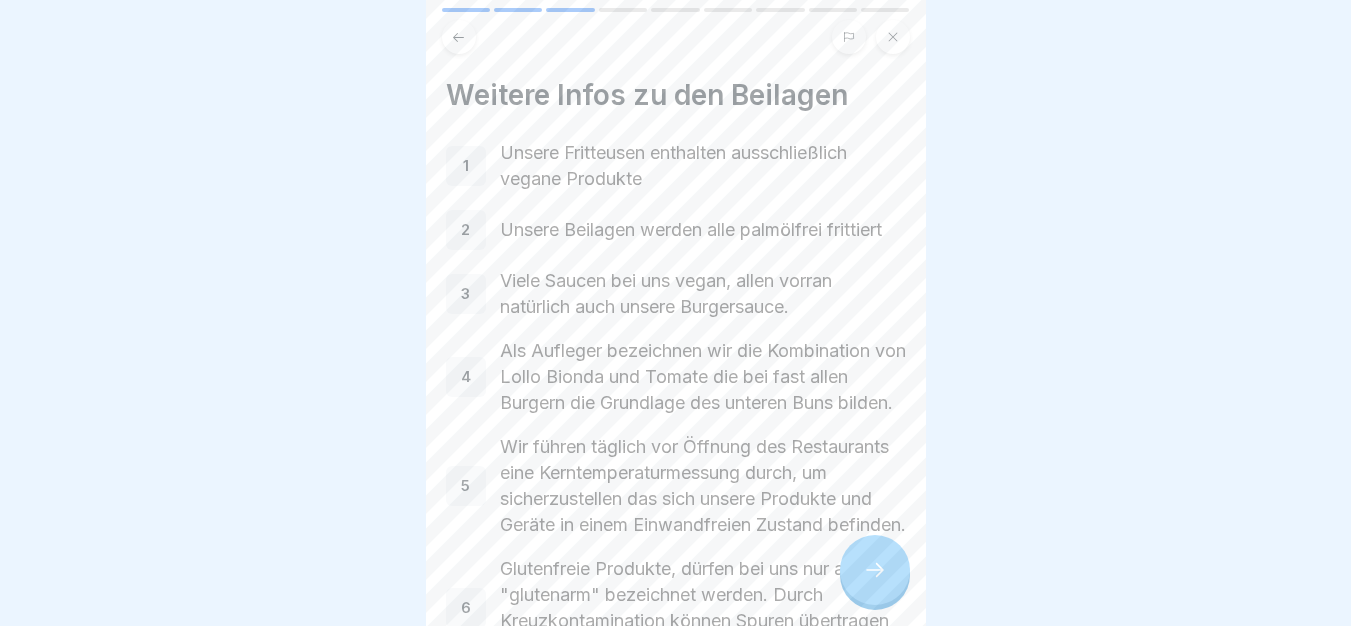click at bounding box center (875, 570) 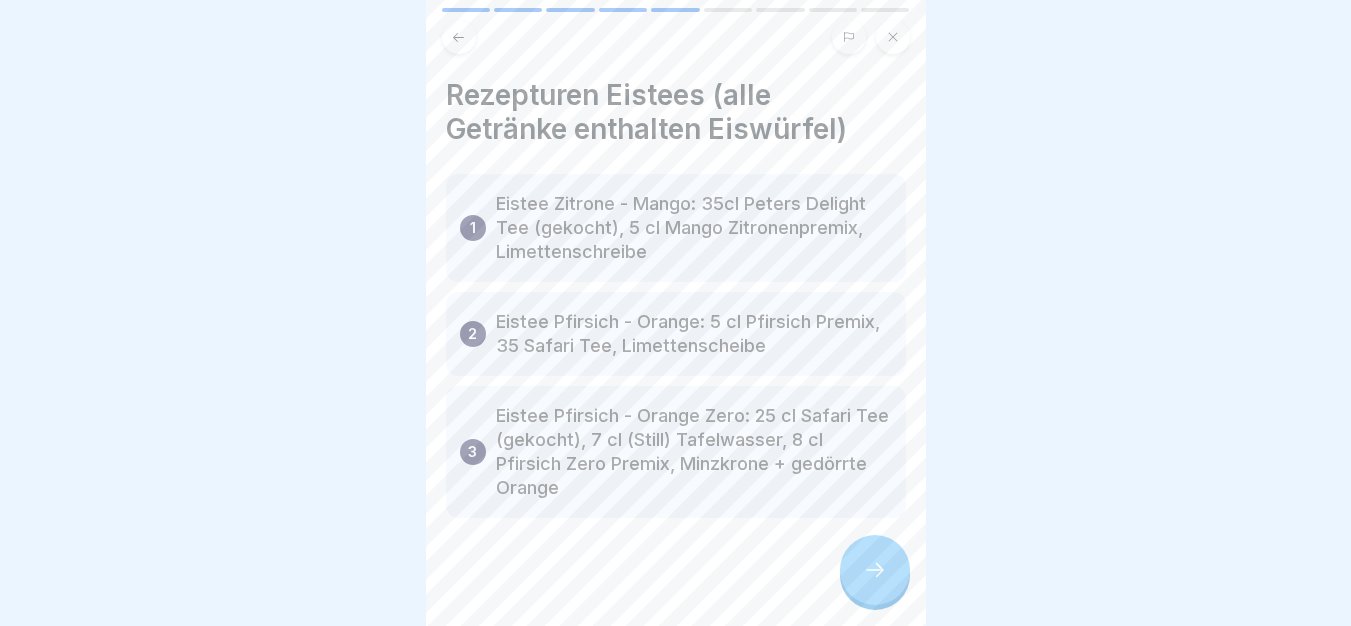 click at bounding box center [875, 570] 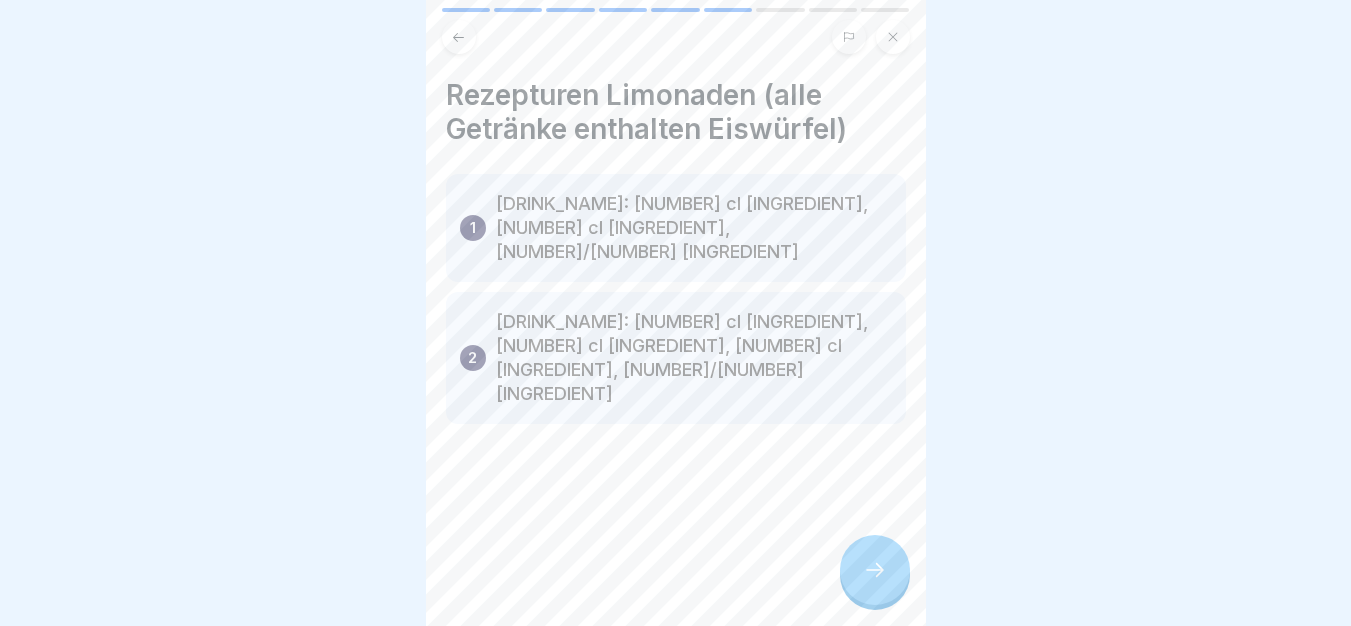 click at bounding box center (875, 570) 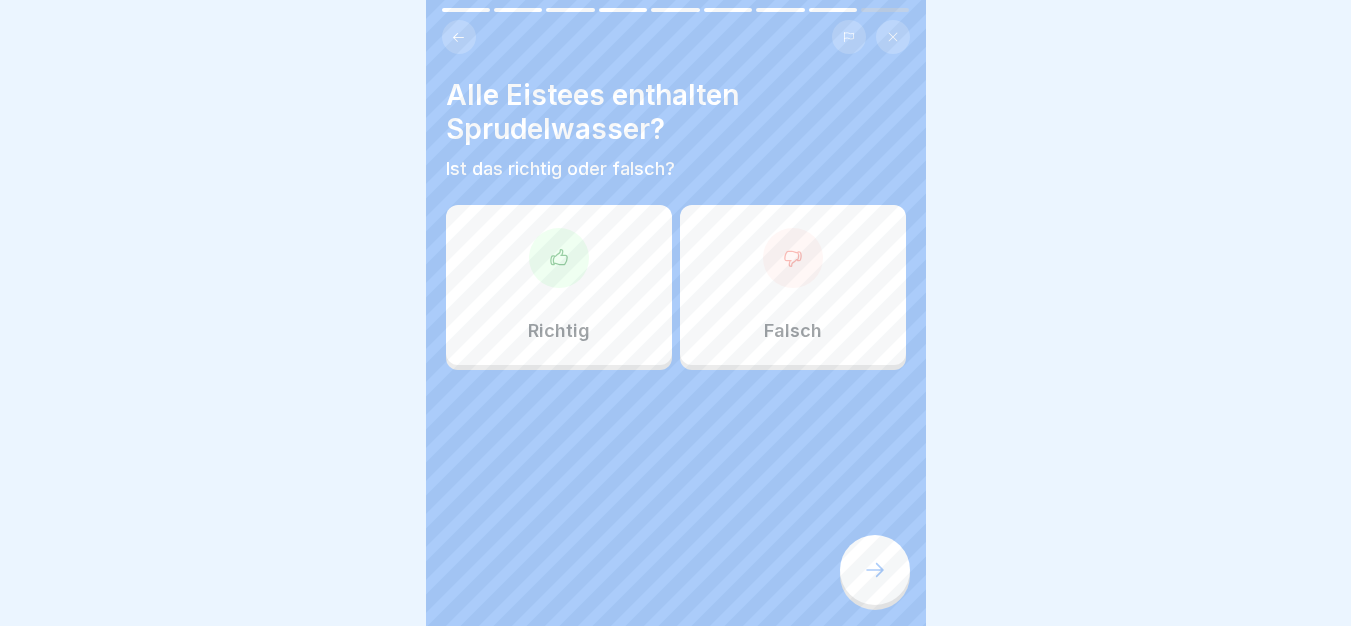 click at bounding box center (875, 570) 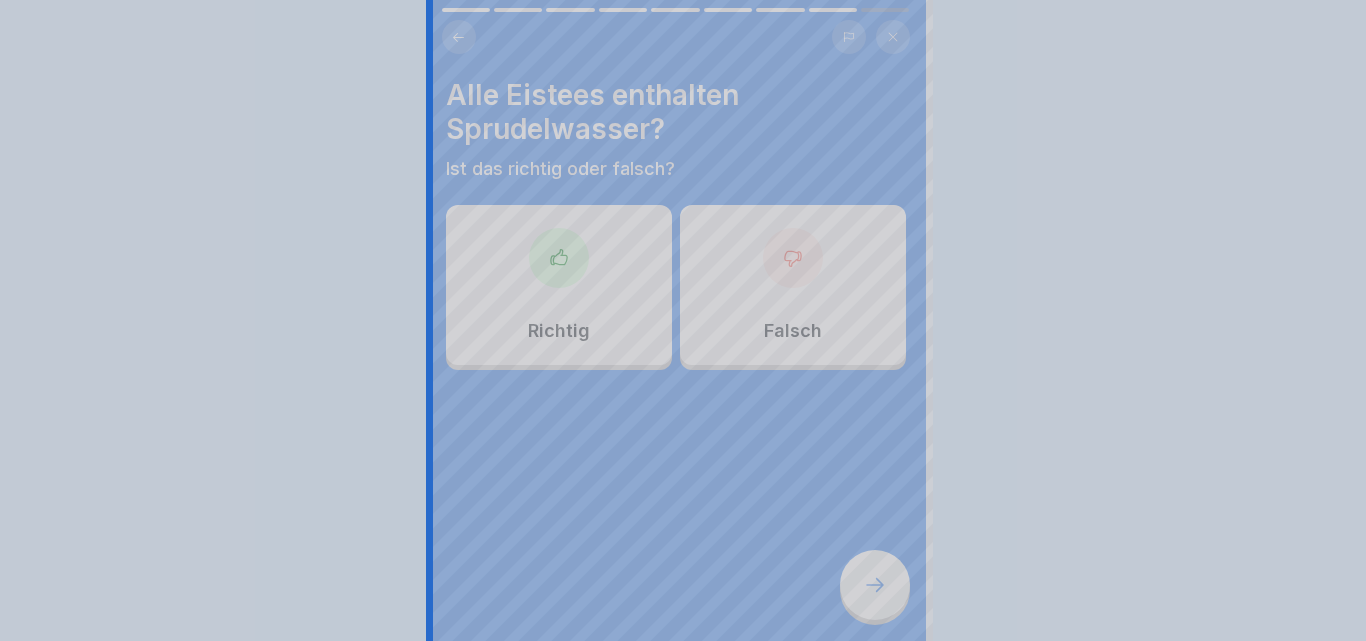 click at bounding box center [683, 320] 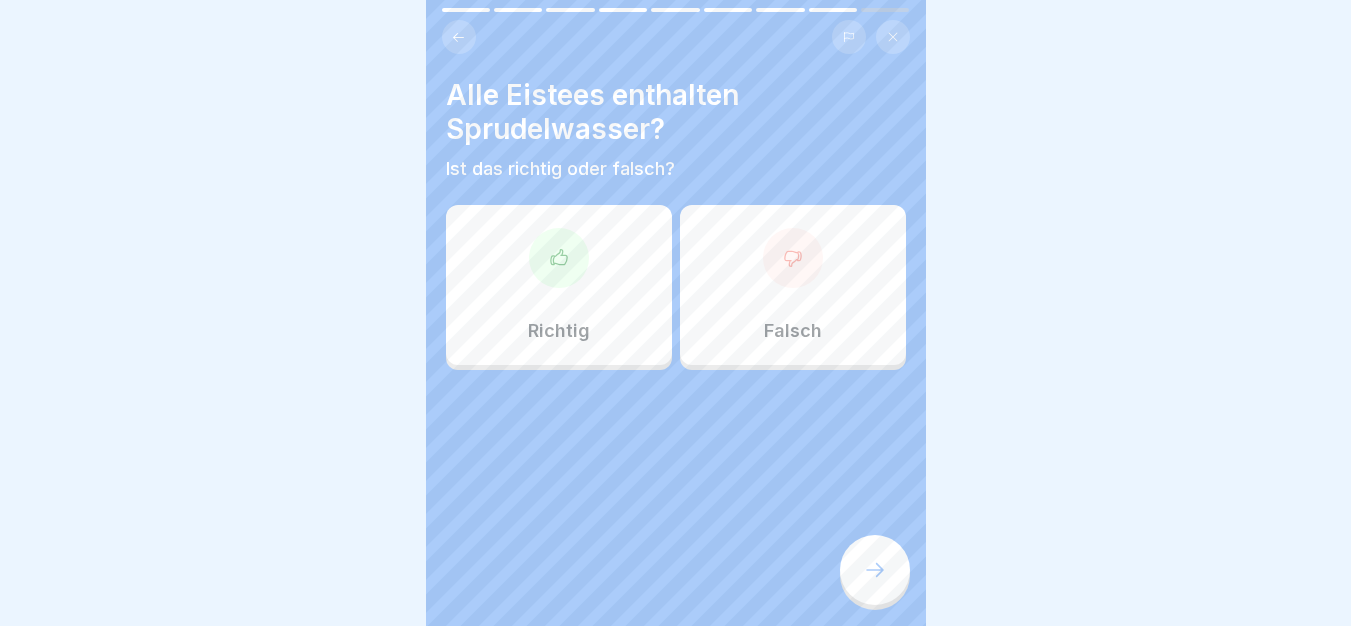 click at bounding box center (875, 570) 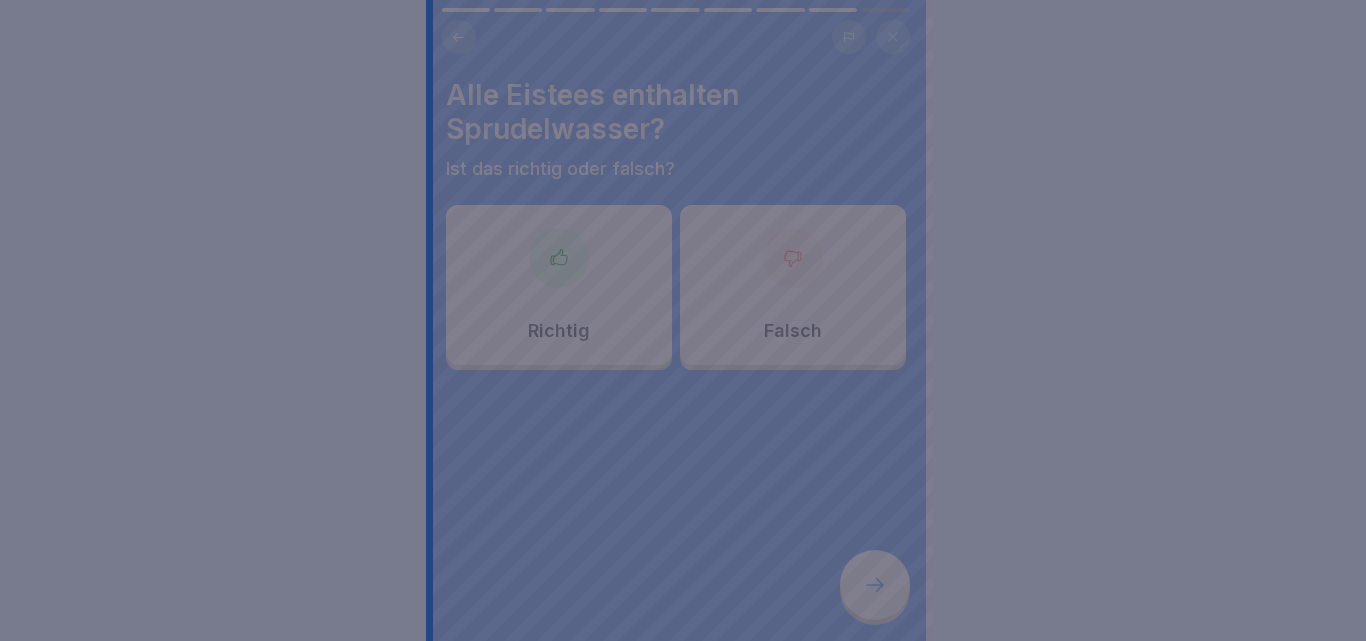 click at bounding box center [683, 320] 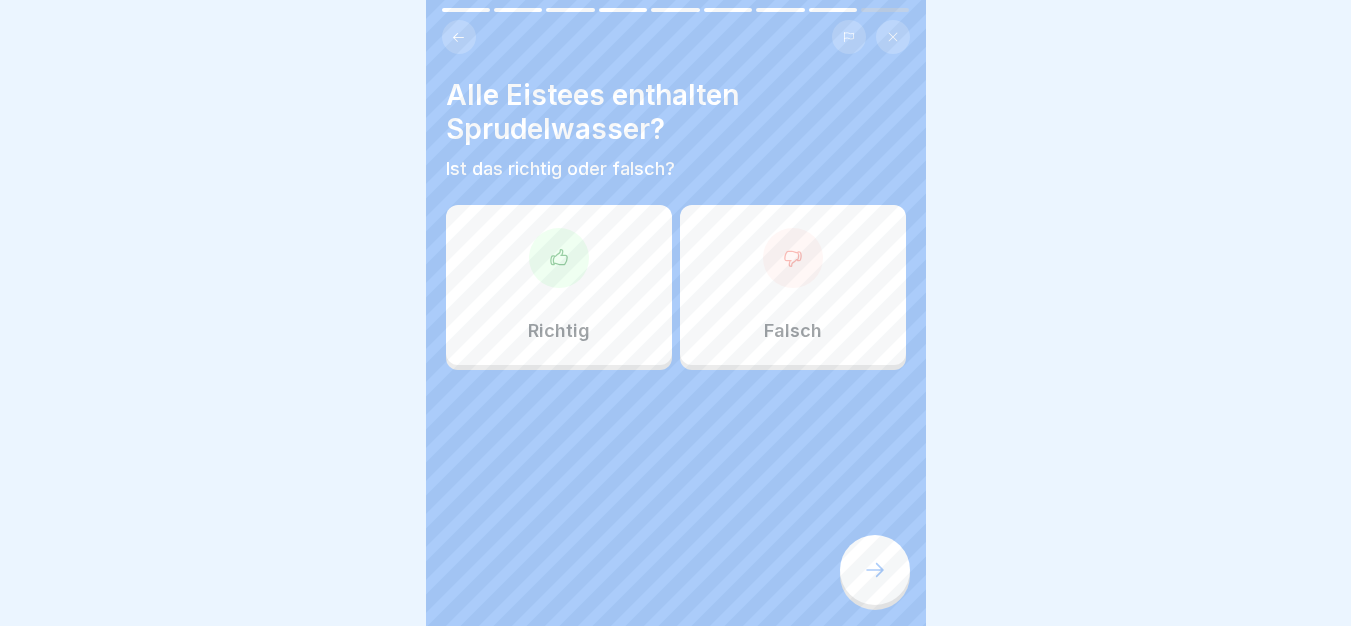 click on "Falsch" at bounding box center [793, 285] 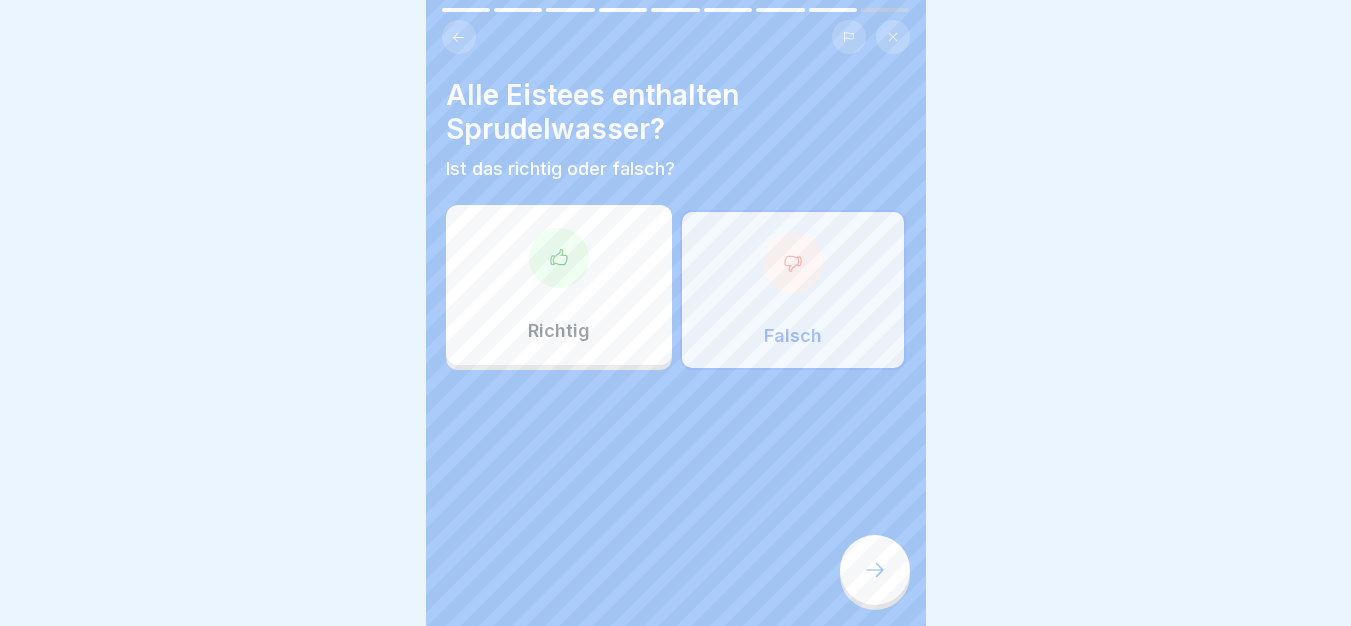 click 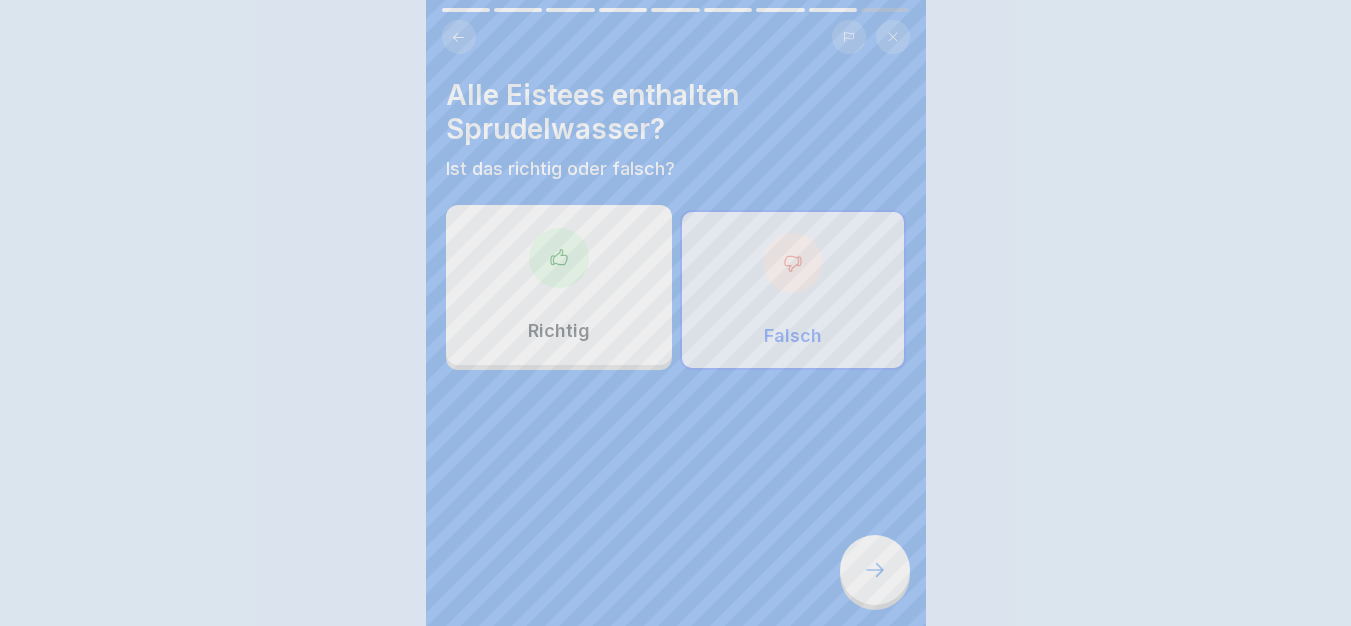 click on "Fortfahren" at bounding box center (676, 1037) 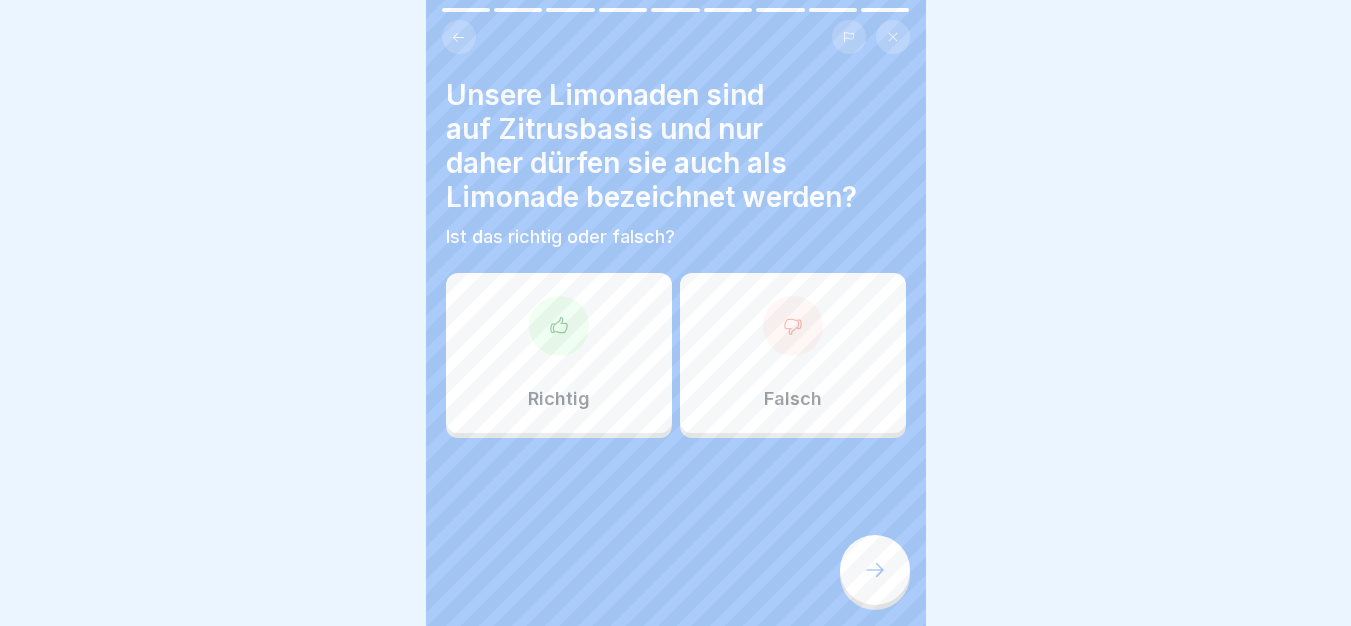 click on "Richtig" at bounding box center [559, 353] 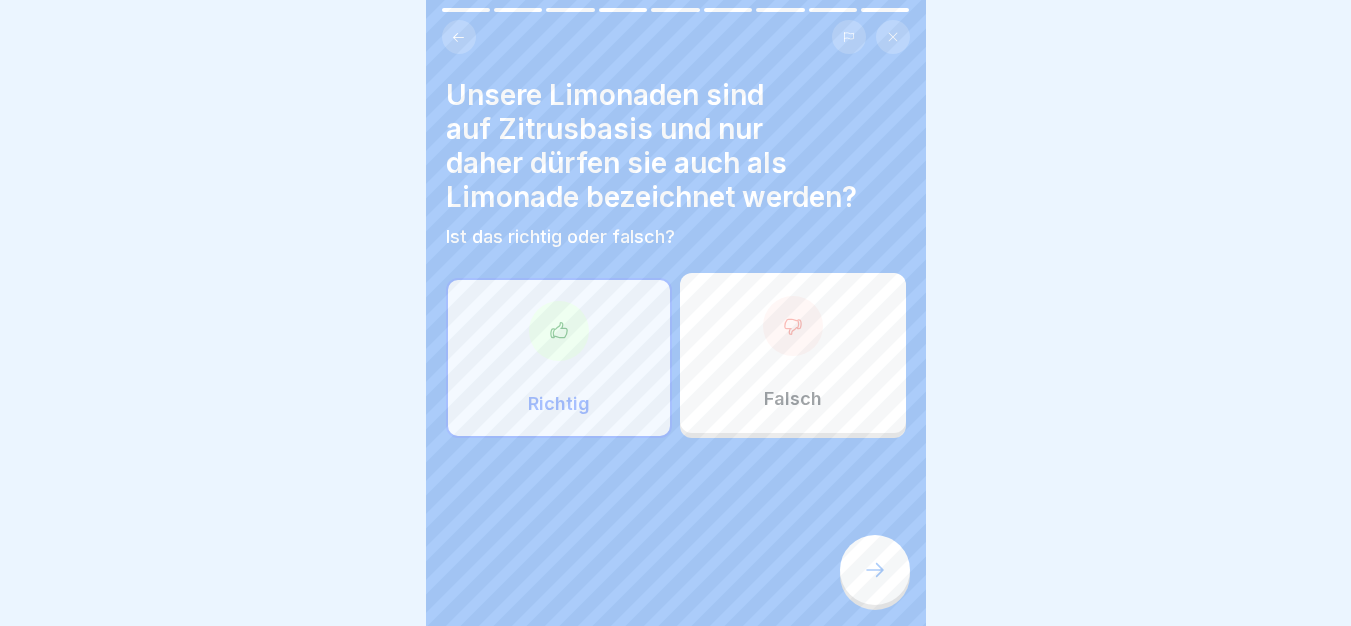 click at bounding box center [875, 570] 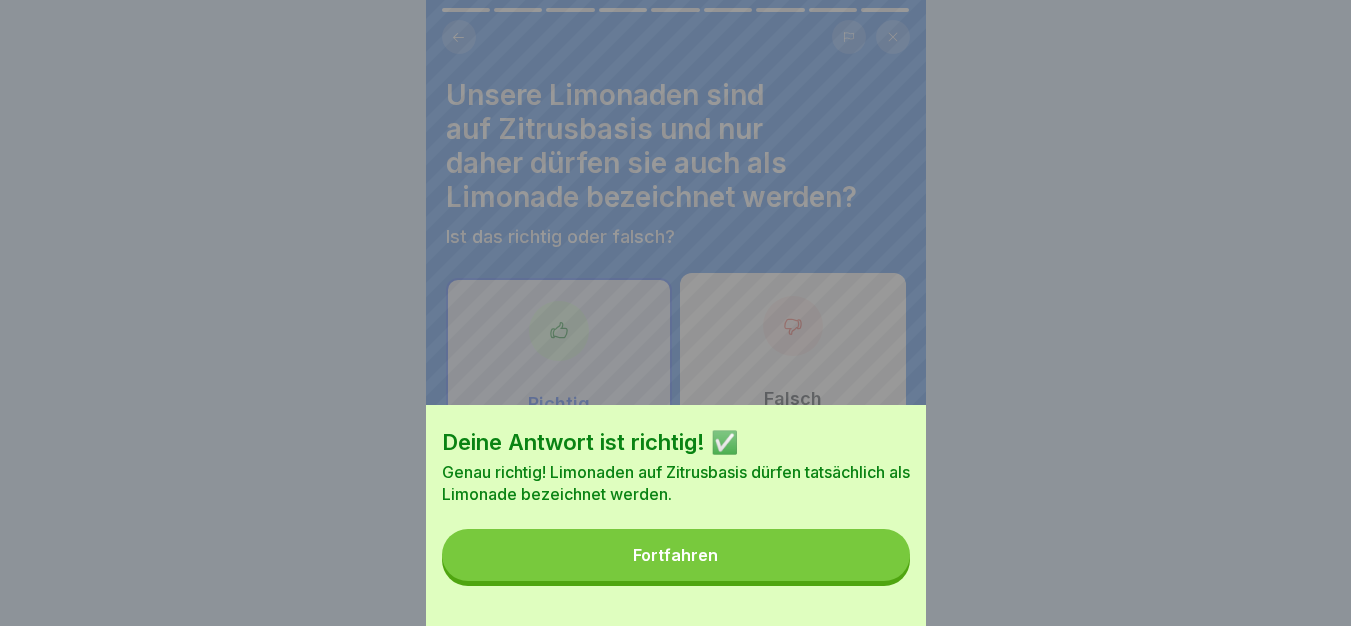 click on "Deine Antwort ist richtig!
✅ Genau richtig! Limonaden auf Zitrusbasis dürfen tatsächlich als Limonade bezeichnet werden.   Fortfahren" at bounding box center (676, 515) 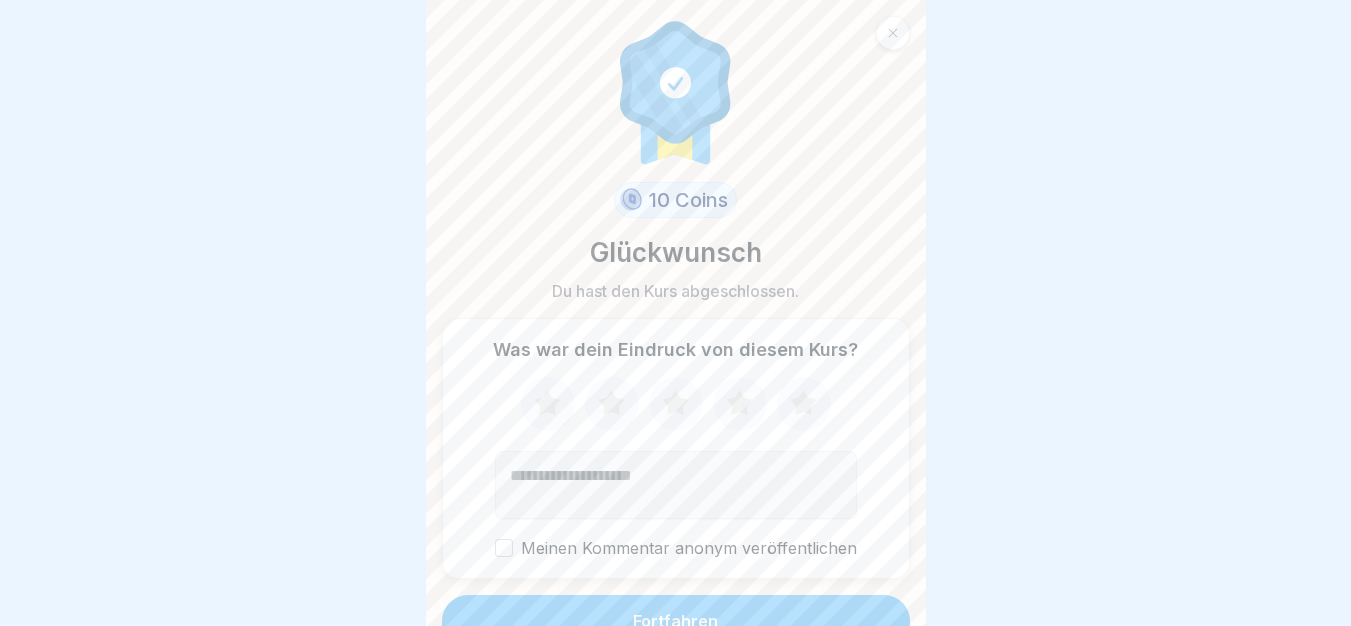 click on "Fortfahren" at bounding box center (676, 621) 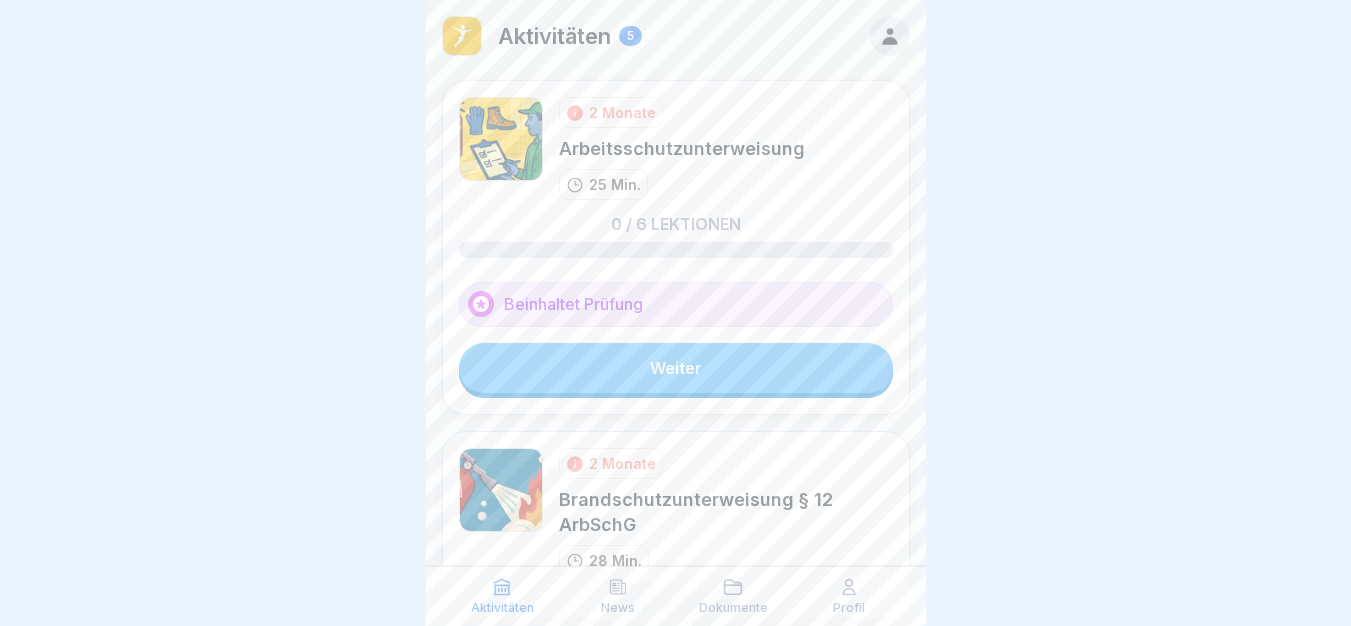click on "Weiter" at bounding box center [676, 368] 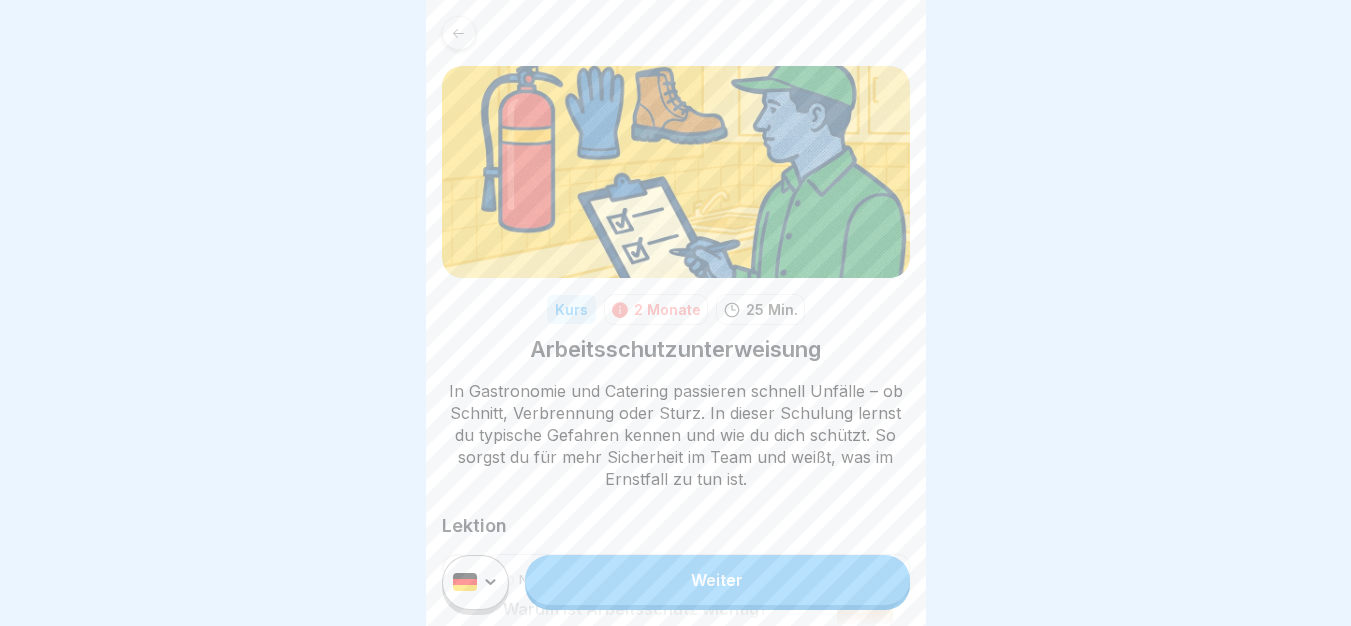 click on "Weiter" at bounding box center (717, 580) 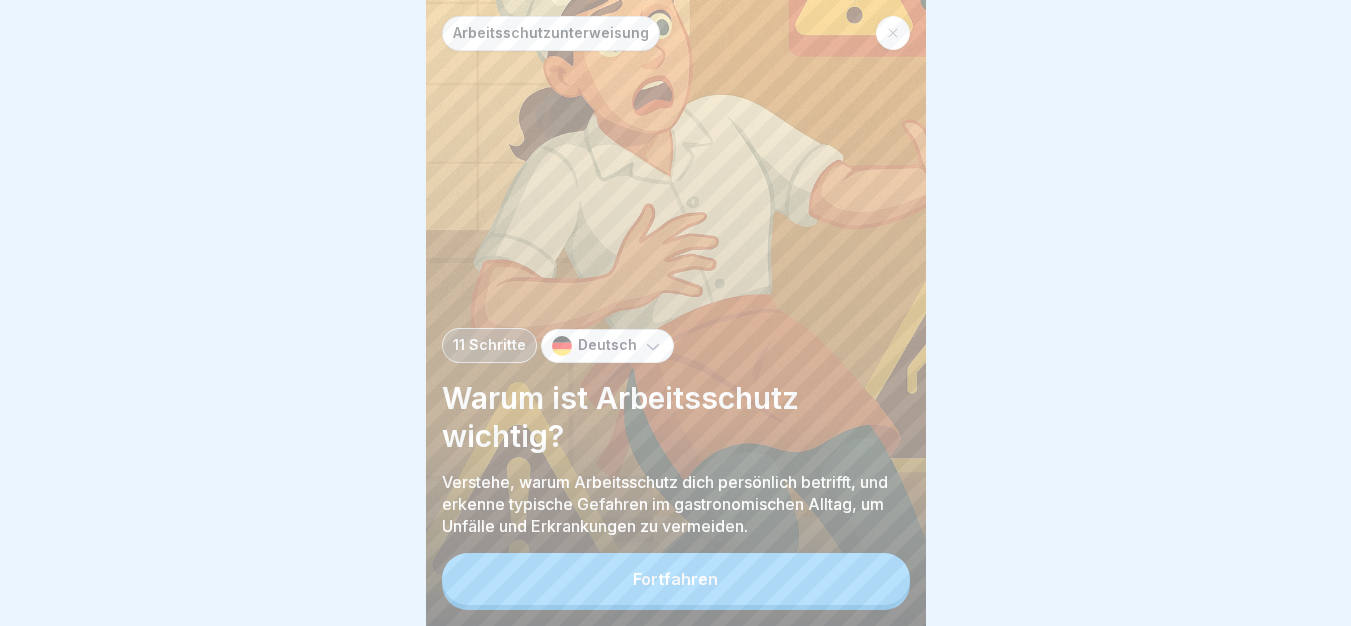 click on "Fortfahren" at bounding box center (676, 579) 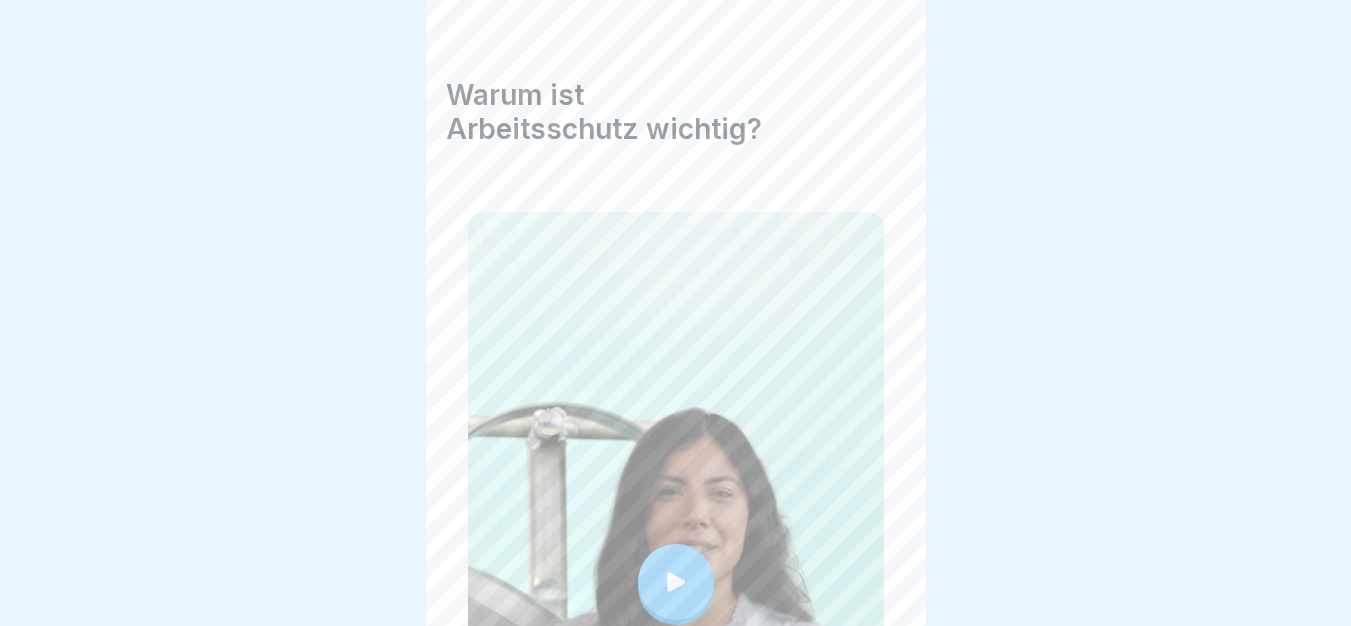 click at bounding box center [676, 582] 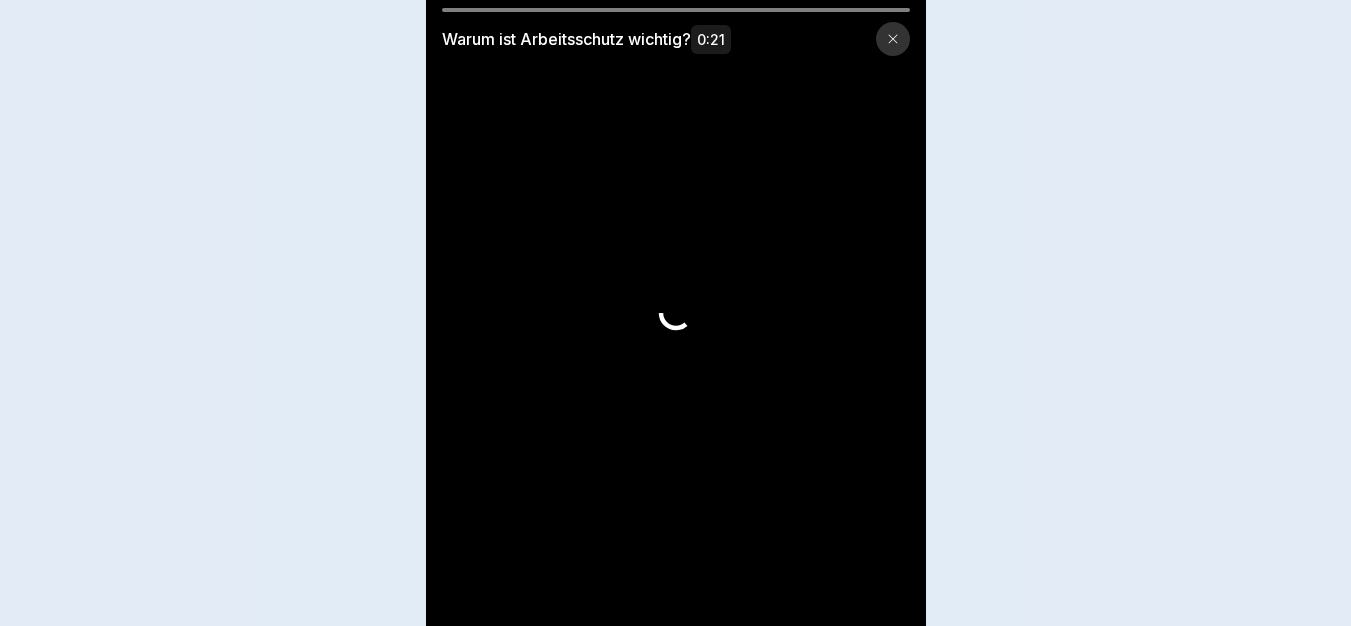 click at bounding box center [676, 313] 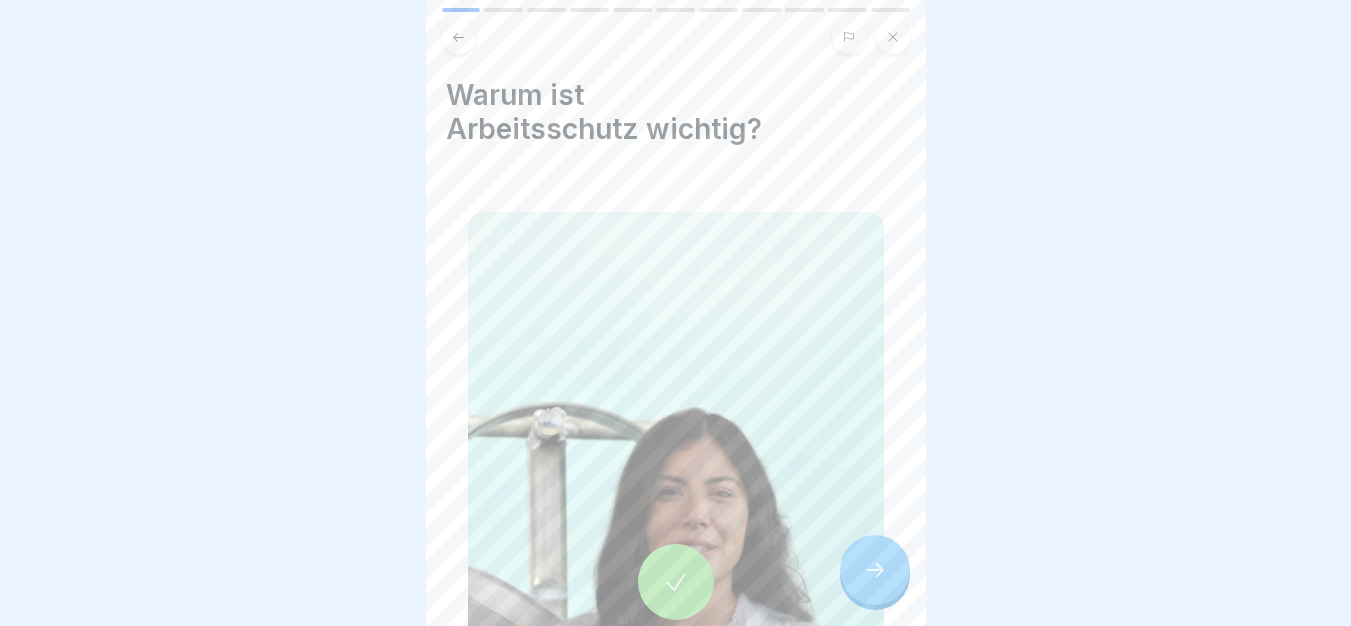 click 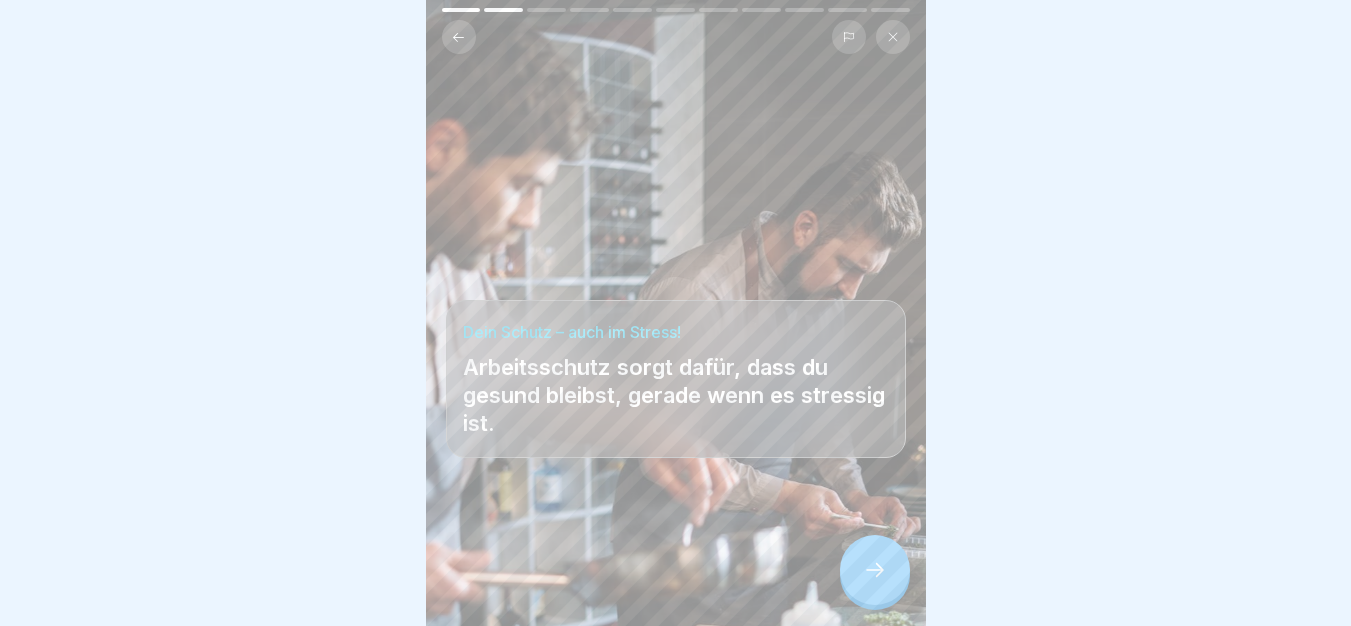 click 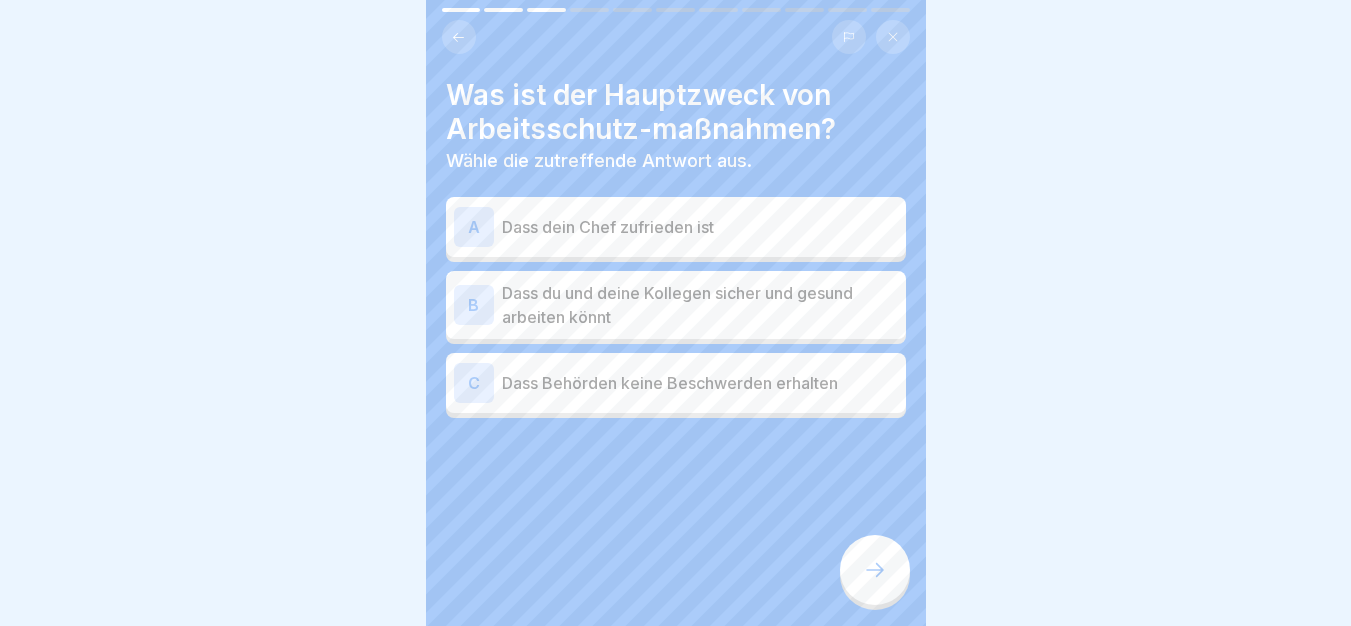click on "Dass du und deine Kollegen sicher und gesund arbeiten könnt" at bounding box center [700, 305] 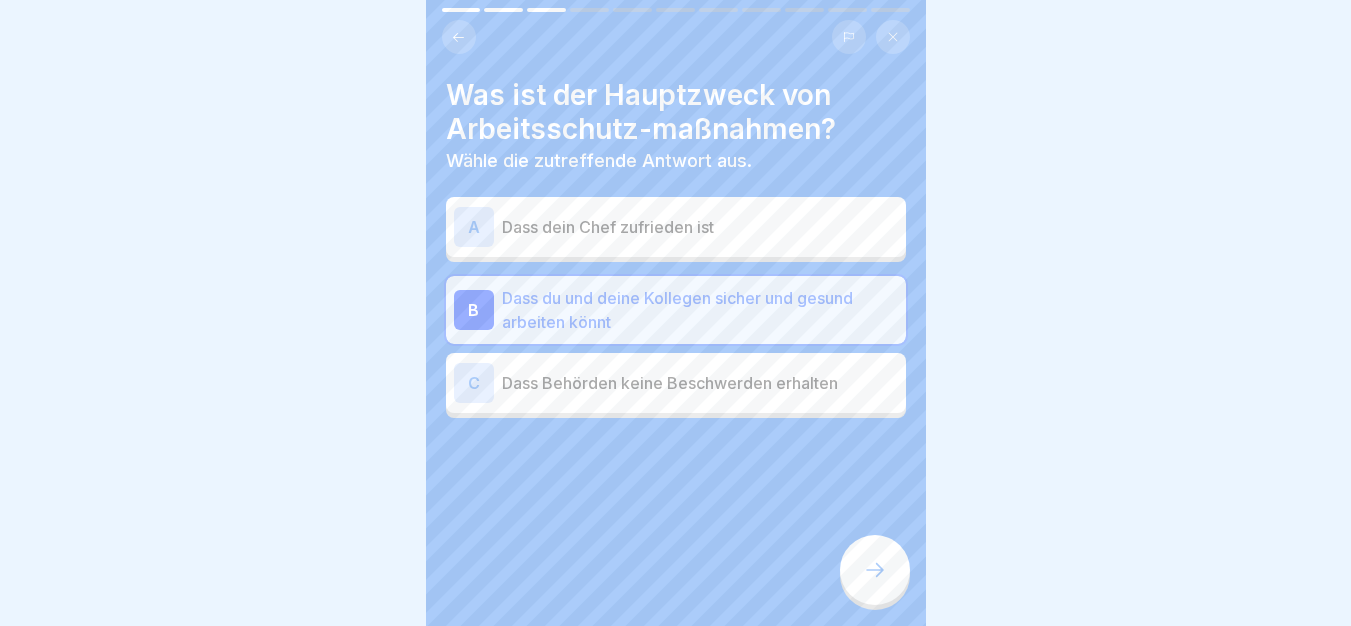 click at bounding box center (875, 570) 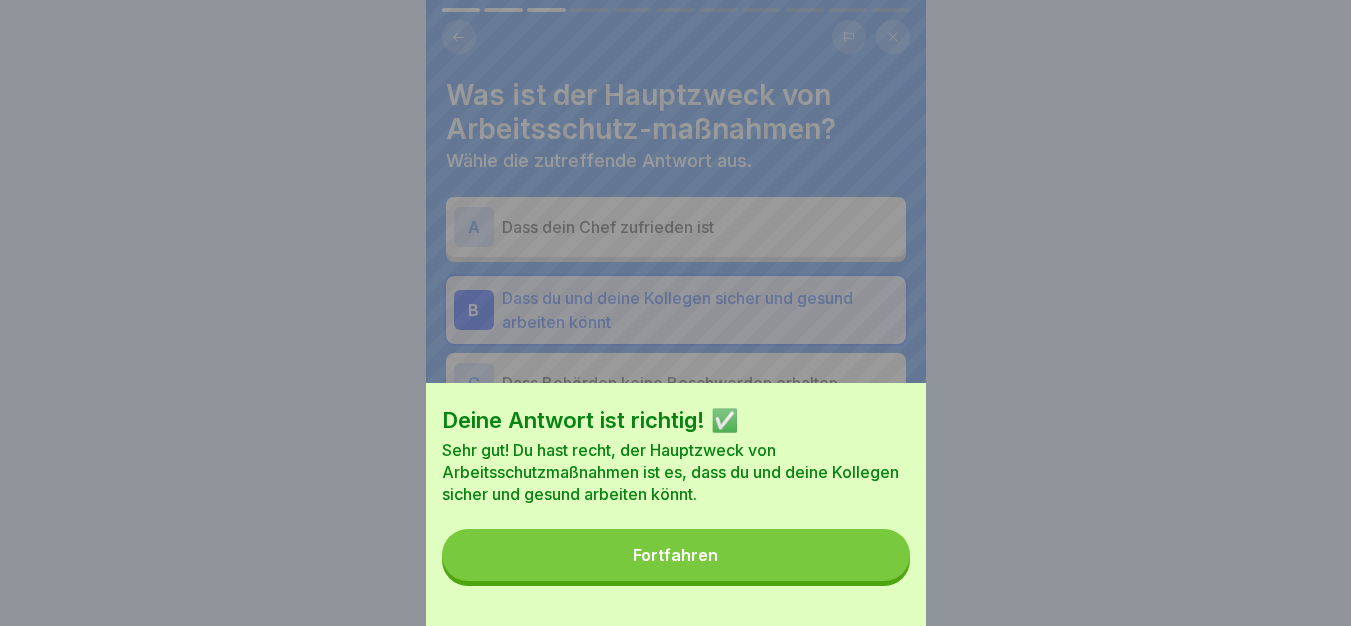 click on "Fortfahren" at bounding box center (676, 555) 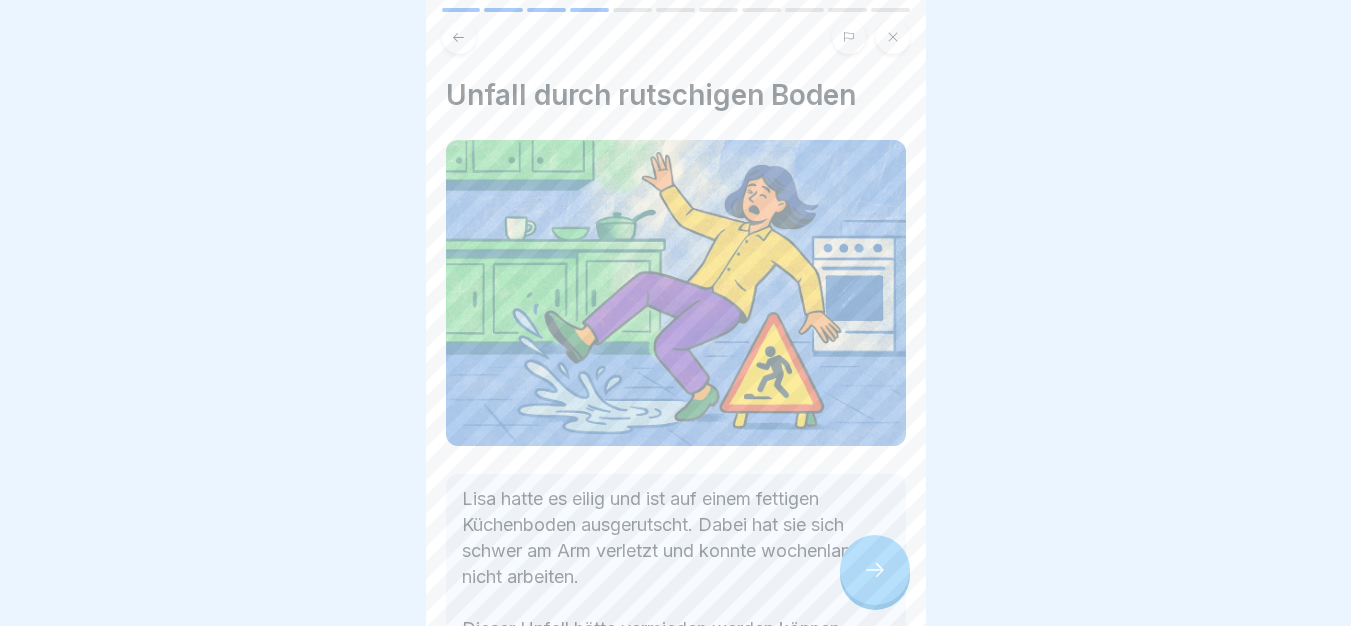 click at bounding box center (875, 570) 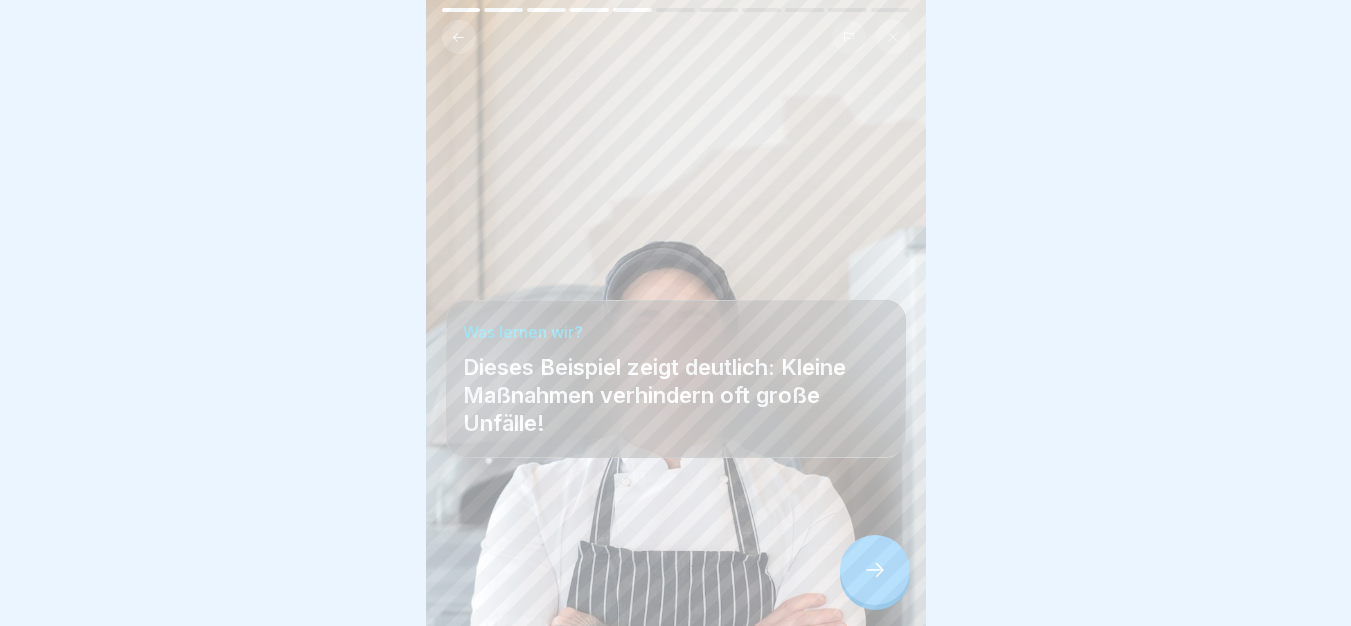 click at bounding box center (875, 570) 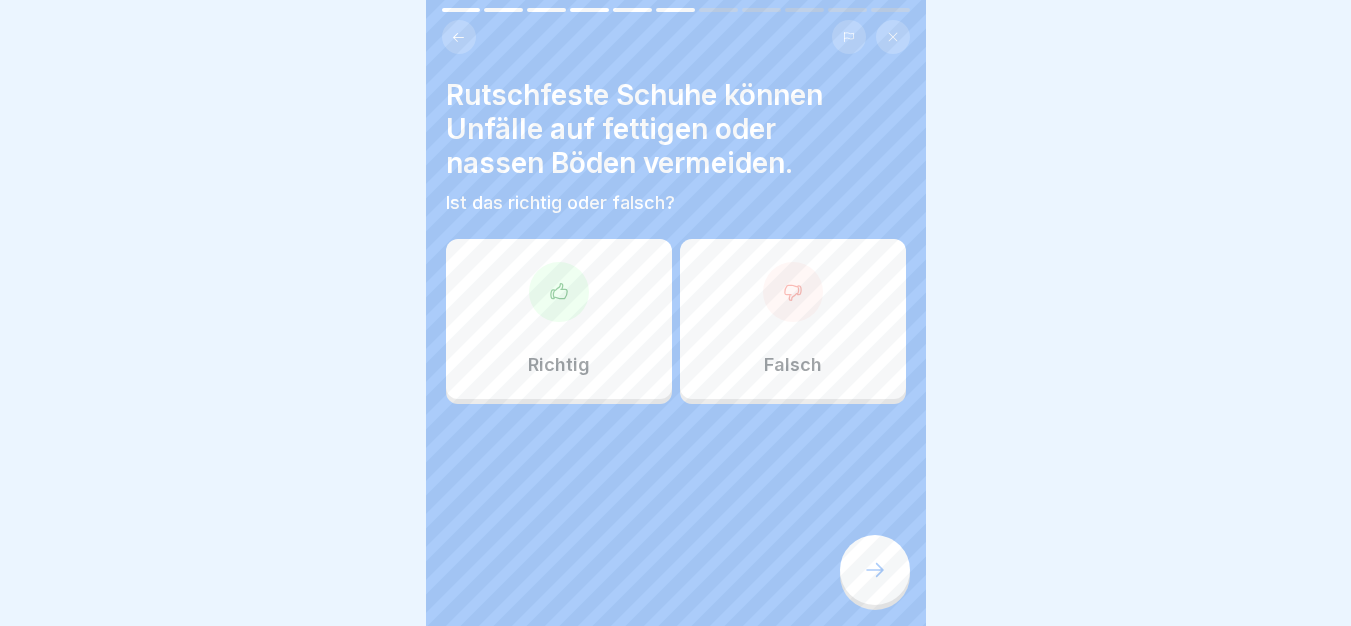 click on "Richtig" at bounding box center (559, 319) 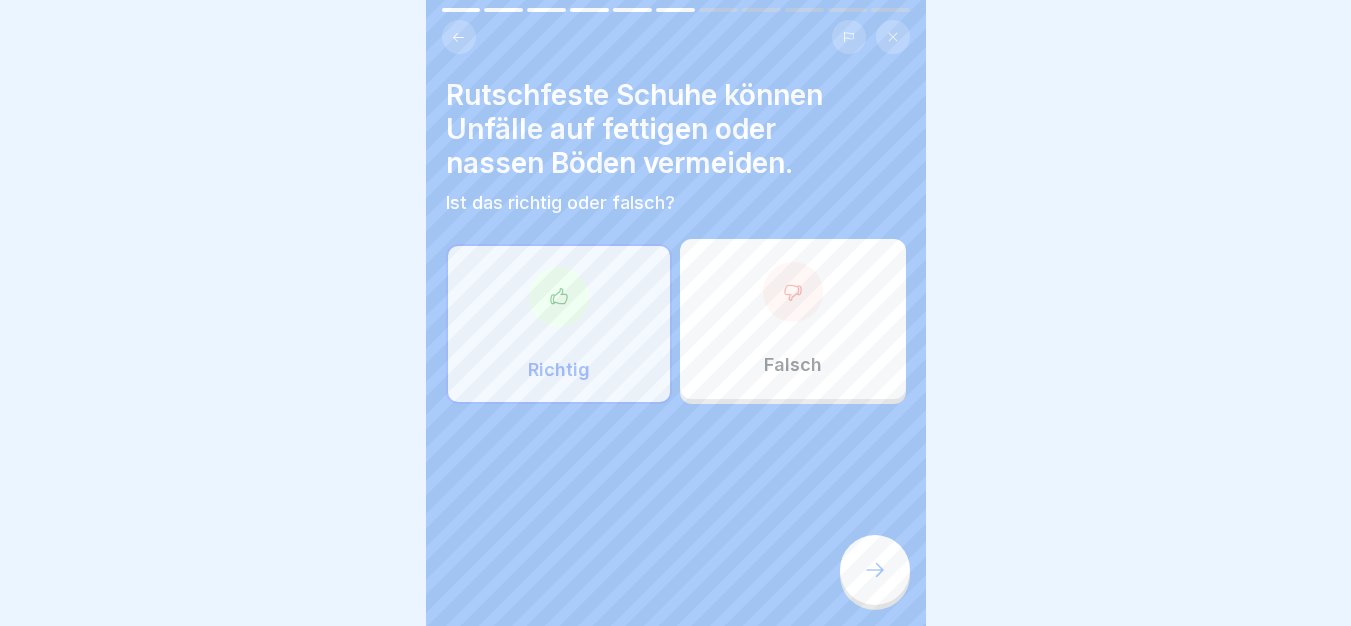 click 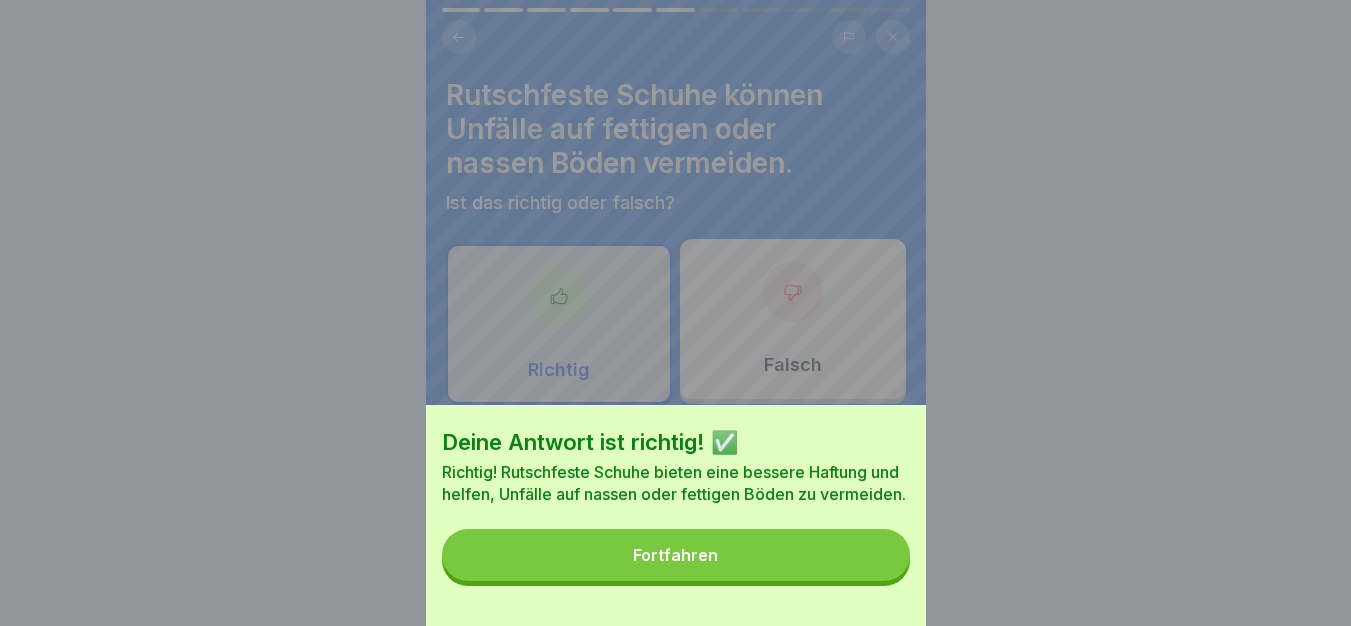 click on "Fortfahren" at bounding box center (676, 555) 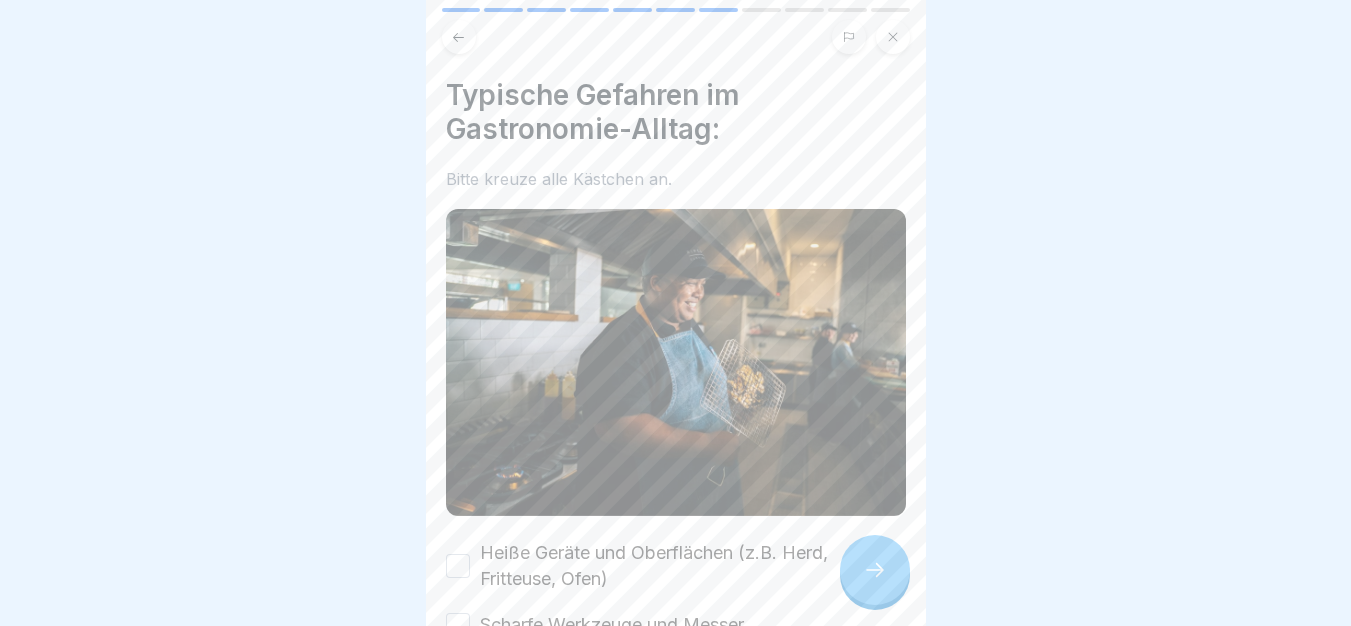 scroll, scrollTop: 260, scrollLeft: 0, axis: vertical 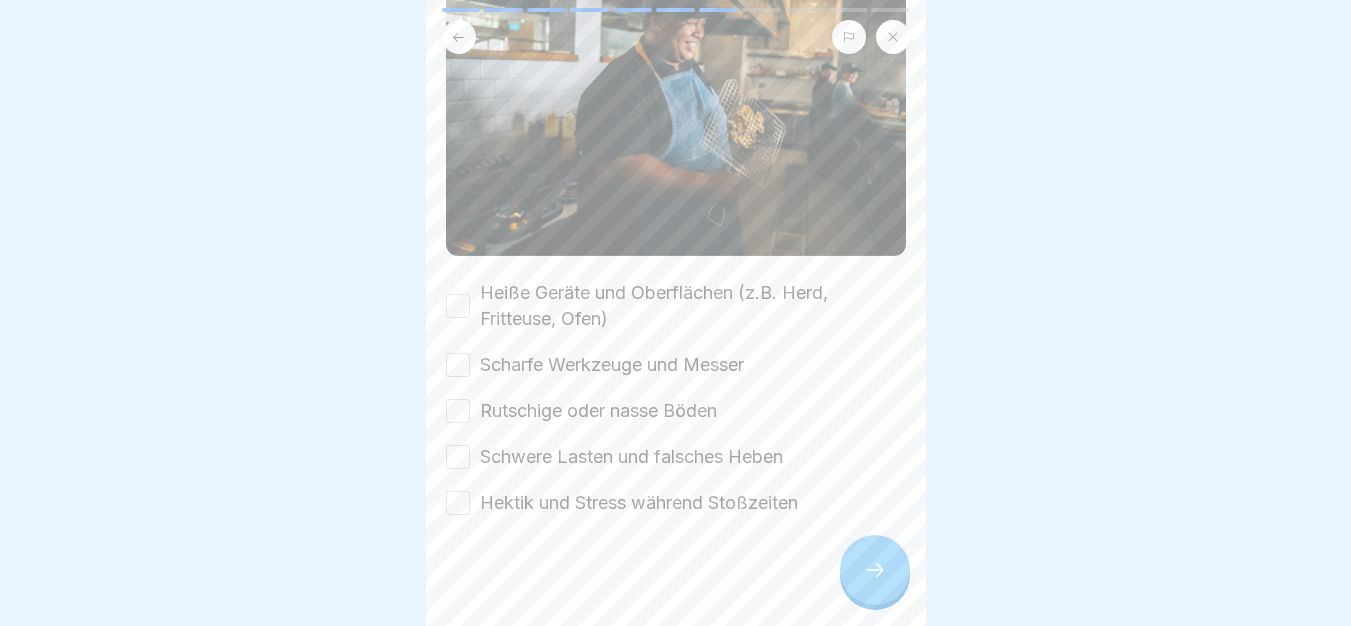 click on "Heiße Geräte und Oberflächen (z.B. Herd, Fritteuse, Ofen)" at bounding box center [693, 306] 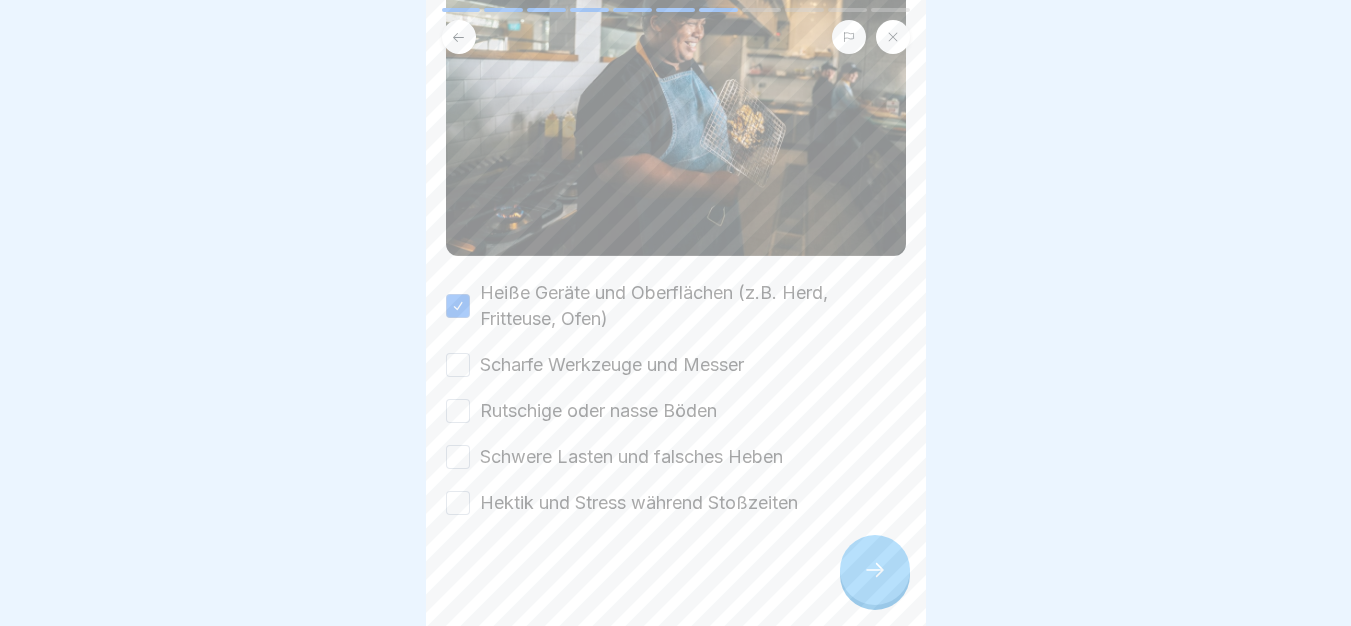 click on "Scharfe Werkzeuge und Messer" at bounding box center [612, 365] 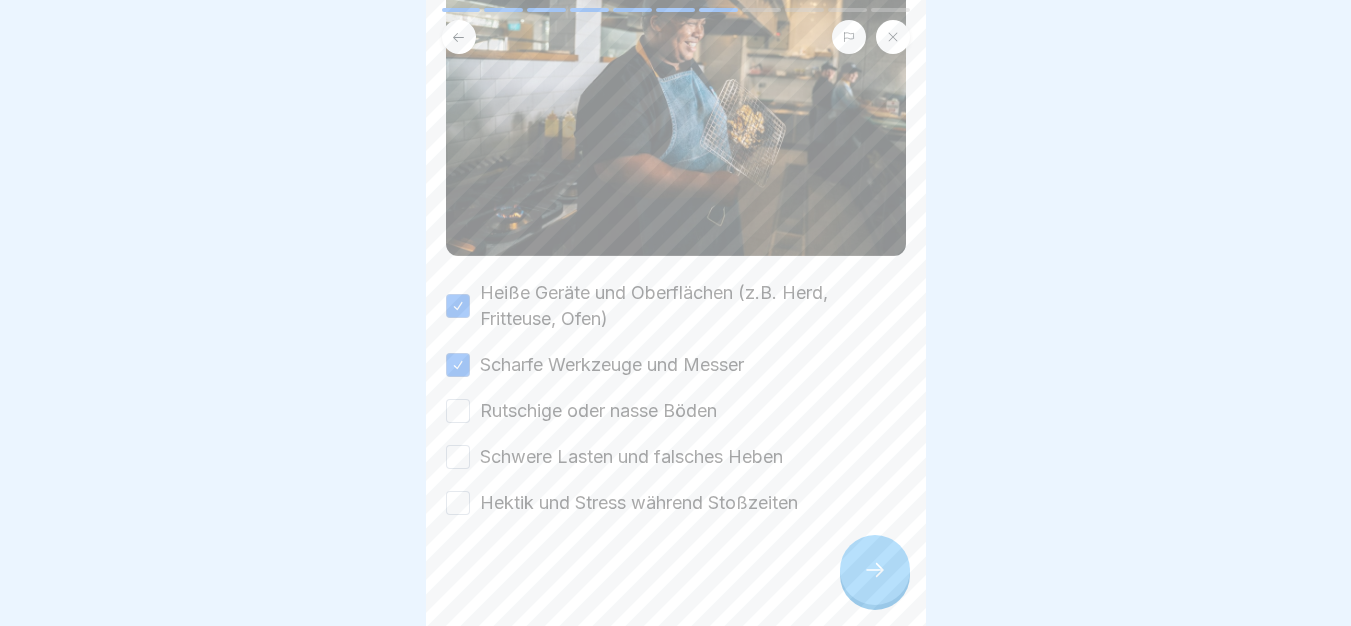 click on "Heiße Geräte und Oberflächen (z.B. Herd, Fritteuse, Ofen) Scharfe Werkzeuge und Messer Rutschige oder nasse Böden Schwere Lasten und falsches Heben Hektik und Stress während Stoßzeiten" at bounding box center (676, 398) 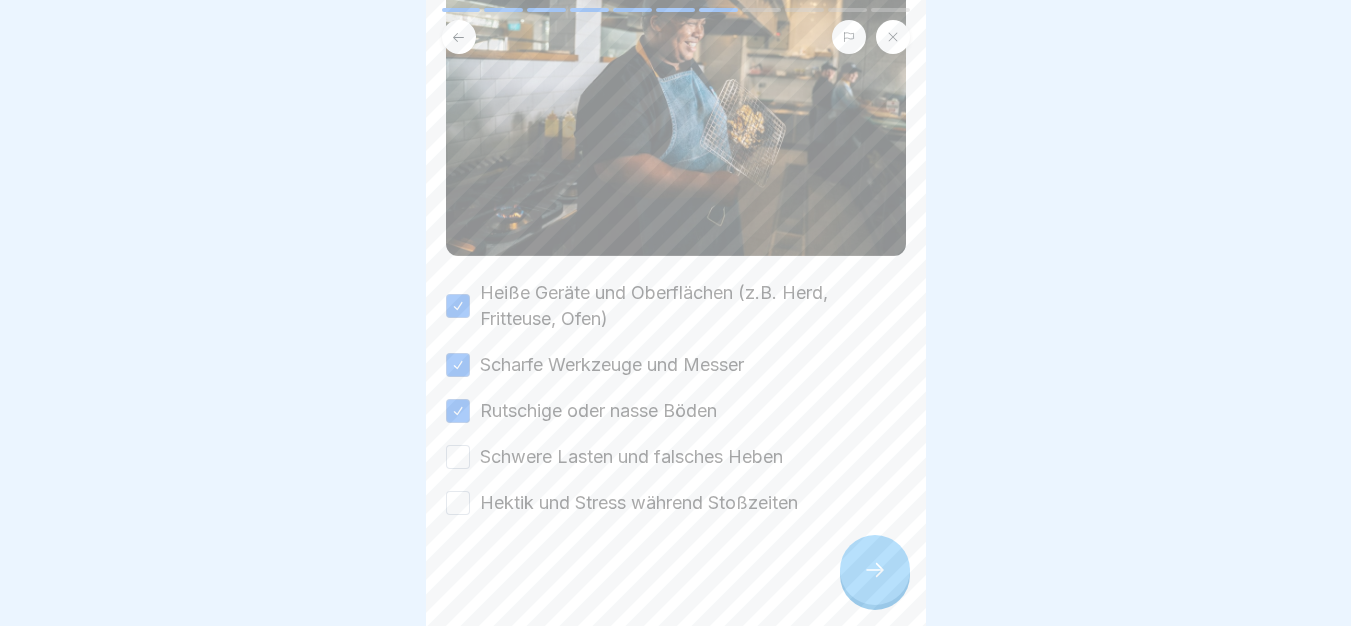 click on "Schwere Lasten und falsches Heben" at bounding box center (631, 457) 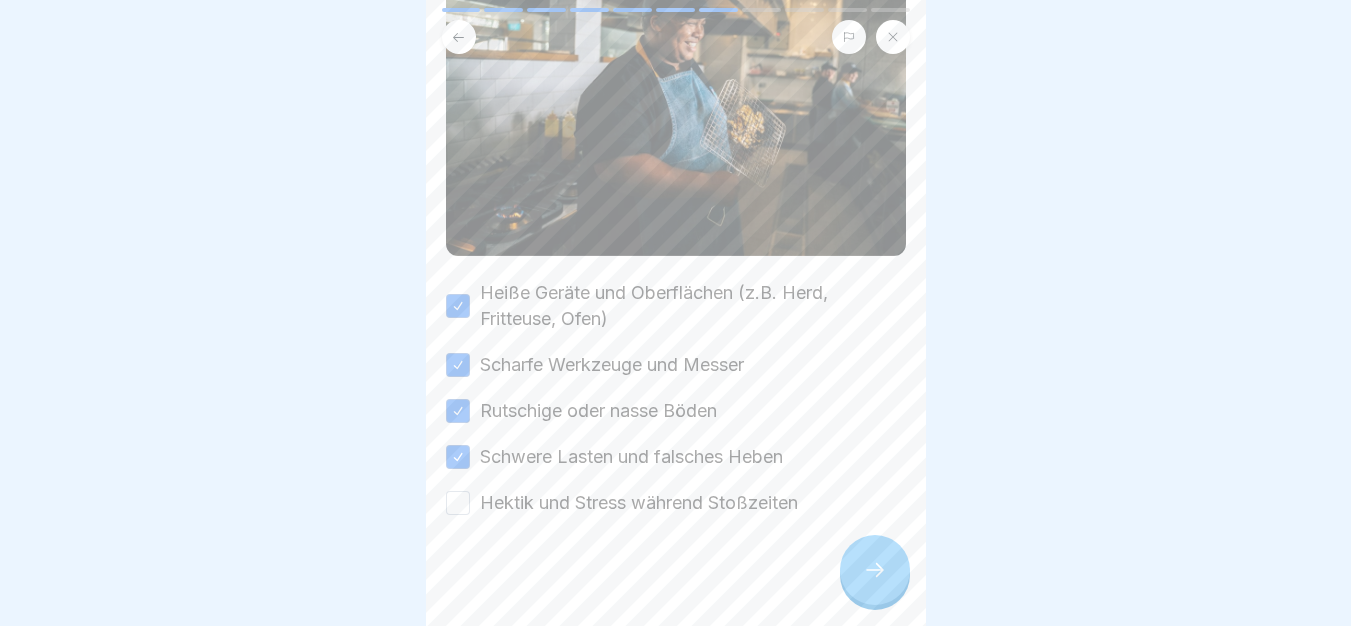 click on "Hektik und Stress während Stoßzeiten" at bounding box center [639, 503] 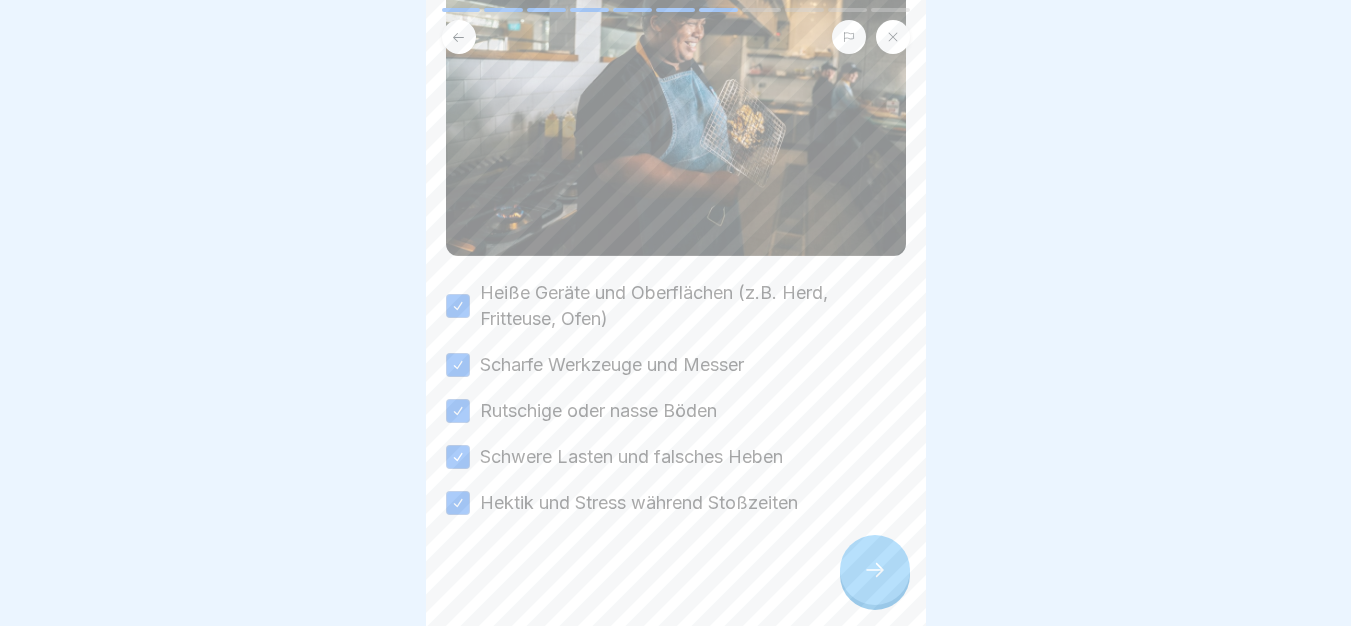 click 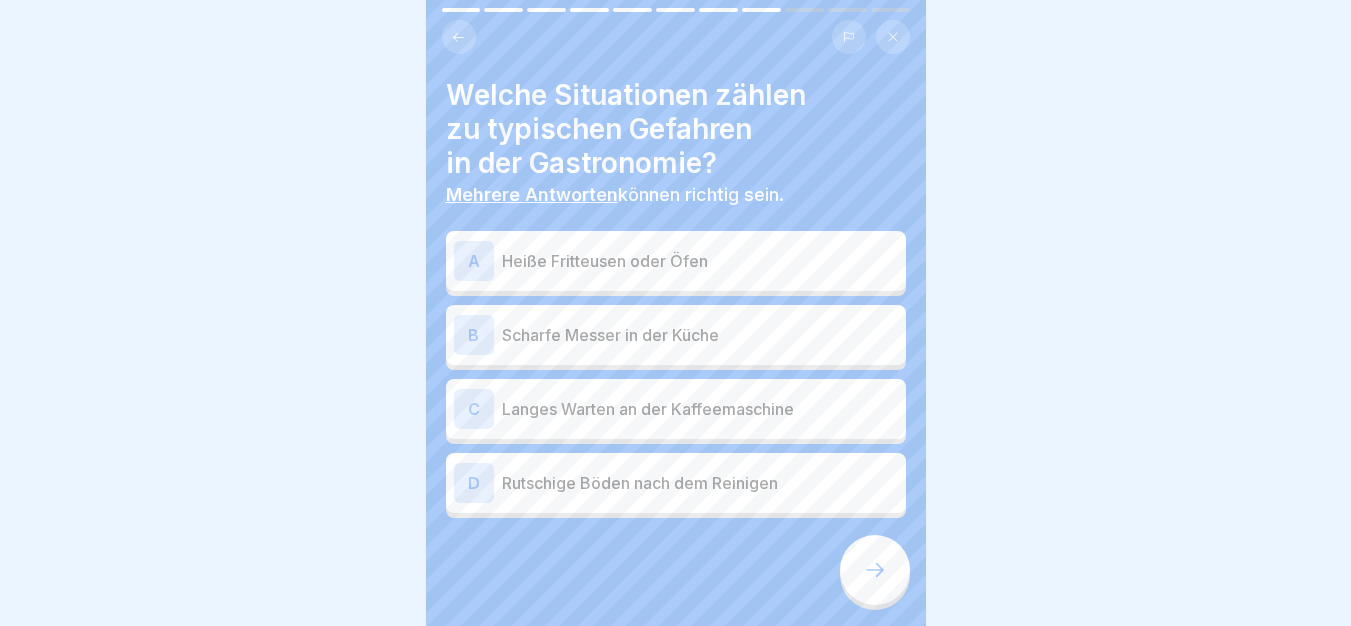 click on "Heiße Fritteusen oder Öfen" at bounding box center [700, 261] 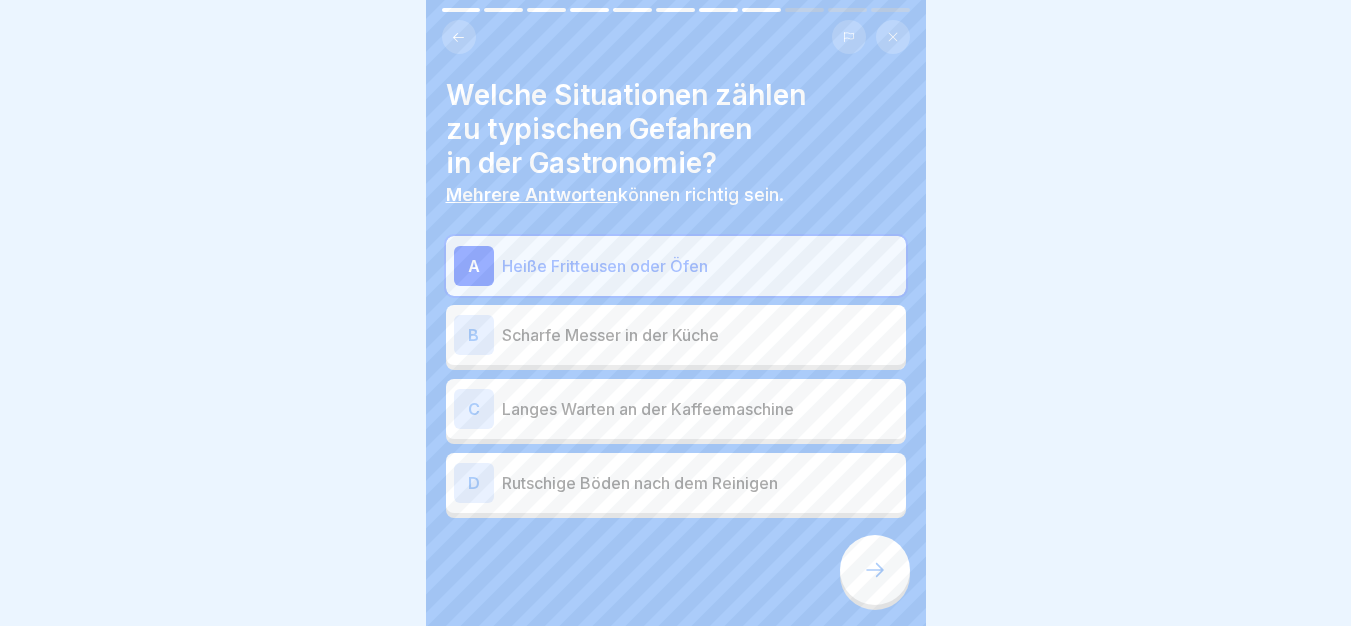 click on "B Scharfe Messer in der Küche" at bounding box center [676, 335] 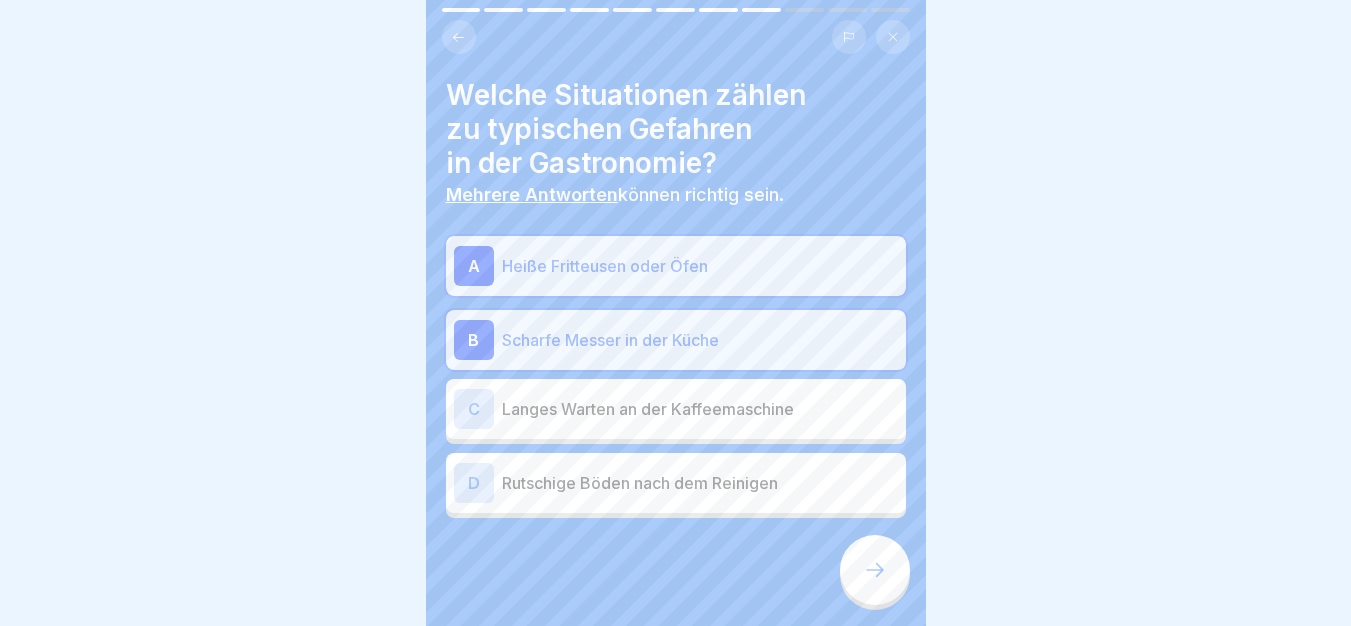click on "D Rutschige Böden nach dem Reinigen" at bounding box center [676, 483] 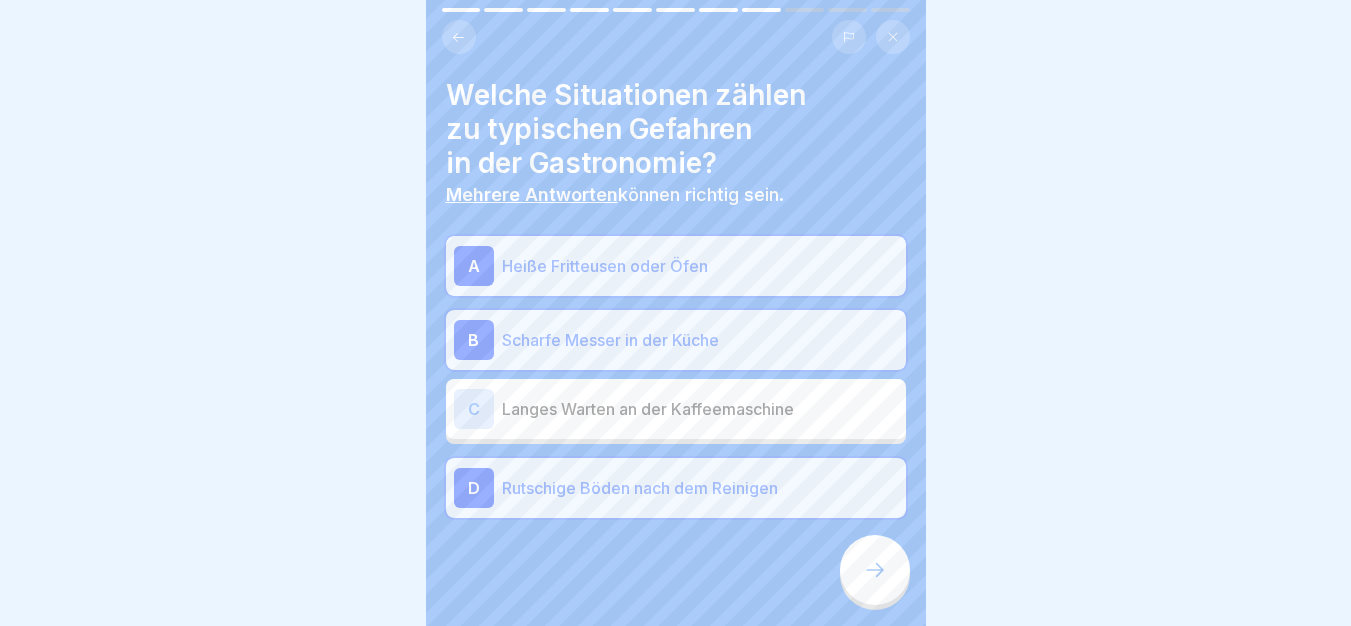 click at bounding box center (875, 570) 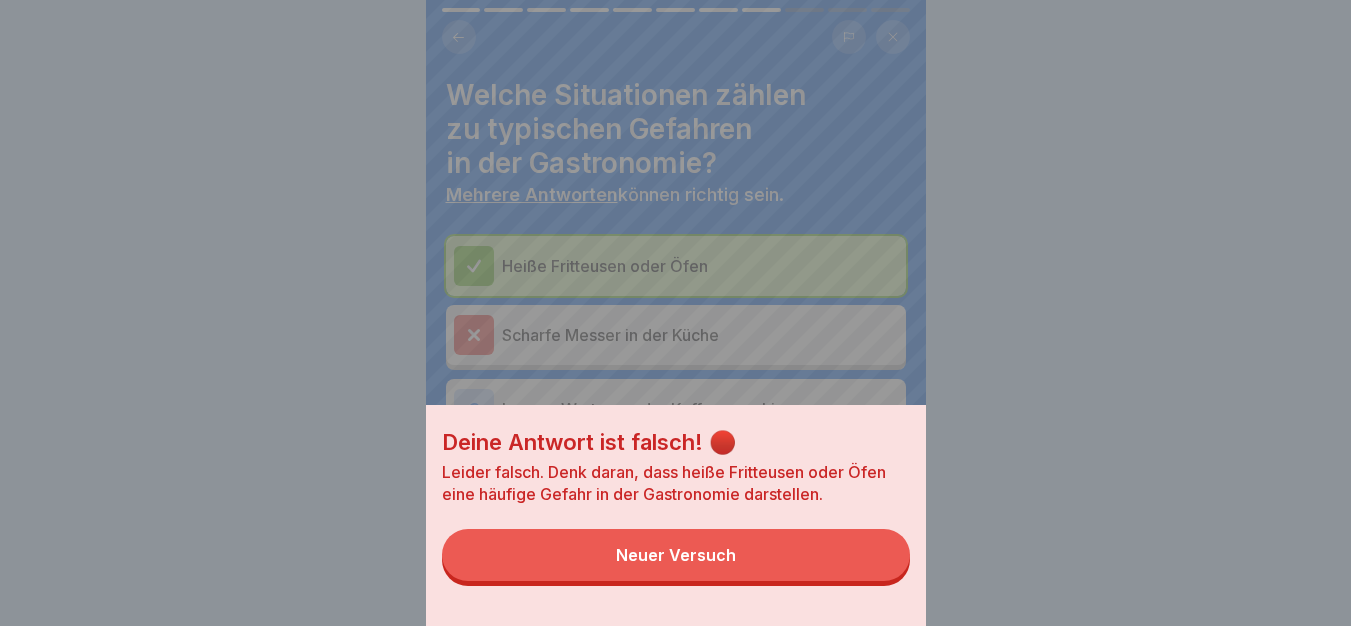 click on "Neuer Versuch" at bounding box center (676, 555) 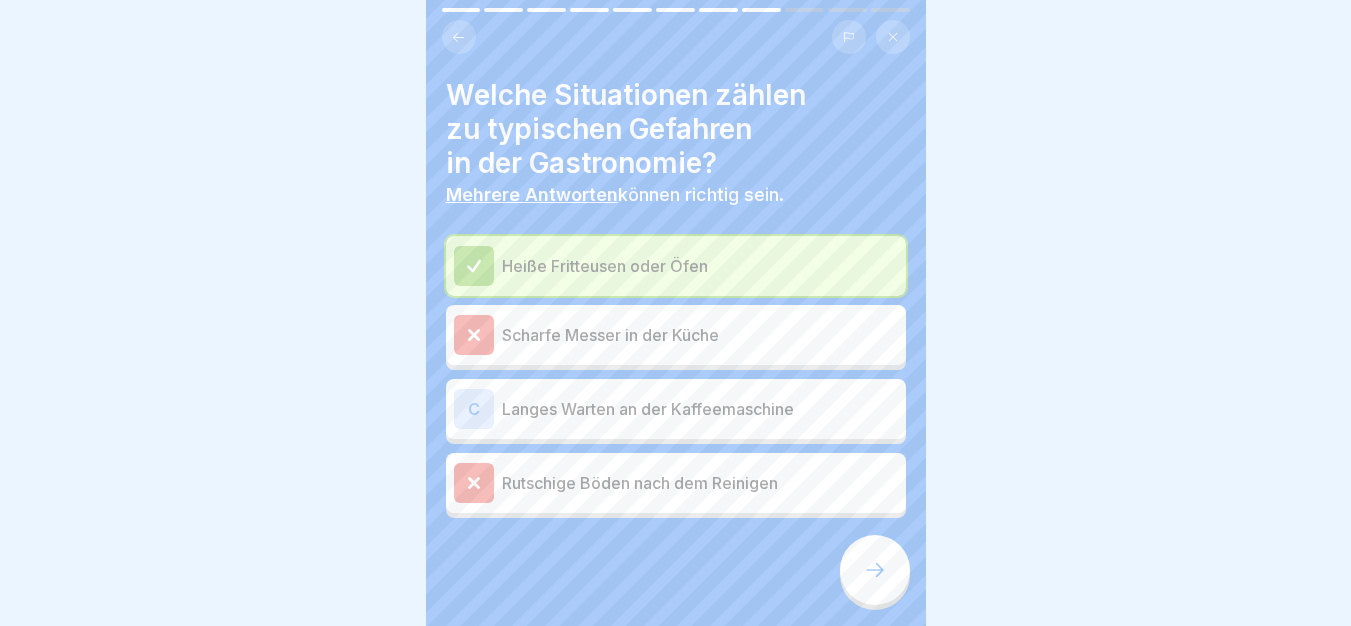 click at bounding box center [875, 570] 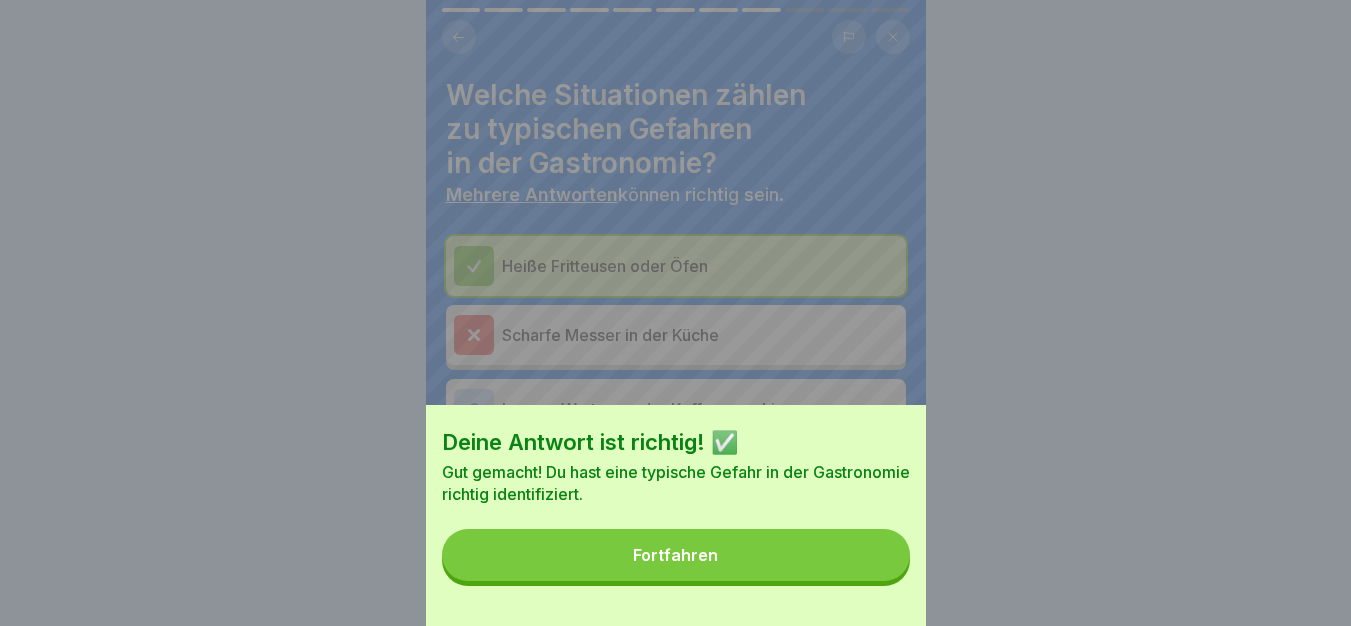 click on "Fortfahren" at bounding box center [676, 555] 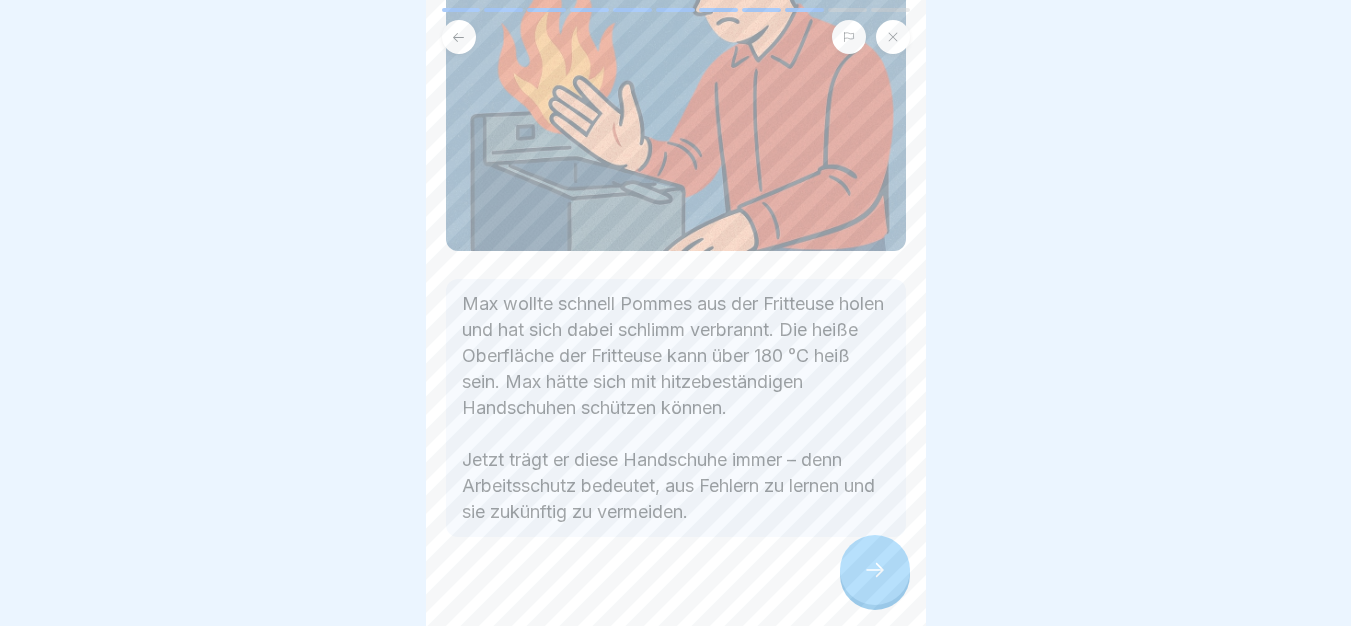 scroll, scrollTop: 240, scrollLeft: 0, axis: vertical 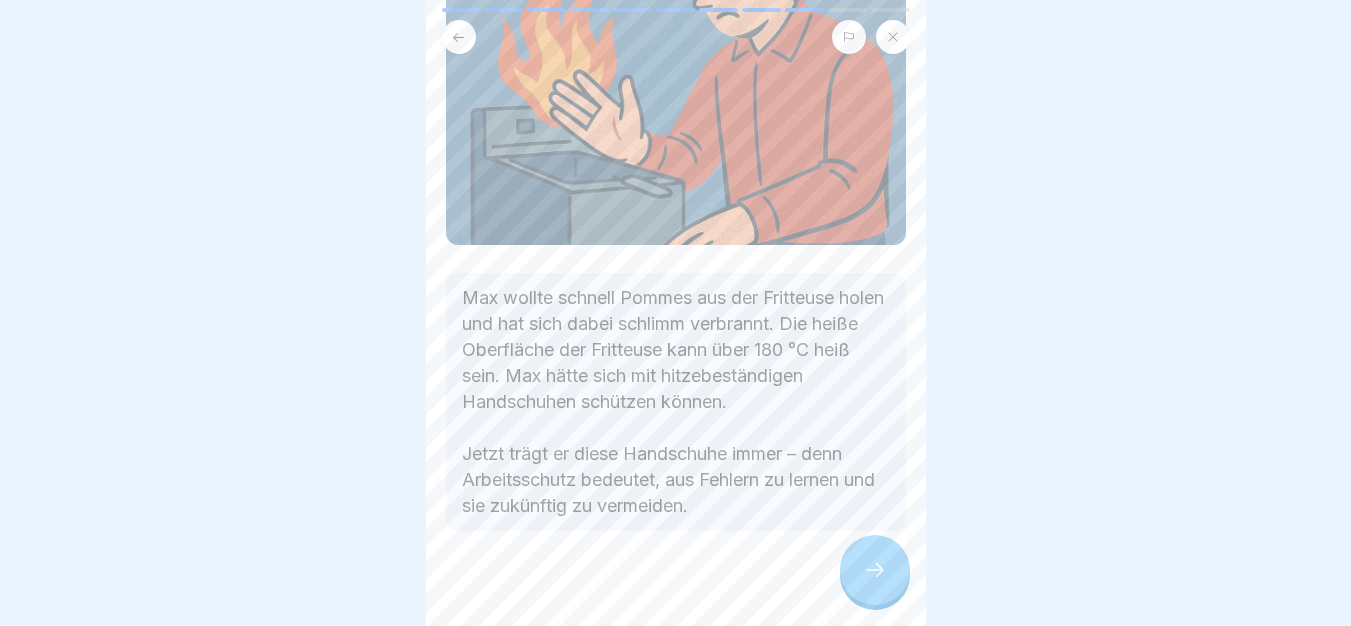 click 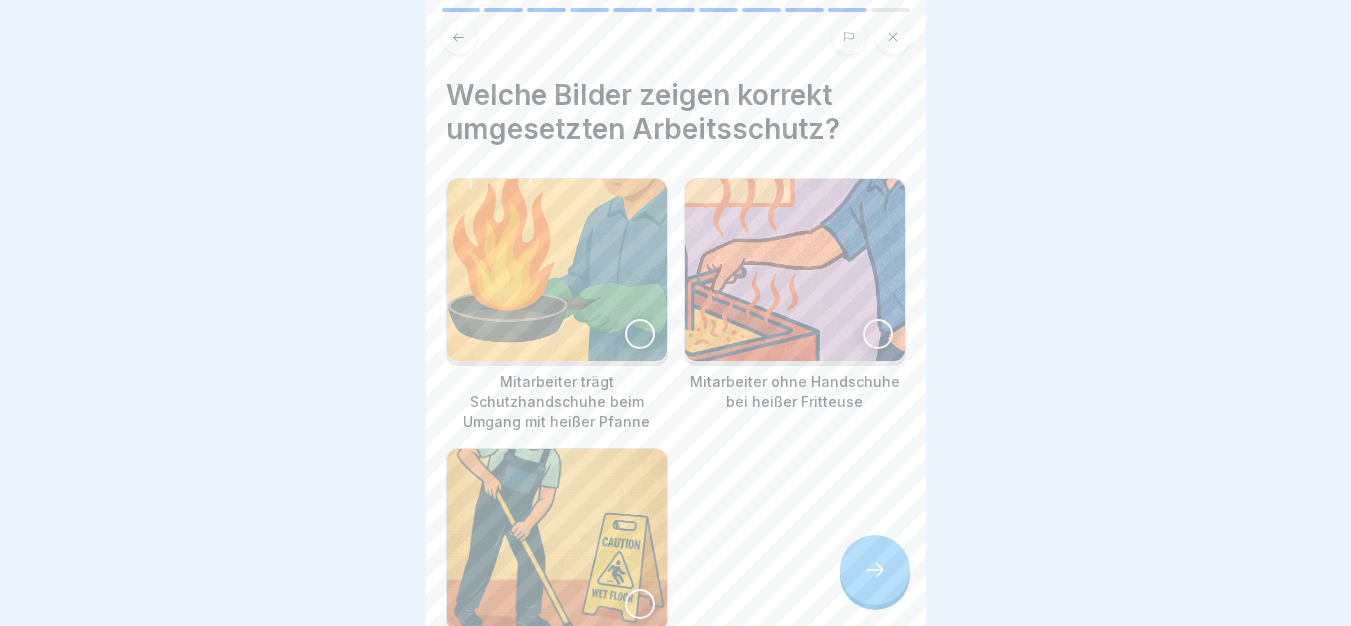 click at bounding box center [557, 270] 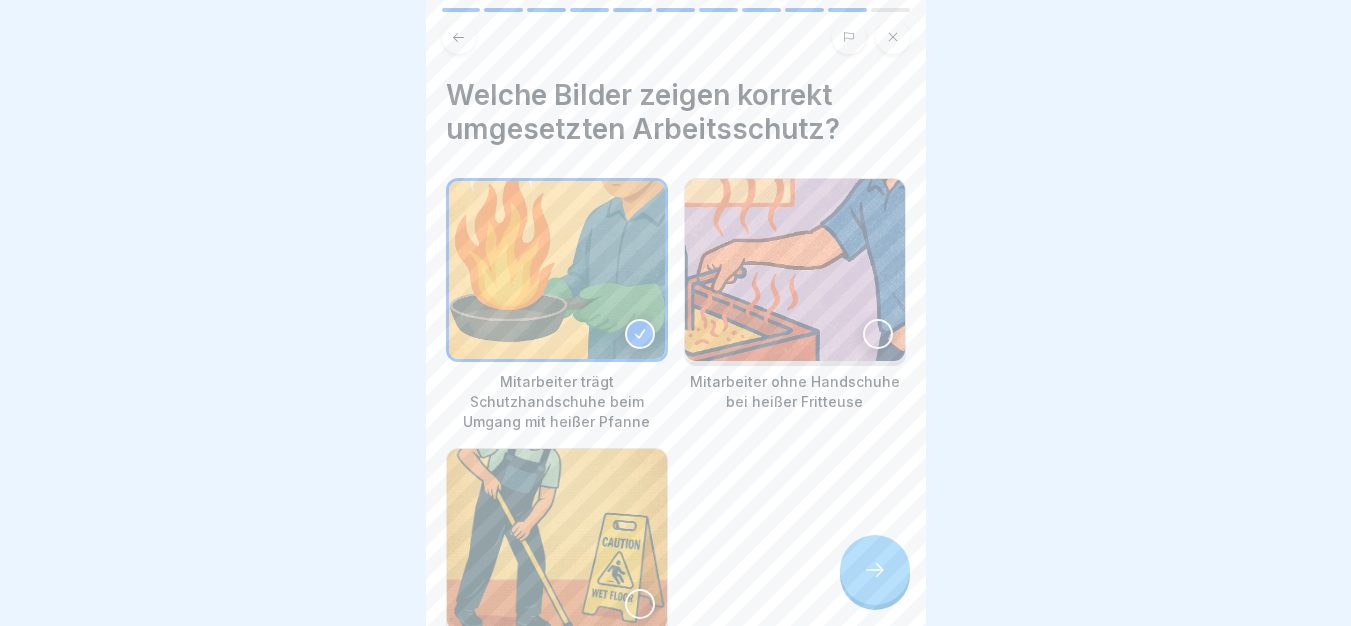click at bounding box center (557, 540) 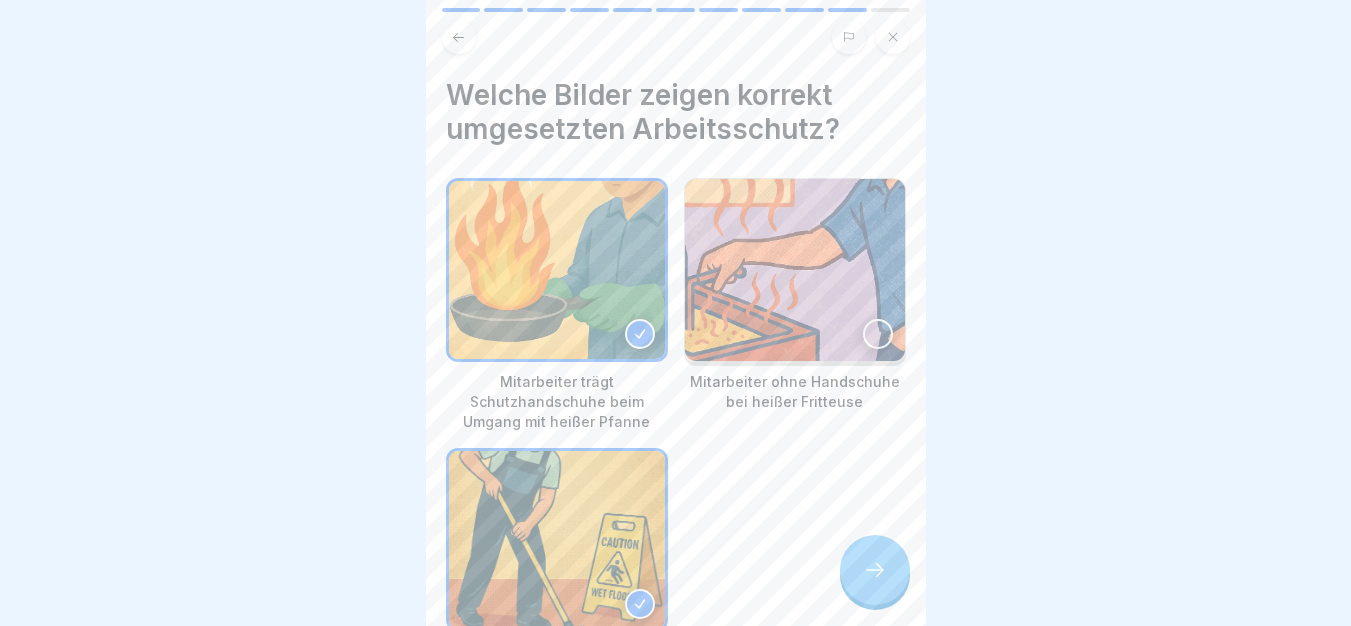 click 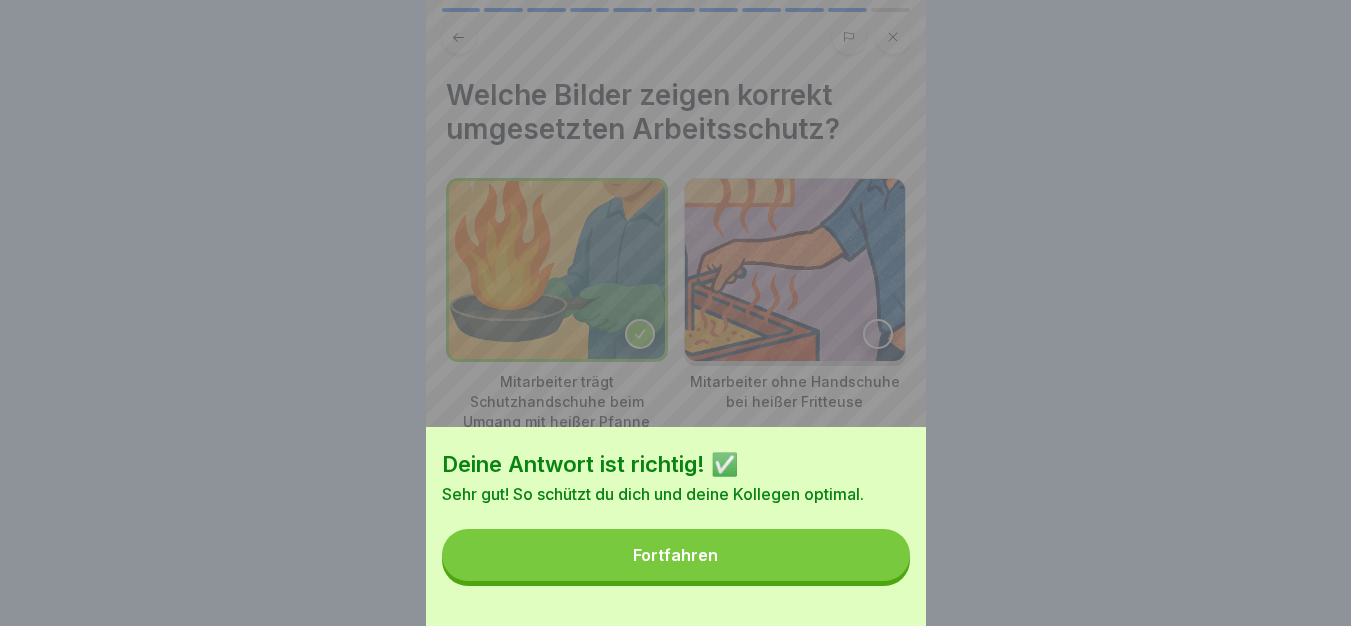 click on "Fortfahren" at bounding box center (676, 555) 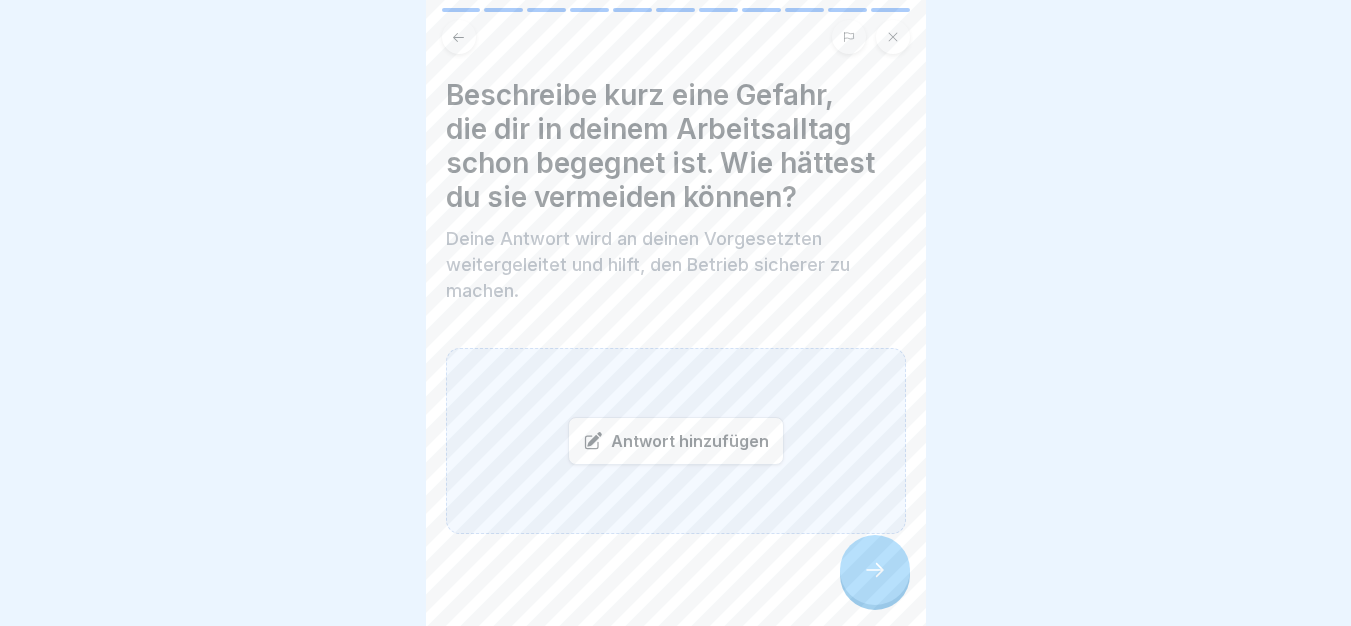 click on "Antwort hinzufügen" at bounding box center (676, 441) 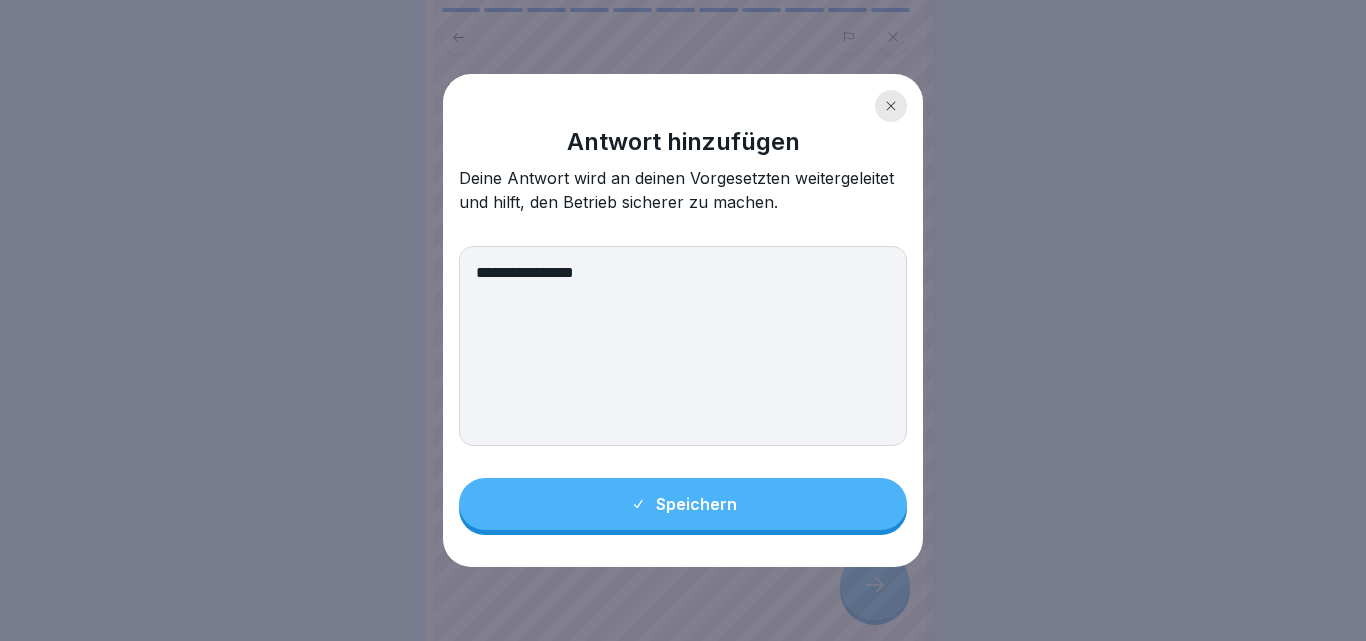 type on "**********" 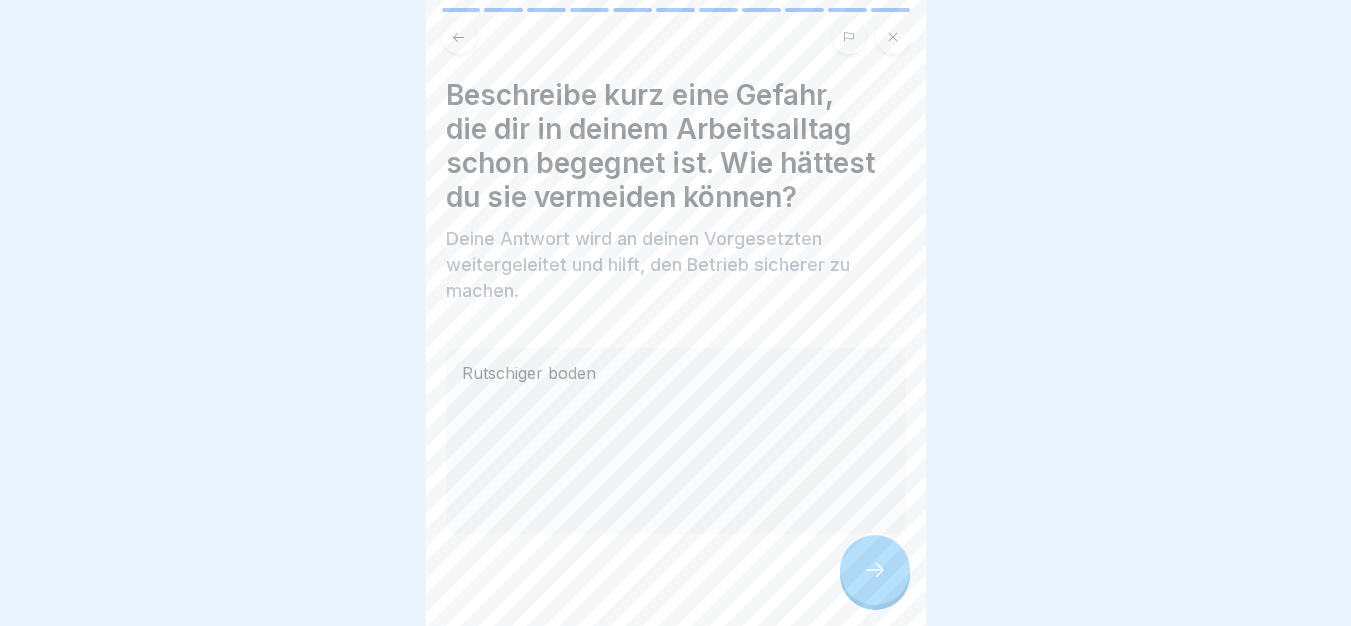 click 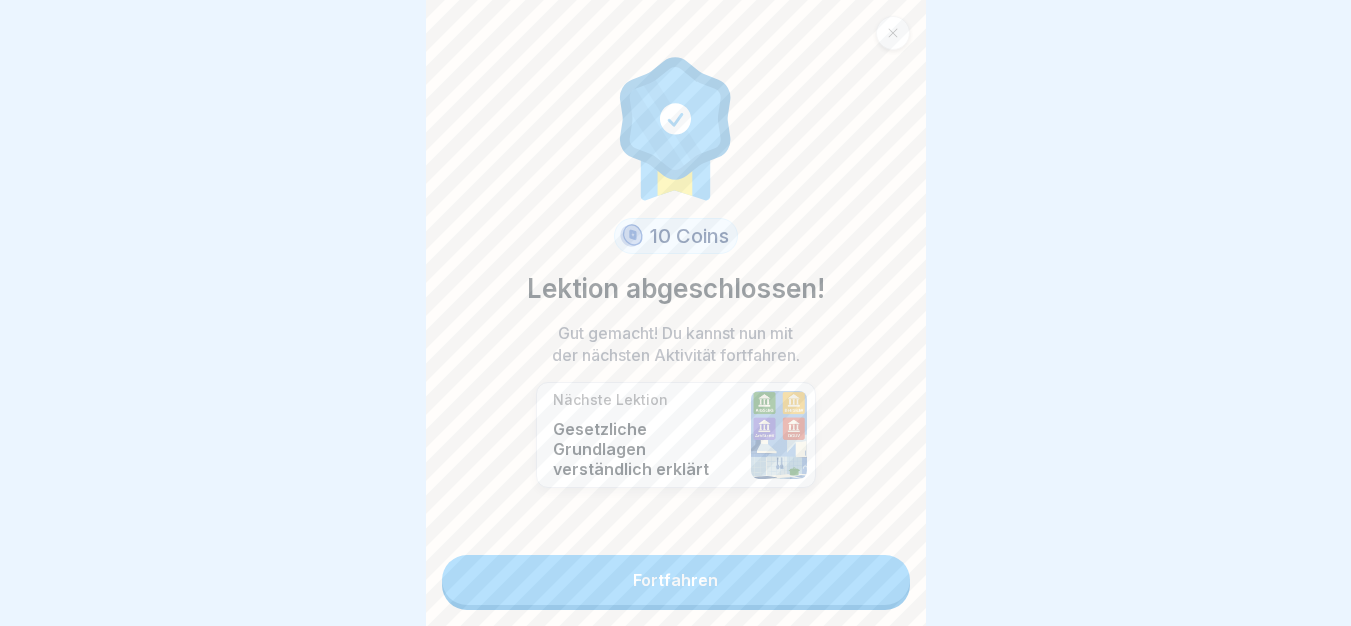 click on "Fortfahren" at bounding box center [676, 580] 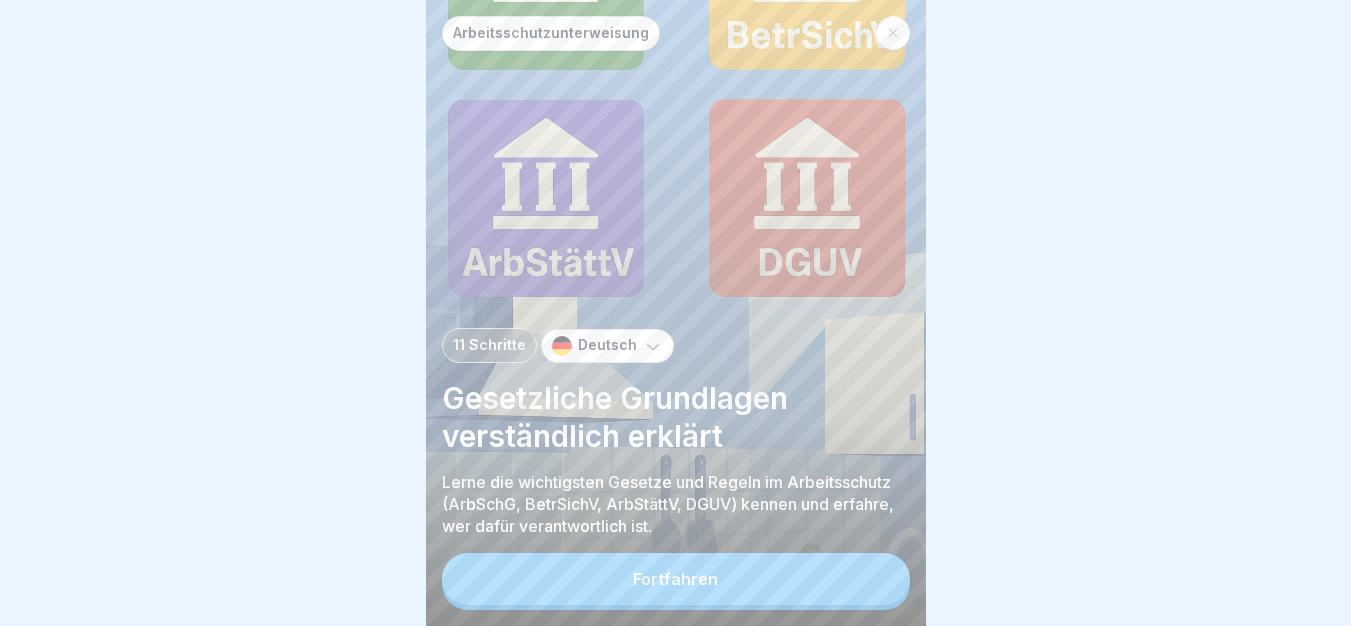 click on "Fortfahren" at bounding box center [676, 579] 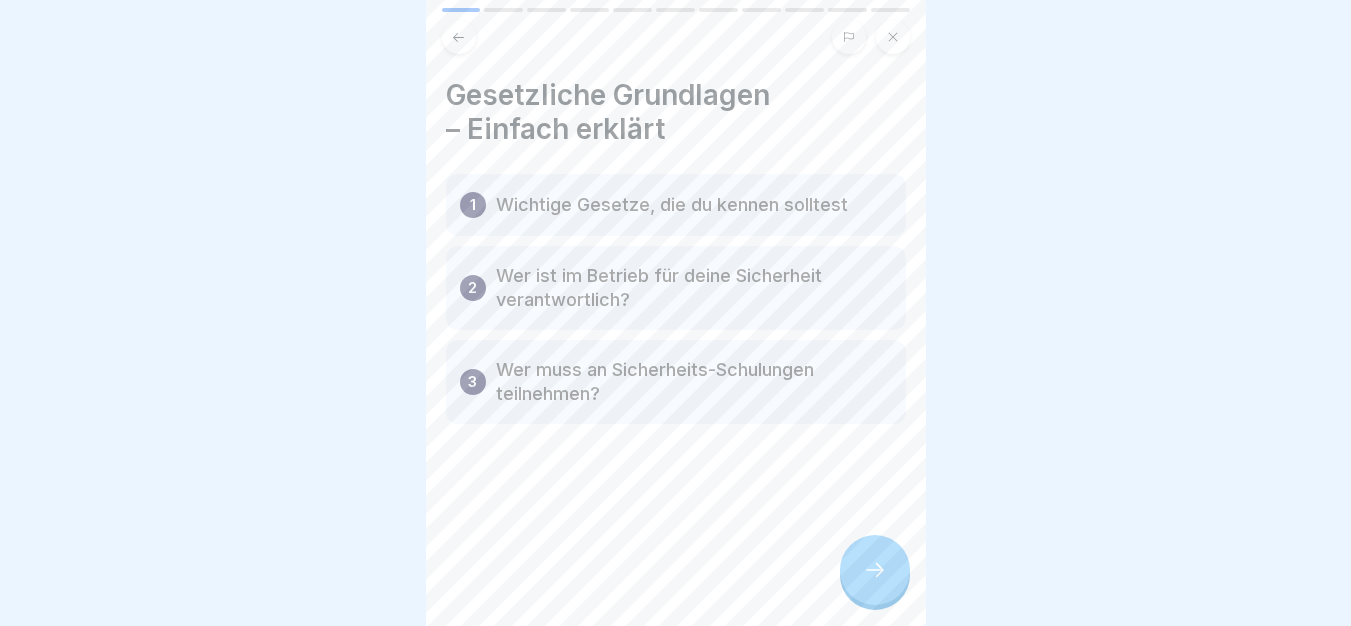 click 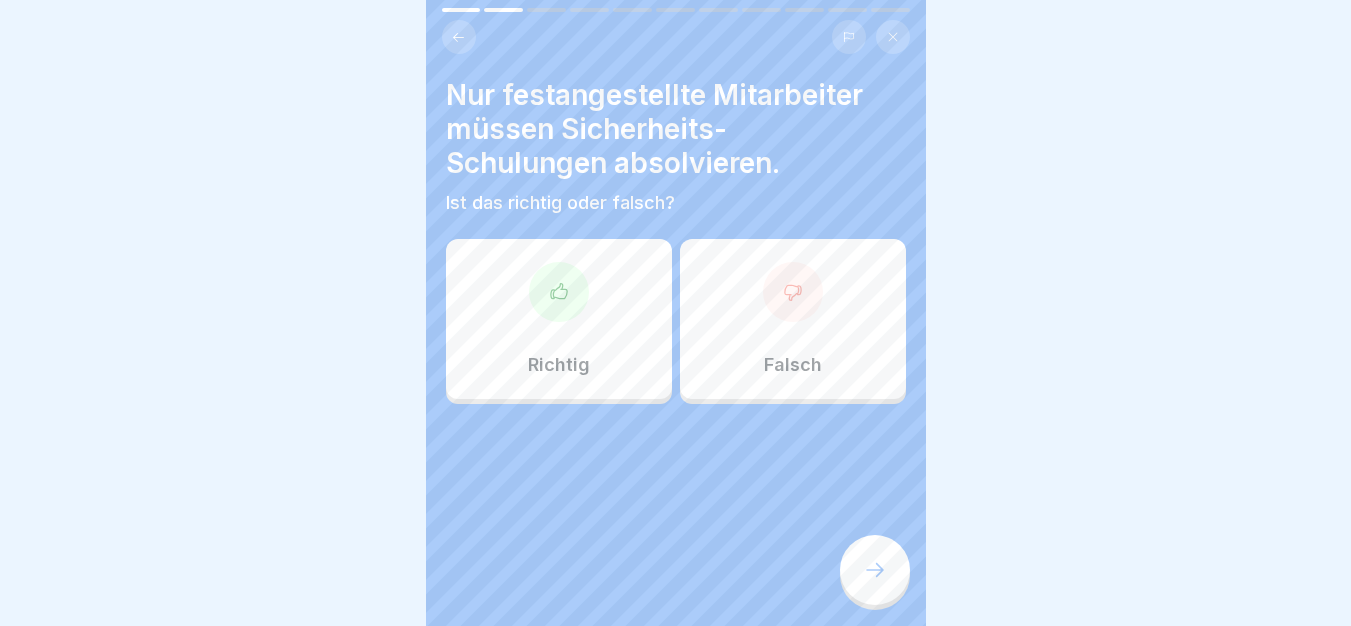 click on "Falsch" at bounding box center (793, 319) 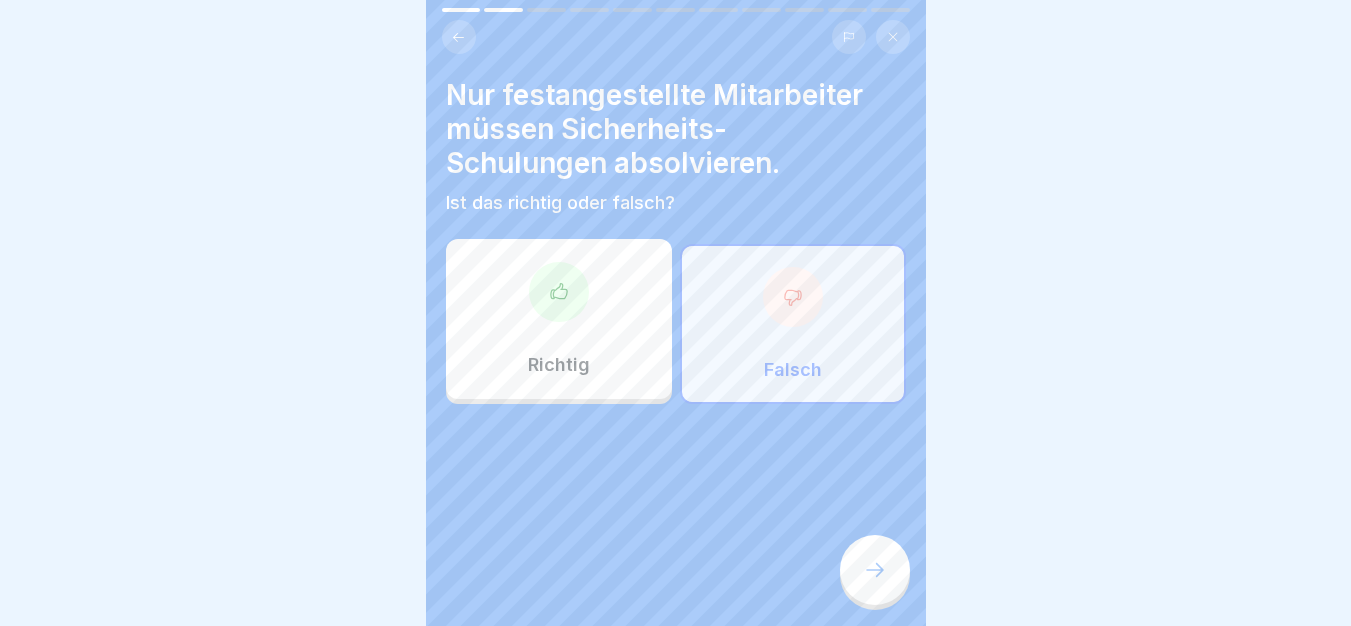 click at bounding box center (875, 570) 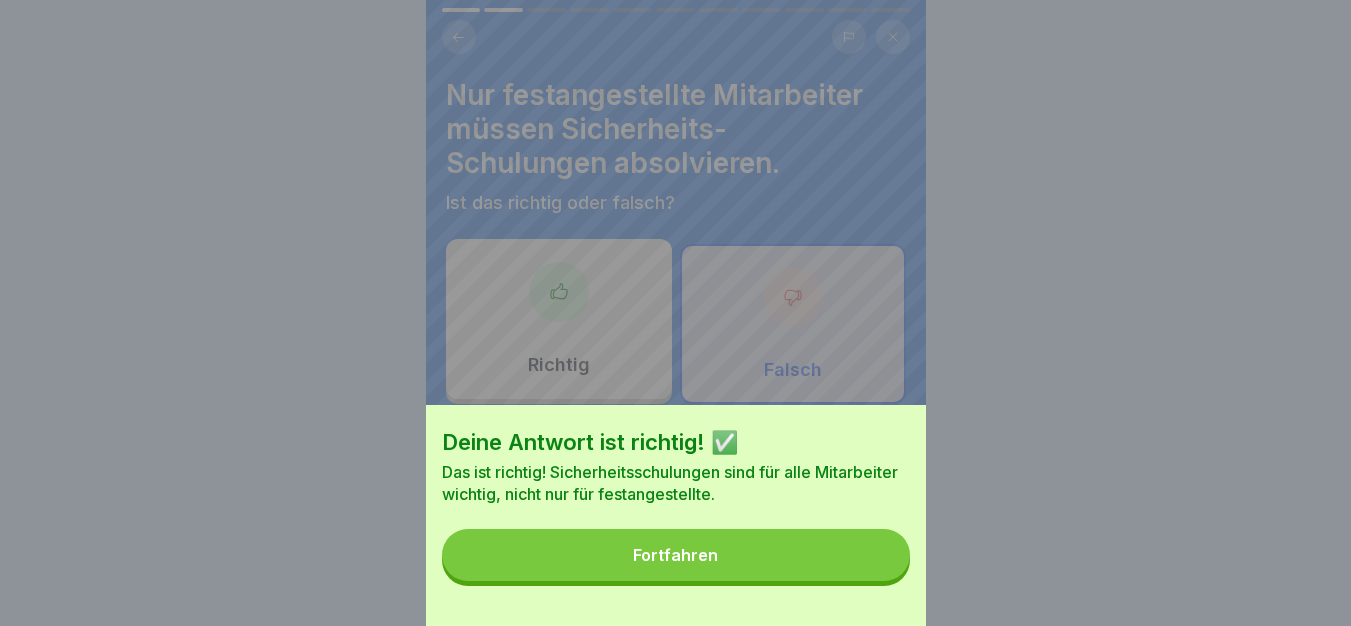 click on "Fortfahren" at bounding box center [676, 555] 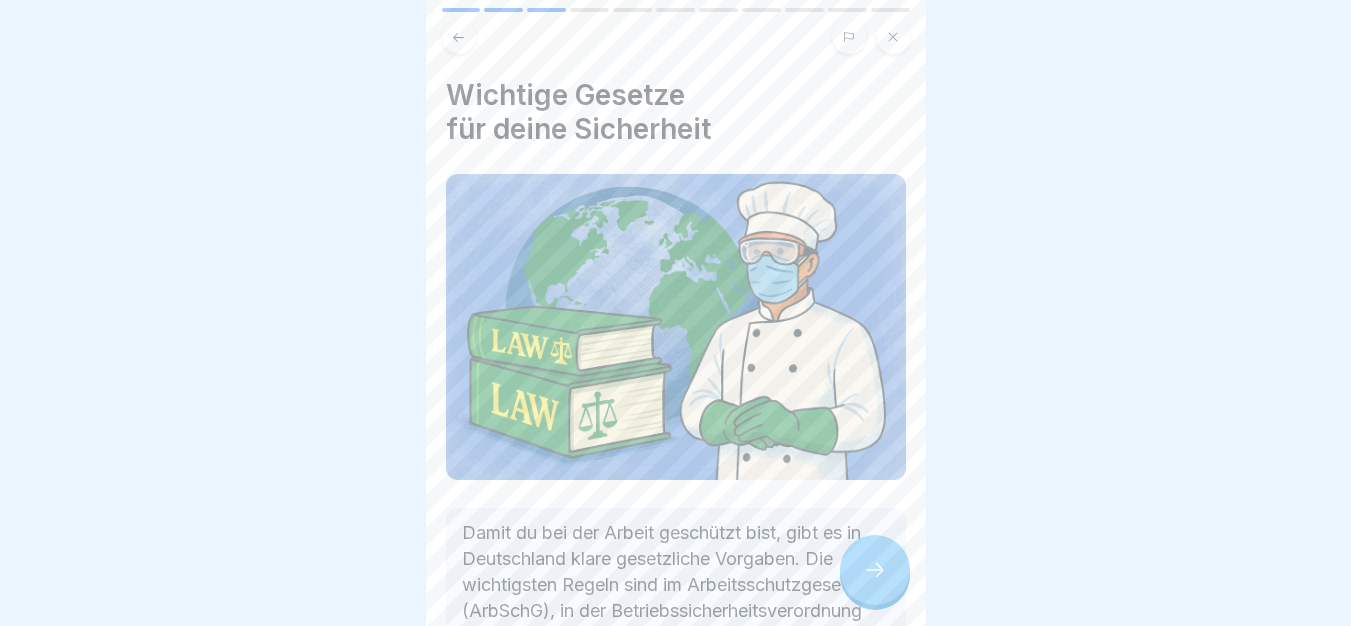 click at bounding box center [875, 570] 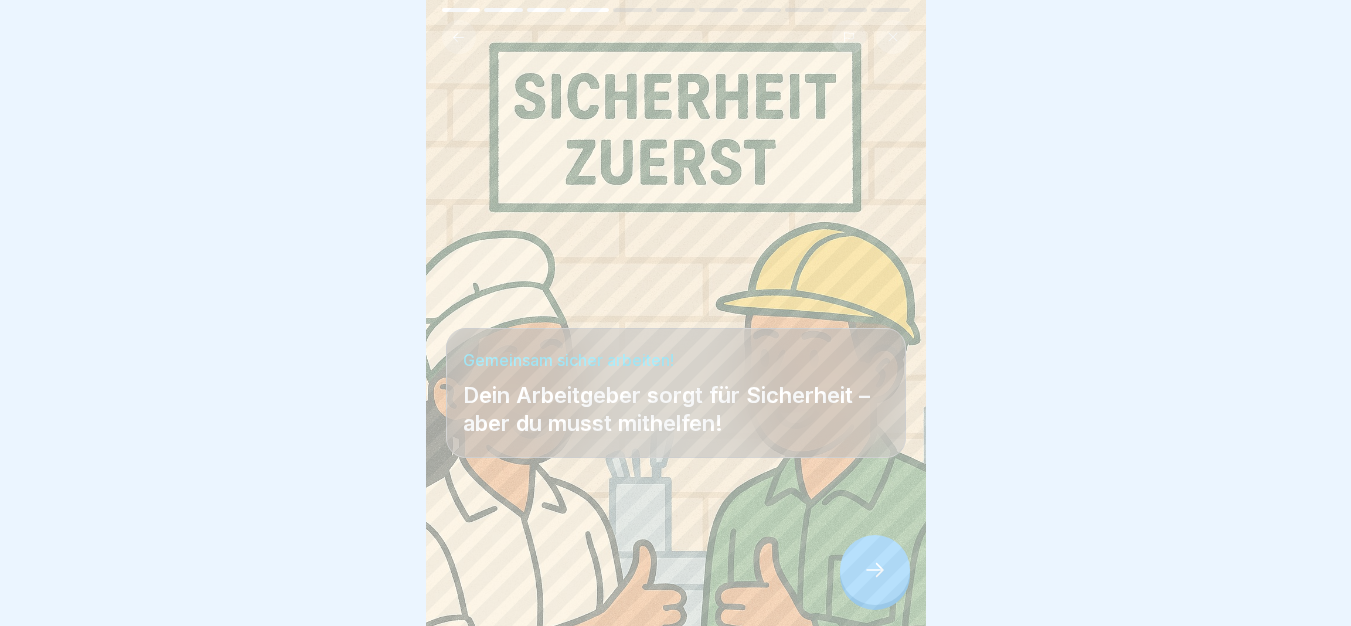 click at bounding box center (875, 570) 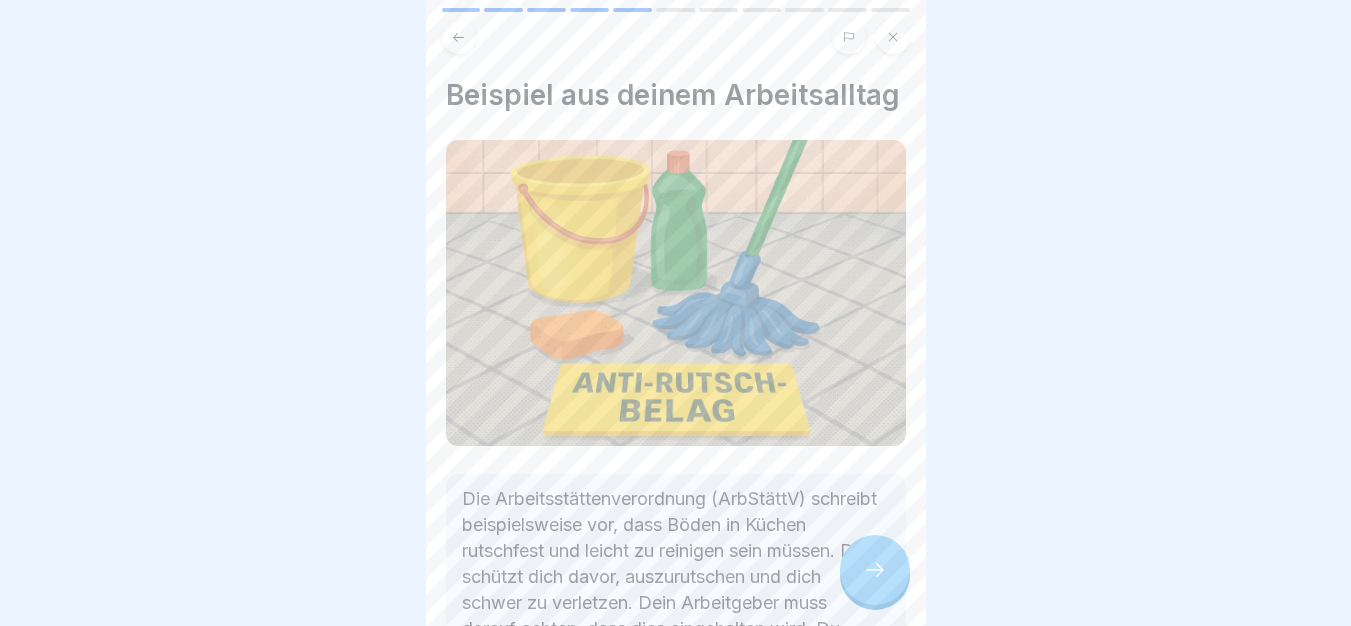 click at bounding box center (875, 570) 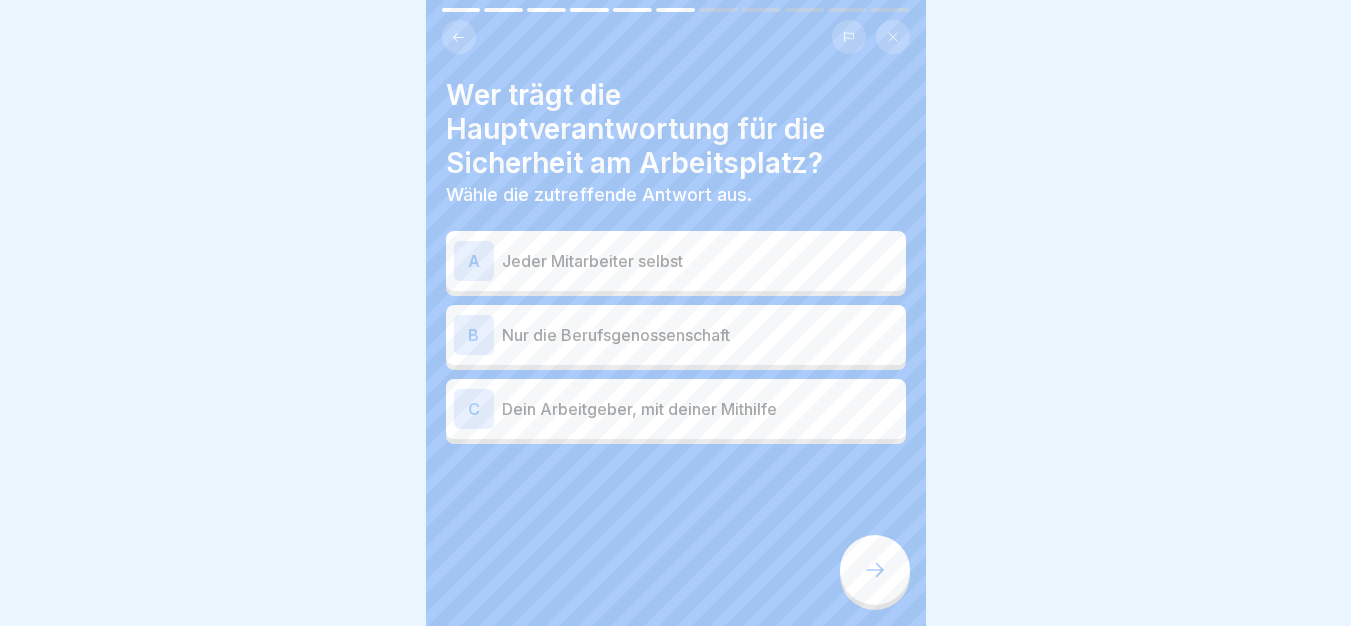 click on "Dein Arbeitgeber, mit deiner Mithilfe" at bounding box center (700, 409) 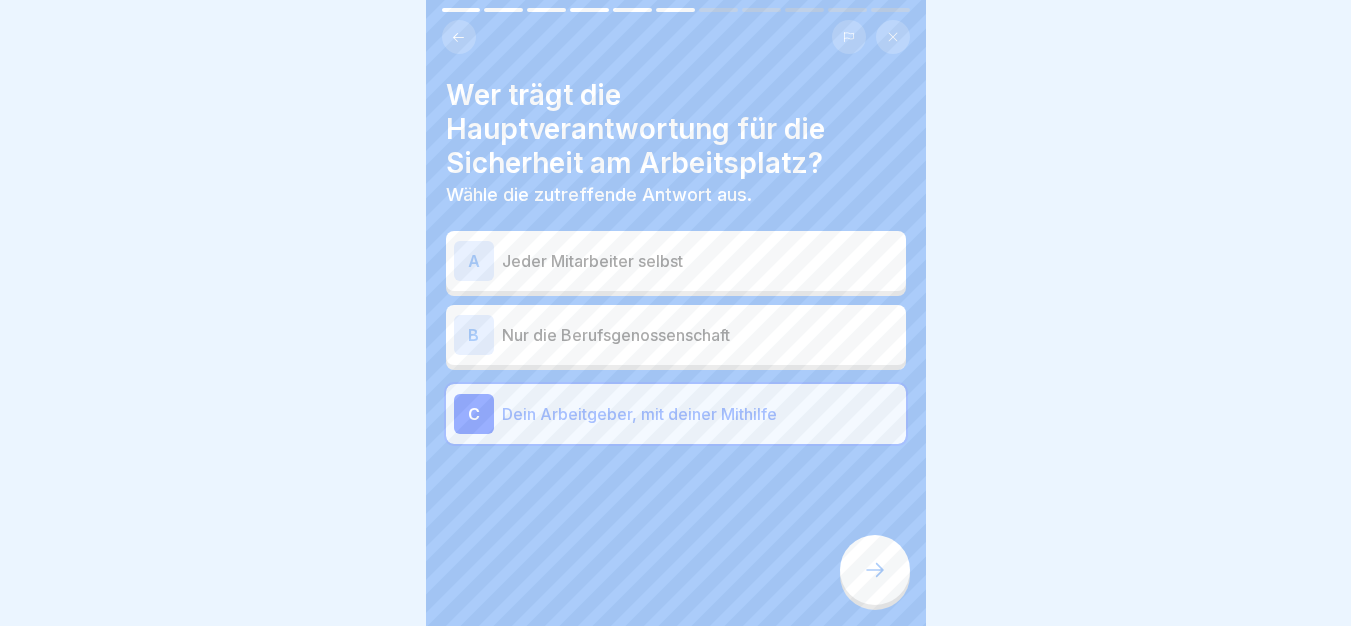 click at bounding box center [875, 570] 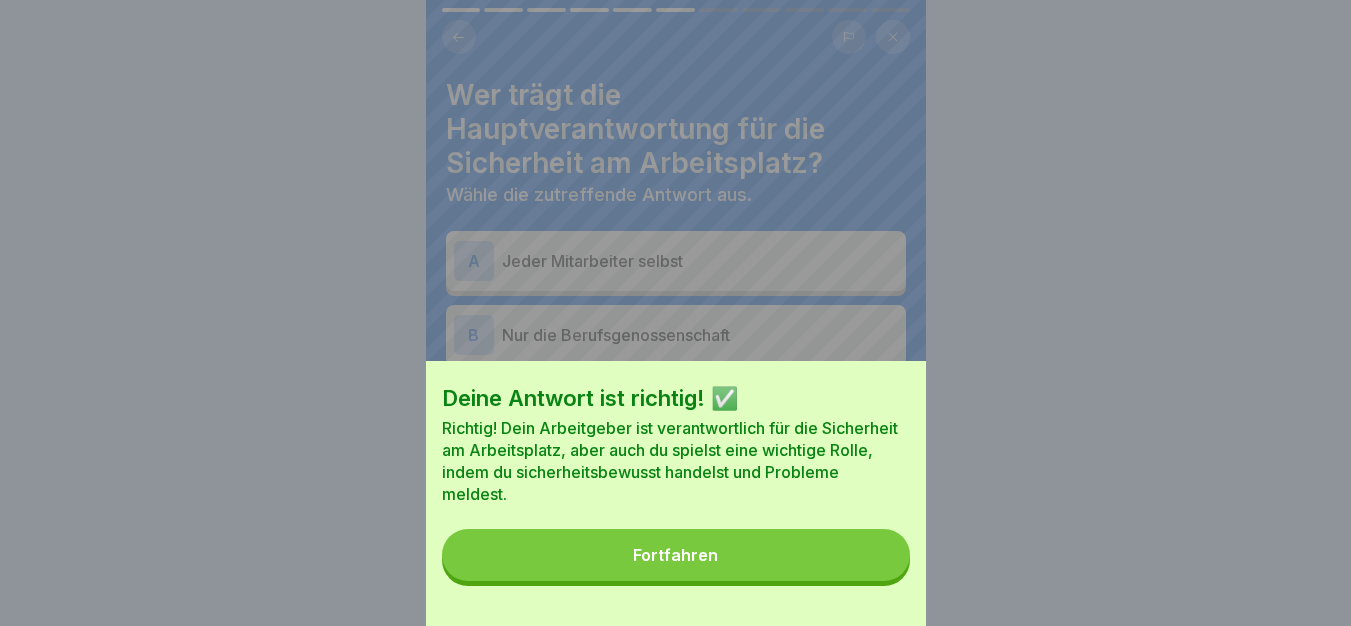 click on "Fortfahren" at bounding box center [676, 555] 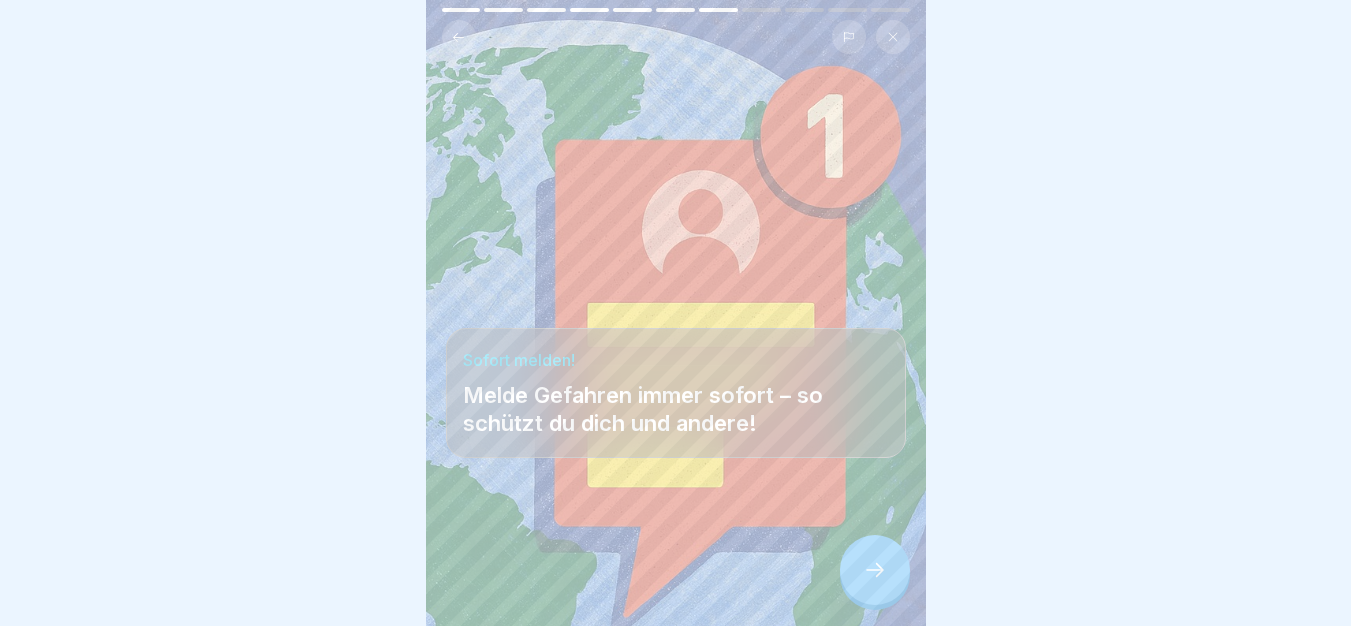 click at bounding box center (875, 570) 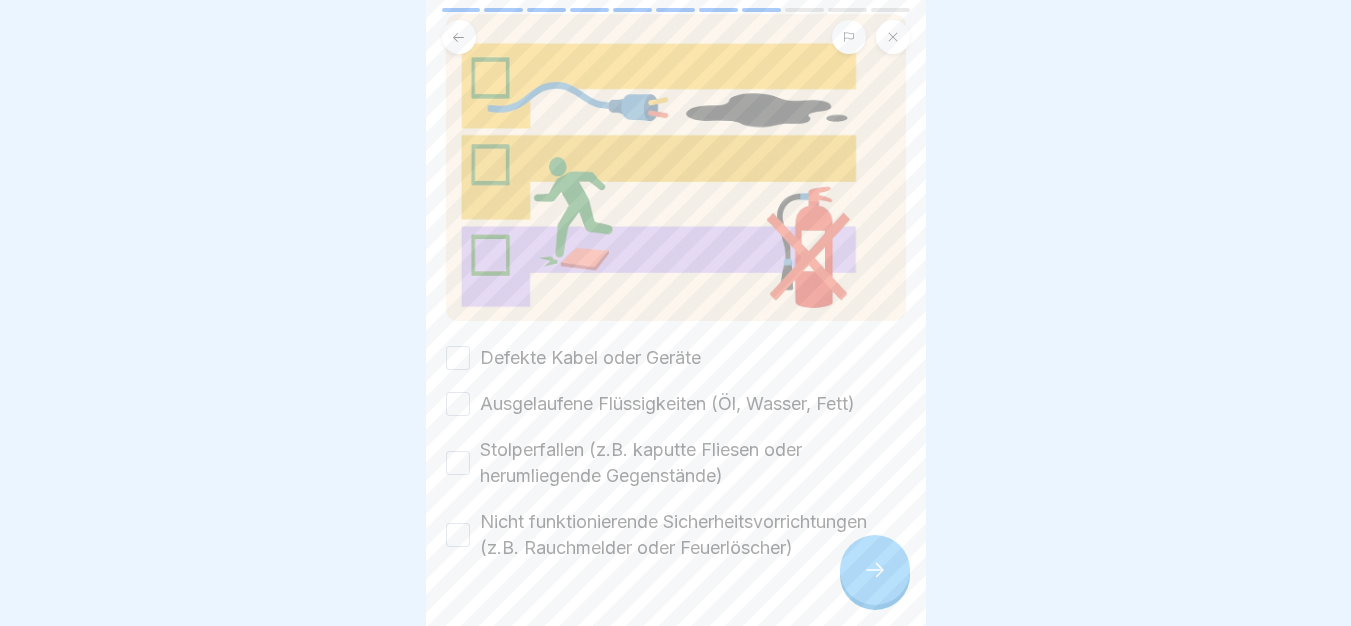 scroll, scrollTop: 207, scrollLeft: 0, axis: vertical 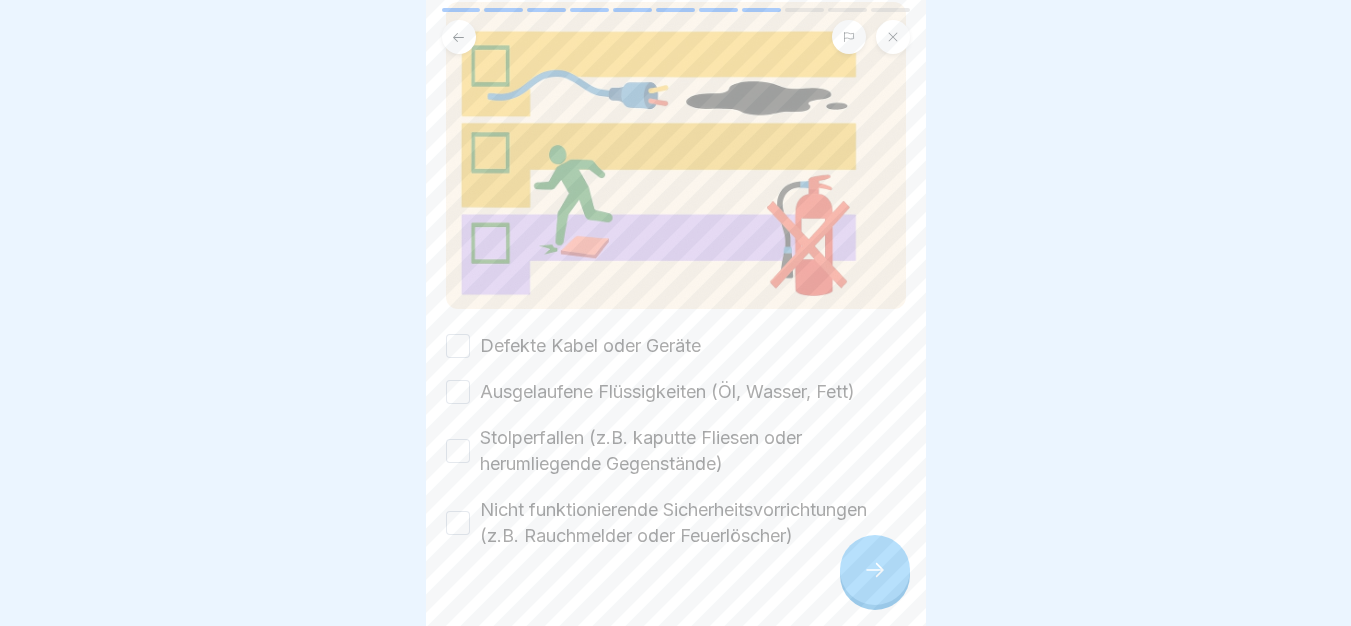 click on "Defekte Kabel oder Geräte" at bounding box center (590, 346) 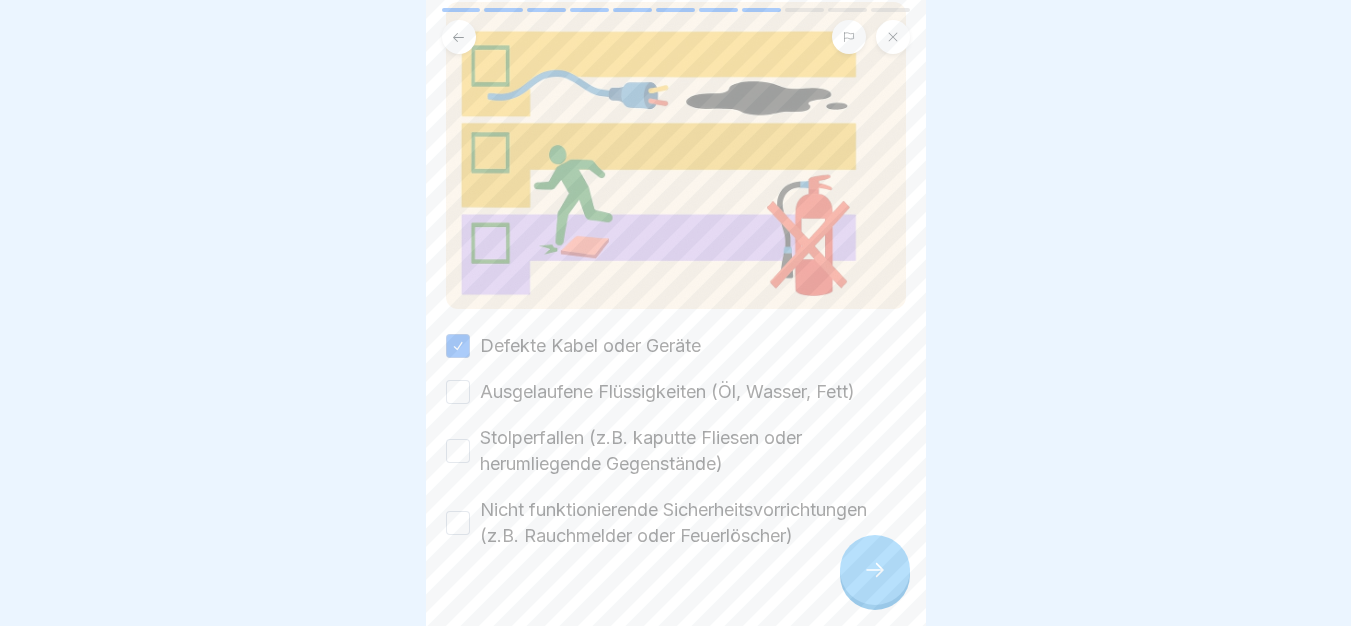 click on "Ausgelaufene Flüssigkeiten (Öl, Wasser, Fett)" at bounding box center (667, 392) 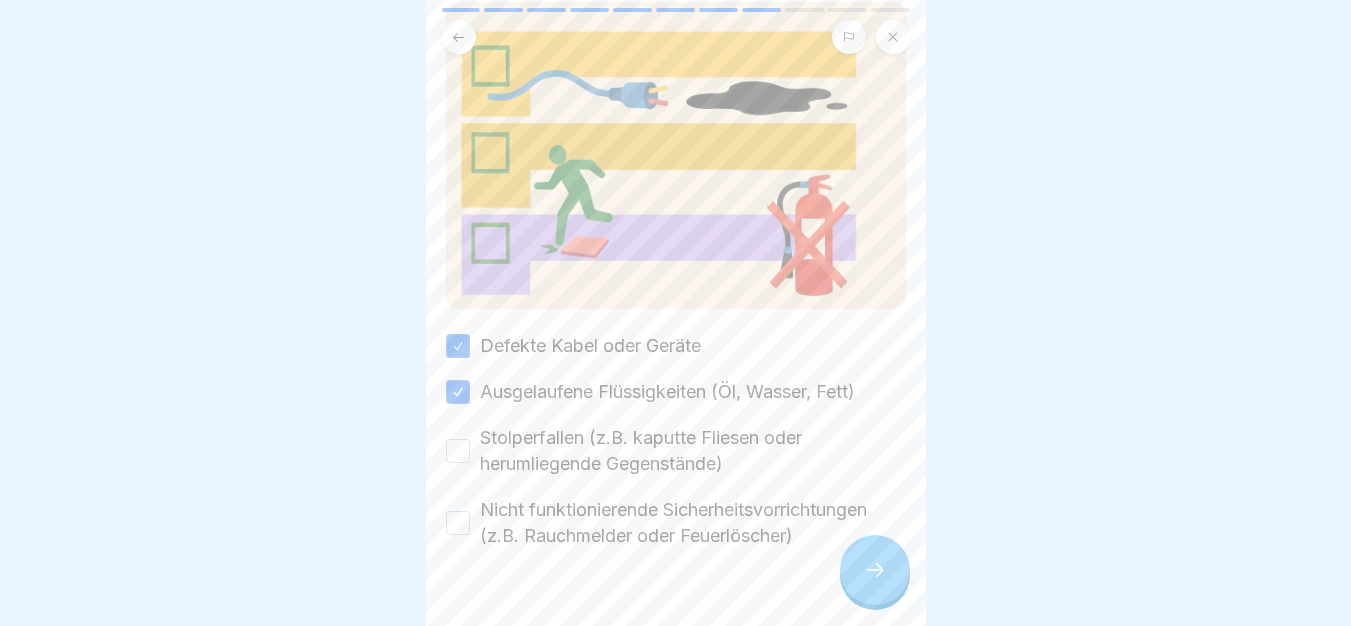 click on "Defekte Kabel oder Geräte Ausgelaufene Flüssigkeiten (Öl, Wasser, Fett) Stolperfallen (z.B. kaputte Fliesen oder herumliegende Gegenstände) Nicht funktionierende Sicherheitsvorrichtungen (z.B. Rauchmelder oder Feuerlöscher)" at bounding box center (676, 441) 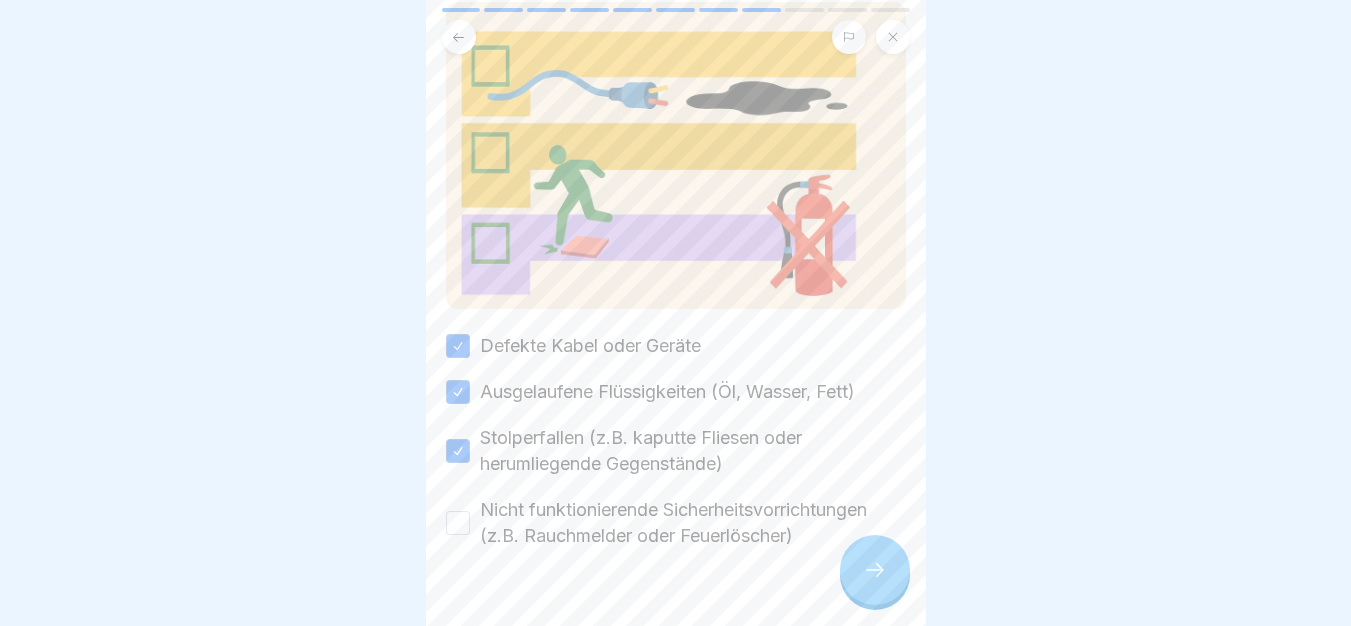 click on "Nicht funktionierende Sicherheitsvorrichtungen (z.B. Rauchmelder oder Feuerlöscher)" at bounding box center [693, 523] 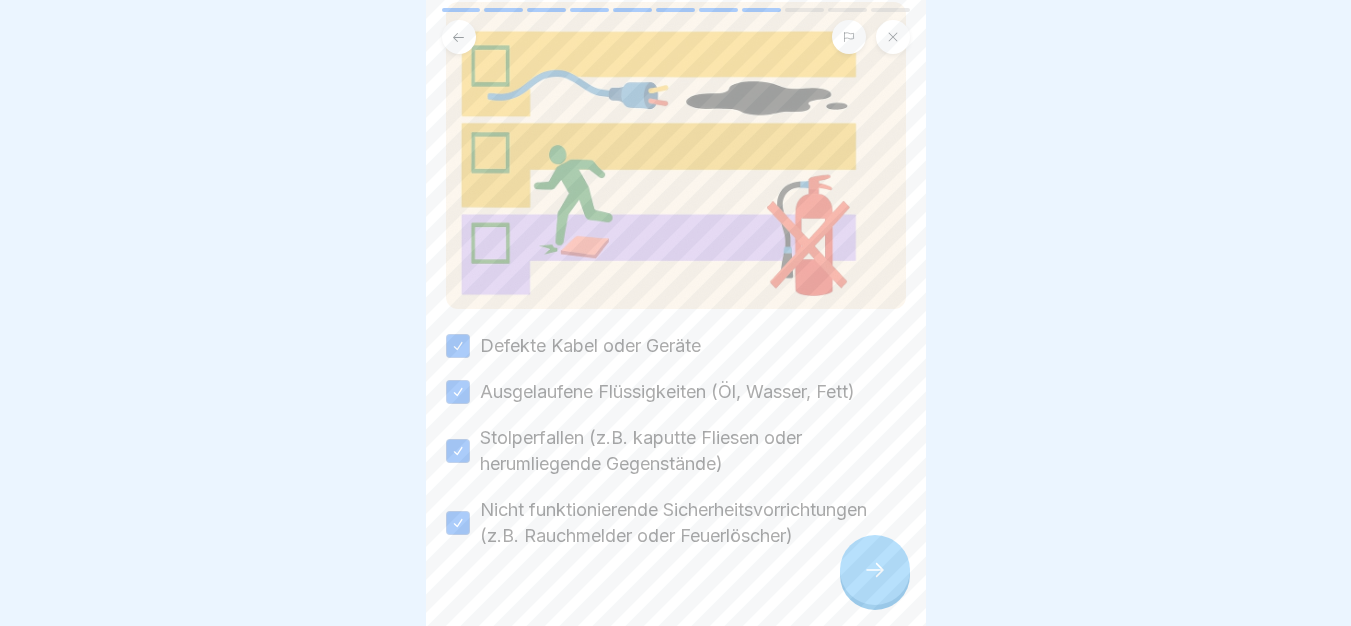 click 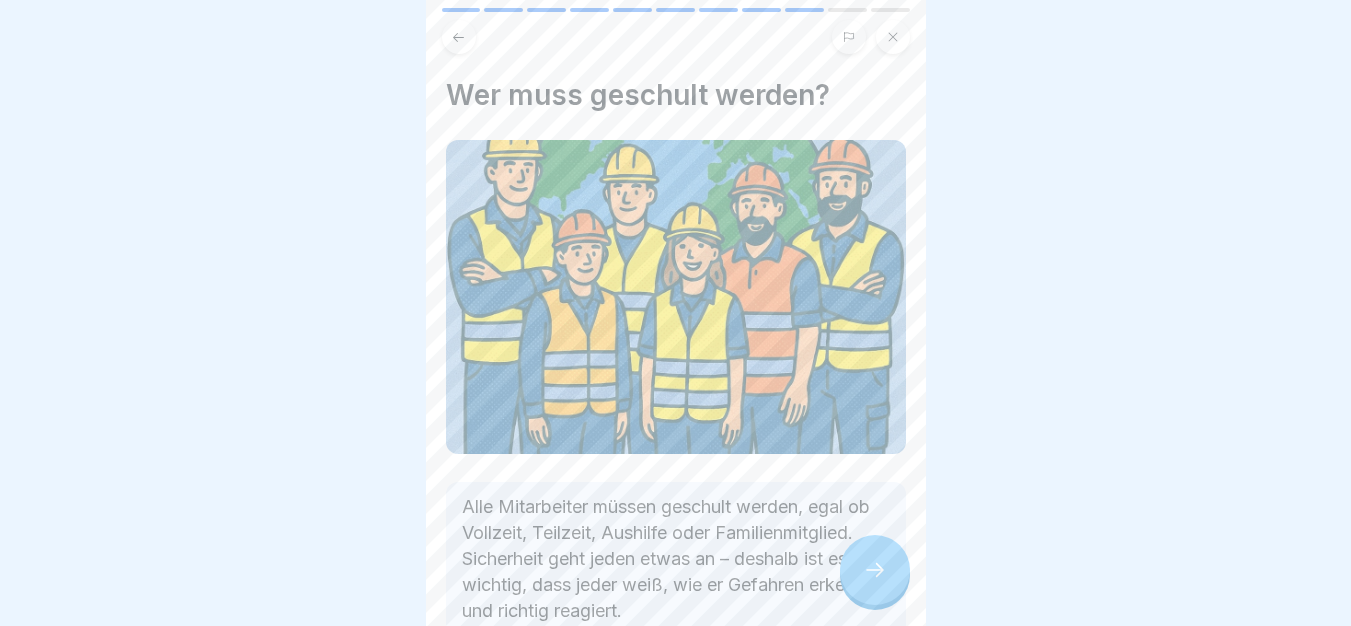 click 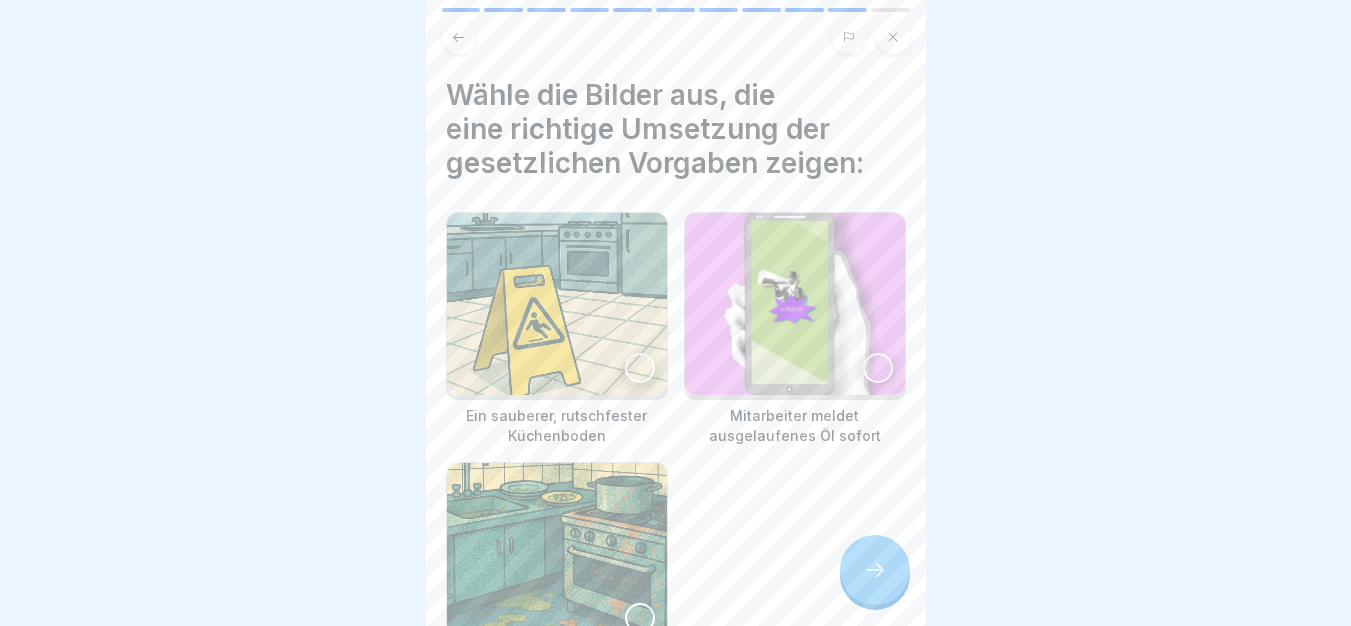 click at bounding box center (557, 304) 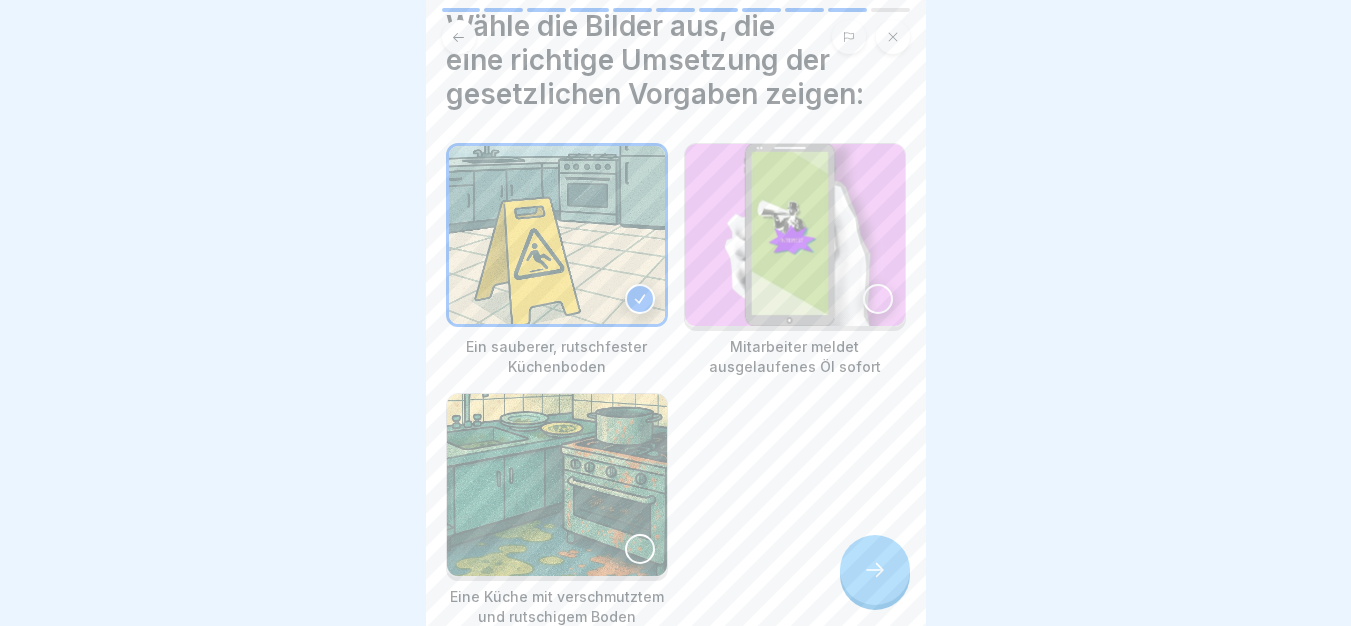 scroll, scrollTop: 73, scrollLeft: 0, axis: vertical 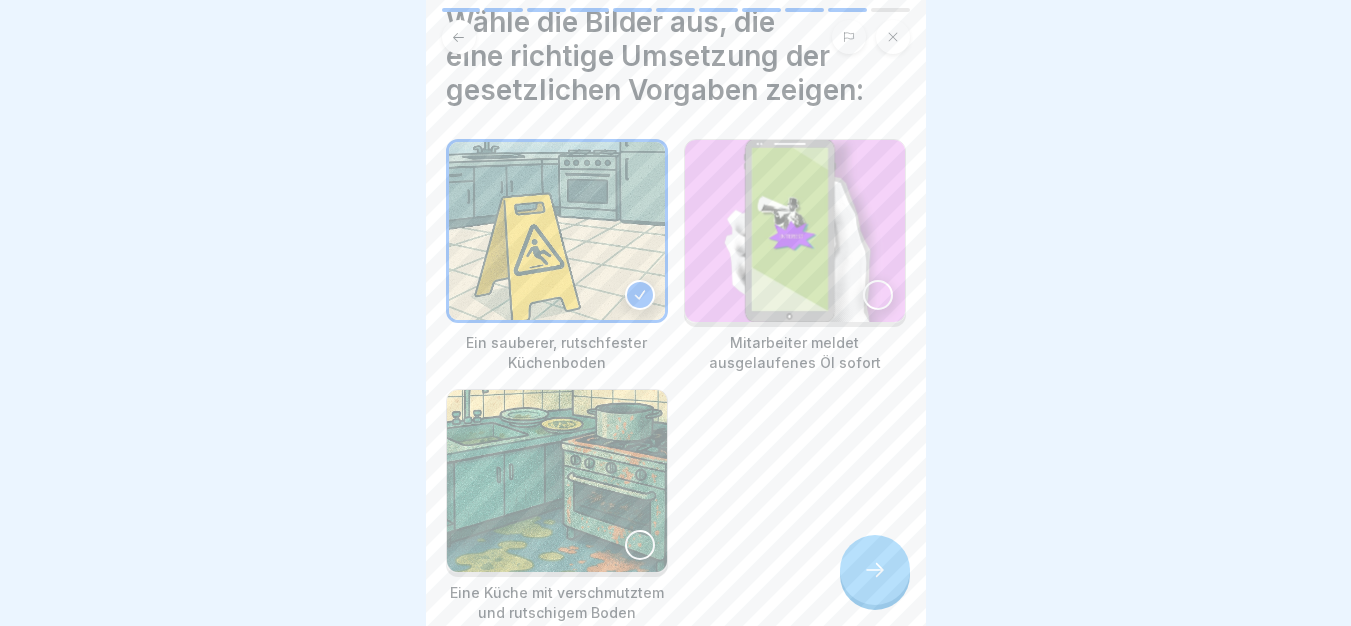click at bounding box center [795, 231] 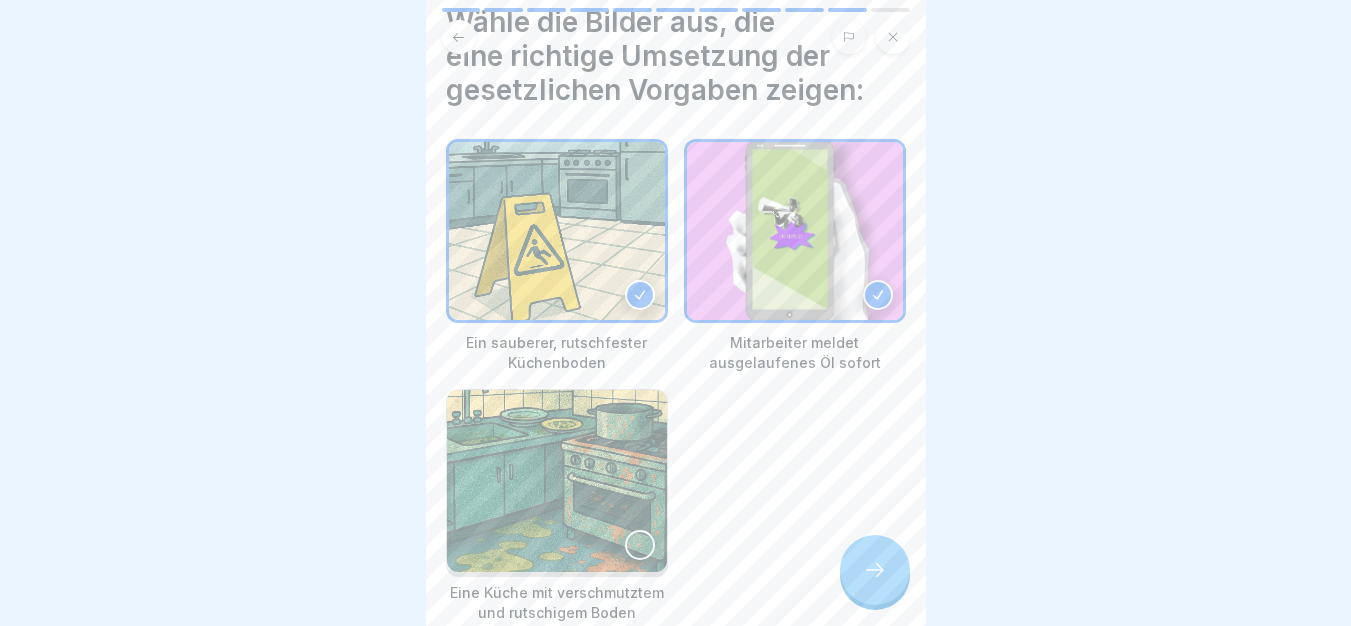 click 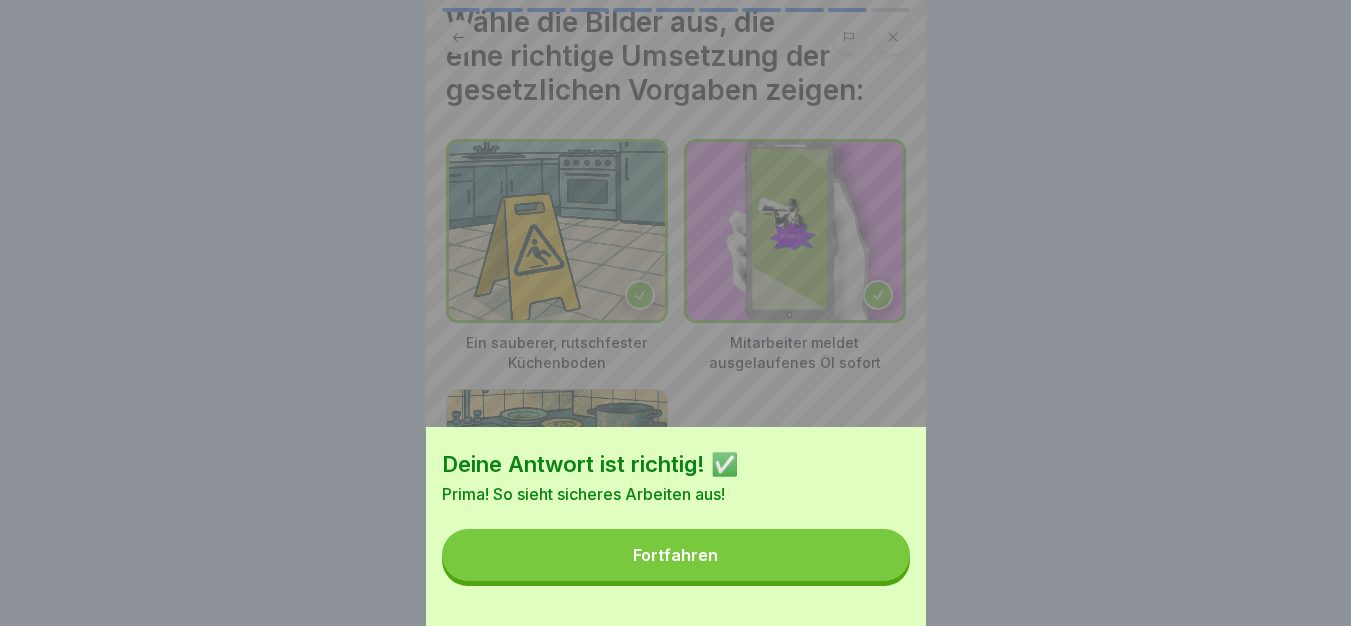 click on "Fortfahren" at bounding box center [676, 555] 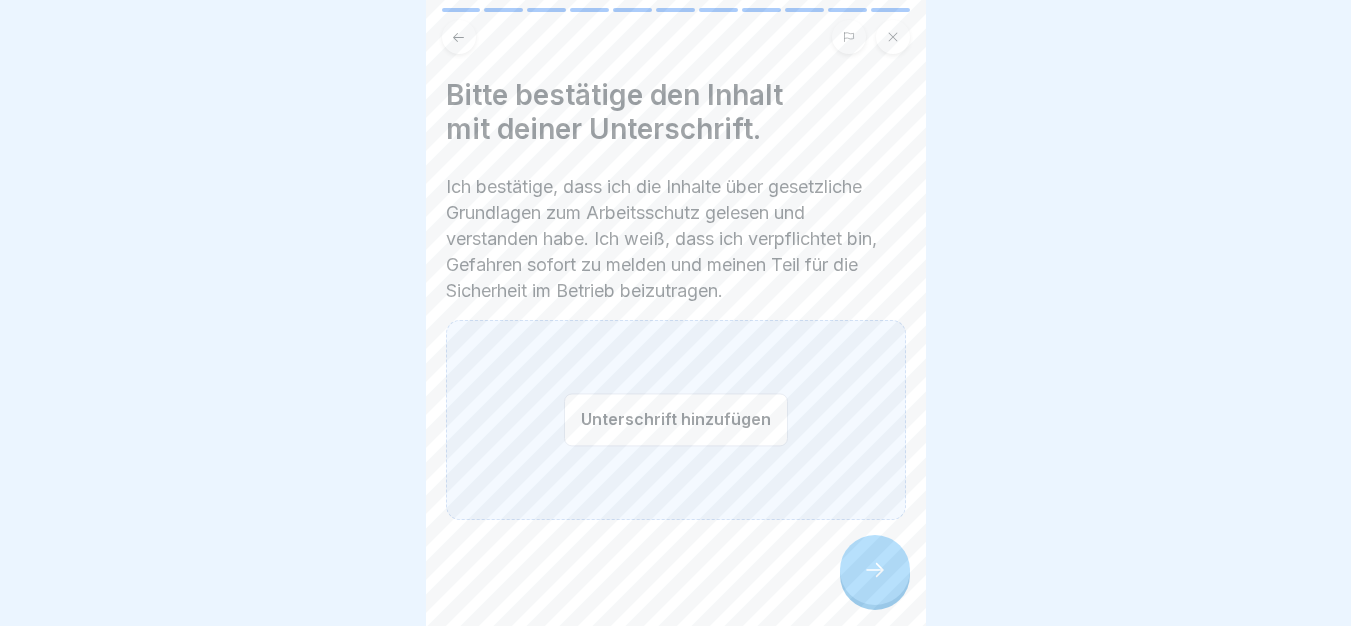 click on "Unterschrift hinzufügen" at bounding box center (676, 419) 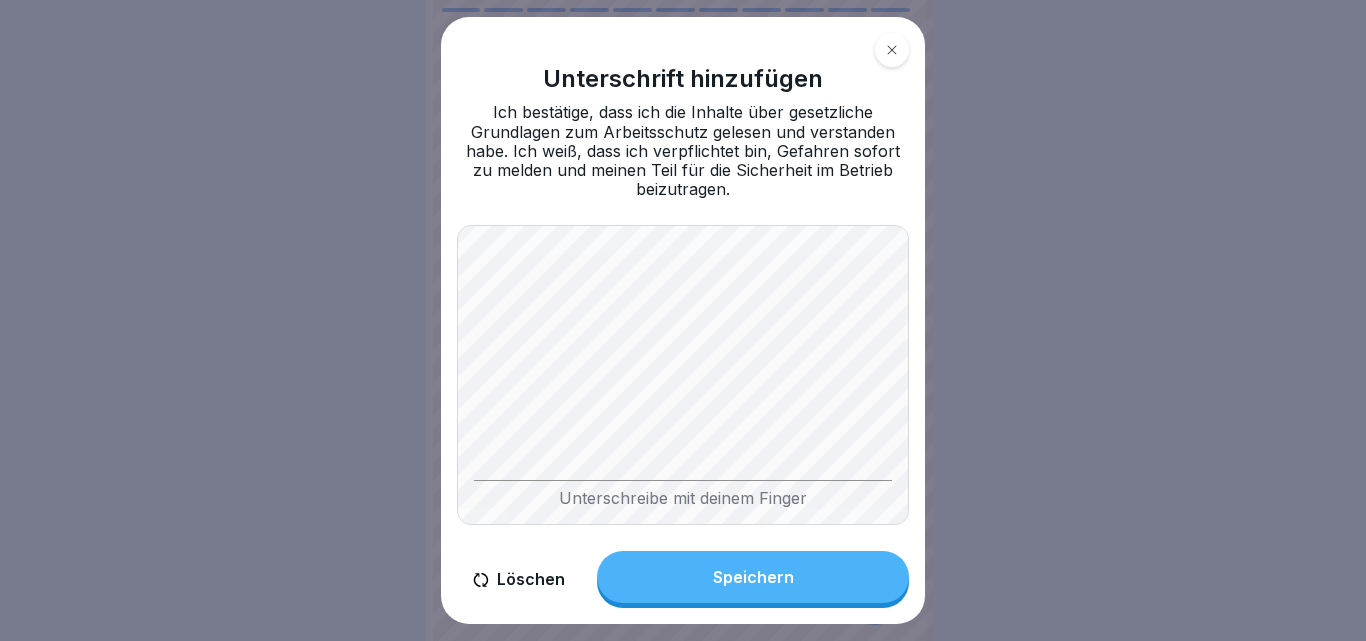 click on "Speichern" at bounding box center (753, 577) 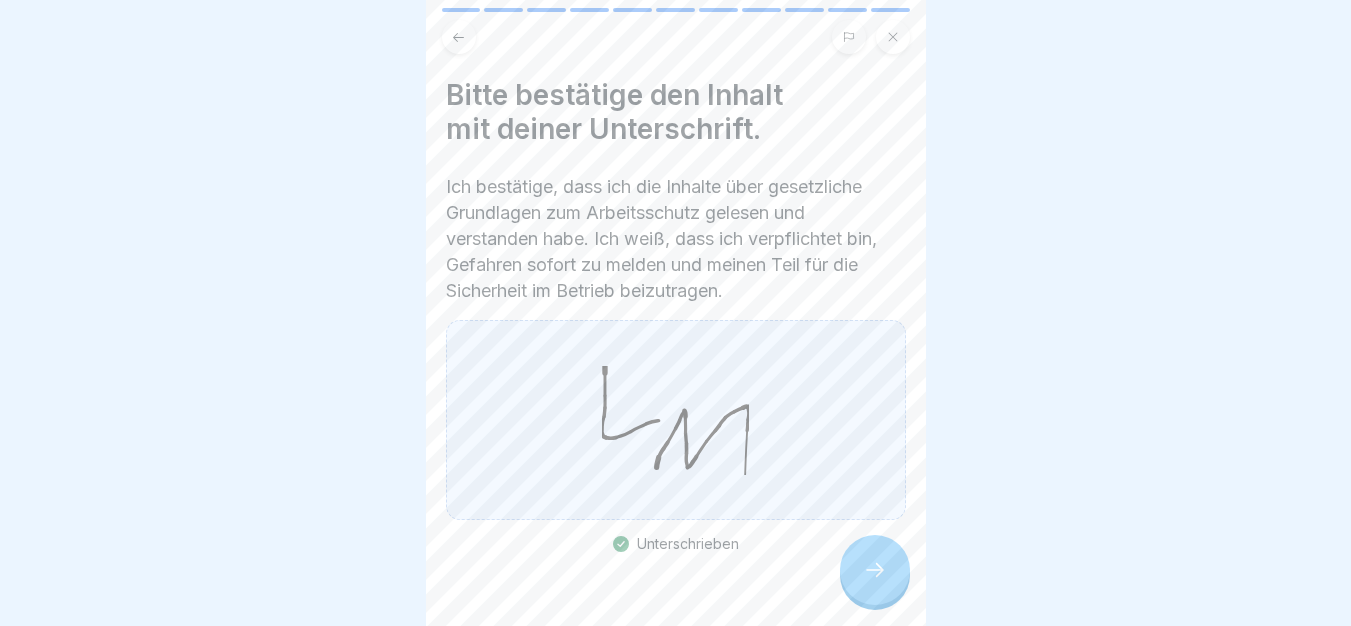 click at bounding box center [676, 613] 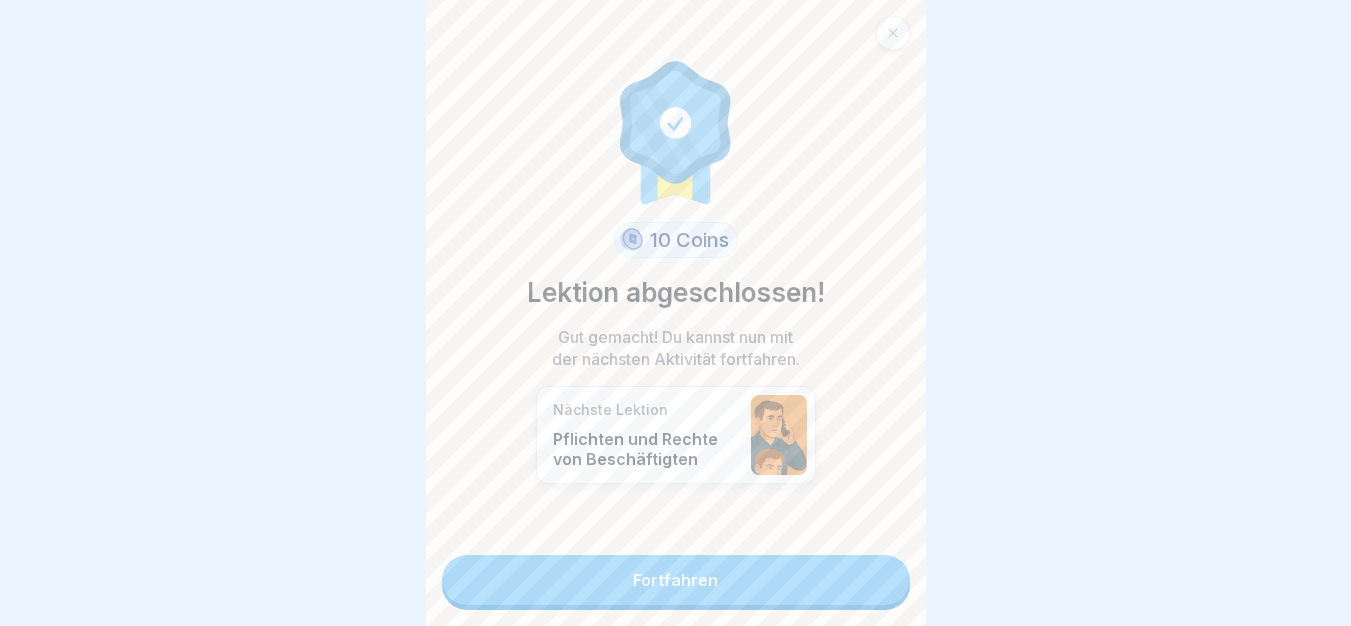 click on "Fortfahren" at bounding box center [676, 580] 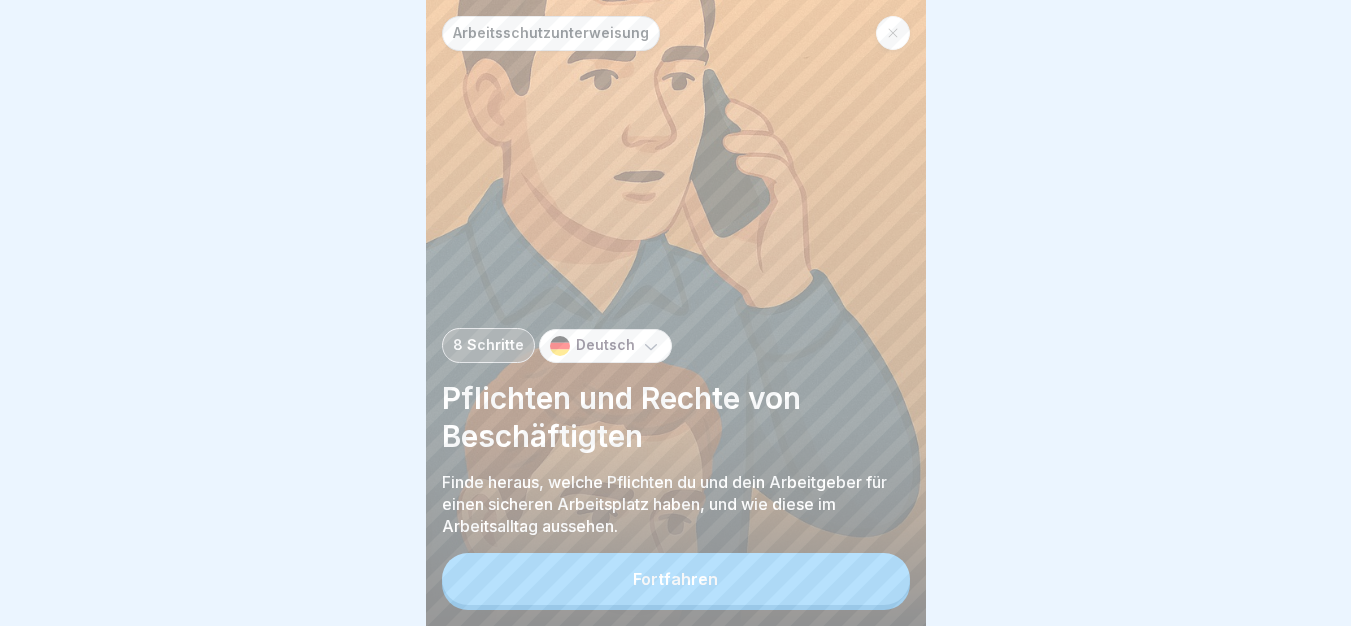 click on "Fortfahren" at bounding box center [676, 579] 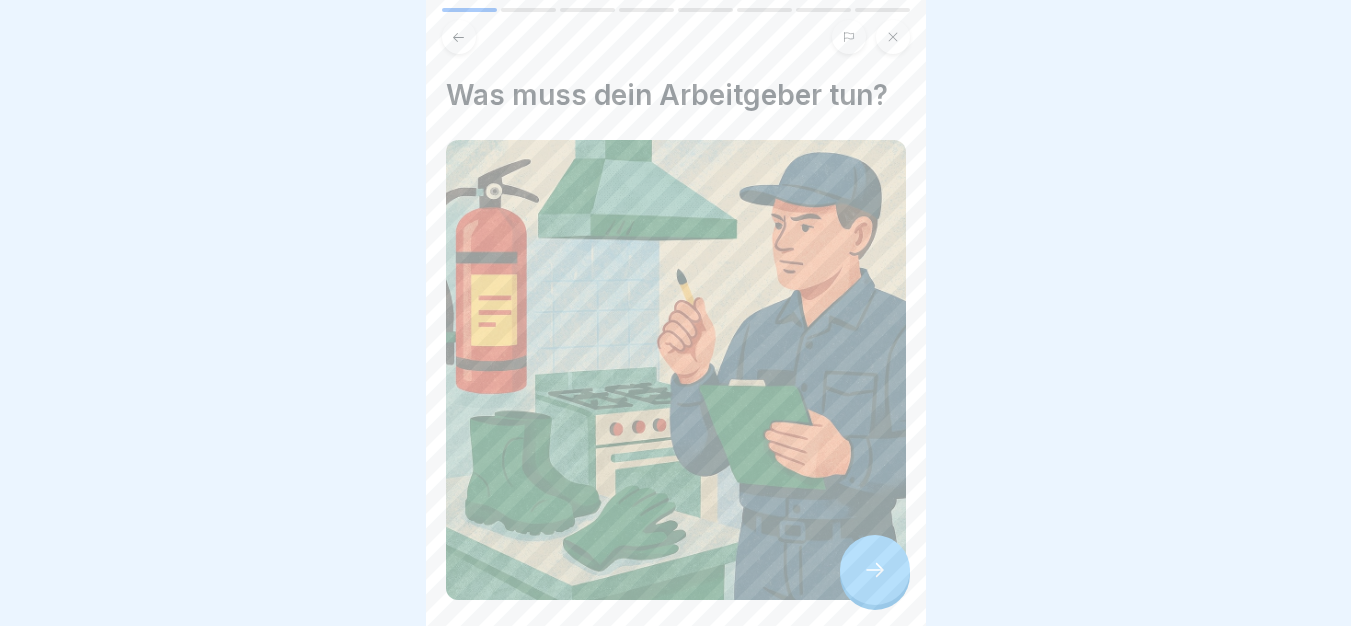 click at bounding box center [875, 570] 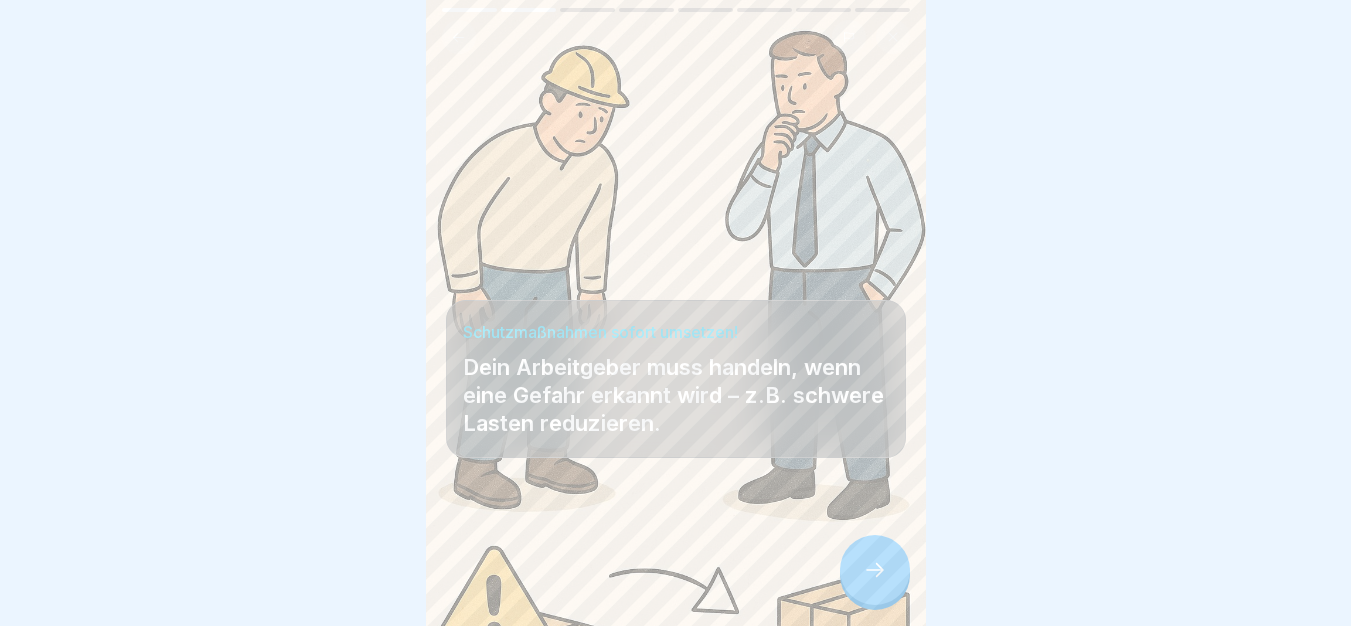 click at bounding box center (875, 570) 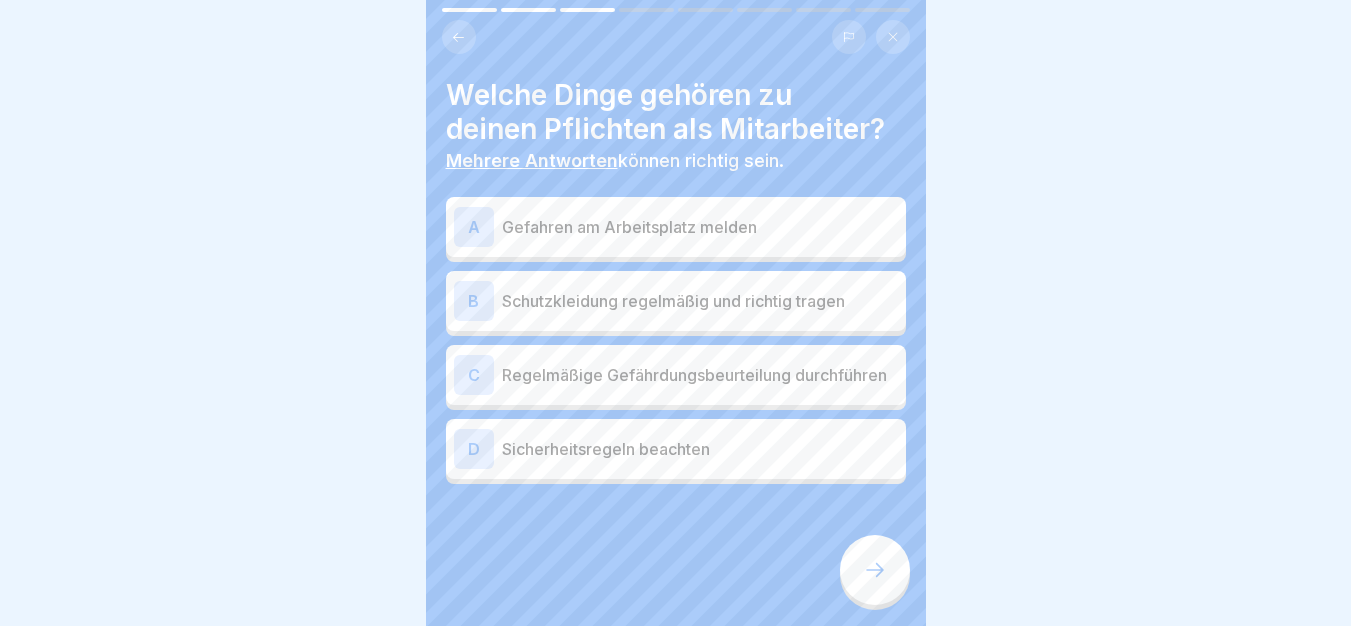 click on "A Gefahren am Arbeitsplatz melden" at bounding box center (676, 227) 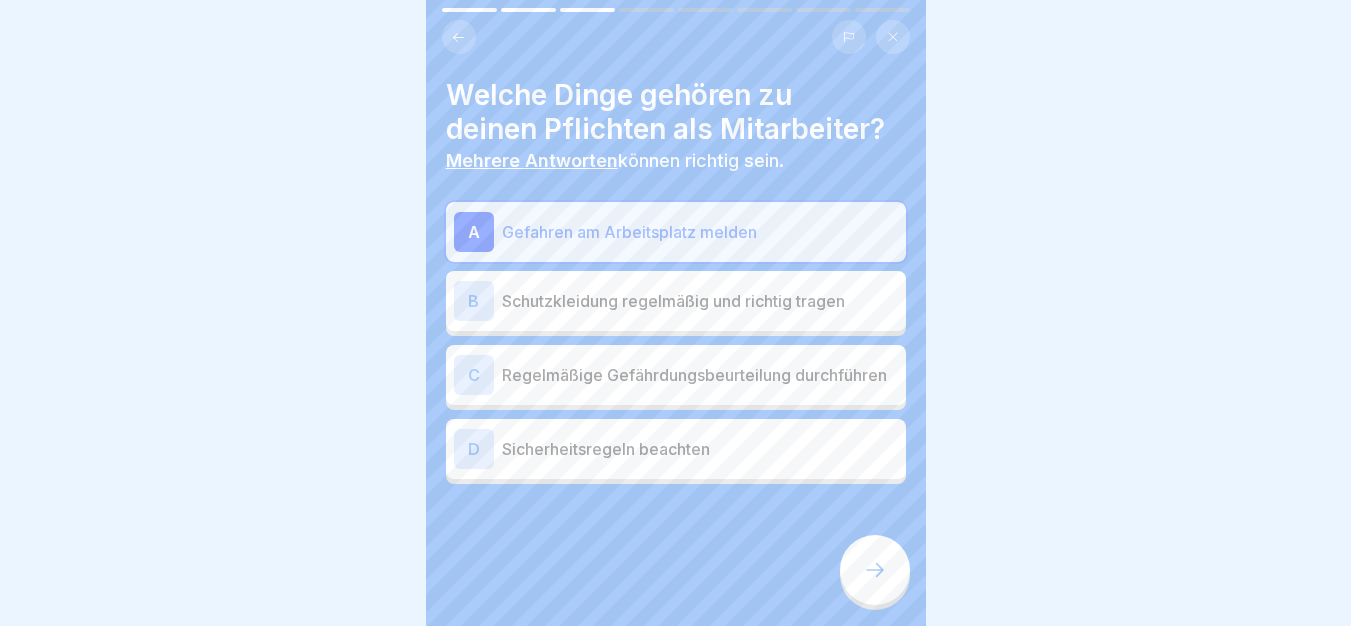 click on "B Schutzkleidung regelmäßig und richtig tragen" at bounding box center (676, 301) 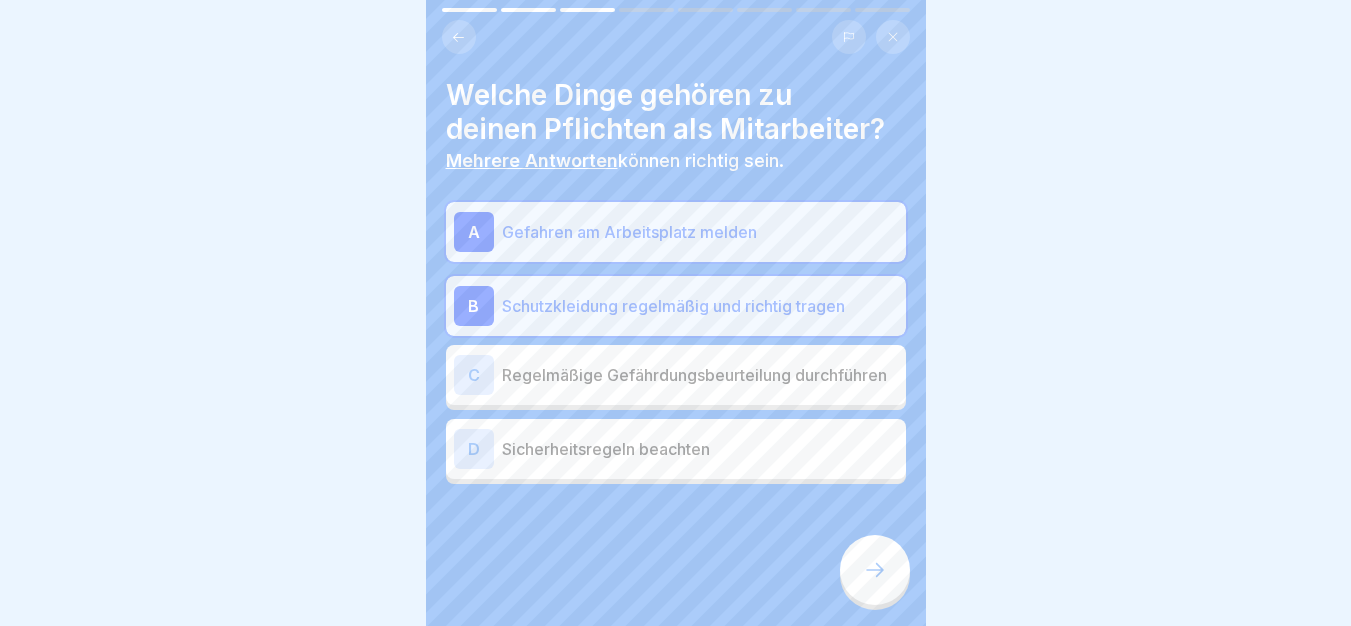click on "Regelmäßige Gefährdungsbeurteilung durchführen" at bounding box center (700, 375) 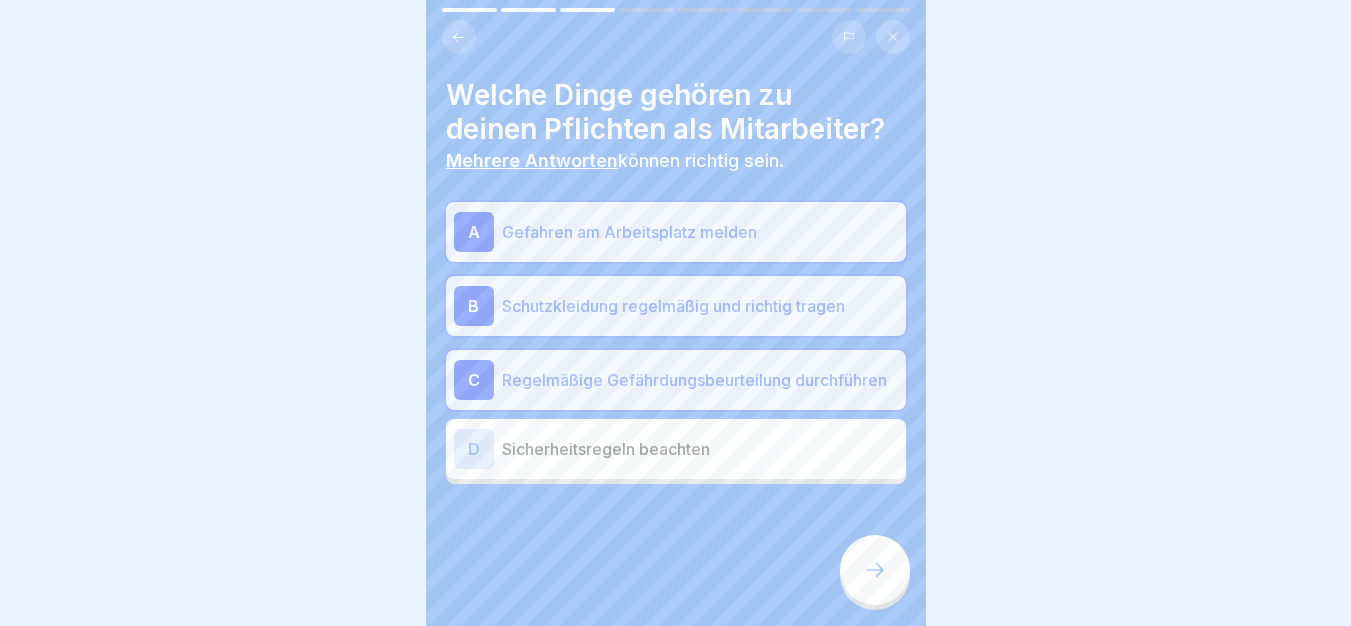 click on "Sicherheitsregeln beachten" at bounding box center (700, 449) 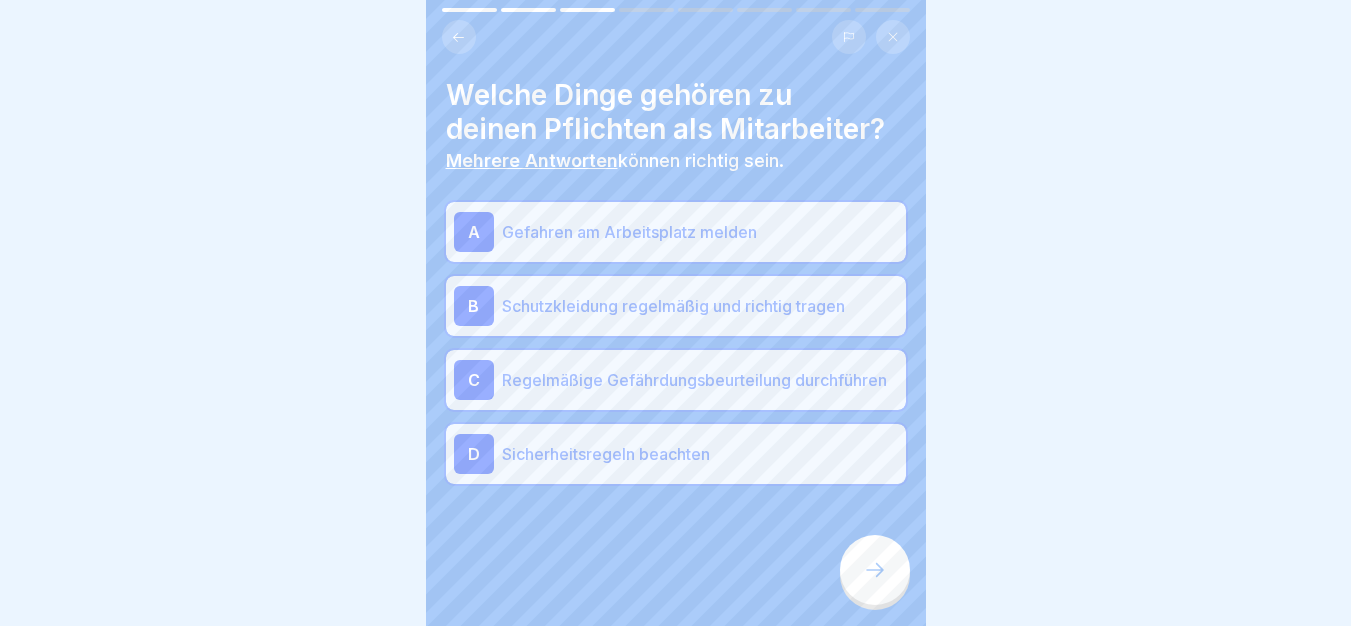 click at bounding box center (875, 570) 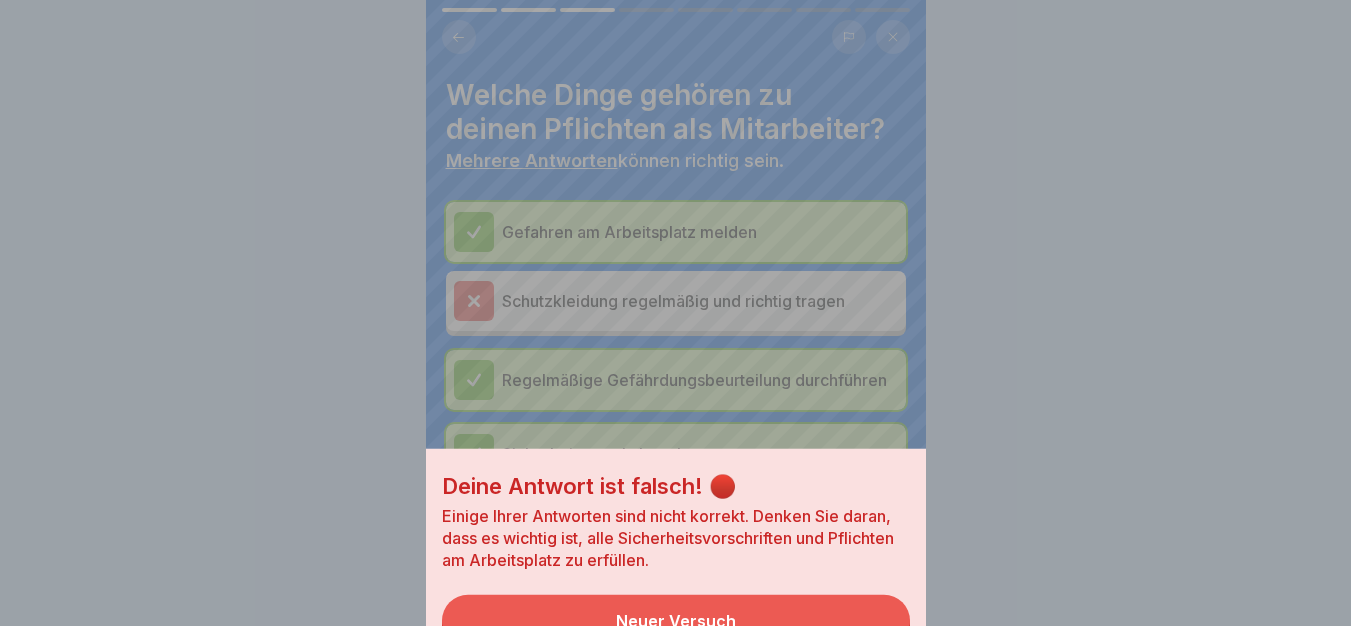 click on "Neuer Versuch" at bounding box center [676, 621] 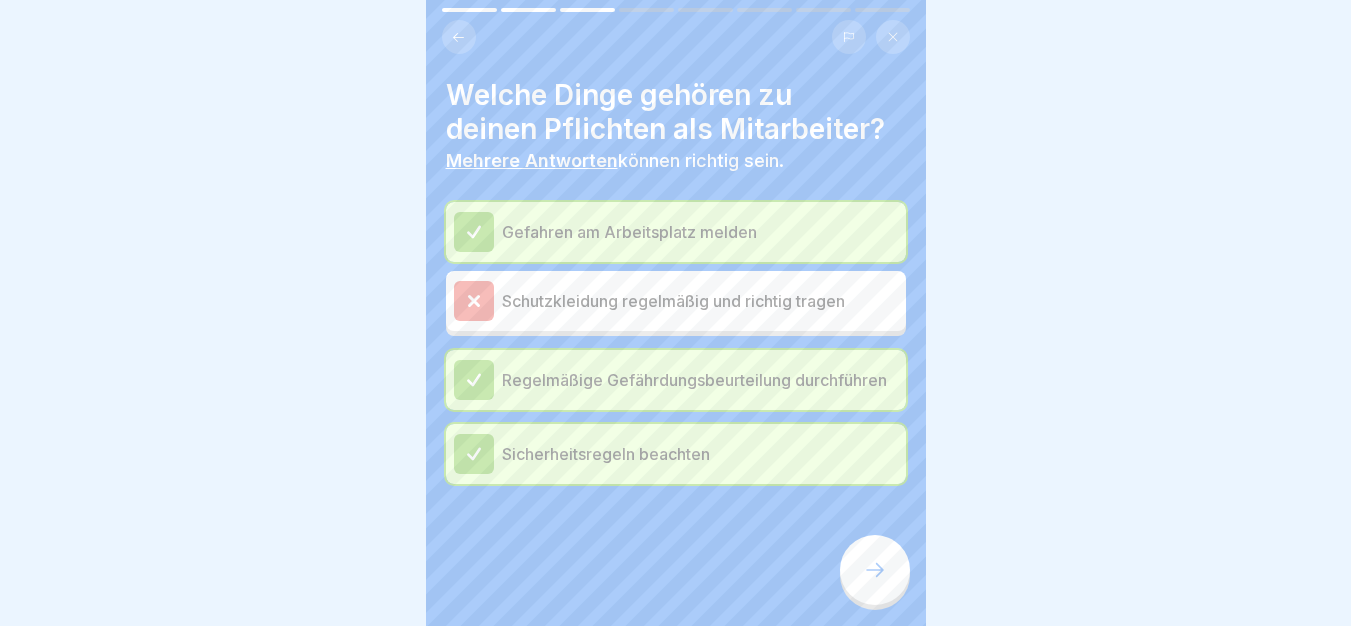 click 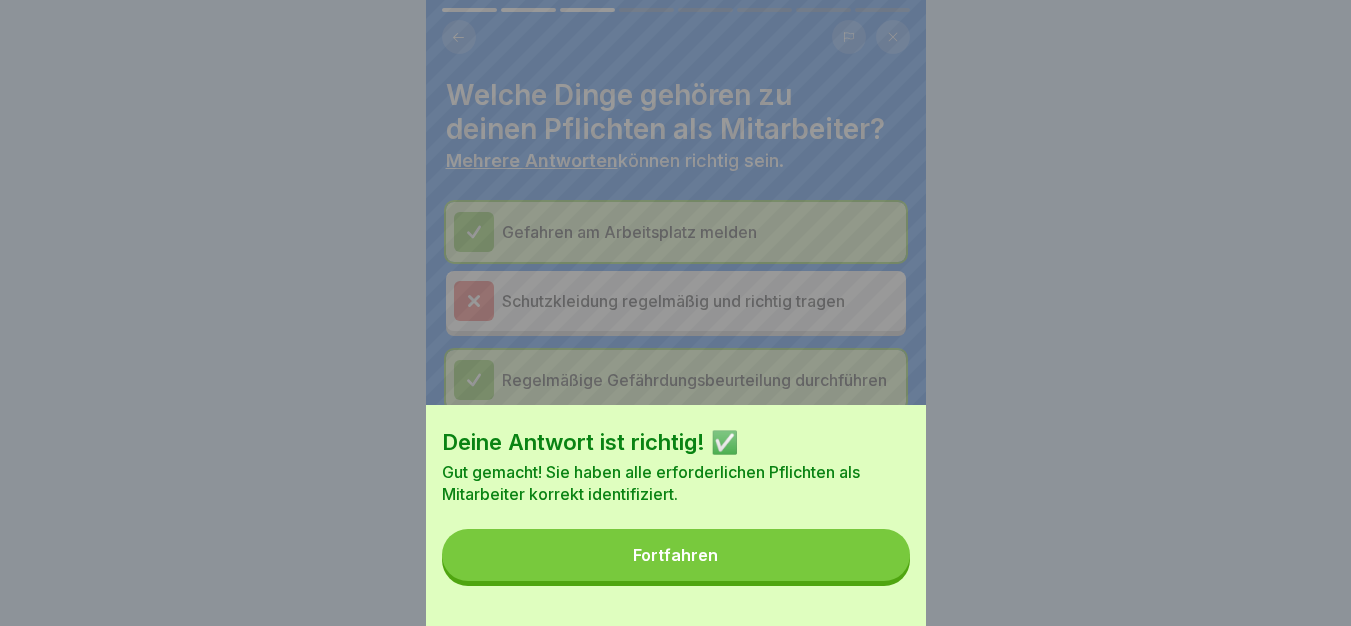 click on "Fortfahren" at bounding box center [676, 555] 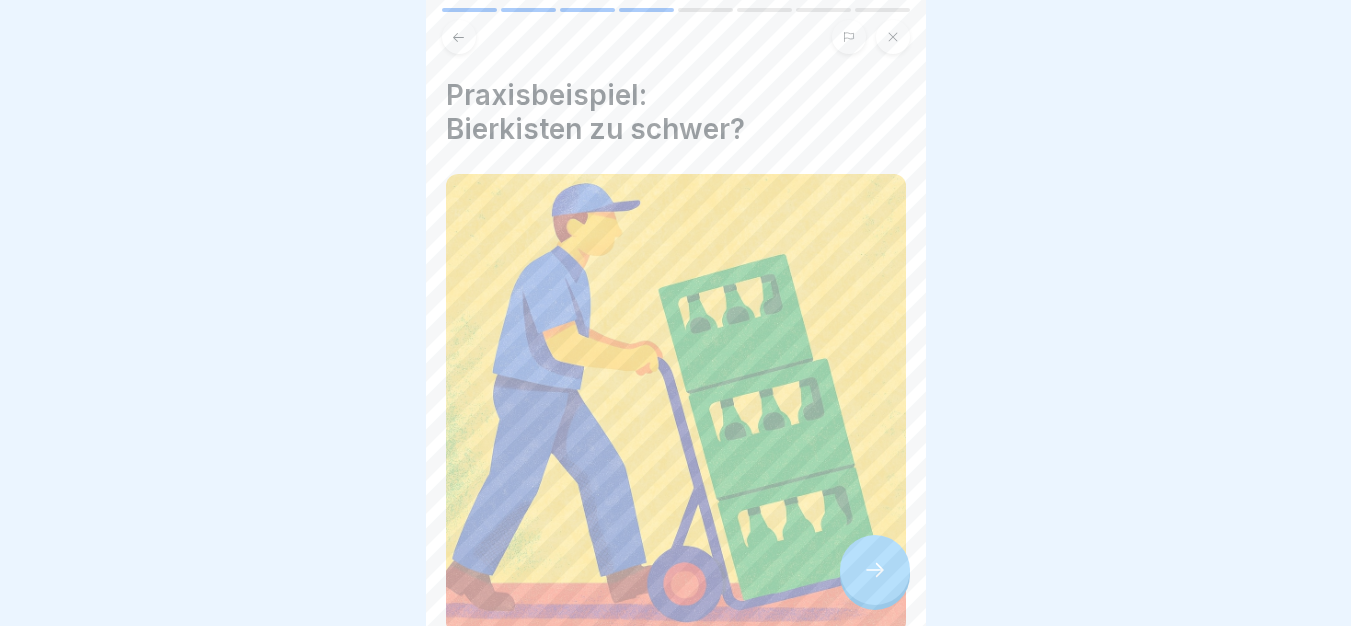 click 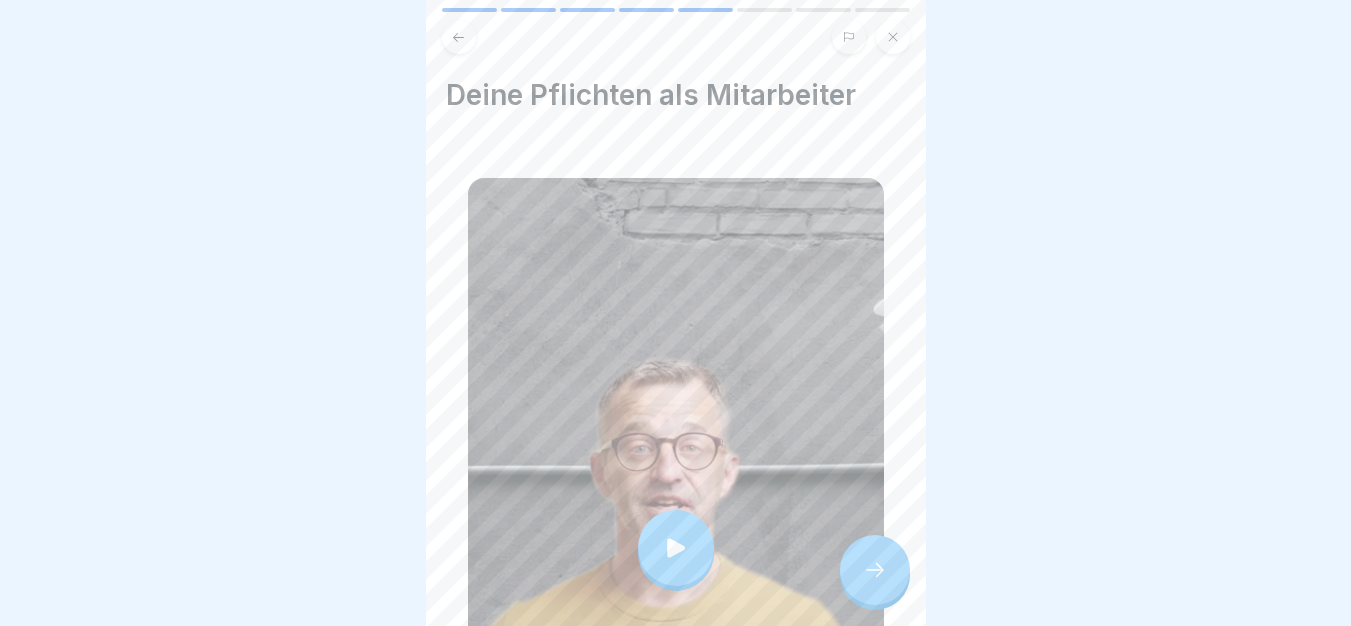click at bounding box center (676, 548) 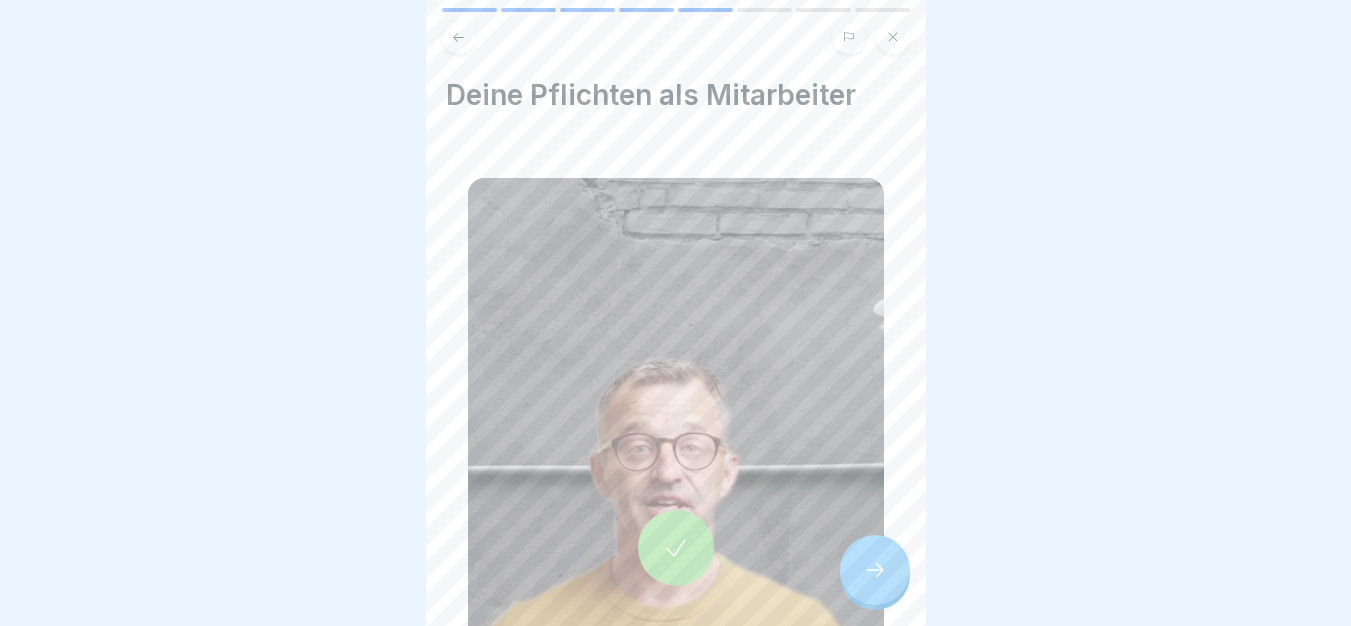click at bounding box center [875, 570] 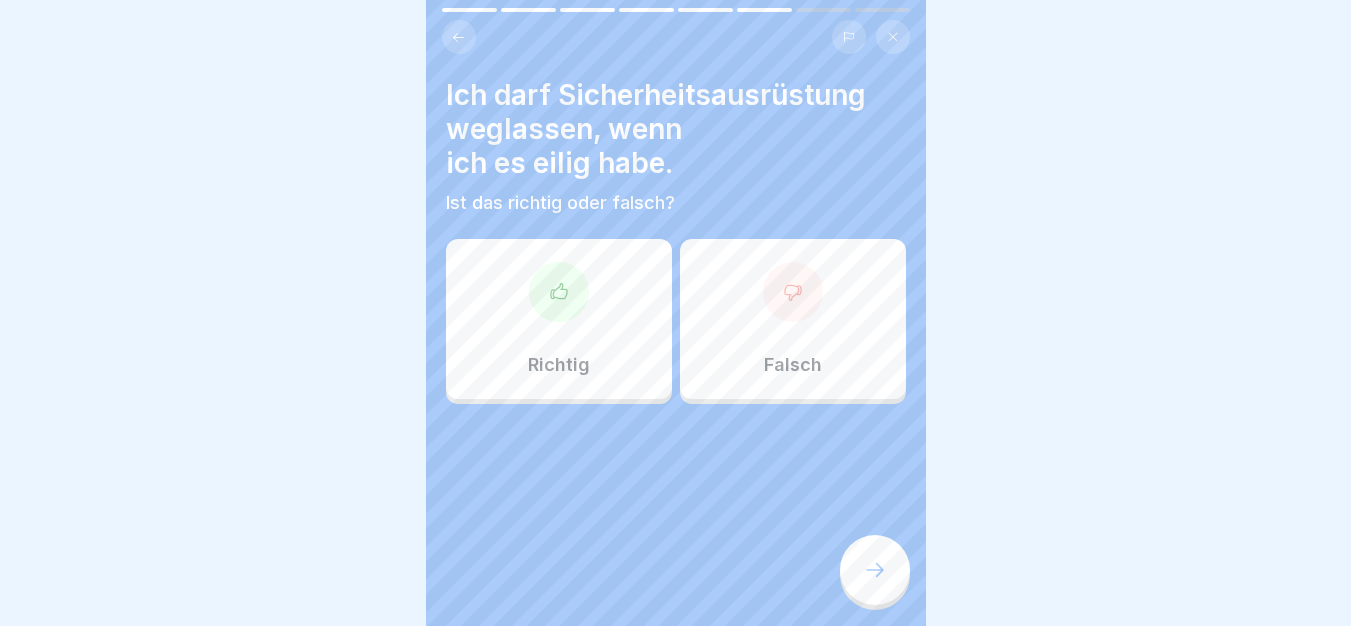 click on "Falsch" at bounding box center [793, 365] 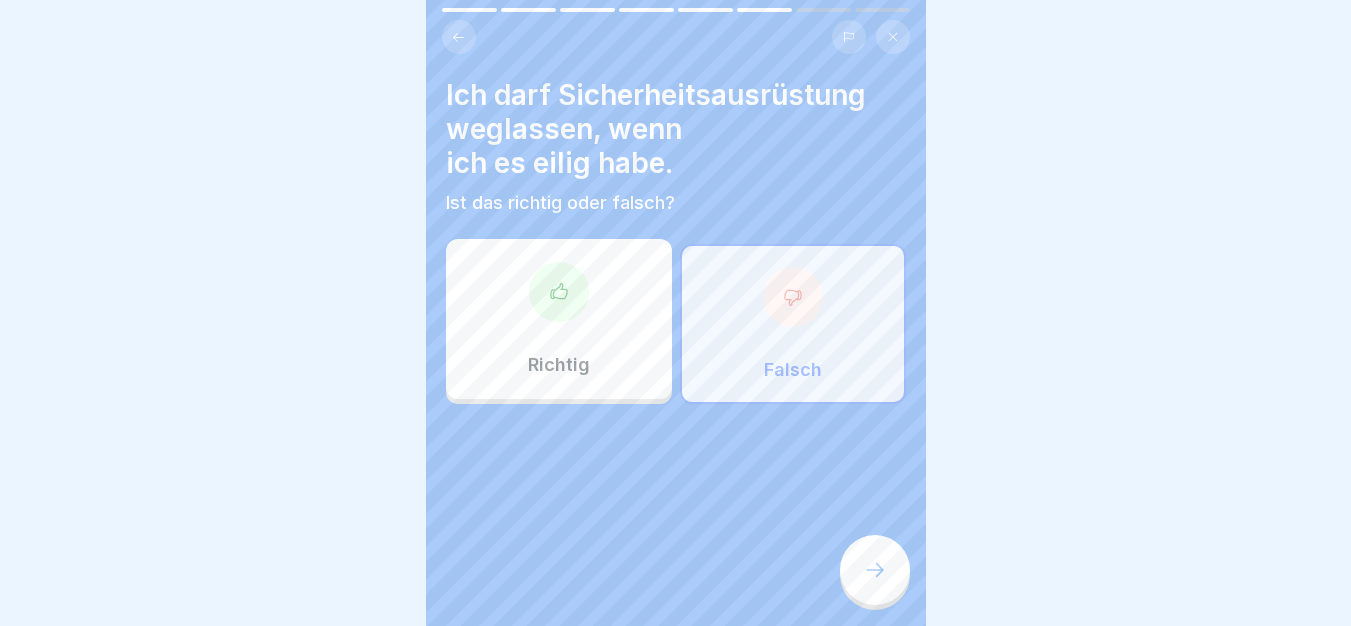 click 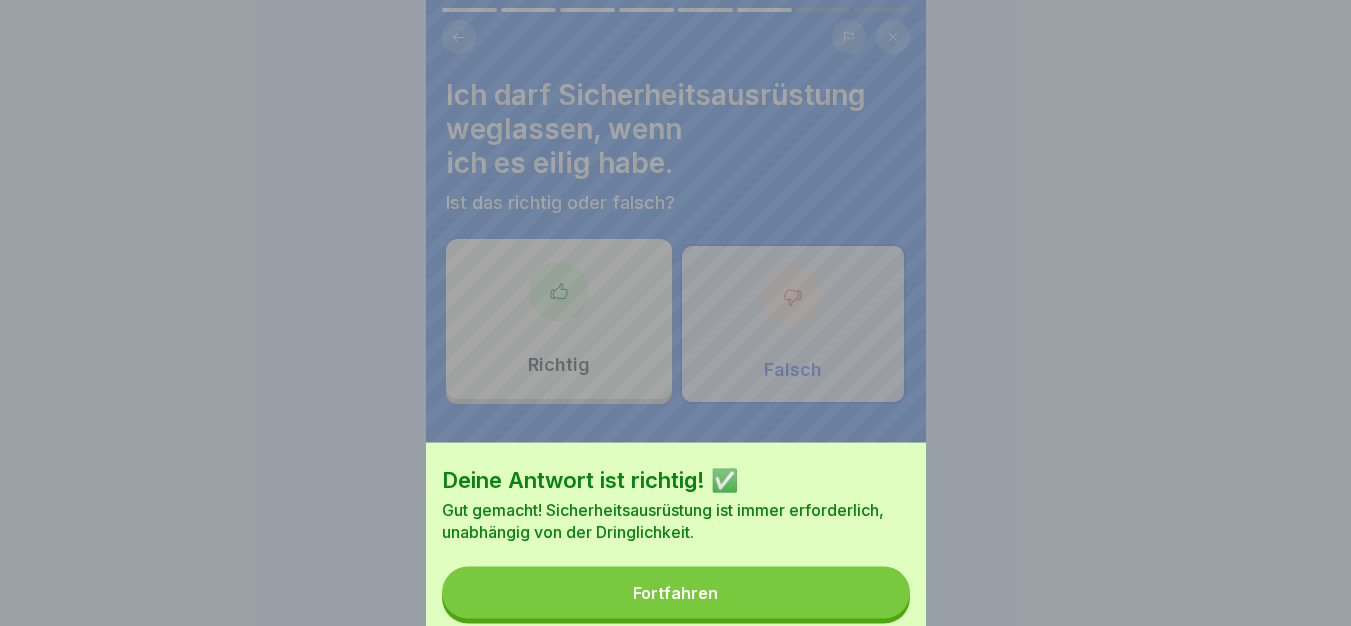 click on "Fortfahren" at bounding box center [676, 593] 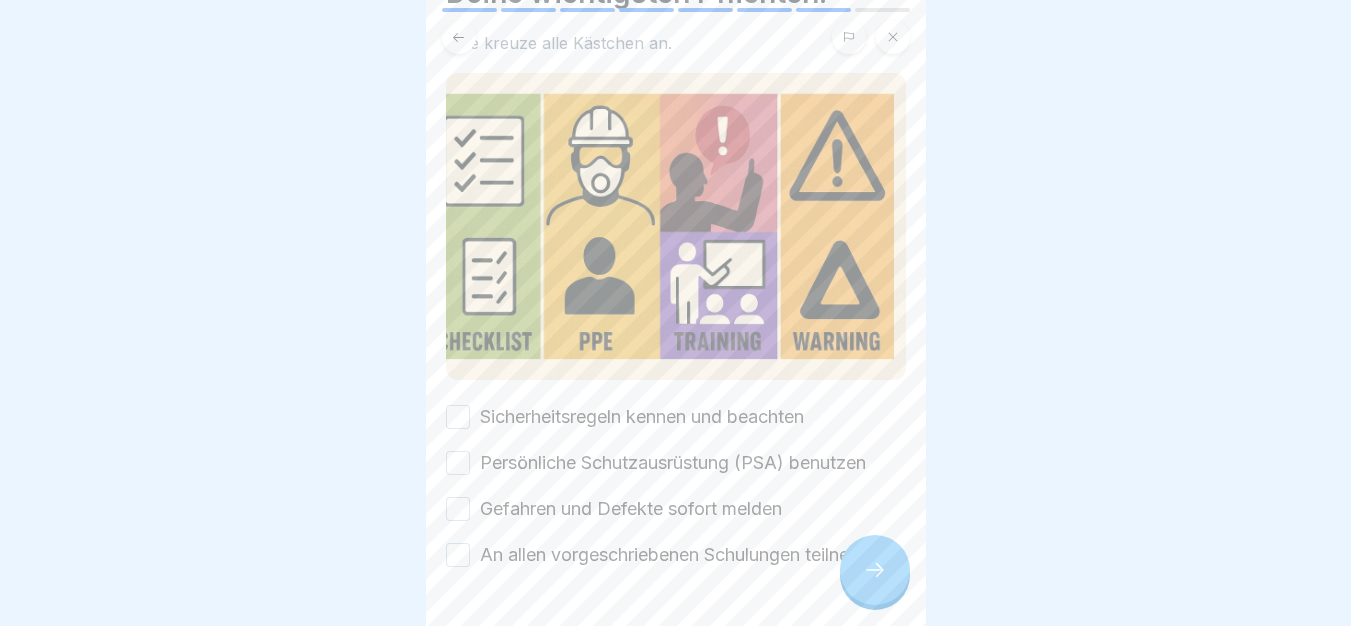 scroll, scrollTop: 140, scrollLeft: 0, axis: vertical 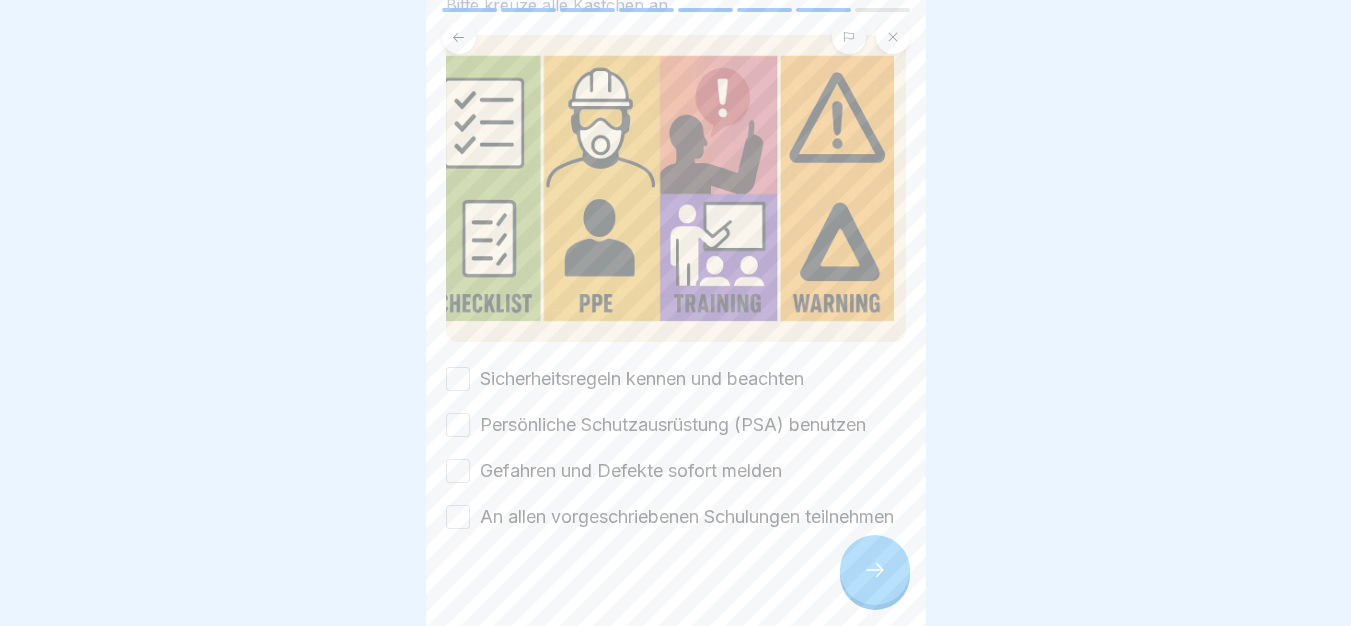 click on "Sicherheitsregeln kennen und beachten" at bounding box center (642, 379) 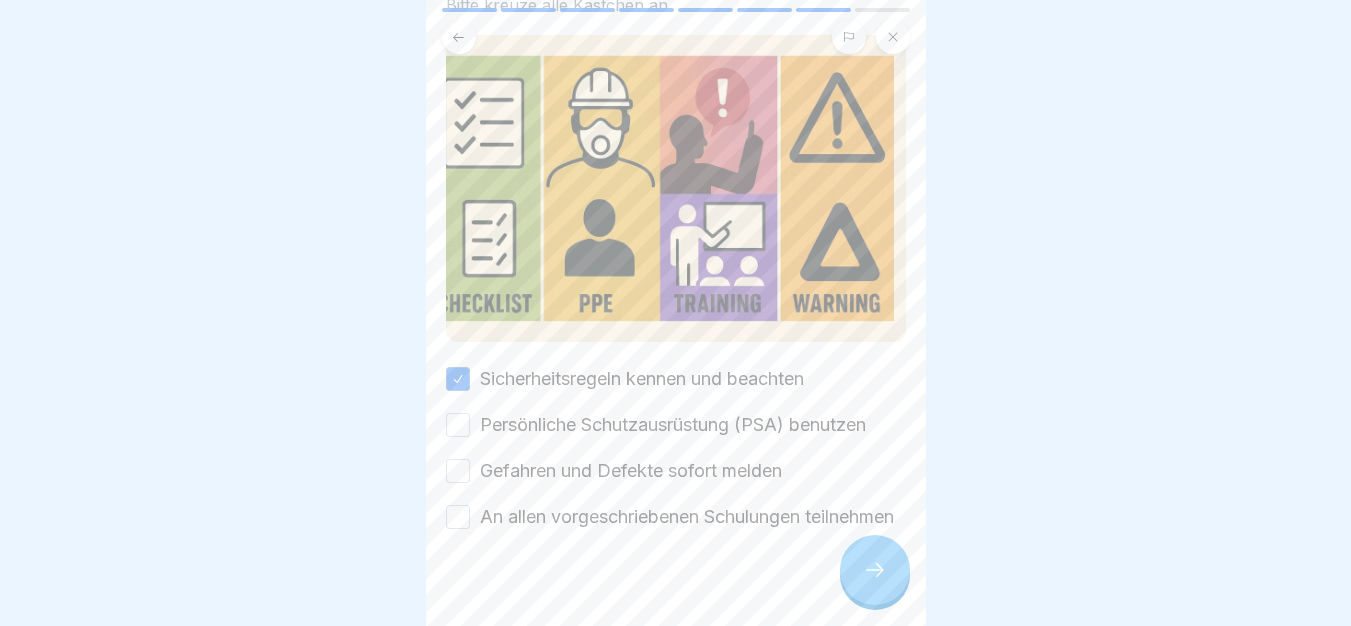 click on "Persönliche Schutzausrüstung (PSA) benutzen" at bounding box center (673, 425) 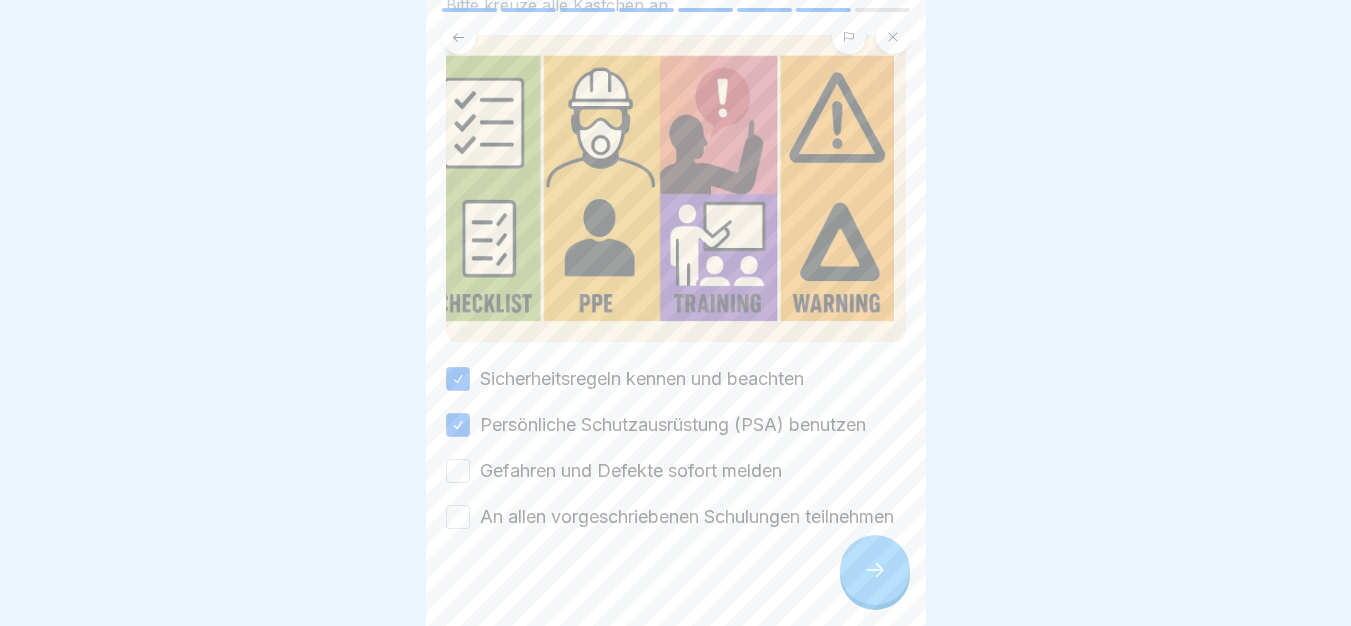 click on "Gefahren und Defekte sofort melden" at bounding box center (631, 471) 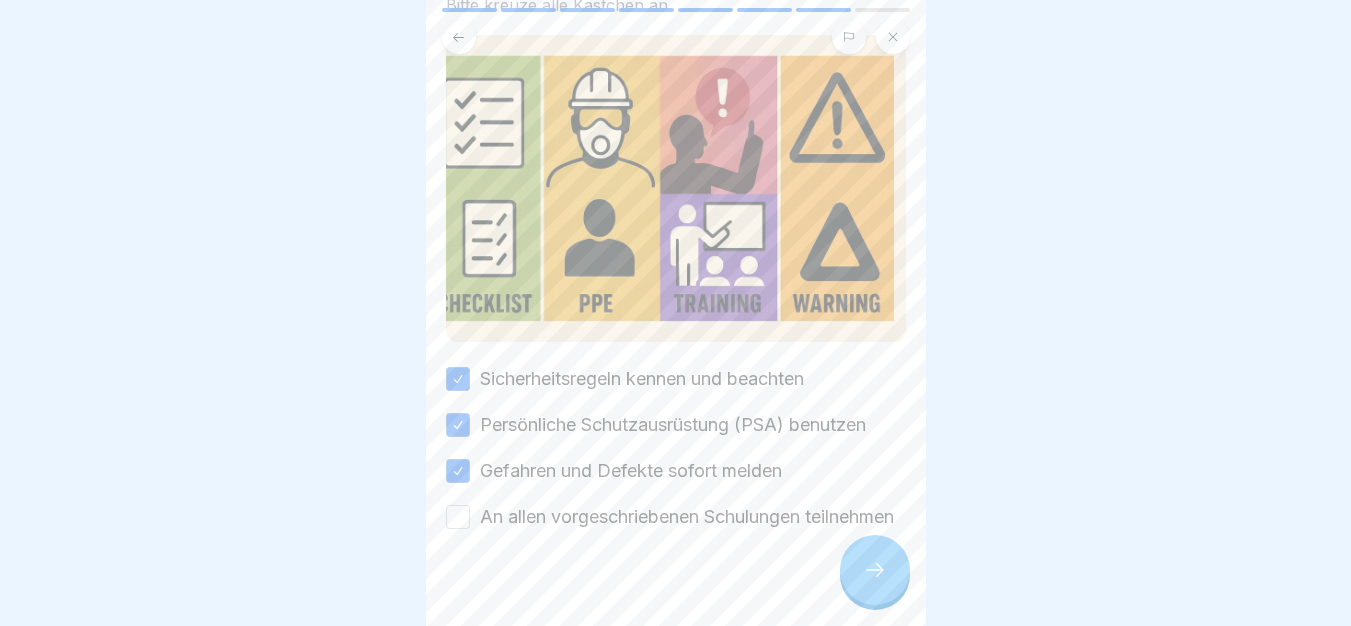 click on "An allen vorgeschriebenen Schulungen teilnehmen" at bounding box center [687, 517] 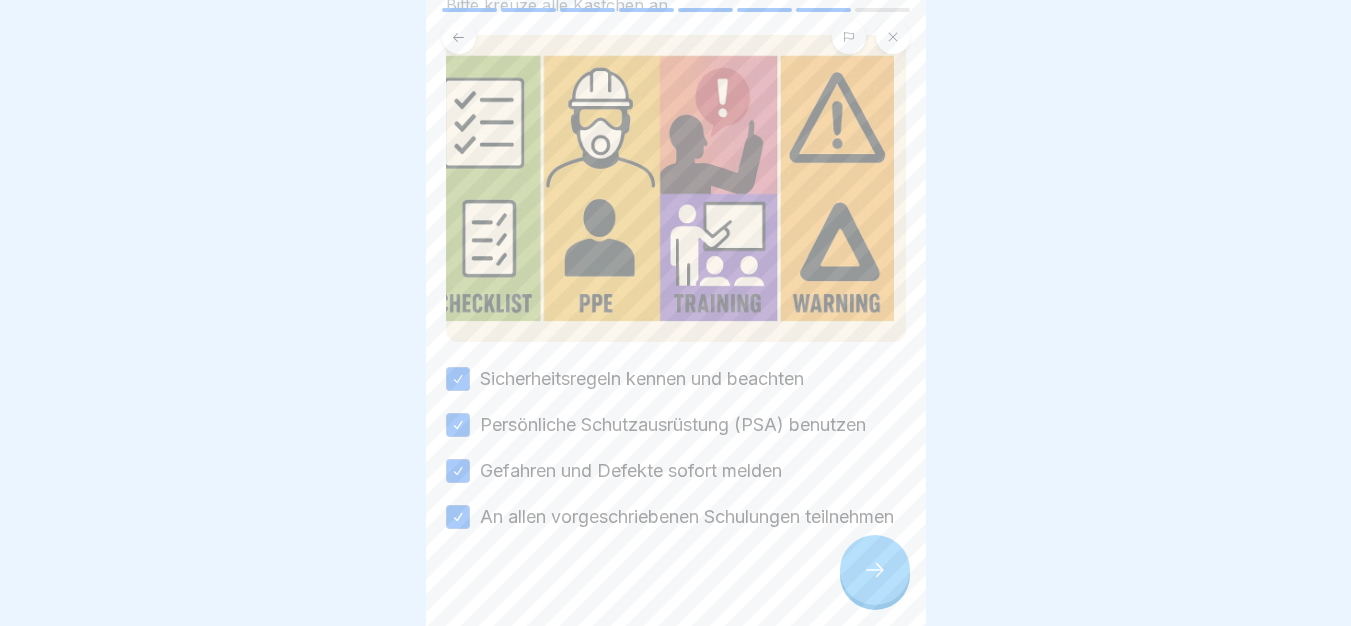 click 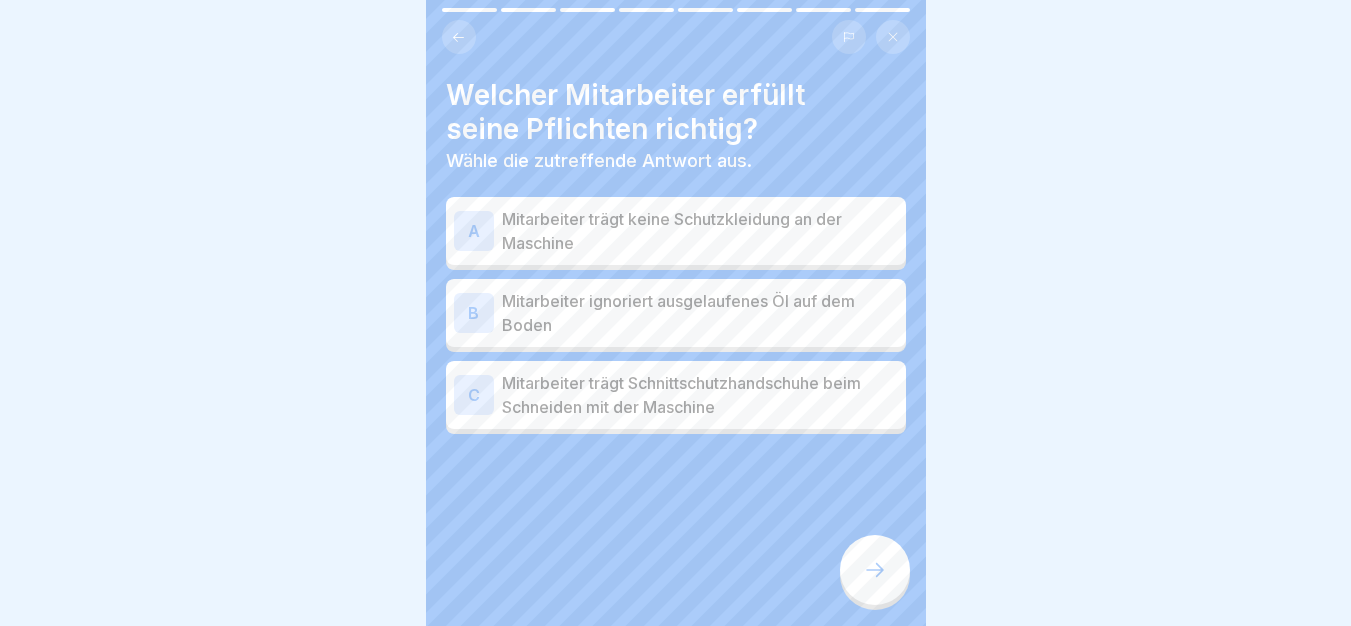 click on "Mitarbeiter trägt keine Schutzkleidung an der Maschine" at bounding box center (700, 231) 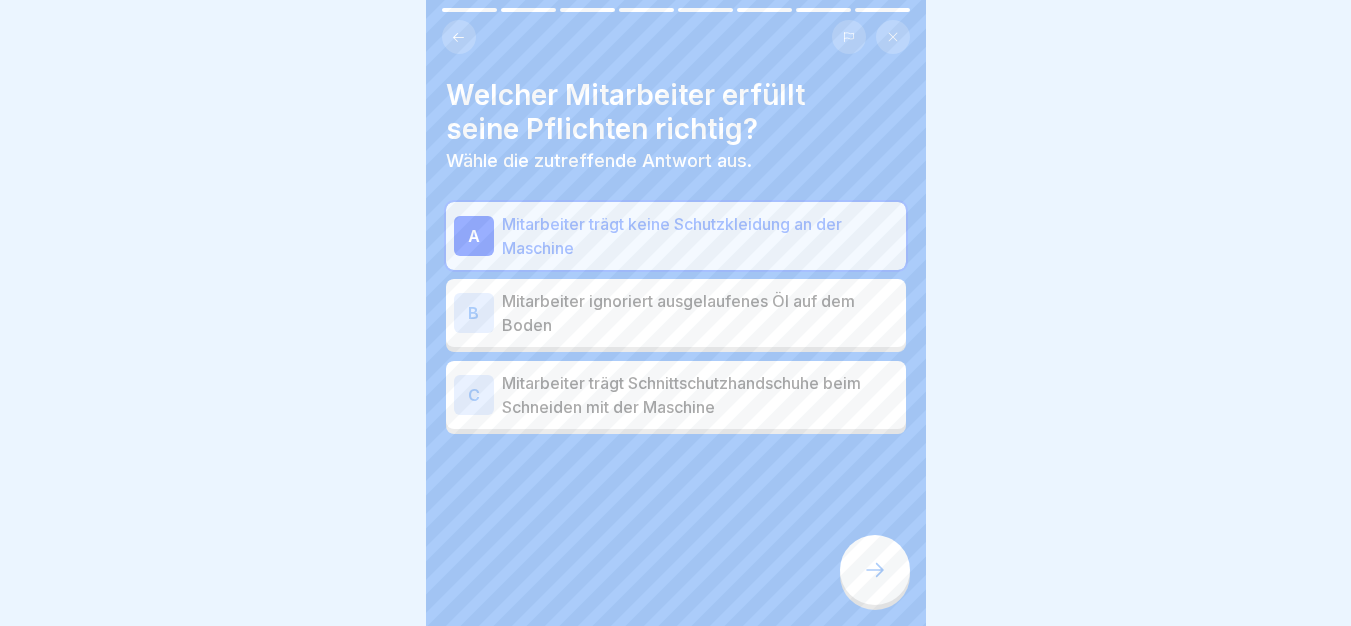 click on "Mitarbeiter trägt keine Schutzkleidung an der Maschine" at bounding box center [700, 236] 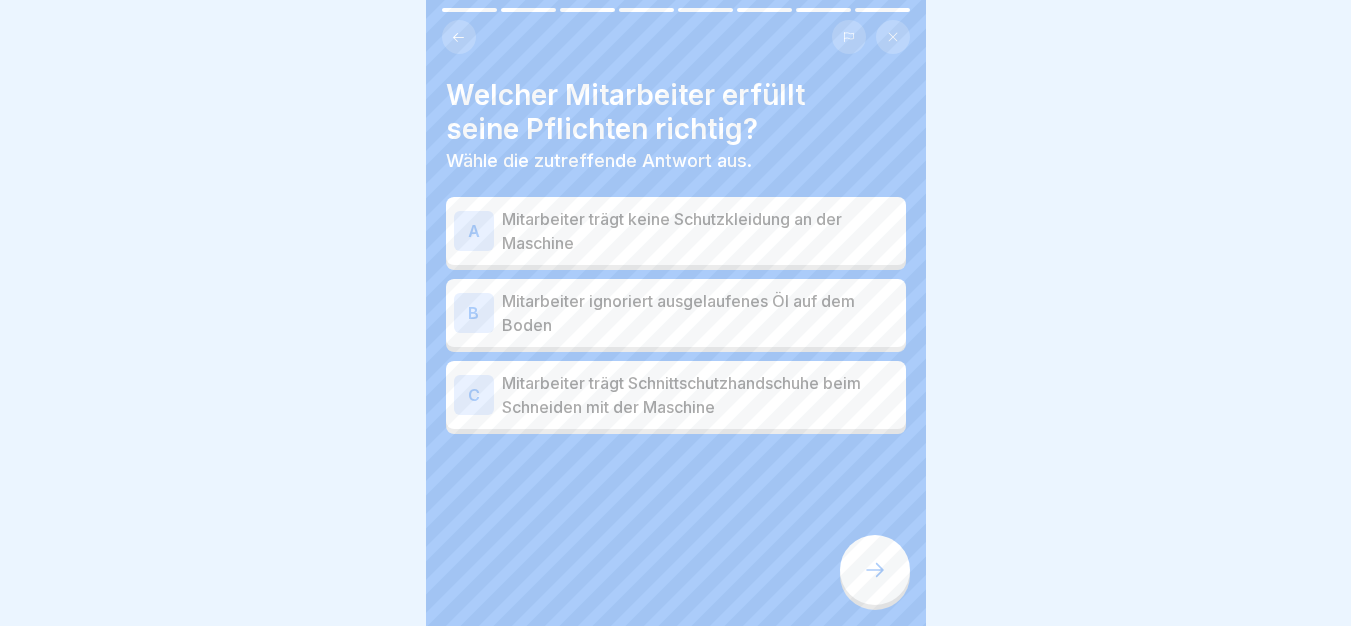 click on "Mitarbeiter trägt Schnittschutzhandschuhe beim Schneiden mit der Maschine" at bounding box center [700, 395] 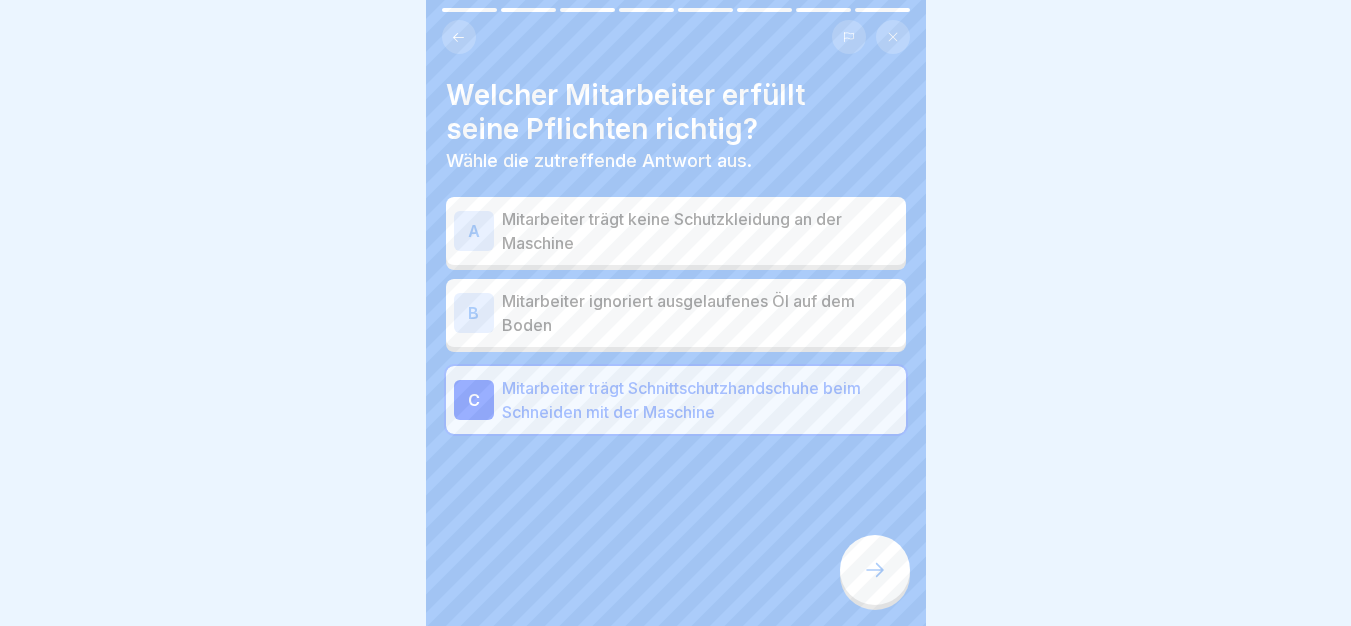 click at bounding box center [875, 570] 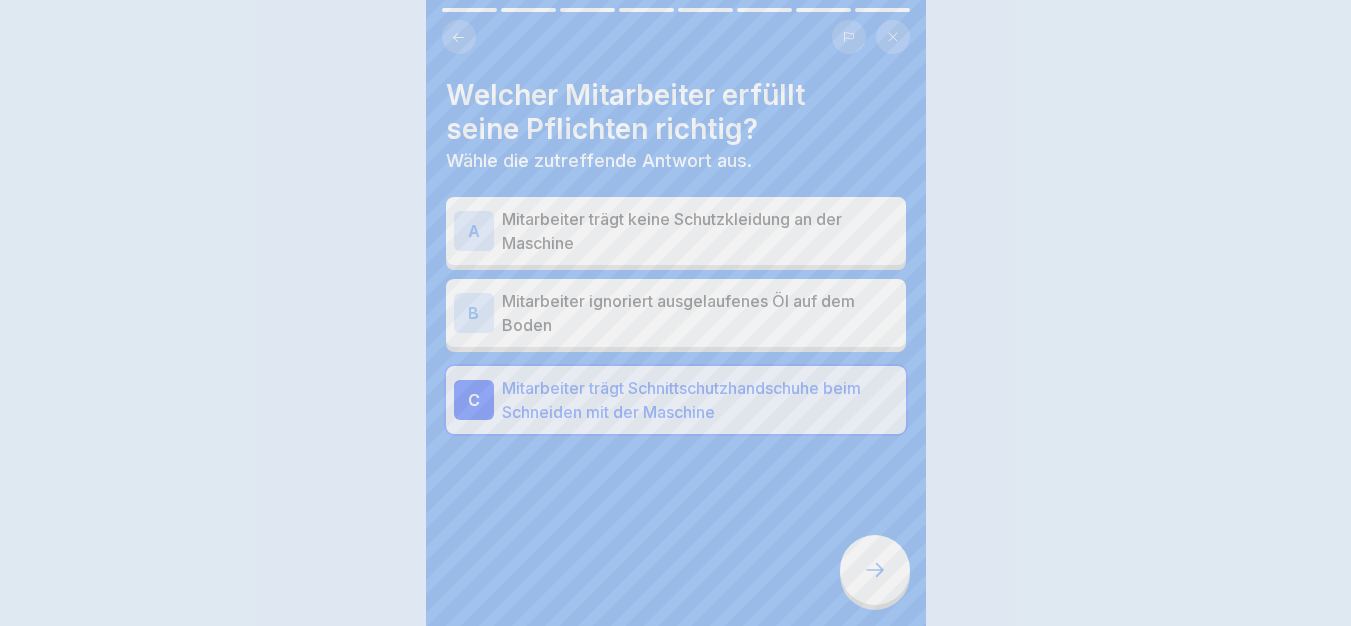click on "Fortfahren" at bounding box center [676, 1062] 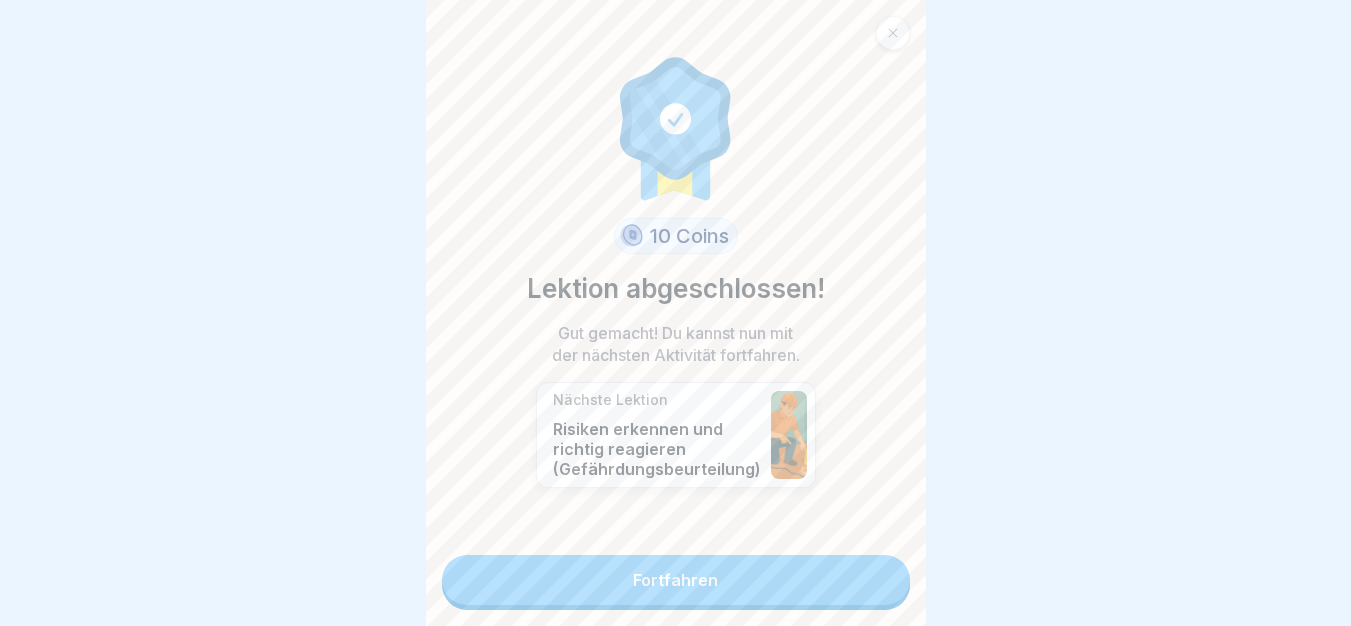 click on "Fortfahren" at bounding box center (676, 580) 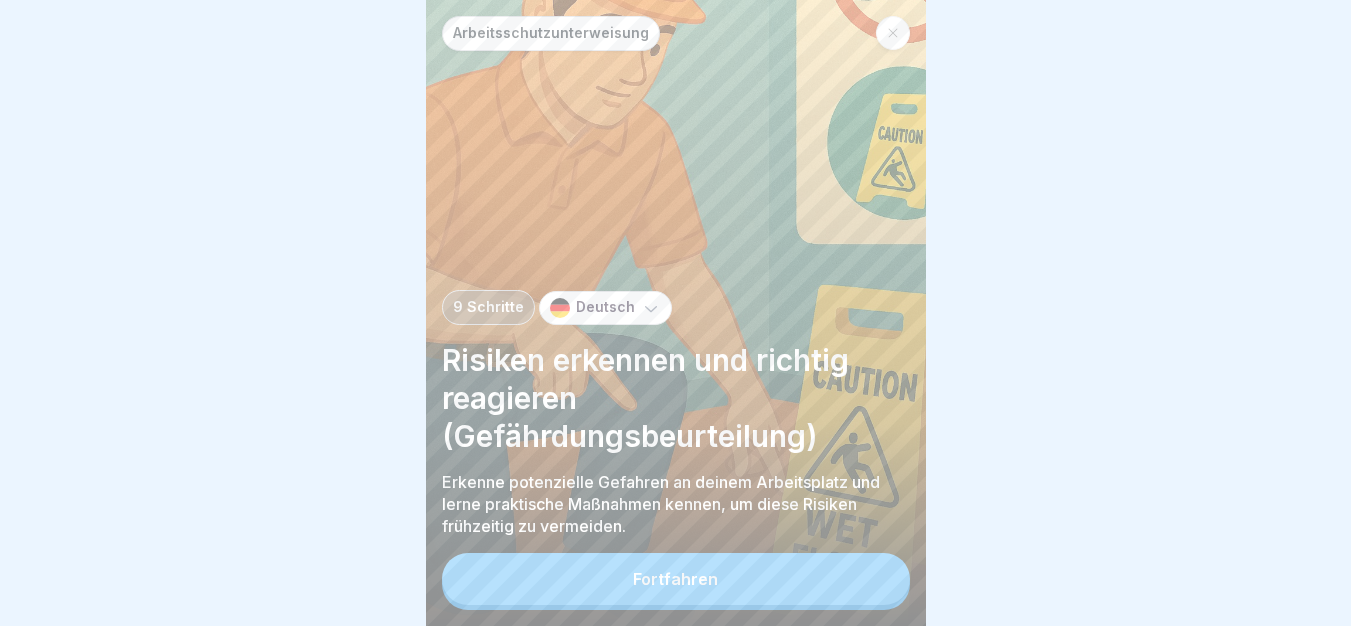 click on "Fortfahren" at bounding box center (676, 581) 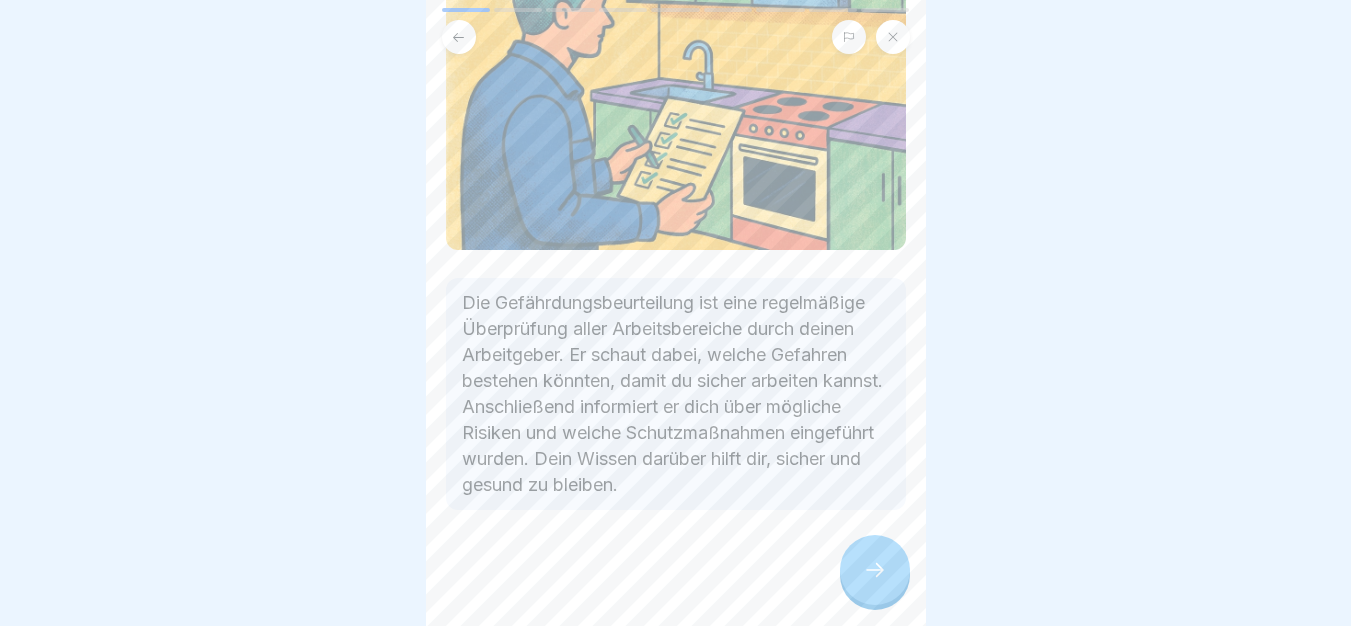 scroll, scrollTop: 284, scrollLeft: 0, axis: vertical 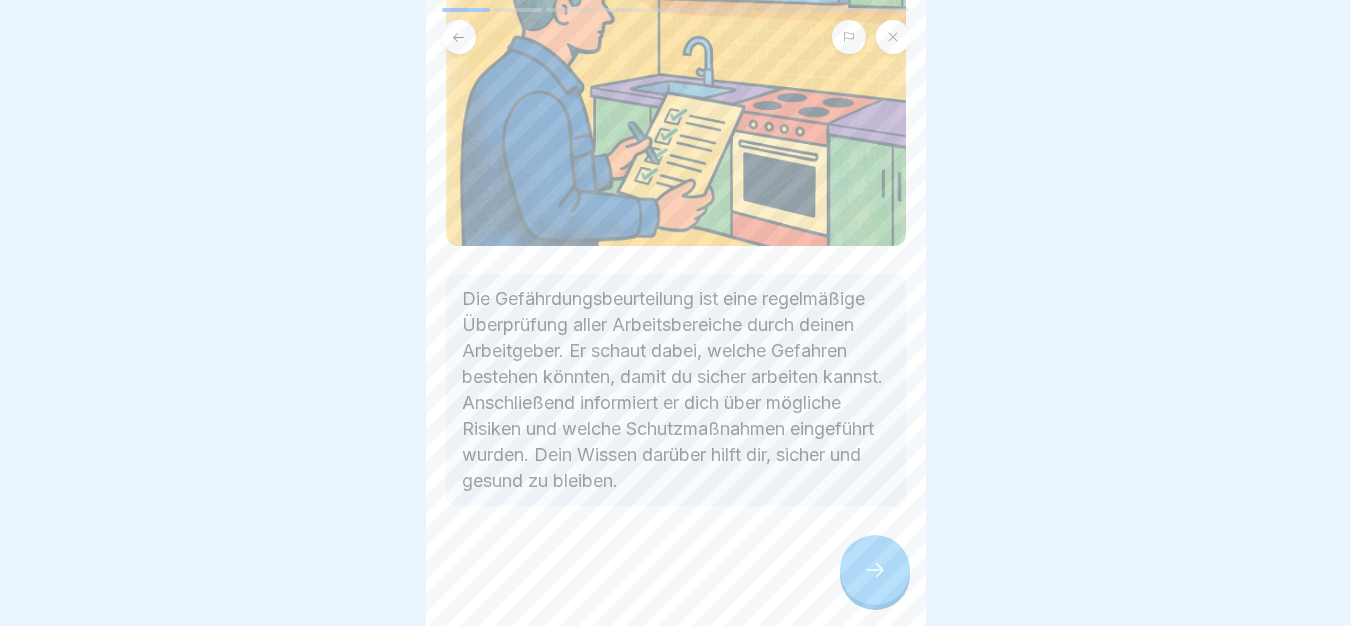 click 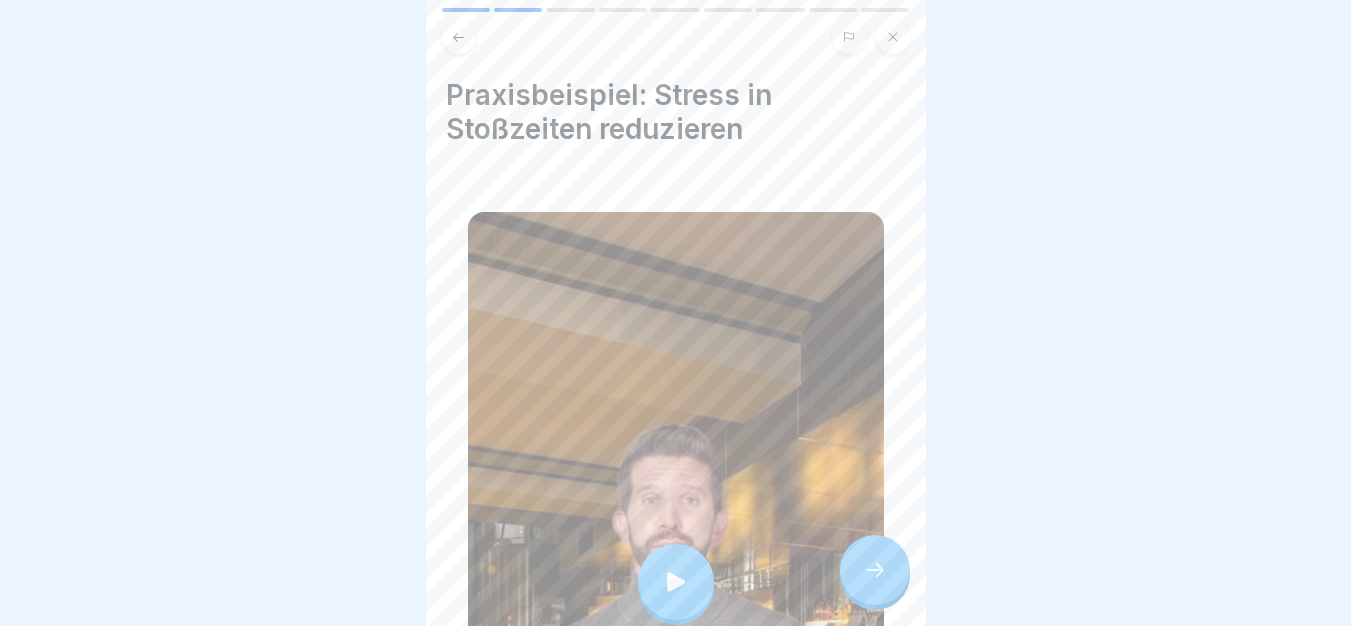 click at bounding box center (676, 582) 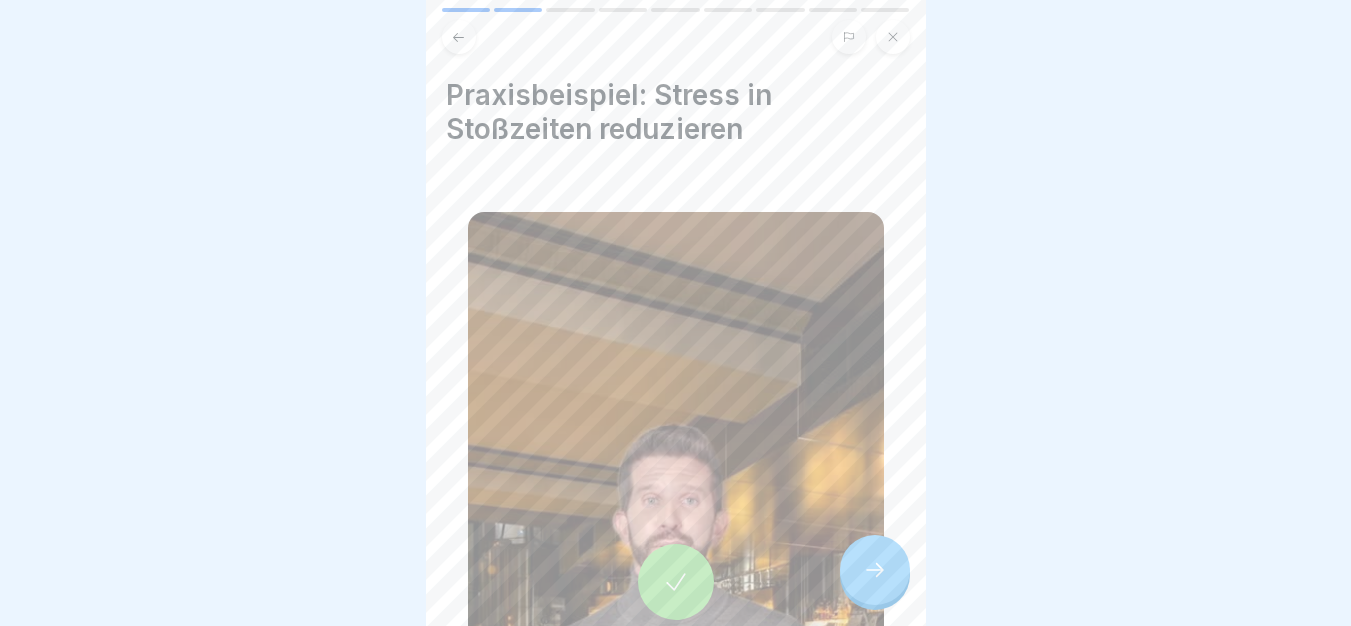 click at bounding box center [875, 570] 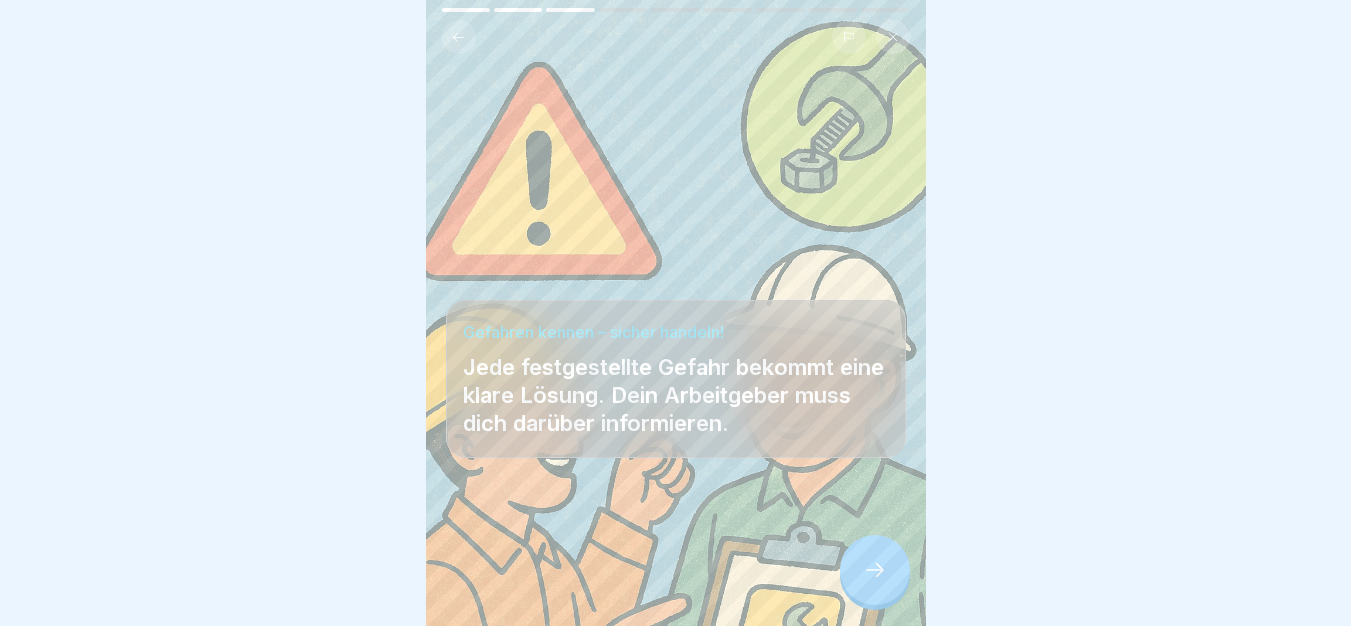 click at bounding box center [875, 570] 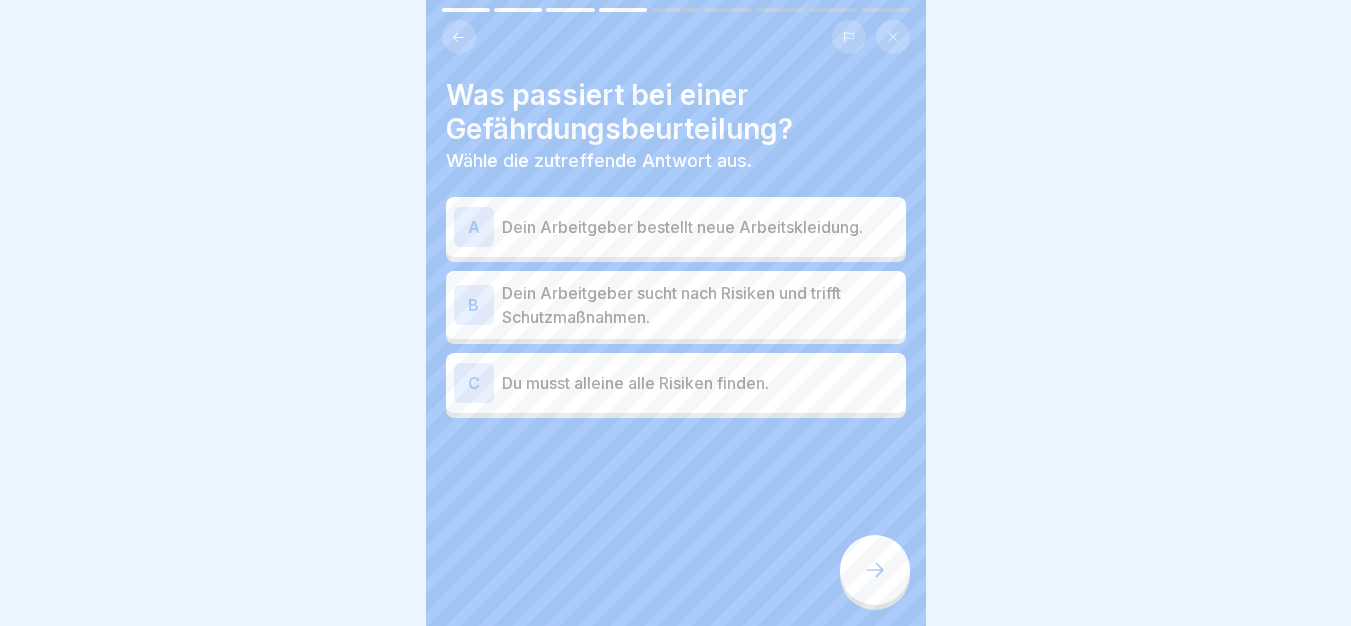 click on "Dein Arbeitgeber sucht nach Risiken und trifft Schutzmaßnahmen." at bounding box center (700, 305) 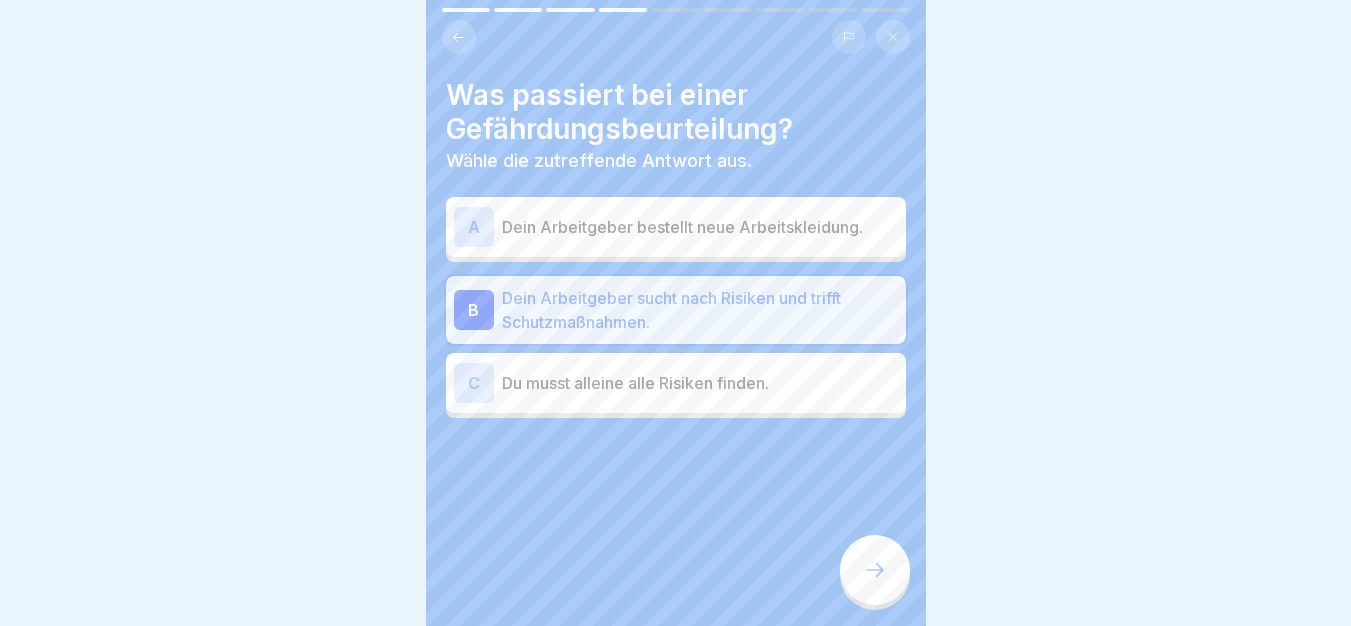 click at bounding box center (875, 570) 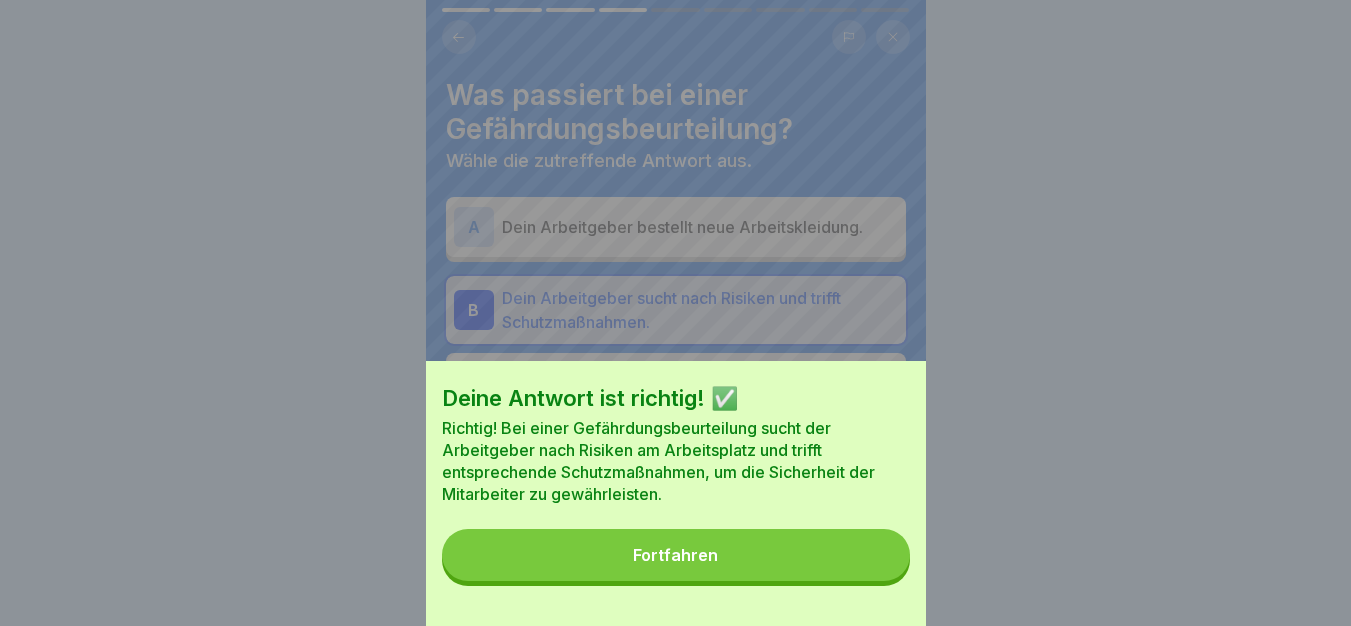 click on "Deine Antwort ist richtig!
✅ Richtig! Bei einer Gefährdungsbeurteilung sucht der Arbeitgeber nach Risiken am Arbeitsplatz und trifft entsprechende Schutzmaßnahmen, um die Sicherheit der Mitarbeiter zu gewährleisten.   Fortfahren" at bounding box center [676, 493] 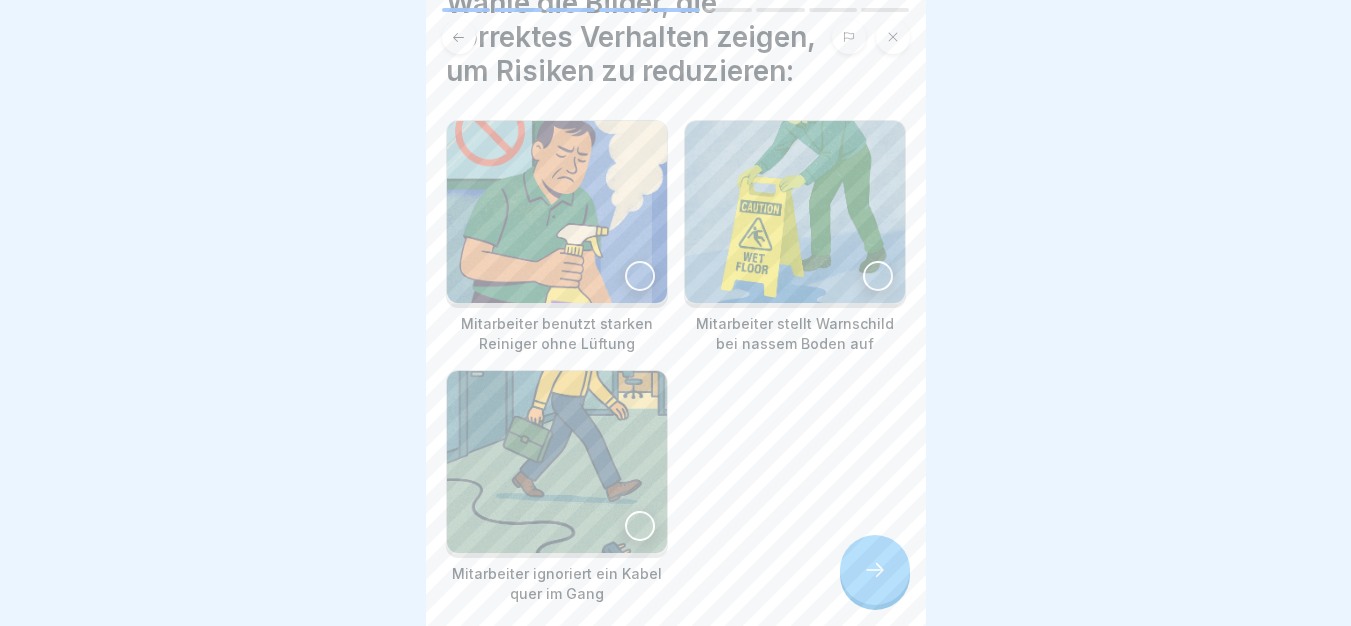scroll, scrollTop: 93, scrollLeft: 0, axis: vertical 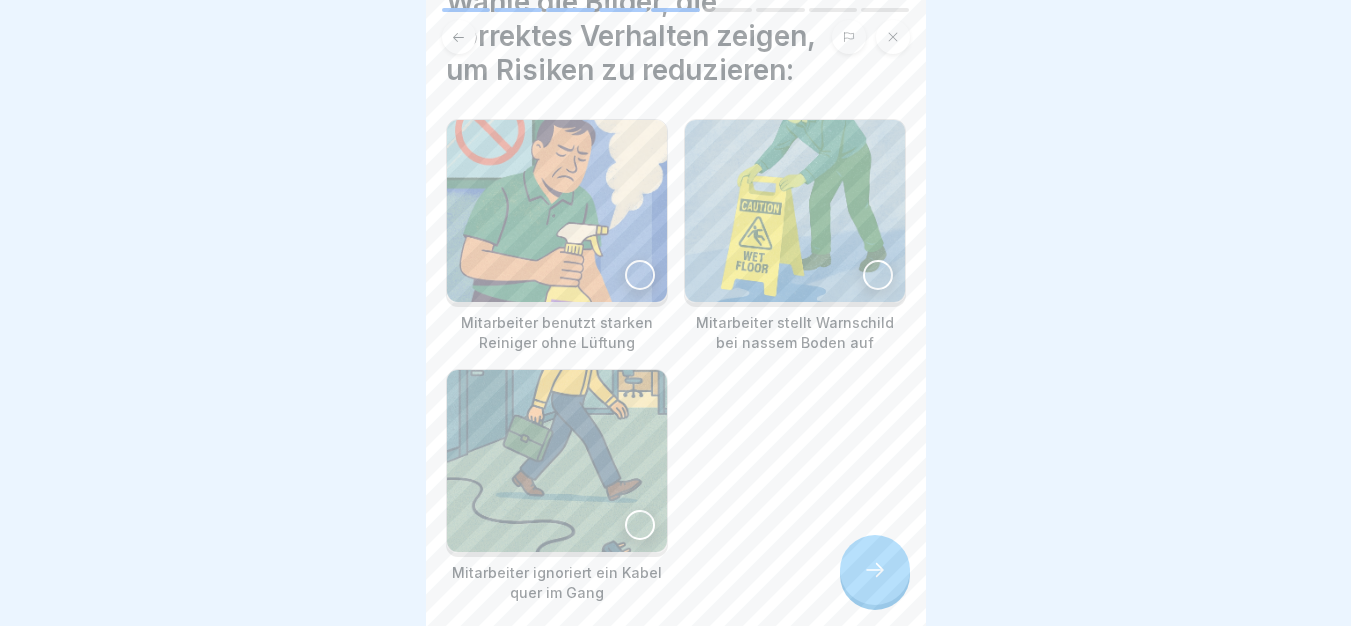click at bounding box center (795, 211) 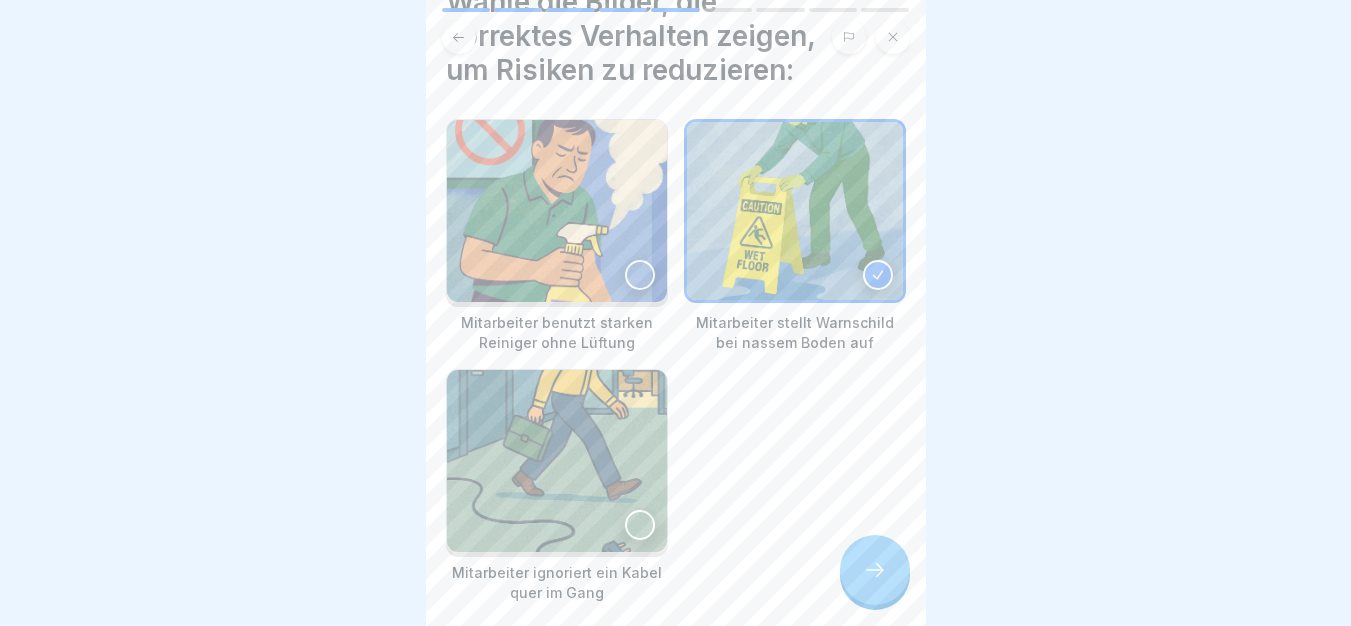 click at bounding box center [875, 570] 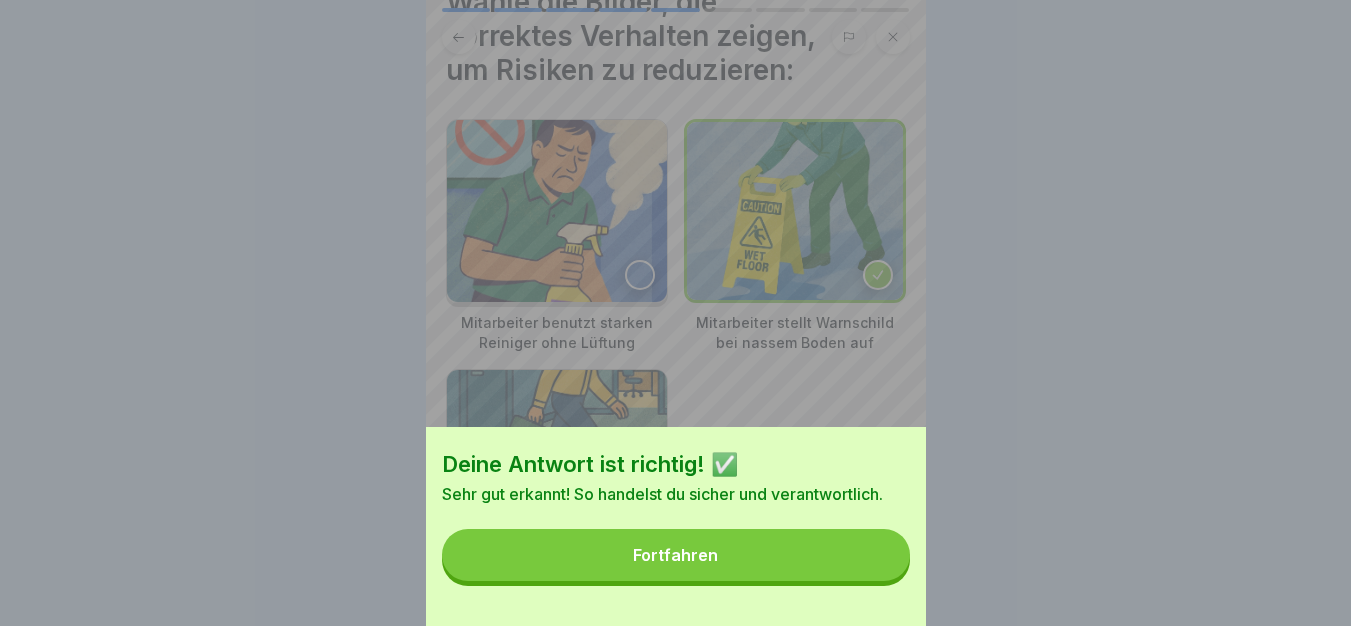 click on "Fortfahren" at bounding box center (676, 555) 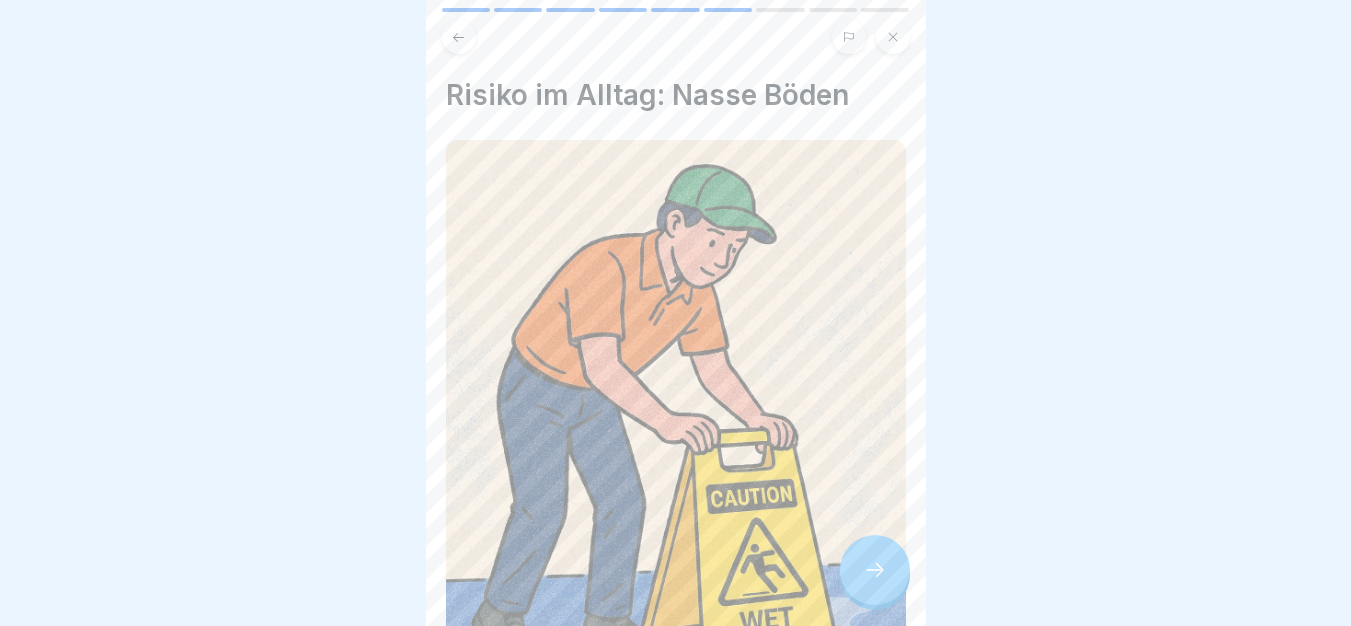click at bounding box center (875, 570) 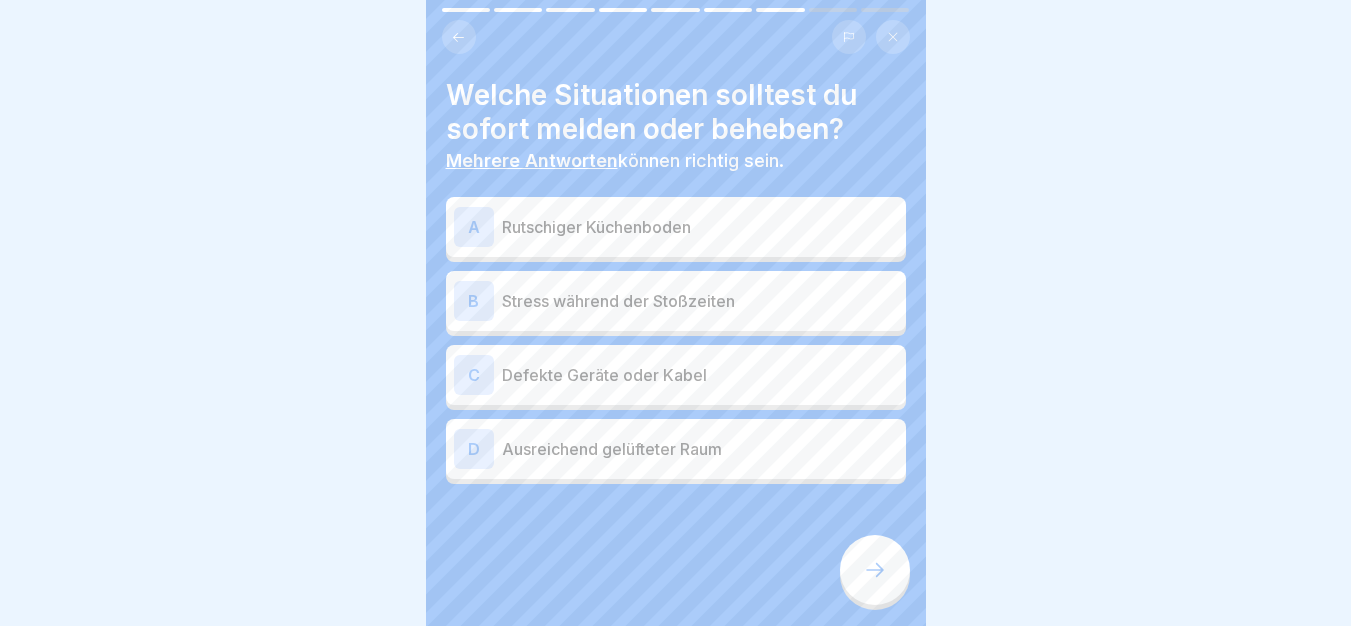click at bounding box center [875, 570] 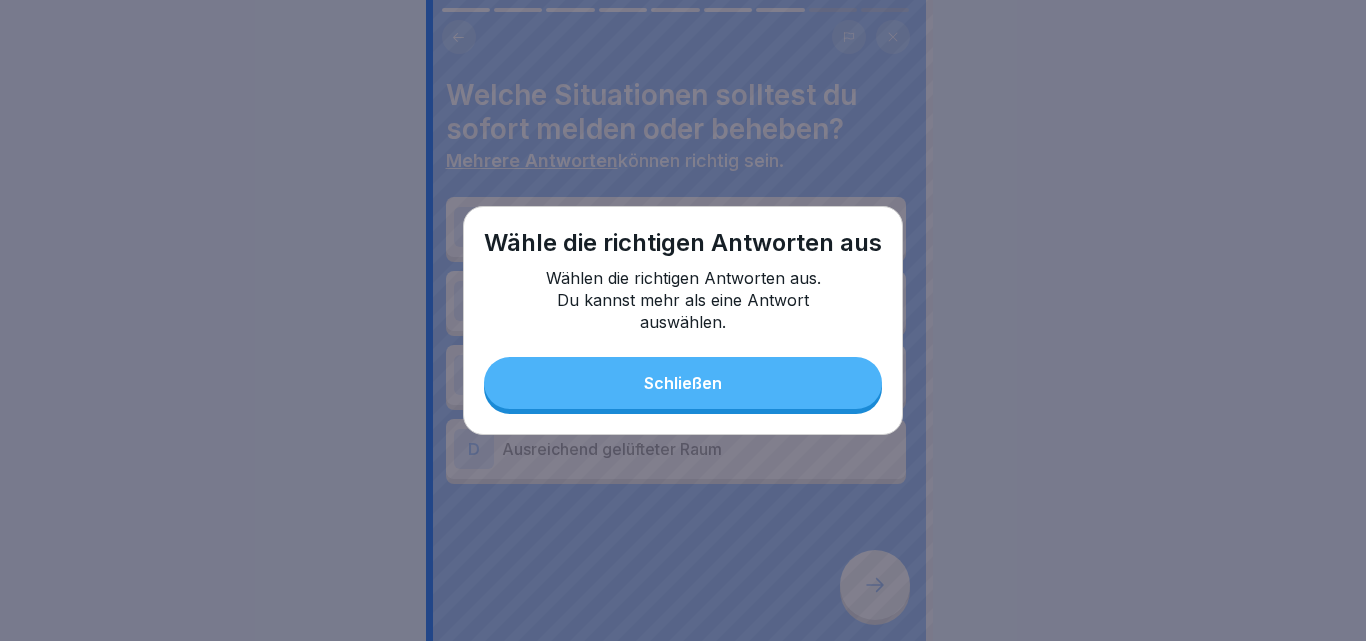 click on "Wähle die richtigen Antworten aus Wählen die richtigen Antworten aus.
Du kannst mehr als eine Antwort auswählen. Schließen" at bounding box center (683, 320) 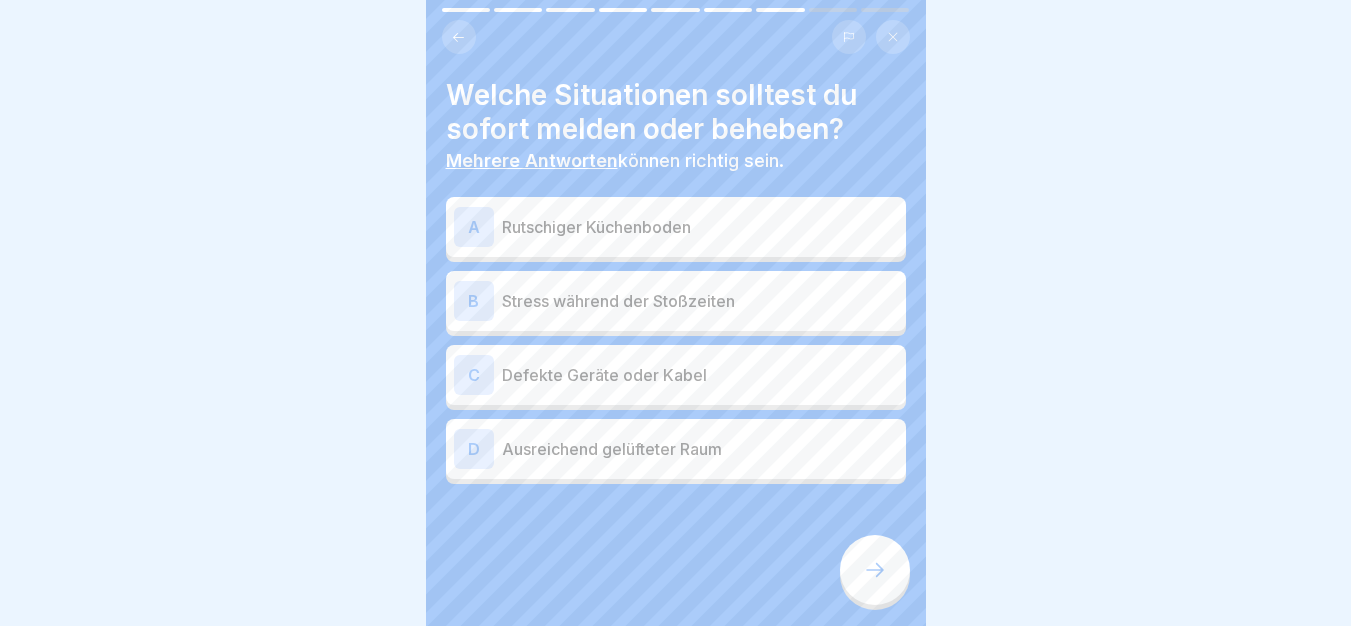 click on "A Rutschiger Küchenboden" at bounding box center [676, 227] 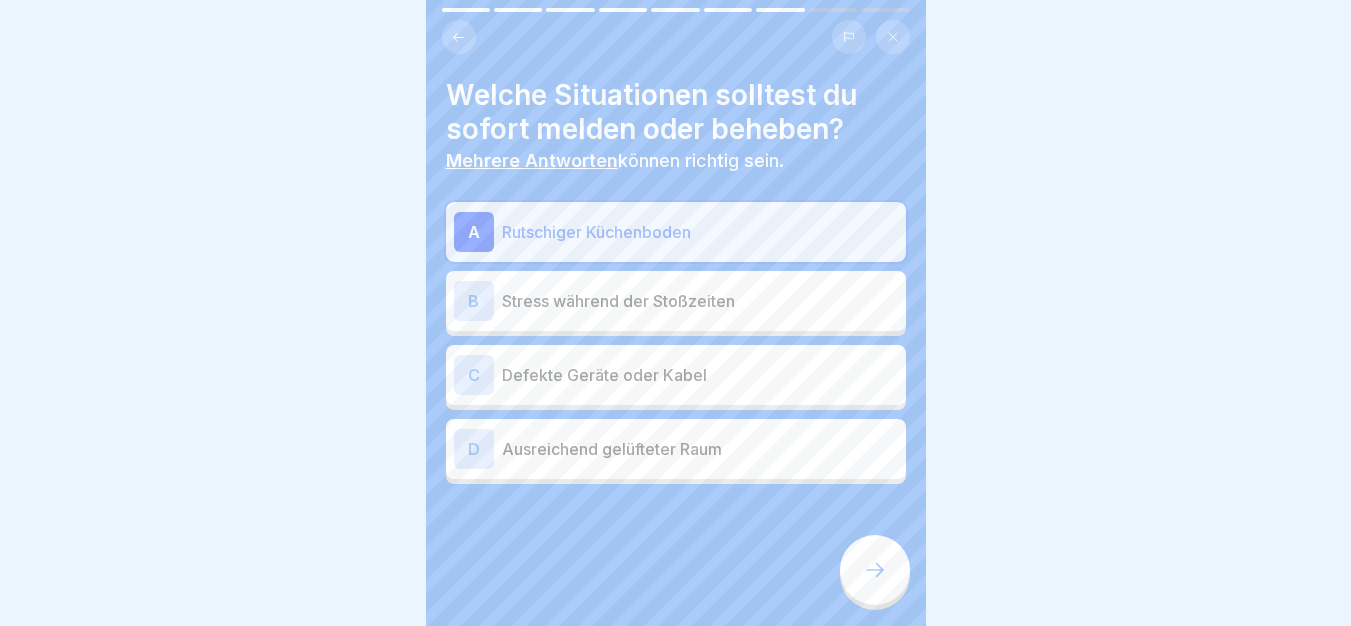 click on "Defekte Geräte oder Kabel" at bounding box center (700, 375) 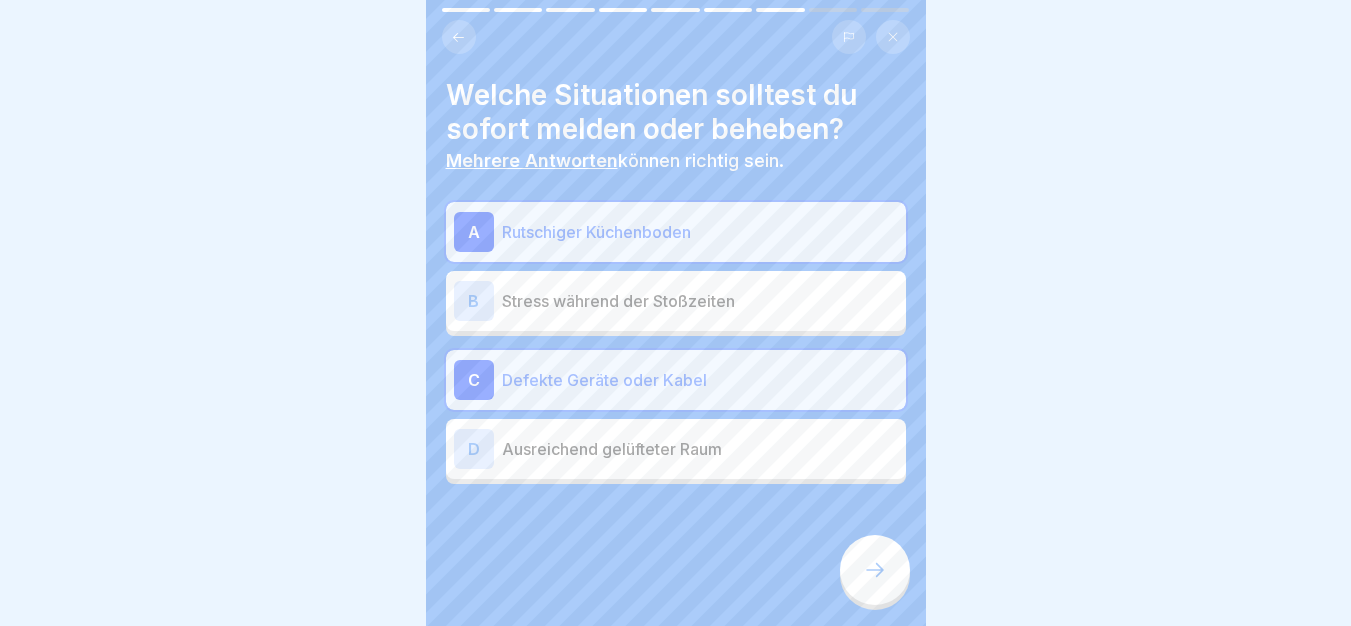 click 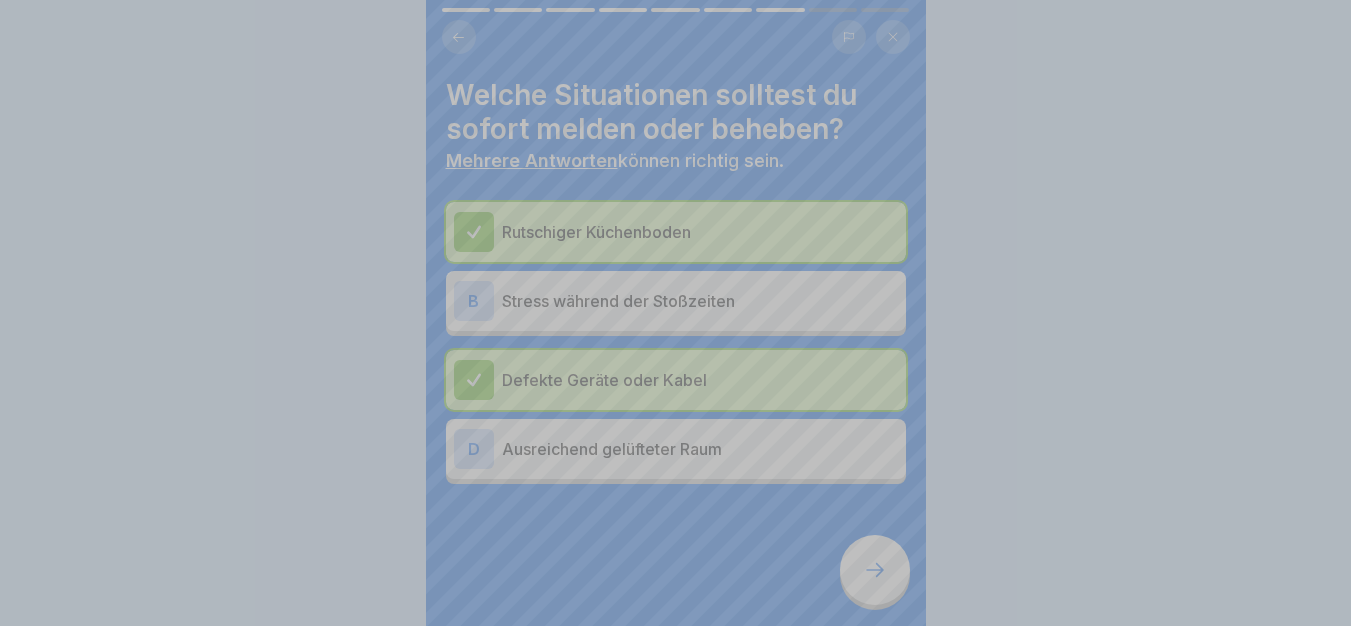 click on "Fortfahren" at bounding box center [676, 802] 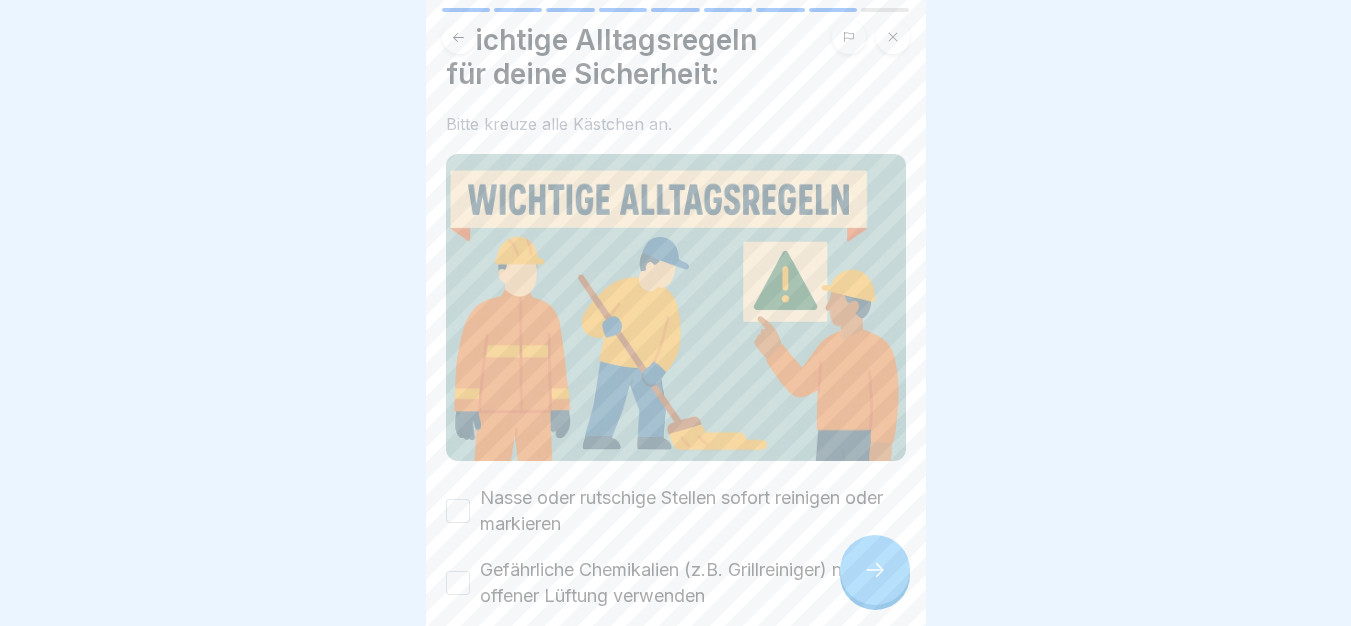 scroll, scrollTop: 113, scrollLeft: 0, axis: vertical 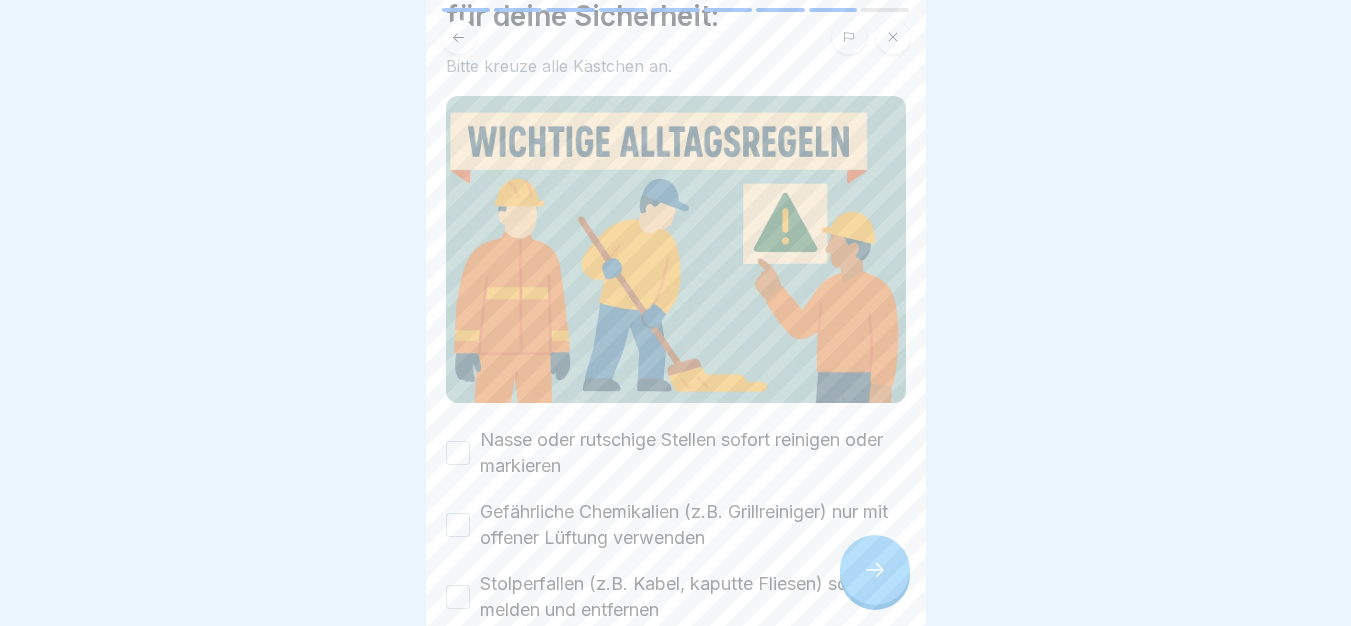 click on "Nasse oder rutschige Stellen sofort reinigen oder markieren" at bounding box center (693, 453) 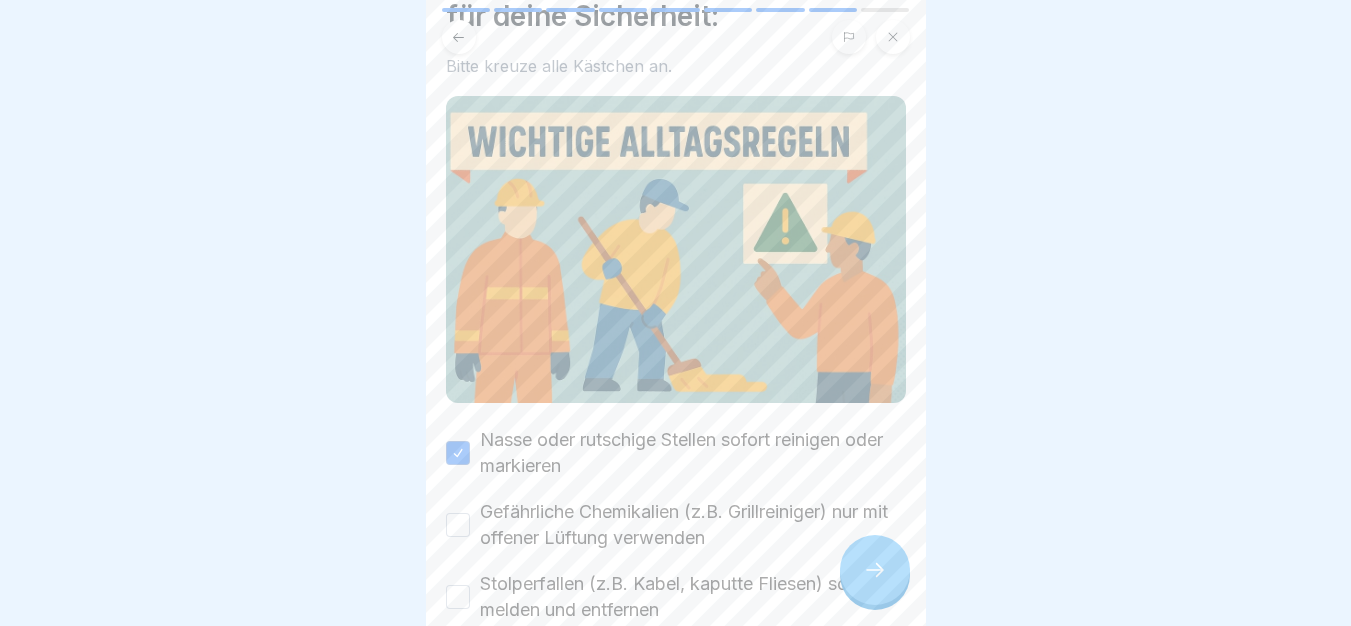 click on "Gefährliche Chemikalien (z.B. Grillreiniger) nur mit offener Lüftung verwenden" at bounding box center [693, 525] 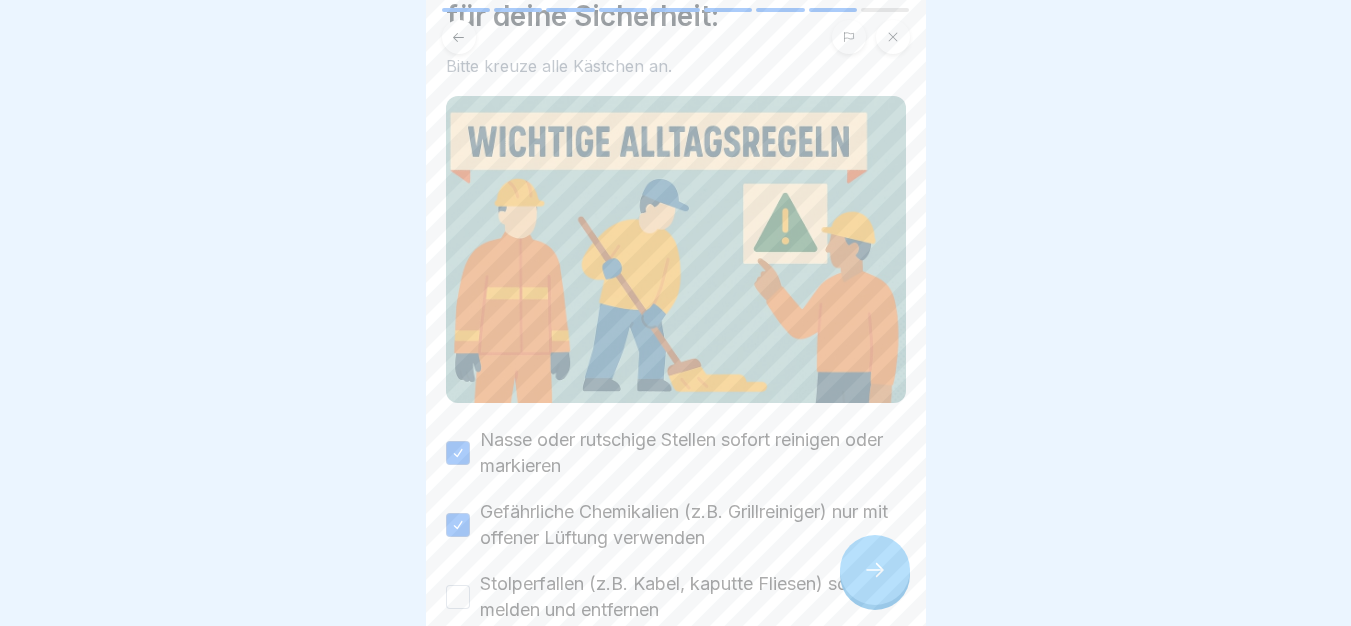 click on "Stolperfallen (z.B. Kabel, kaputte Fliesen) sofort melden und entfernen" at bounding box center [693, 597] 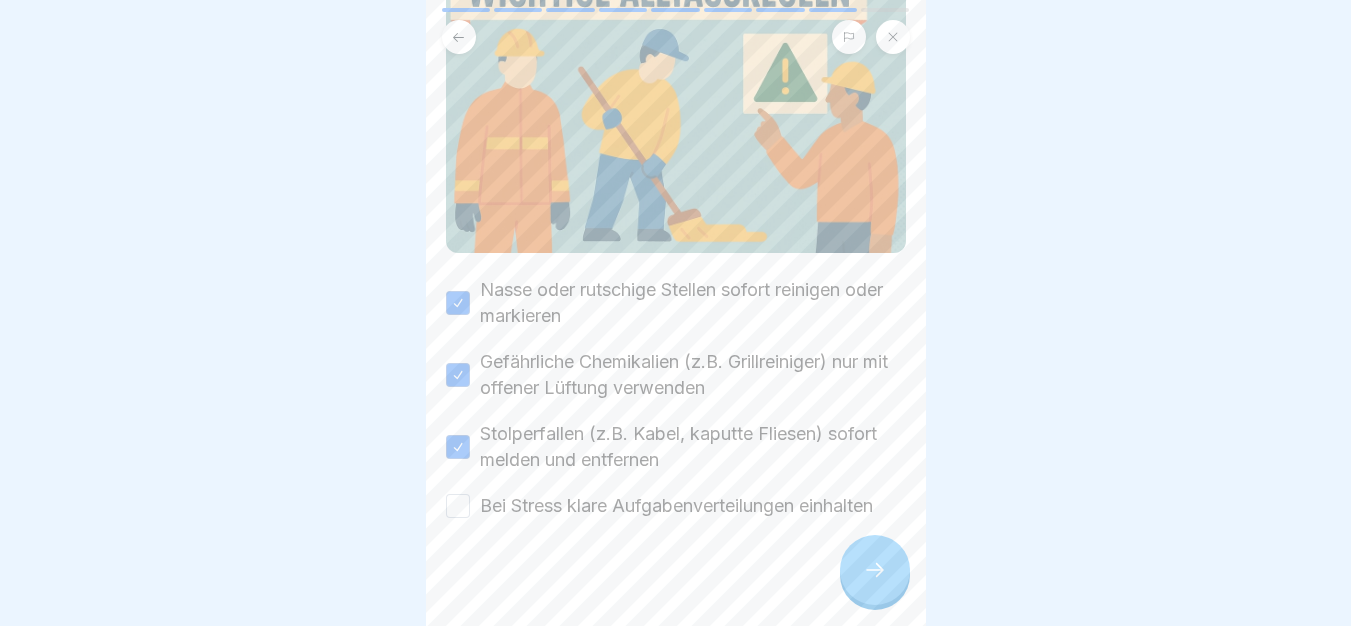 scroll, scrollTop: 266, scrollLeft: 0, axis: vertical 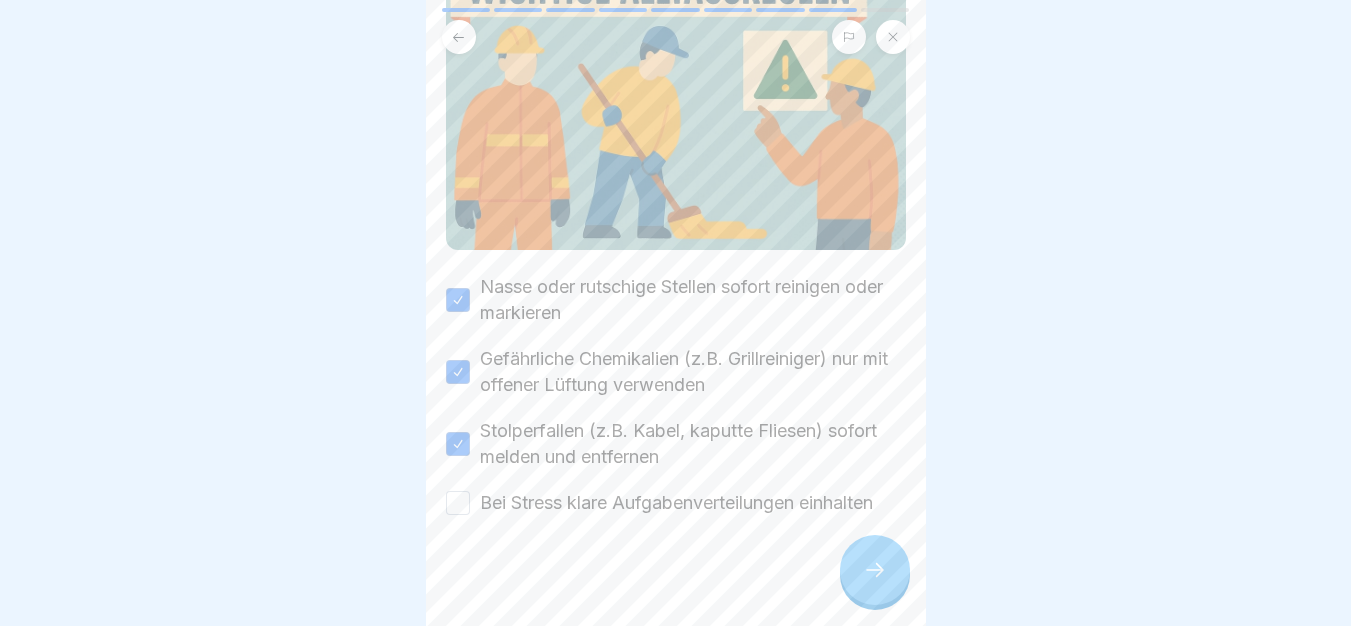 click on "Bei Stress klare Aufgabenverteilungen einhalten" at bounding box center [676, 503] 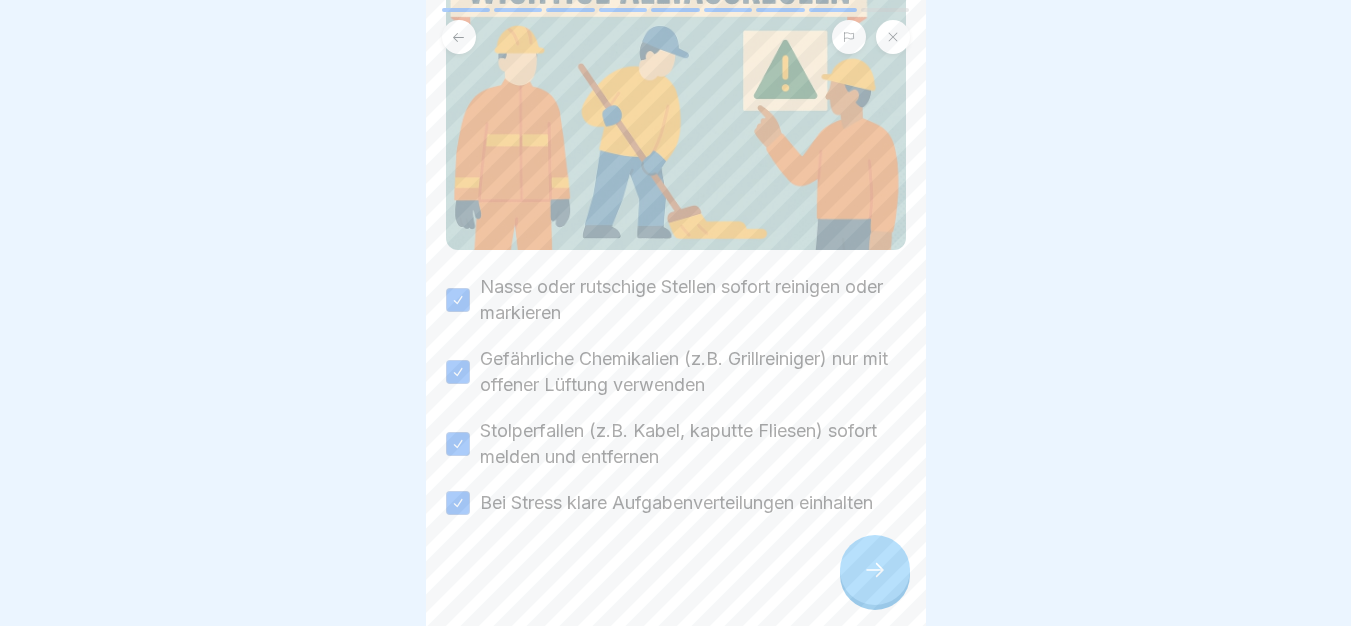 click at bounding box center (676, 576) 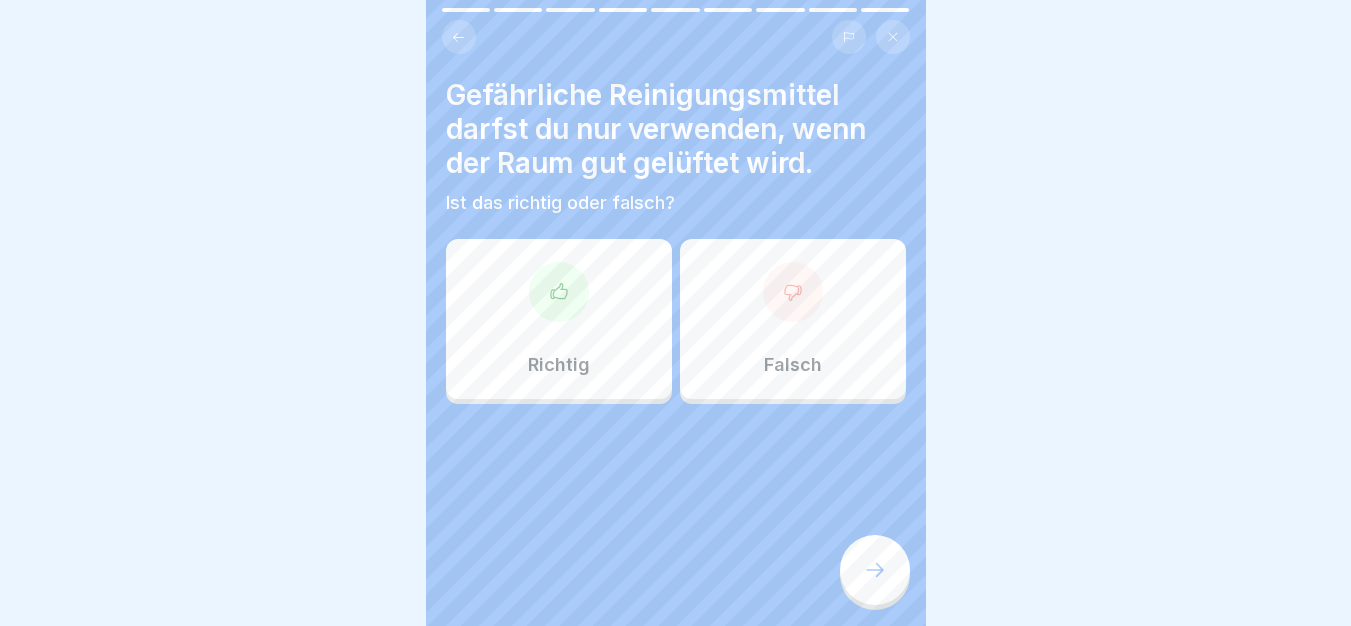 click on "Richtig Falsch" at bounding box center (676, 324) 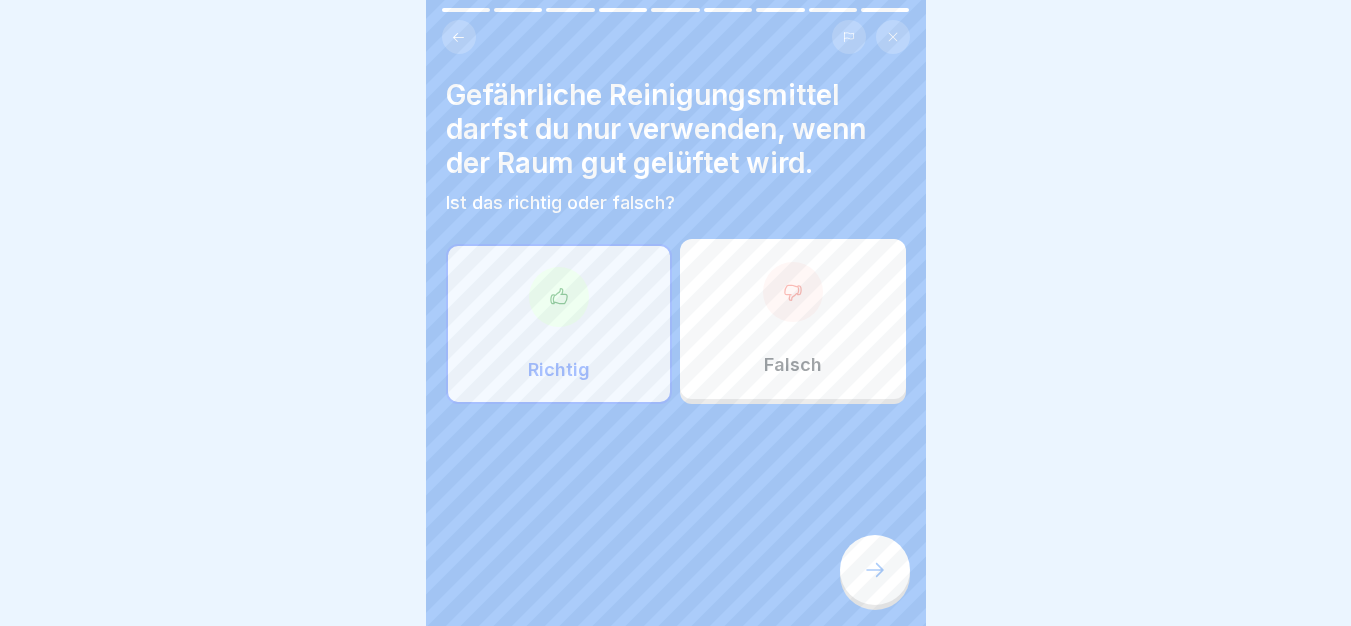 click at bounding box center [875, 570] 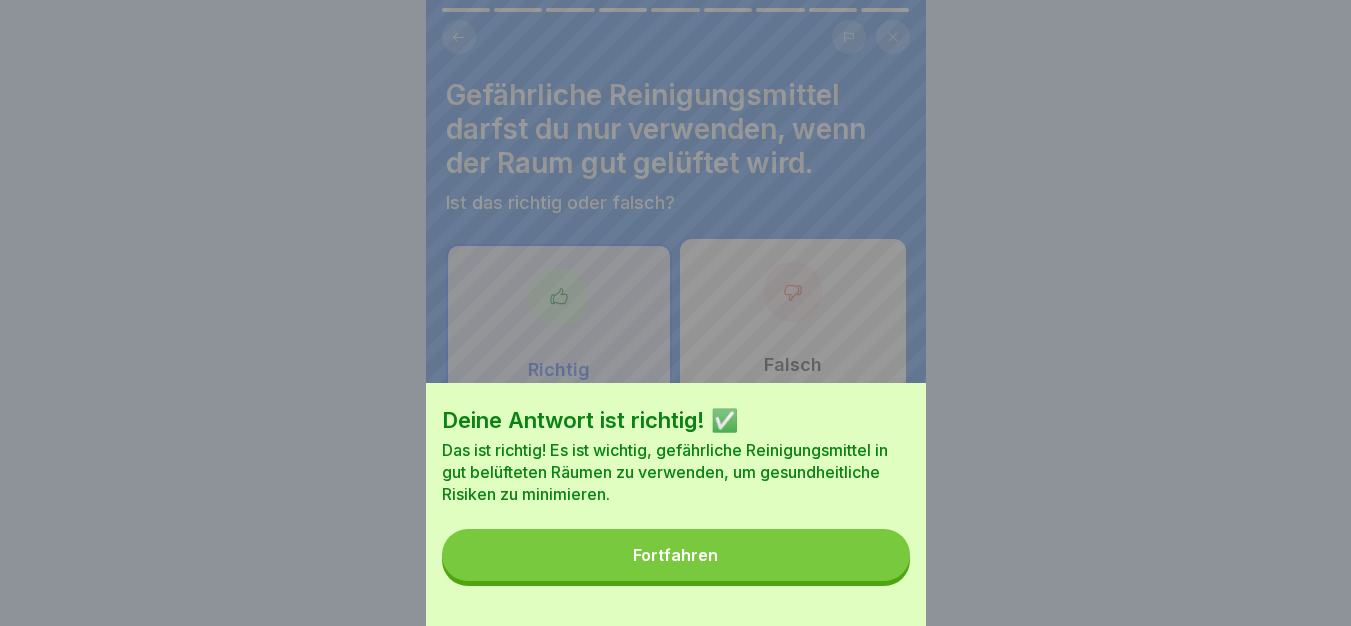 click on "Fortfahren" at bounding box center (676, 555) 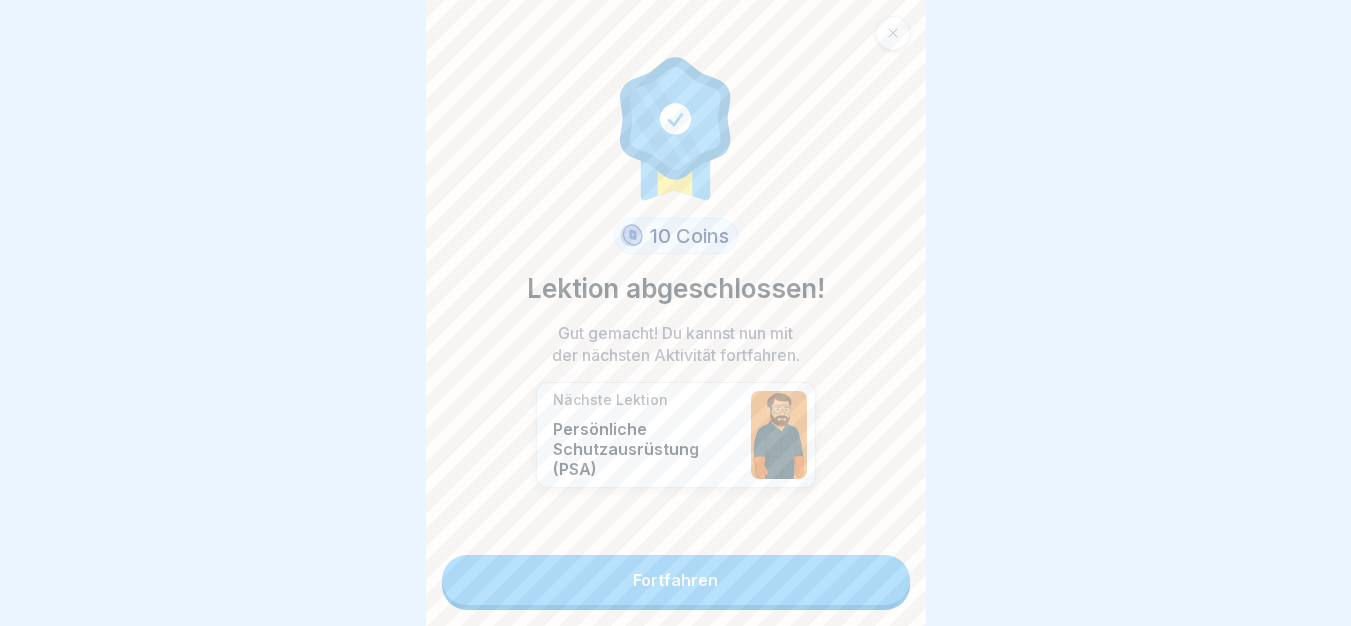 click on "Fortfahren" at bounding box center [676, 580] 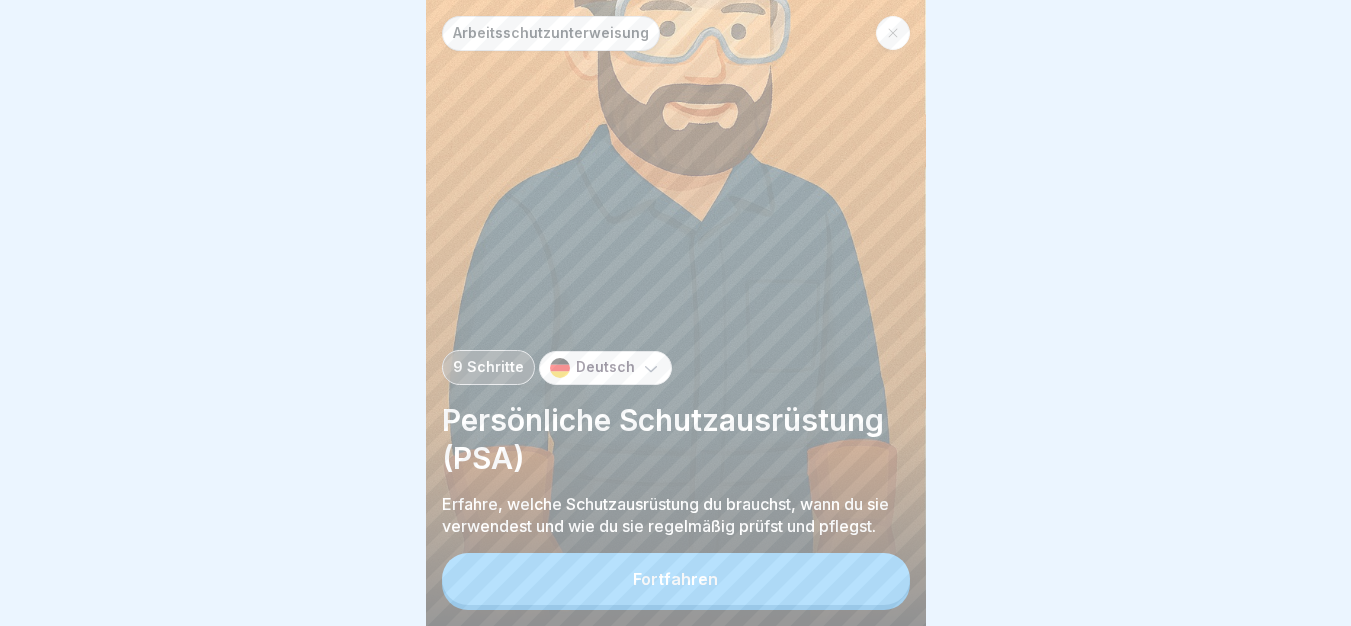 click on "Fortfahren" at bounding box center [676, 579] 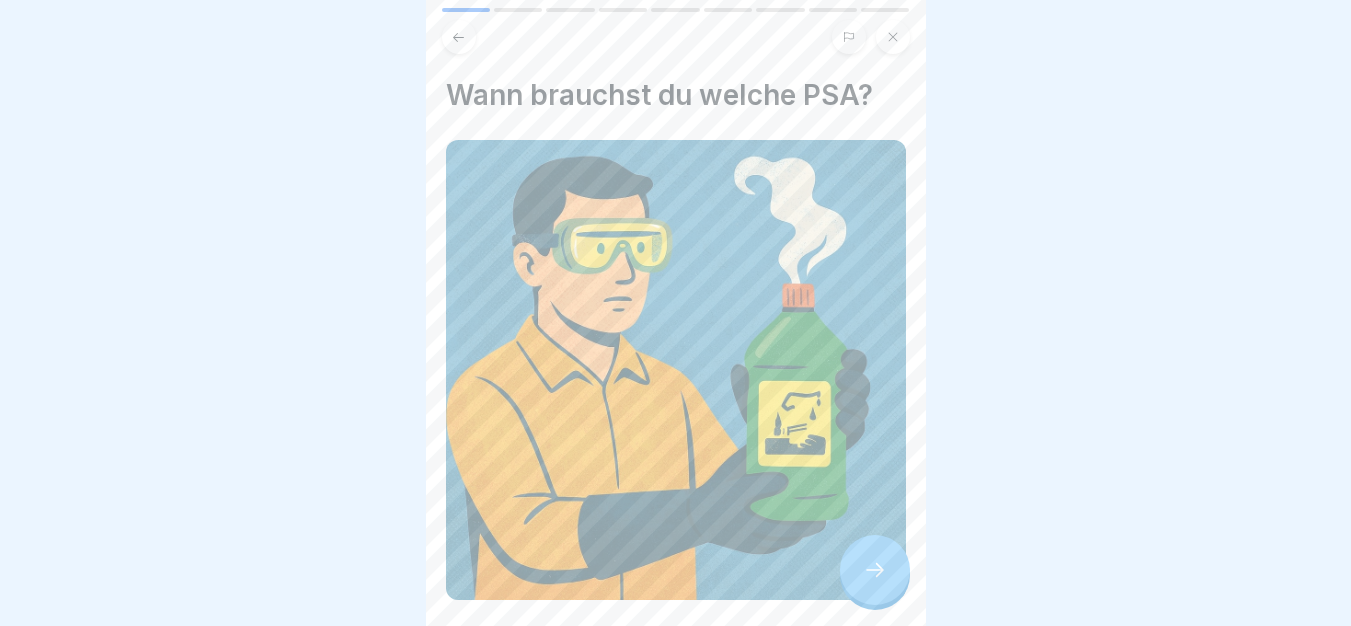 click at bounding box center (875, 570) 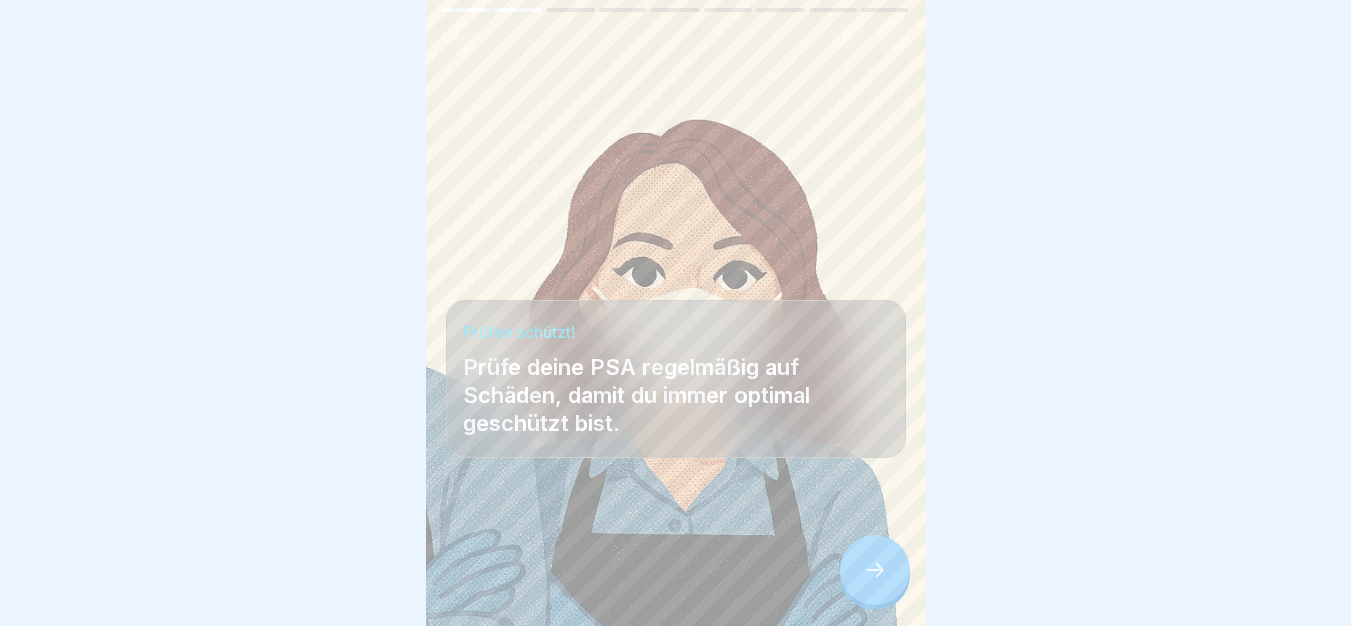 click at bounding box center (875, 570) 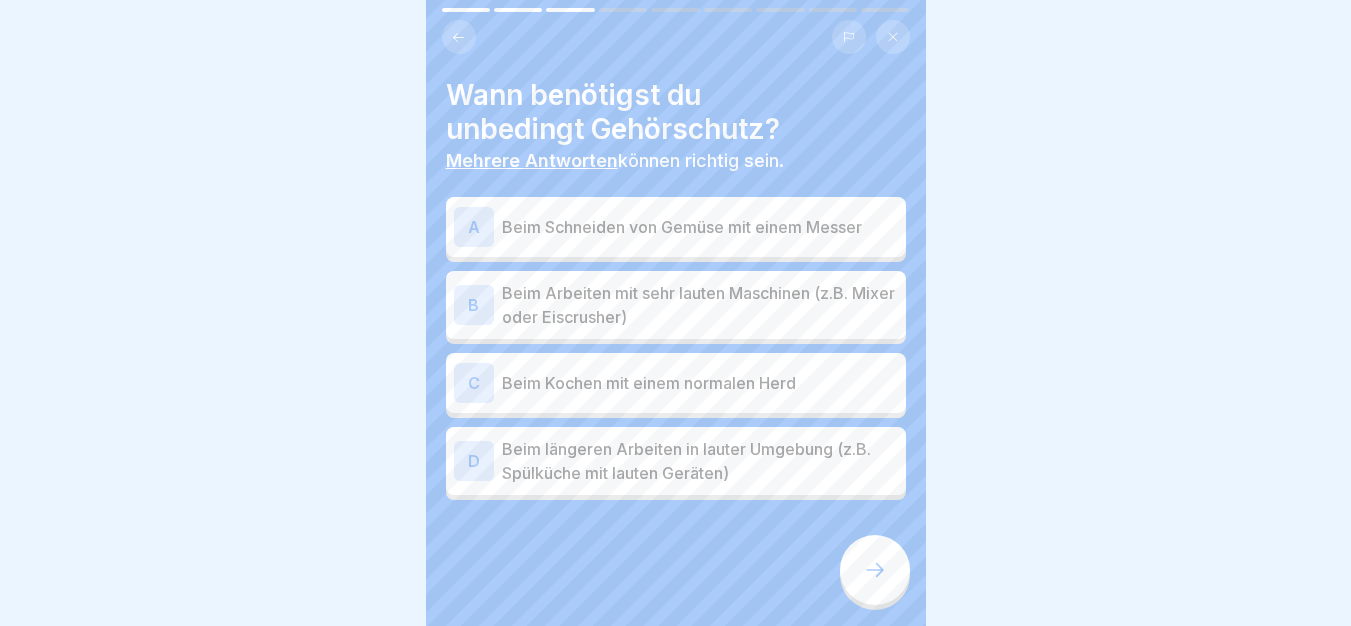 click at bounding box center (875, 570) 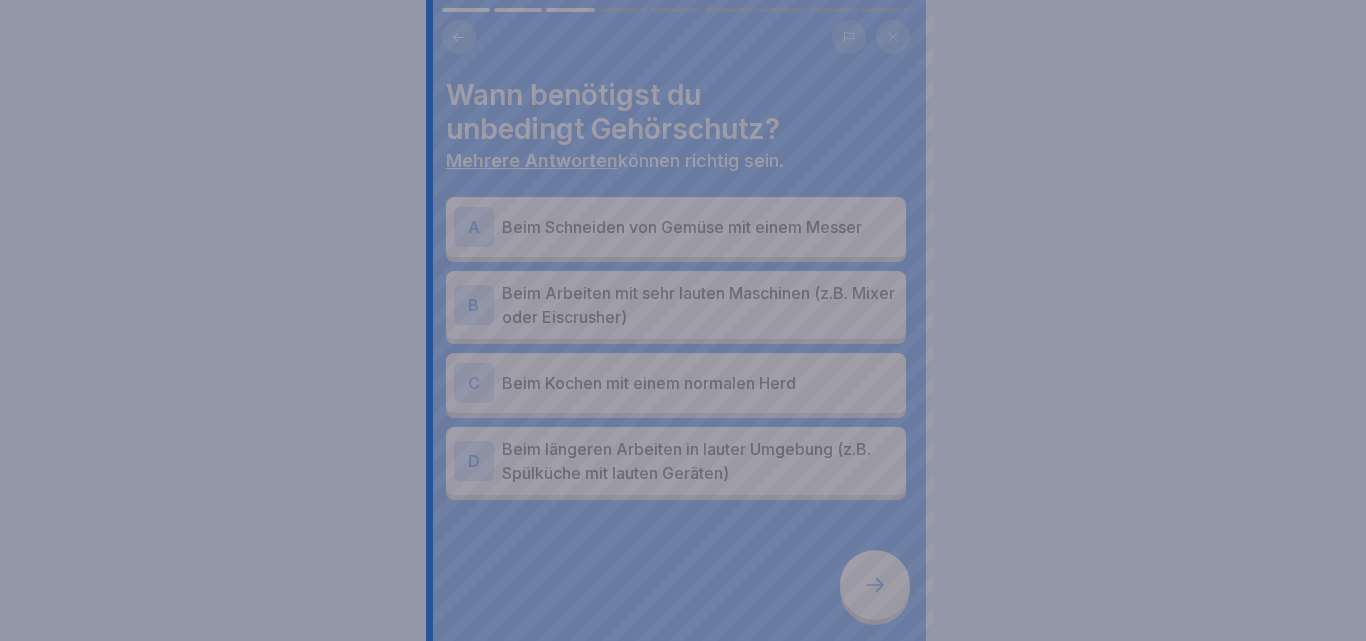 click at bounding box center (683, 320) 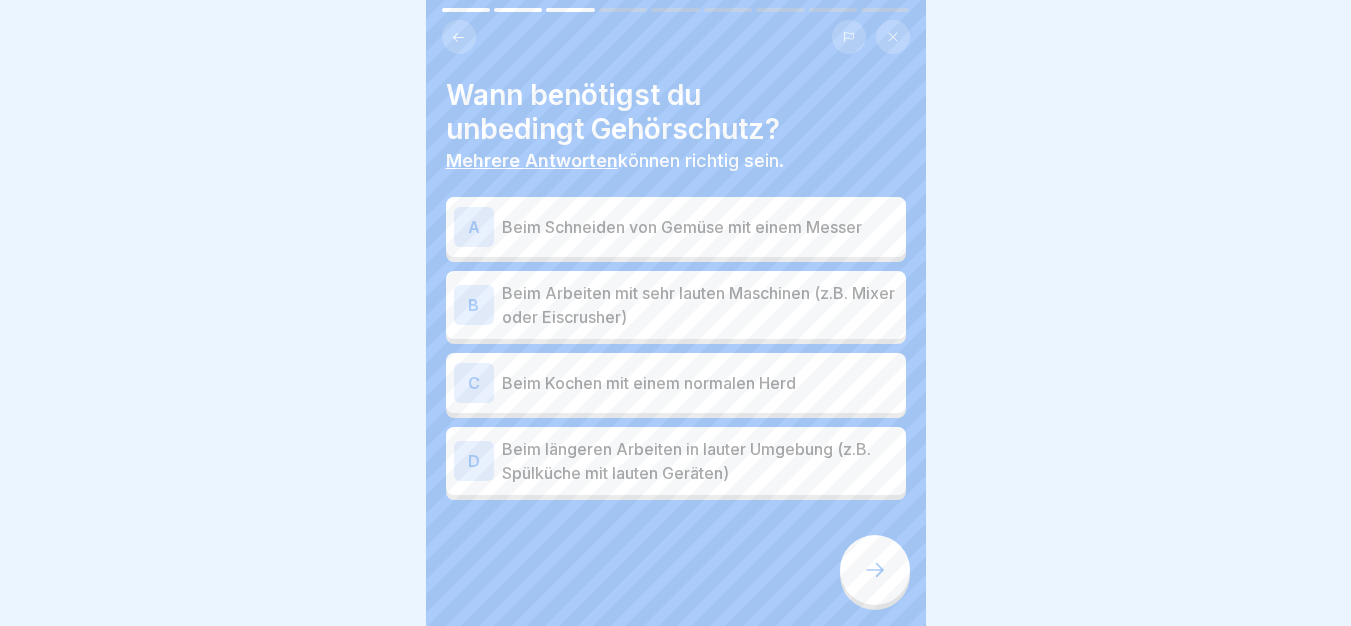 click on "Beim Arbeiten mit sehr lauten Maschinen (z.B. Mixer oder Eiscrusher)" at bounding box center [700, 305] 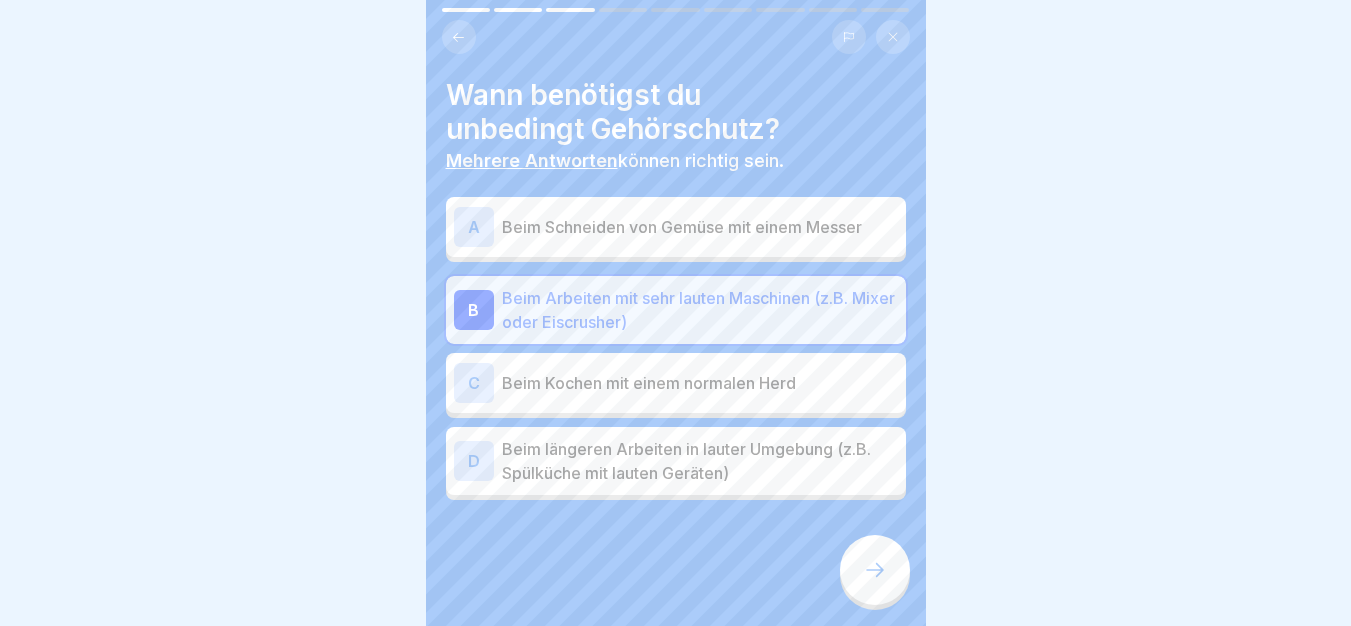 click on "D Beim längeren Arbeiten in lauter Umgebung (z.B. Spülküche mit lauten Geräten)" at bounding box center (676, 461) 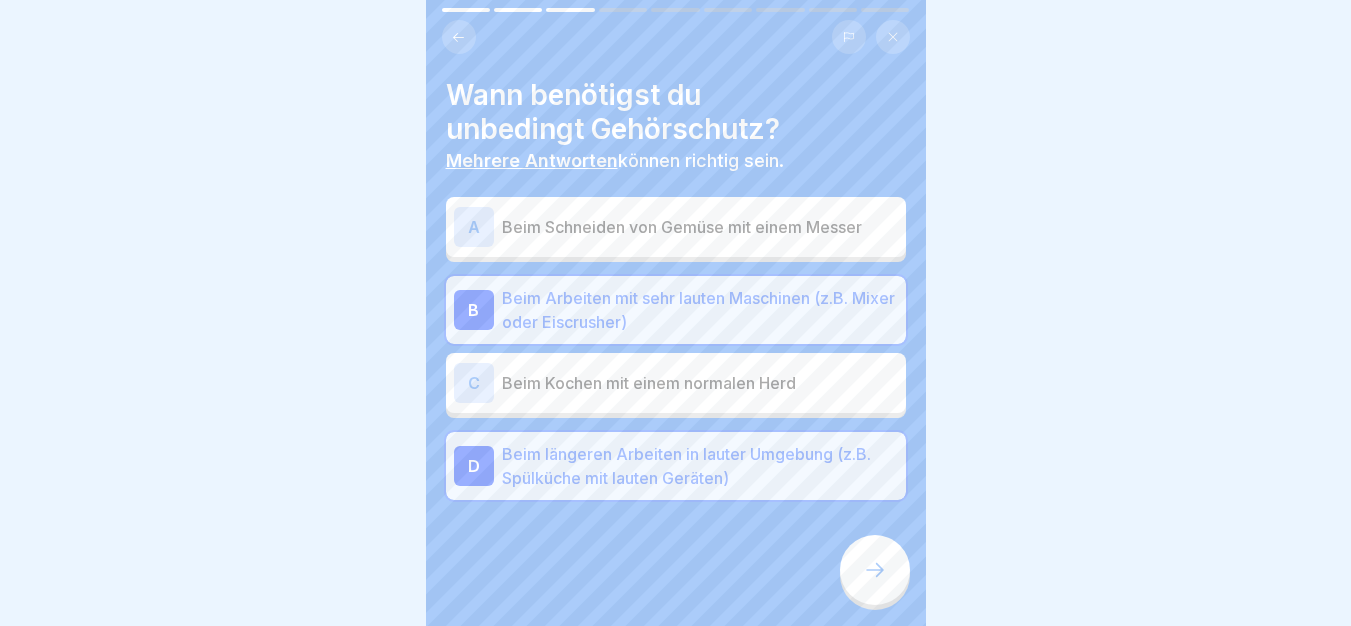 click at bounding box center [875, 570] 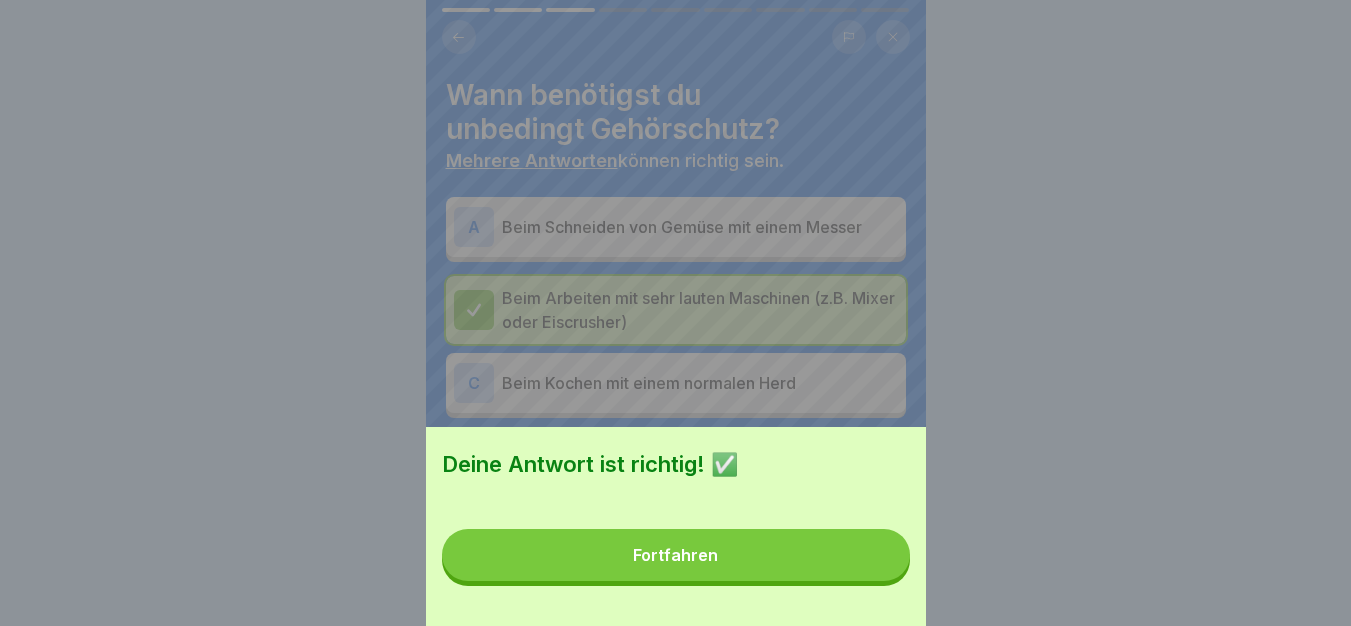 click on "Fortfahren" at bounding box center (676, 555) 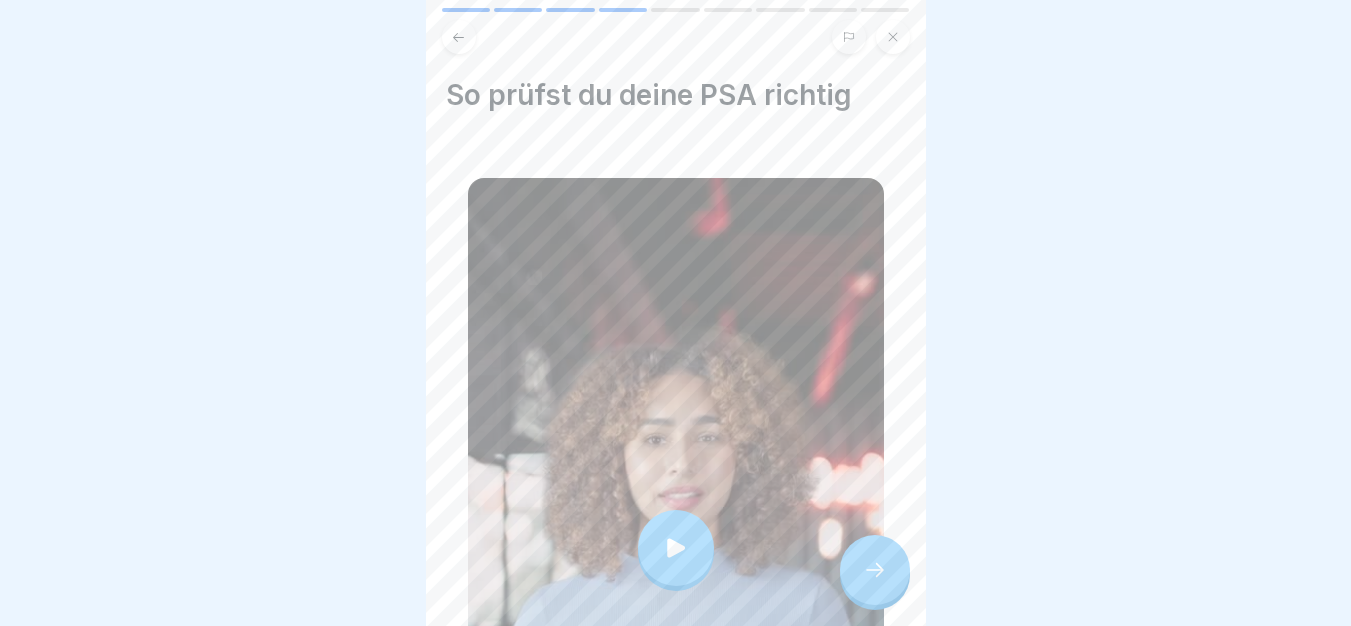 click at bounding box center [676, 548] 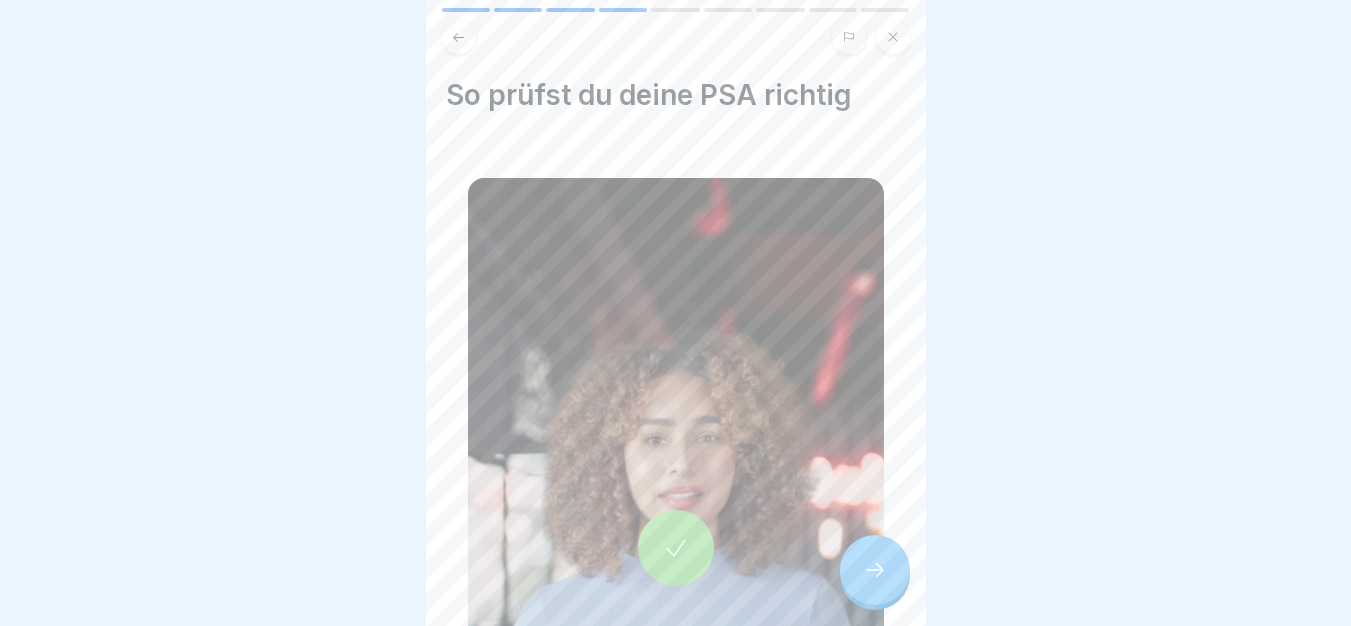 click 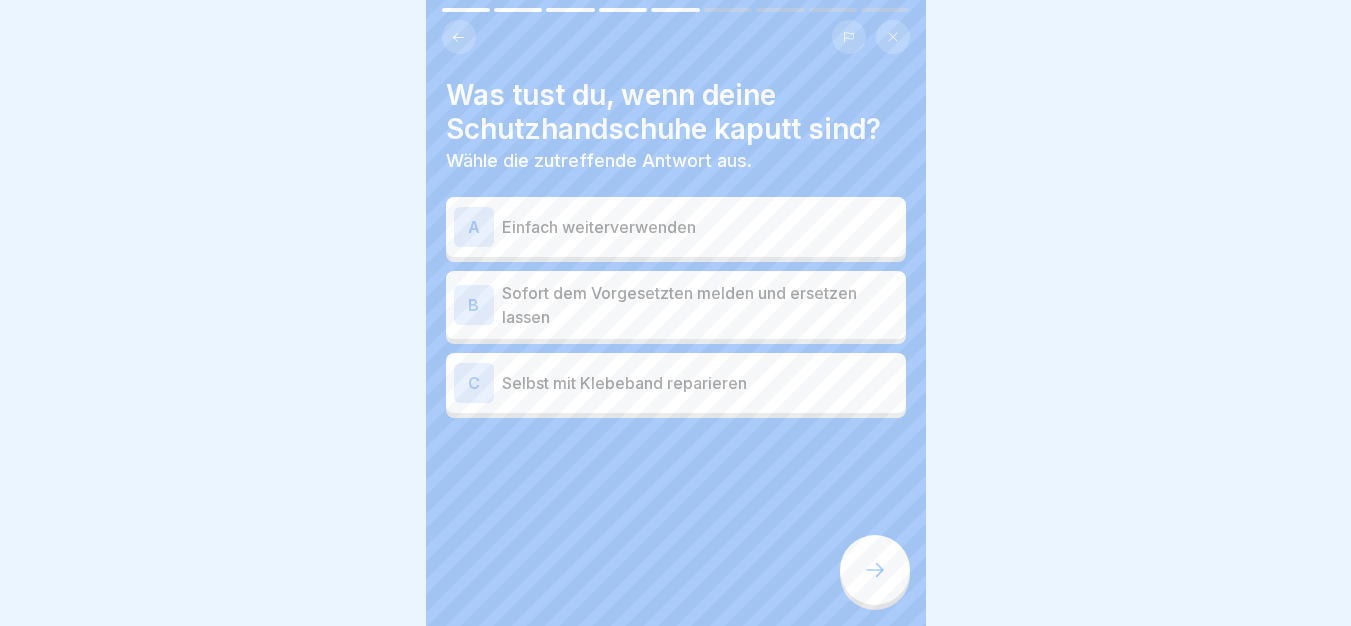 click on "Sofort dem Vorgesetzten melden und ersetzen lassen" at bounding box center [700, 305] 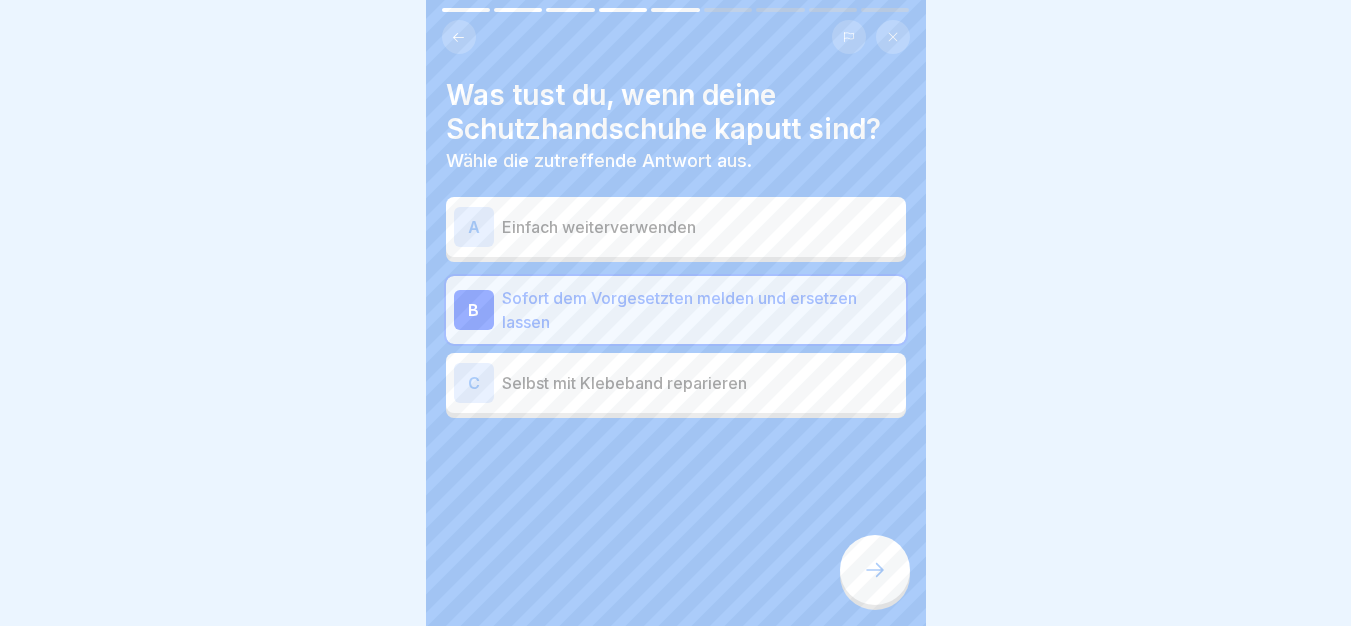 click at bounding box center [875, 570] 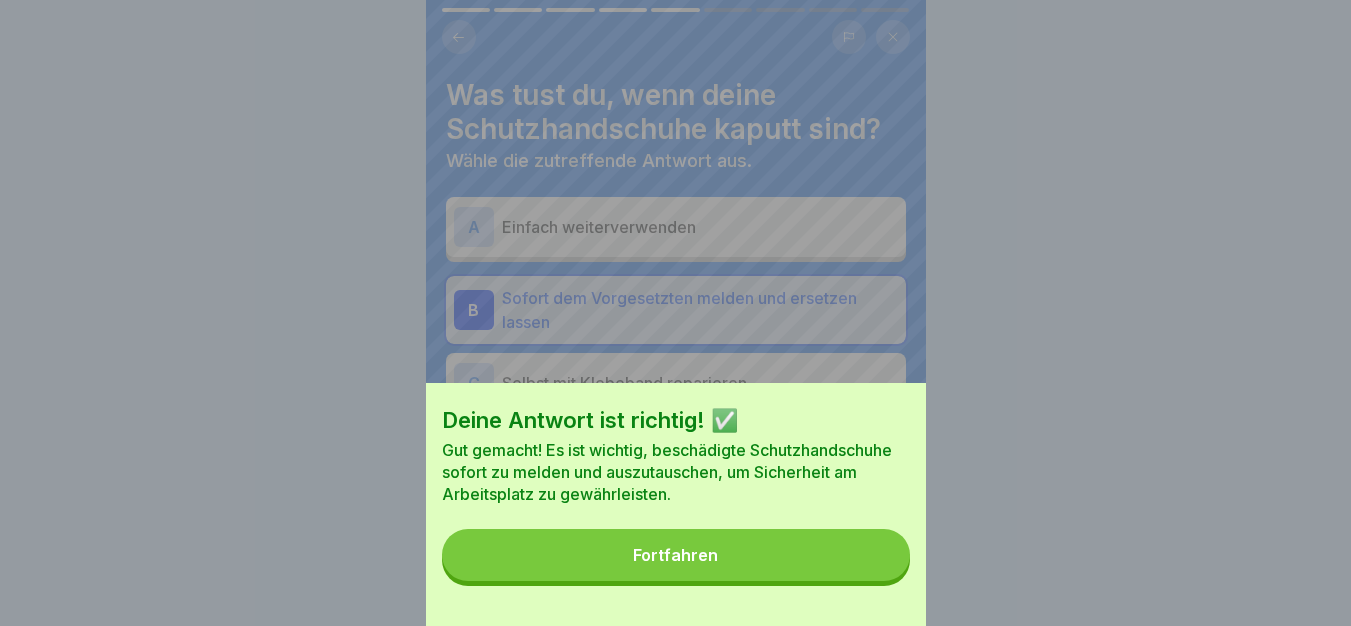 click on "Fortfahren" at bounding box center [676, 555] 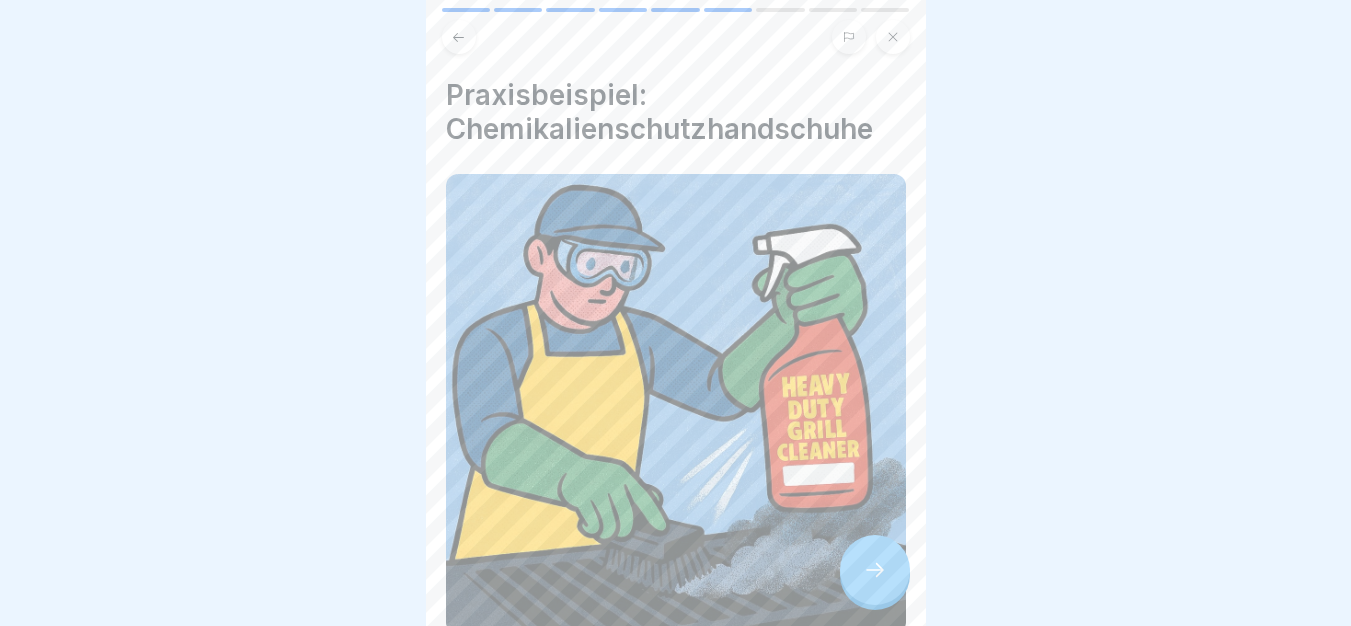 click at bounding box center (676, 404) 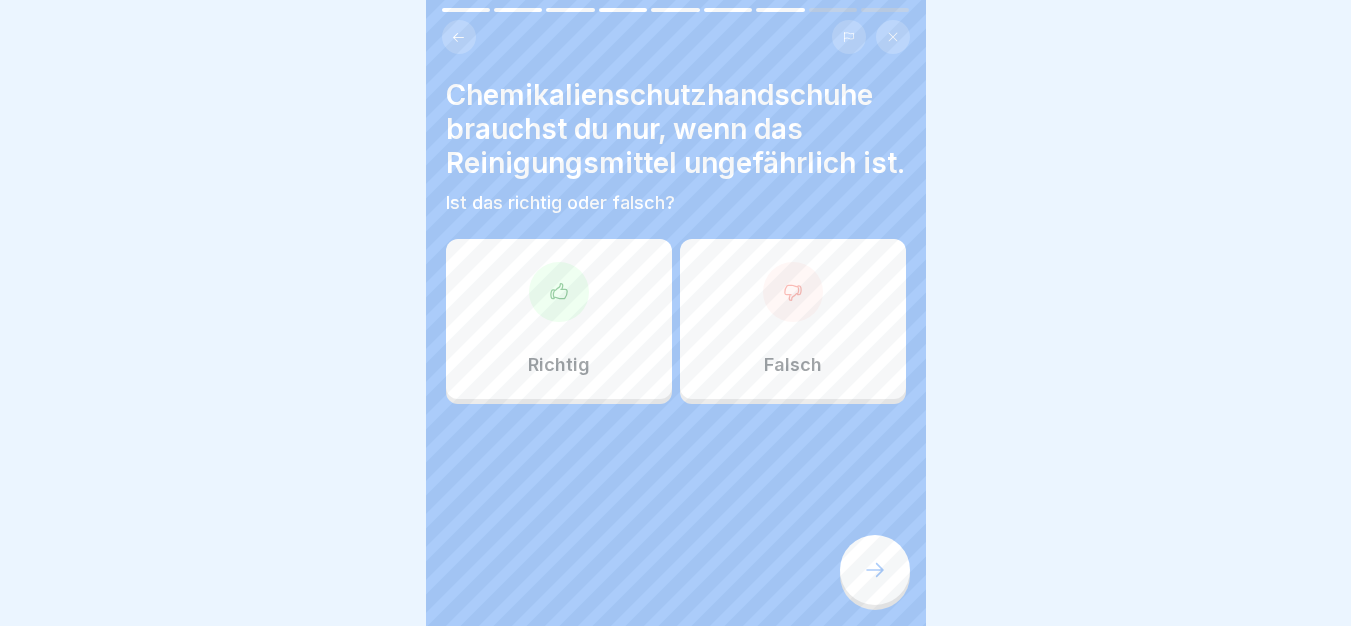 click on "Falsch" at bounding box center [793, 319] 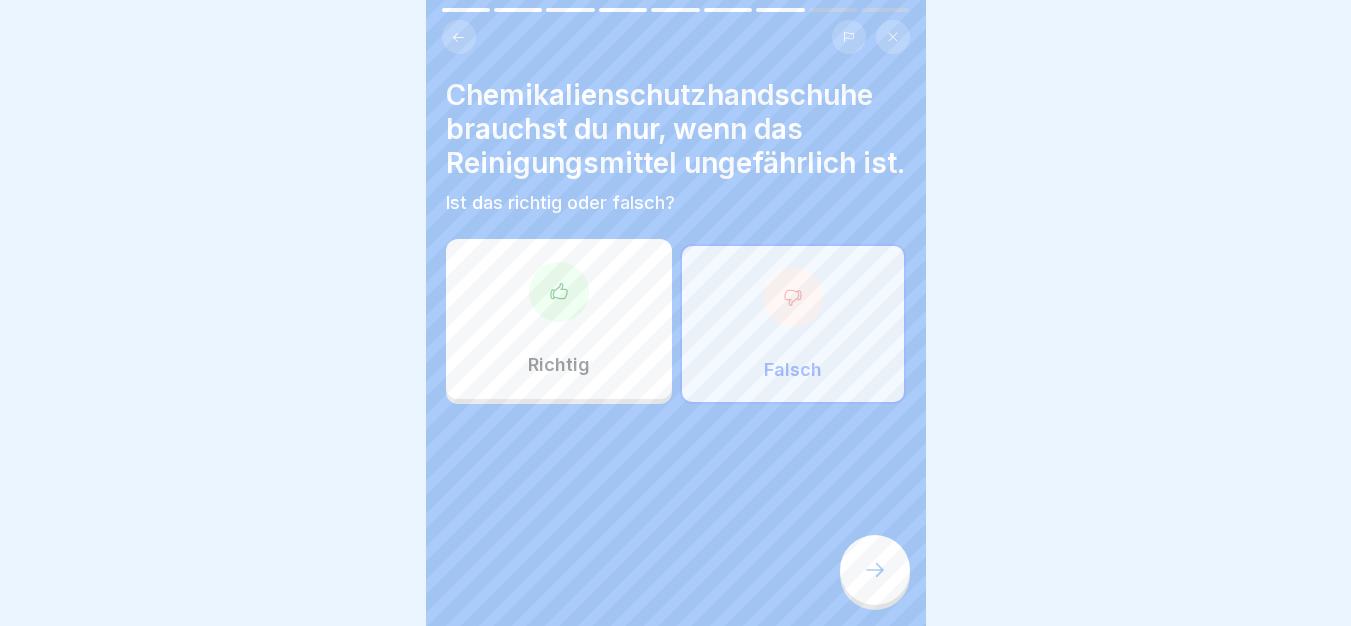 click at bounding box center [875, 570] 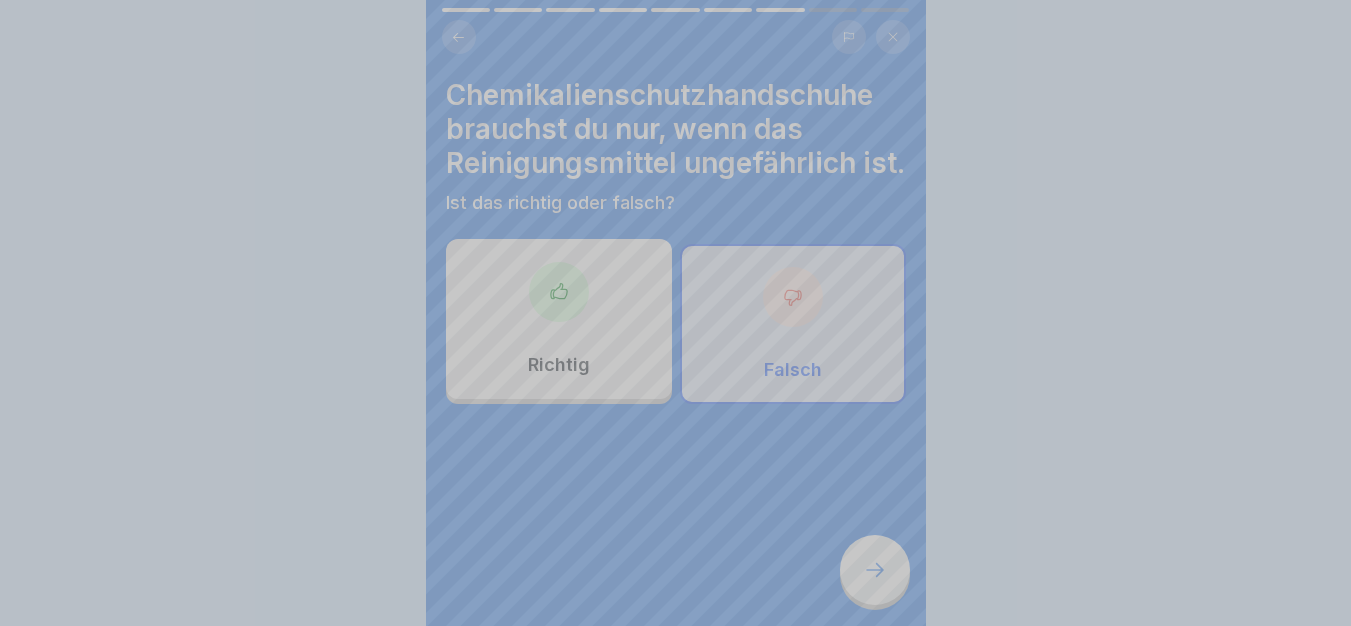 click on "Deine Antwort ist richtig!
✅ Richtig! Chemikalienschutzhandschuhe sind wichtig, um die Hände vor gefährlichen Stoffen zu schützen, auch wenn das Reinigungsmittel als ungefährlich eingestuft wird.   Fortfahren" at bounding box center [676, 795] 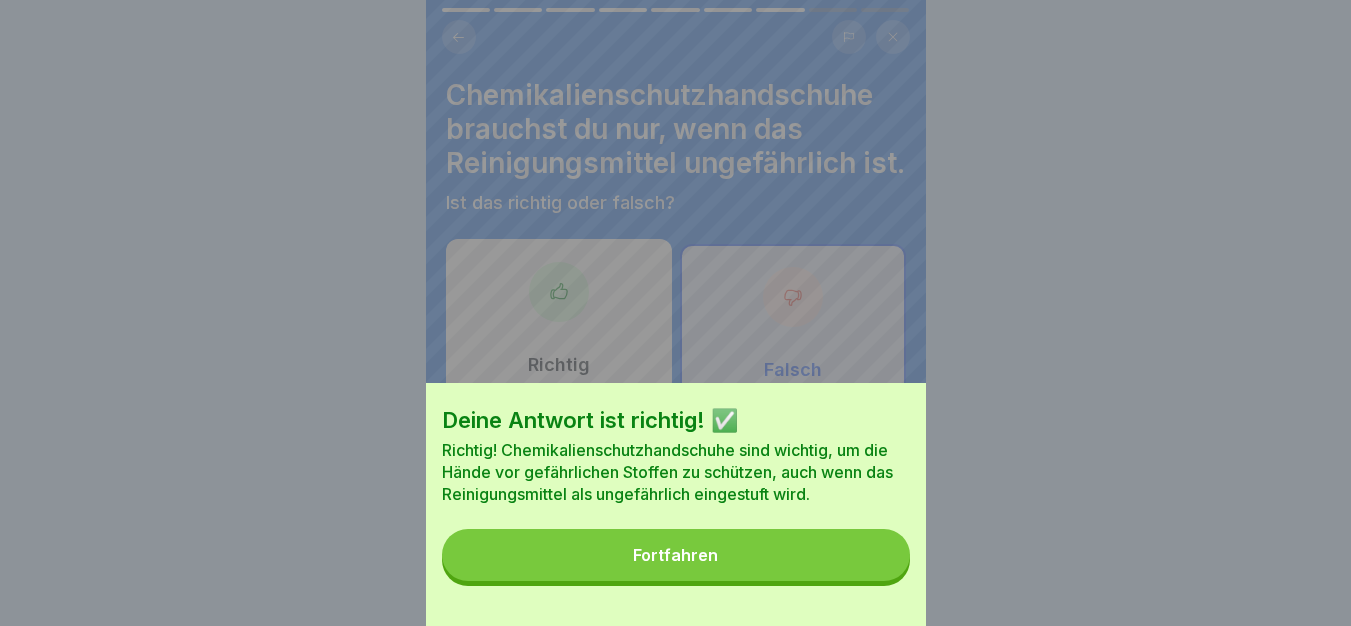 click on "Fortfahren" at bounding box center [676, 555] 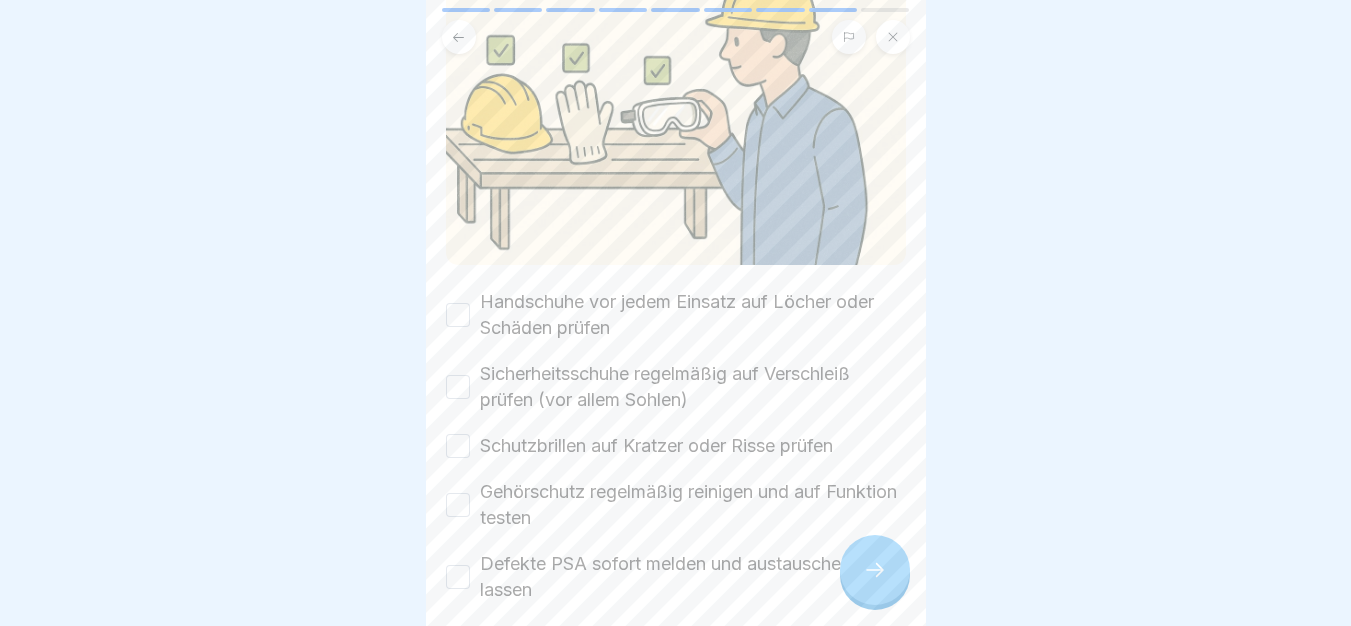 scroll, scrollTop: 338, scrollLeft: 0, axis: vertical 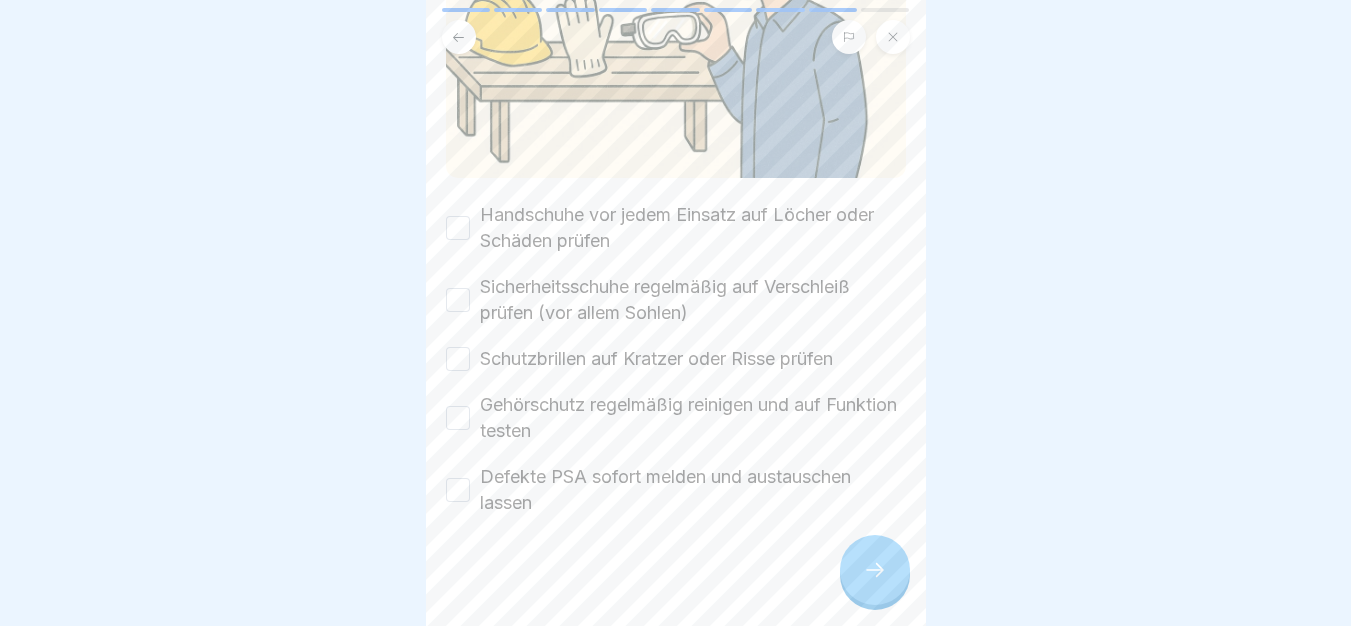 click on "Handschuhe vor jedem Einsatz auf Löcher oder Schäden prüfen" at bounding box center (693, 228) 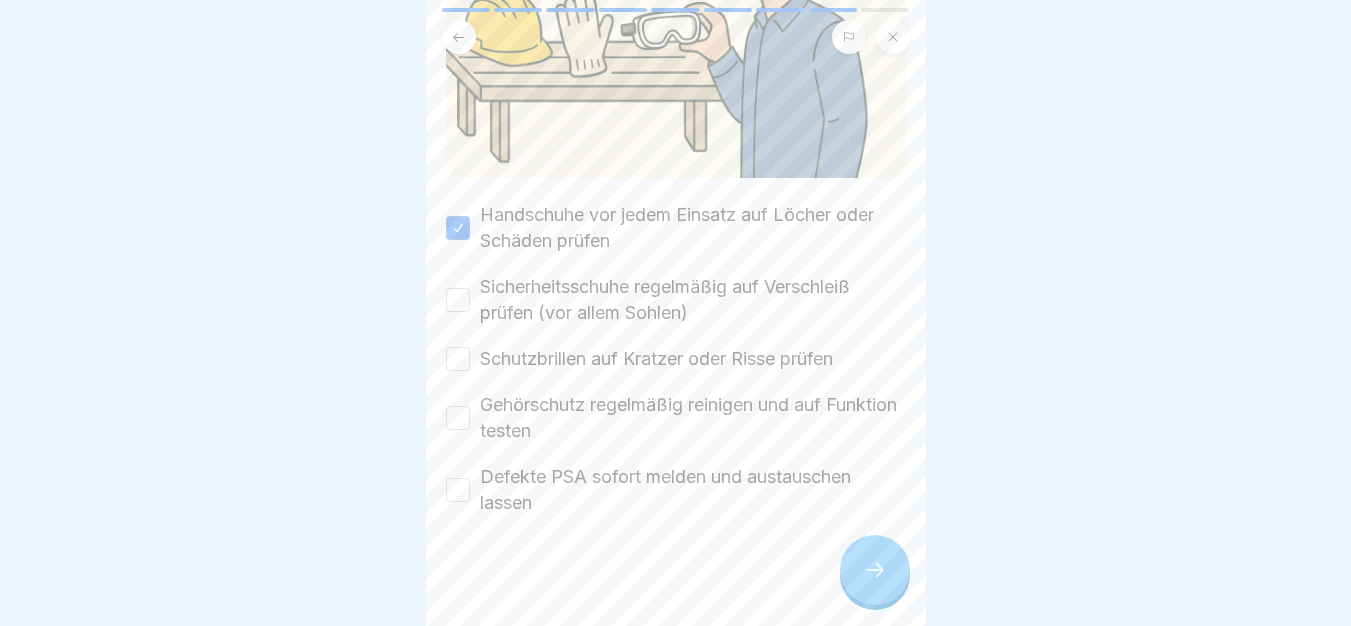 click on "Sicherheitsschuhe regelmäßig auf Verschleiß prüfen (vor allem Sohlen)" at bounding box center [693, 300] 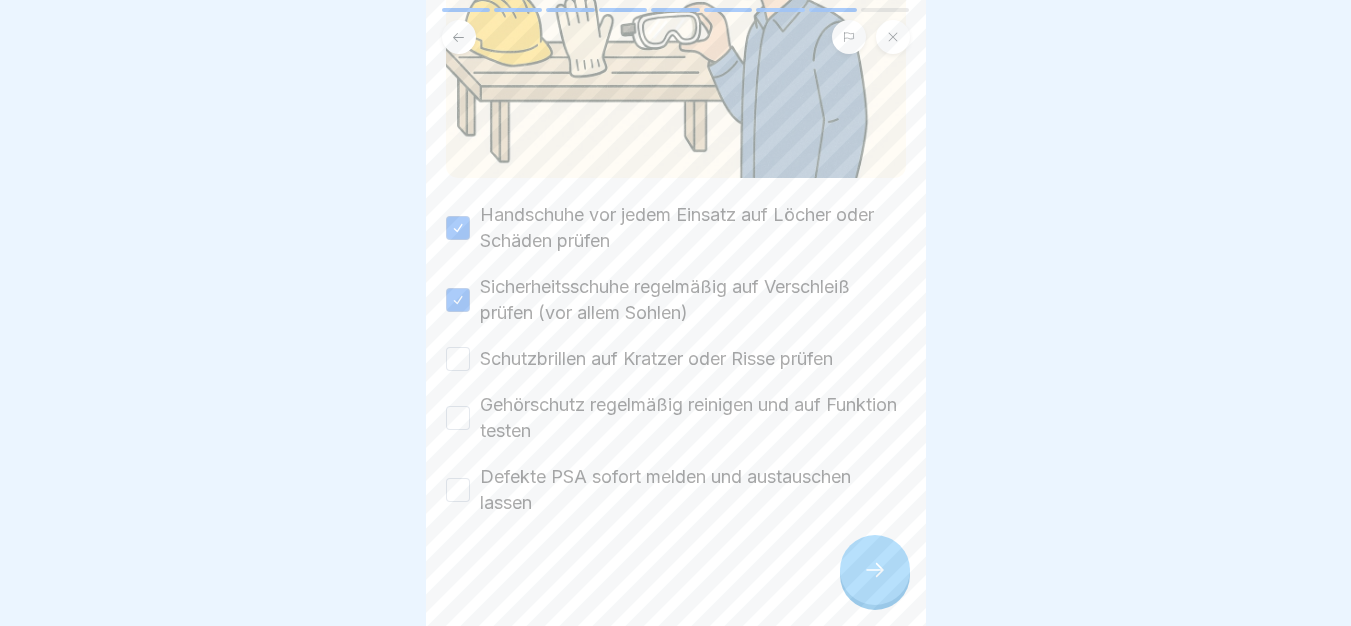 click on "Schutzbrillen auf Kratzer oder Risse prüfen" at bounding box center [656, 359] 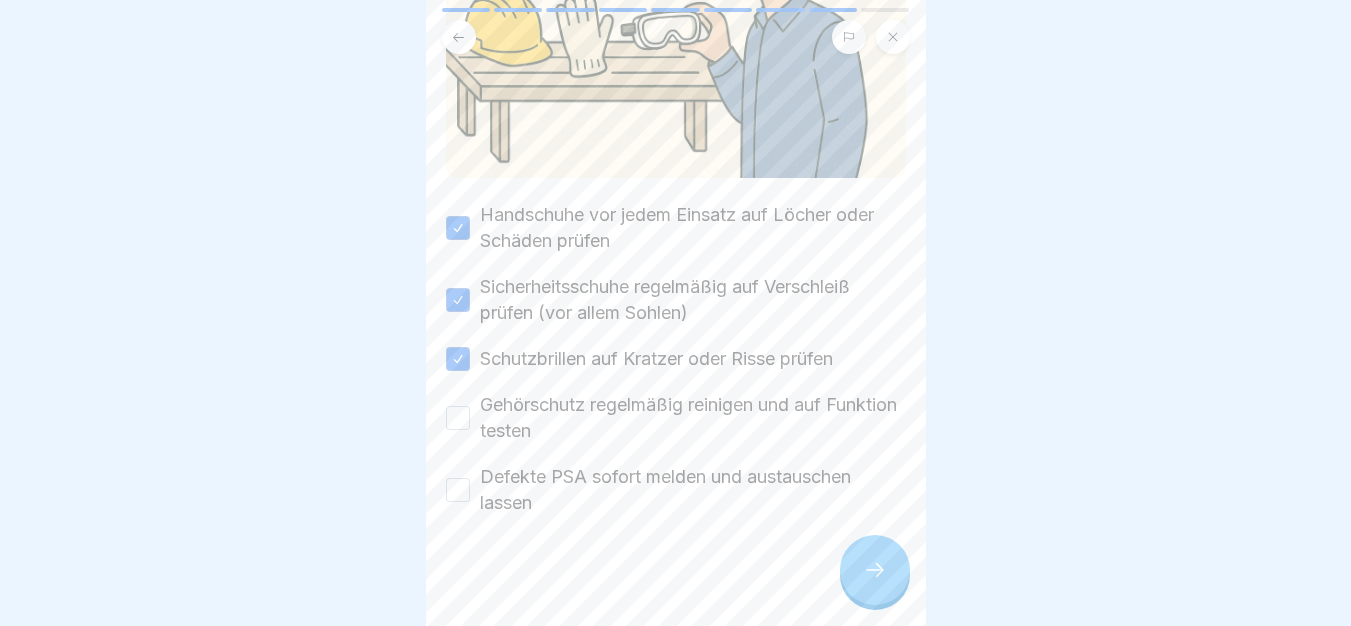 click on "Gehörschutz regelmäßig reinigen und auf Funktion testen" at bounding box center [693, 418] 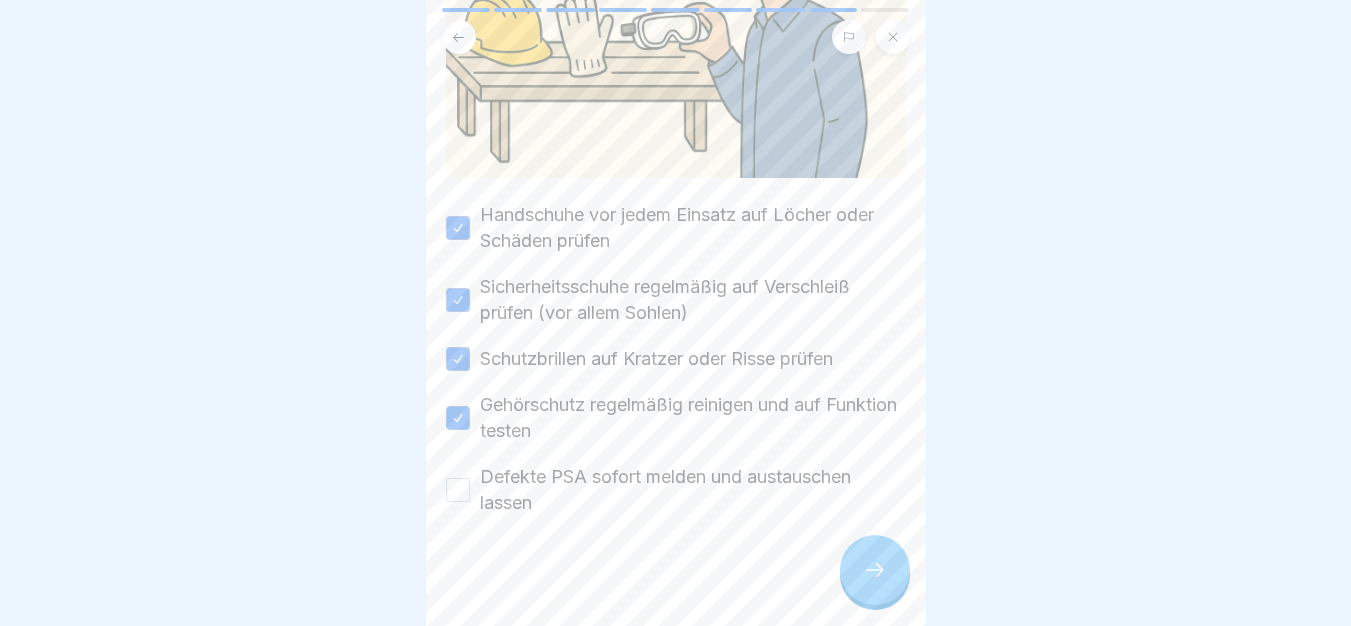 click on "Defekte PSA sofort melden und austauschen lassen" at bounding box center (693, 490) 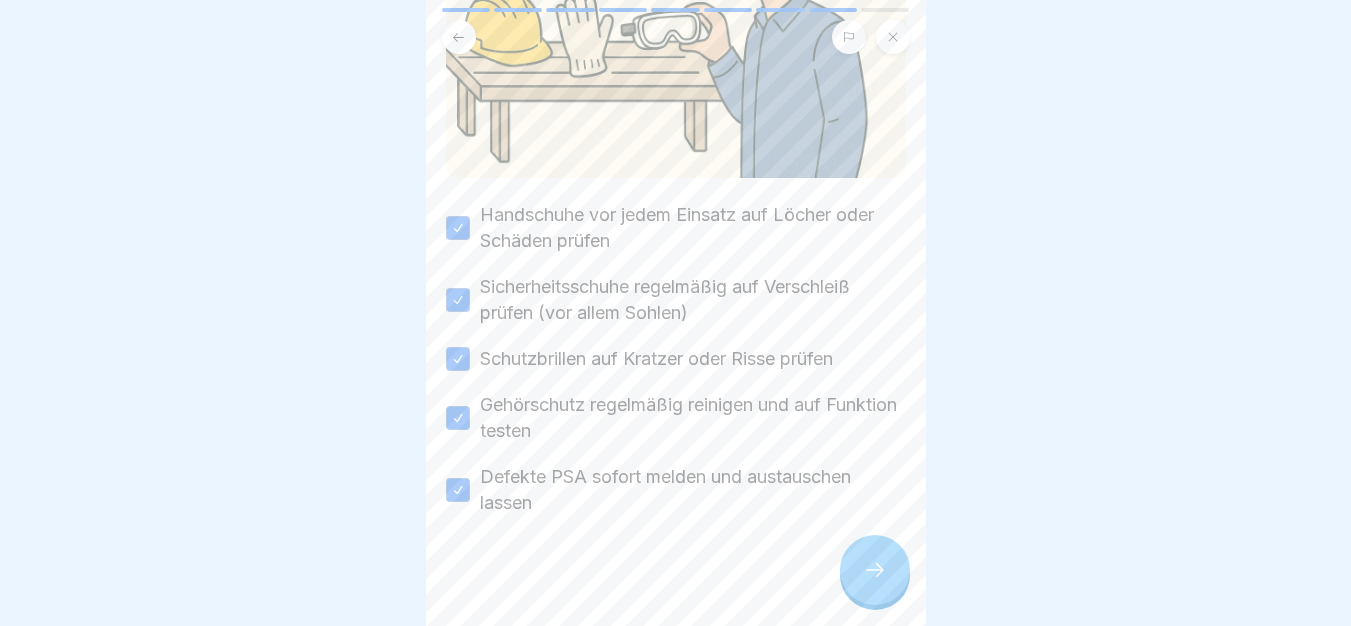 click at bounding box center (875, 570) 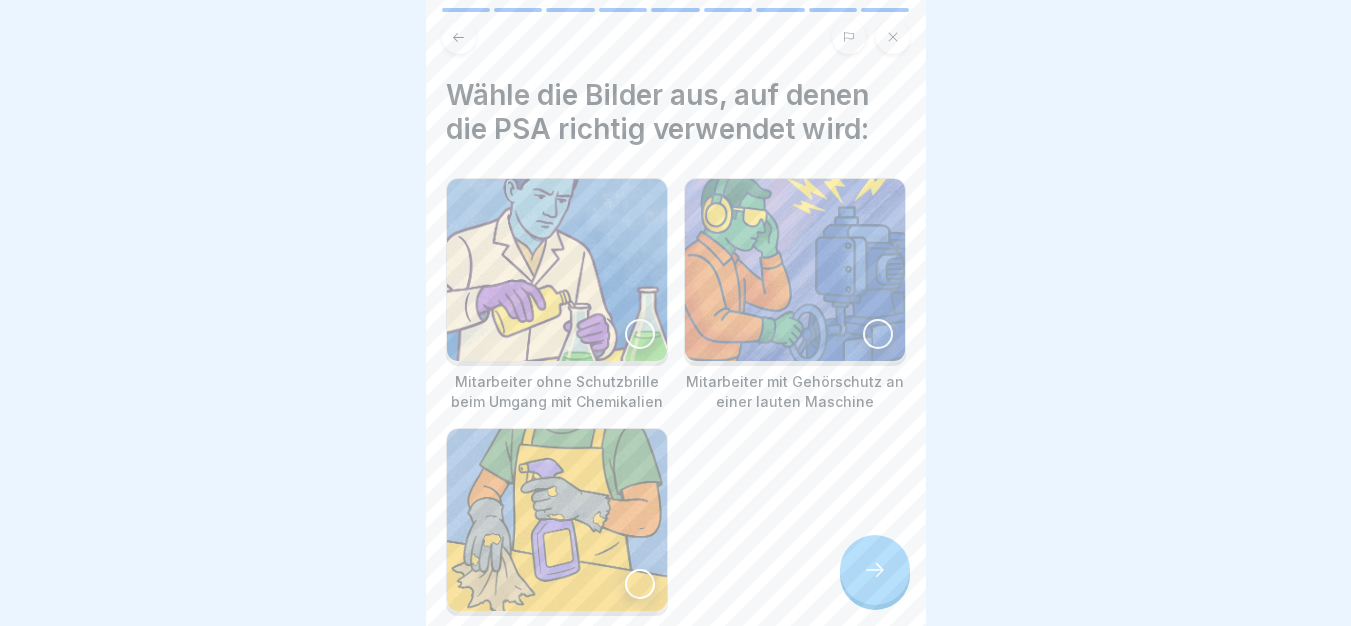 click at bounding box center (795, 270) 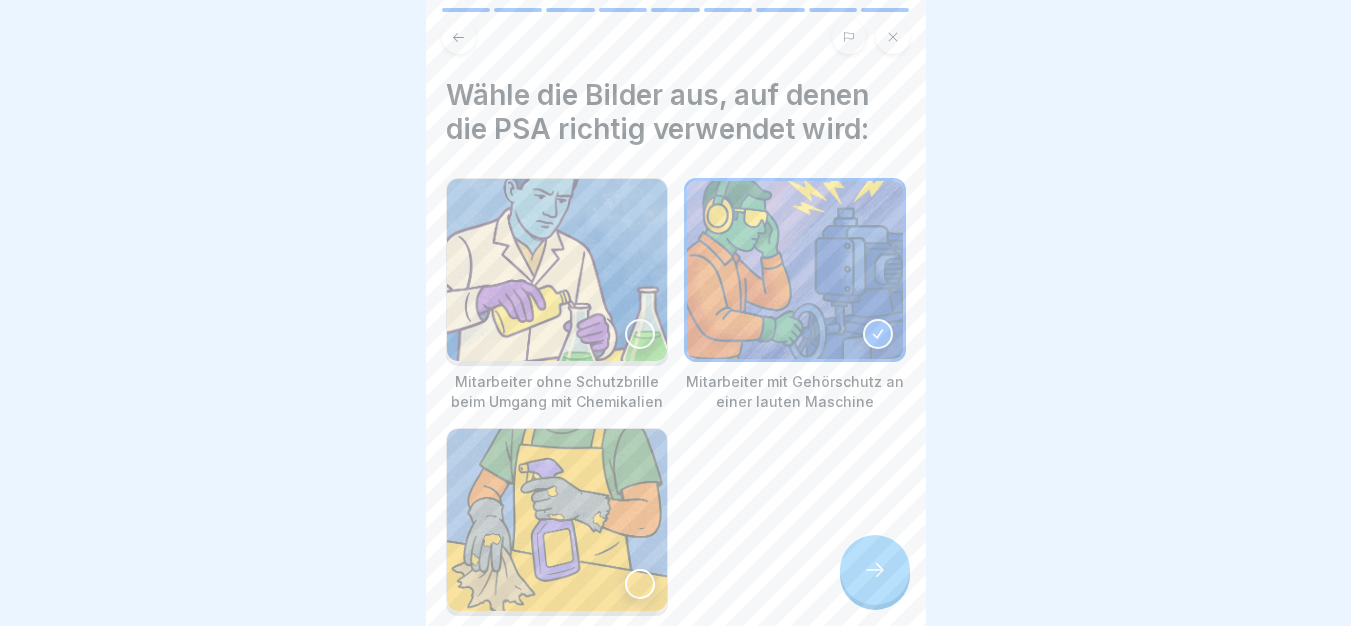 click 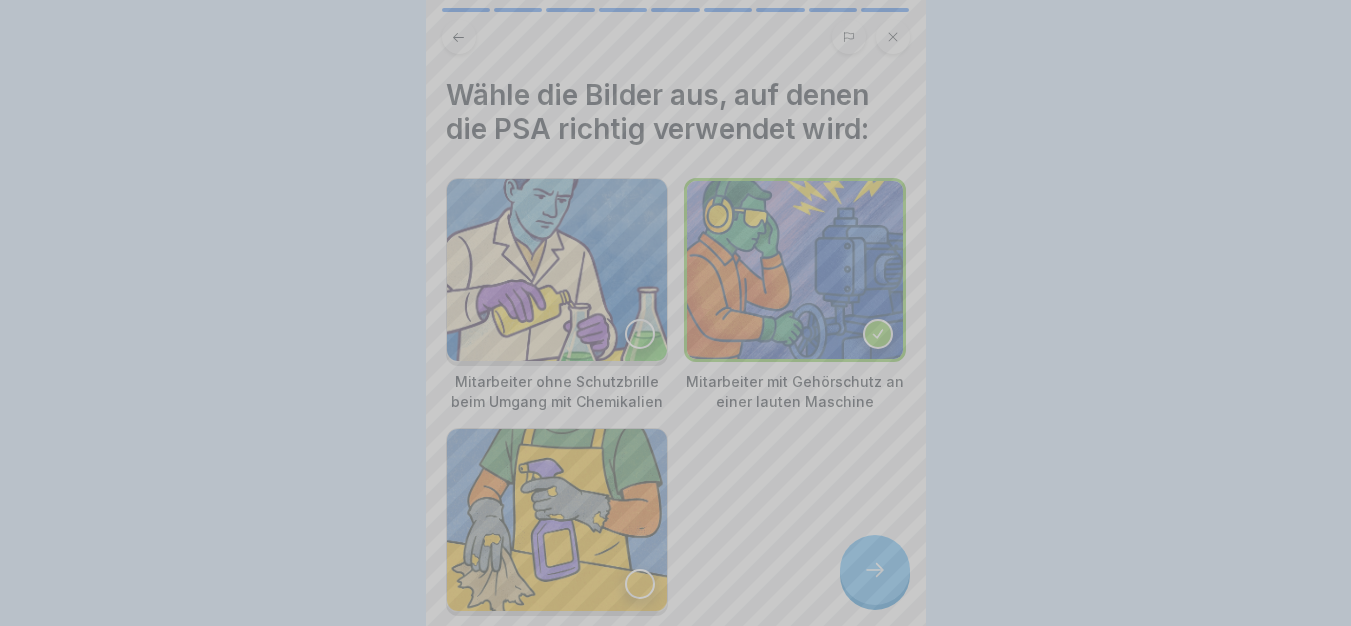 click on "Deine Antwort ist richtig!
✅ Genau richtig – so schützt du dich optimal bei der Arbeit!   Fortfahren" at bounding box center [676, 826] 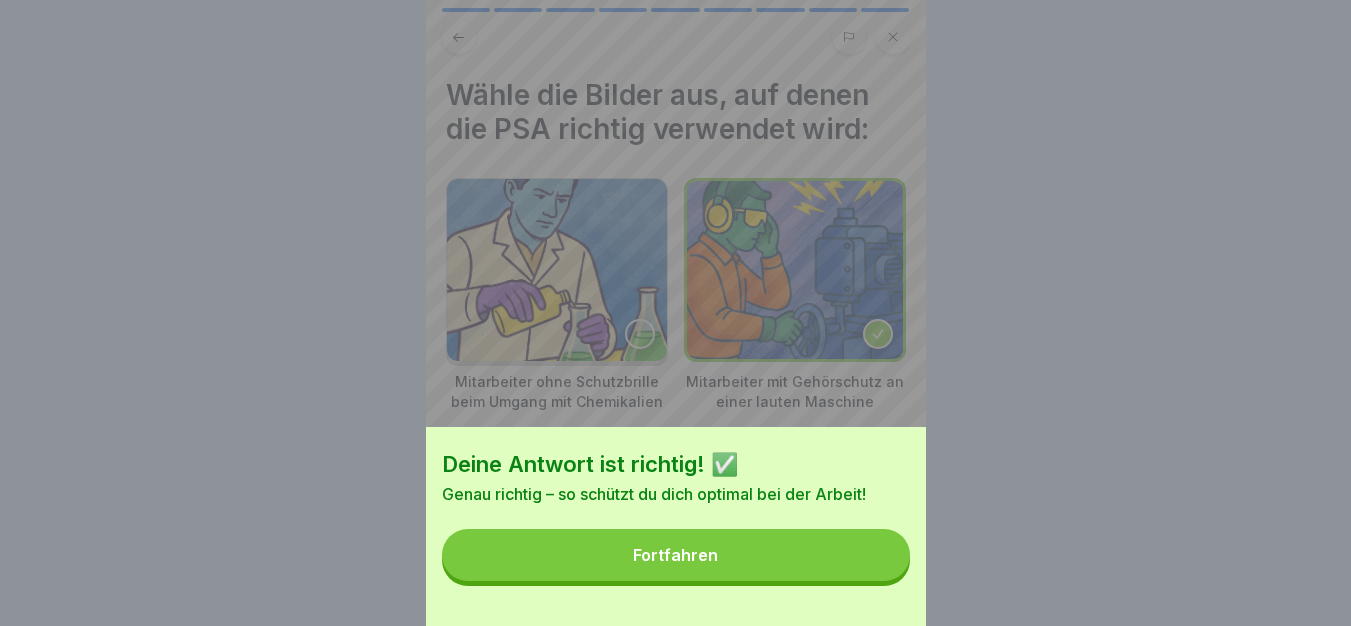 click on "Fortfahren" at bounding box center [676, 555] 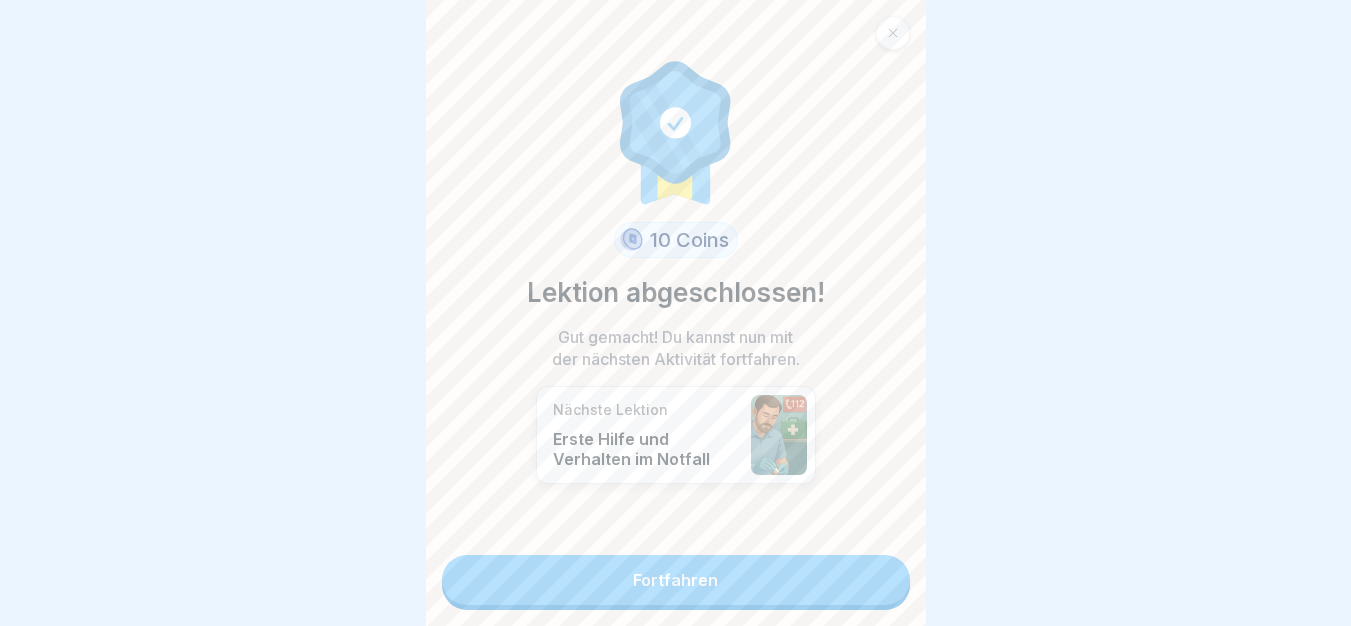 click on "Fortfahren" at bounding box center [676, 580] 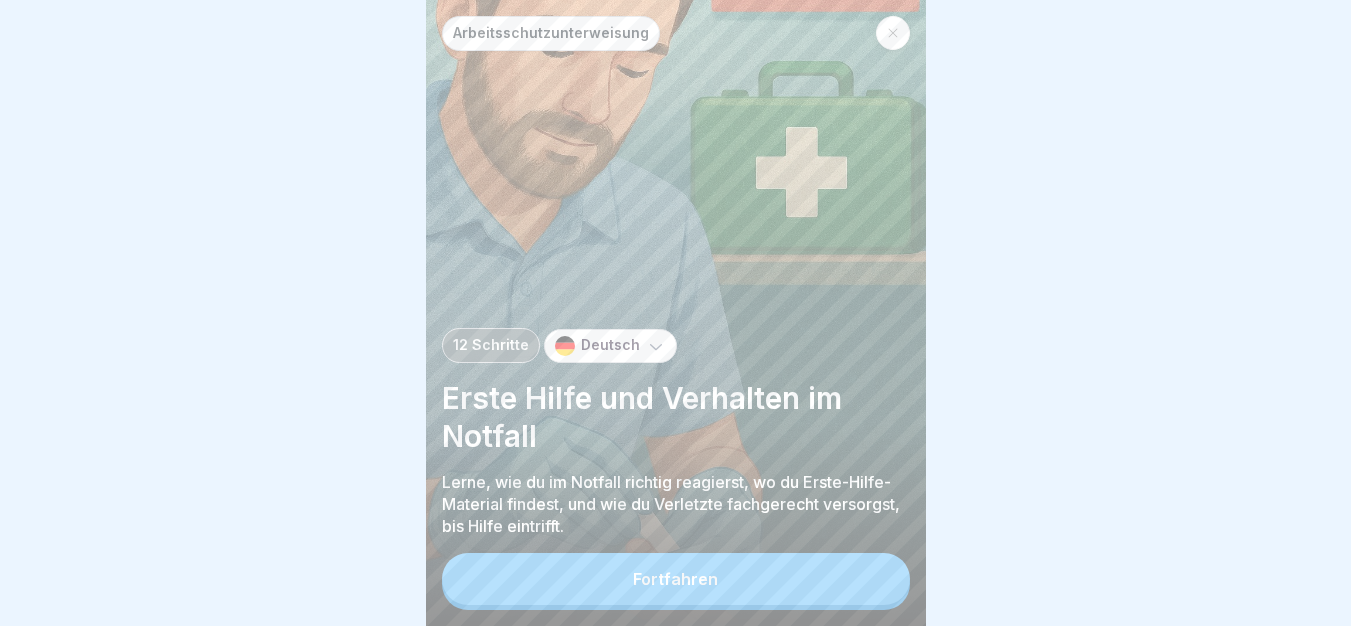 click on "Arbeitsschutzunterweisung  [NUMBER] Schritte Deutsch Erste Hilfe und Verhalten im Notfall Lerne, wie du im Notfall richtig reagierst, wo du Erste-Hilfe-Material findest, und wie du Verletzte fachgerecht versorgst, bis Hilfe eintrifft. Fortfahren" at bounding box center (676, 313) 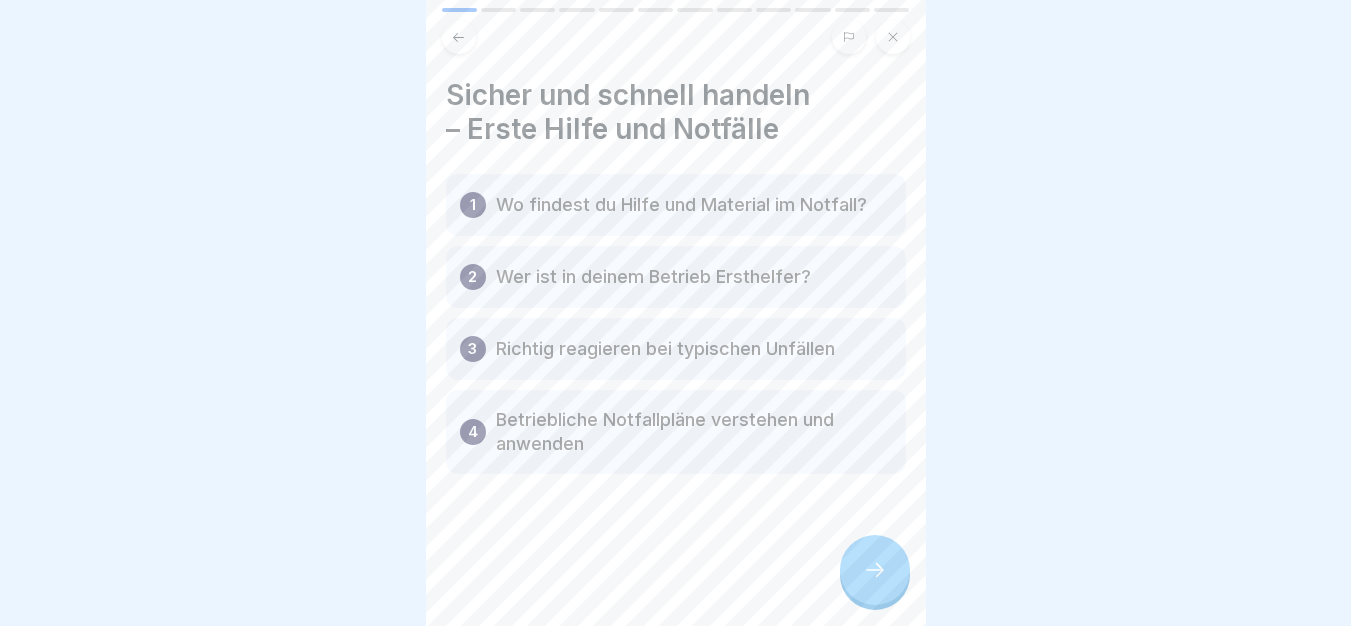 click at bounding box center [875, 570] 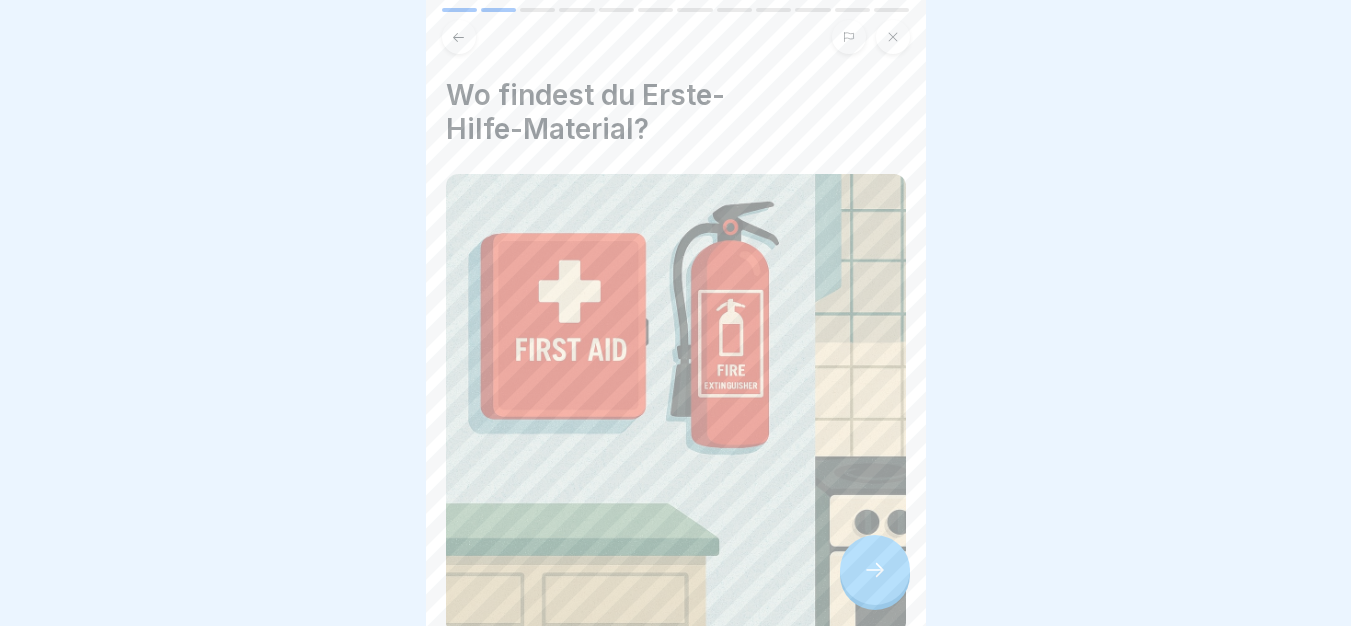 click 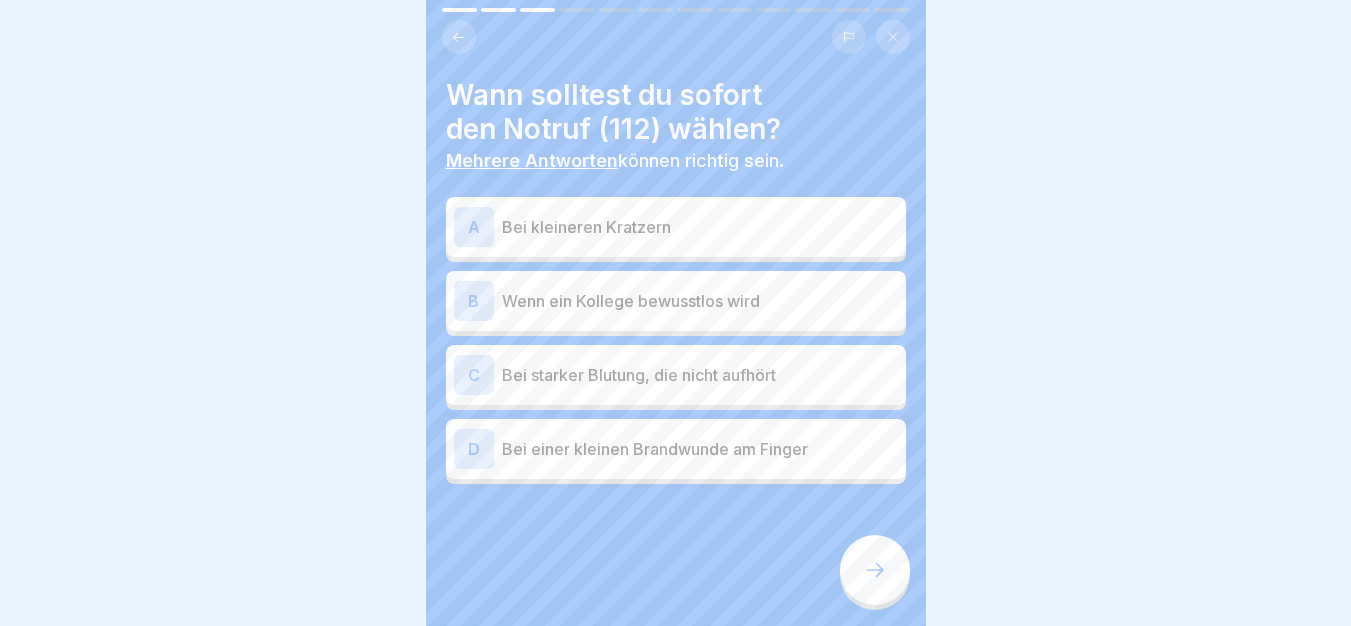 click on "Wenn ein Kollege bewusstlos wird" at bounding box center (700, 301) 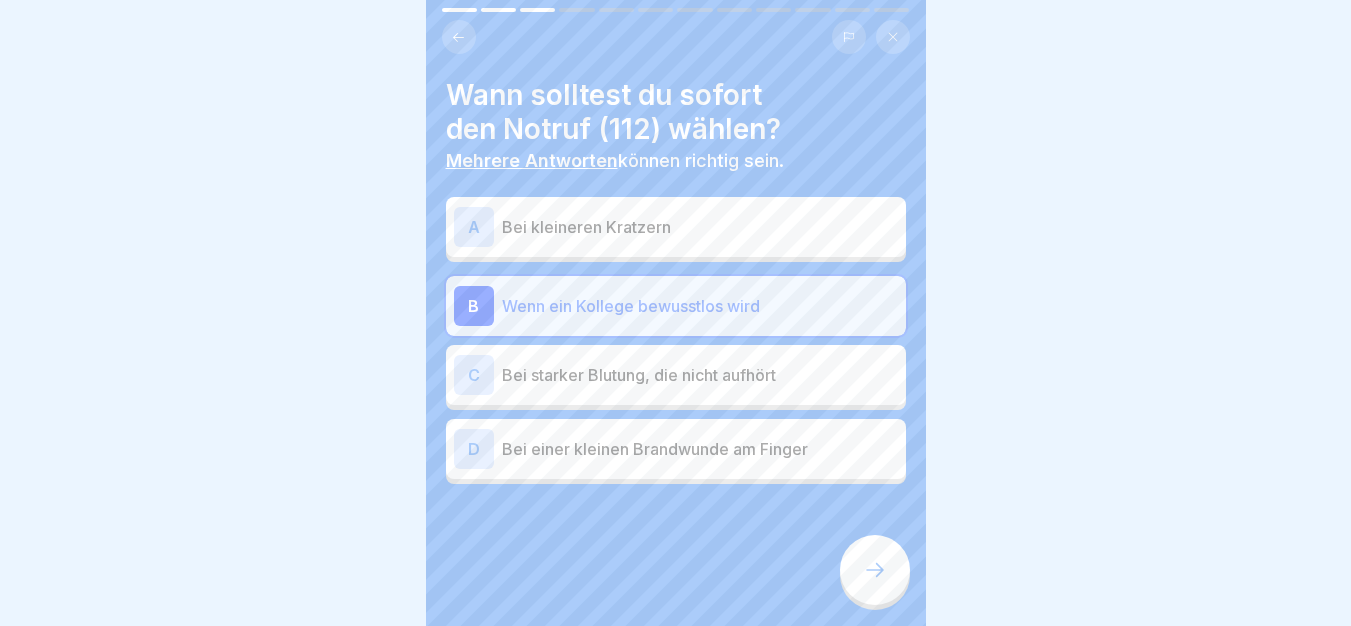 click on "C Bei starker Blutung, die nicht aufhört" at bounding box center (676, 375) 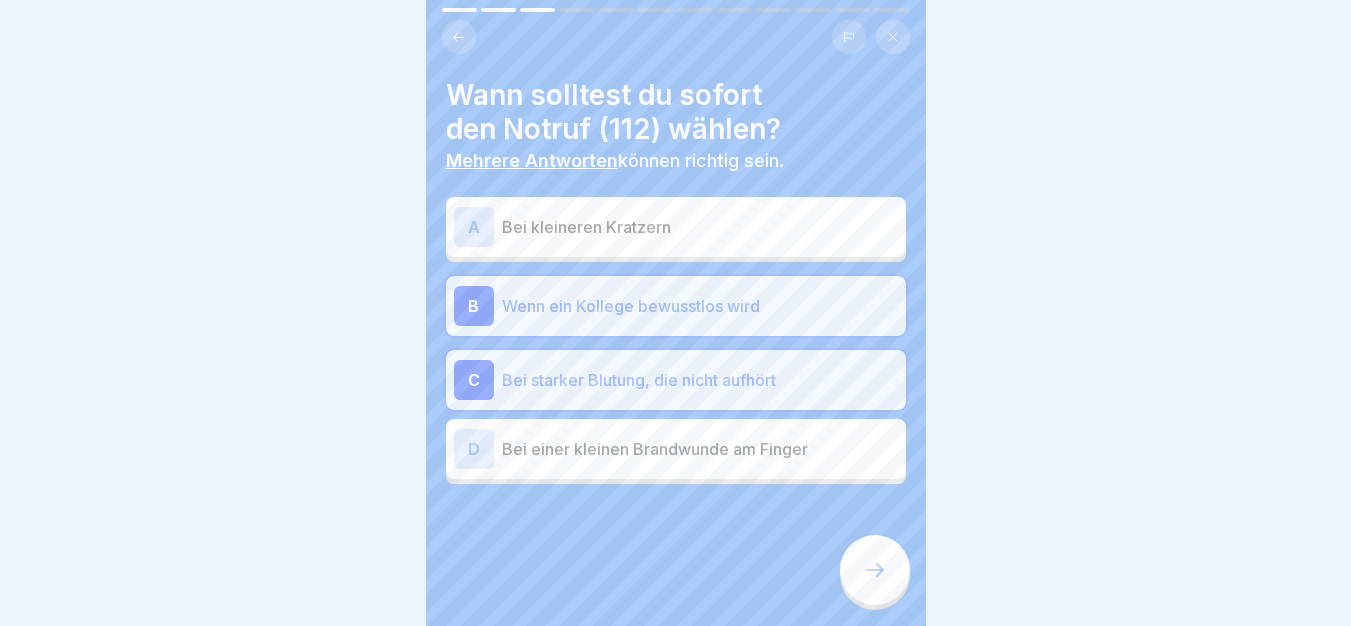 click at bounding box center [875, 570] 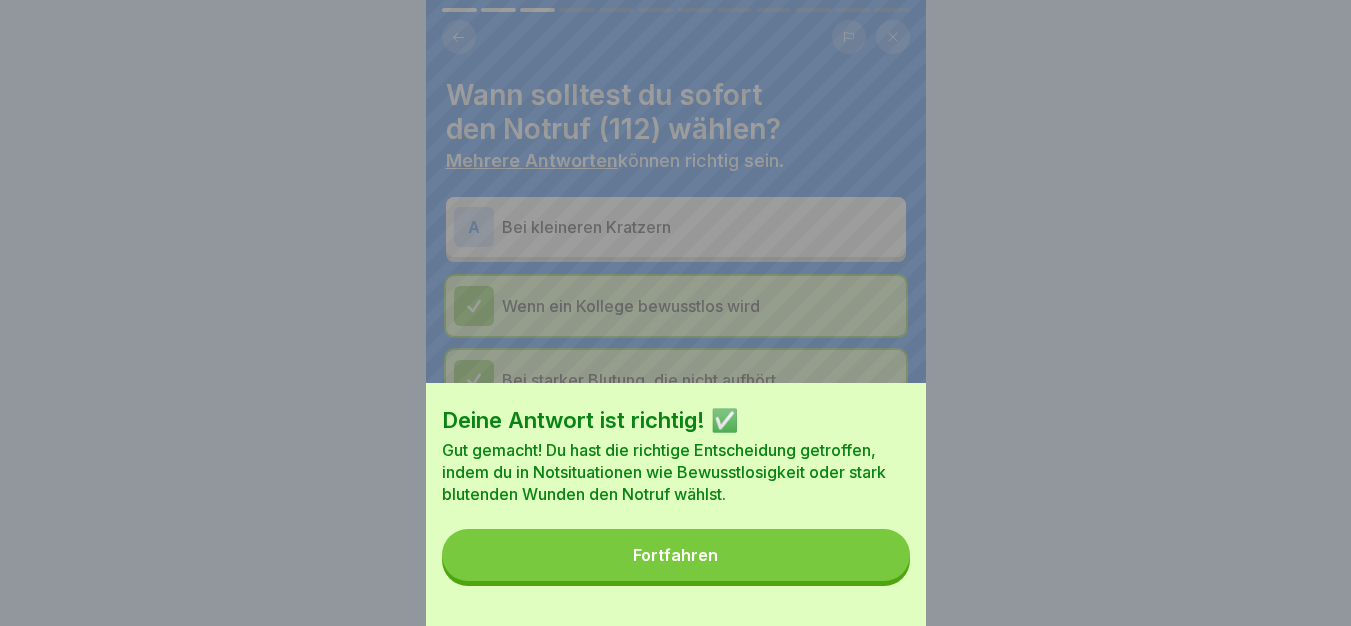 click on "Fortfahren" at bounding box center (676, 555) 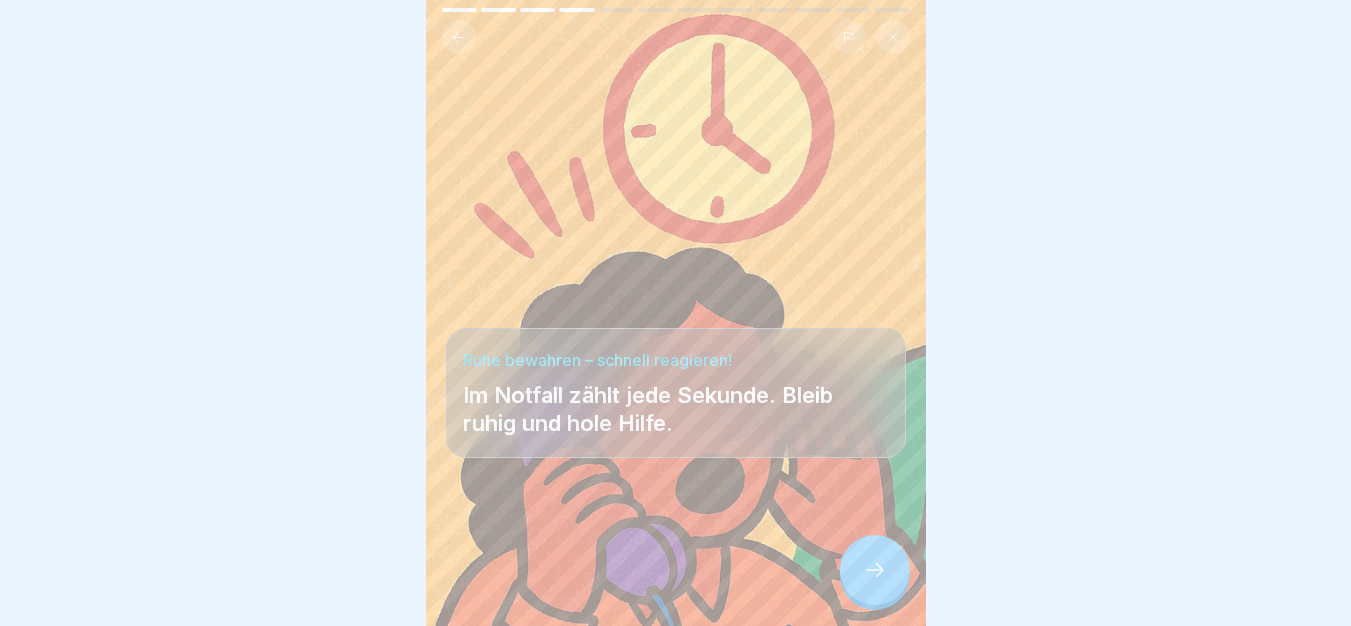 click 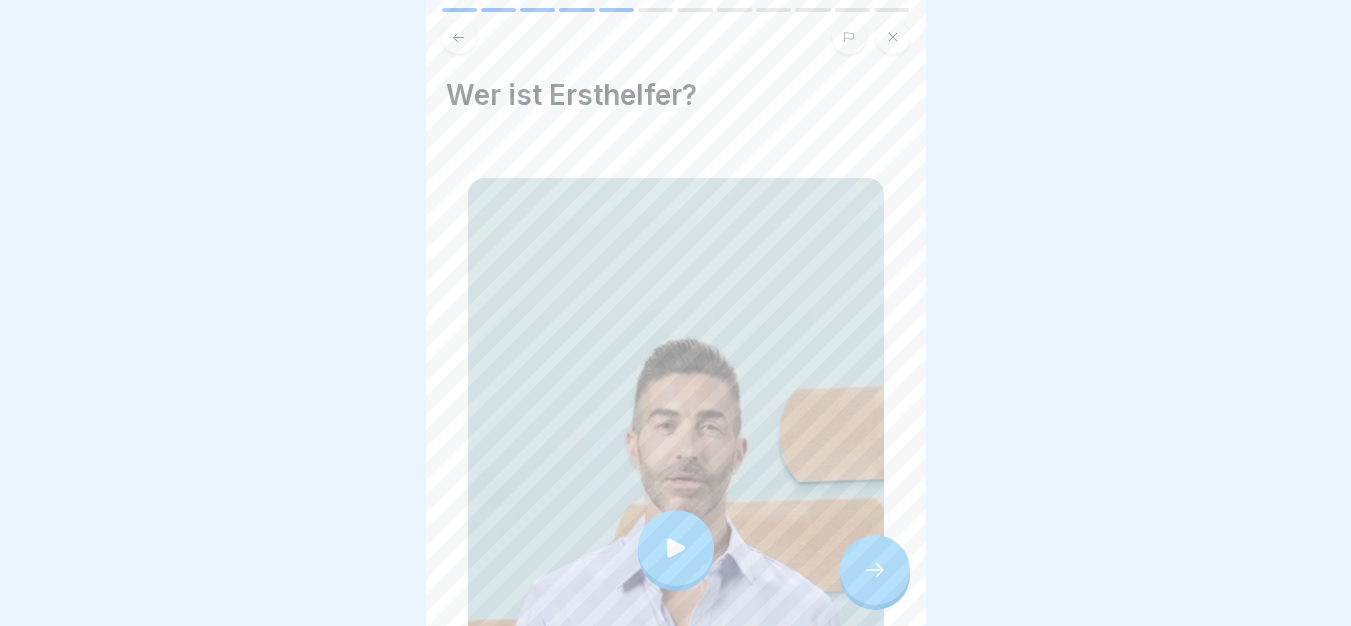 click at bounding box center [676, 548] 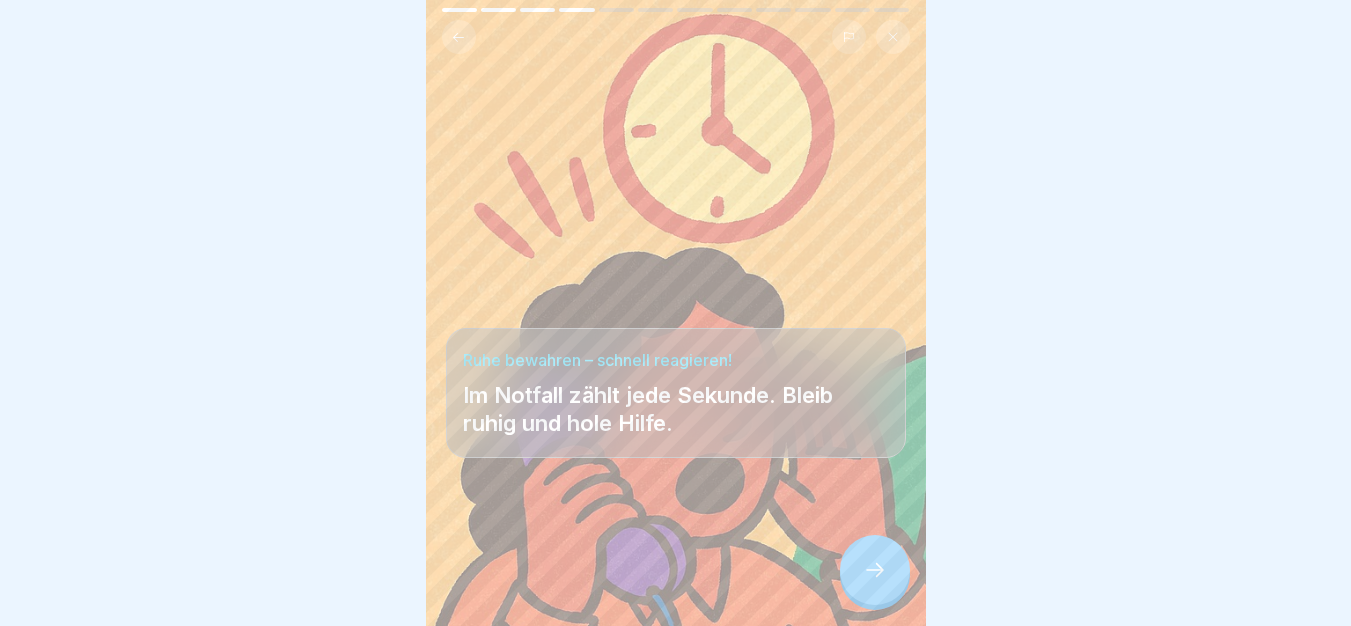 click on "Ruhe bewahren – schnell reagieren! Im Notfall zählt jede Sekunde. Bleib ruhig und hole Hilfe." at bounding box center [676, 393] 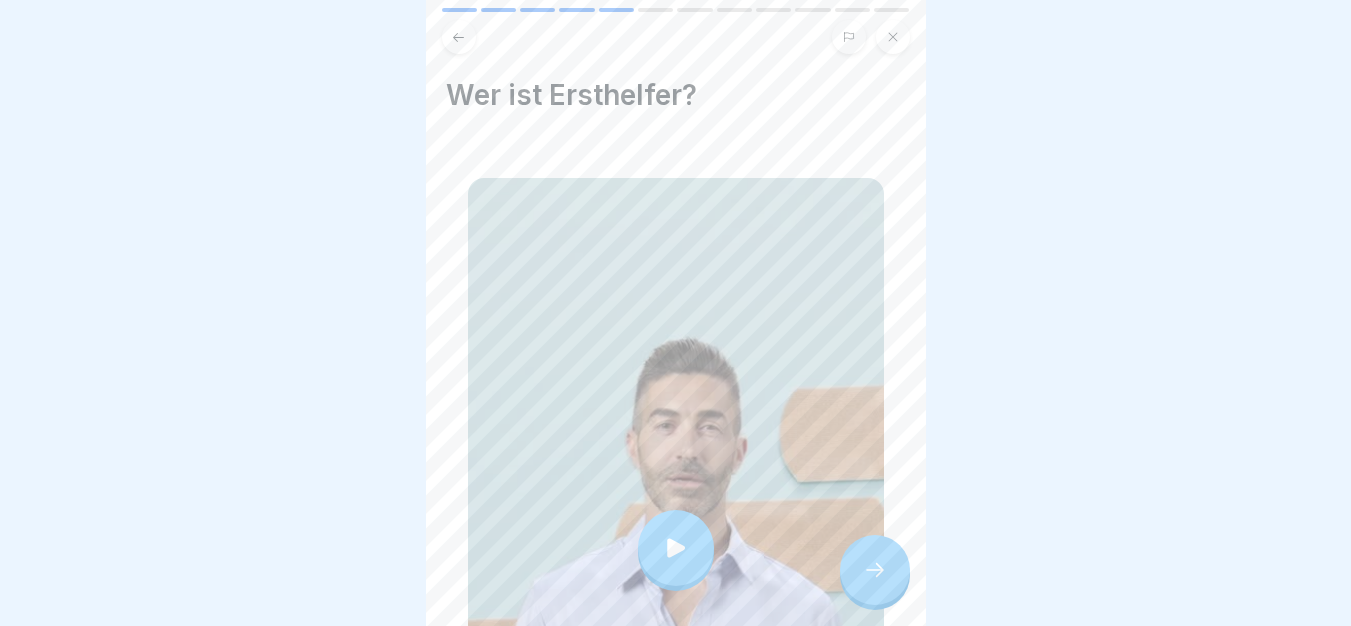 click at bounding box center [676, 548] 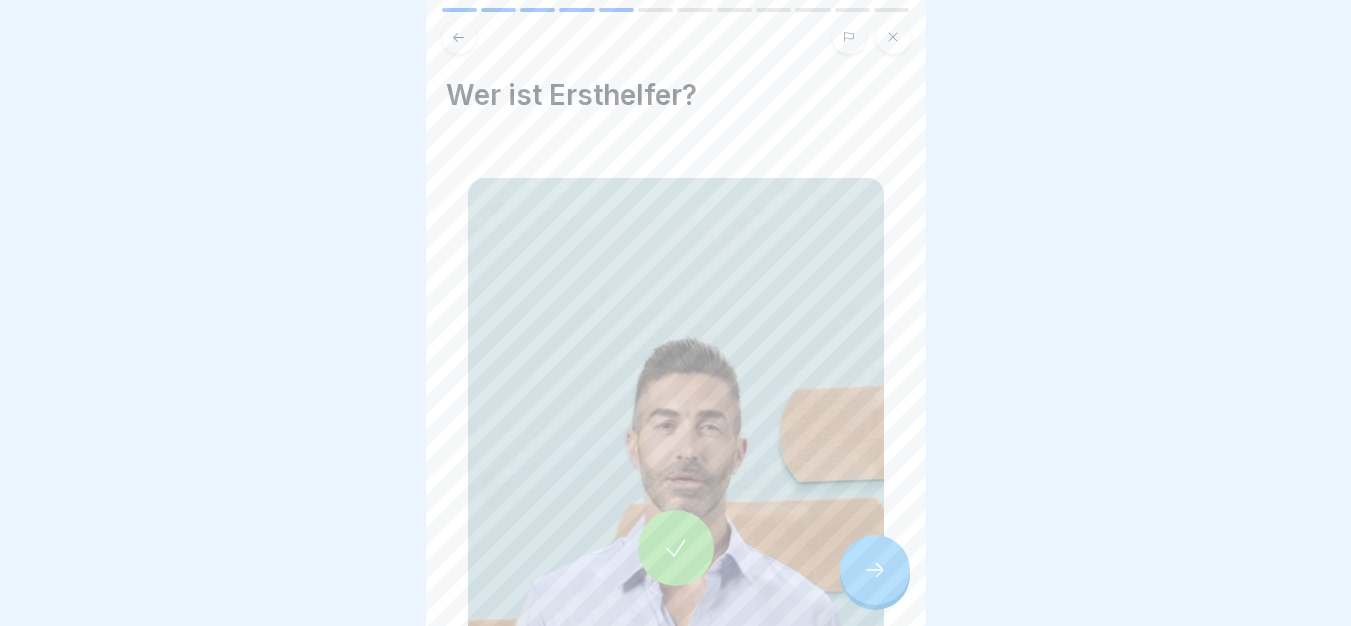 click at bounding box center [875, 570] 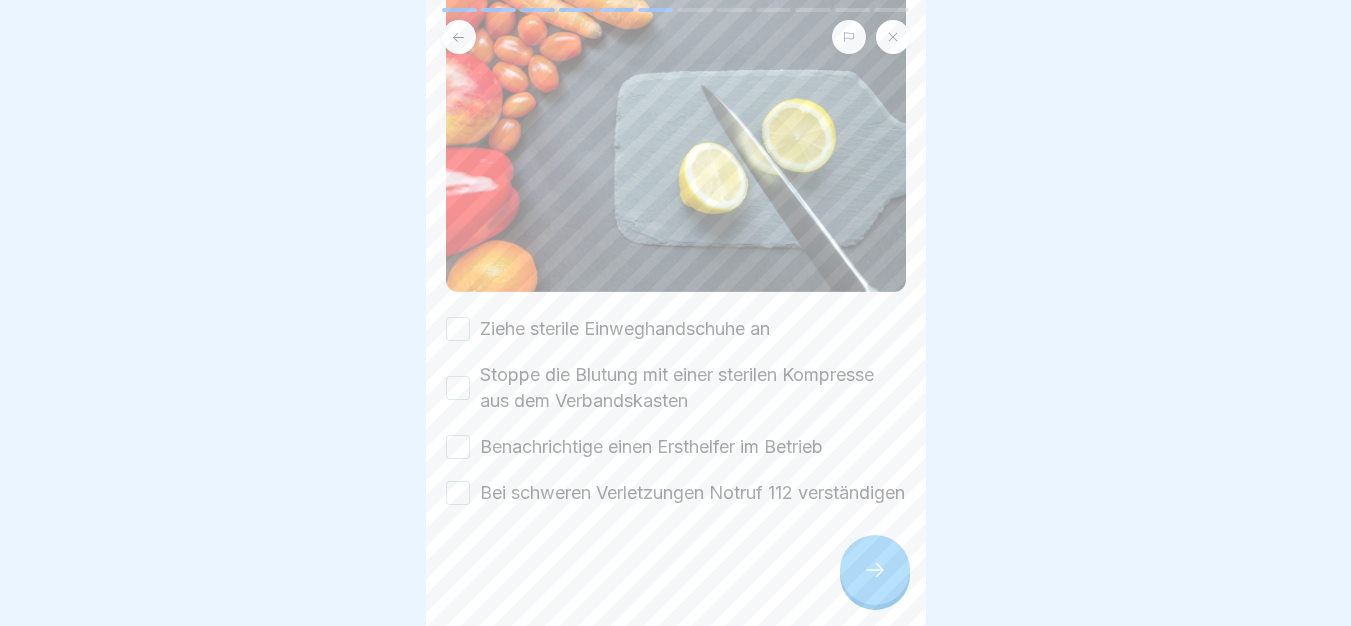 scroll, scrollTop: 238, scrollLeft: 0, axis: vertical 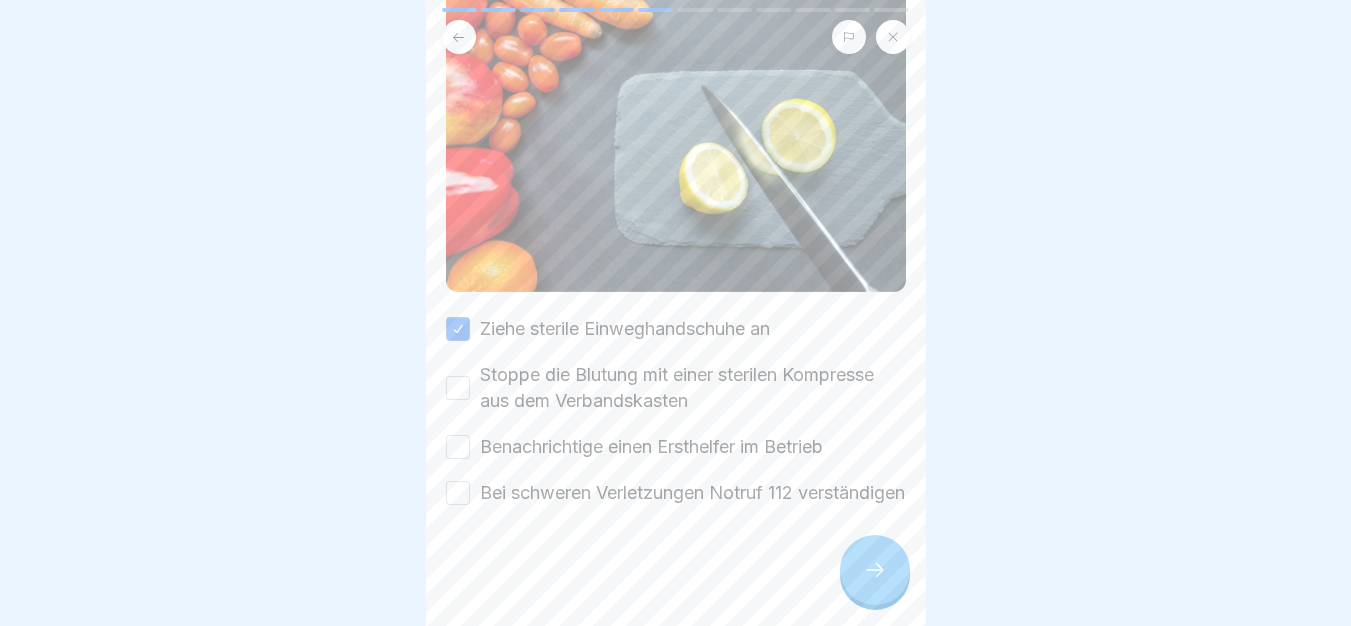 click on "Stoppe die Blutung mit einer sterilen Kompresse aus dem Verbandskasten" at bounding box center [693, 388] 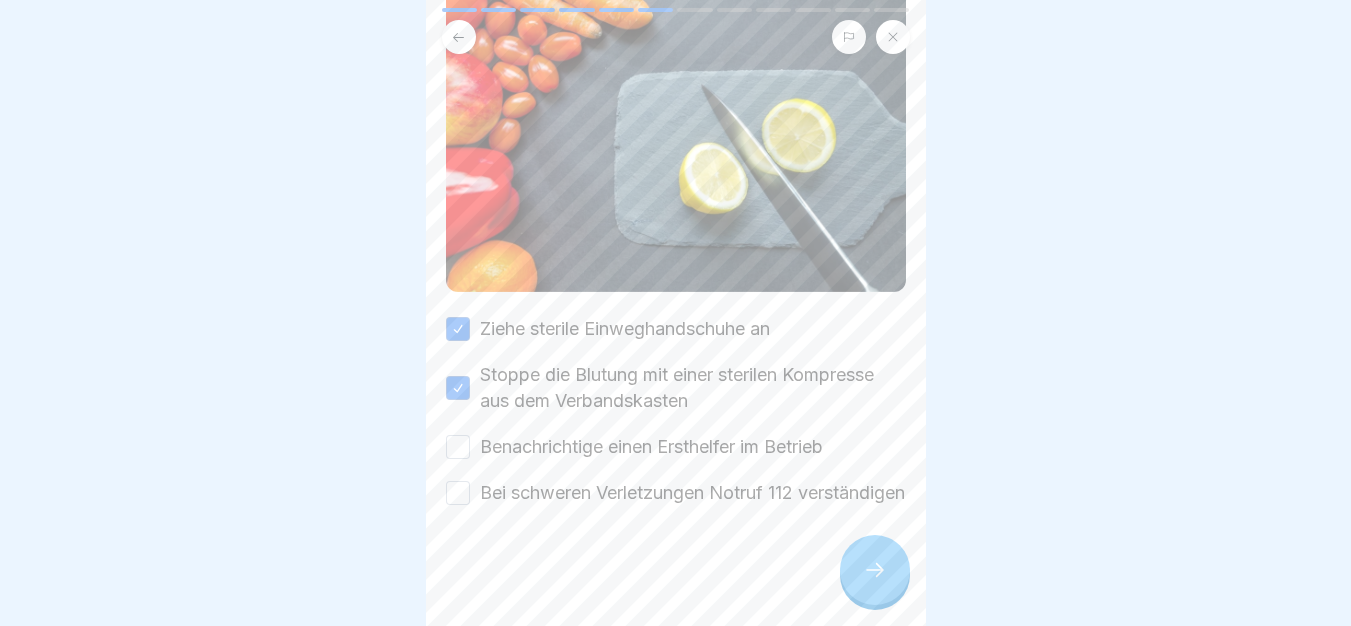click on "Benachrichtige einen Ersthelfer im Betrieb" at bounding box center (651, 447) 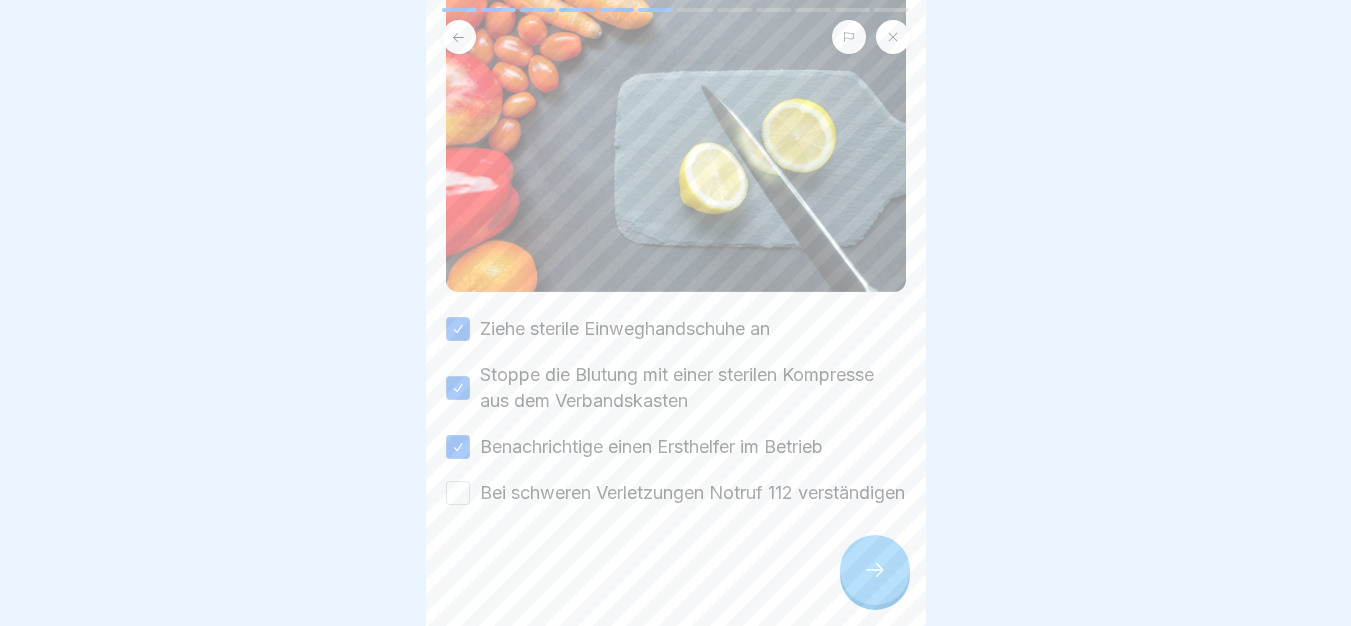click on "Bei schweren Verletzungen Notruf 112 verständigen" at bounding box center [692, 493] 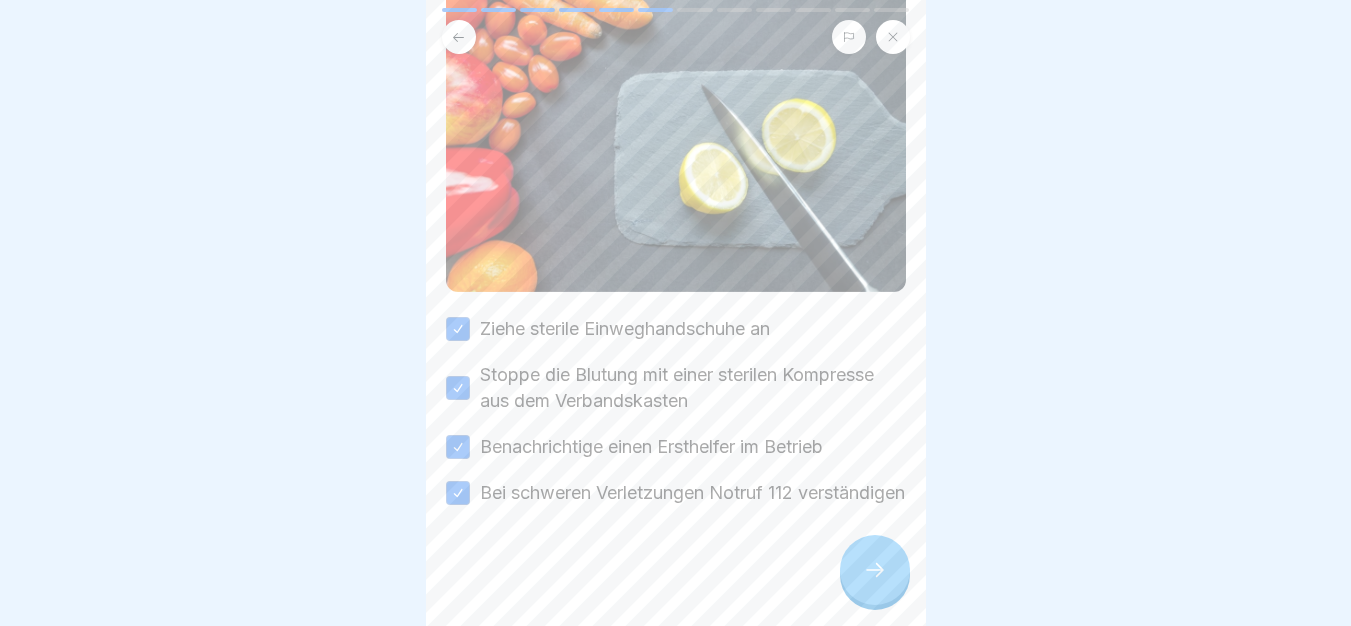 click at bounding box center (875, 570) 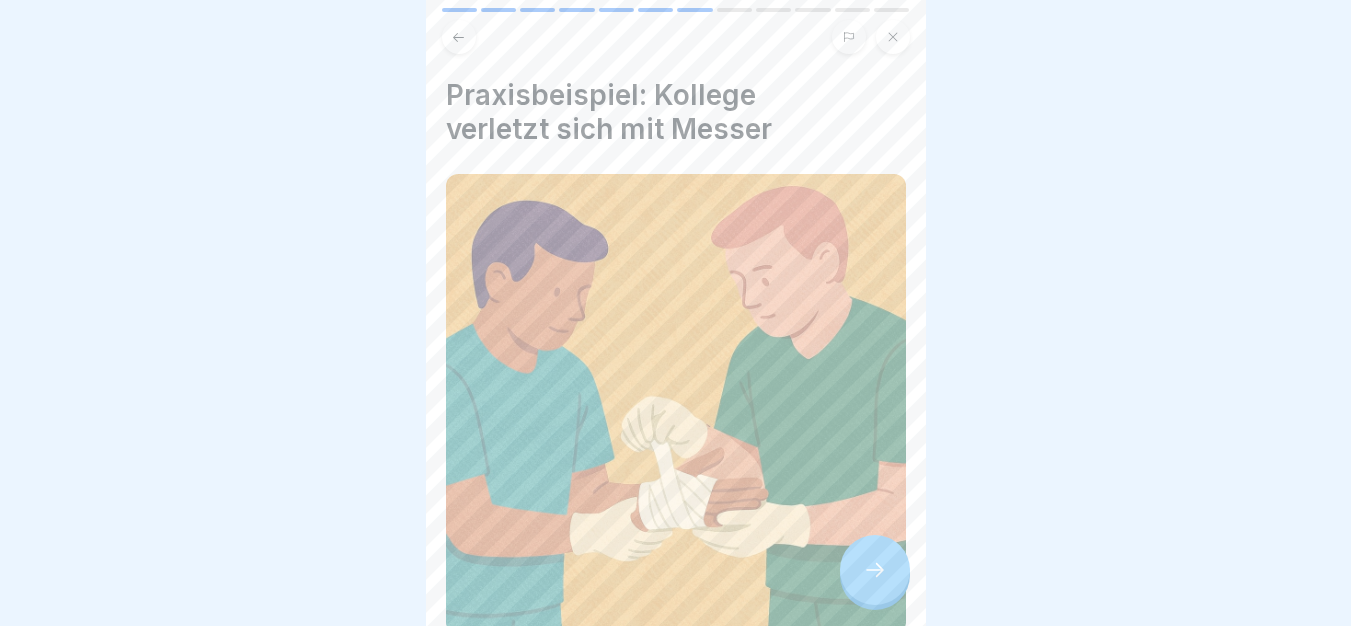 click 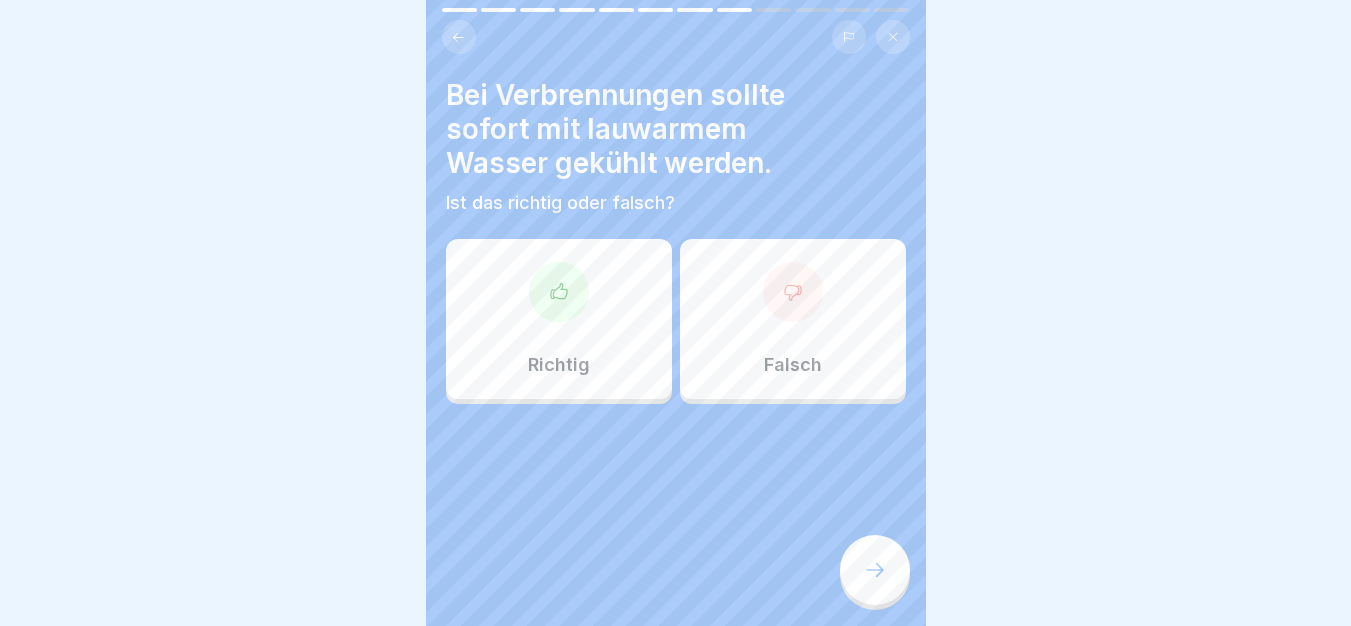 click on "Falsch" at bounding box center [793, 365] 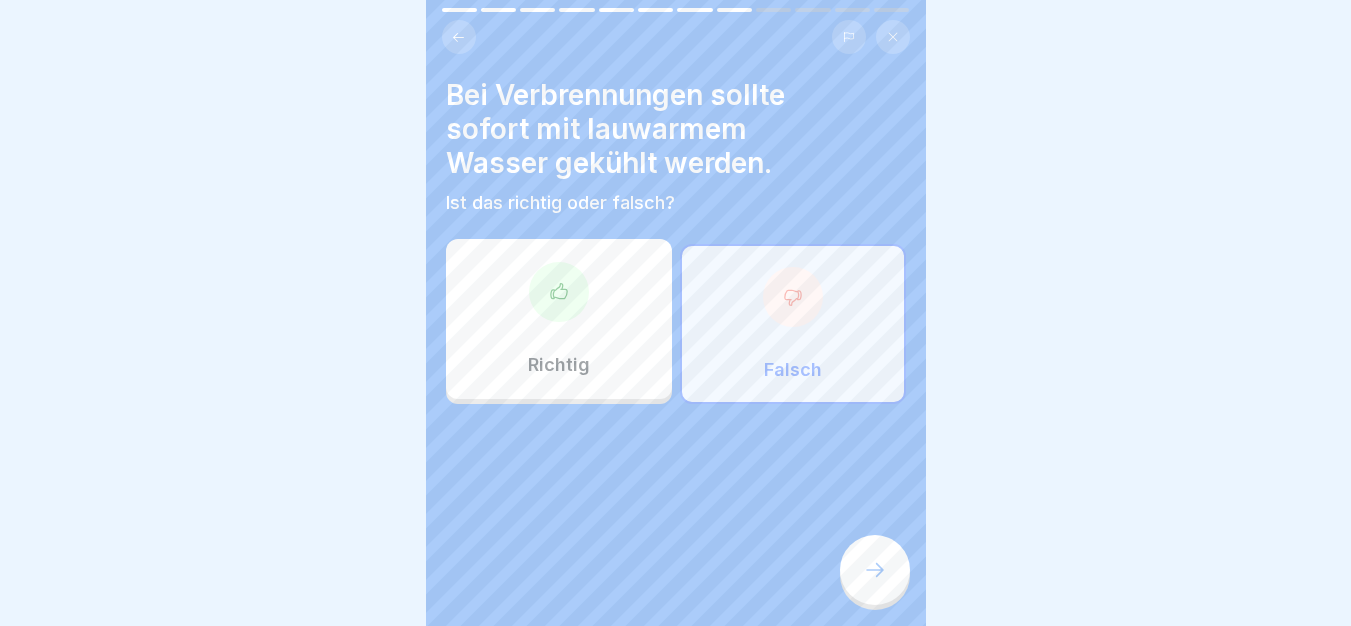click on "Richtig Falsch" at bounding box center (676, 324) 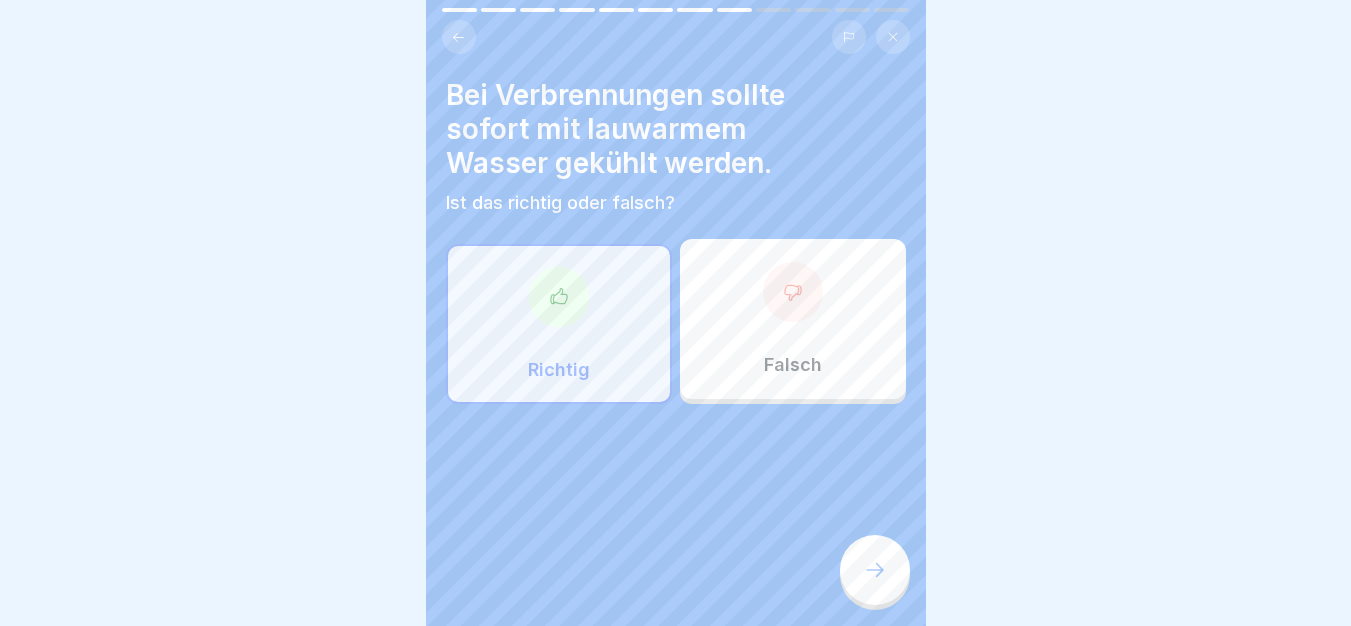 click at bounding box center (875, 570) 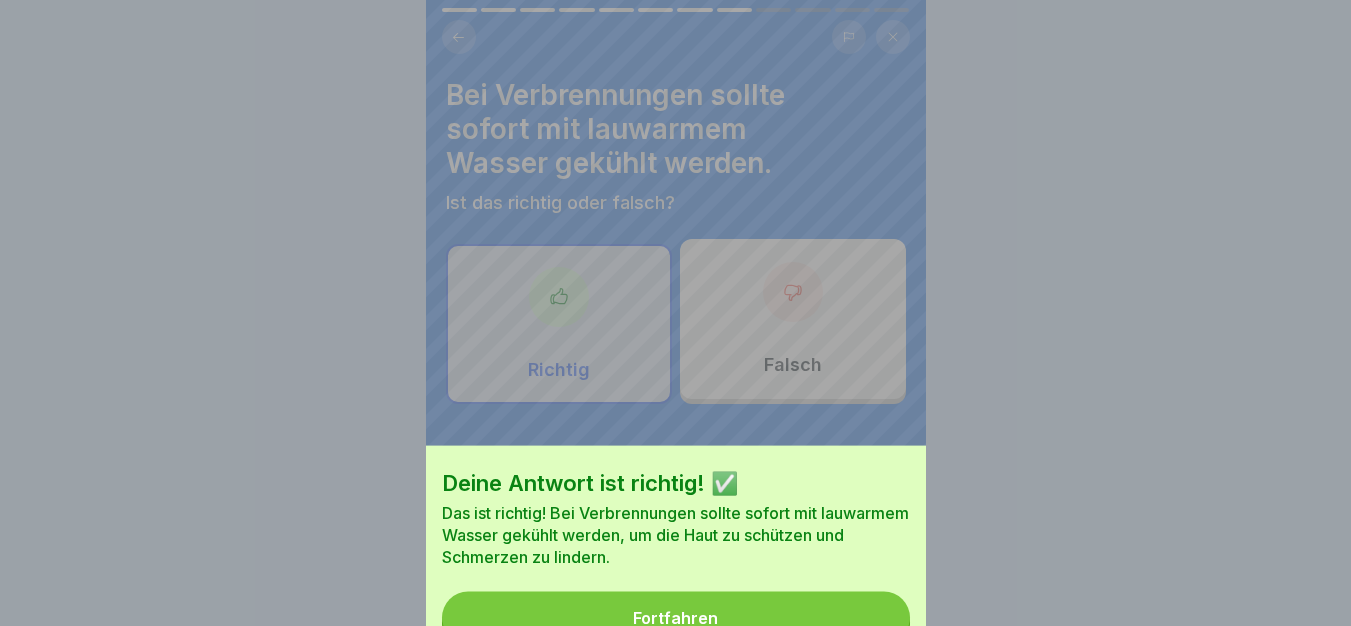 click on "Deine Antwort ist richtig!
✅ Das ist richtig! Bei Verbrennungen sollte sofort mit lauwarmem Wasser gekühlt werden, um die Haut zu schützen und Schmerzen zu lindern.   Fortfahren" at bounding box center (676, 567) 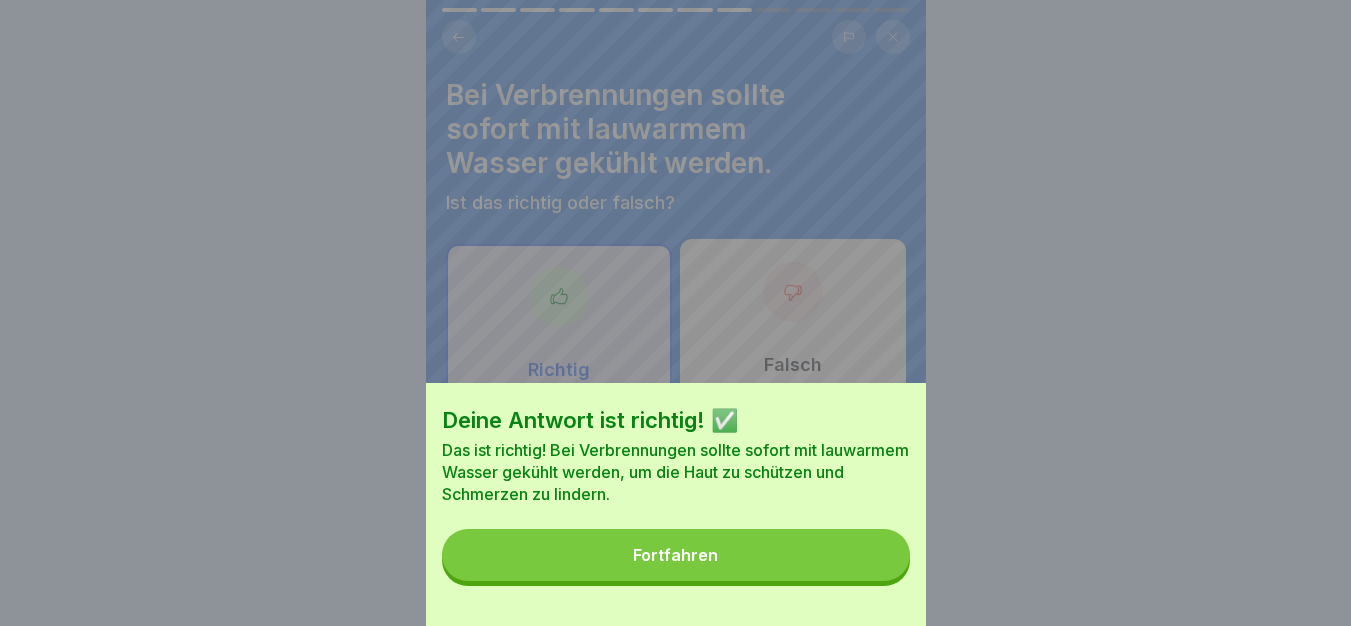 click on "Fortfahren" at bounding box center (676, 555) 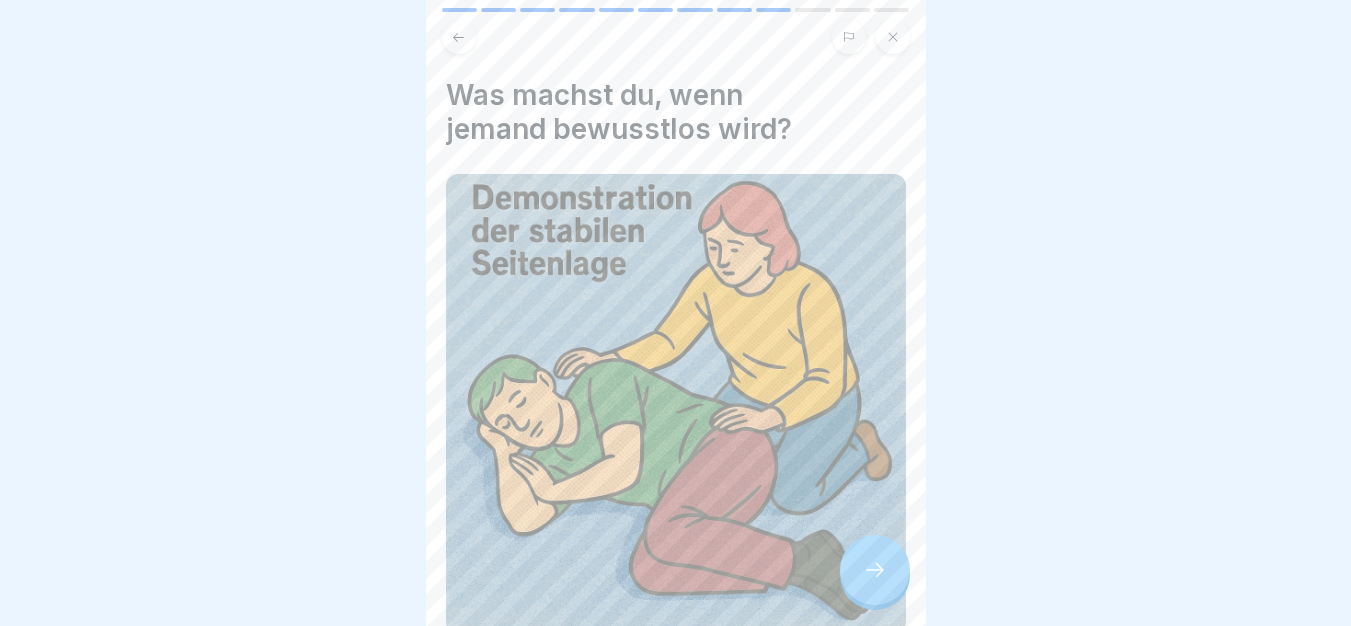 click at bounding box center [875, 570] 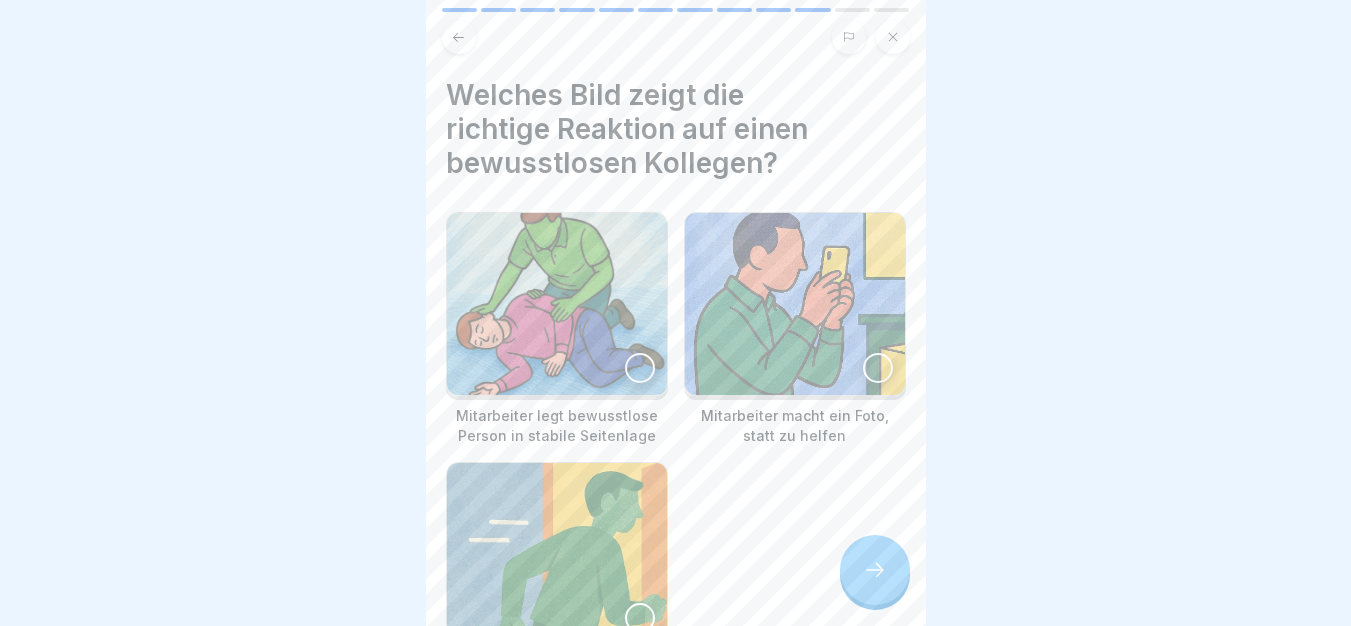 click at bounding box center [557, 304] 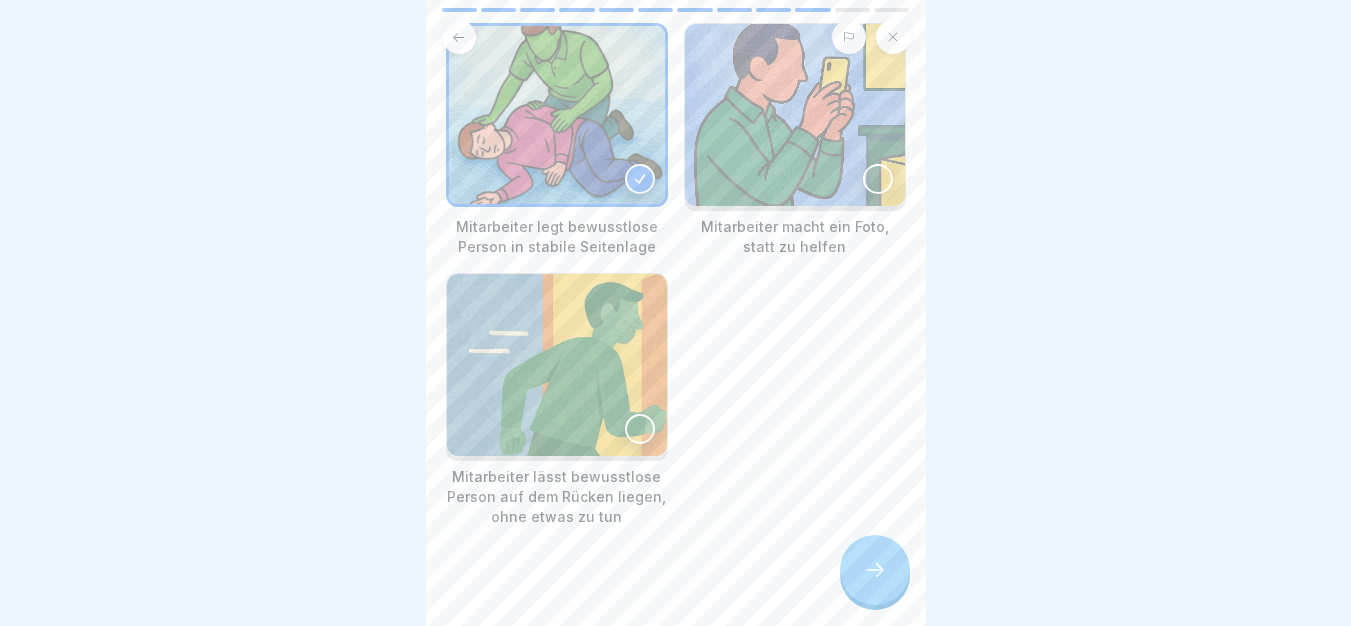 scroll, scrollTop: 210, scrollLeft: 0, axis: vertical 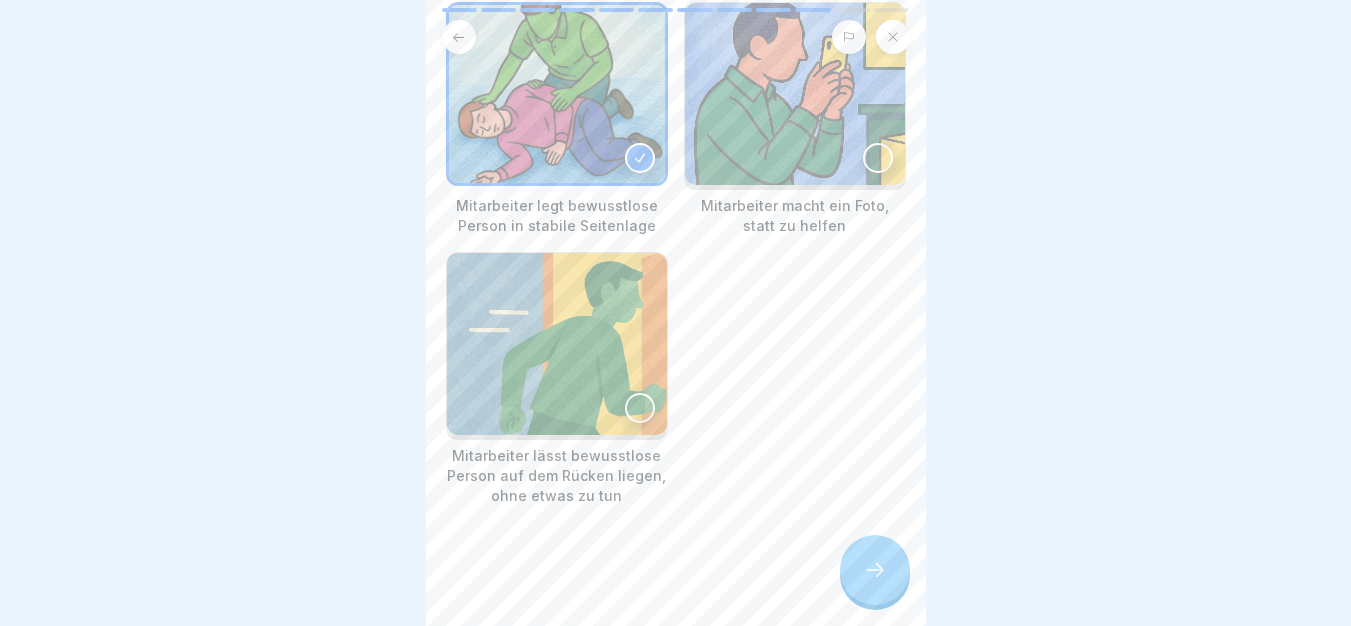 click at bounding box center [875, 570] 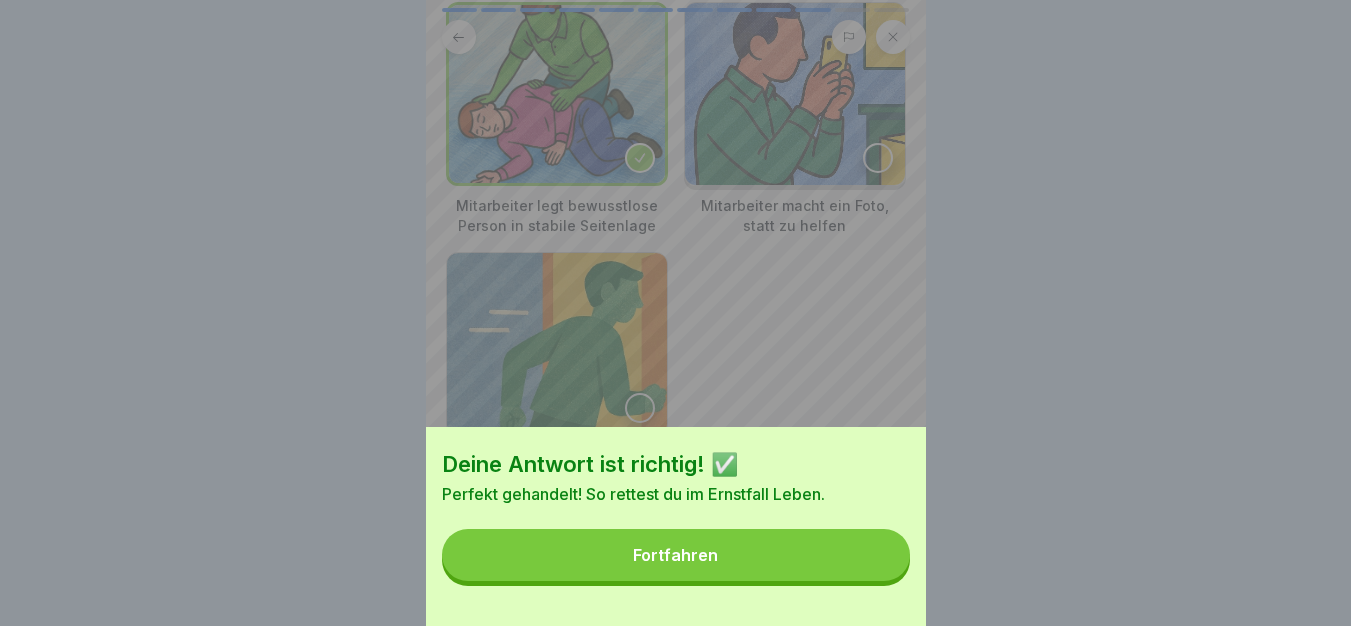 click on "Fortfahren" at bounding box center [676, 555] 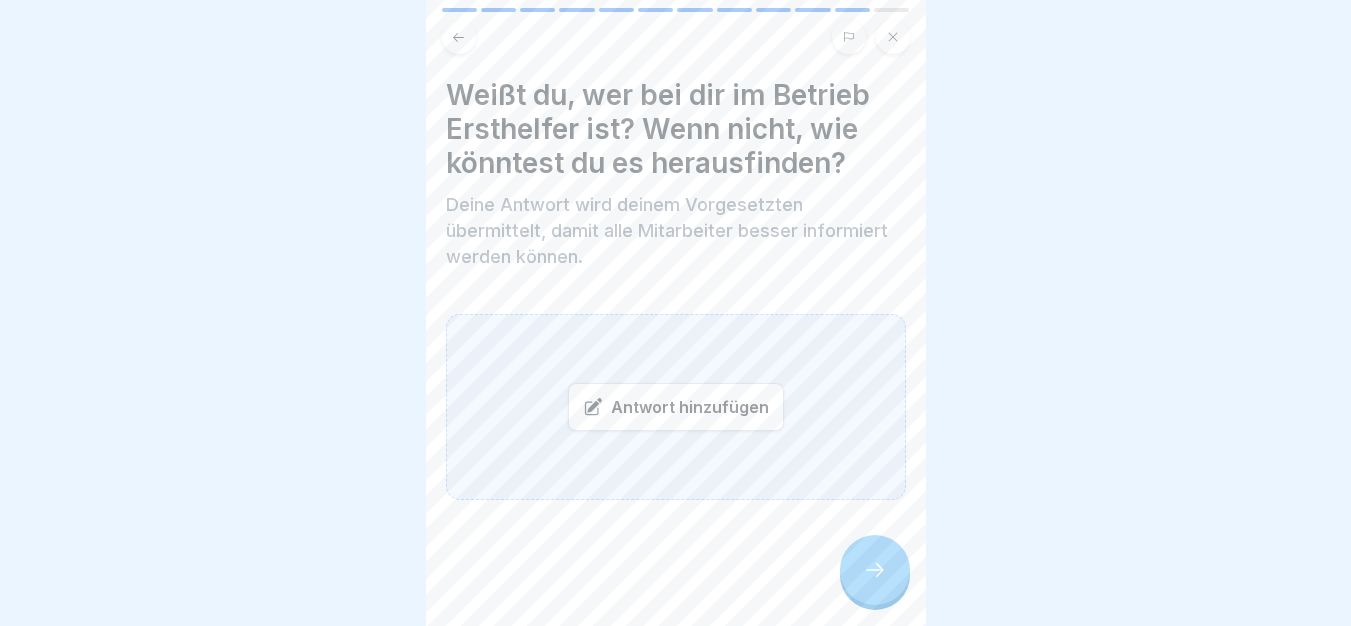click on "Antwort hinzufügen" at bounding box center (676, 407) 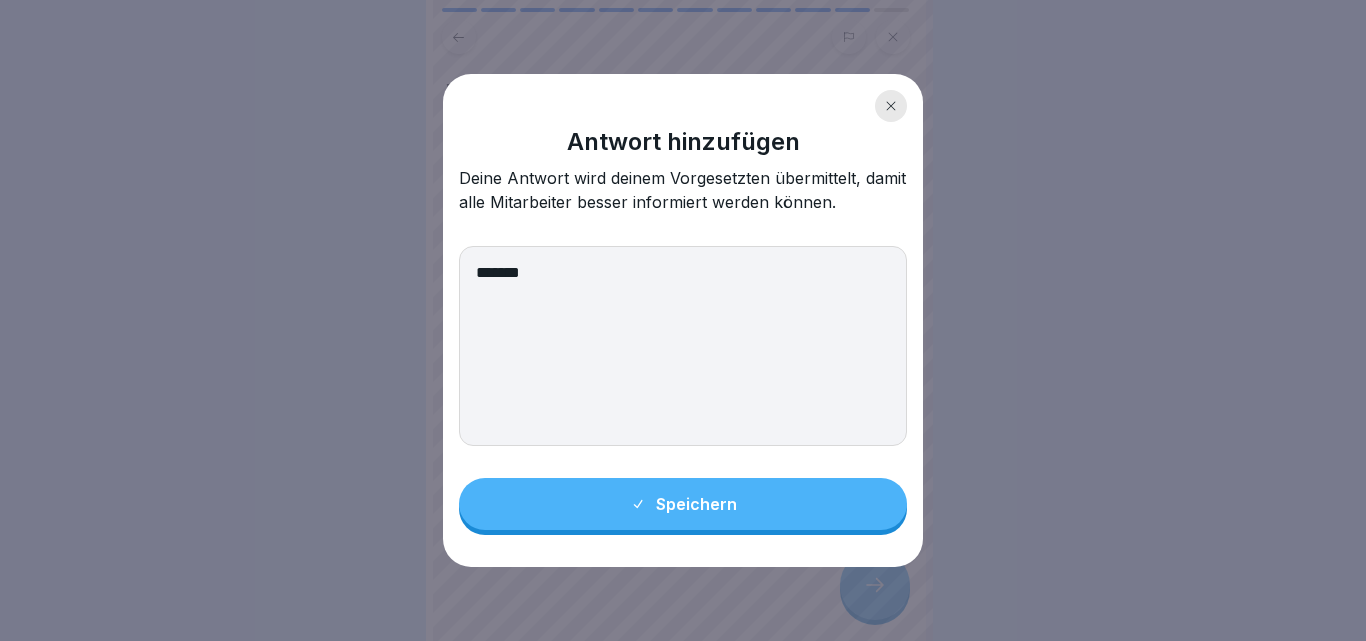 type on "******" 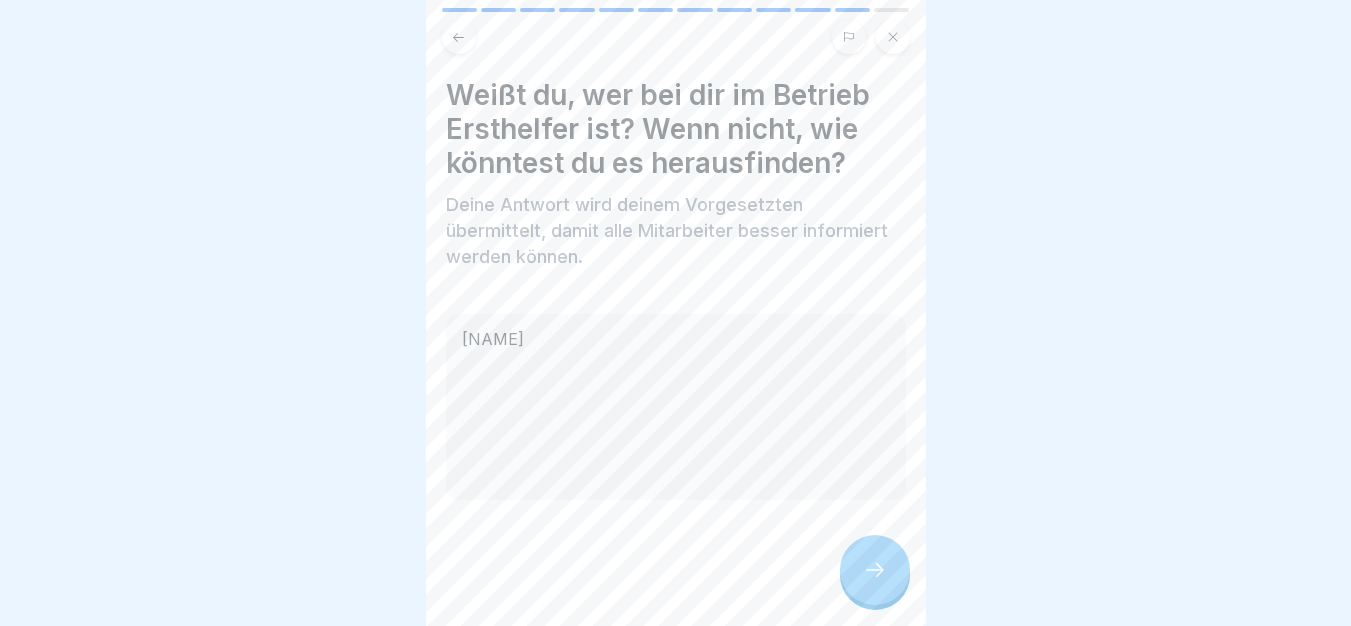 click 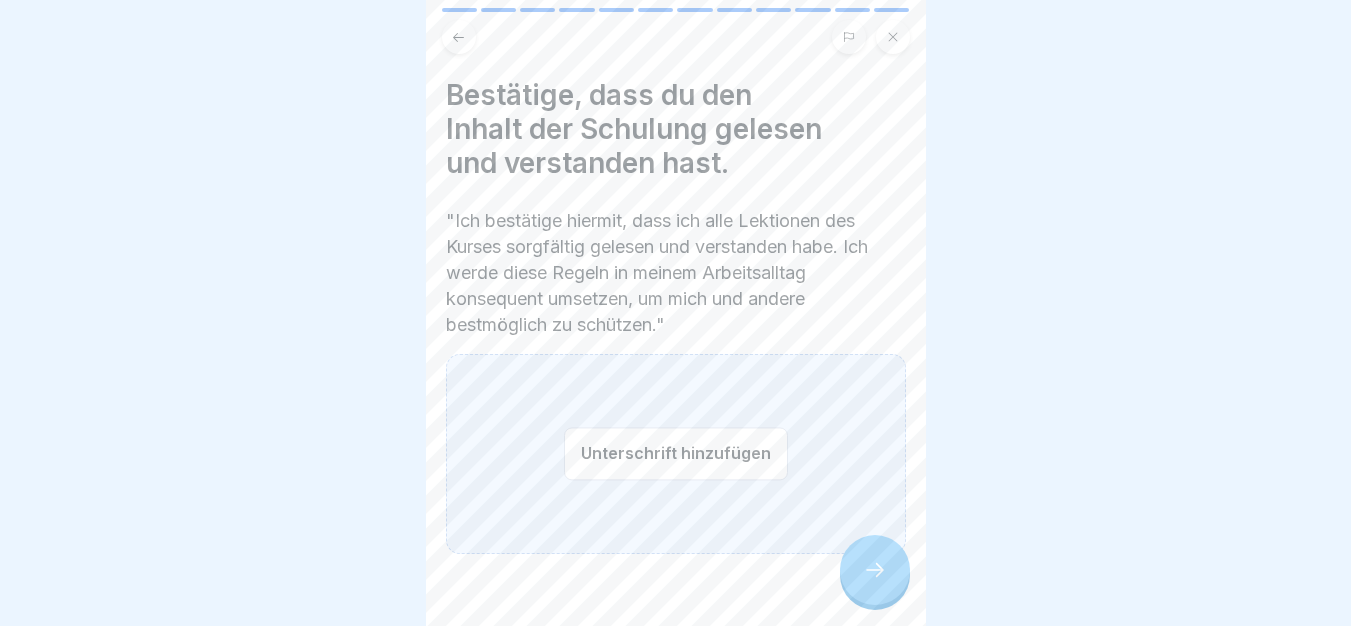 click on "Unterschrift hinzufügen" at bounding box center (676, 453) 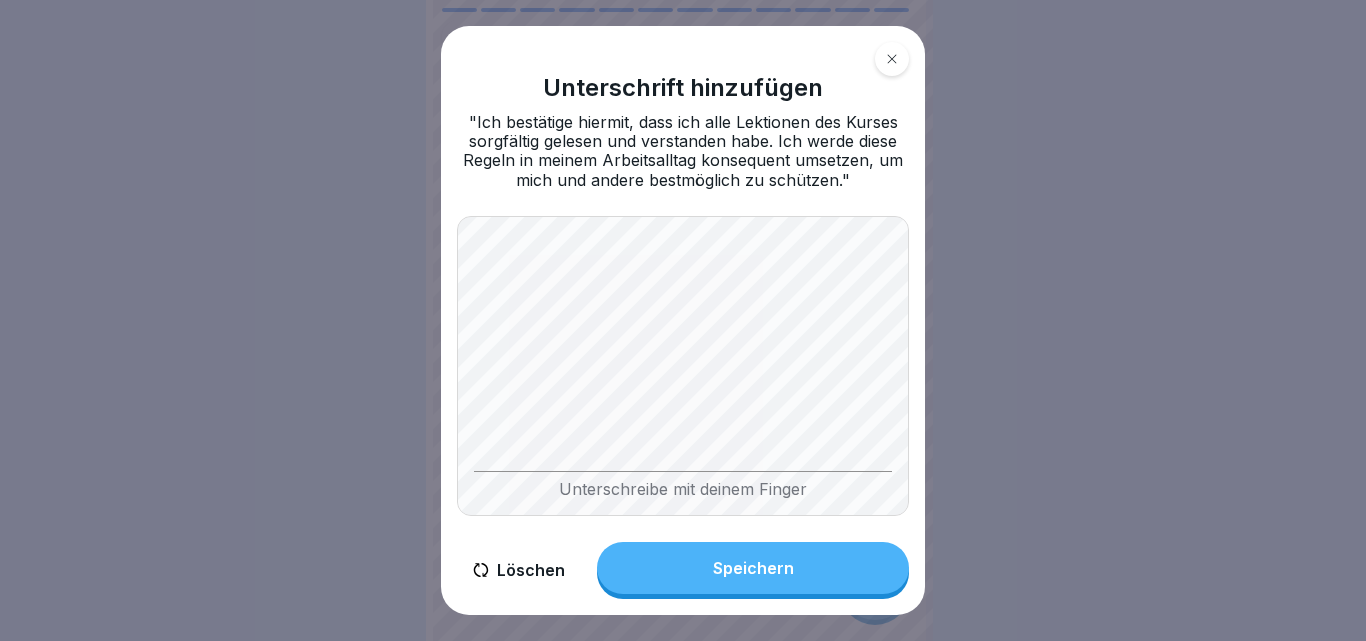 click on "Unterschreibe mit deinem Finger" at bounding box center [683, 366] 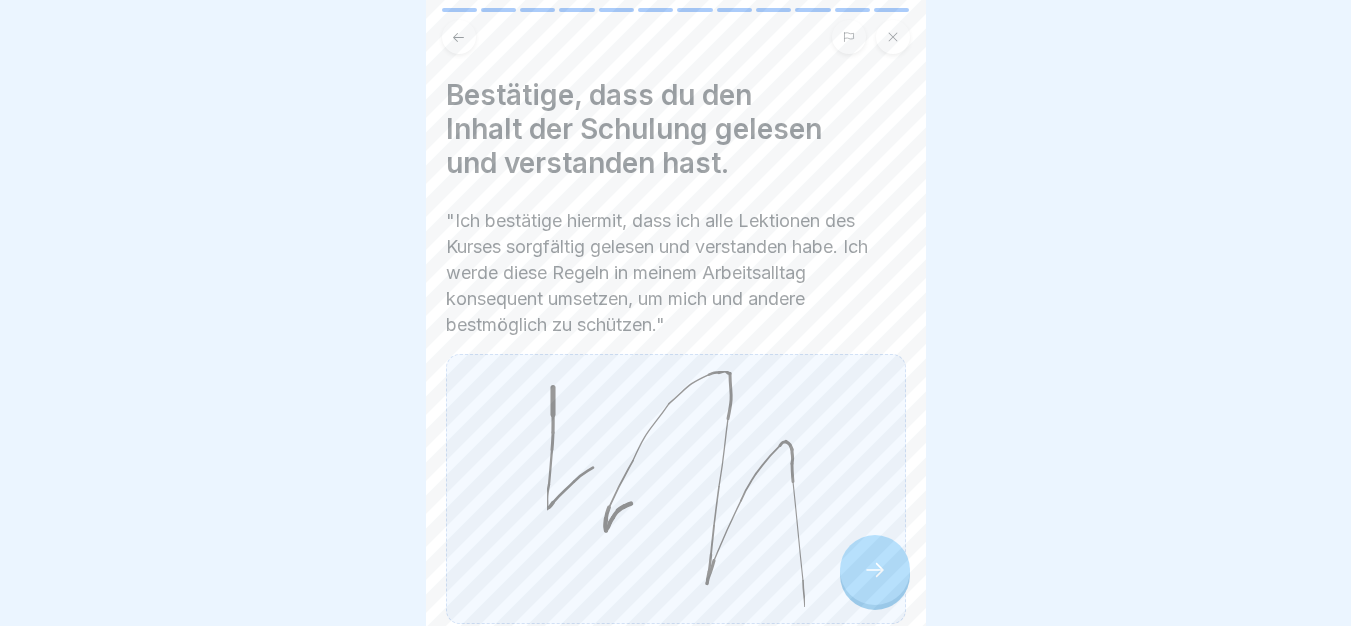 click at bounding box center (875, 570) 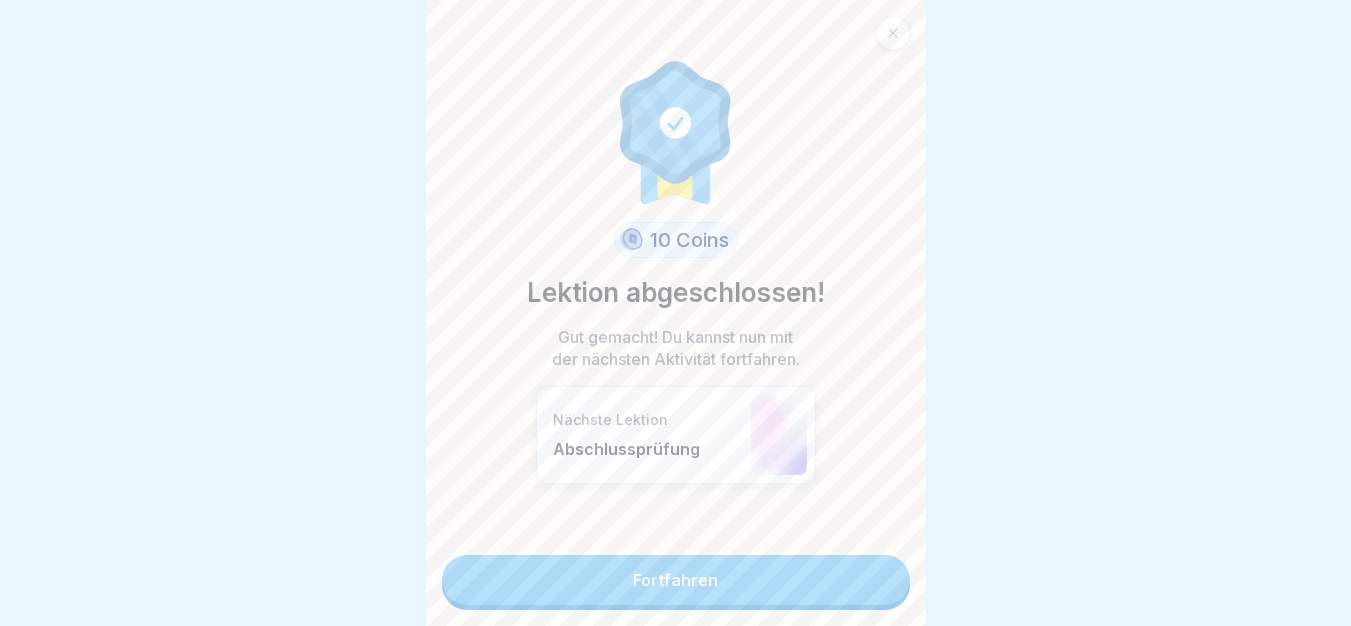 click on "Fortfahren" at bounding box center (676, 580) 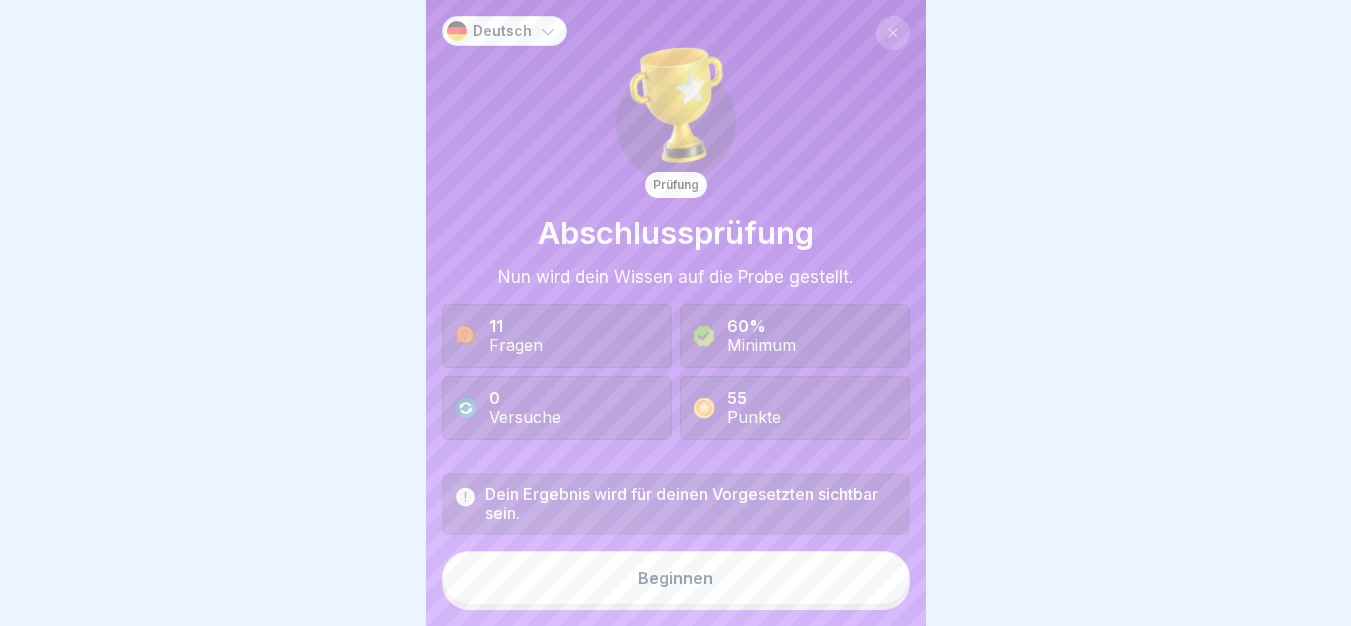 click on "Beginnen" at bounding box center [676, 578] 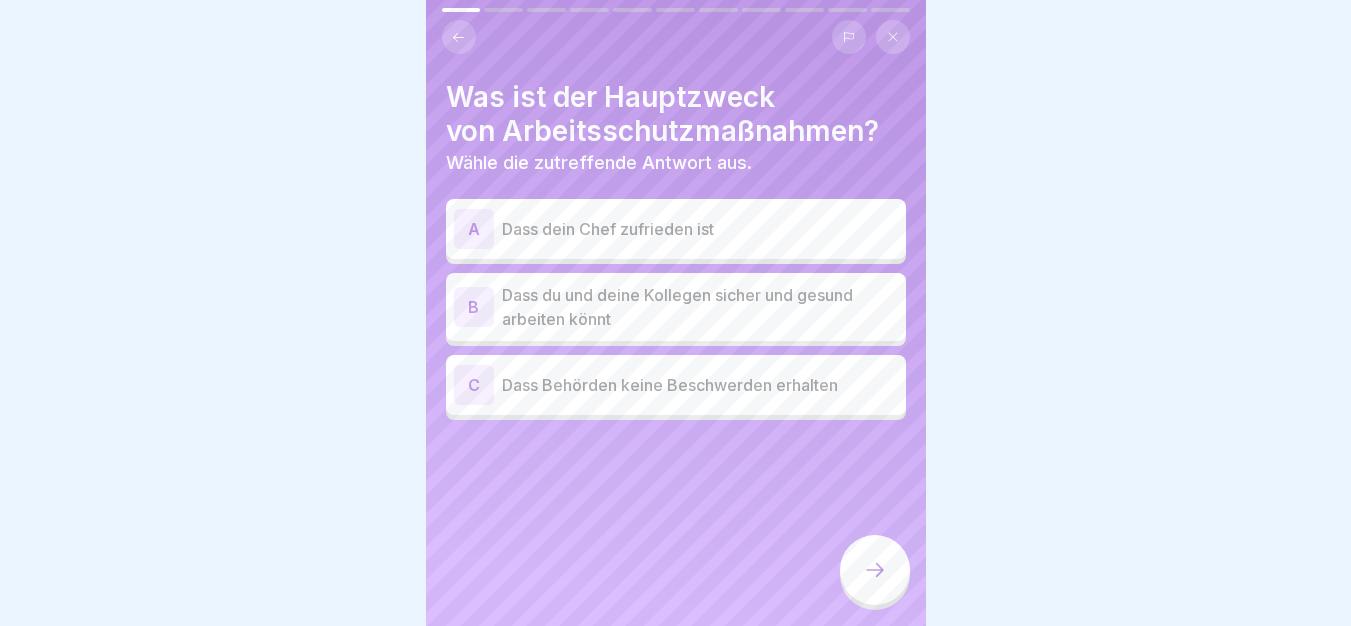 click on "Dass du und deine Kollegen sicher und gesund arbeiten könnt" at bounding box center [700, 307] 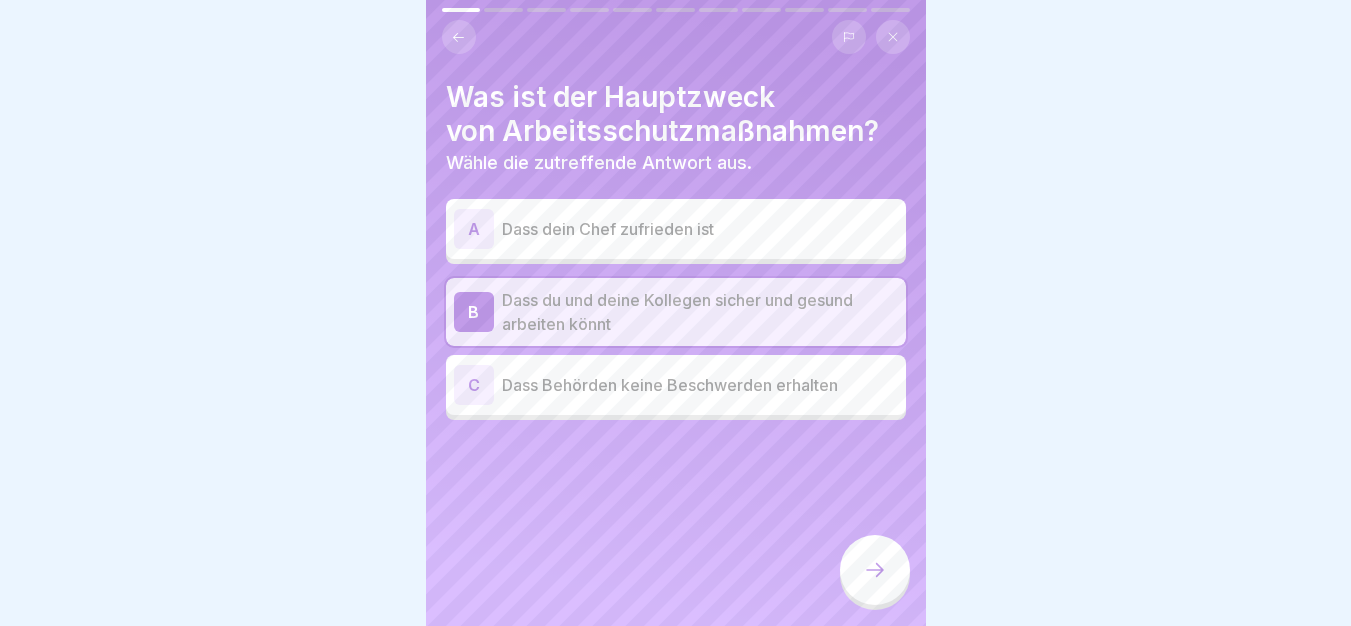 click at bounding box center (875, 570) 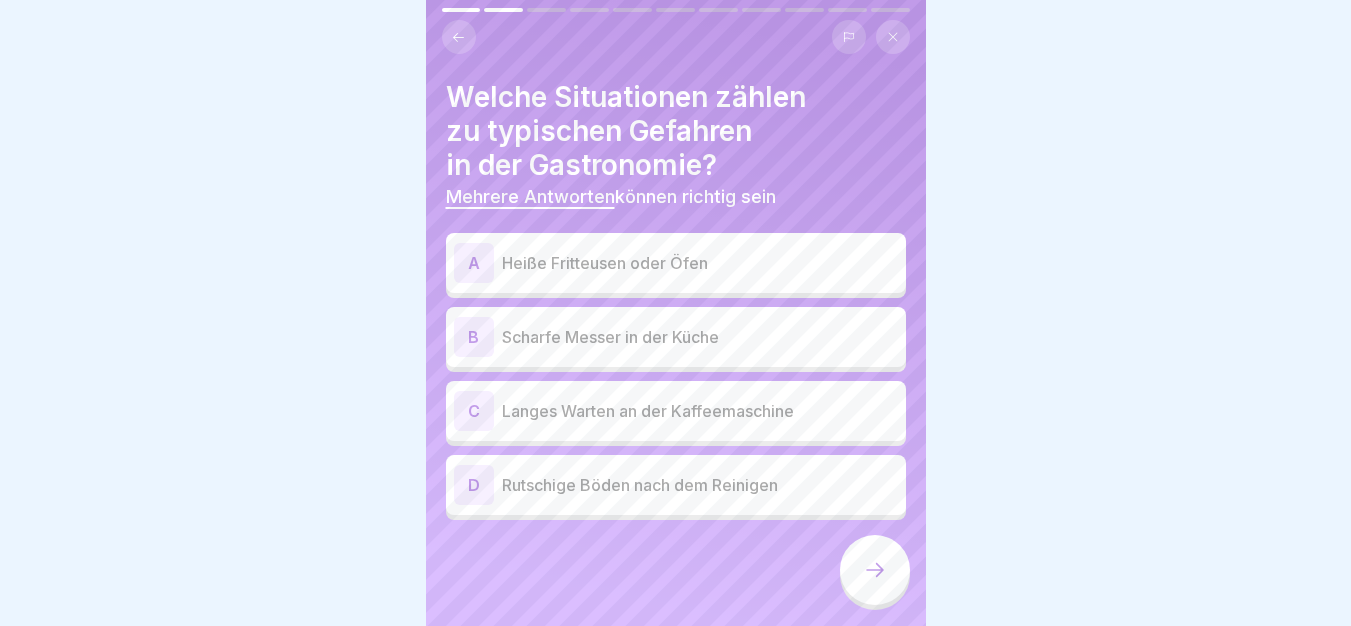 click on "A Heiße Fritteusen oder Öfen" at bounding box center (676, 263) 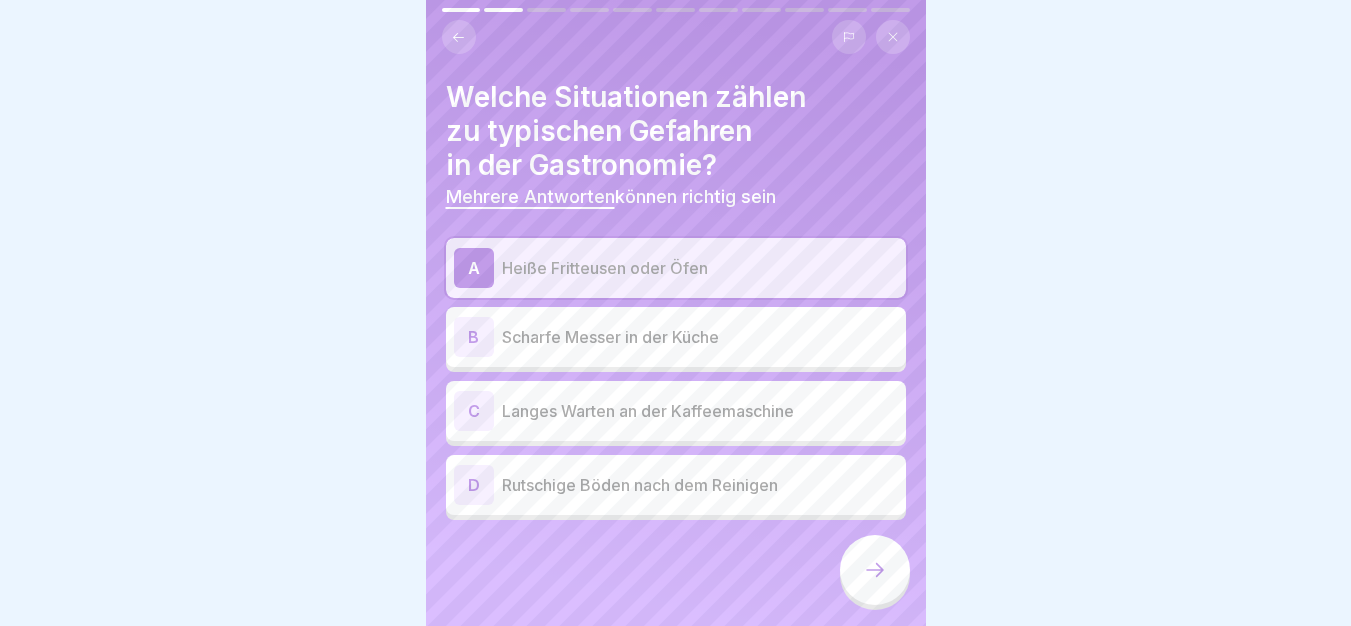 click at bounding box center (875, 570) 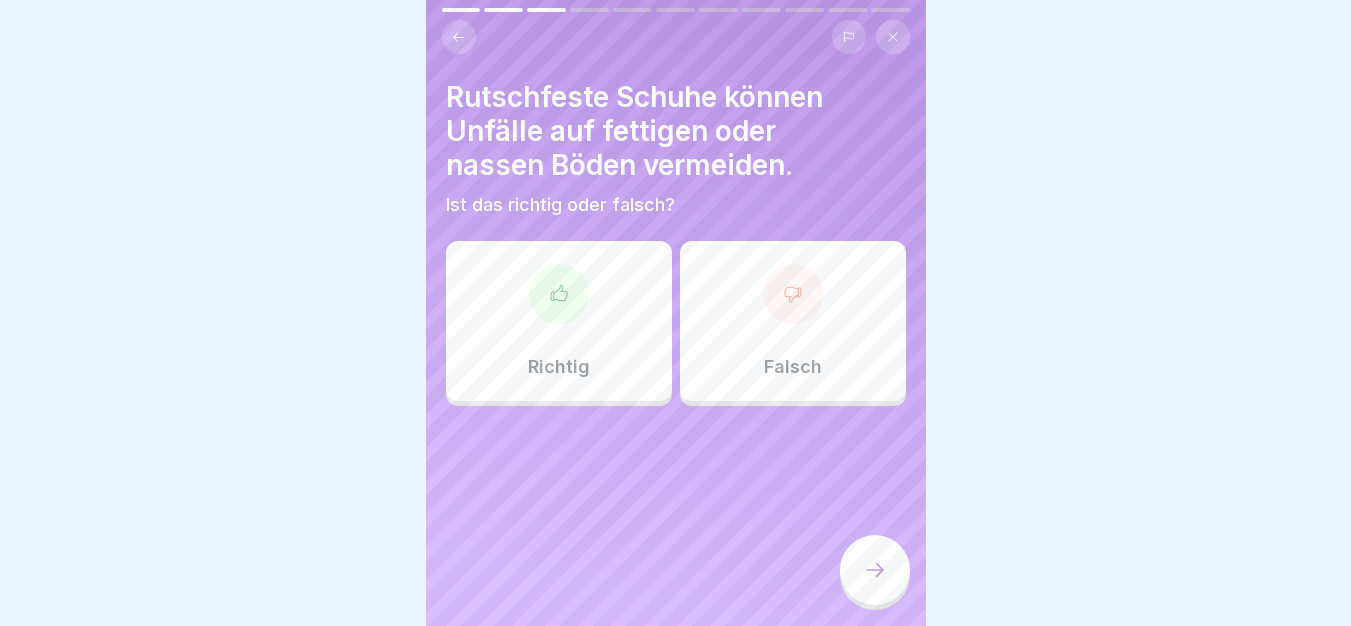 click on "Richtig" at bounding box center (559, 321) 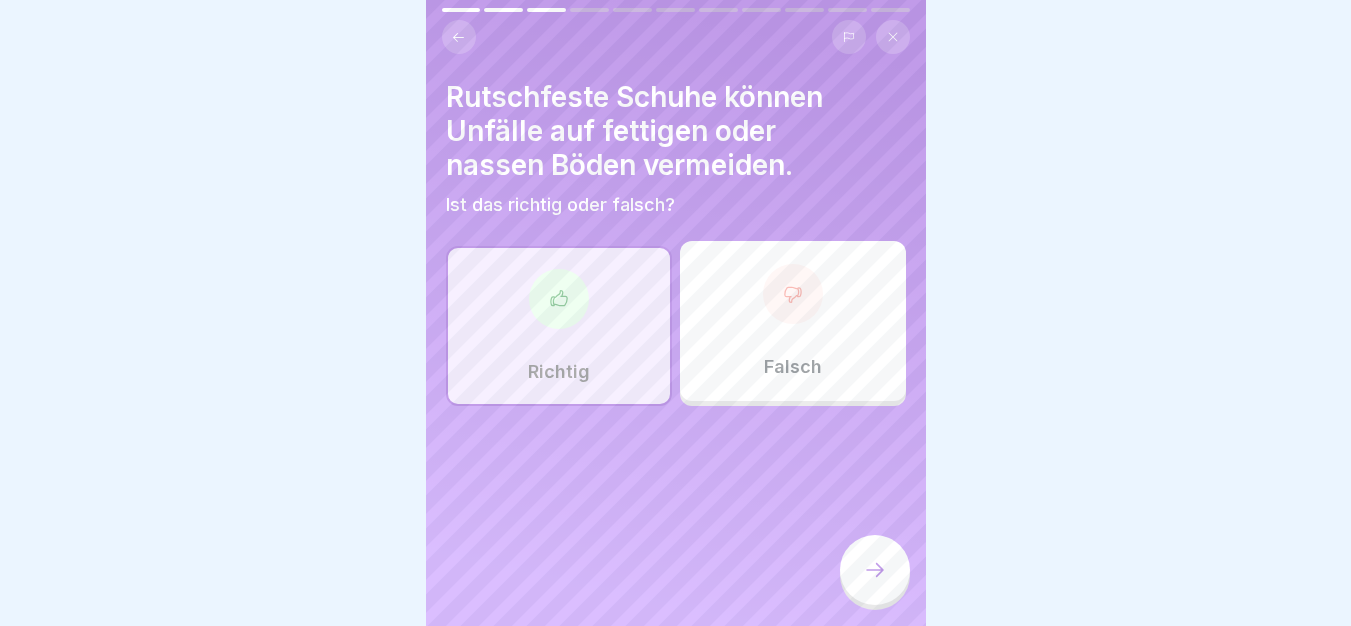 click 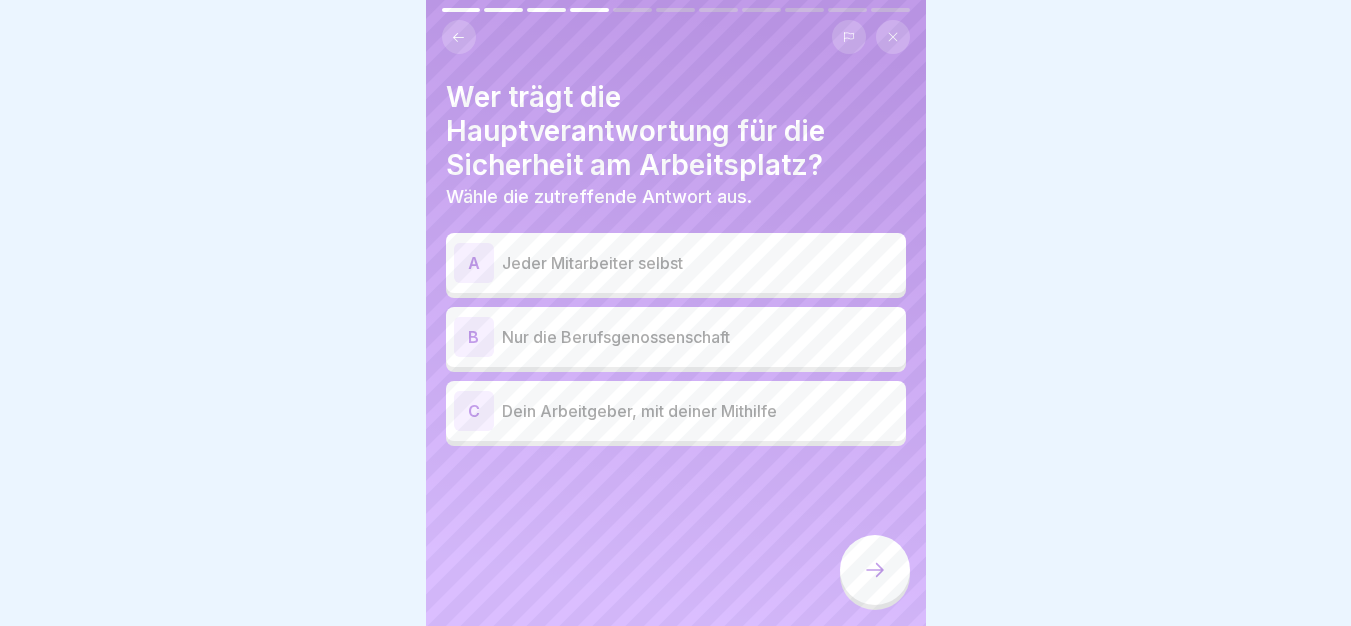 click on "Dein Arbeitgeber, mit deiner Mithilfe" at bounding box center (700, 411) 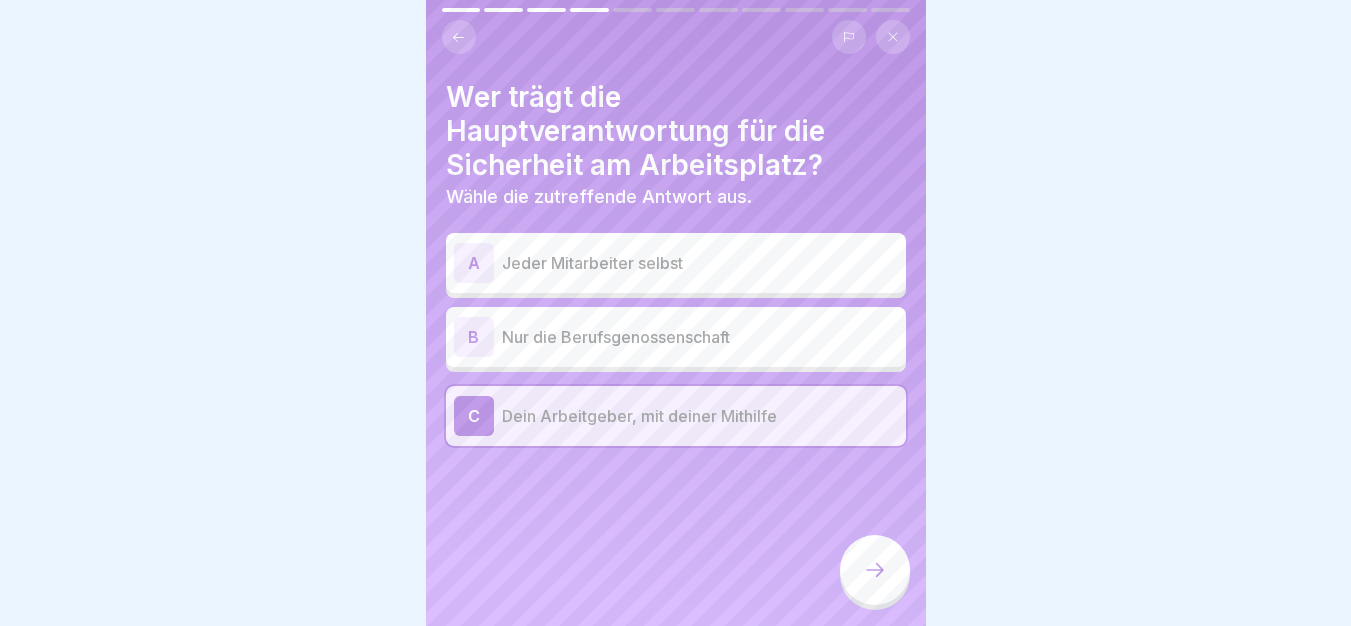 click at bounding box center [875, 570] 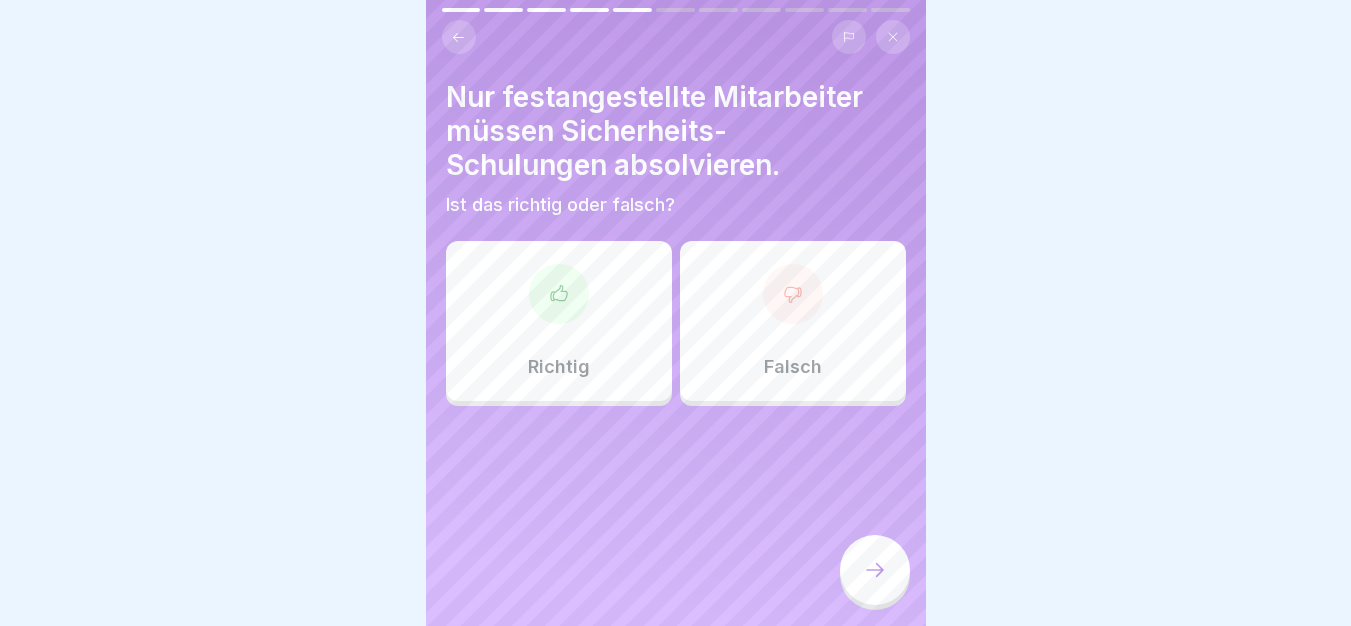 click on "Falsch" at bounding box center (793, 321) 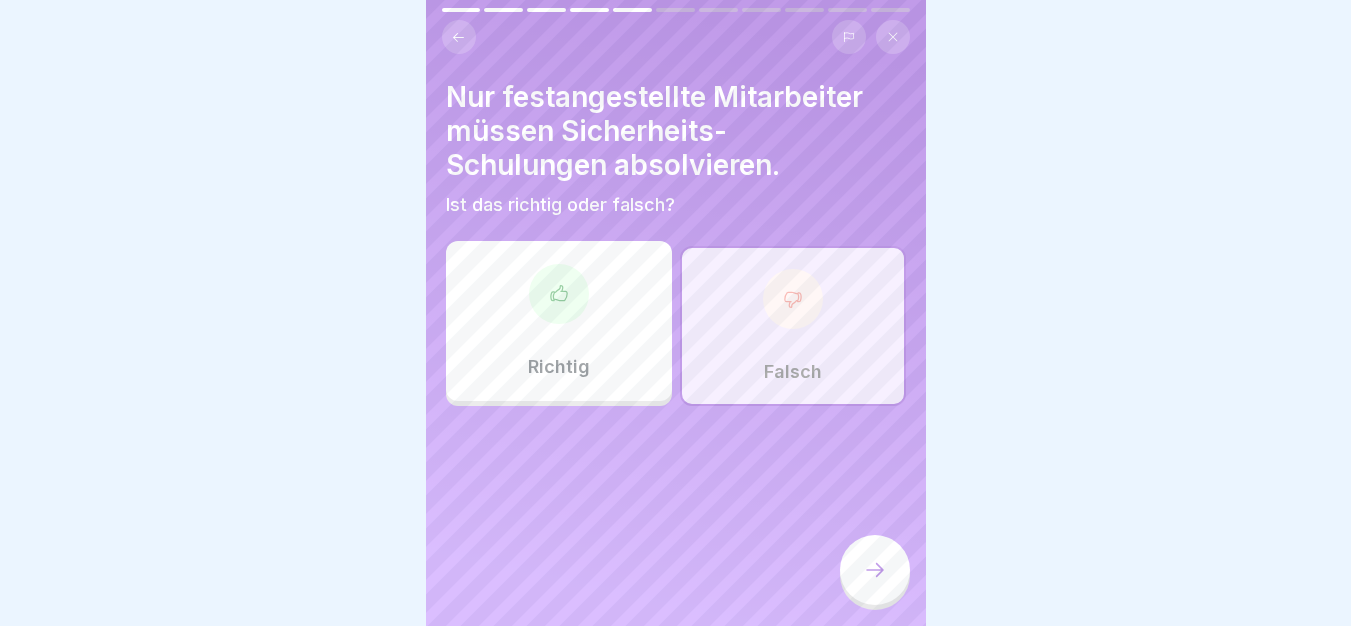 click 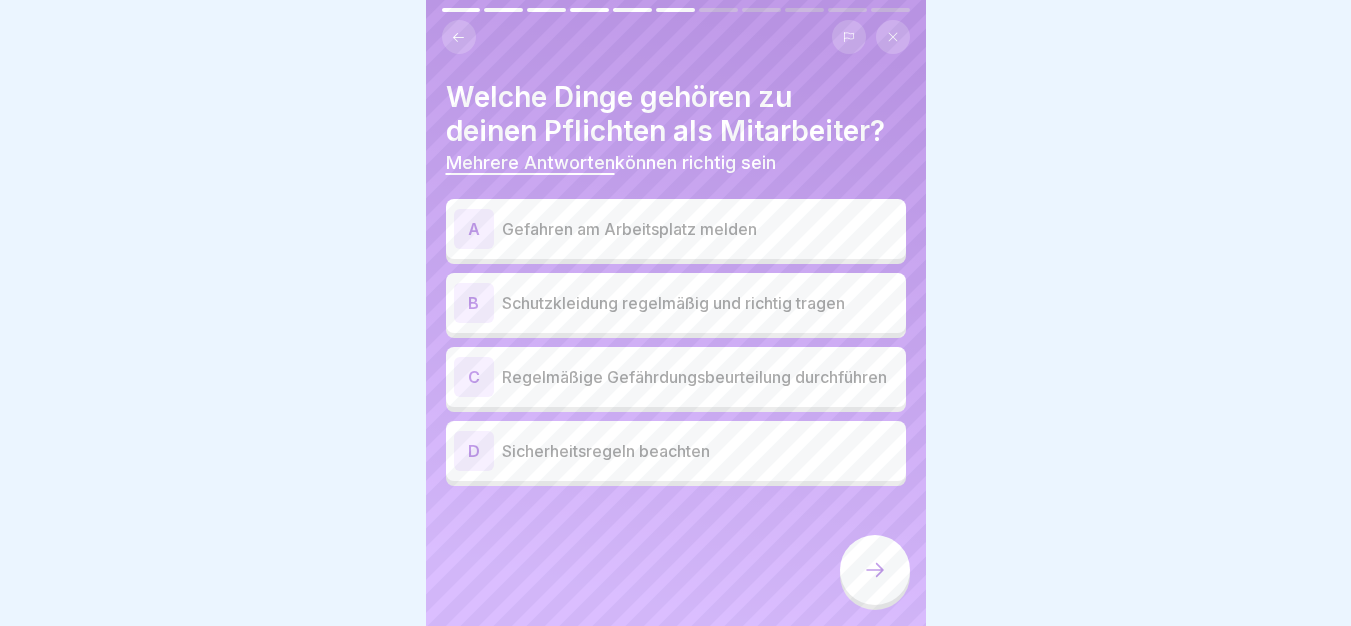 click on "Gefahren am Arbeitsplatz melden" at bounding box center (700, 229) 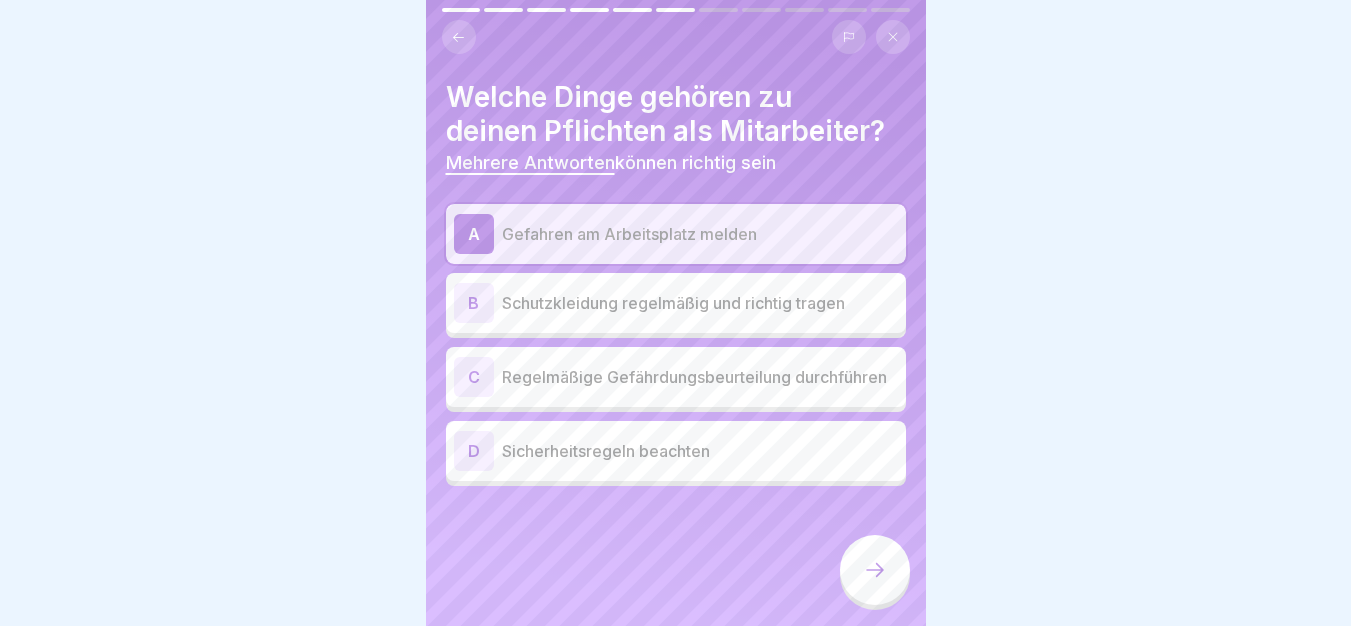 click on "Regelmäßige Gefährdungsbeurteilung durchführen" at bounding box center (700, 377) 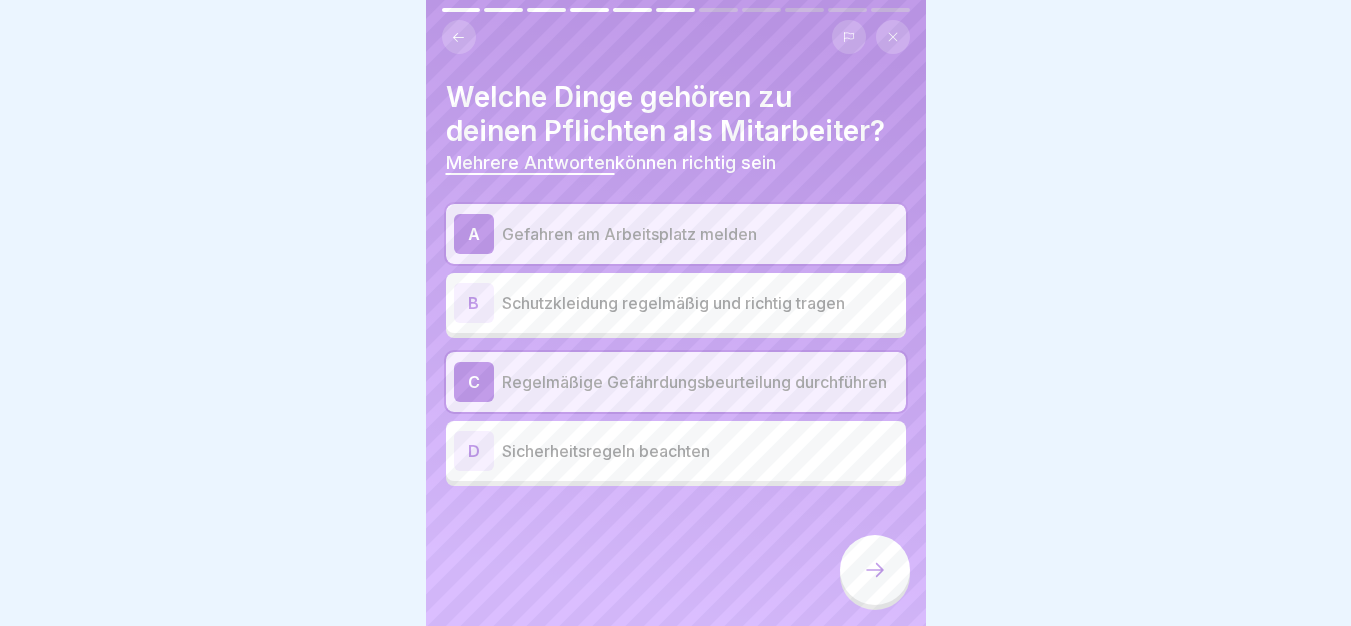 click on "Sicherheitsregeln beachten" at bounding box center [700, 451] 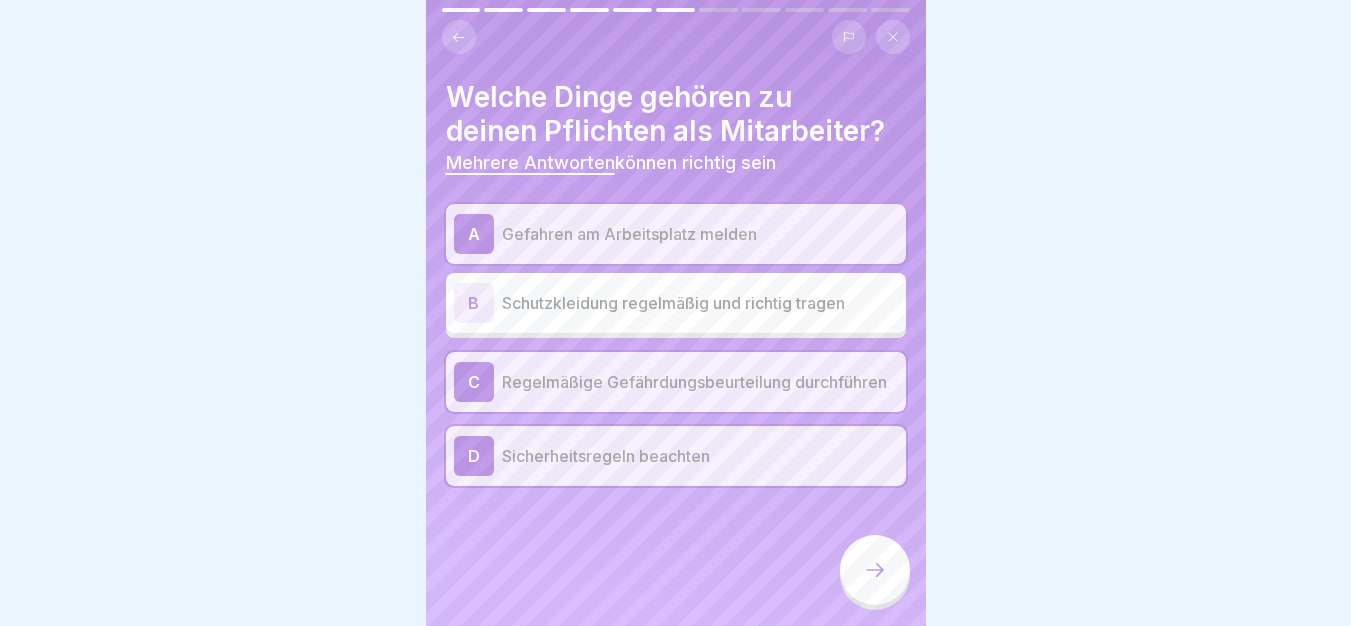 click 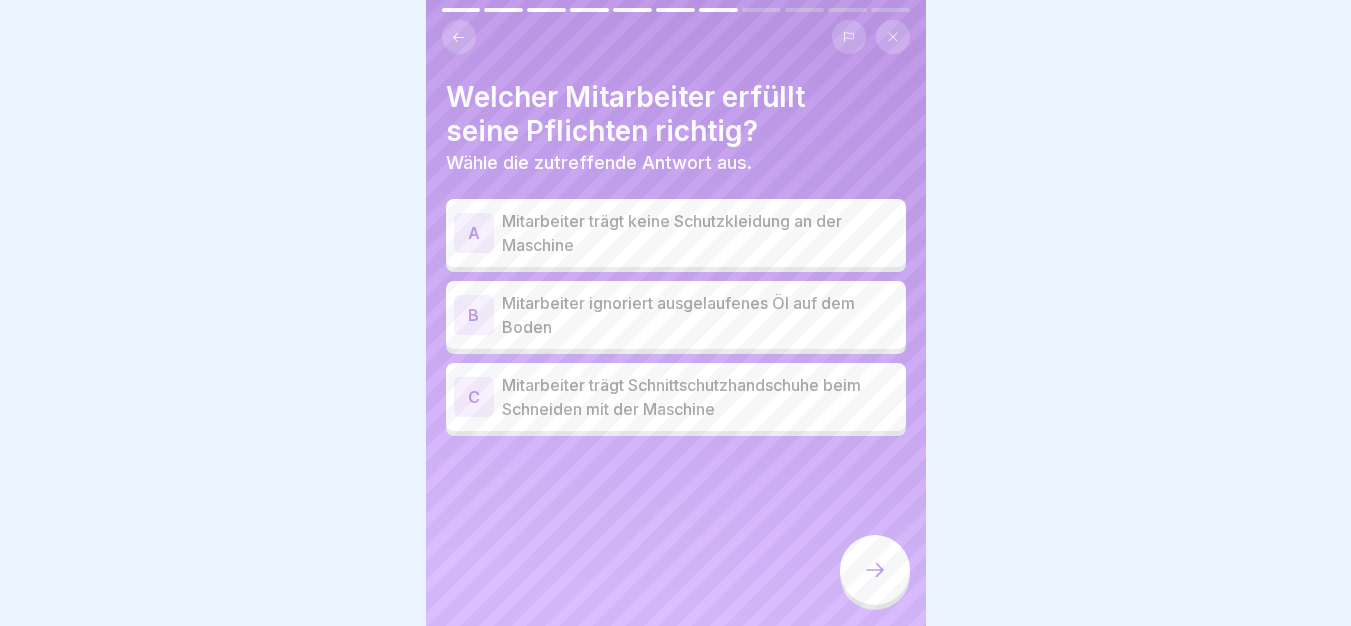 click on "Mitarbeiter trägt Schnittschutzhandschuhe beim Schneiden mit der Maschine" at bounding box center (700, 397) 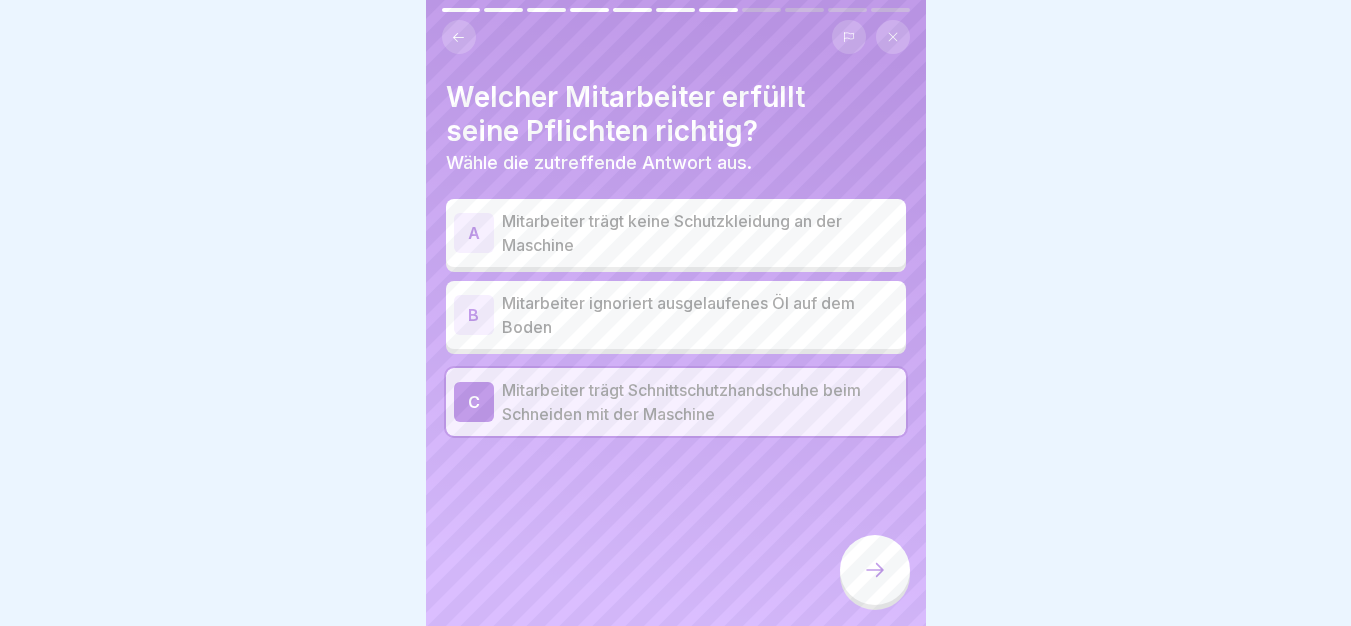 click 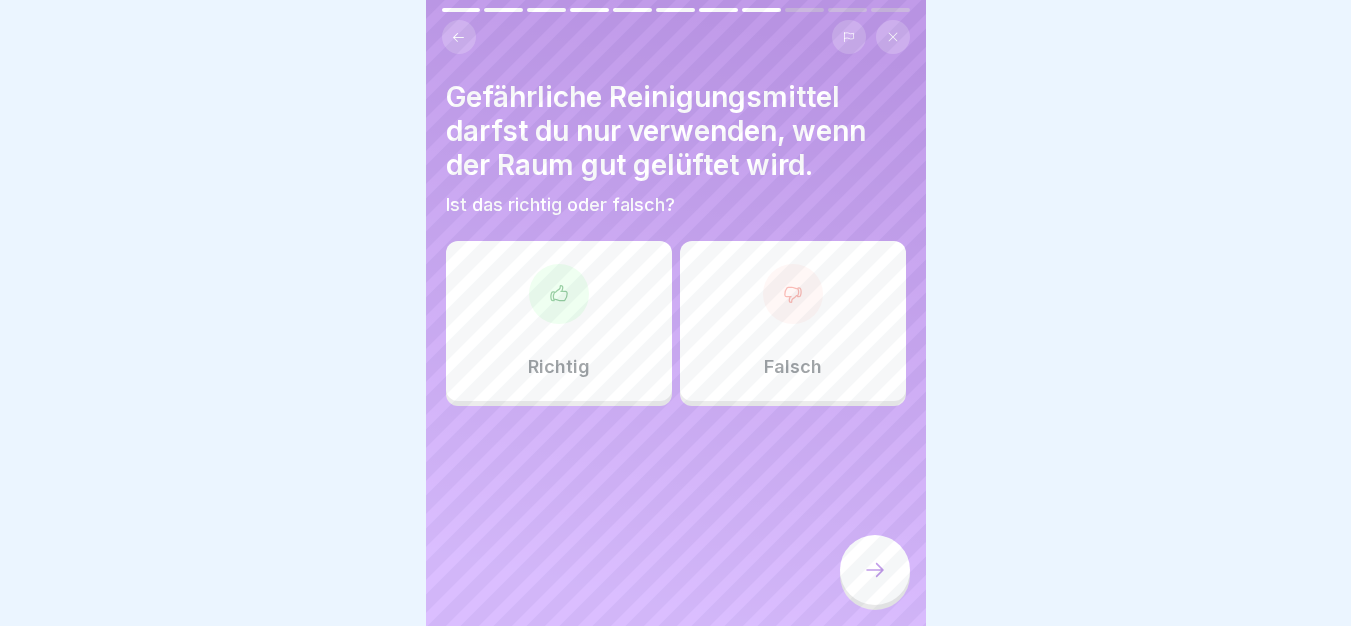 click on "Richtig" at bounding box center (559, 321) 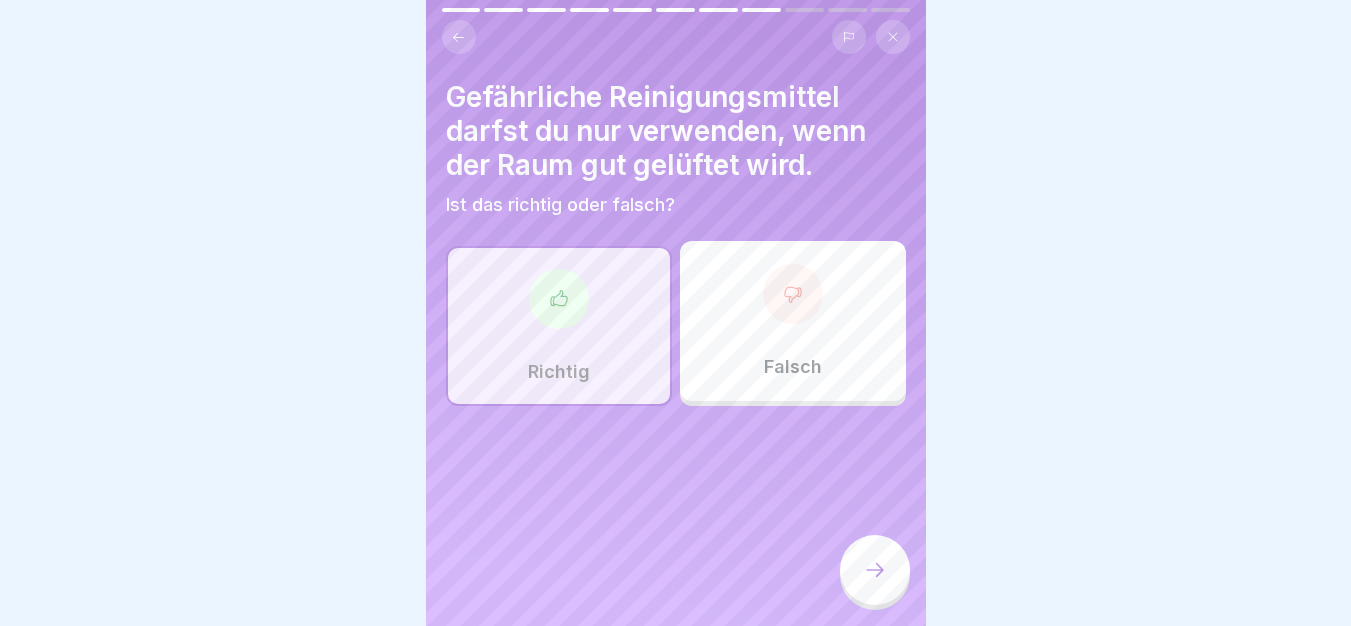click 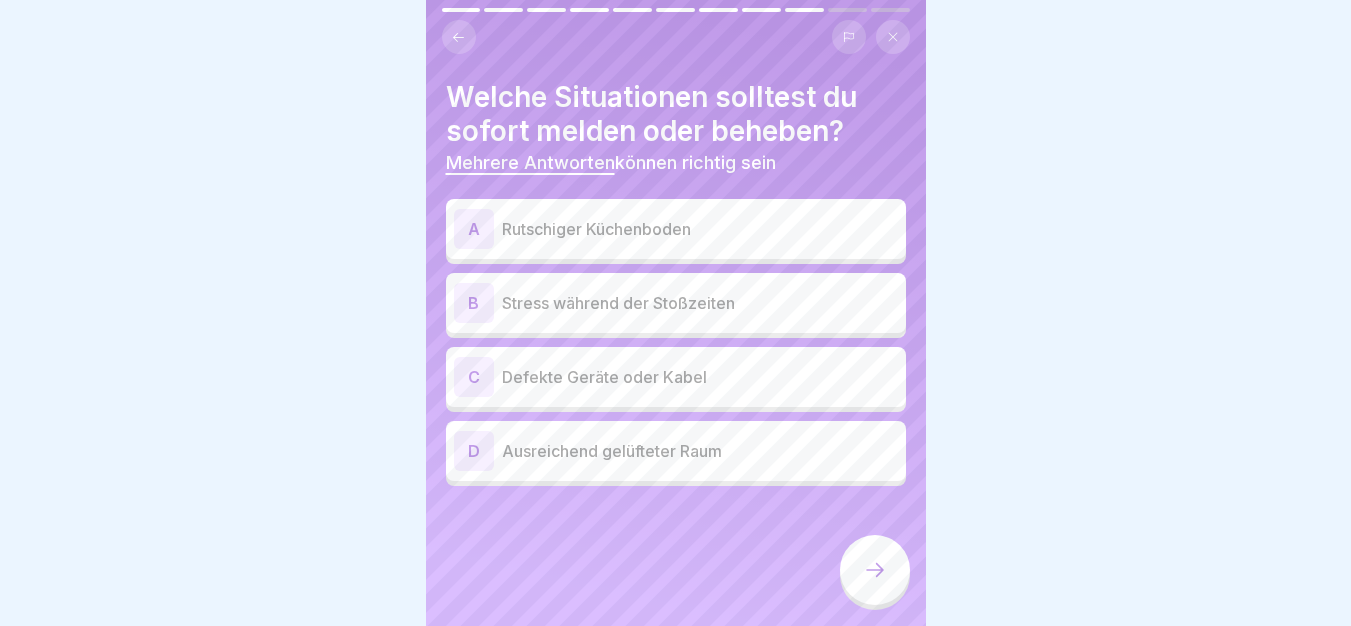 click on "A Rutschiger Küchenboden" at bounding box center [676, 229] 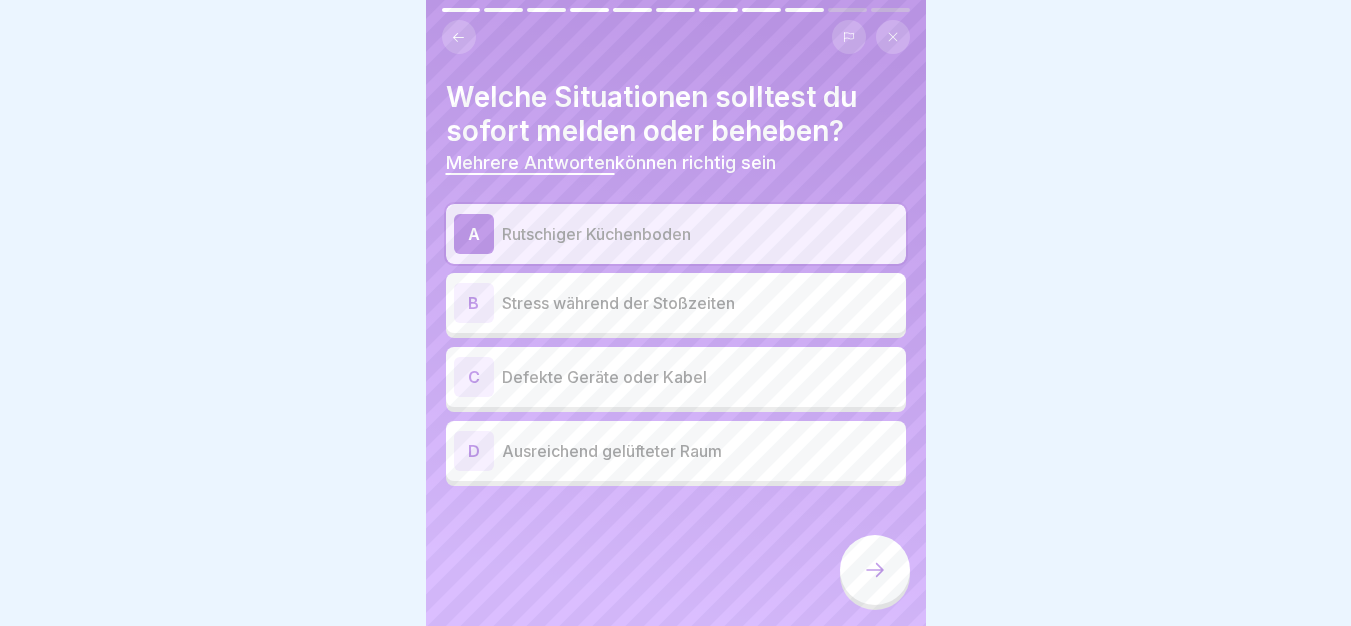 click on "Defekte Geräte oder Kabel" at bounding box center (700, 377) 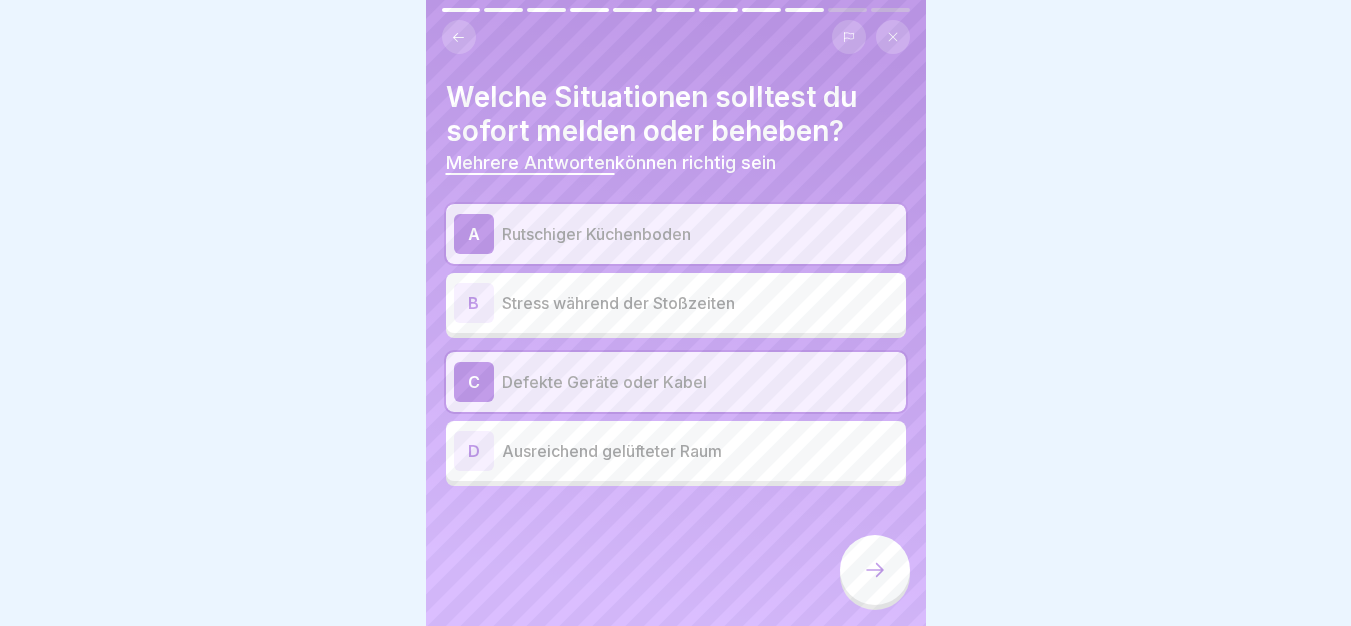 click at bounding box center (875, 570) 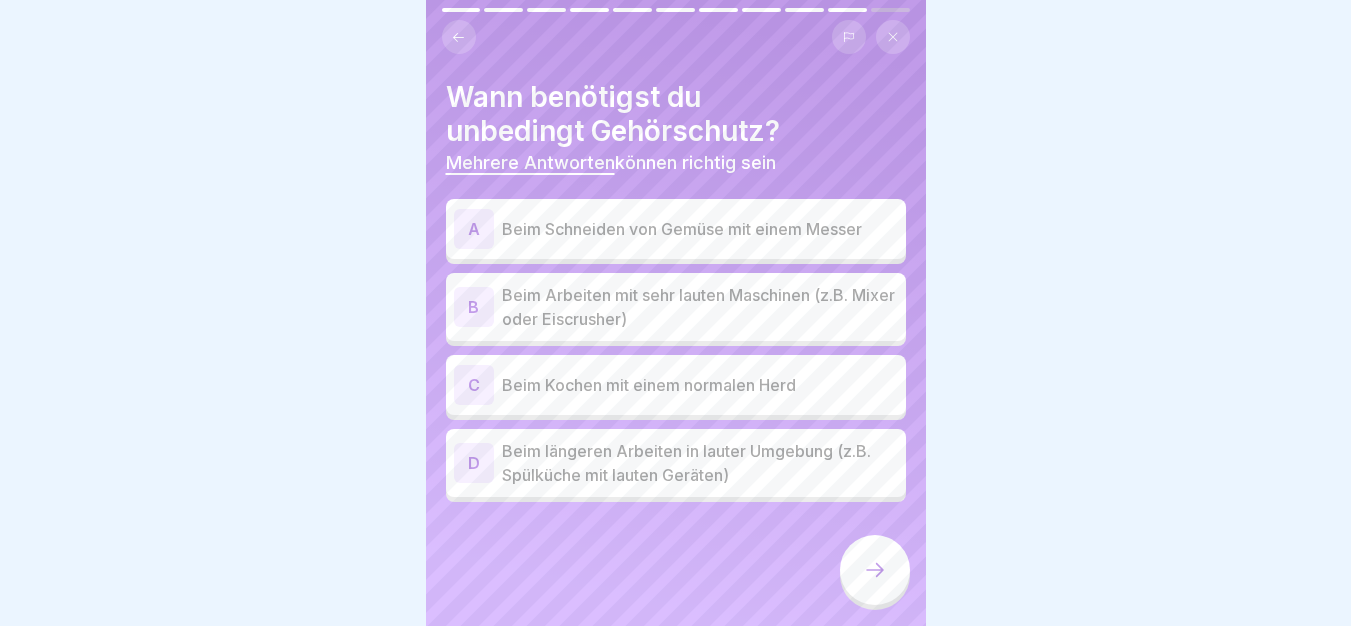 click on "Beim Arbeiten mit sehr lauten Maschinen (z.B. Mixer oder Eiscrusher)" at bounding box center [700, 307] 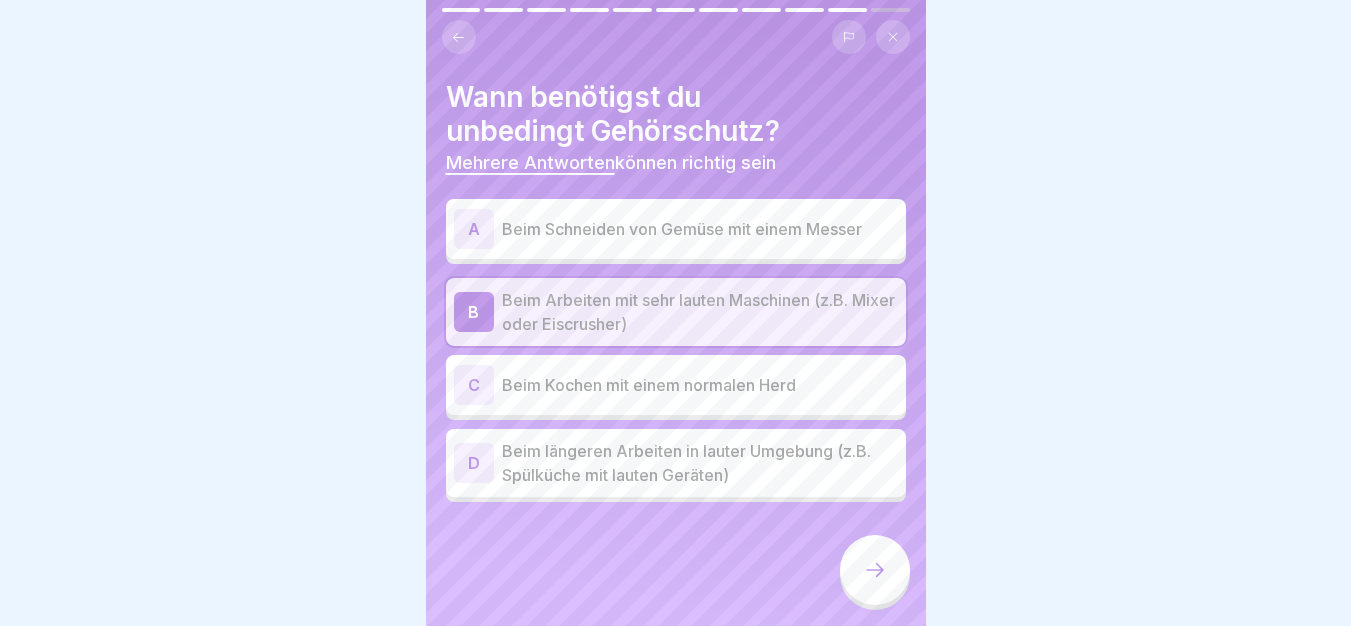 click on "Beim längeren Arbeiten in lauter Umgebung (z.B. Spülküche mit lauten Geräten)" at bounding box center [700, 463] 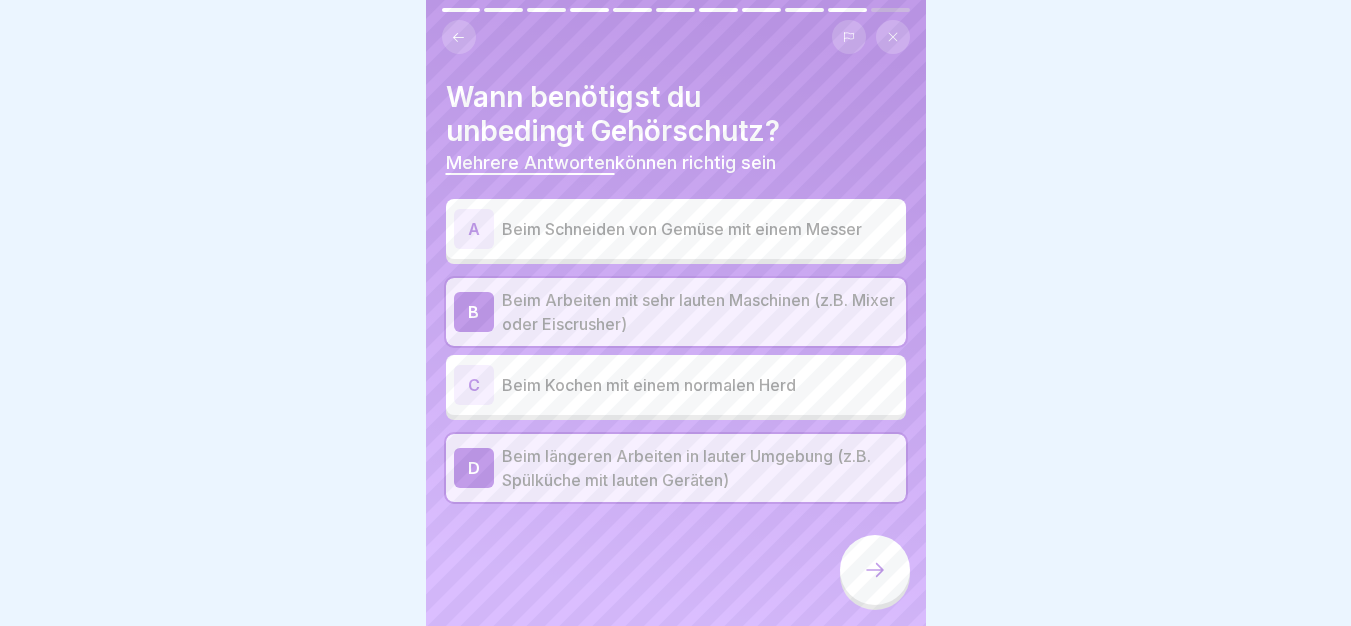 click 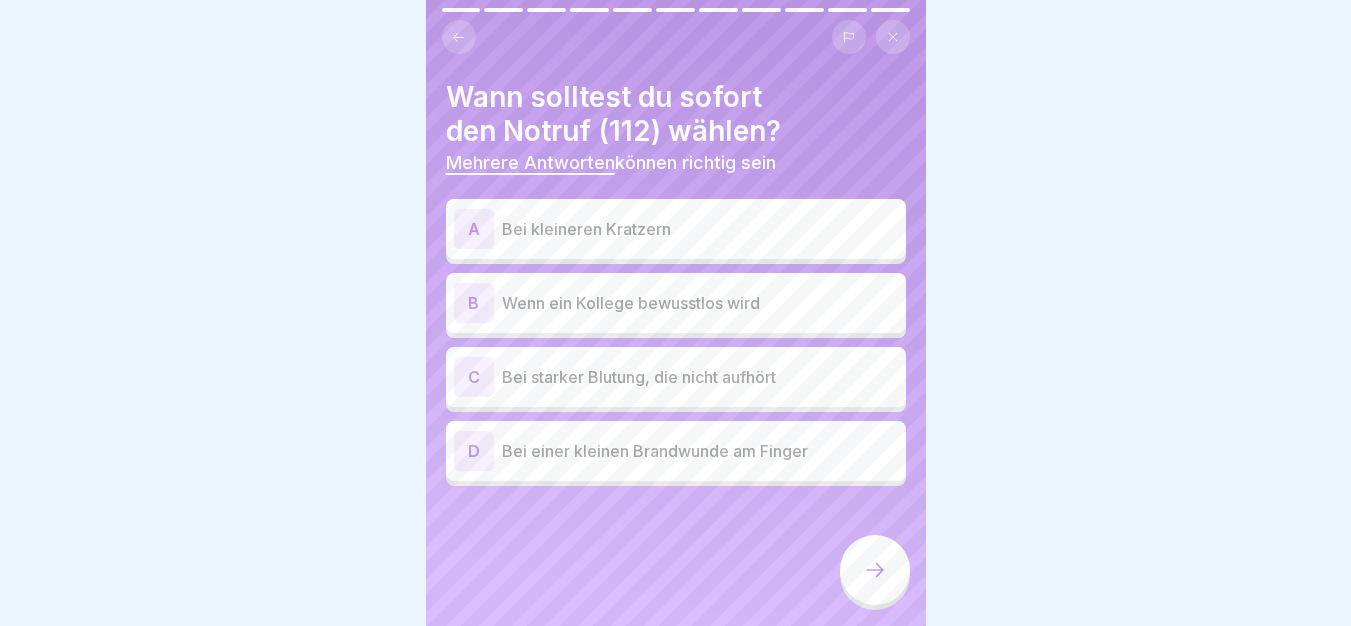 click on "B Wenn ein Kollege bewusstlos wird" at bounding box center [676, 303] 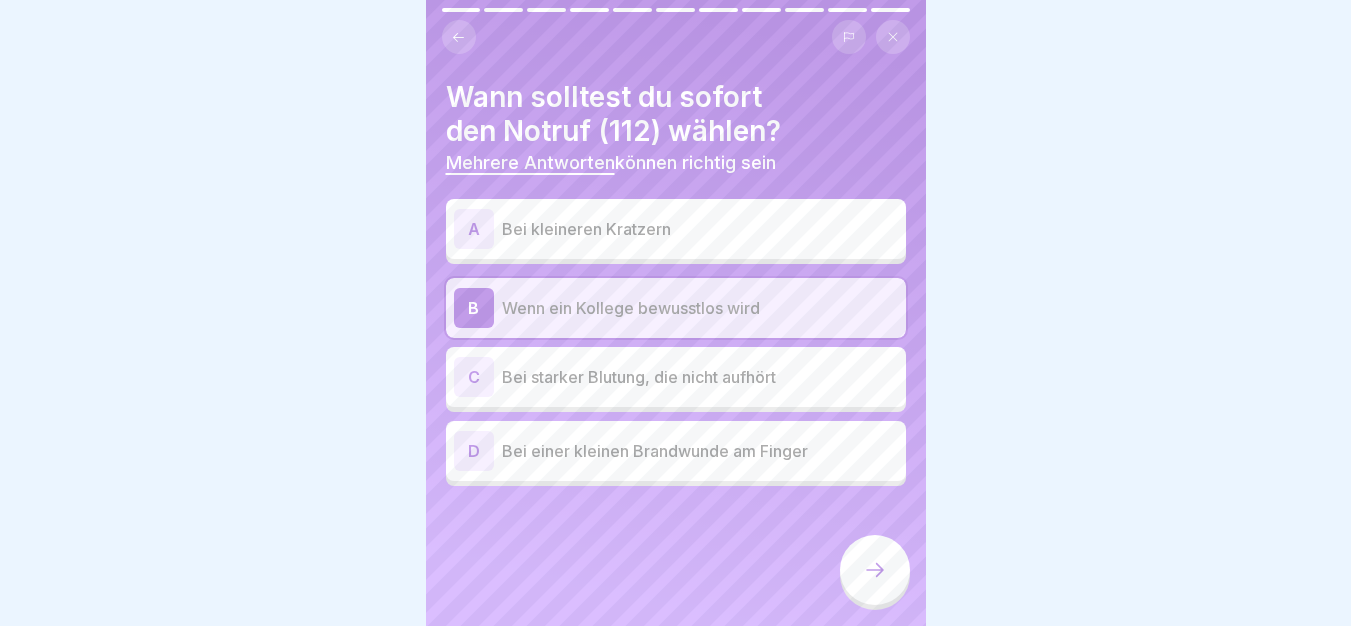 click on "Bei starker Blutung, die nicht aufhört" at bounding box center (700, 377) 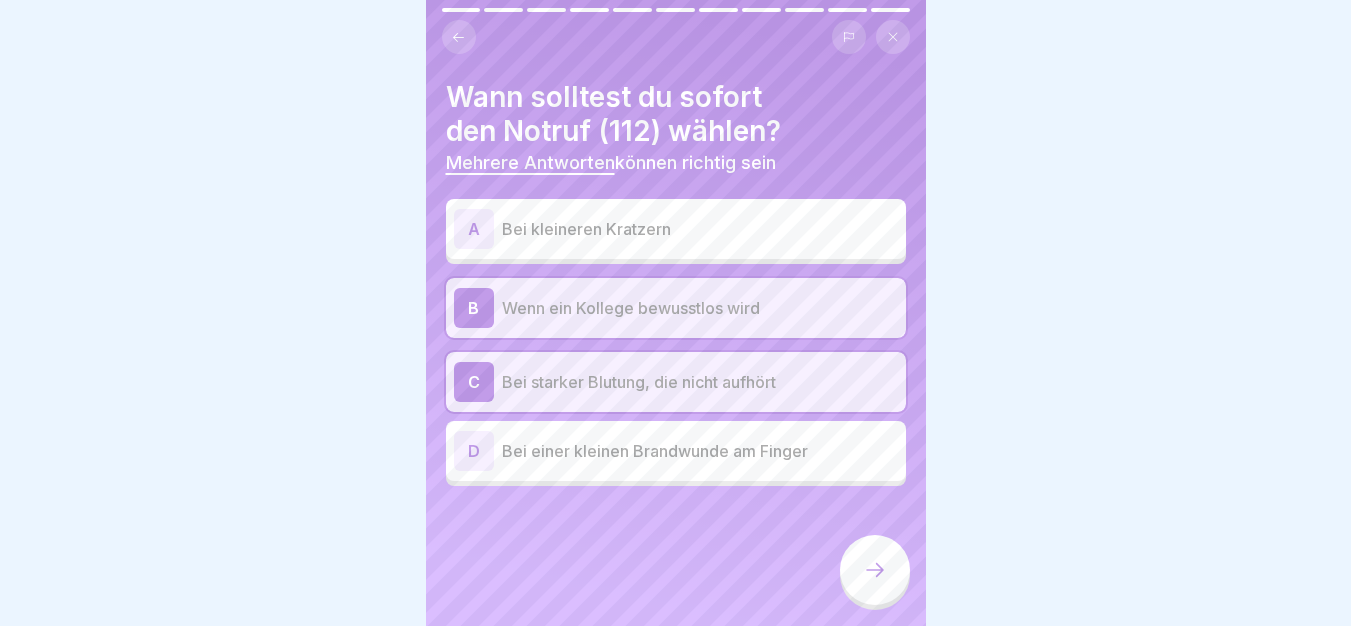 click at bounding box center [875, 570] 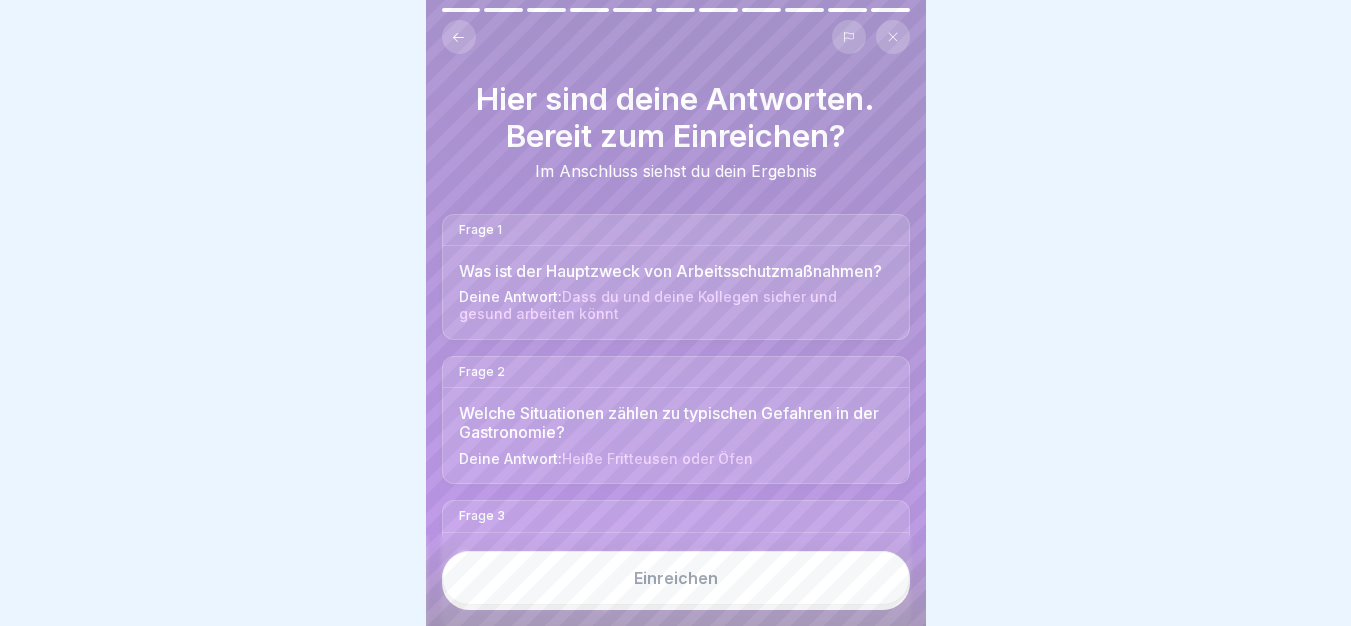 click on "Einreichen" at bounding box center [676, 578] 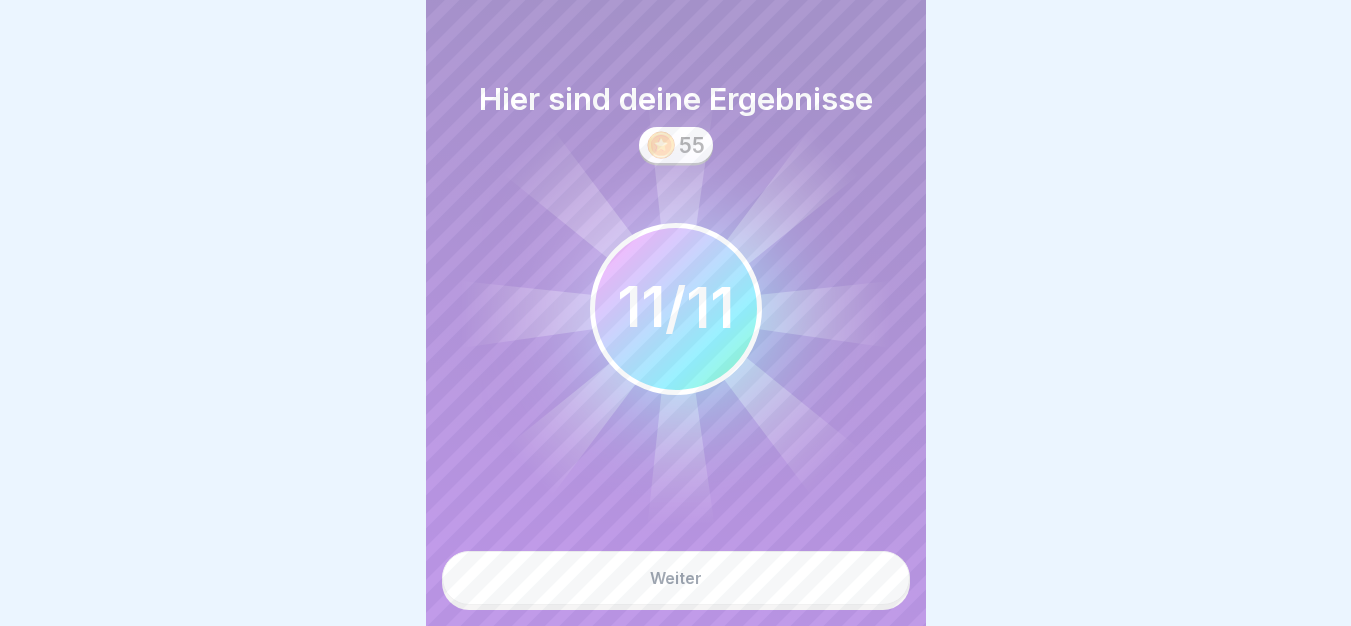 click on "Weiter" at bounding box center [676, 578] 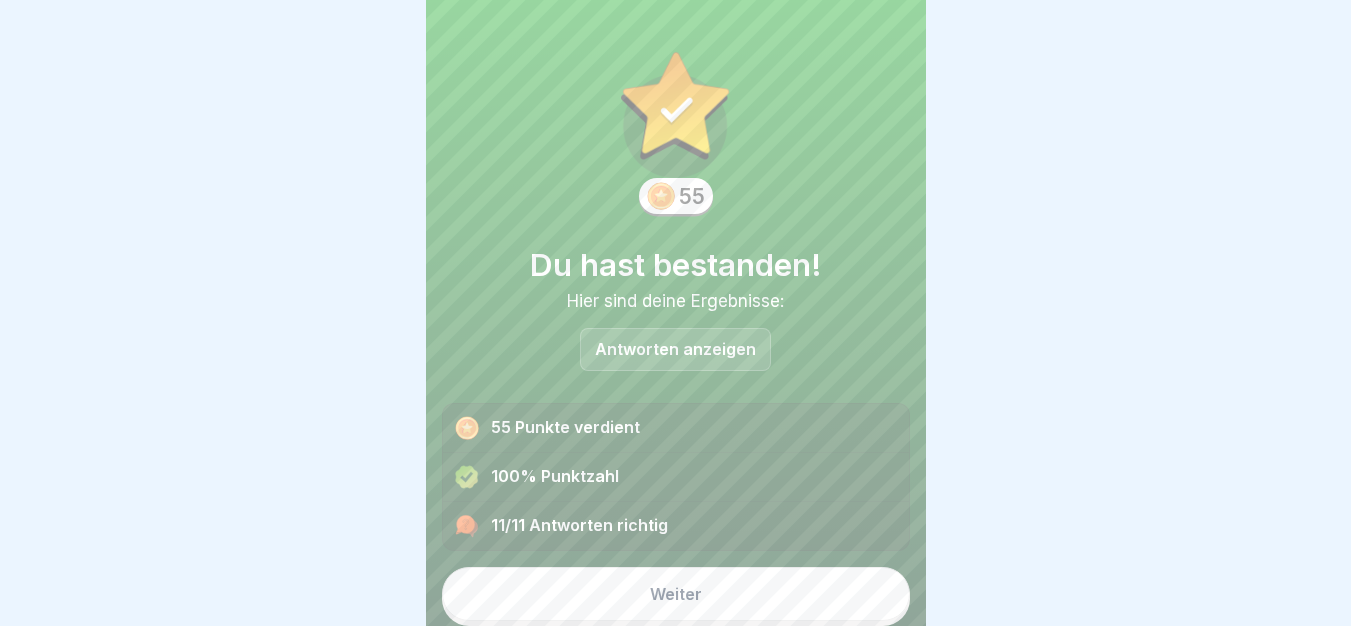 click on "Weiter" at bounding box center [676, 594] 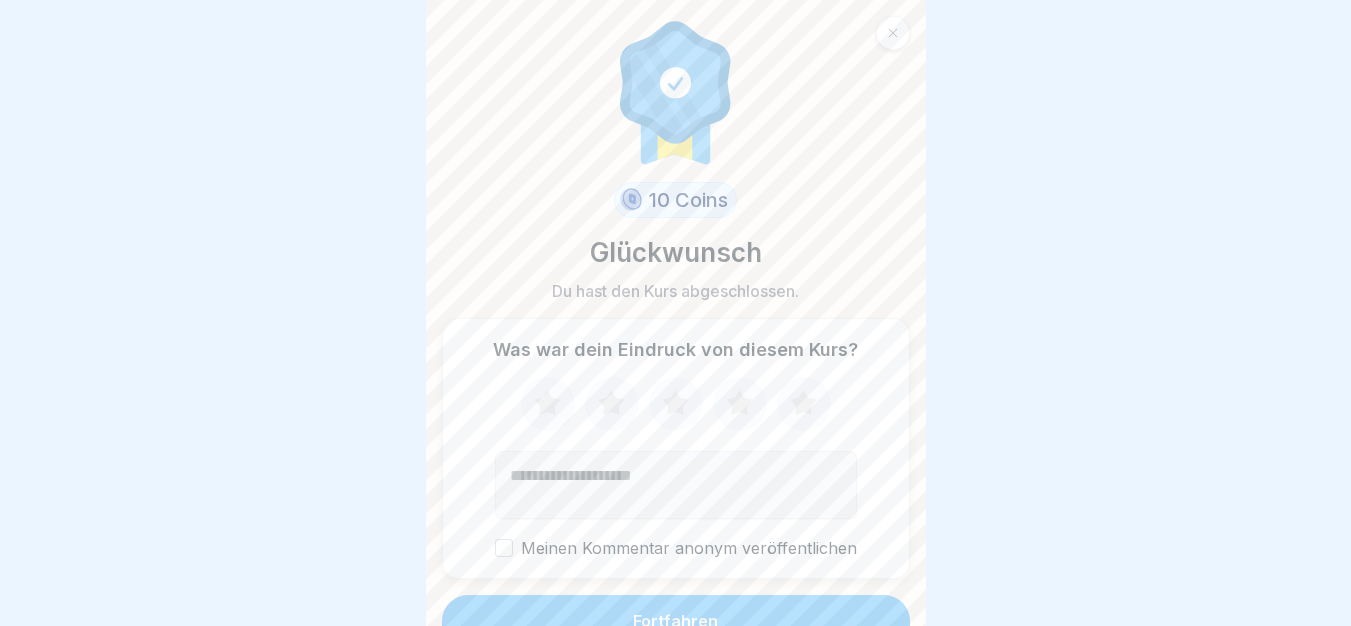 click on "Fortfahren" at bounding box center [676, 621] 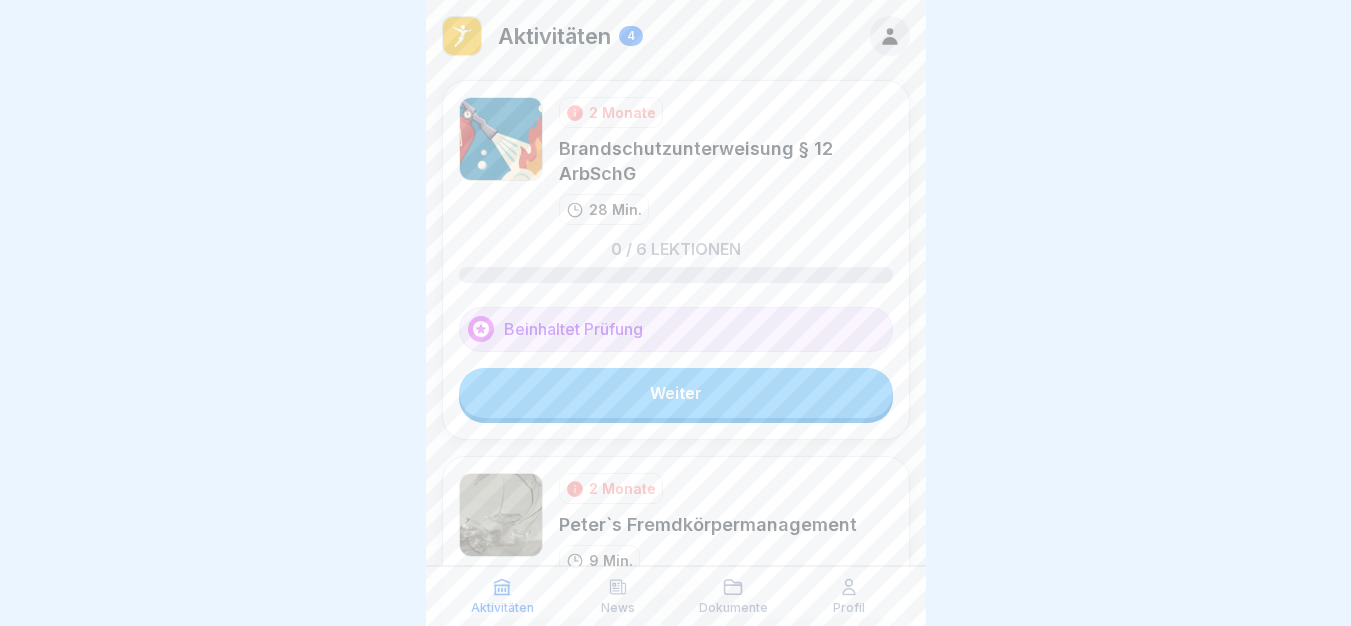 click on "Weiter" at bounding box center (676, 393) 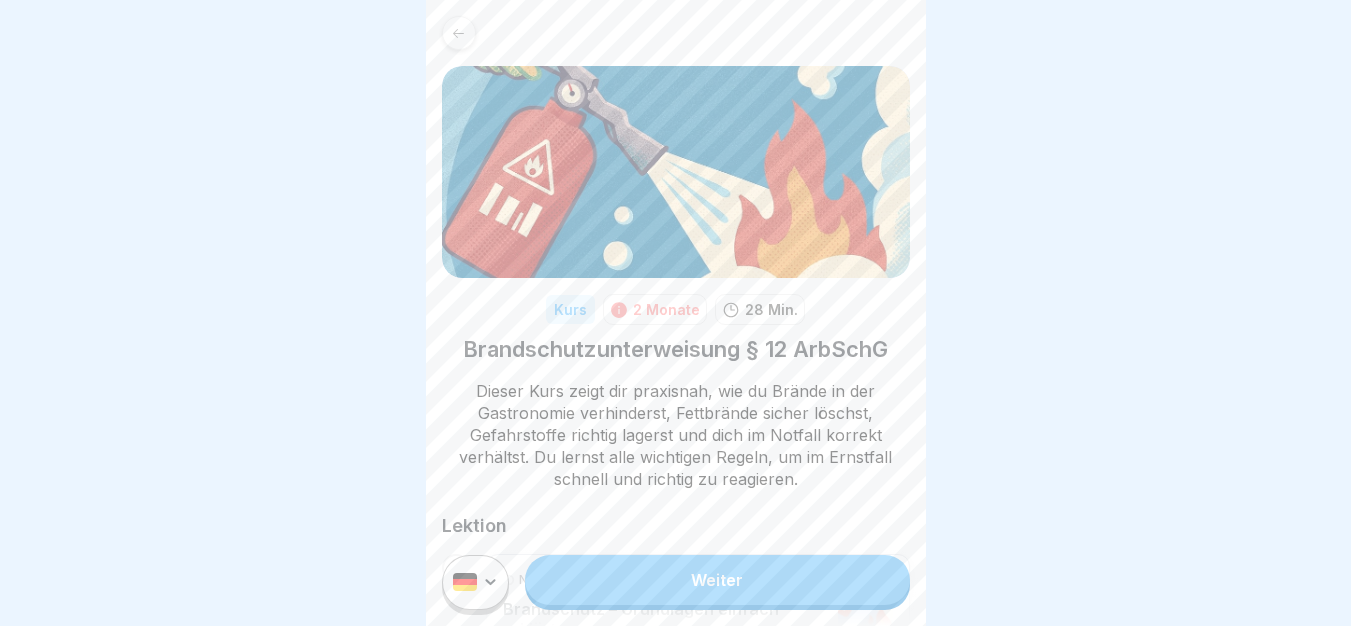 click on "Weiter" at bounding box center (717, 580) 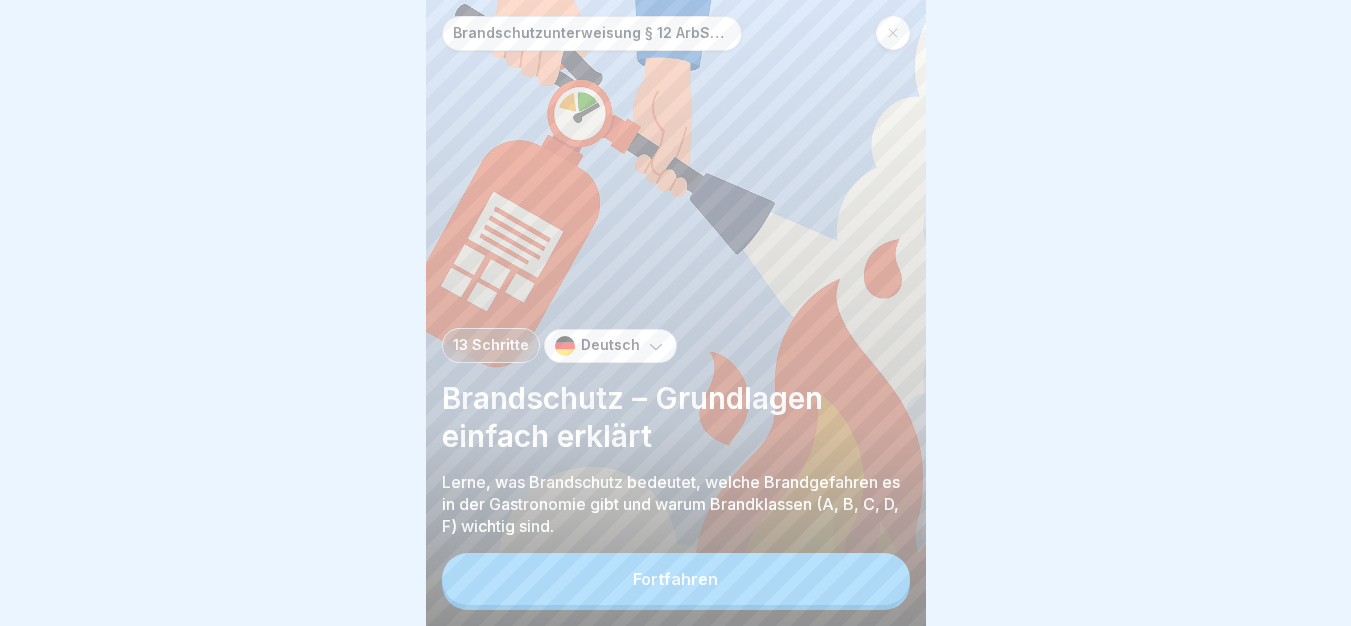 click on "Fortfahren" at bounding box center (676, 579) 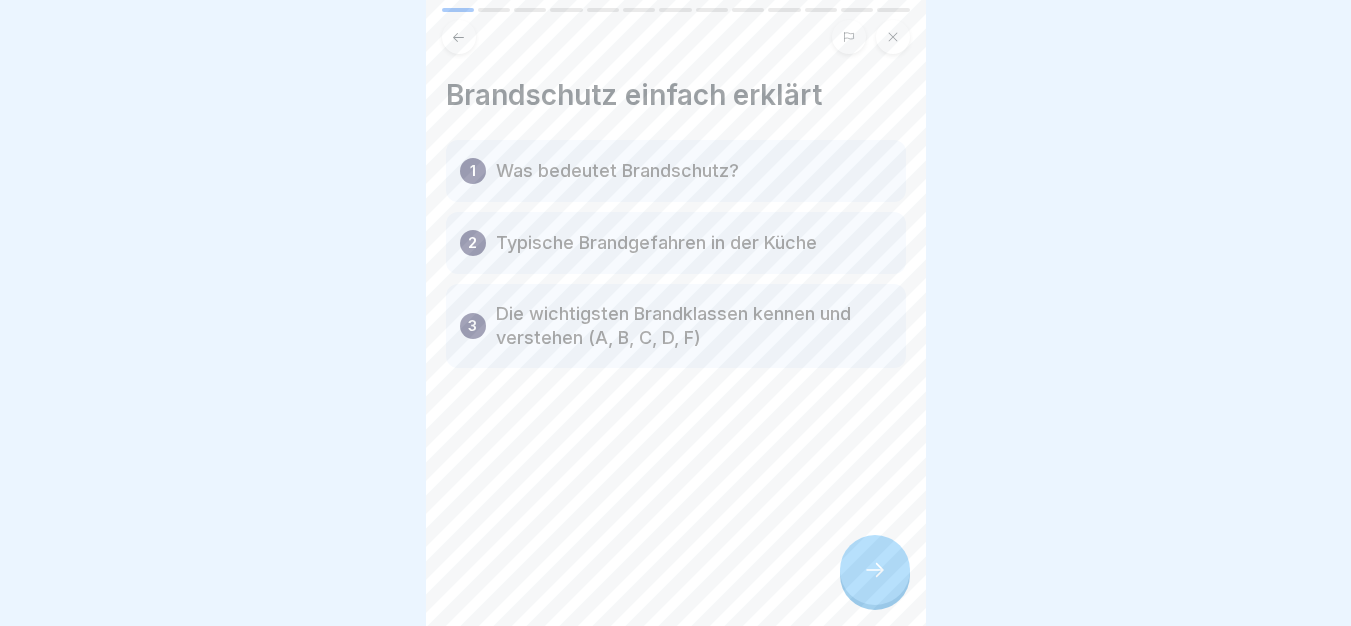 click at bounding box center [875, 570] 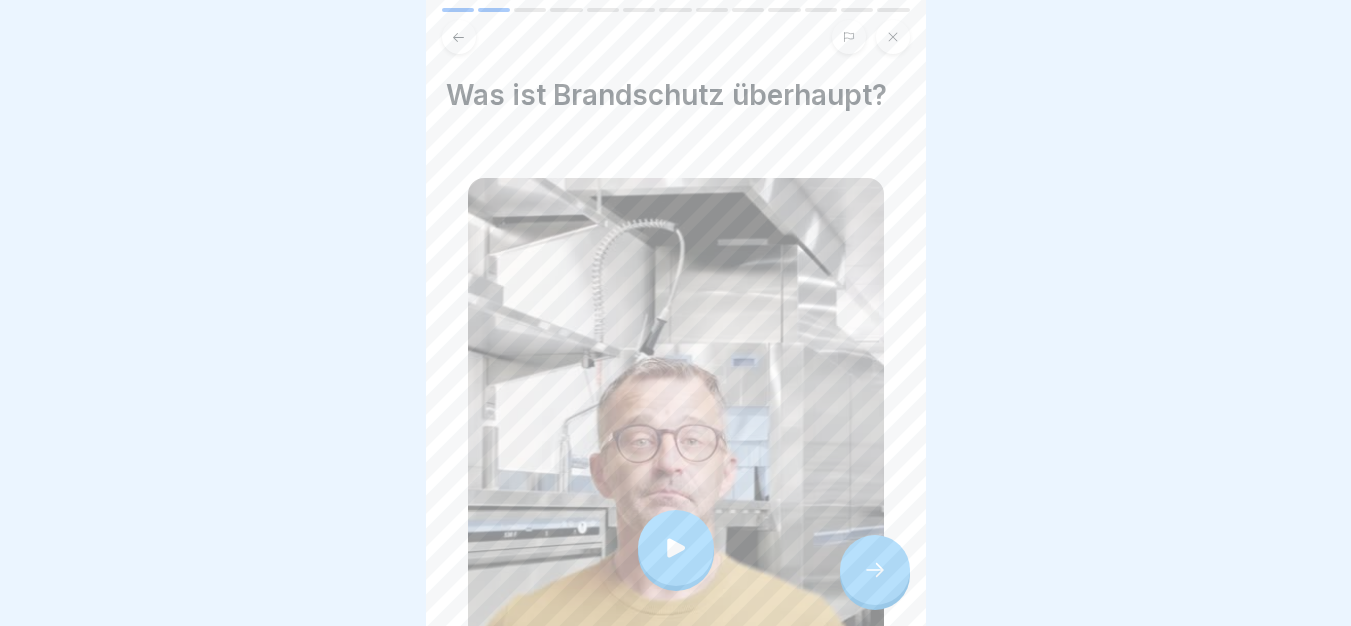click at bounding box center [676, 548] 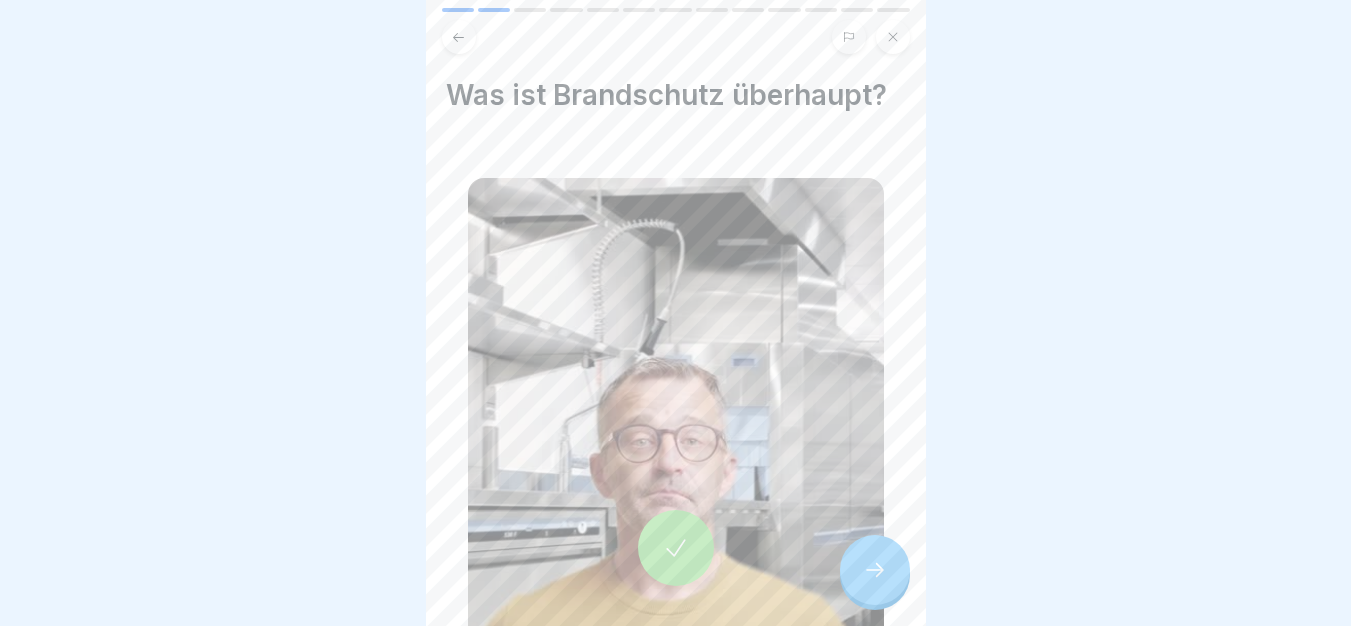 scroll, scrollTop: 385, scrollLeft: 0, axis: vertical 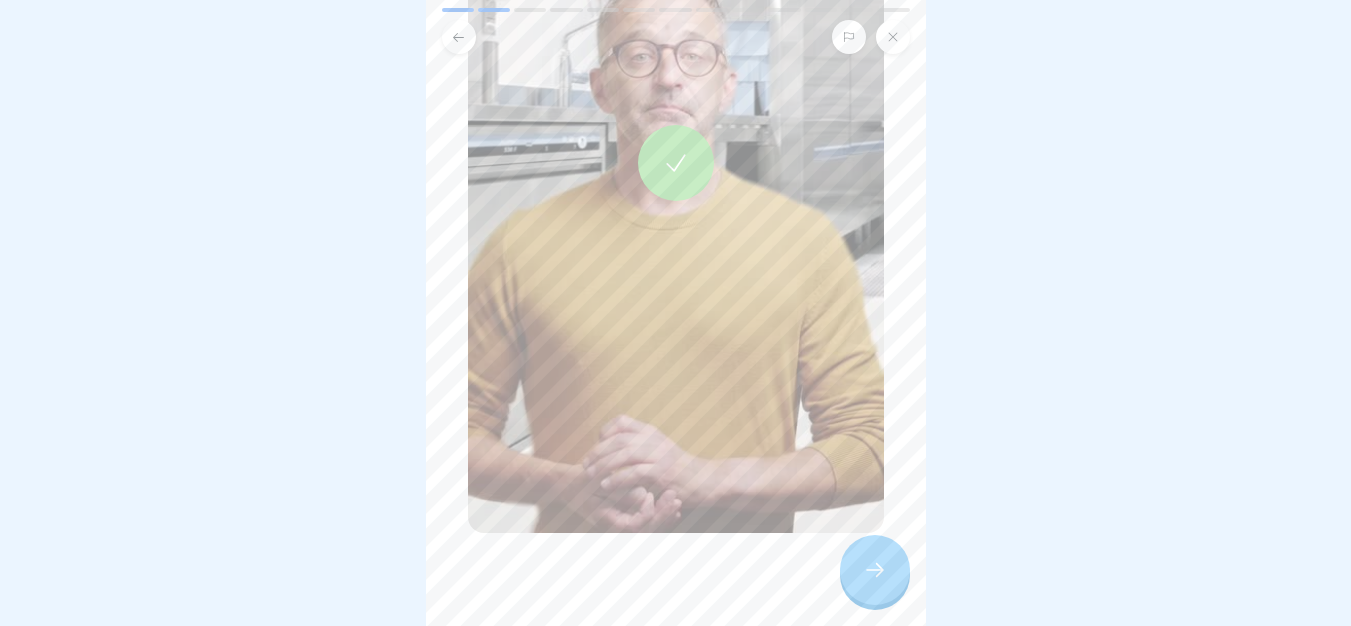click 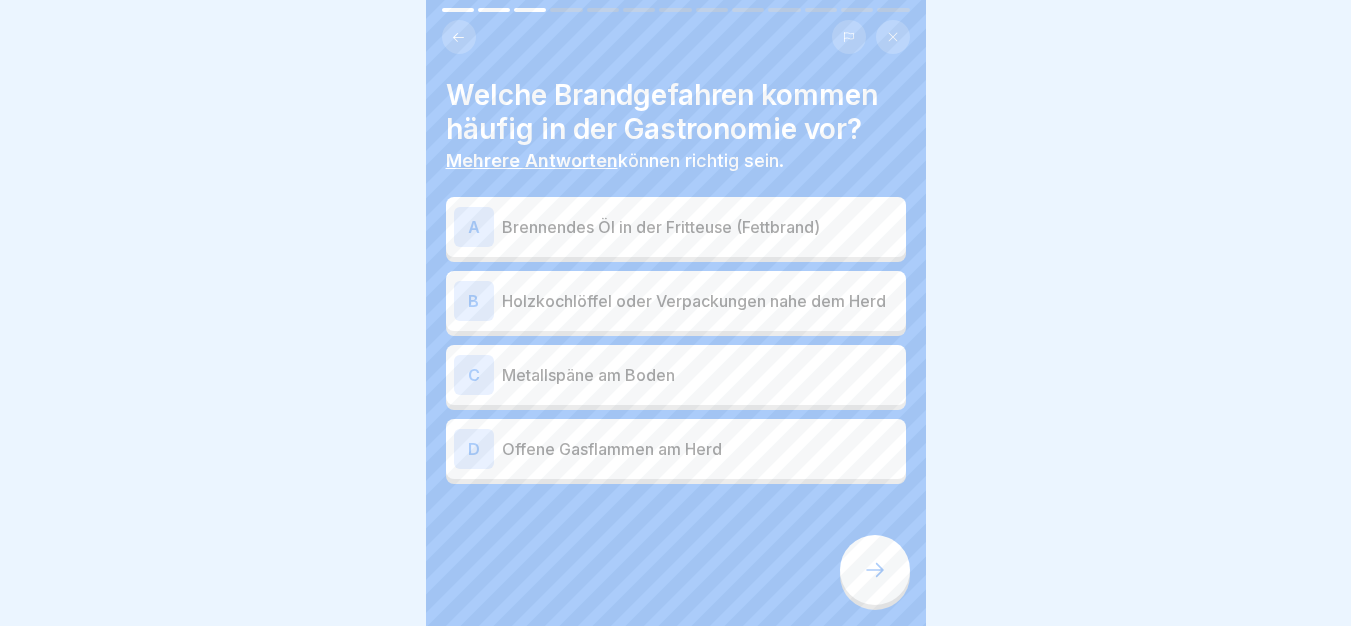 click on "Brennendes Öl in der Fritteuse (Fettbrand)" at bounding box center [700, 227] 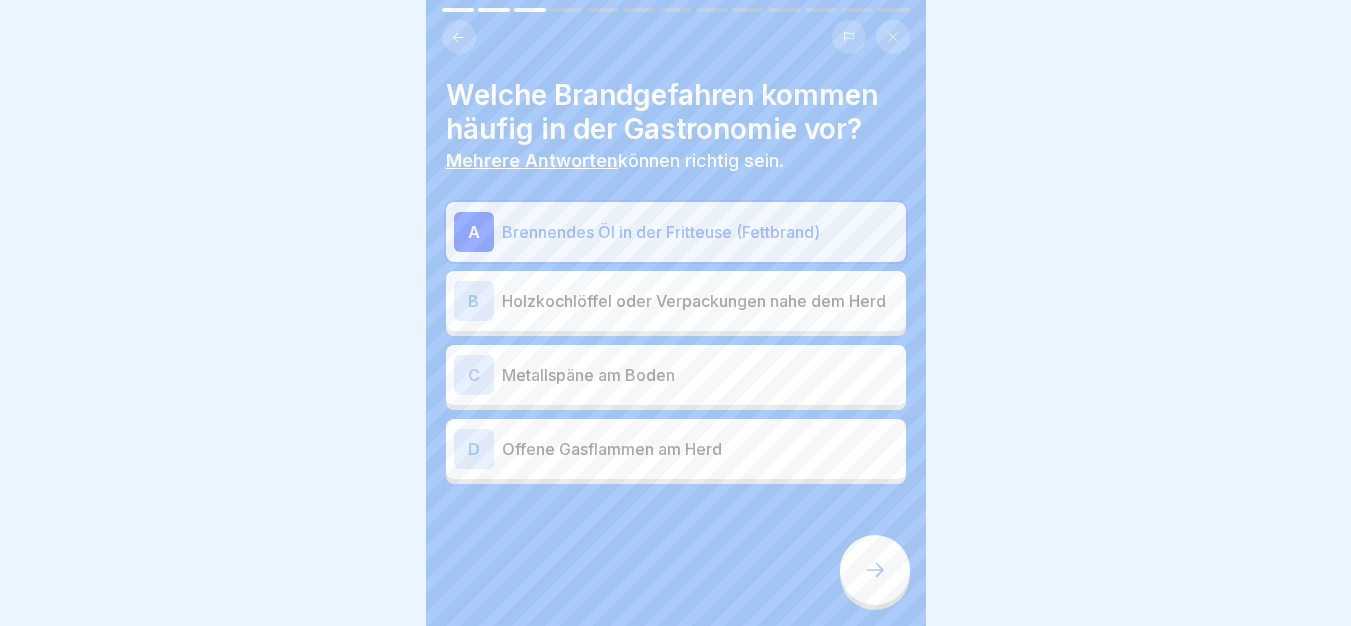click at bounding box center (875, 570) 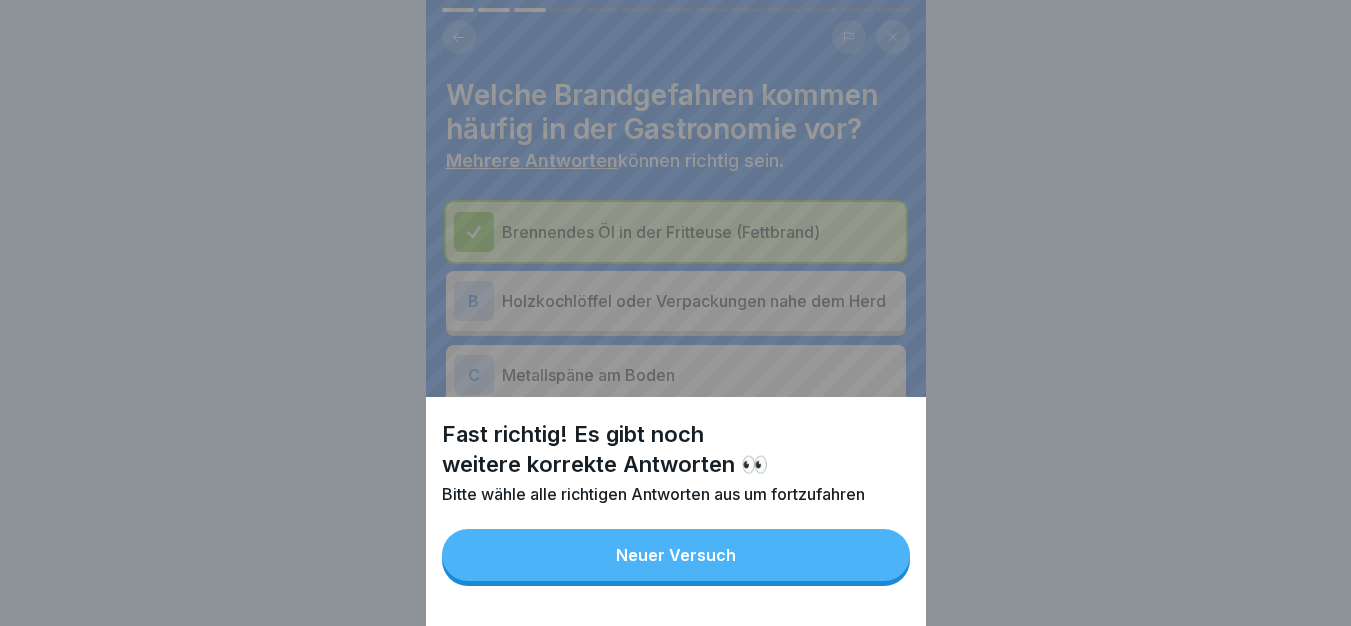 click on "Neuer Versuch" at bounding box center [676, 555] 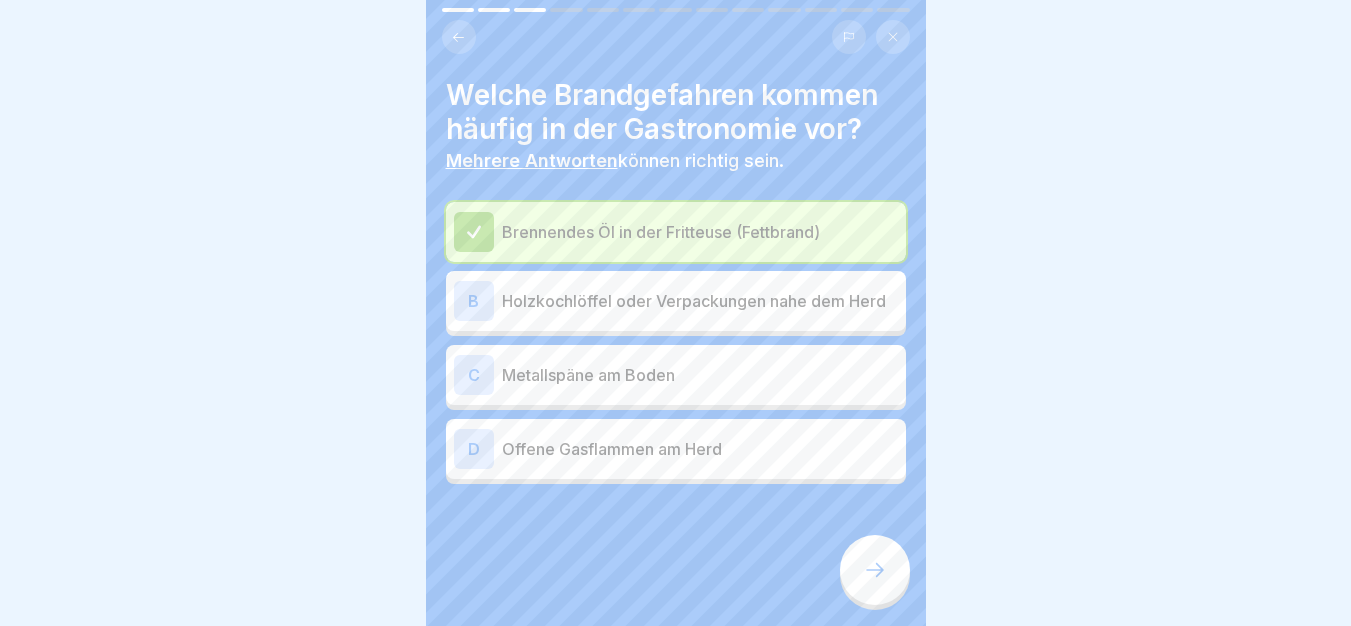 click at bounding box center (875, 570) 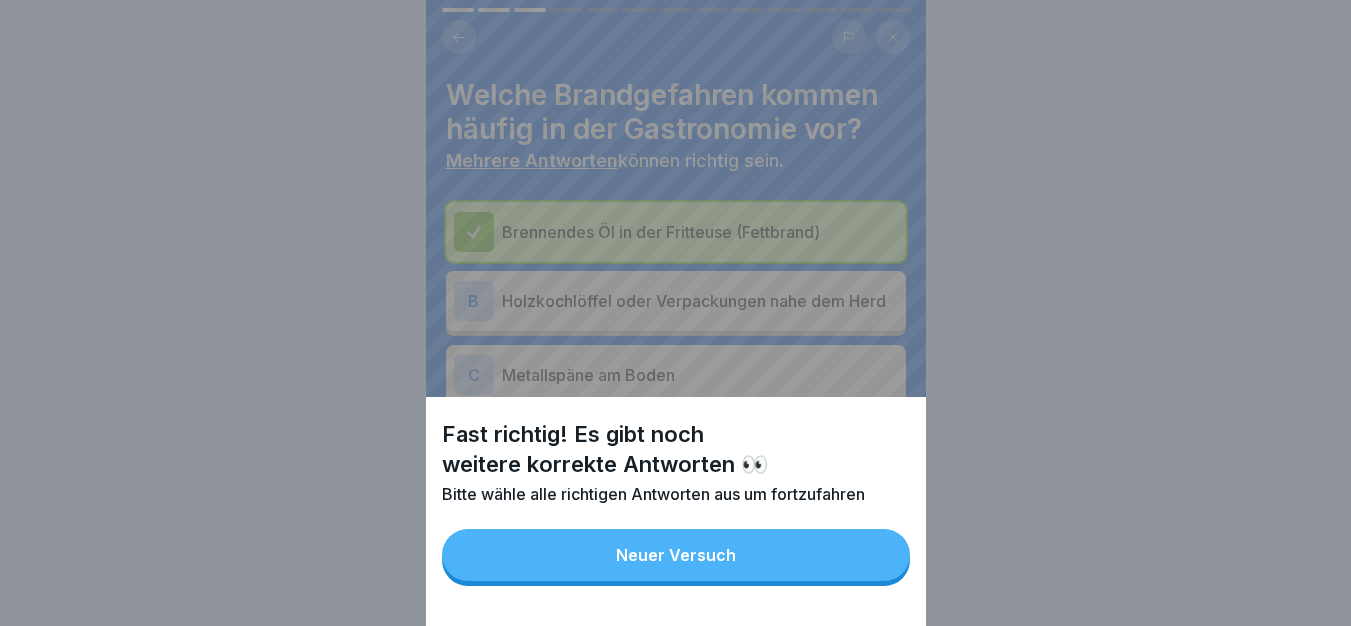 click on "Neuer Versuch" at bounding box center (676, 555) 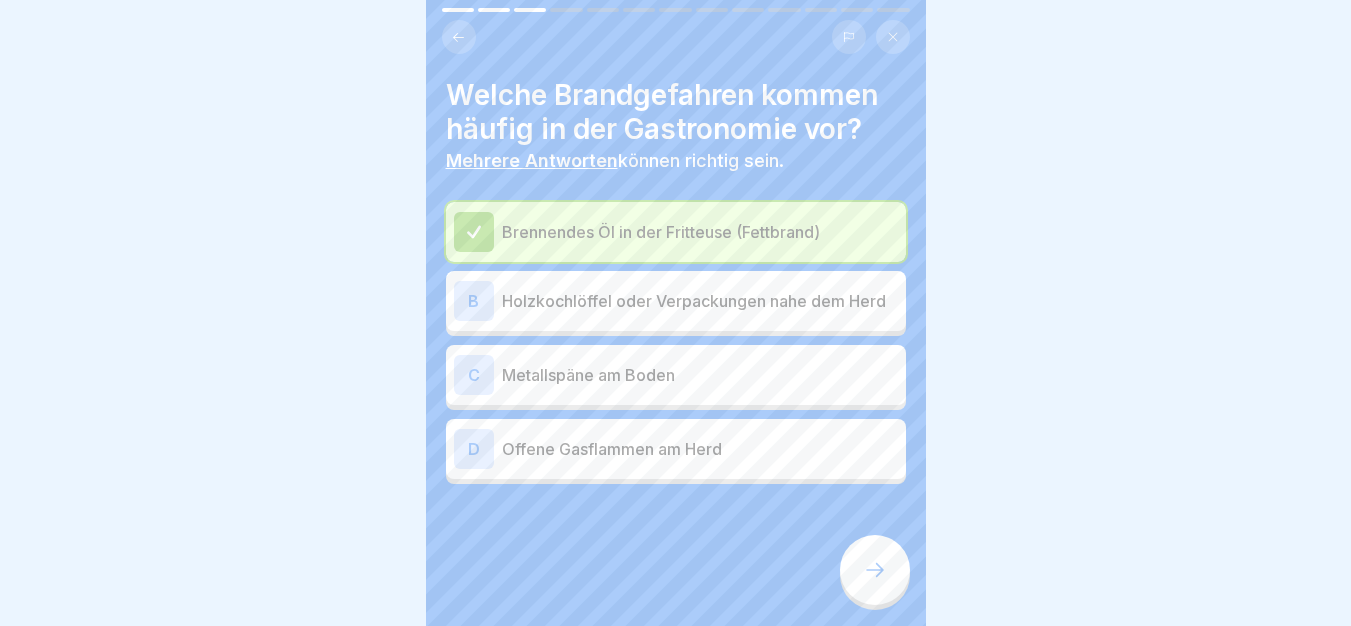 click on "Offene Gasflammen am Herd" at bounding box center [700, 449] 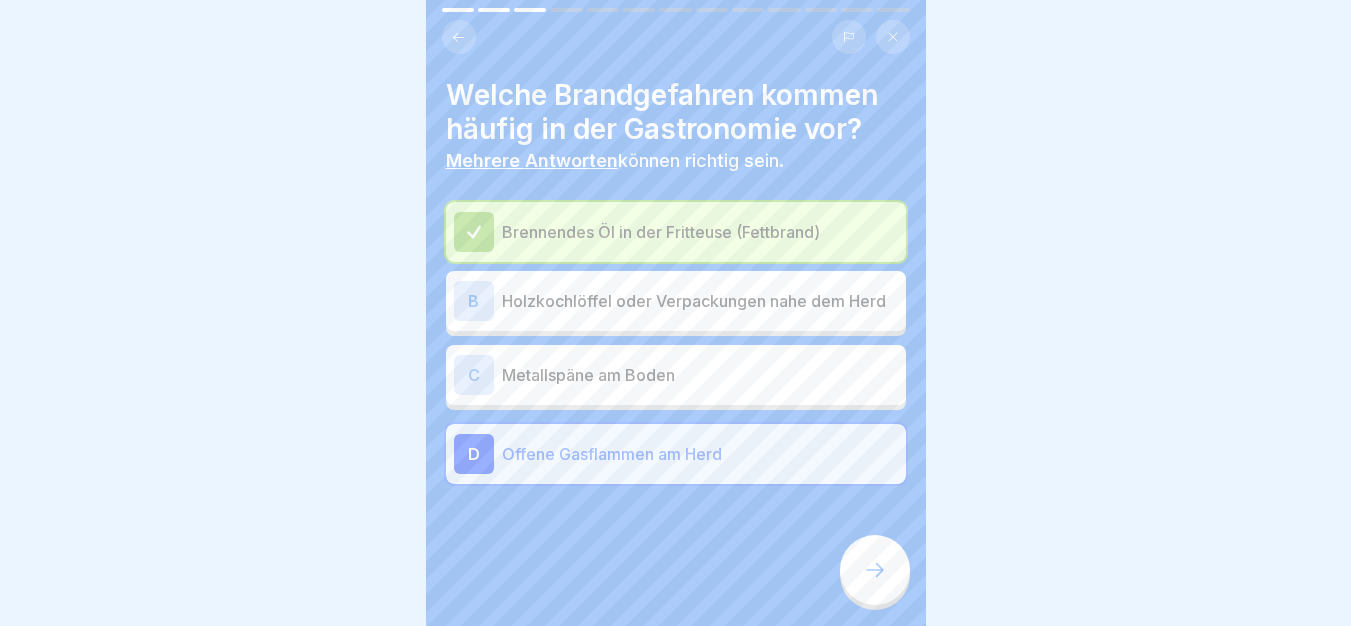 click 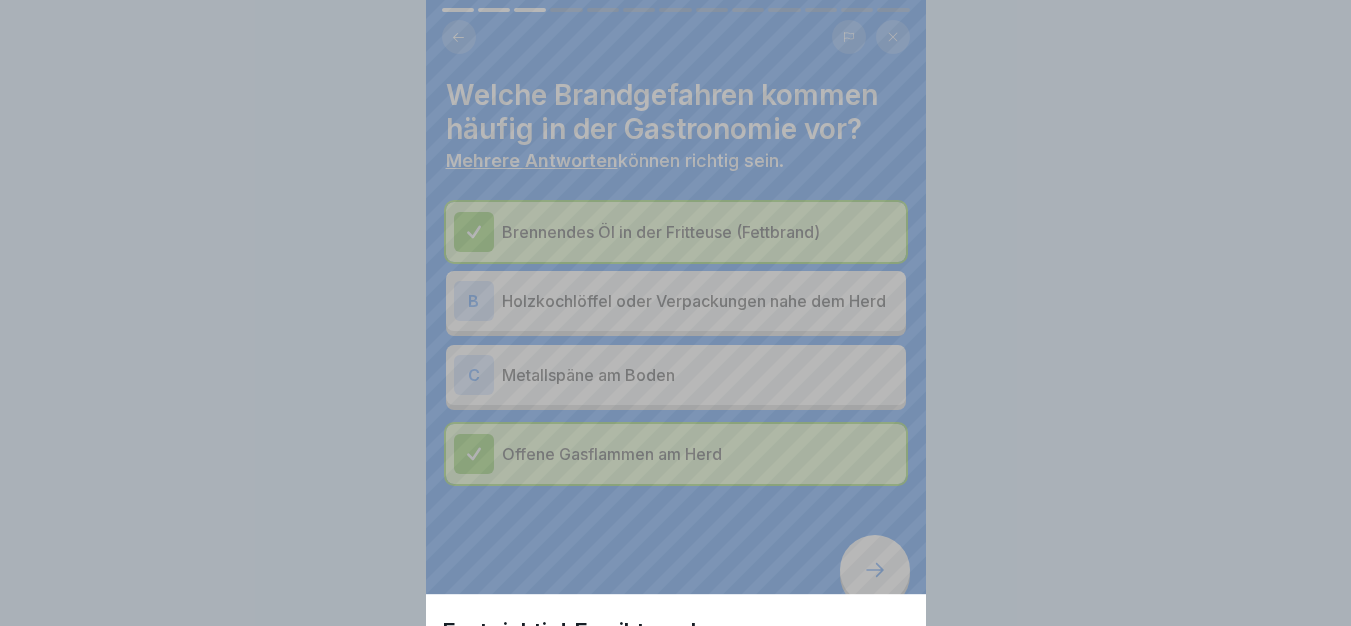 click on "Neuer Versuch" at bounding box center (676, 752) 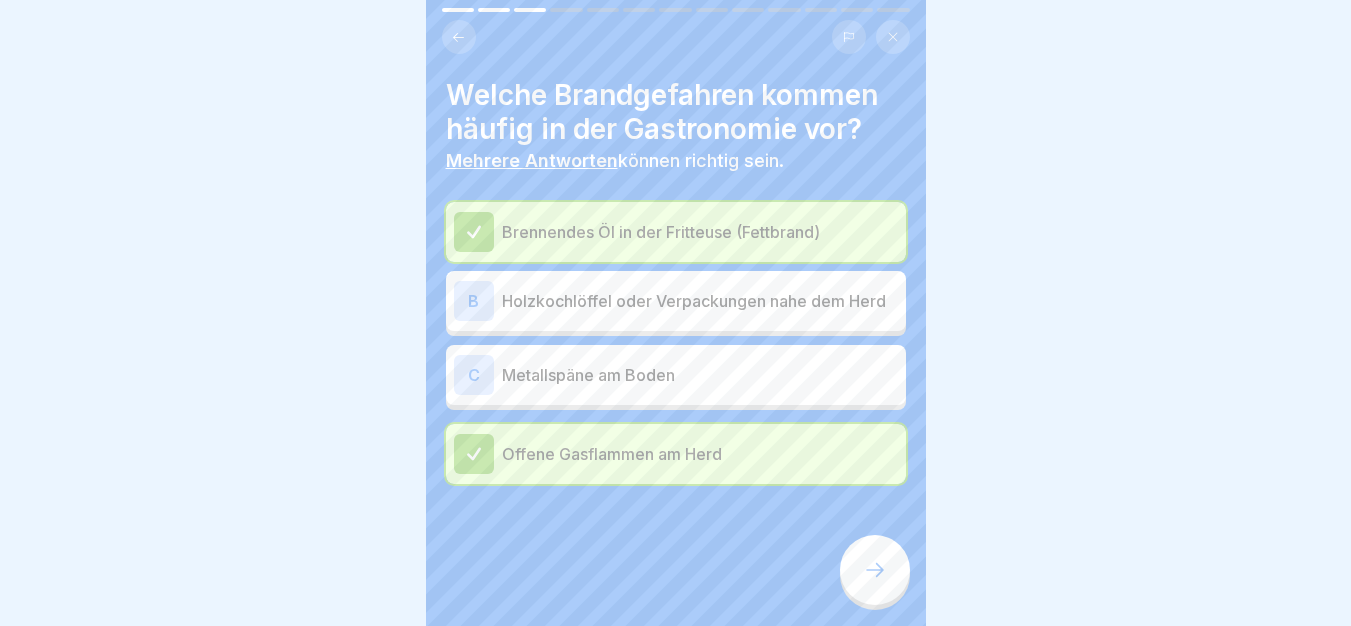 click on "Holzkochlöffel oder Verpackungen nahe dem Herd" at bounding box center [700, 301] 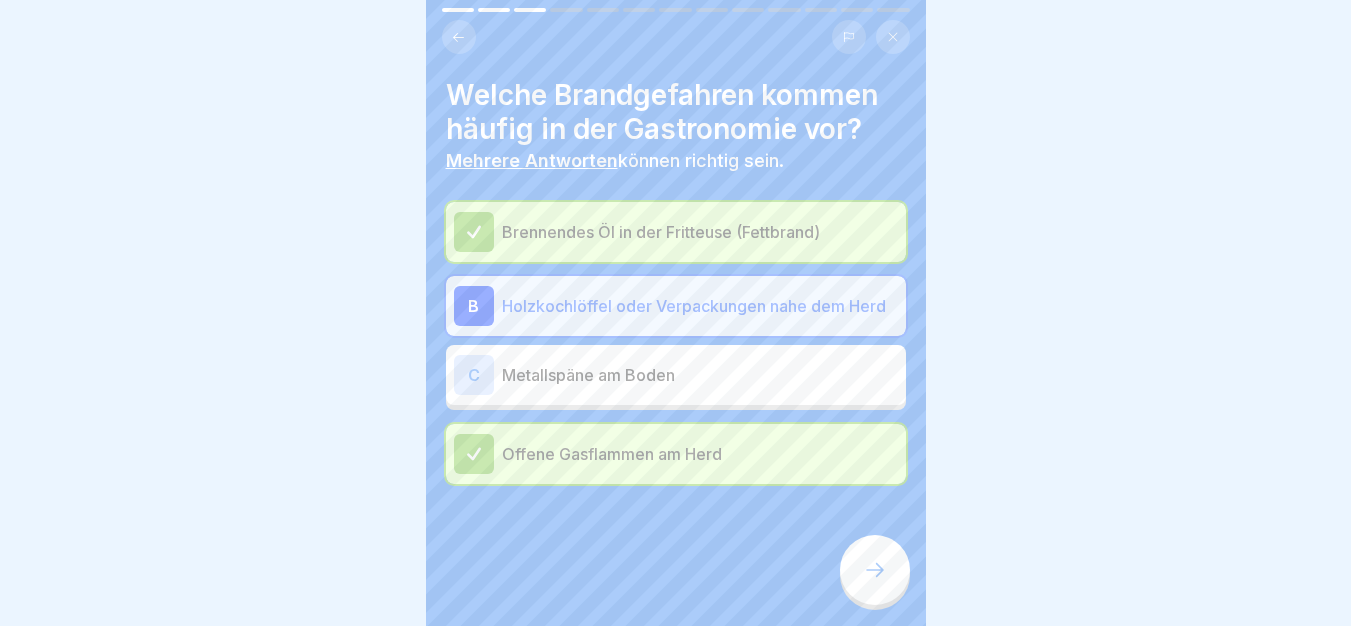click at bounding box center (875, 570) 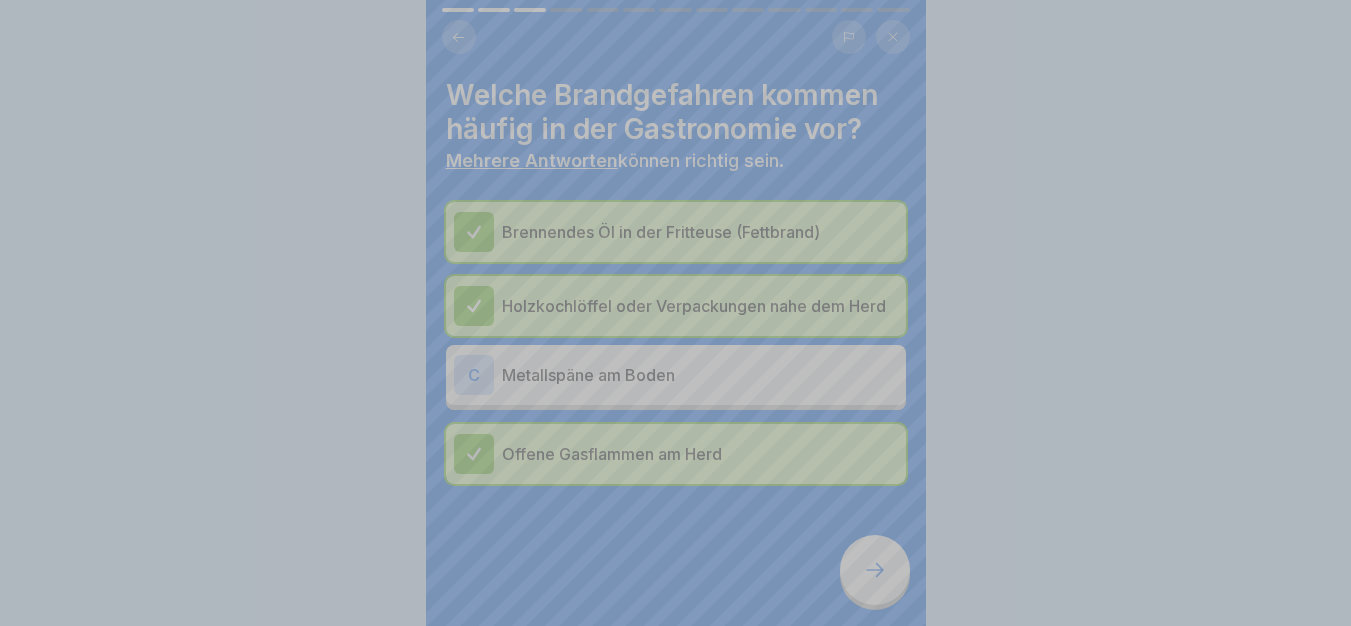 click 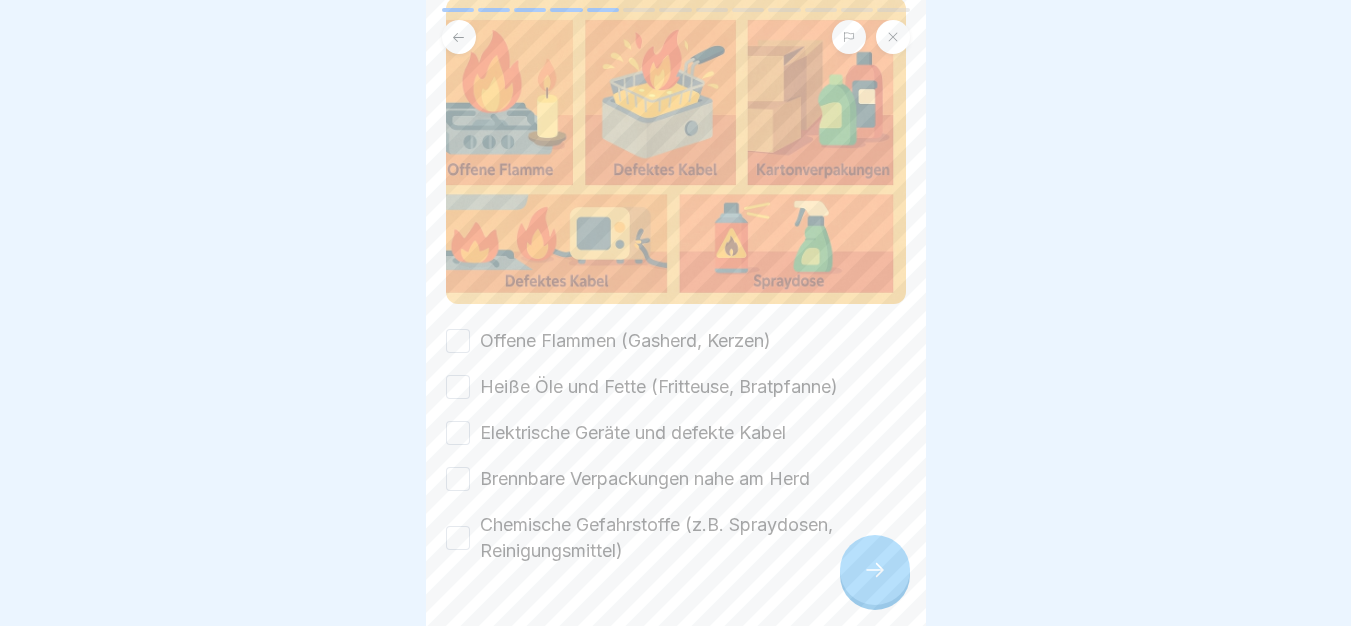 scroll, scrollTop: 260, scrollLeft: 0, axis: vertical 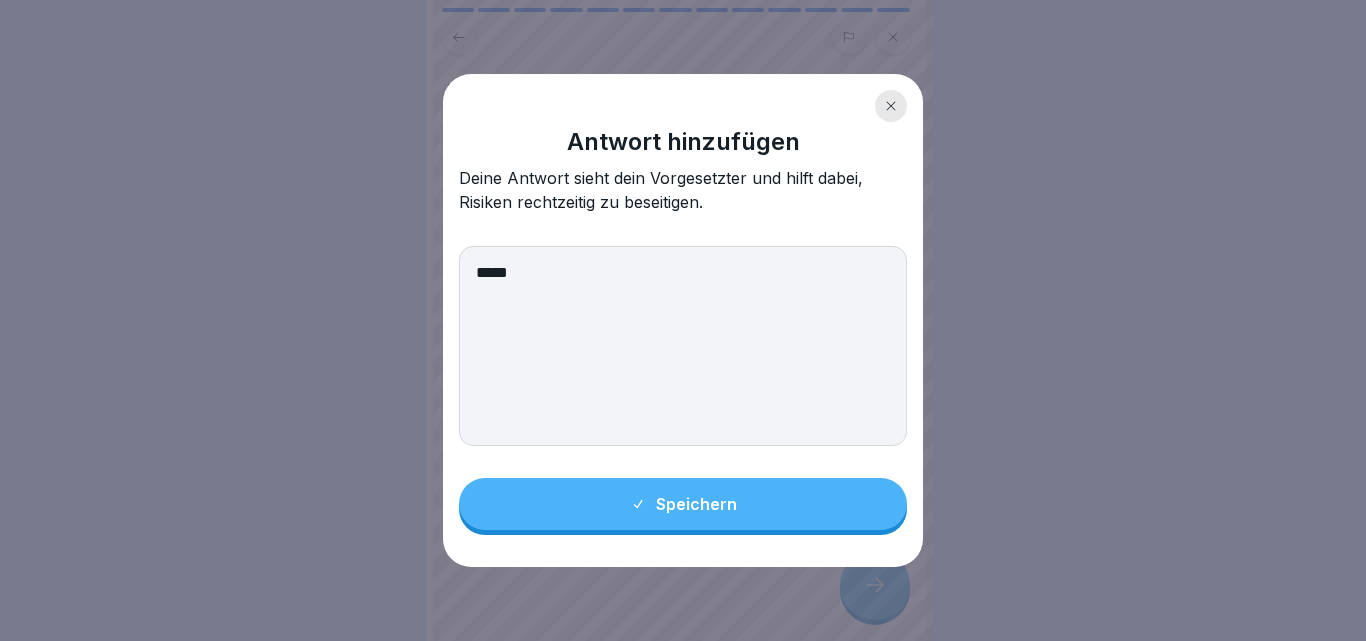 type on "*****" 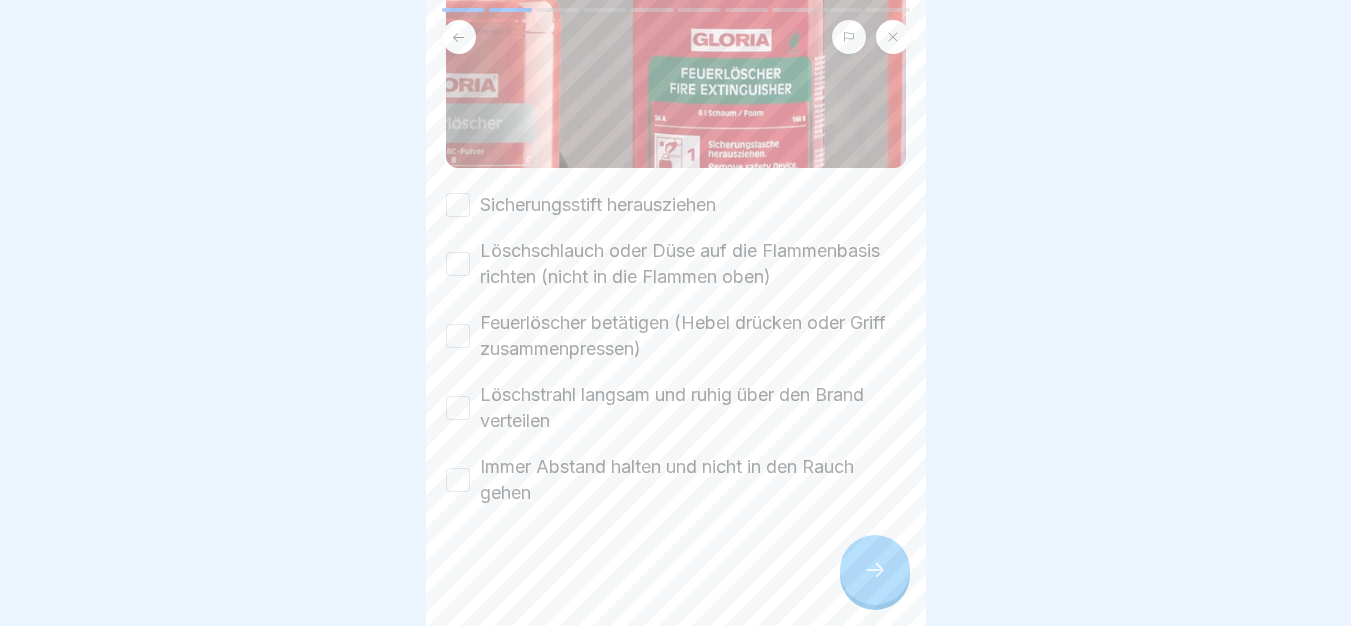 scroll, scrollTop: 423, scrollLeft: 0, axis: vertical 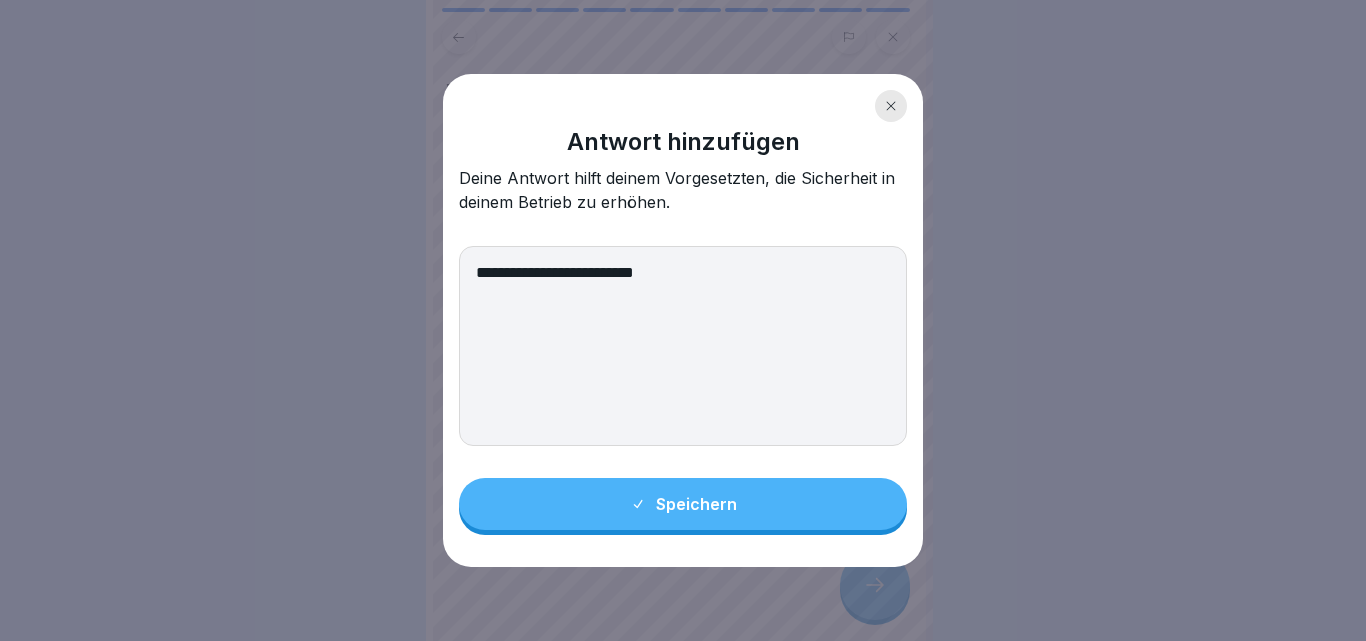 type on "**********" 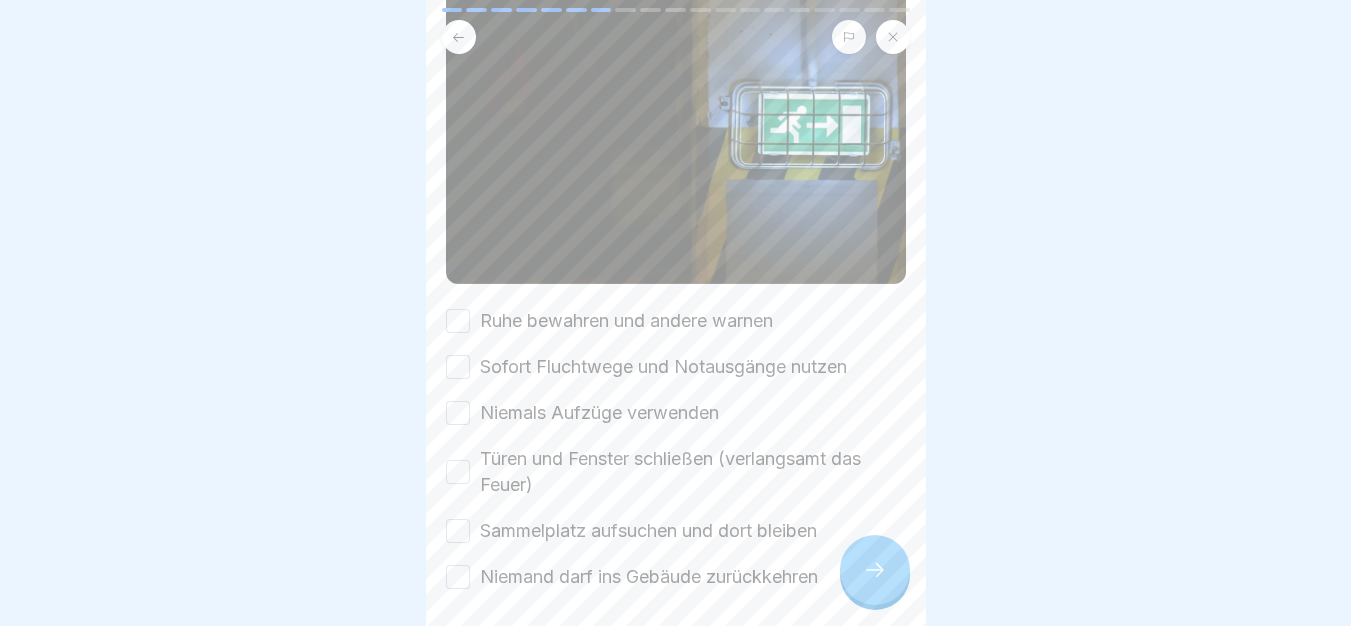 scroll, scrollTop: 253, scrollLeft: 0, axis: vertical 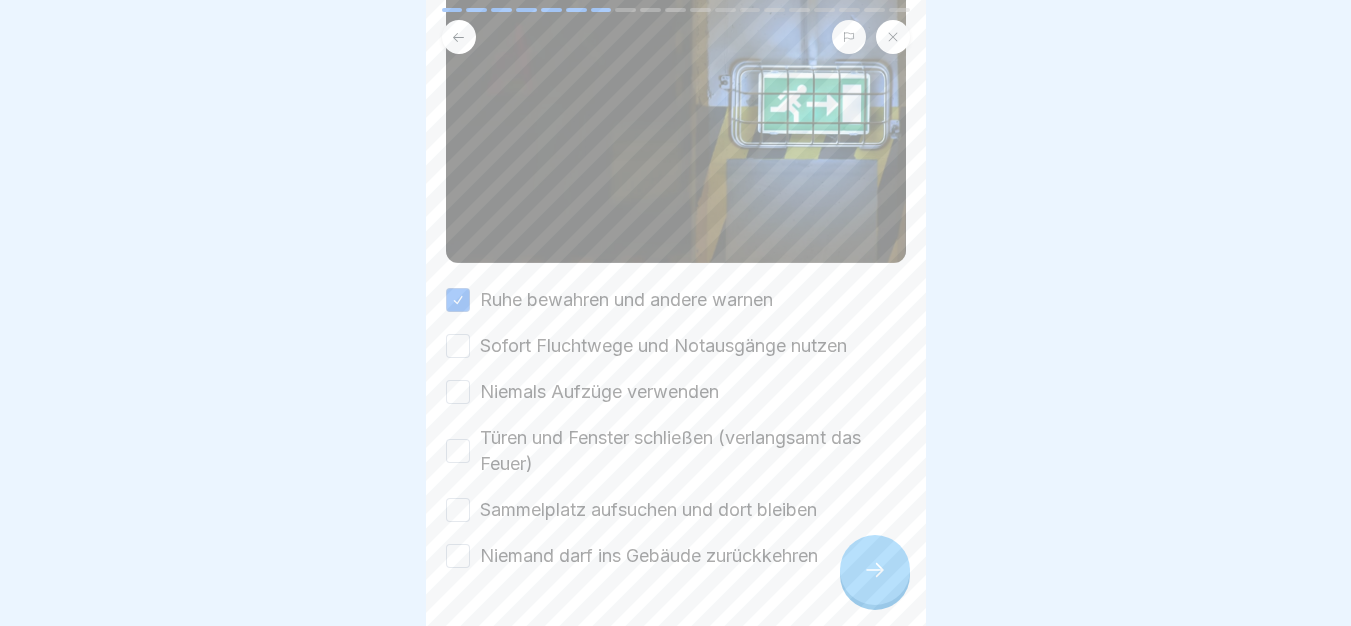 drag, startPoint x: 635, startPoint y: 282, endPoint x: 639, endPoint y: 339, distance: 57.14018 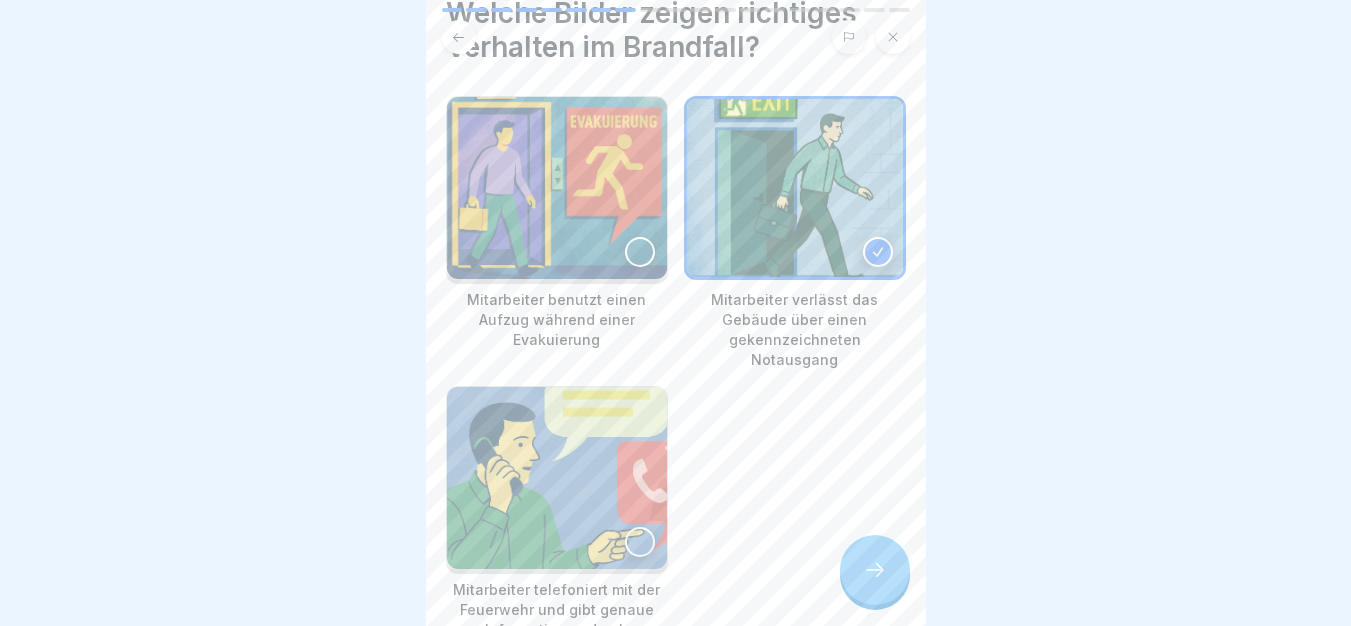 scroll, scrollTop: 196, scrollLeft: 0, axis: vertical 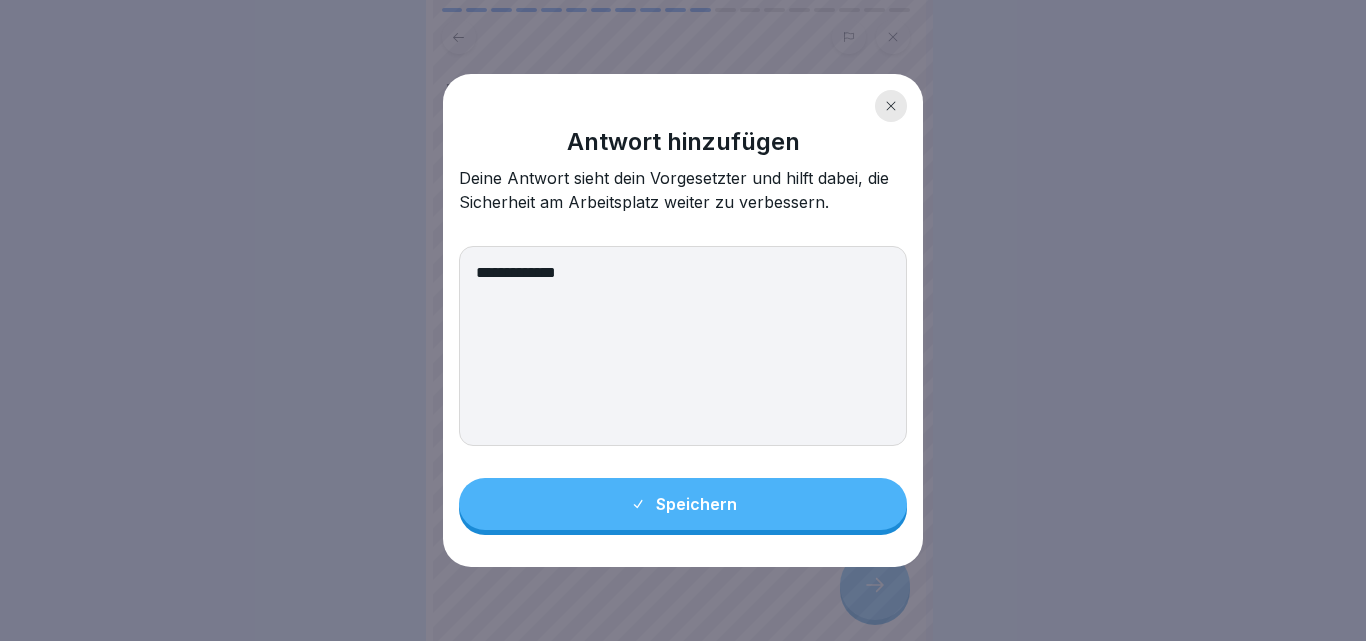 type on "**********" 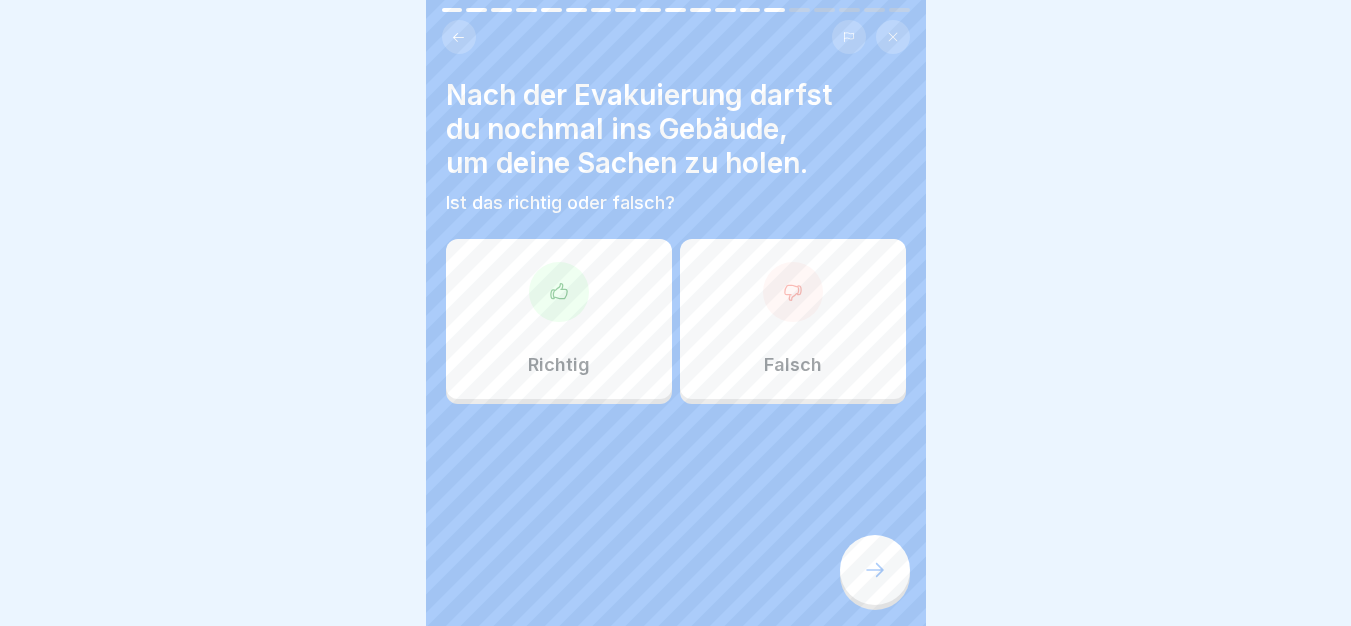 scroll, scrollTop: 15, scrollLeft: 0, axis: vertical 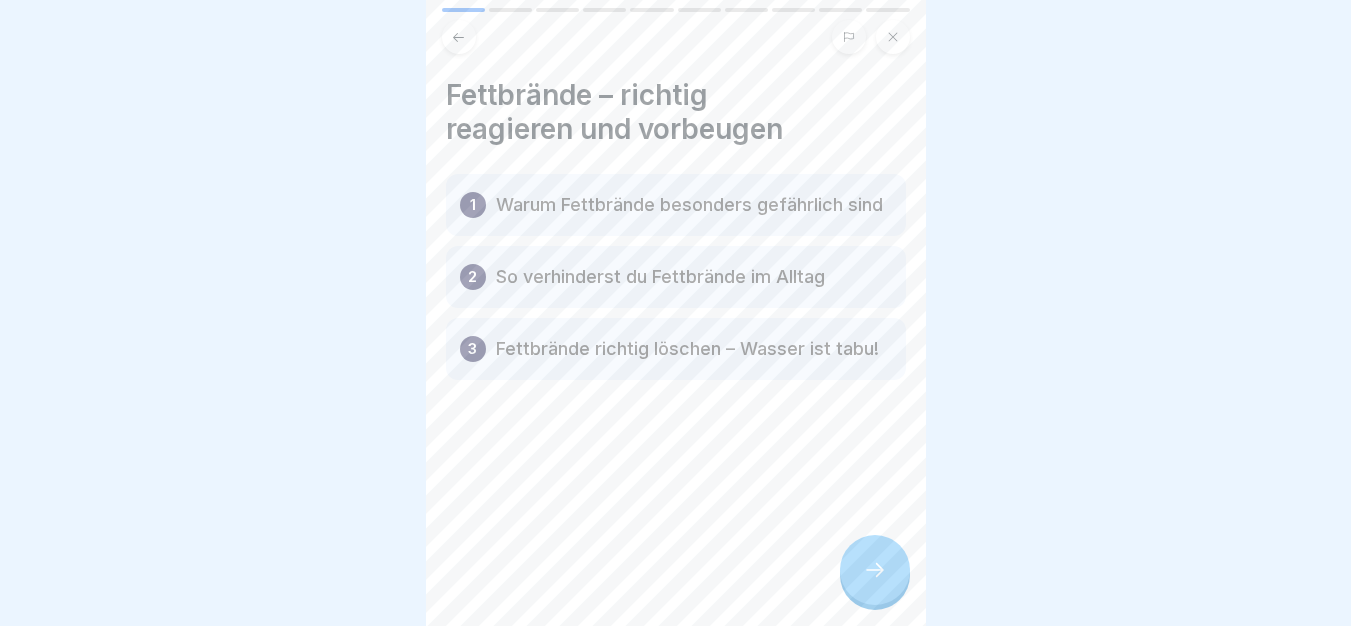 drag, startPoint x: 868, startPoint y: 590, endPoint x: 868, endPoint y: 577, distance: 13 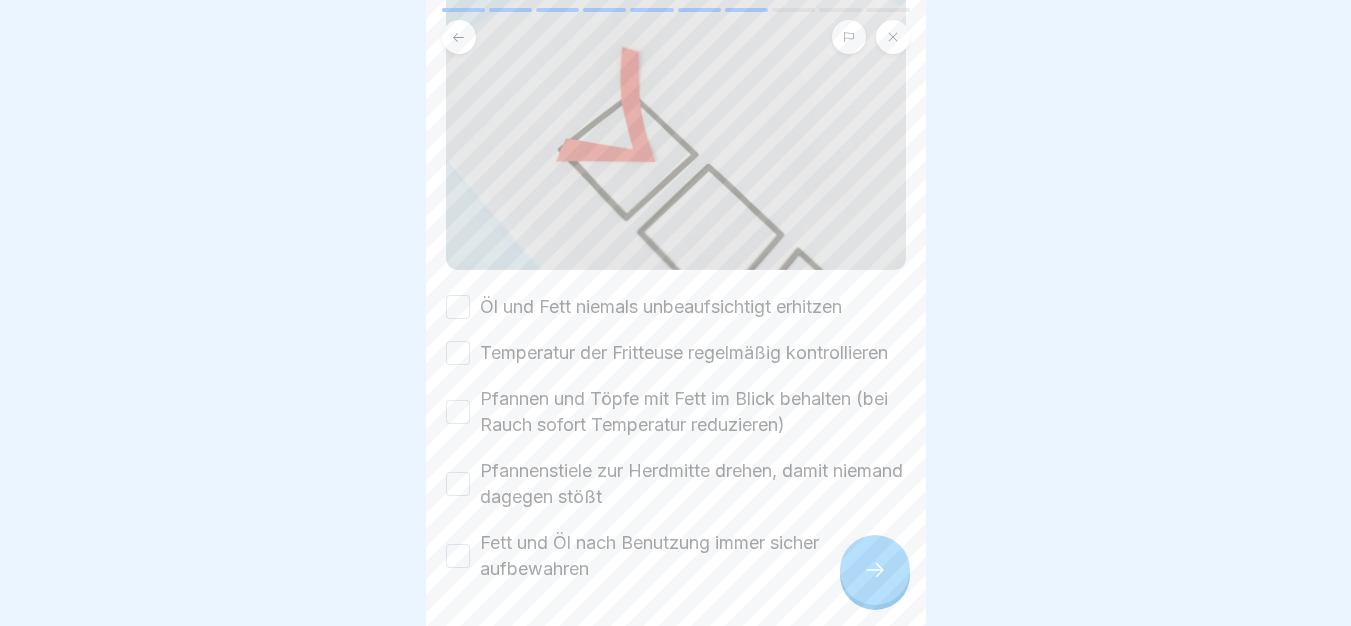 scroll, scrollTop: 247, scrollLeft: 0, axis: vertical 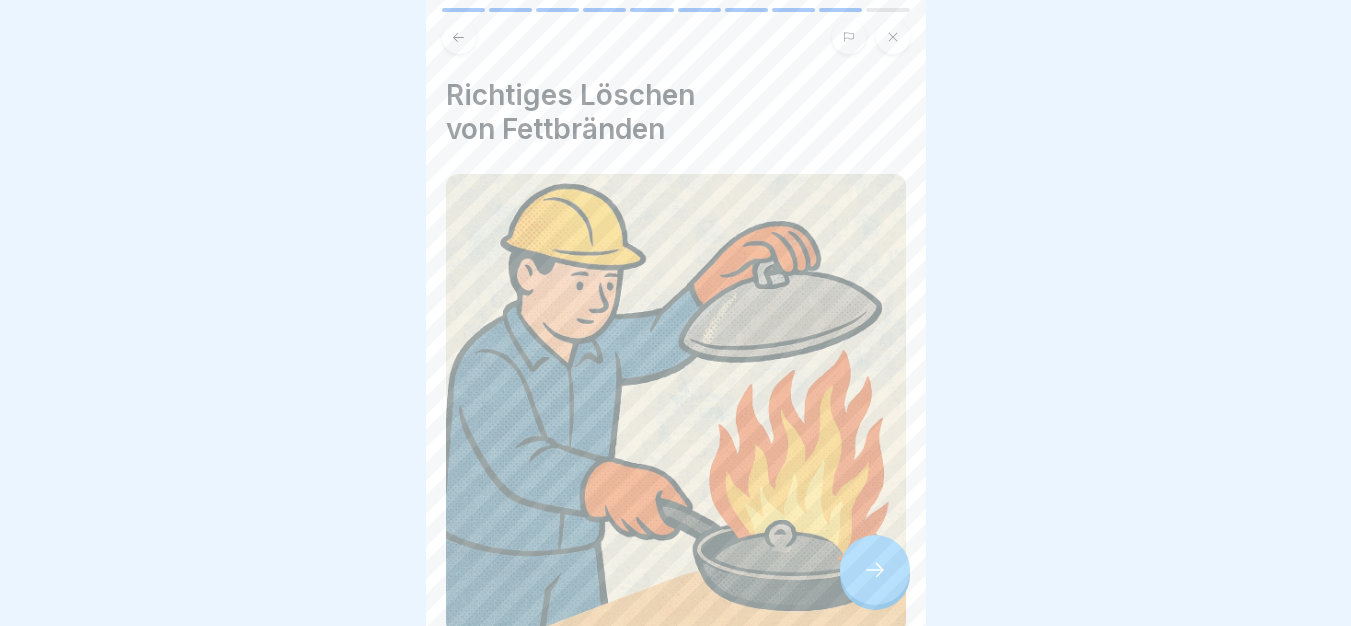 drag, startPoint x: 887, startPoint y: 606, endPoint x: 876, endPoint y: 593, distance: 17.029387 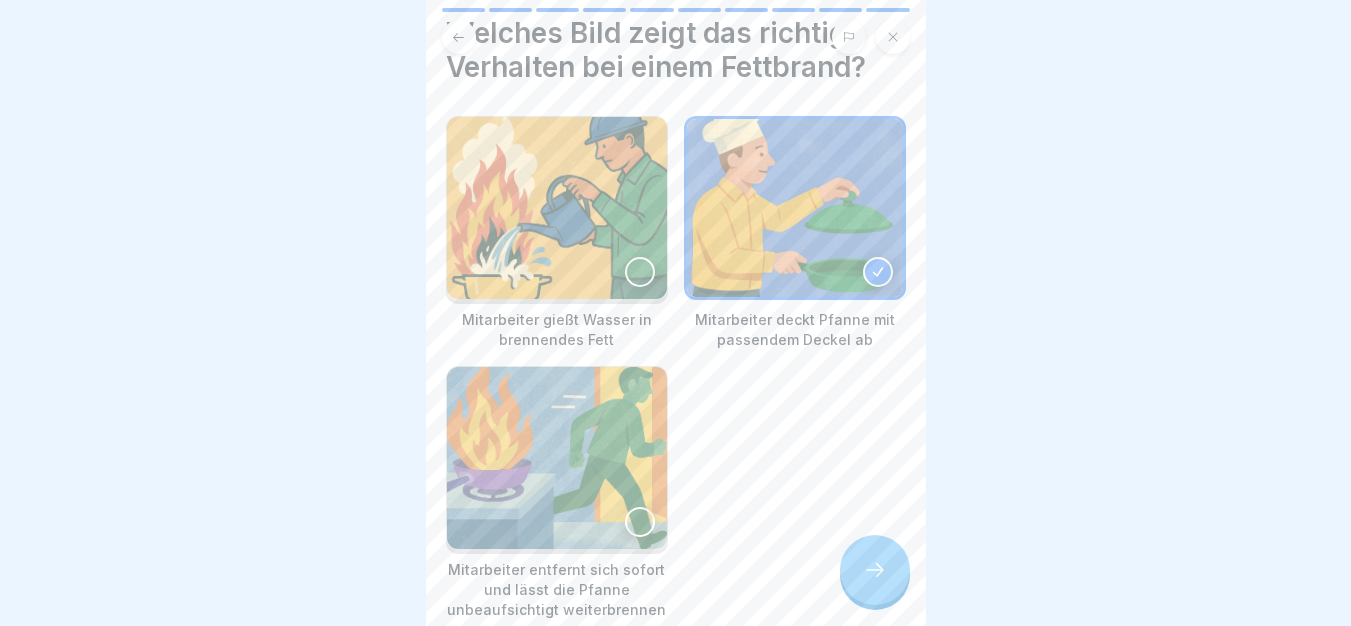 scroll, scrollTop: 73, scrollLeft: 0, axis: vertical 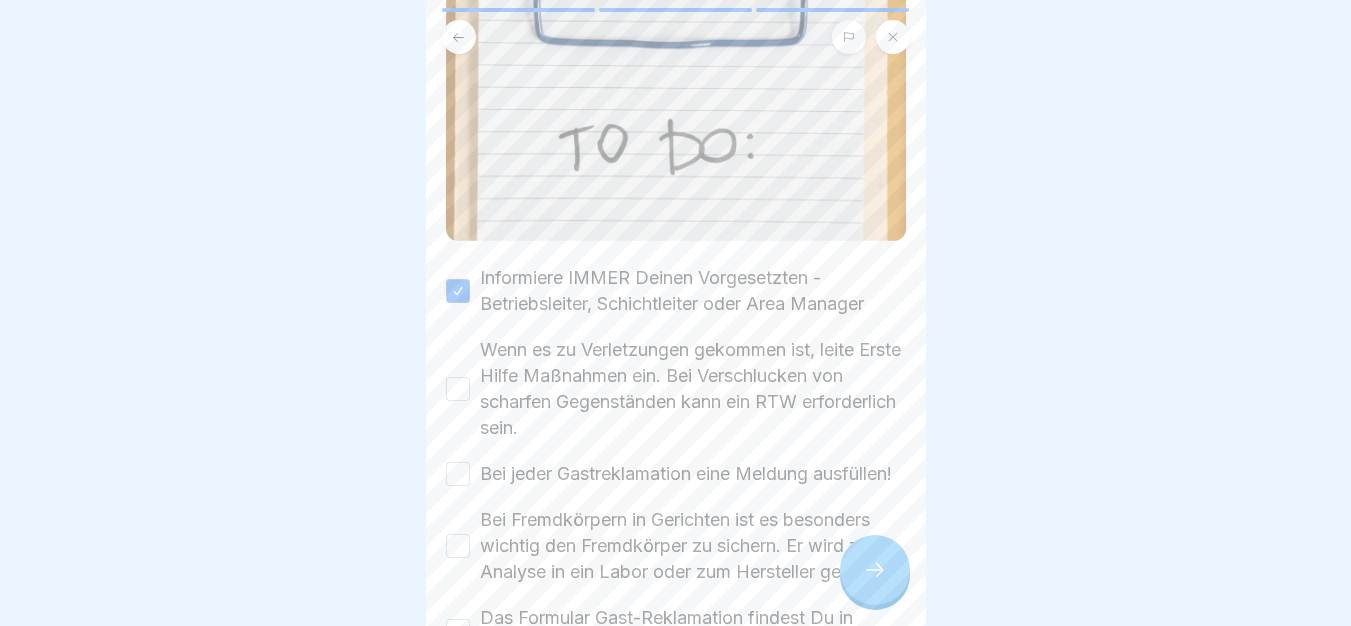 drag, startPoint x: 740, startPoint y: 373, endPoint x: 739, endPoint y: 390, distance: 17.029387 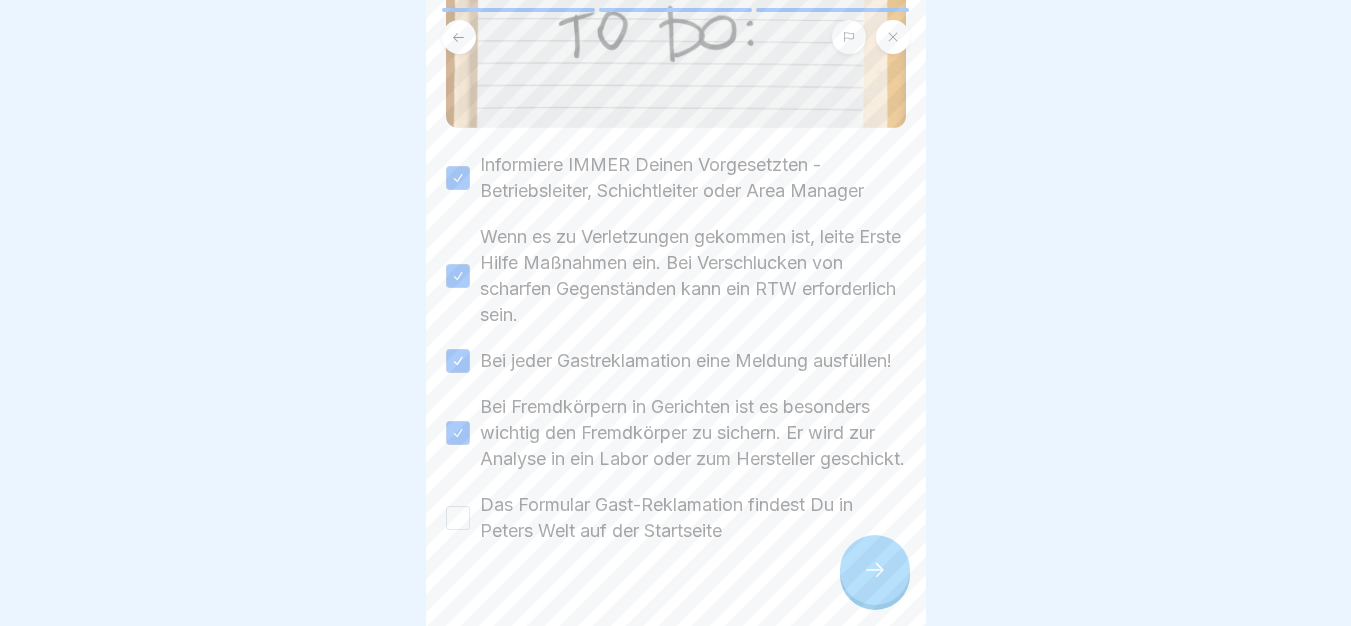 scroll, scrollTop: 460, scrollLeft: 0, axis: vertical 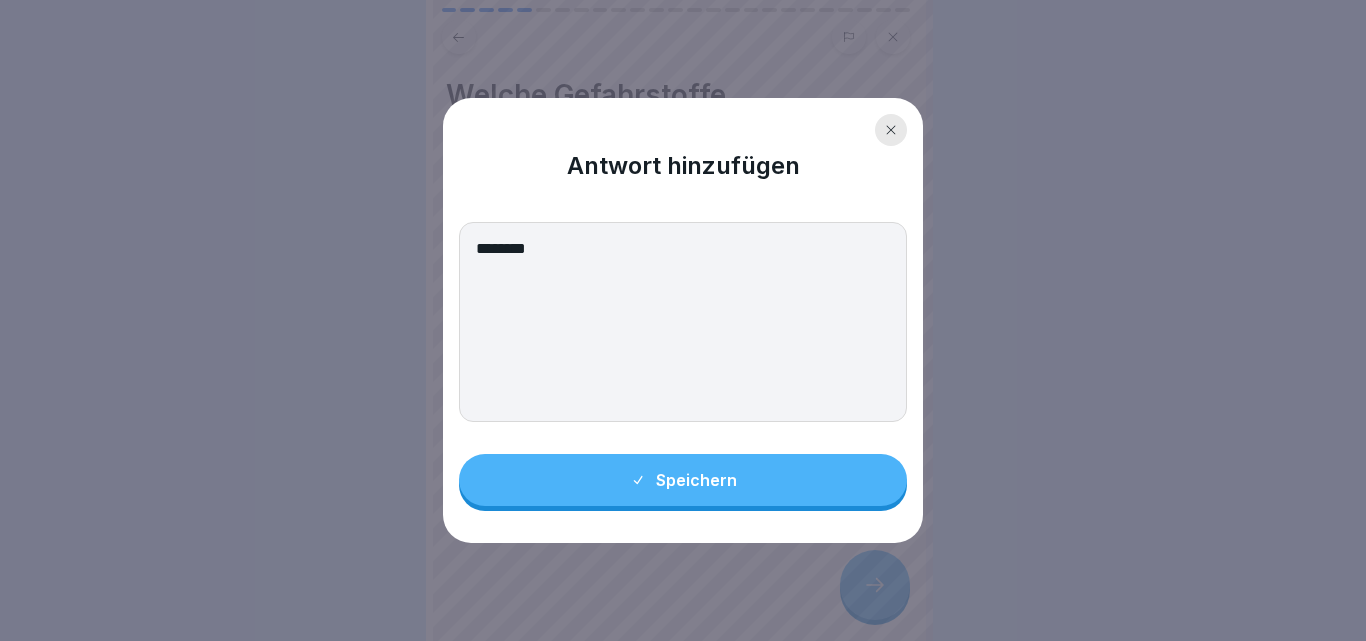 type on "********" 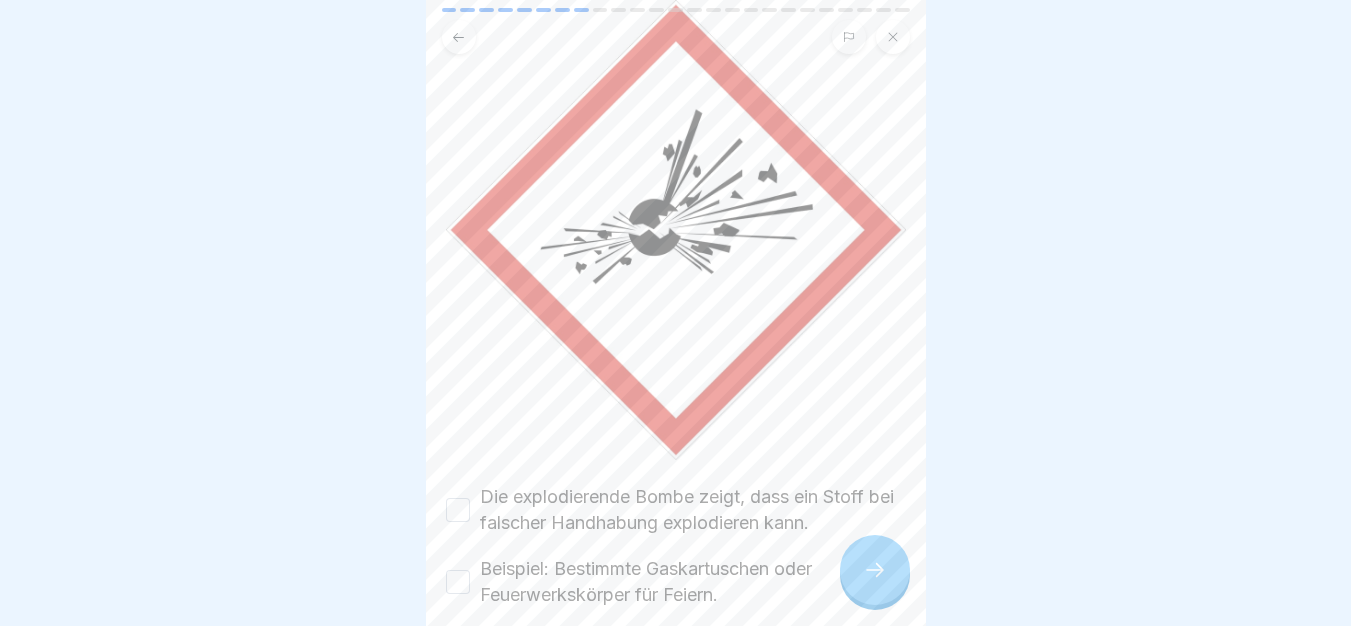 scroll, scrollTop: 262, scrollLeft: 0, axis: vertical 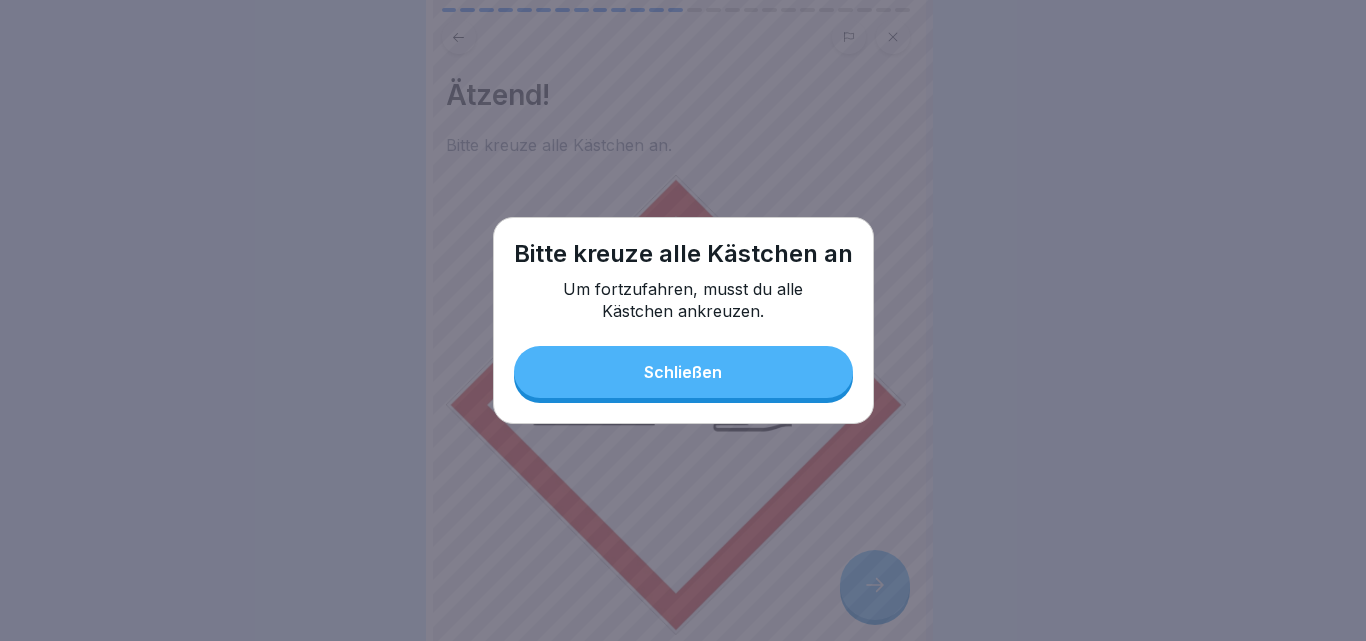 drag, startPoint x: 787, startPoint y: 344, endPoint x: 787, endPoint y: 355, distance: 11 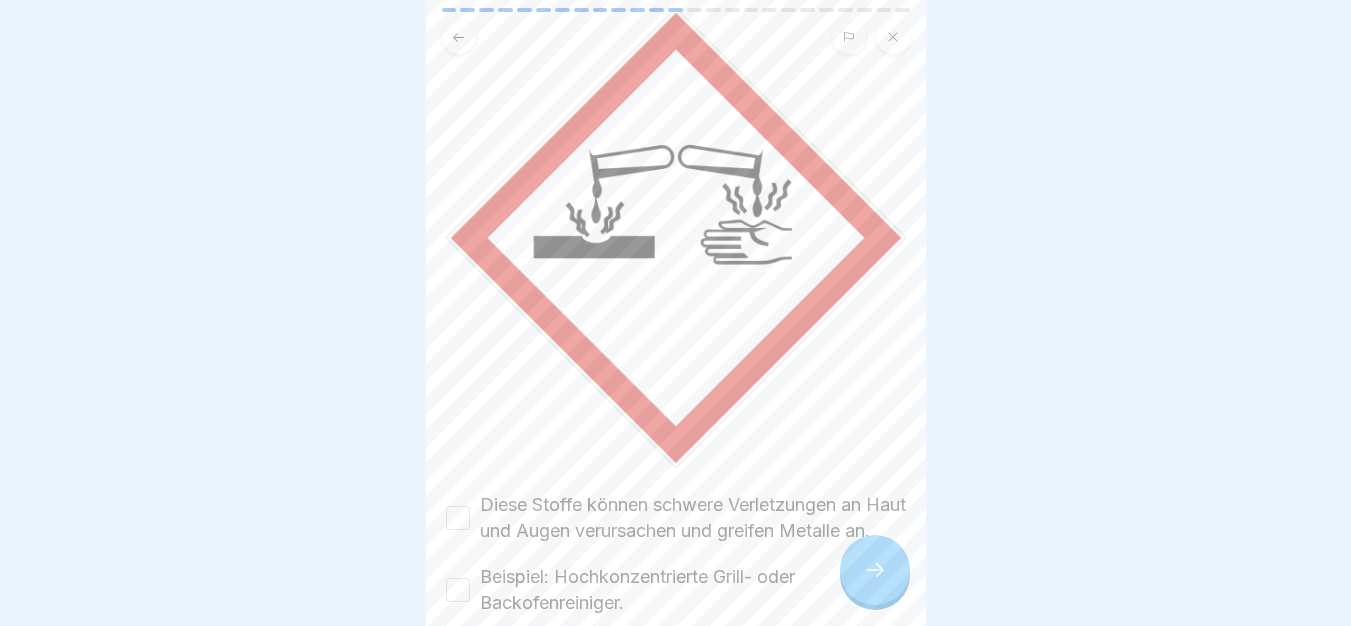 scroll, scrollTop: 288, scrollLeft: 0, axis: vertical 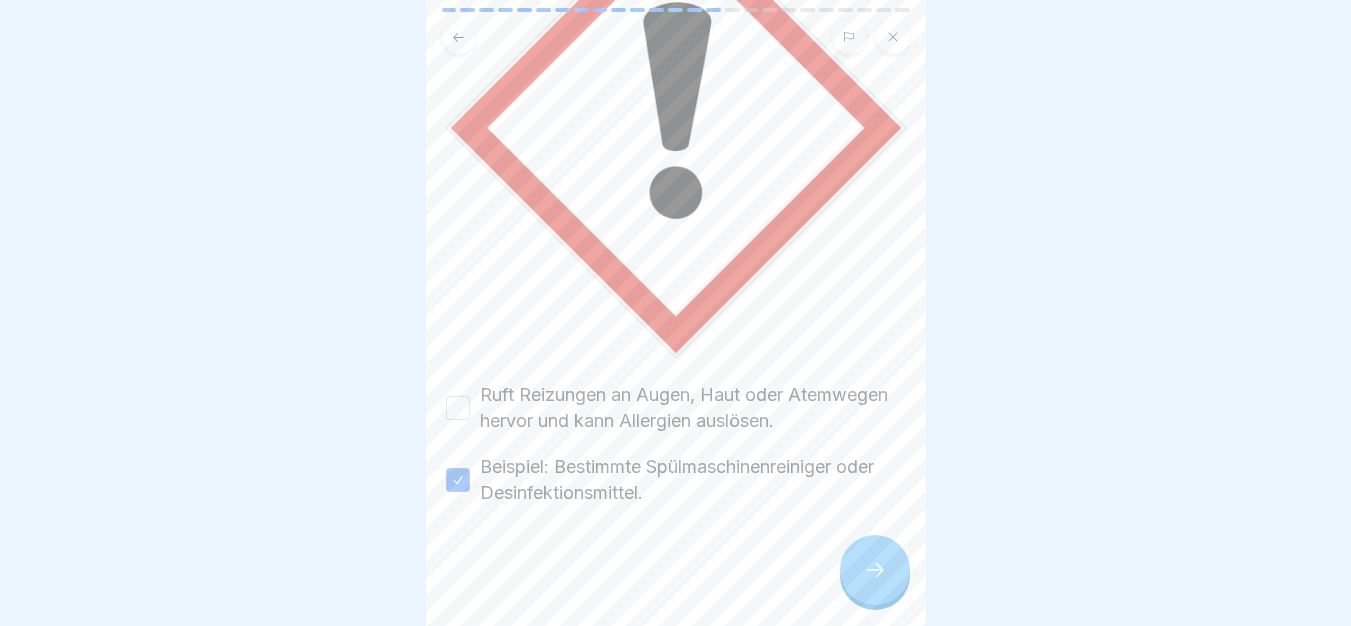 drag, startPoint x: 737, startPoint y: 380, endPoint x: 768, endPoint y: 449, distance: 75.643906 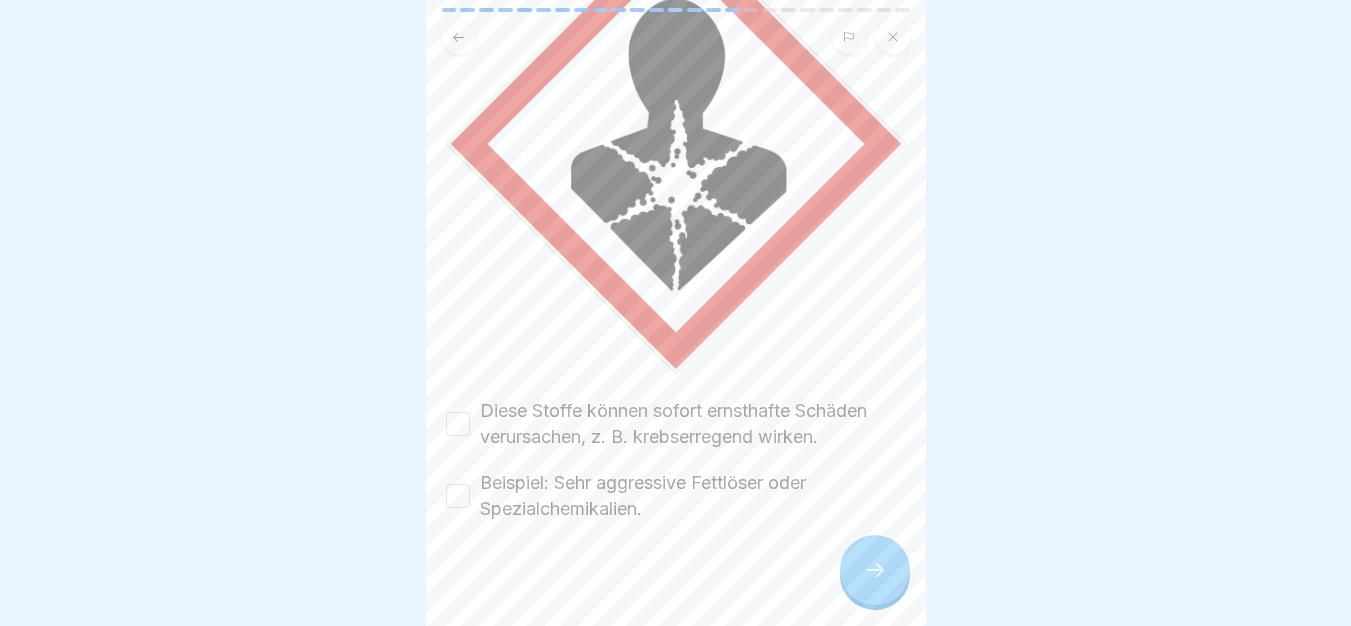 scroll, scrollTop: 262, scrollLeft: 0, axis: vertical 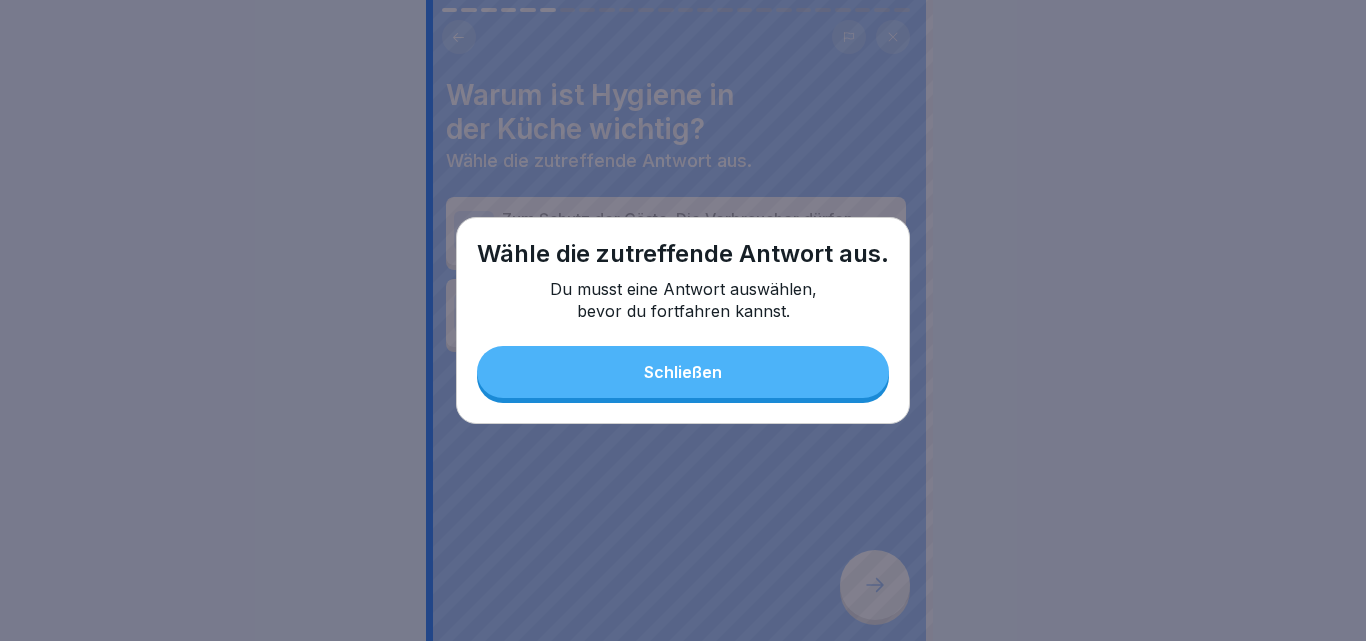drag, startPoint x: 795, startPoint y: 405, endPoint x: 794, endPoint y: 391, distance: 14.035668 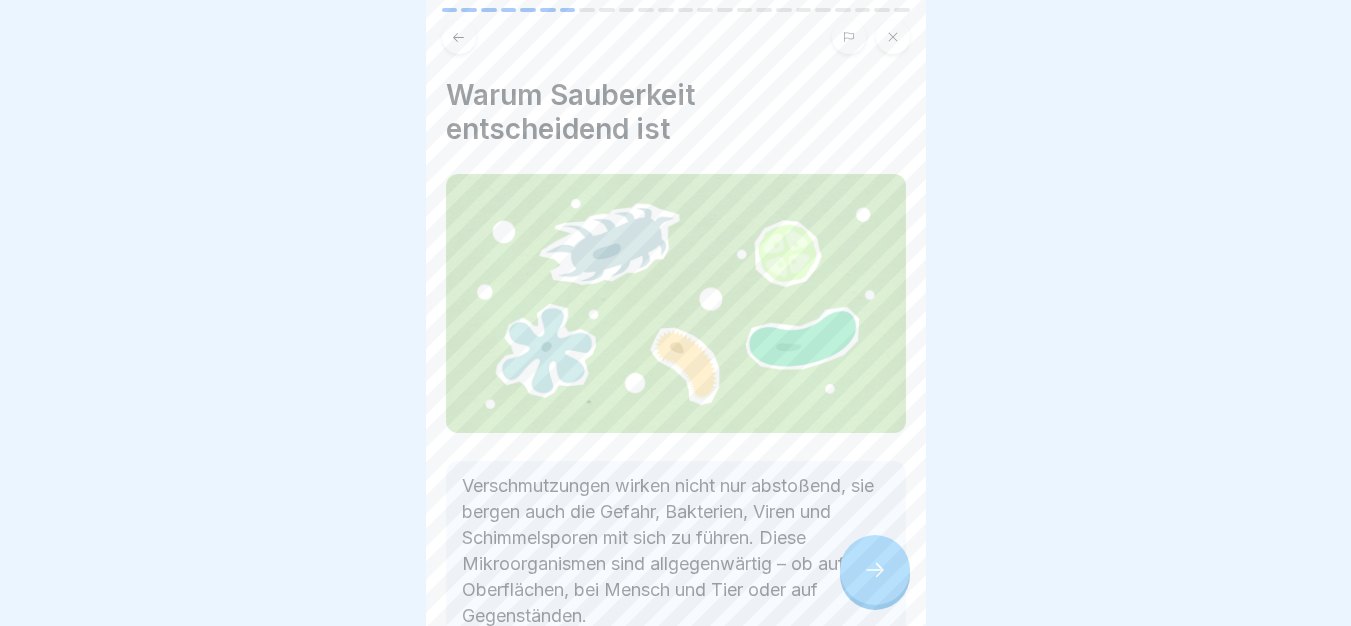 scroll, scrollTop: 126, scrollLeft: 0, axis: vertical 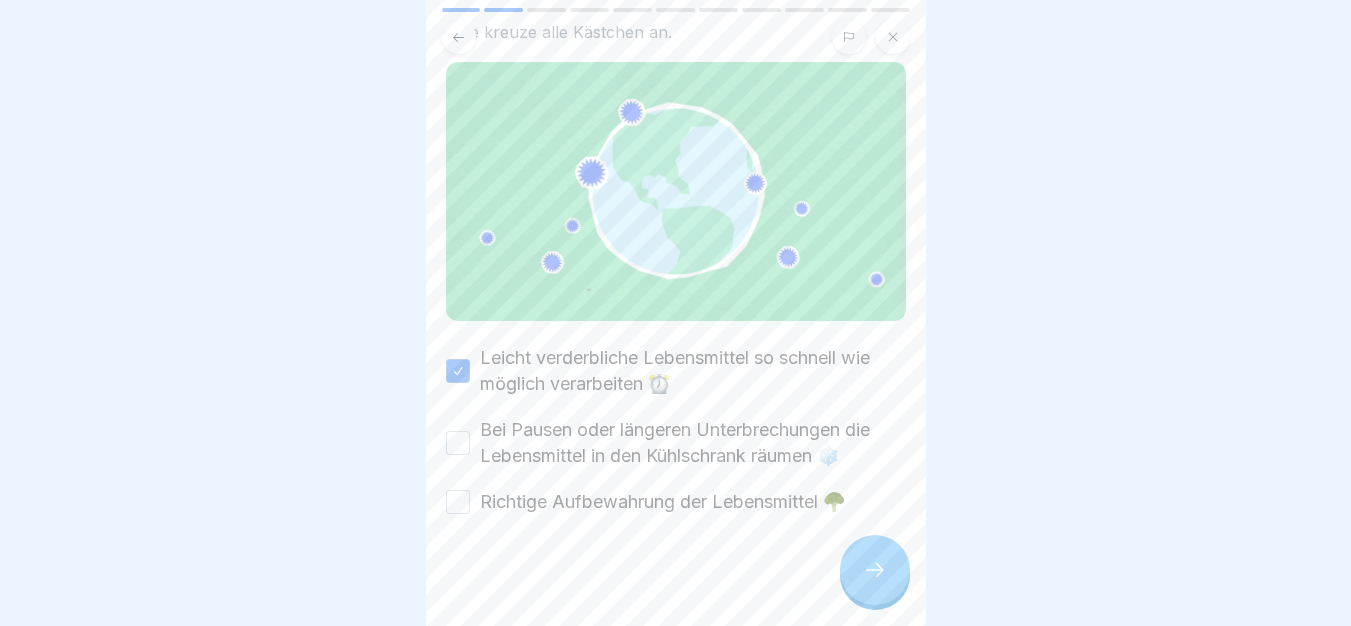 drag, startPoint x: 659, startPoint y: 426, endPoint x: 684, endPoint y: 463, distance: 44.65423 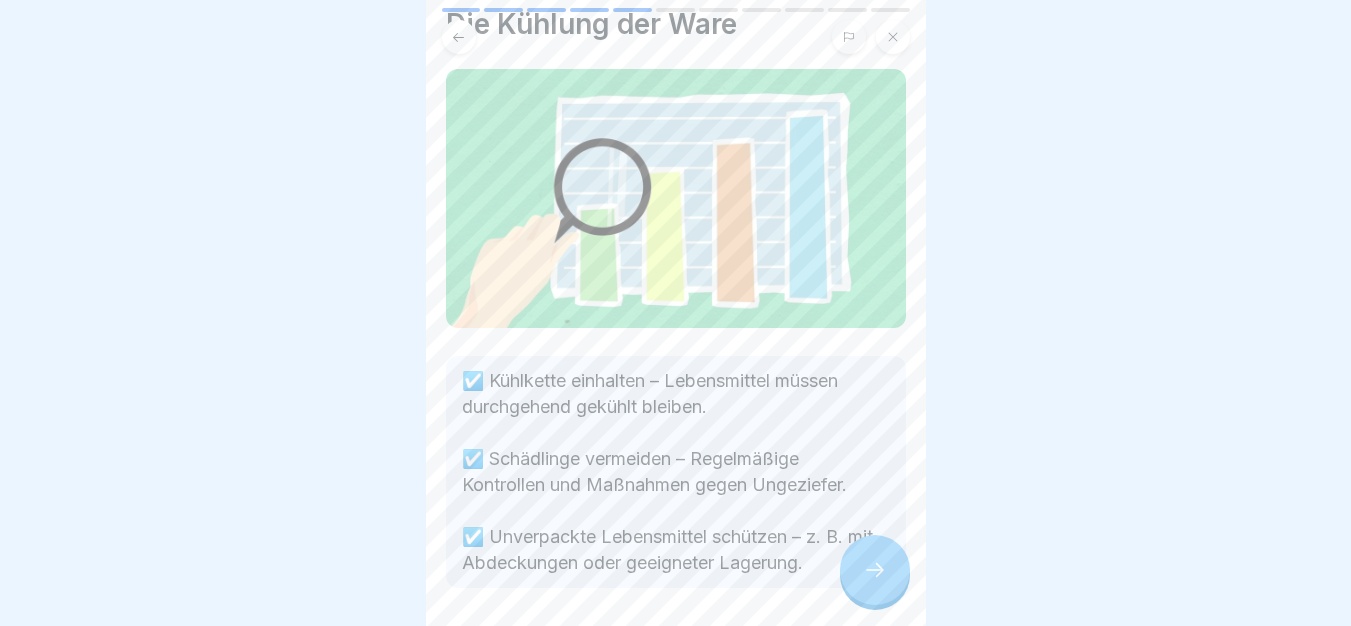scroll, scrollTop: 144, scrollLeft: 0, axis: vertical 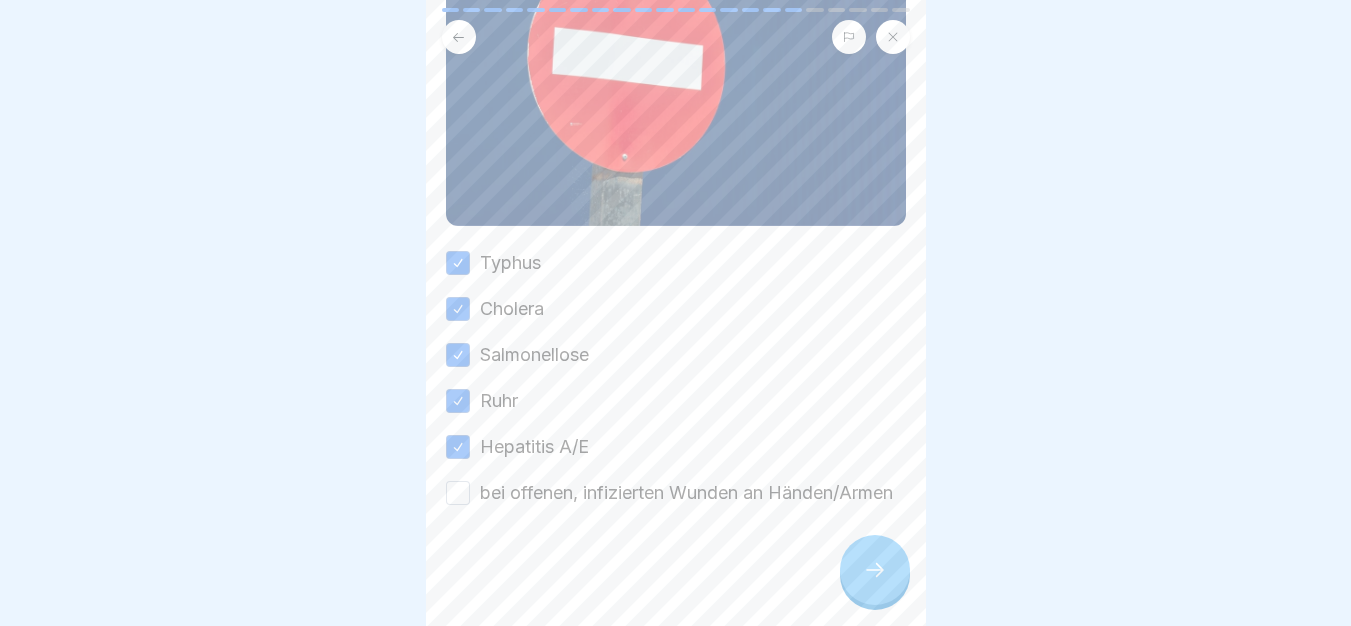 drag, startPoint x: 560, startPoint y: 456, endPoint x: 593, endPoint y: 464, distance: 33.955853 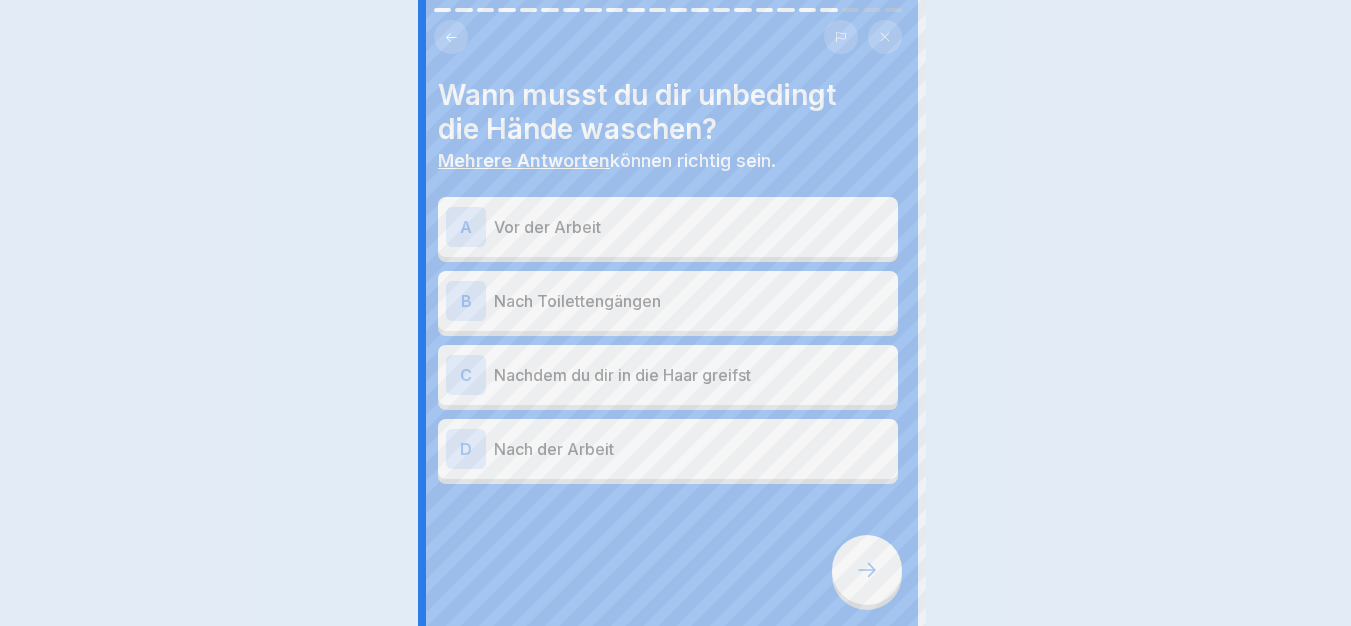 scroll, scrollTop: 0, scrollLeft: 0, axis: both 